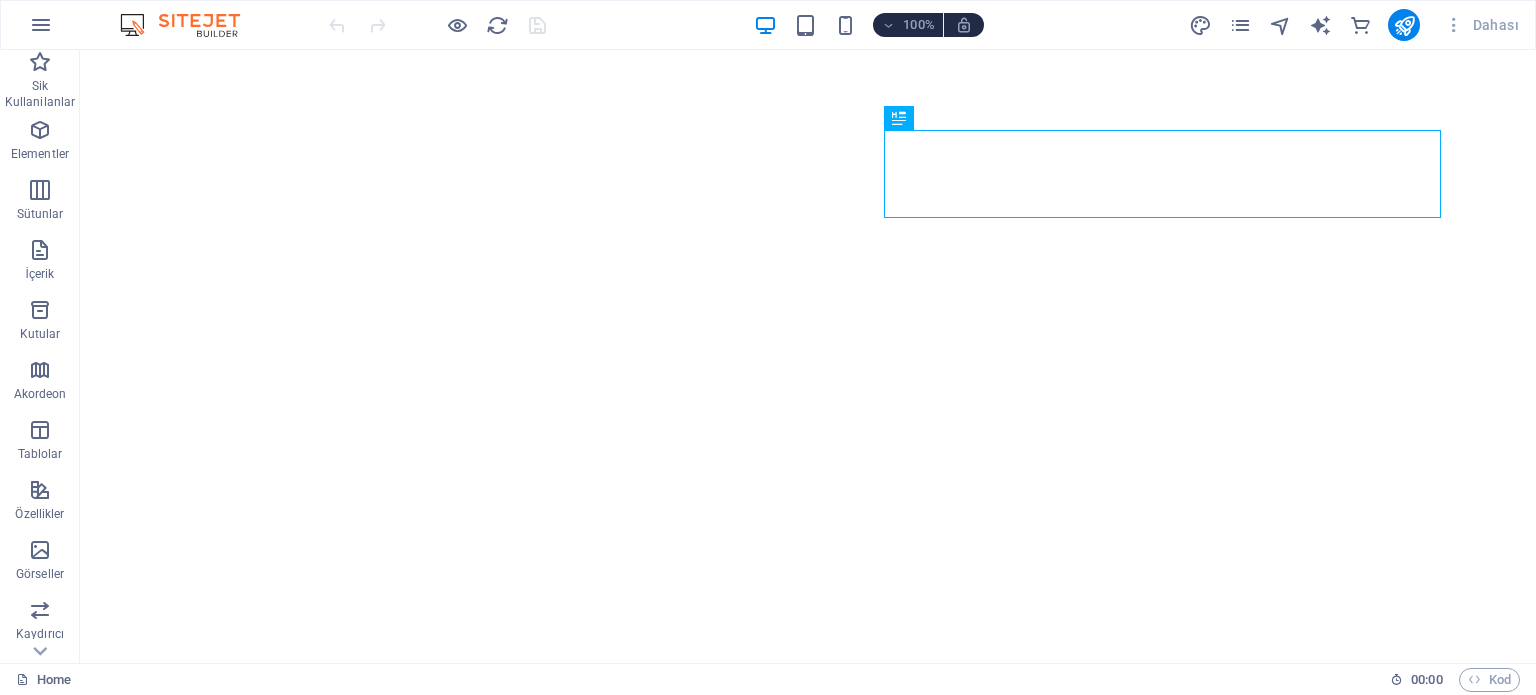 scroll, scrollTop: 0, scrollLeft: 0, axis: both 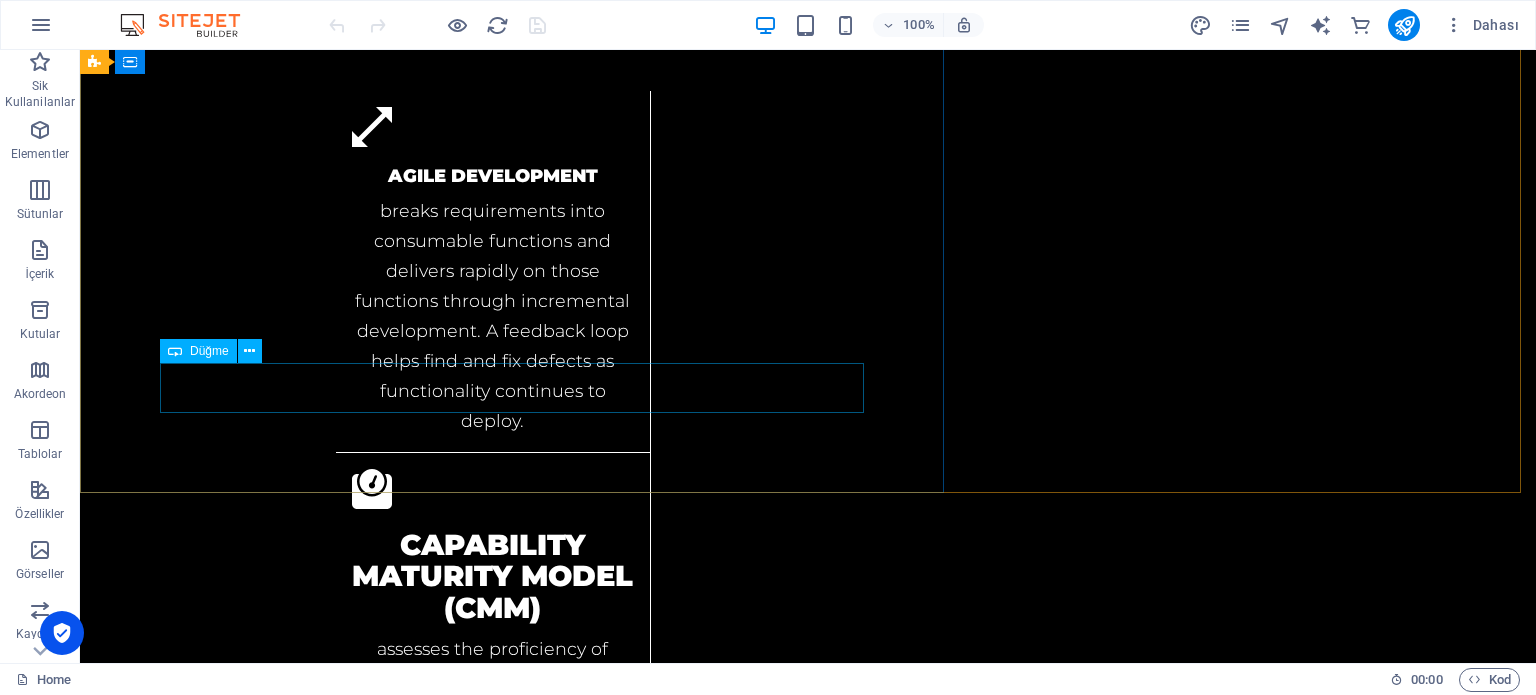 click on "Düğme" at bounding box center [209, 351] 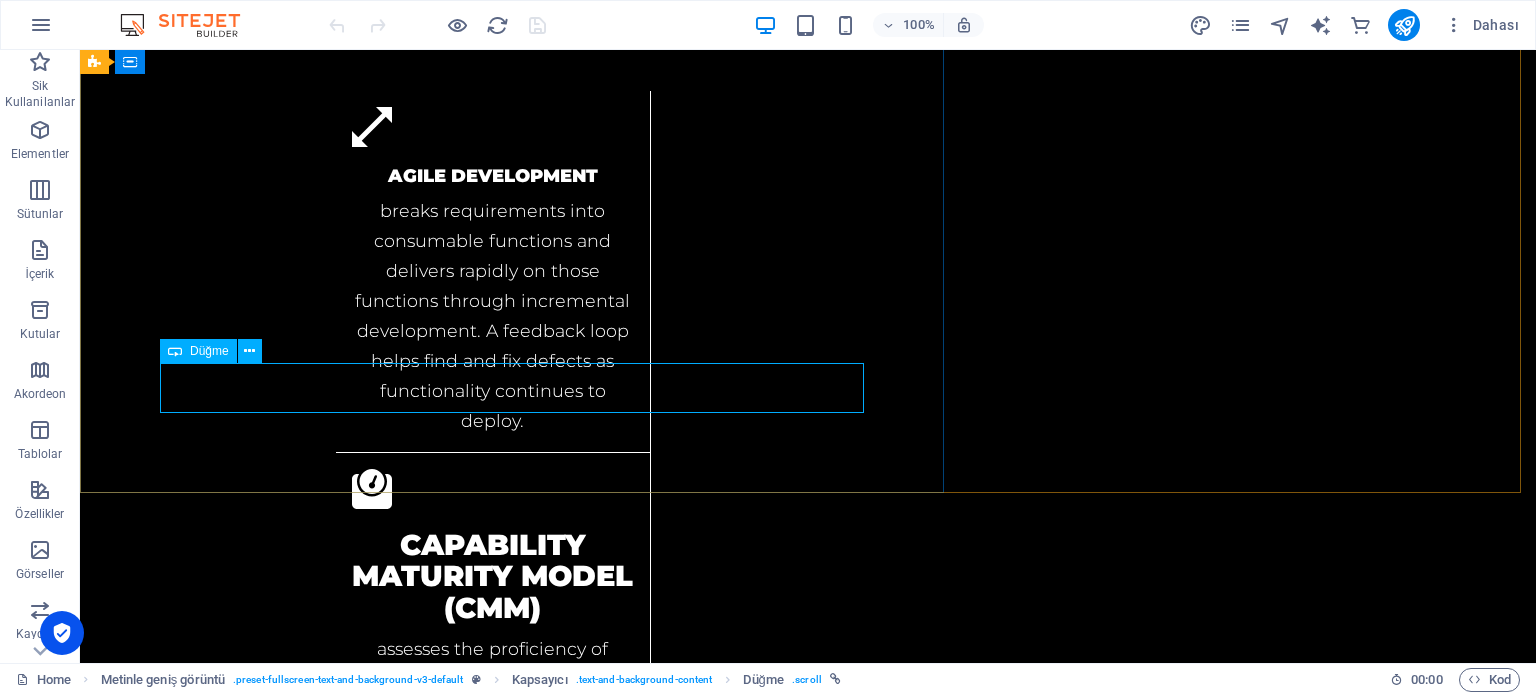click on "Düğme" at bounding box center (209, 351) 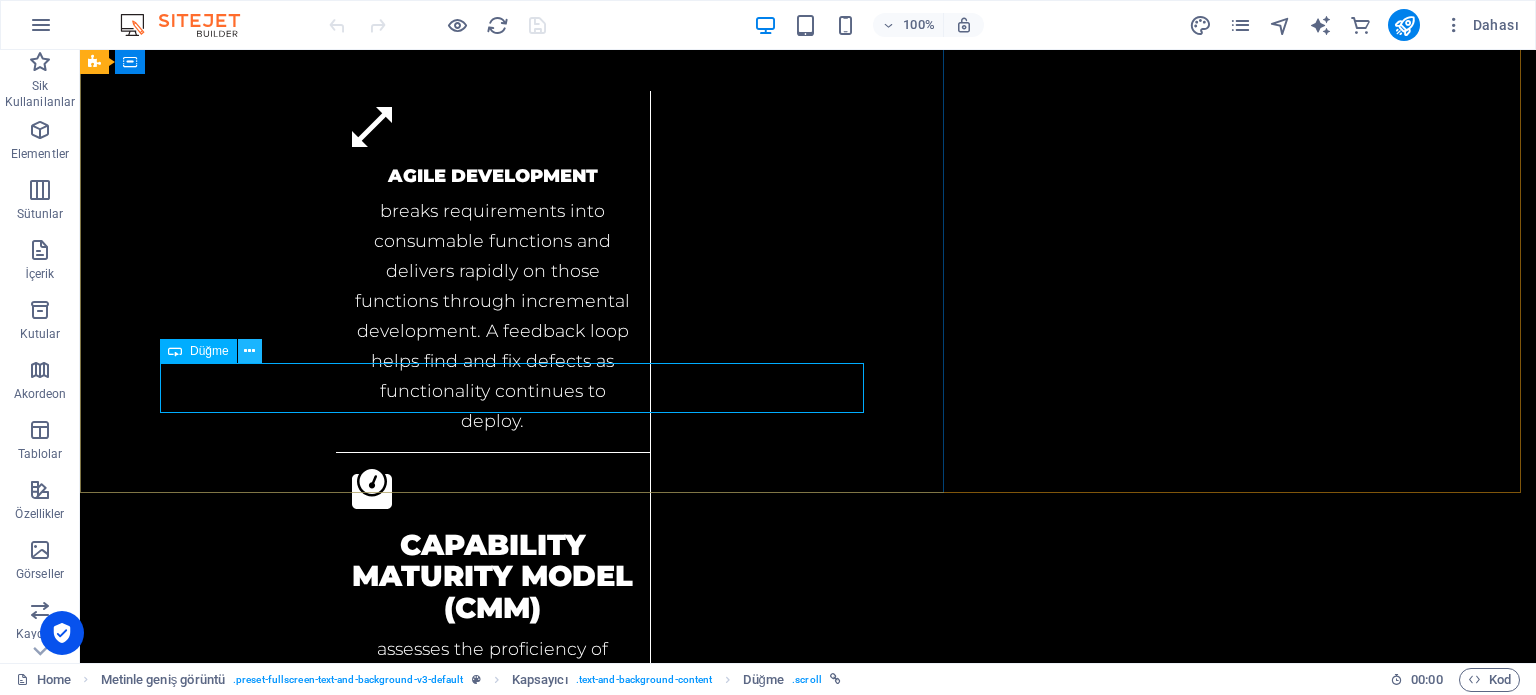 click at bounding box center [249, 351] 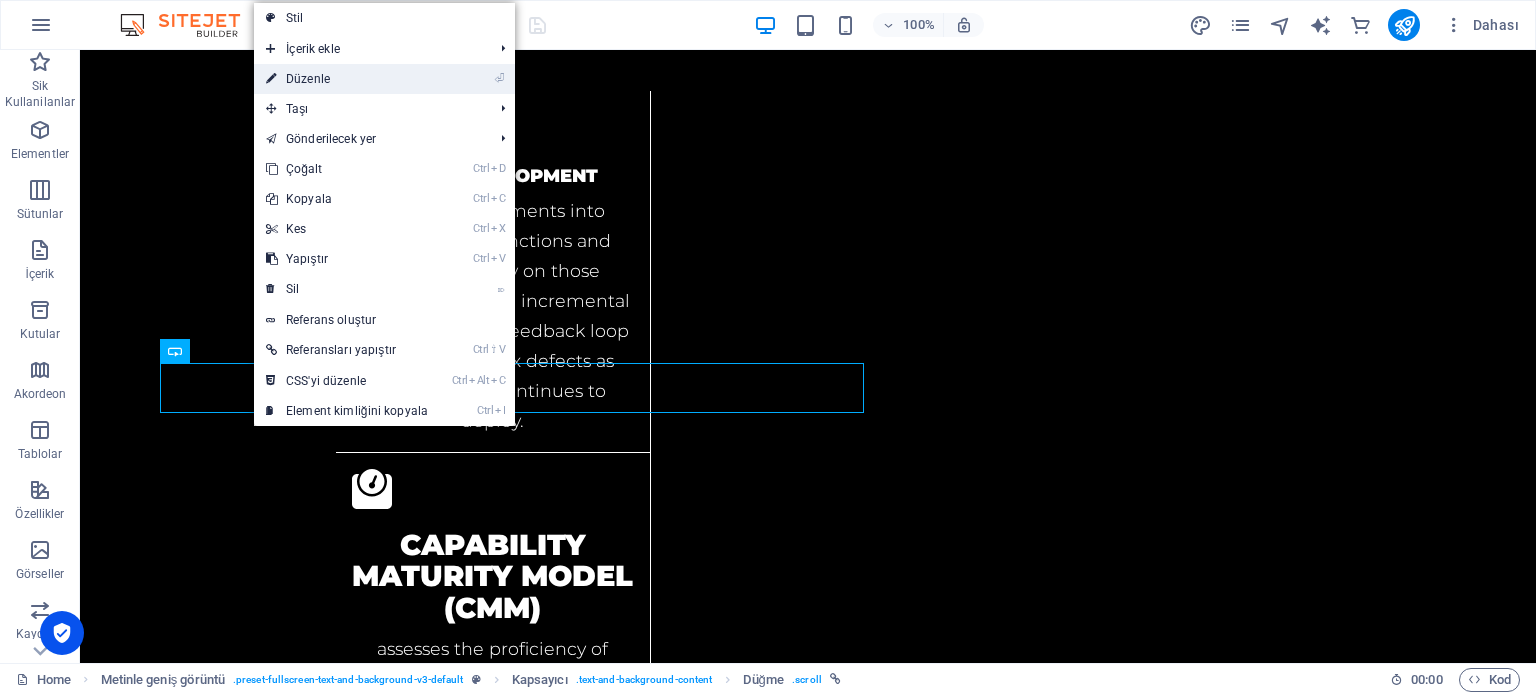 click on "⏎  Düzenle" at bounding box center (347, 79) 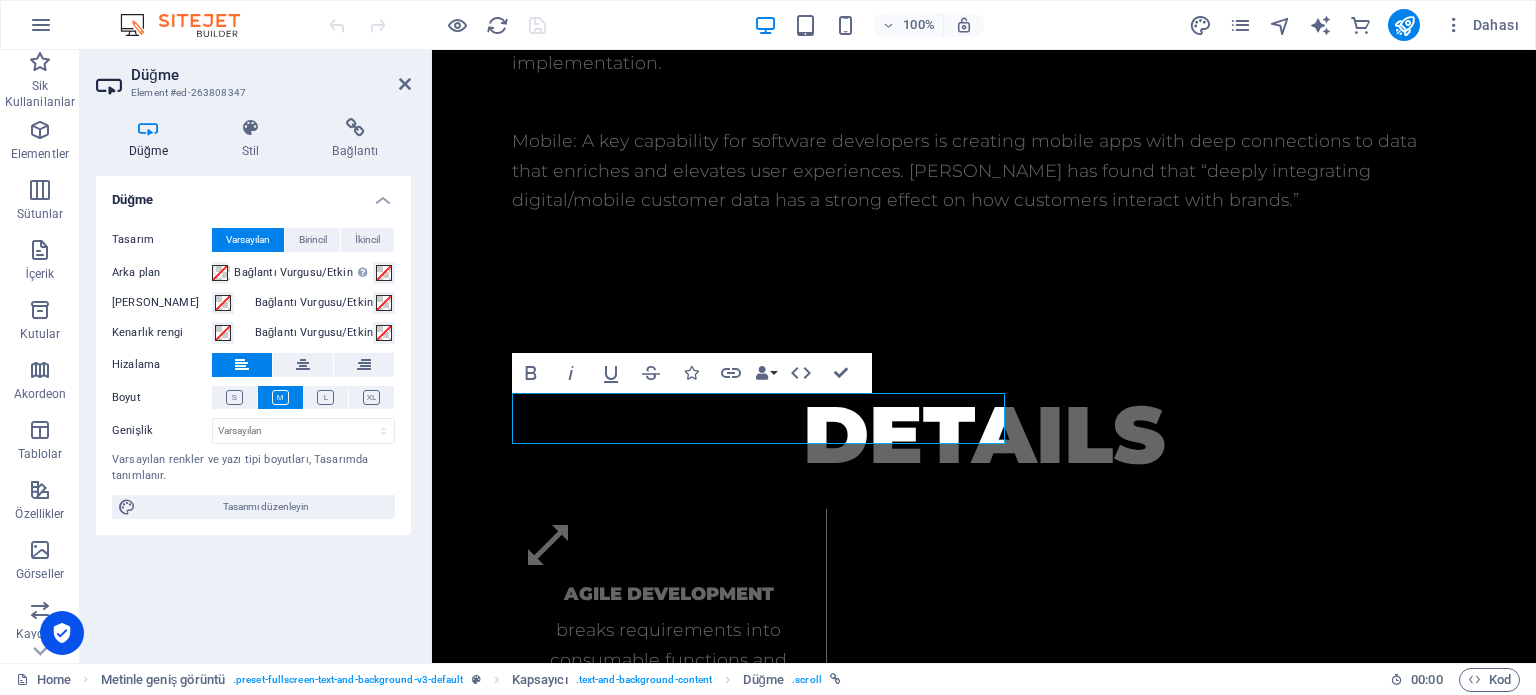 scroll, scrollTop: 2528, scrollLeft: 0, axis: vertical 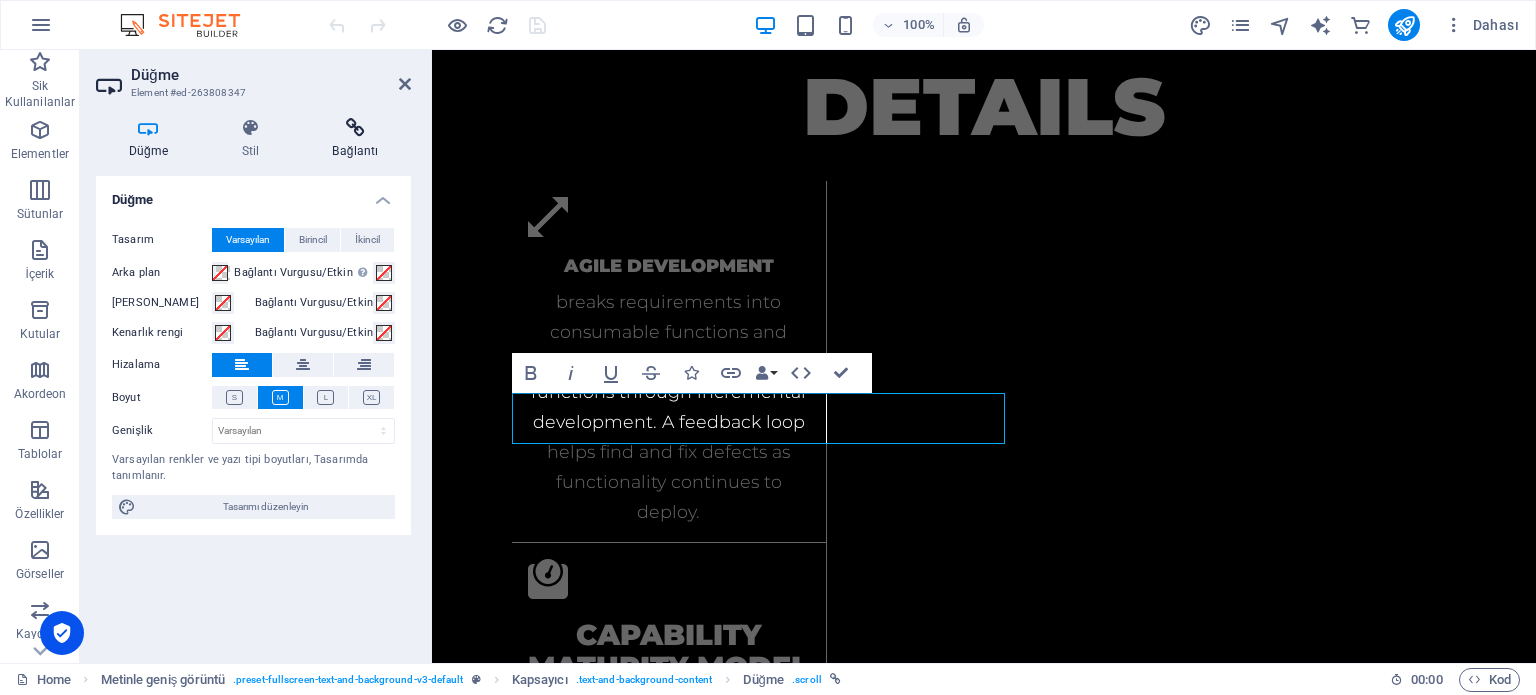 click at bounding box center (355, 128) 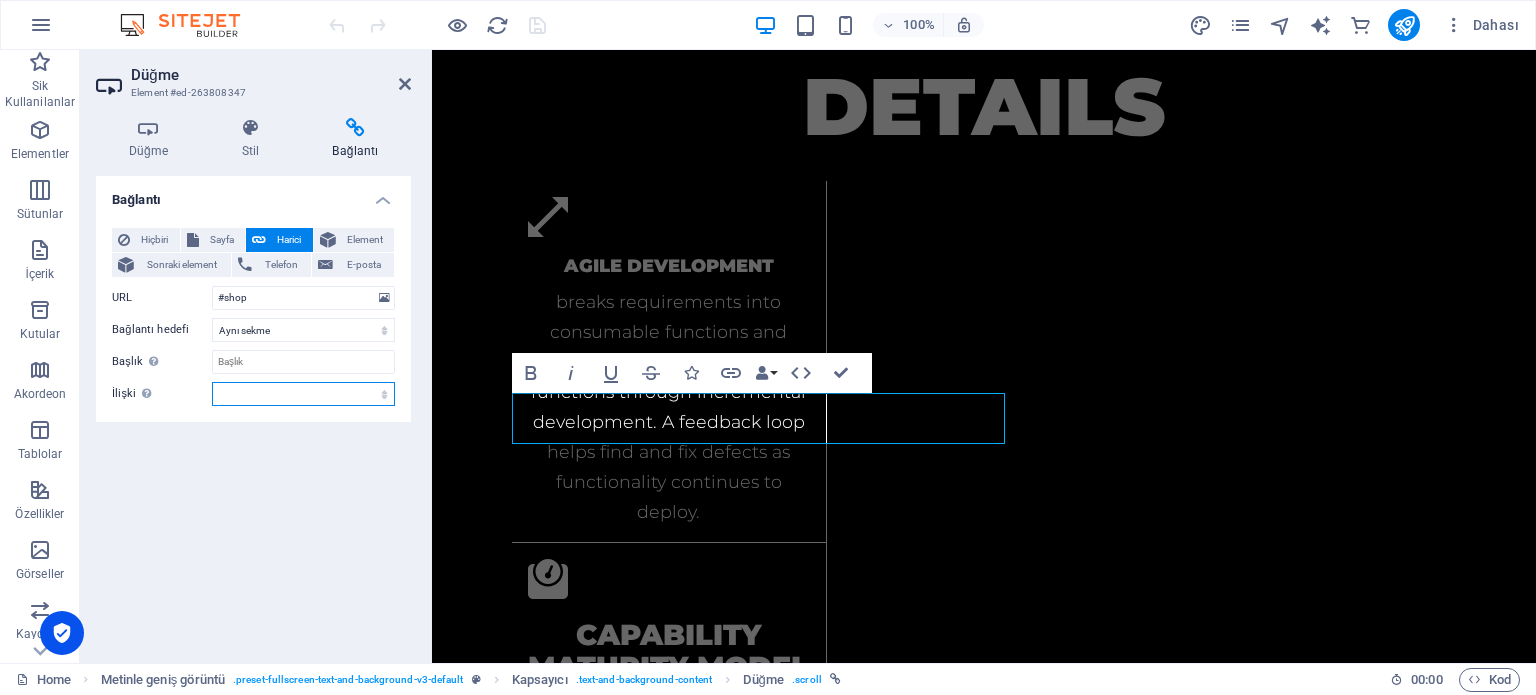 click on "alternate oluşturan bookmark harici yardım lisans ileri nofollow noreferrer noopener önceki arayın etiket" at bounding box center (303, 394) 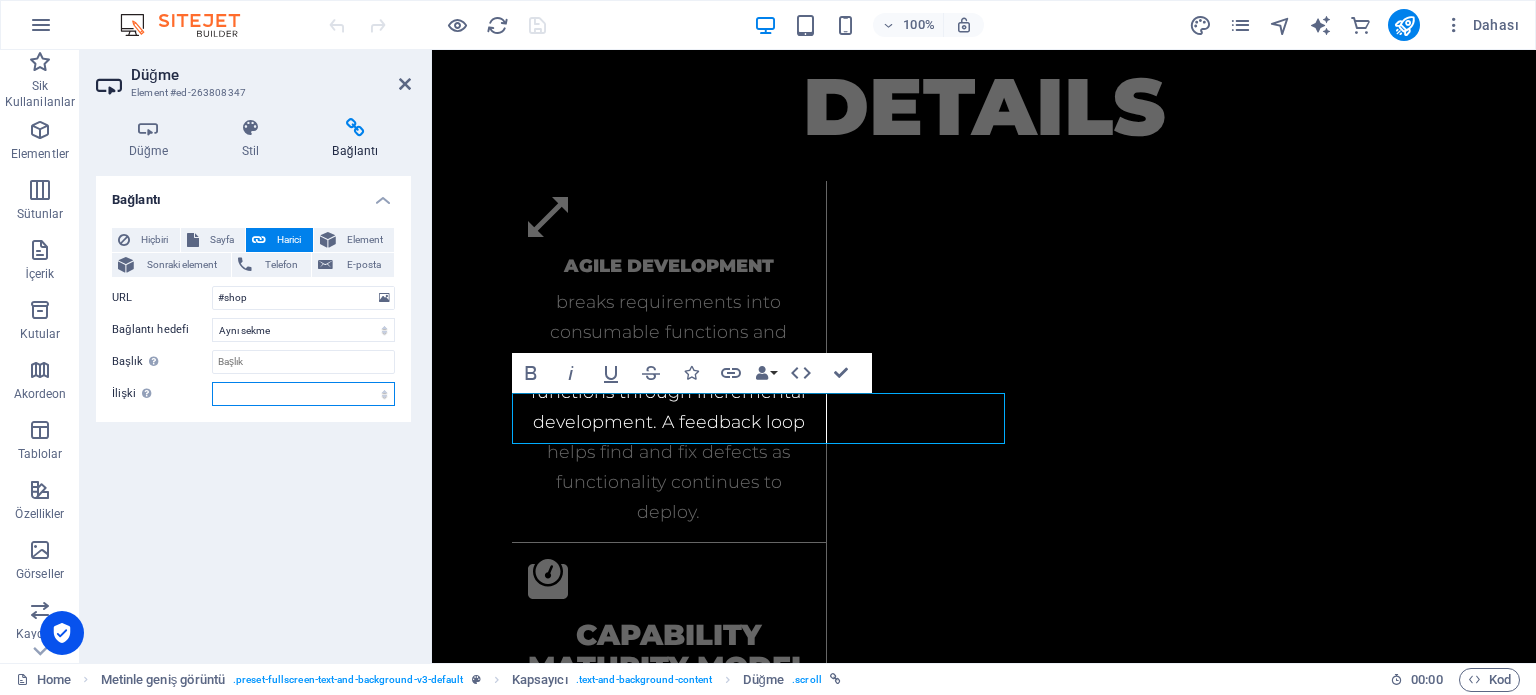 click on "alternate oluşturan bookmark harici yardım lisans ileri nofollow noreferrer noopener önceki arayın etiket" at bounding box center (303, 394) 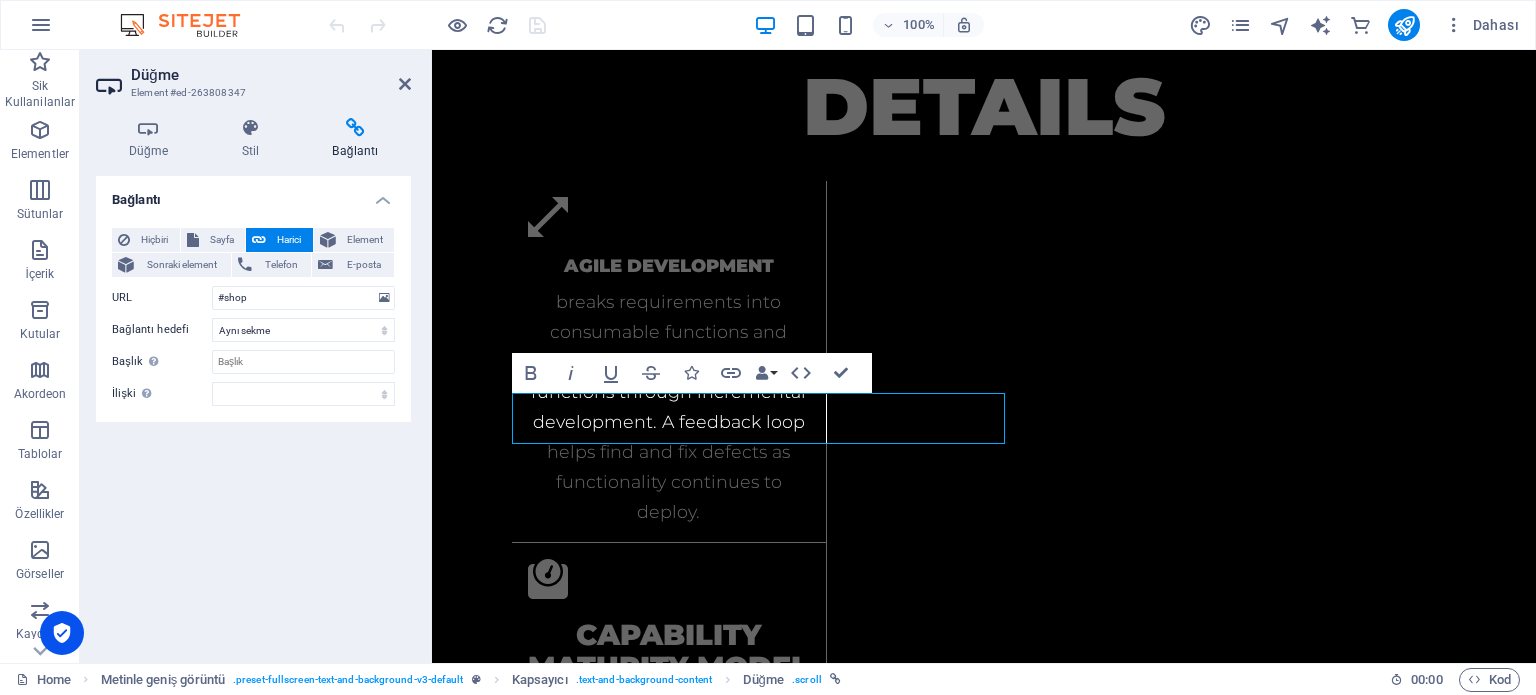 click on "Bağlantı Hiçbiri Sayfa Harici Element Sonraki element Telefon E-posta Sayfa Home Subpage Legal Notice Privacy Element
URL #shop Telefon E-posta Bağlantı hedefi Yeni sekme Aynı sekme Kaplama Başlık Ek bağlantı tanımının bağlantı metniyle aynı olmaması gerekir. Başlık, genellikle fare elementin üzerine geldiğinde bir araç ipucu metni olarak gösterilir. Belirsizse boş bırak. İlişki Bu bağlantının bağlantı hedefiyle ilişkisini  ayarlar. Örneğin; "nofollow" (izleme) değeri, arama motorlarına bağlantıyı izleme talimatı verir. Boş bırakılabilir. alternate oluşturan bookmark harici yardım lisans ileri nofollow noreferrer noopener önceki arayın etiket" at bounding box center (253, 411) 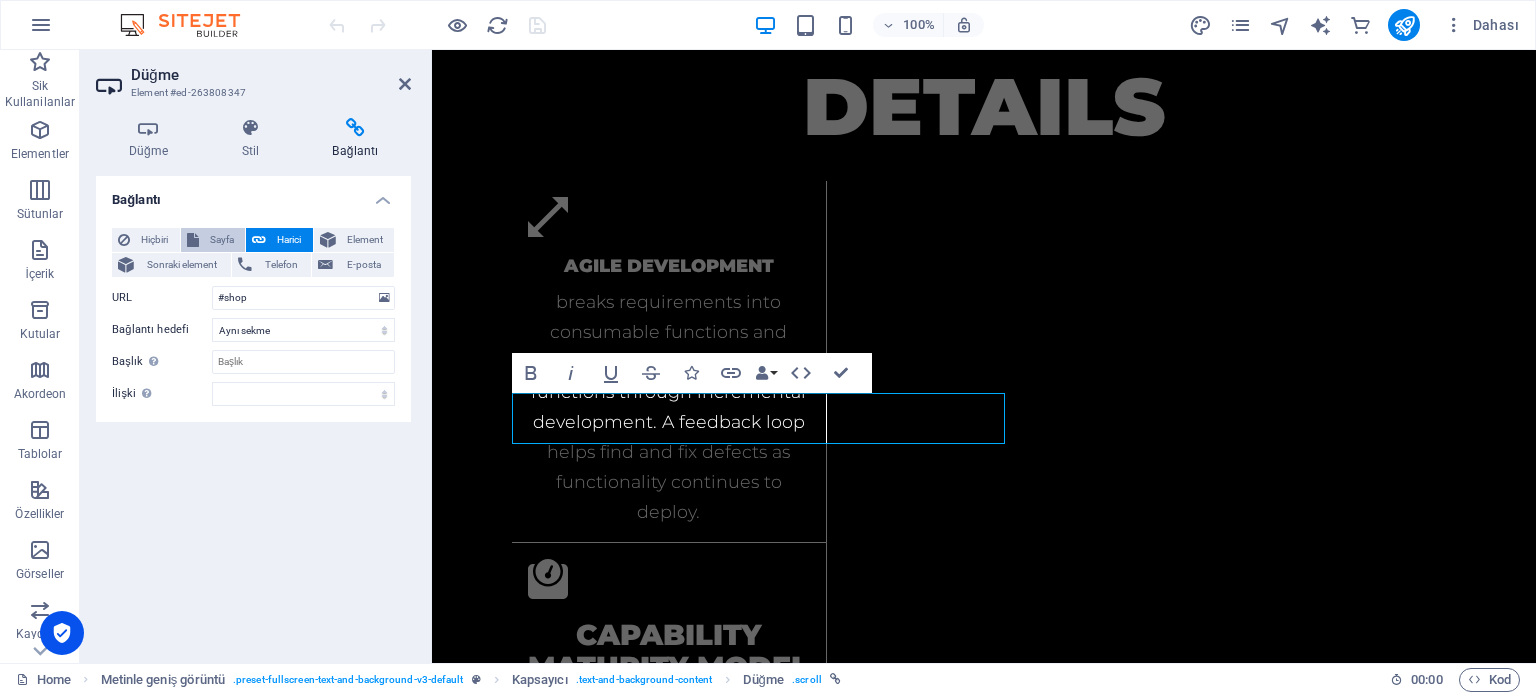 click on "Sayfa" at bounding box center (222, 240) 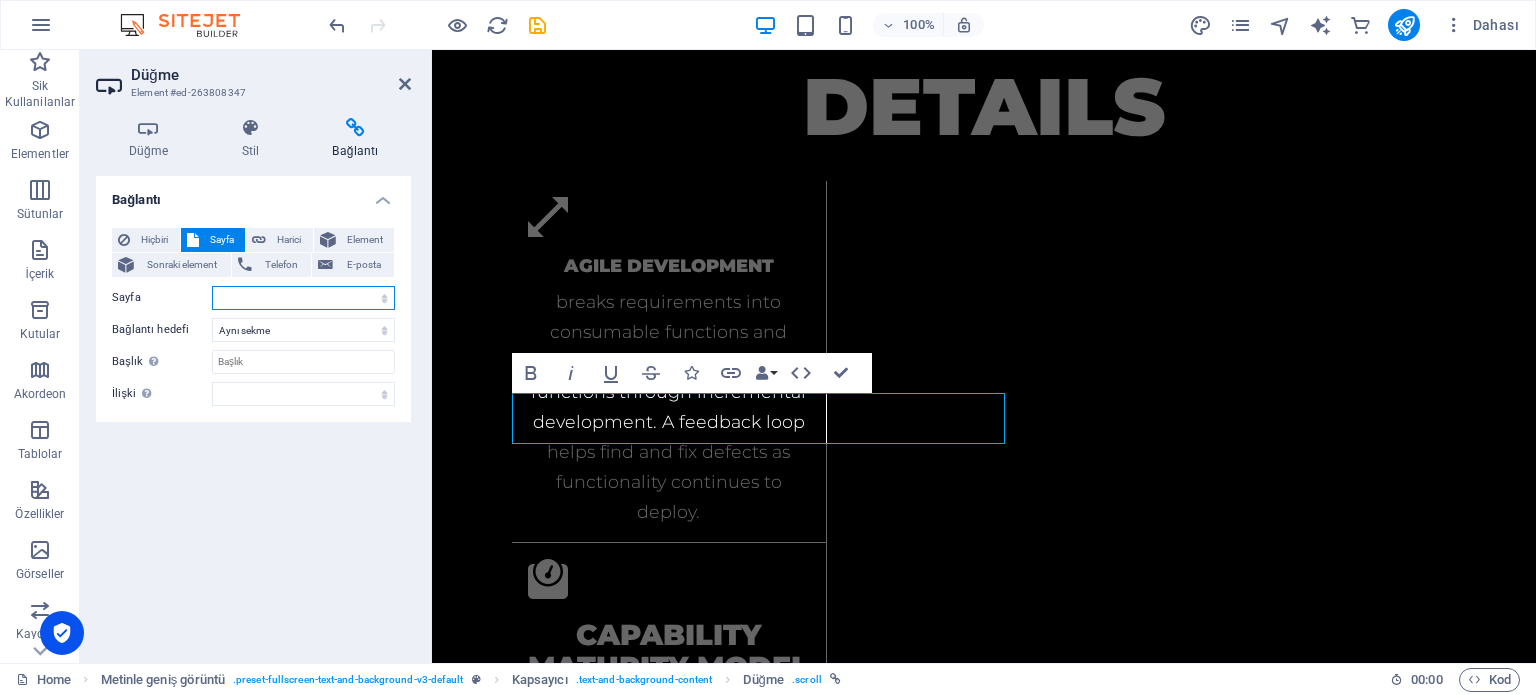 click on "Home Subpage Legal Notice Privacy" at bounding box center (303, 298) 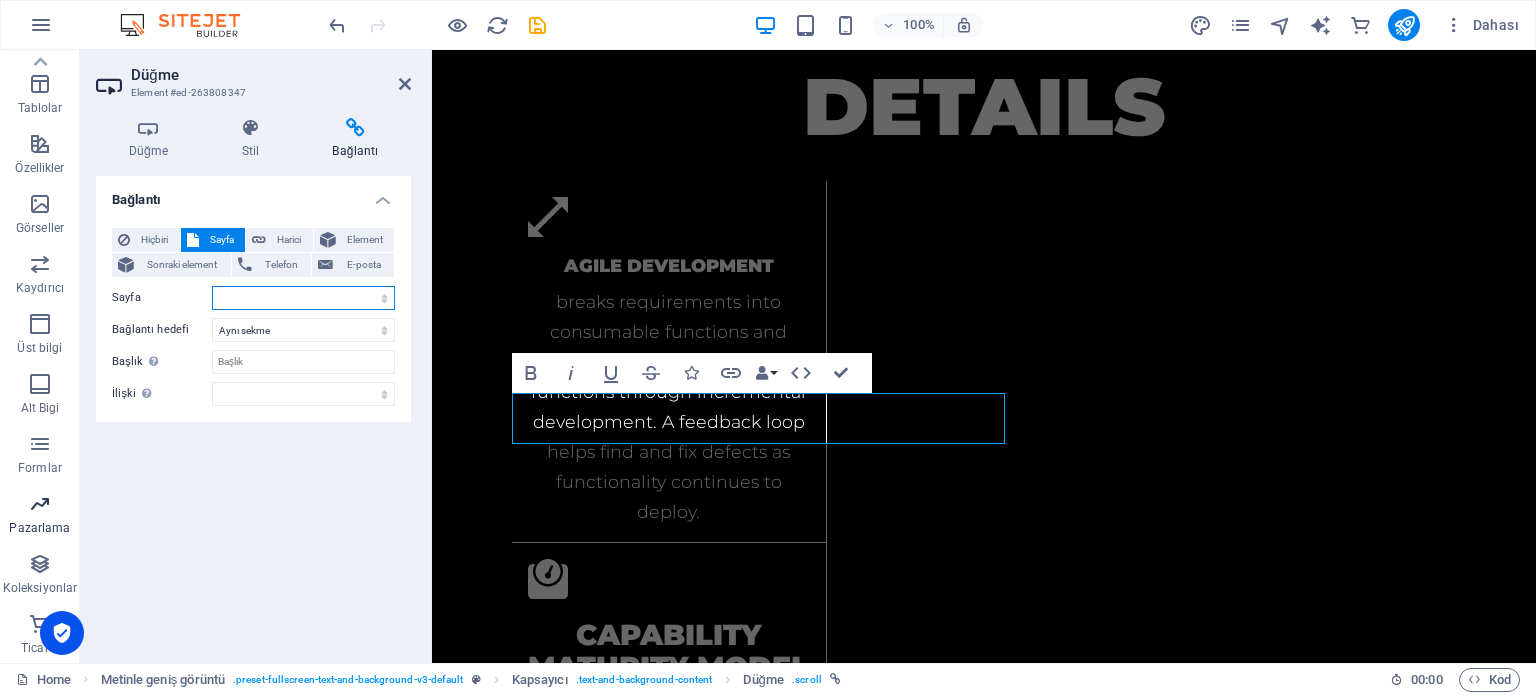 scroll, scrollTop: 0, scrollLeft: 0, axis: both 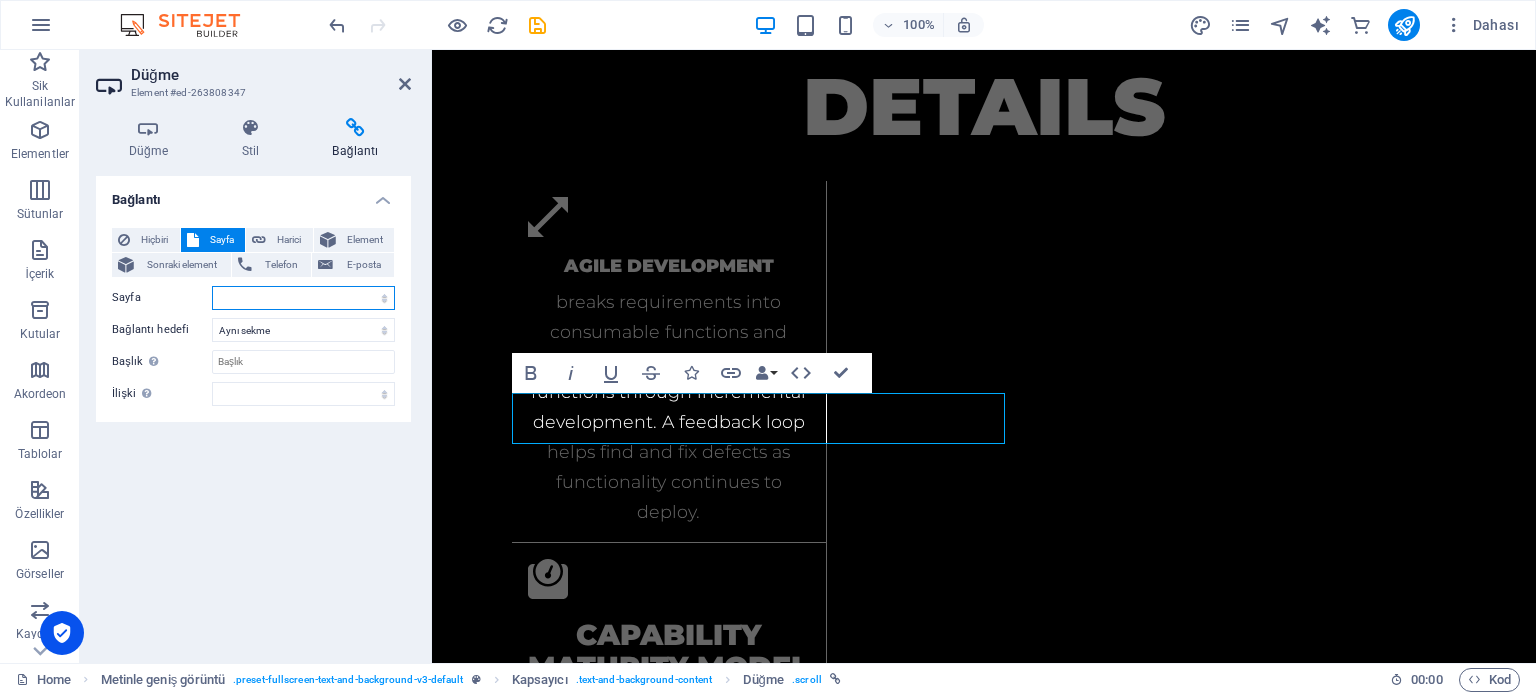 click on "Home Subpage Legal Notice Privacy" at bounding box center (303, 298) 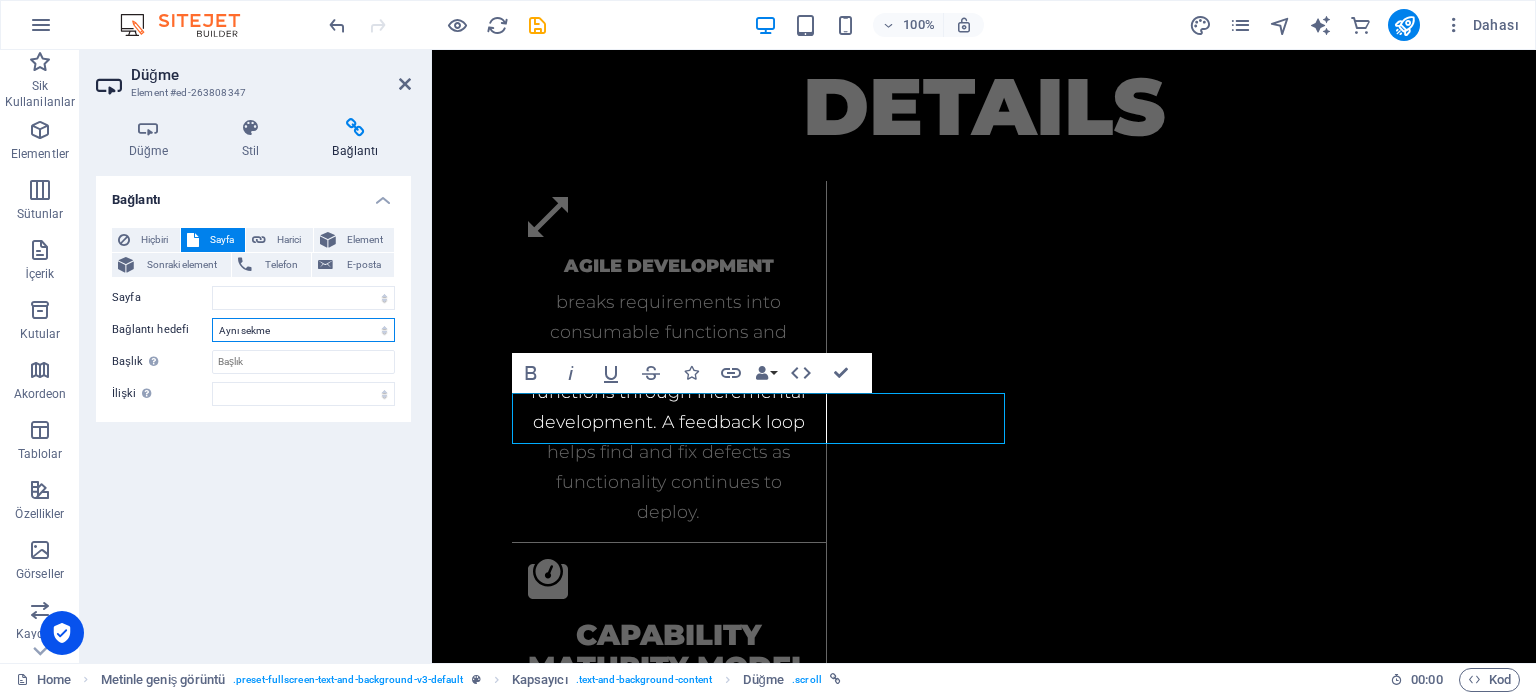click on "Yeni sekme Aynı sekme Kaplama" at bounding box center (303, 330) 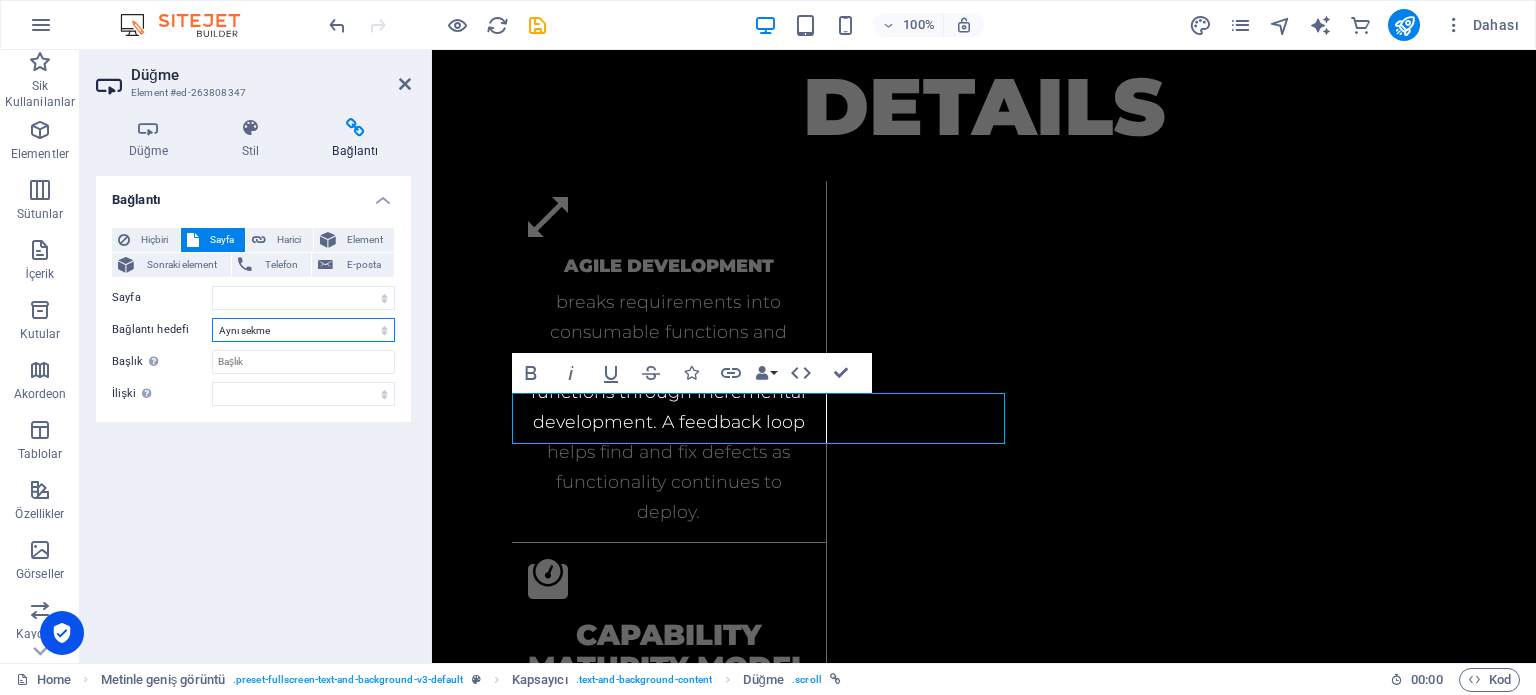 click on "Yeni sekme Aynı sekme Kaplama" at bounding box center (303, 330) 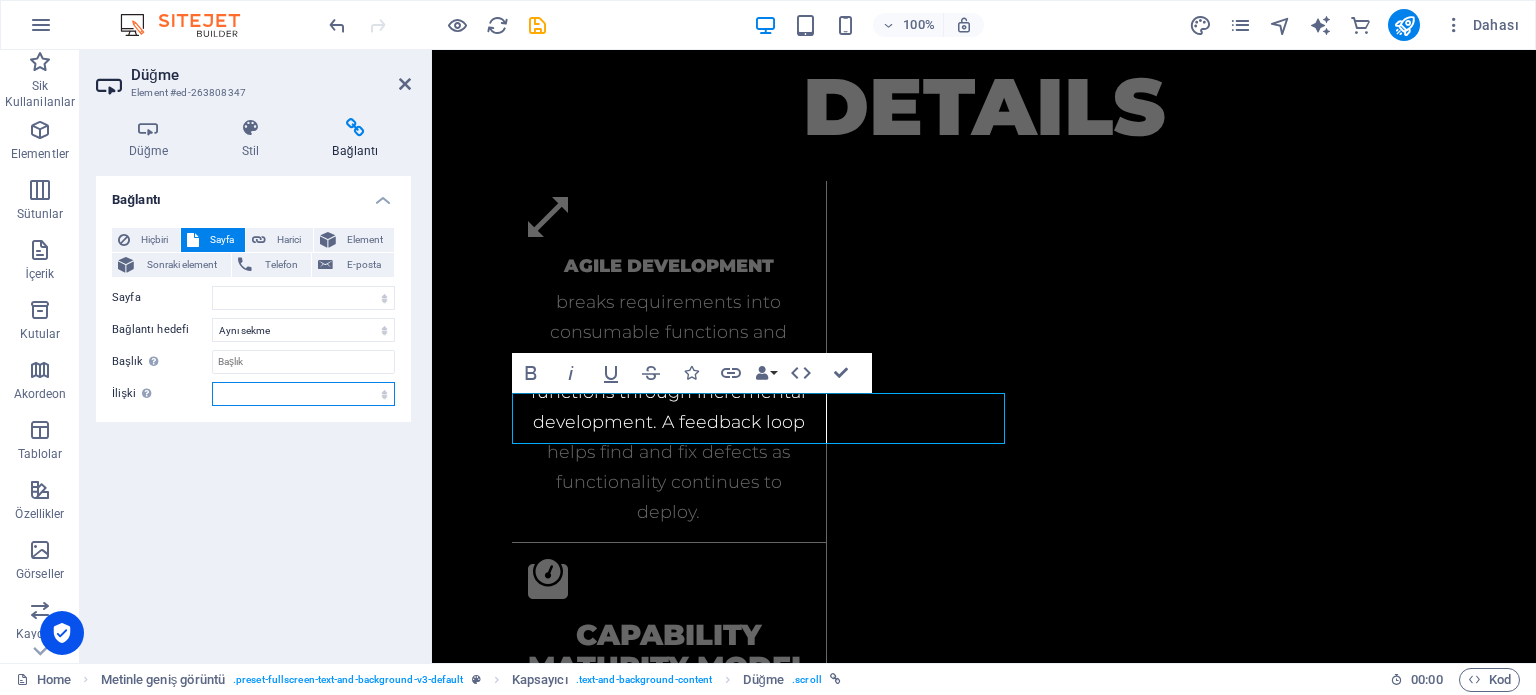 click on "alternate oluşturan bookmark harici yardım lisans ileri nofollow noreferrer noopener önceki arayın etiket" at bounding box center (303, 394) 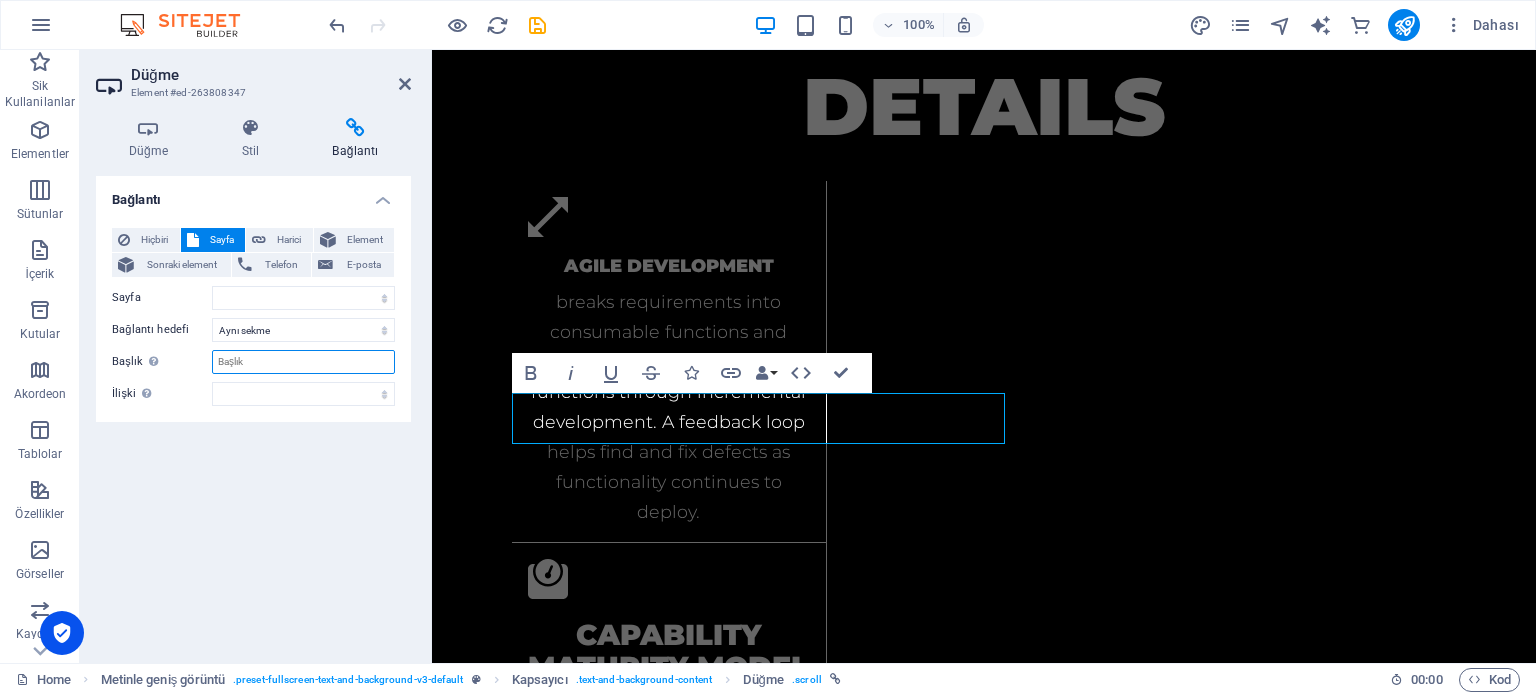 click on "Başlık Ek bağlantı tanımının bağlantı metniyle aynı olmaması gerekir. Başlık, genellikle fare elementin üzerine geldiğinde bir araç ipucu metni olarak gösterilir. Belirsizse boş bırak." at bounding box center [303, 362] 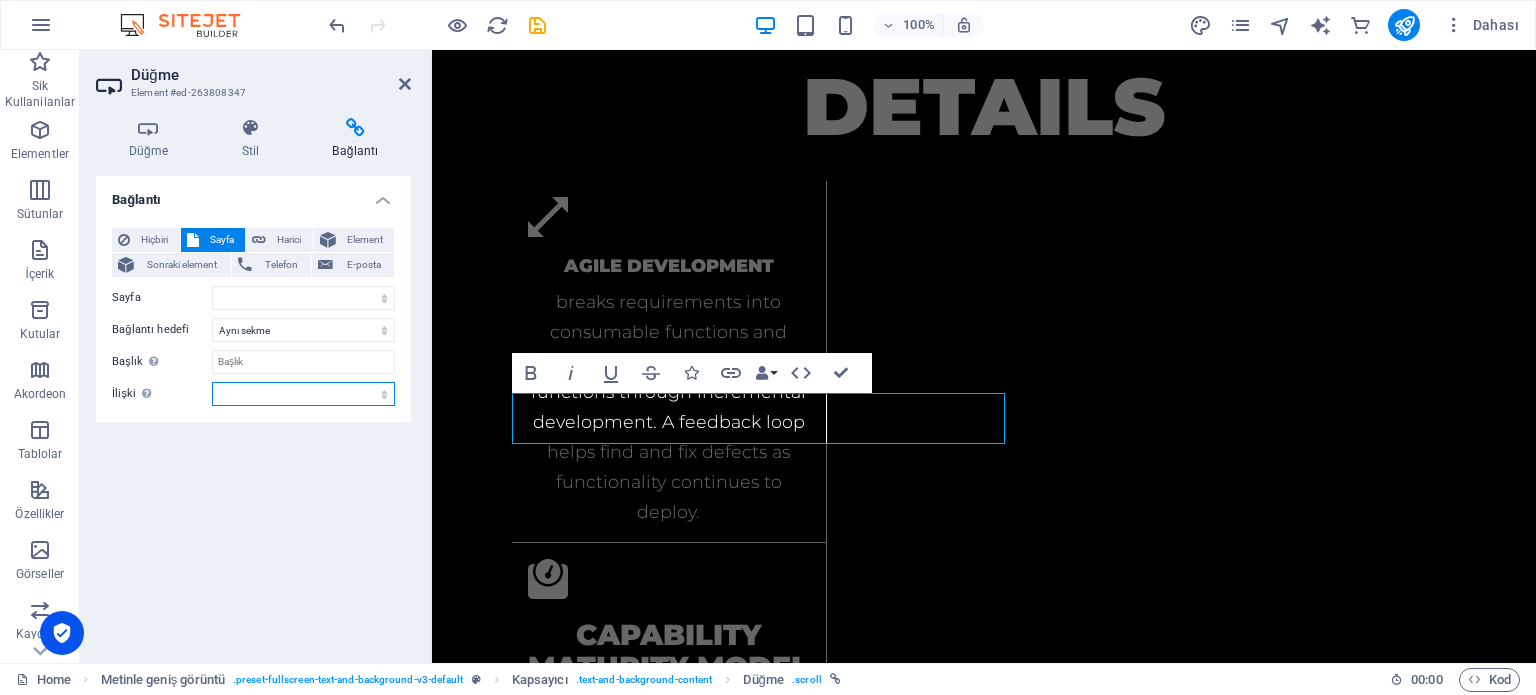 click on "alternate oluşturan bookmark harici yardım lisans ileri nofollow noreferrer noopener önceki arayın etiket" at bounding box center [303, 394] 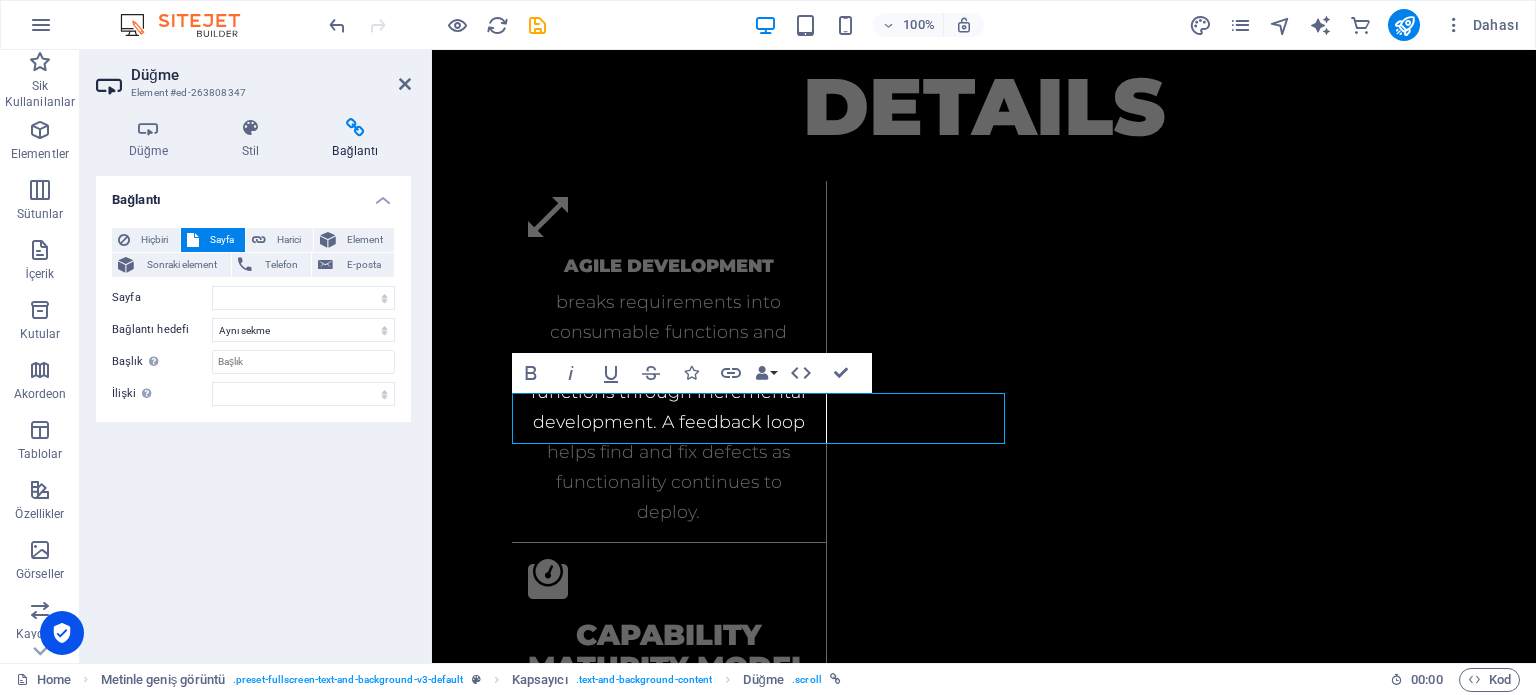 click on "Bağlantı Hiçbiri Sayfa Harici Element Sonraki element Telefon E-posta Sayfa Home Subpage Legal Notice Privacy Element
URL #shop Telefon E-posta Bağlantı hedefi Yeni sekme Aynı sekme Kaplama Başlık Ek bağlantı tanımının bağlantı metniyle aynı olmaması gerekir. Başlık, genellikle fare elementin üzerine geldiğinde bir araç ipucu metni olarak gösterilir. Belirsizse boş bırak. İlişki Bu bağlantının bağlantı hedefiyle ilişkisini  ayarlar. Örneğin; "nofollow" (izleme) değeri, arama motorlarına bağlantıyı izleme talimatı verir. Boş bırakılabilir. alternate oluşturan bookmark harici yardım lisans ileri nofollow noreferrer noopener önceki arayın etiket" at bounding box center [253, 411] 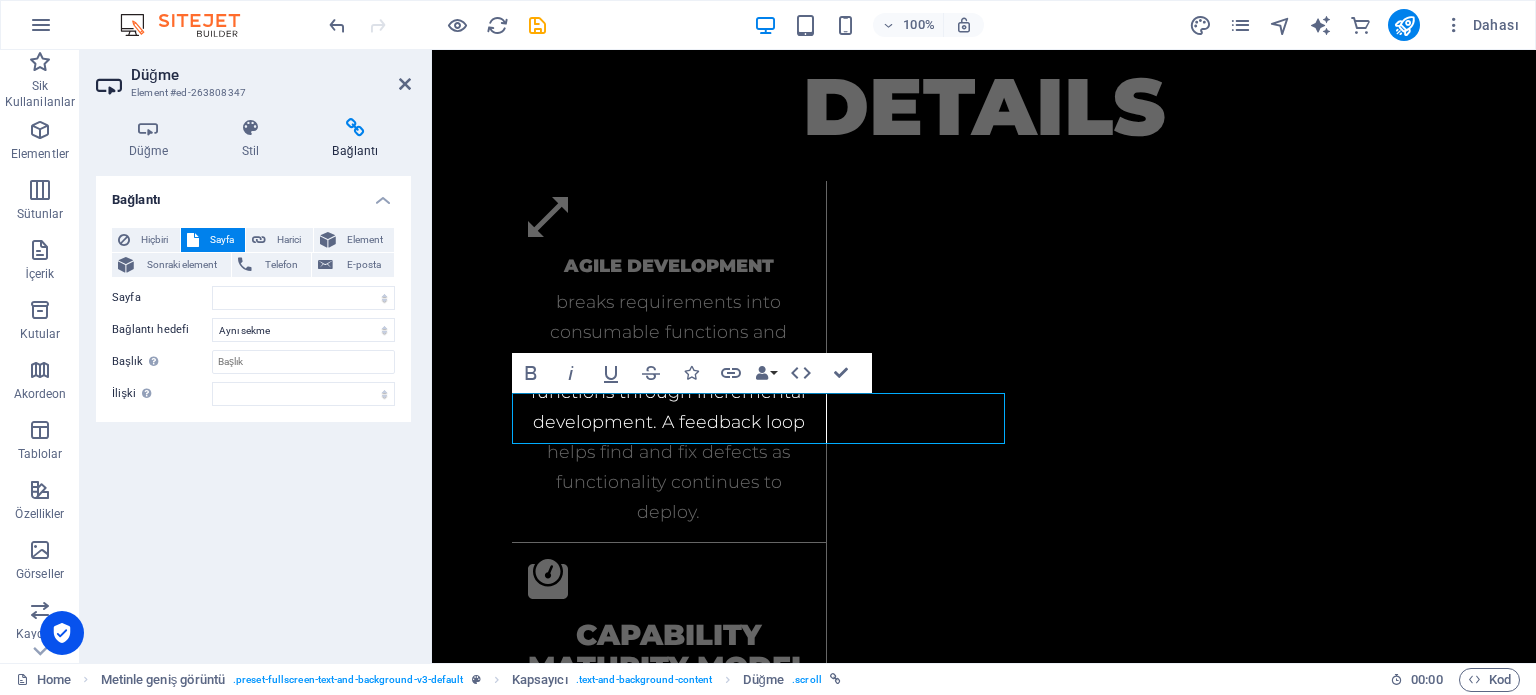 drag, startPoint x: 217, startPoint y: 231, endPoint x: 202, endPoint y: 493, distance: 262.42905 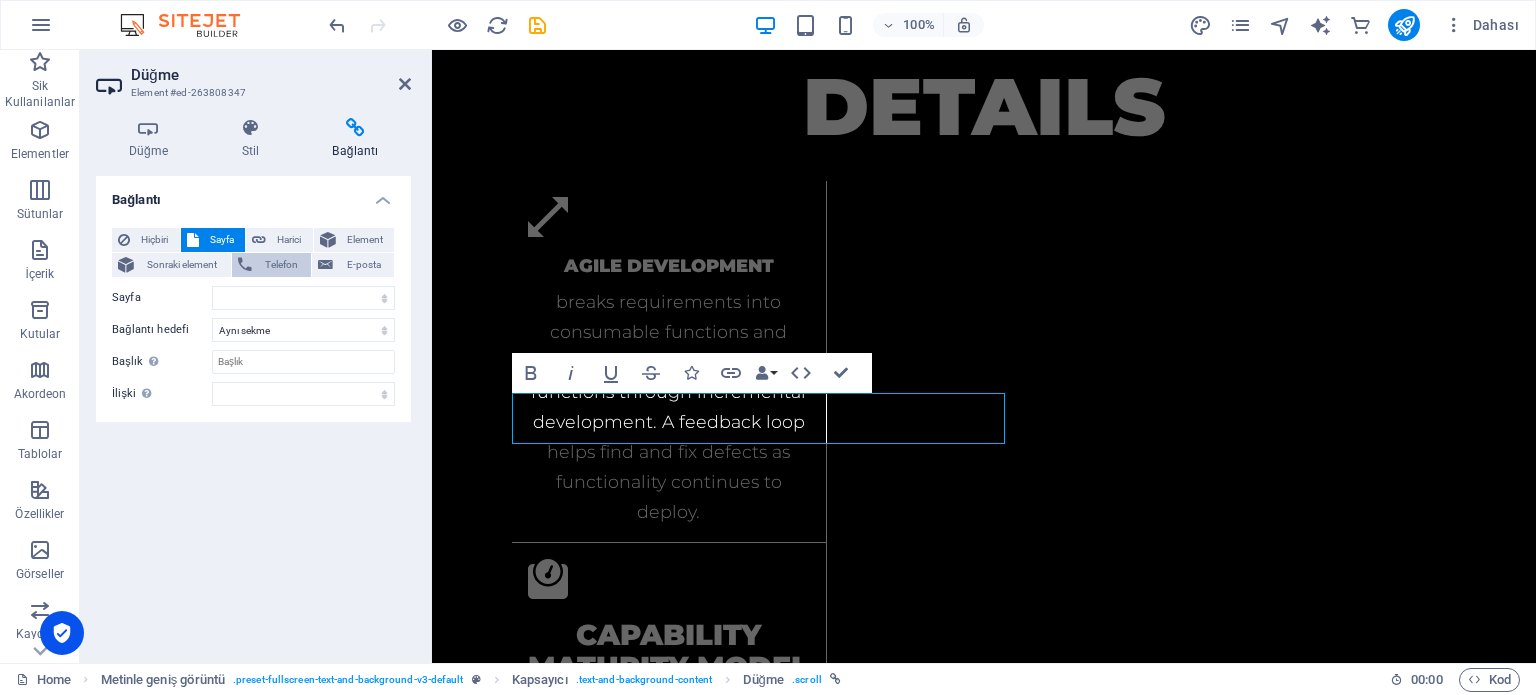 click on "Telefon" at bounding box center [282, 265] 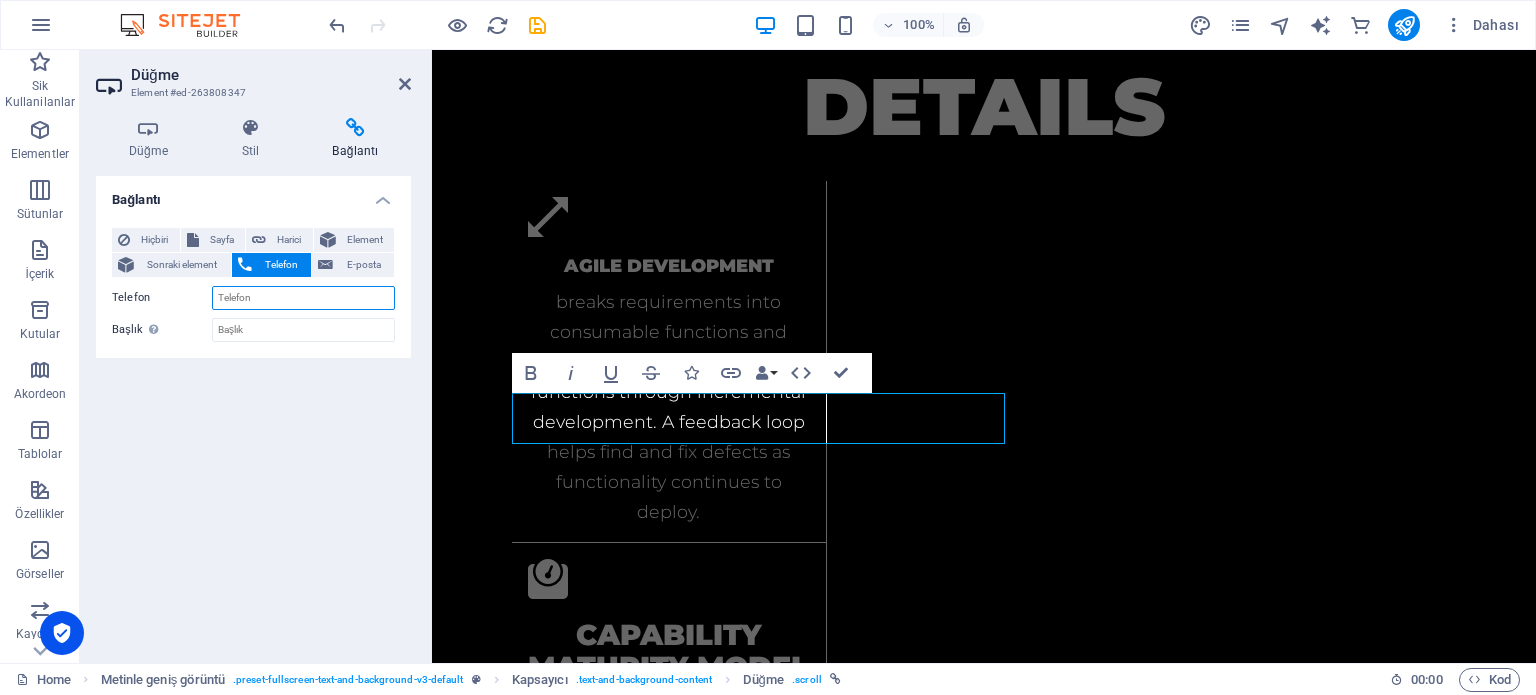 click on "Telefon" at bounding box center [303, 298] 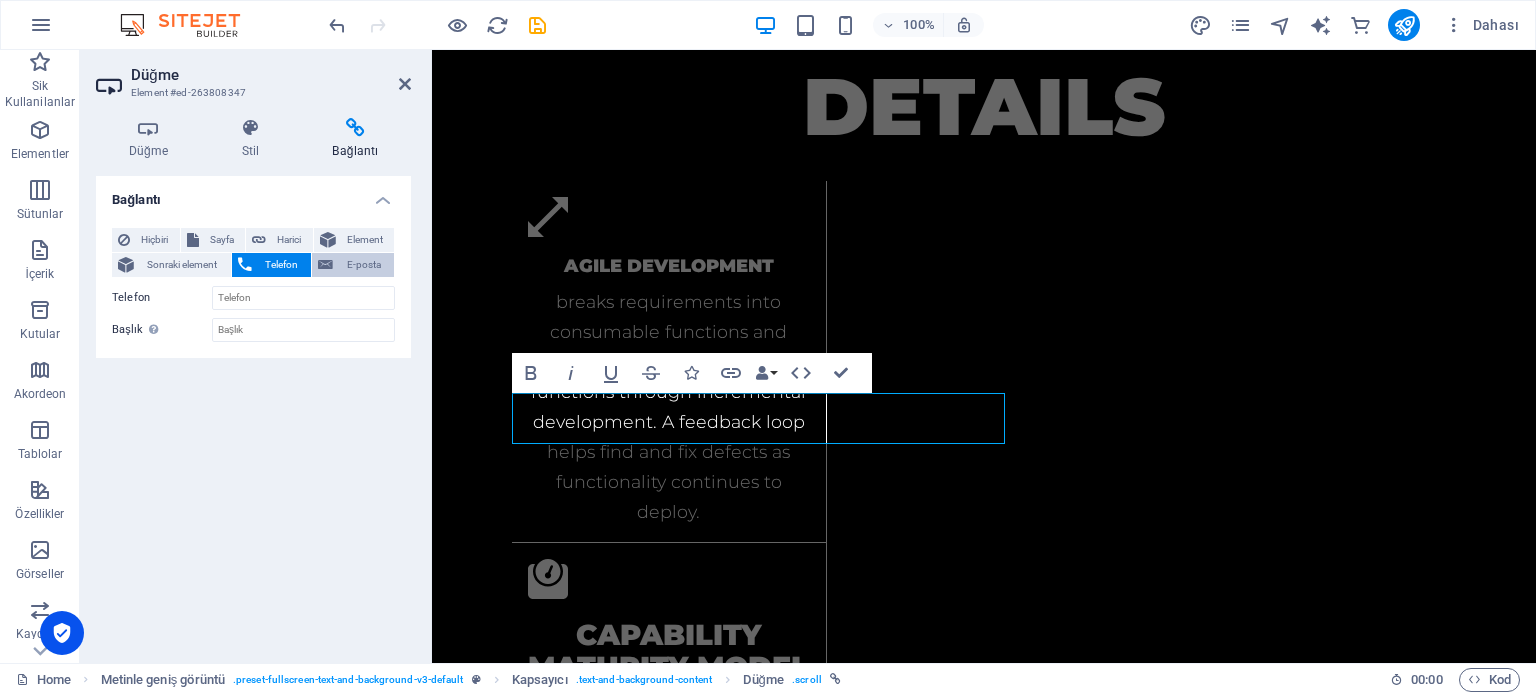 click on "E-posta" at bounding box center (363, 265) 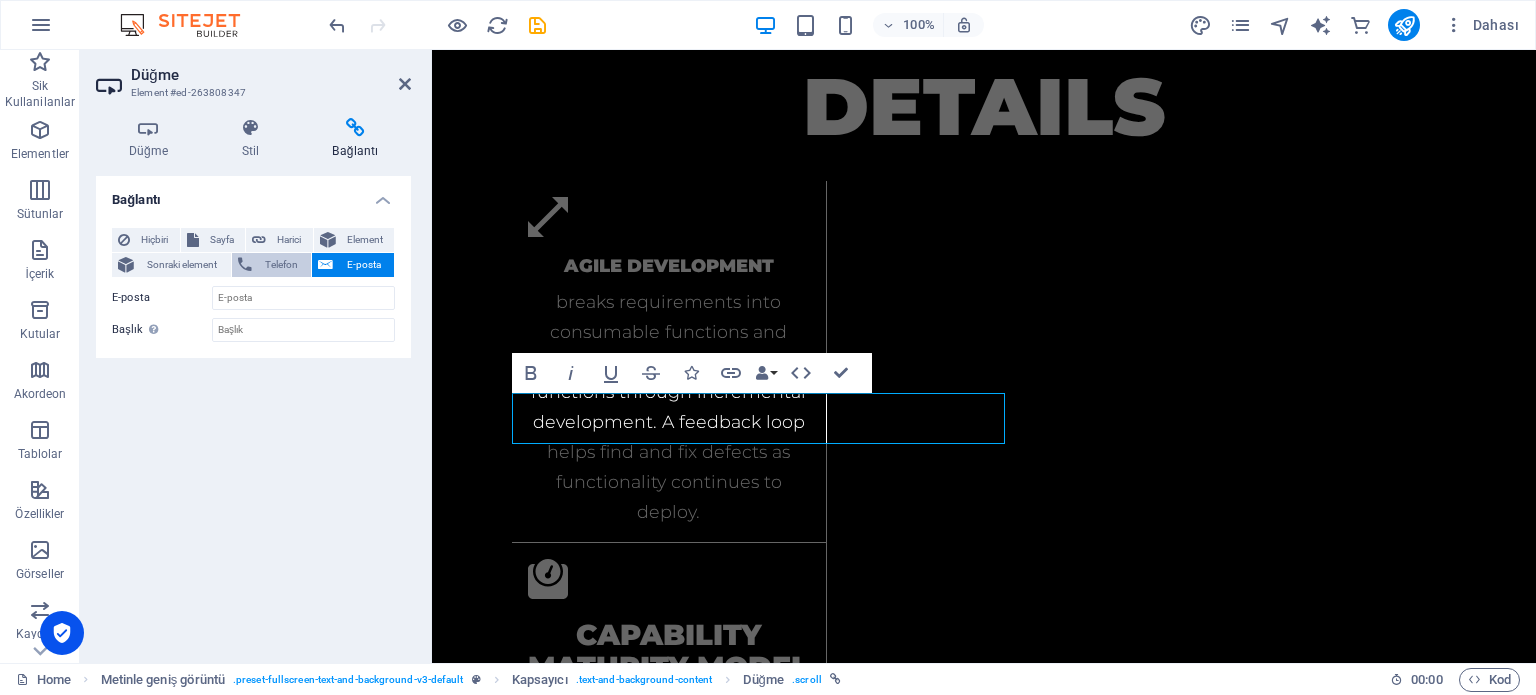 click on "Telefon" at bounding box center (282, 265) 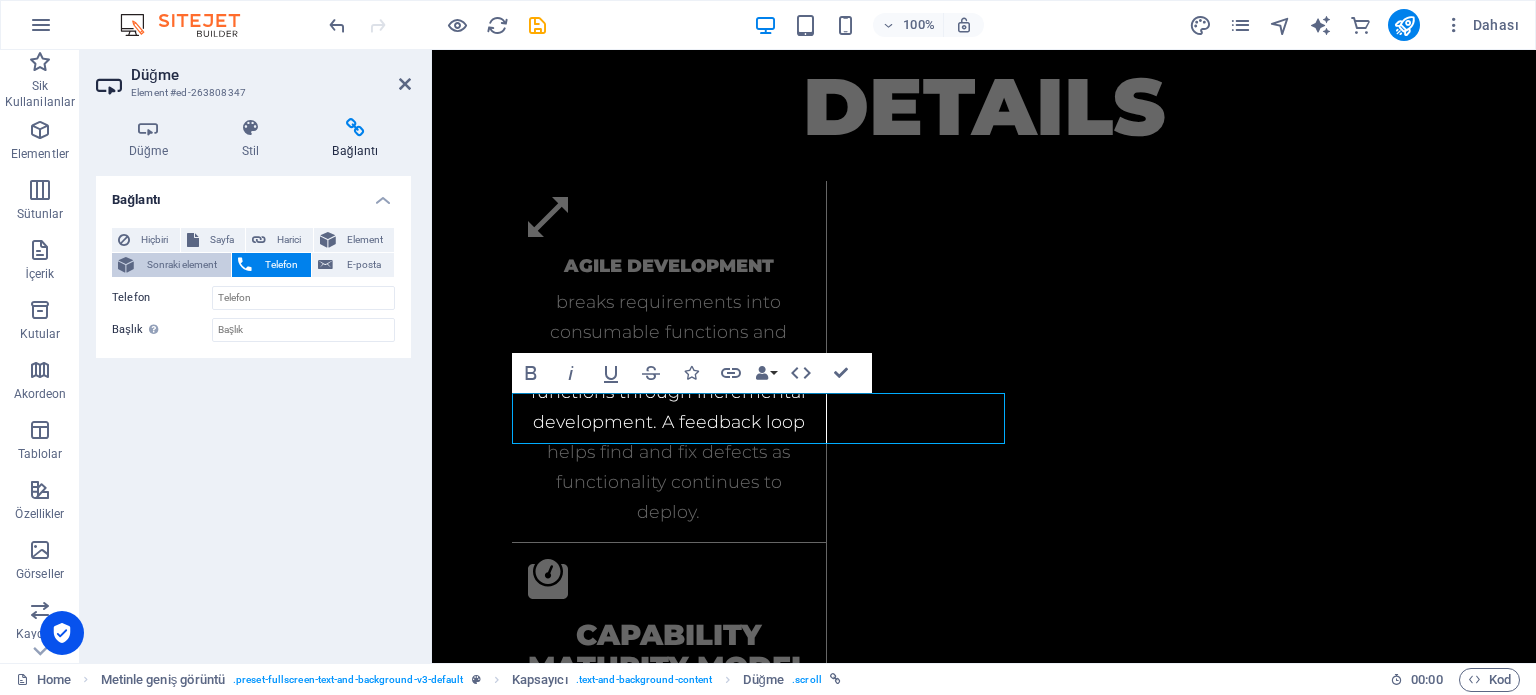 click on "Sonraki element" at bounding box center [182, 265] 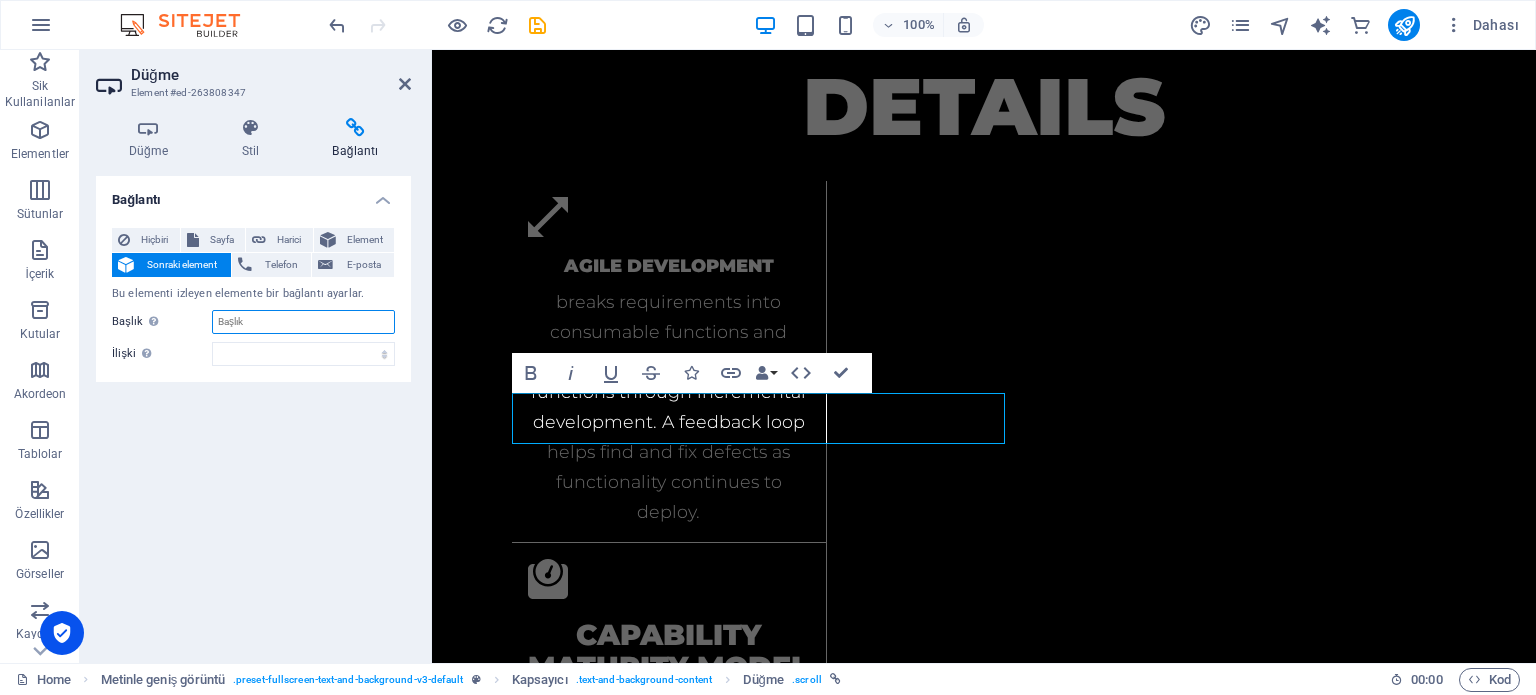 click on "Başlık Ek bağlantı tanımının bağlantı metniyle aynı olmaması gerekir. Başlık, genellikle fare elementin üzerine geldiğinde bir araç ipucu metni olarak gösterilir. Belirsizse boş bırak." at bounding box center [303, 322] 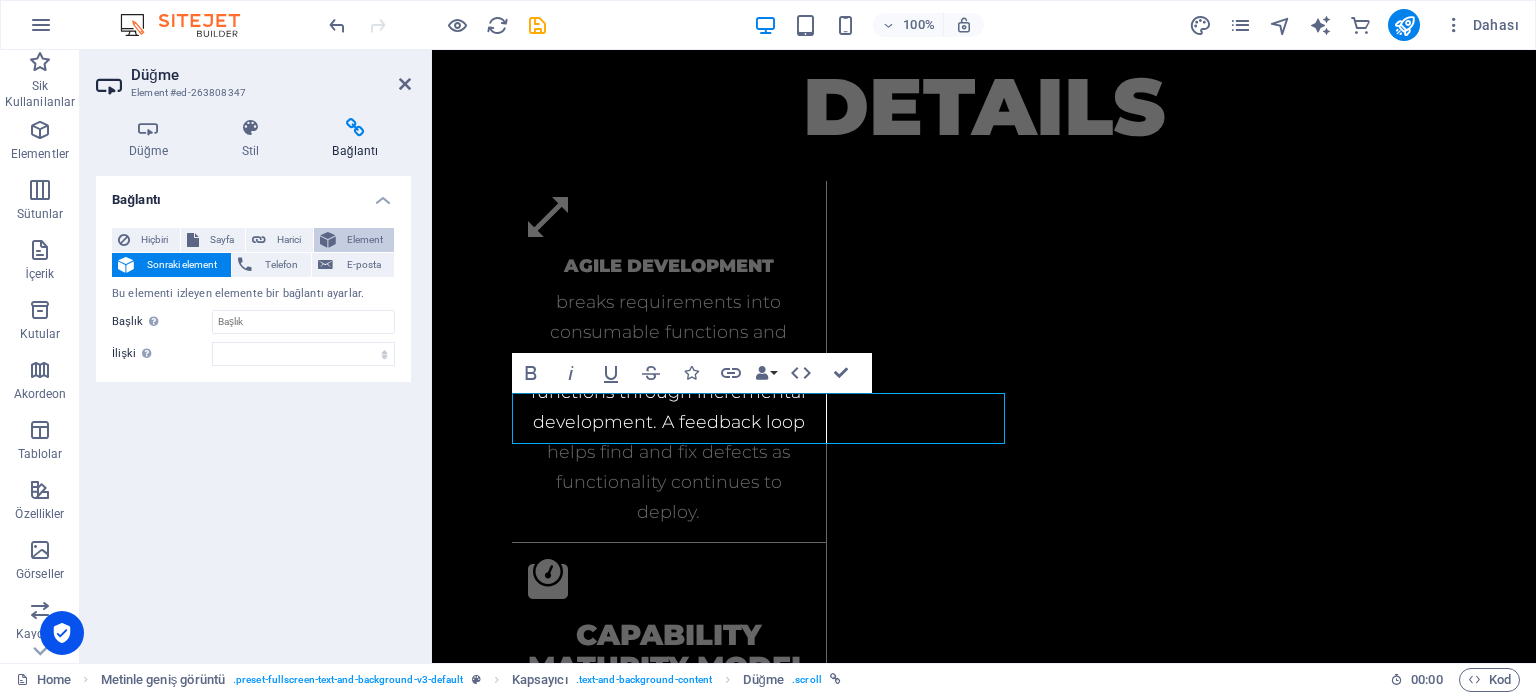 click on "Element" at bounding box center (365, 240) 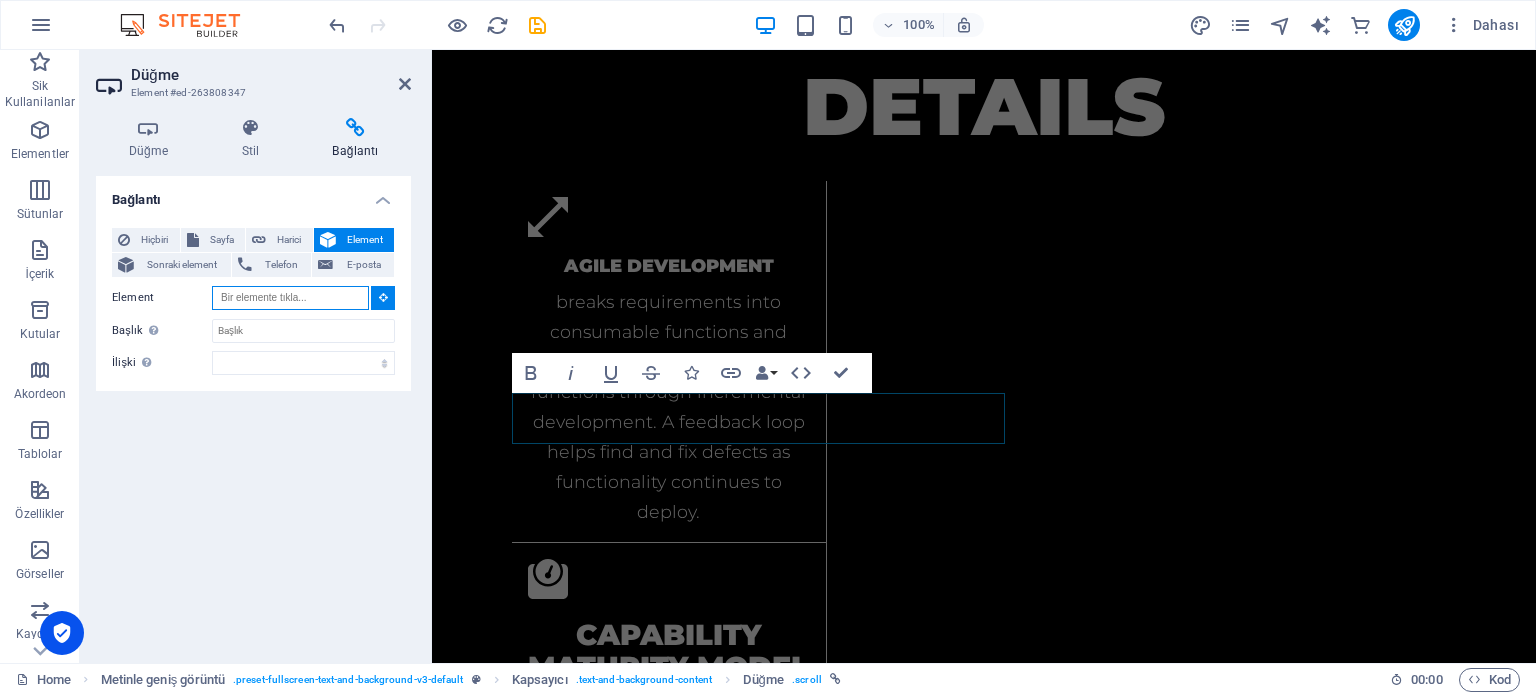 click on "Element" at bounding box center [290, 298] 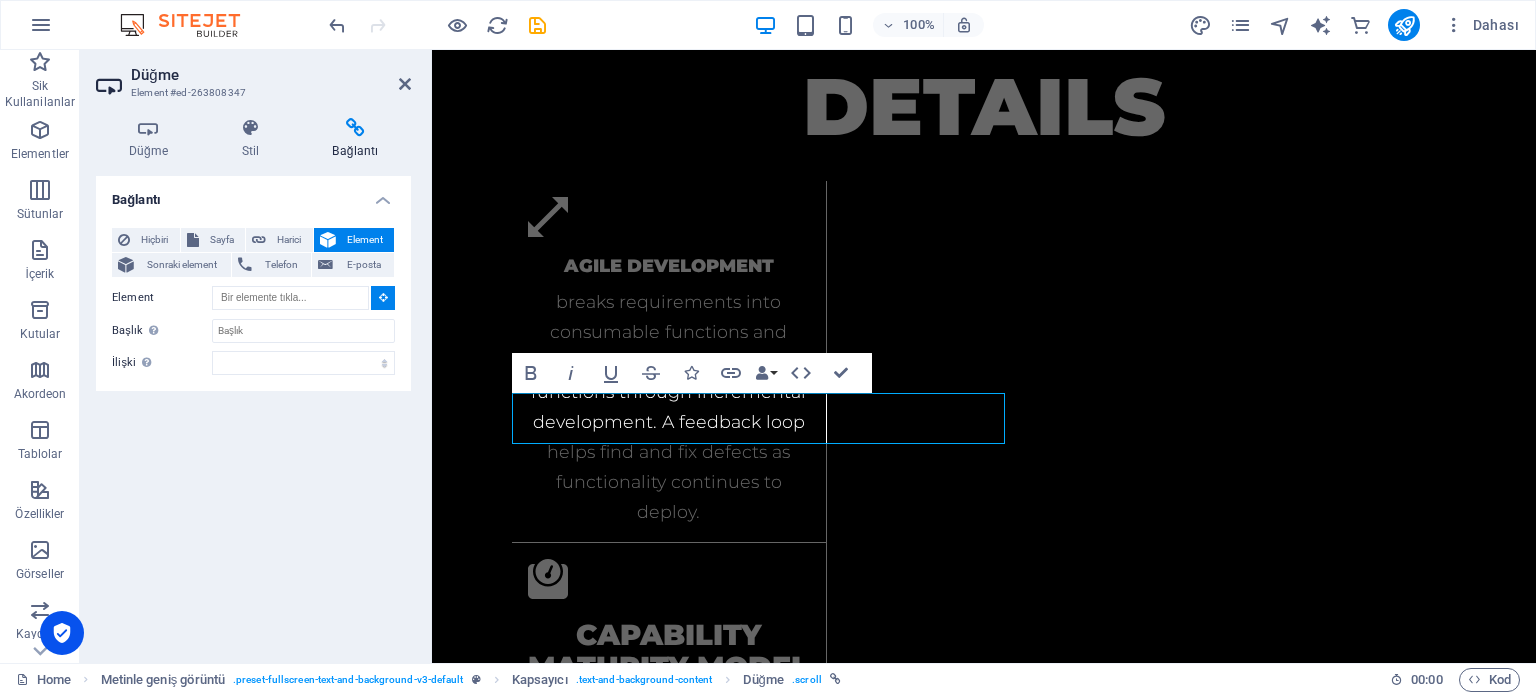 click at bounding box center (383, 297) 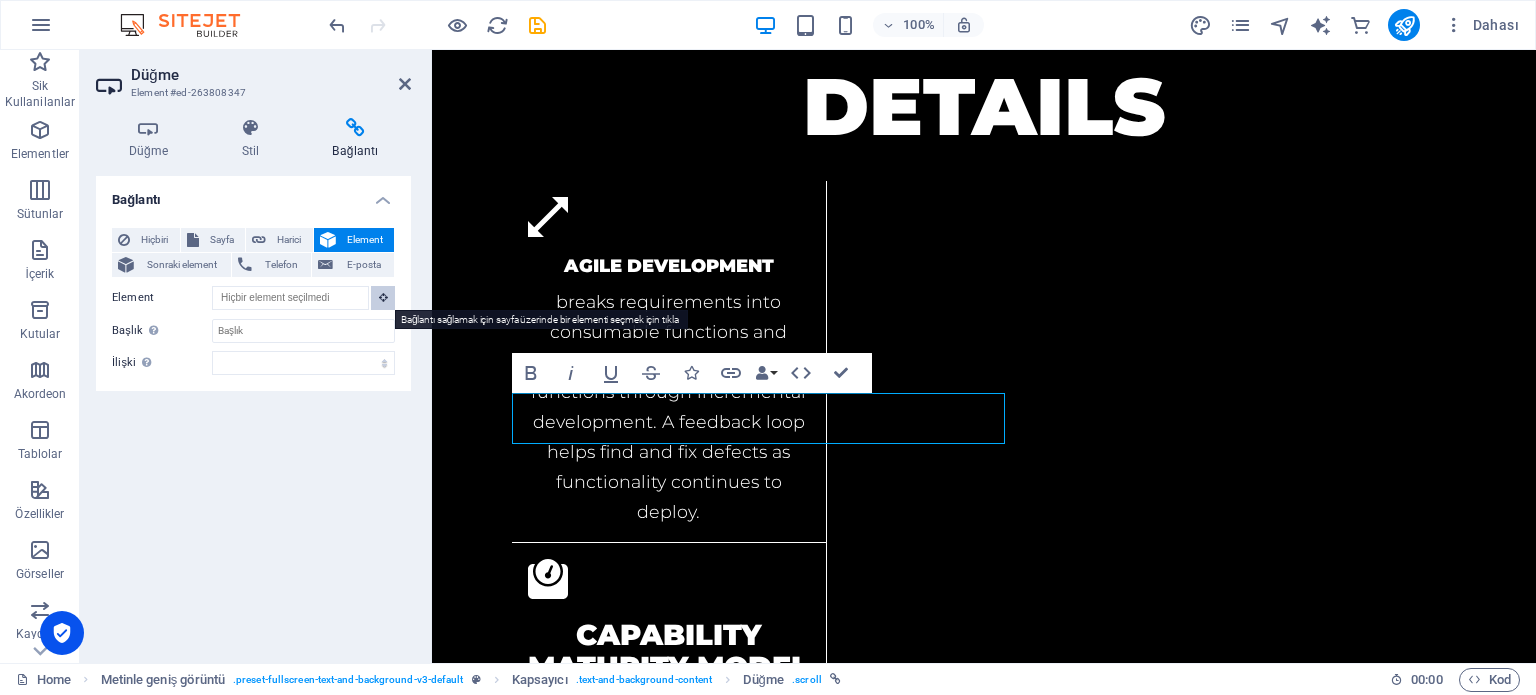 click at bounding box center [383, 297] 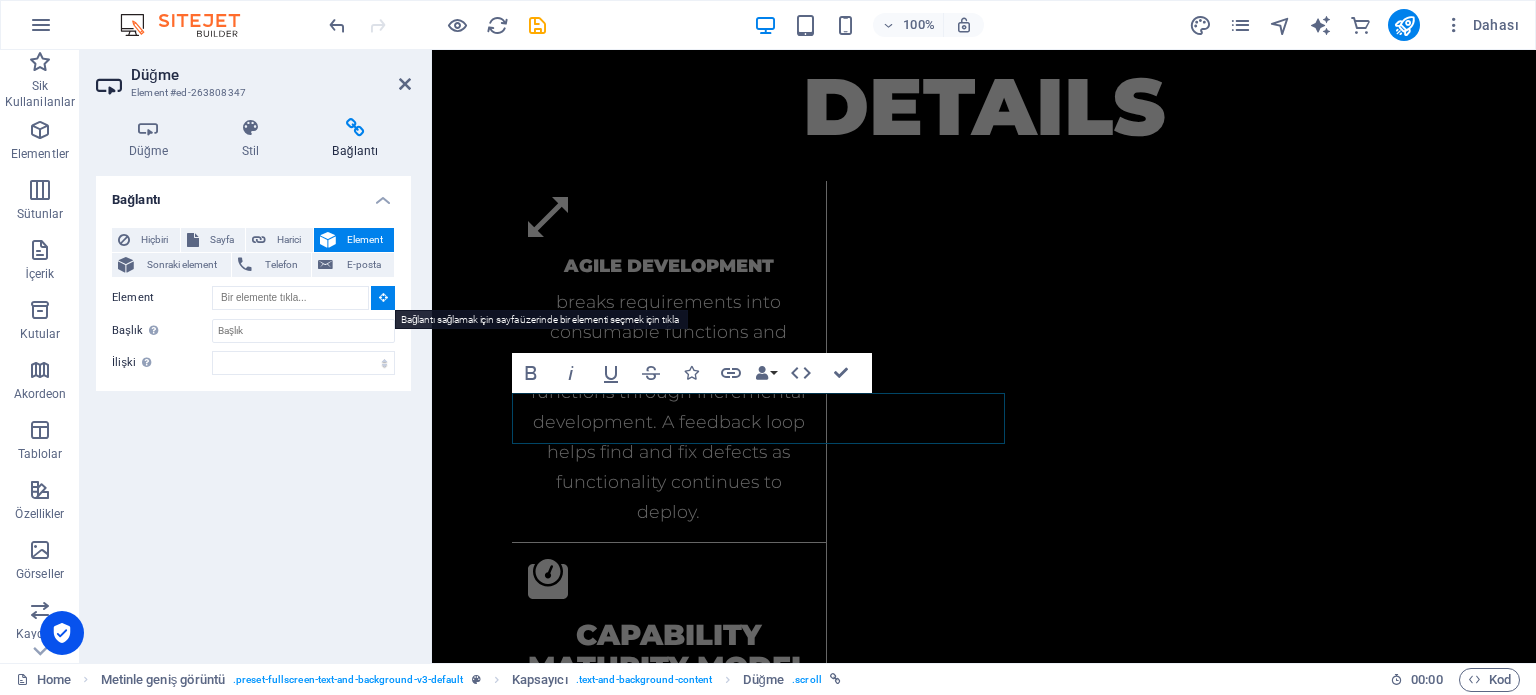 click at bounding box center [383, 298] 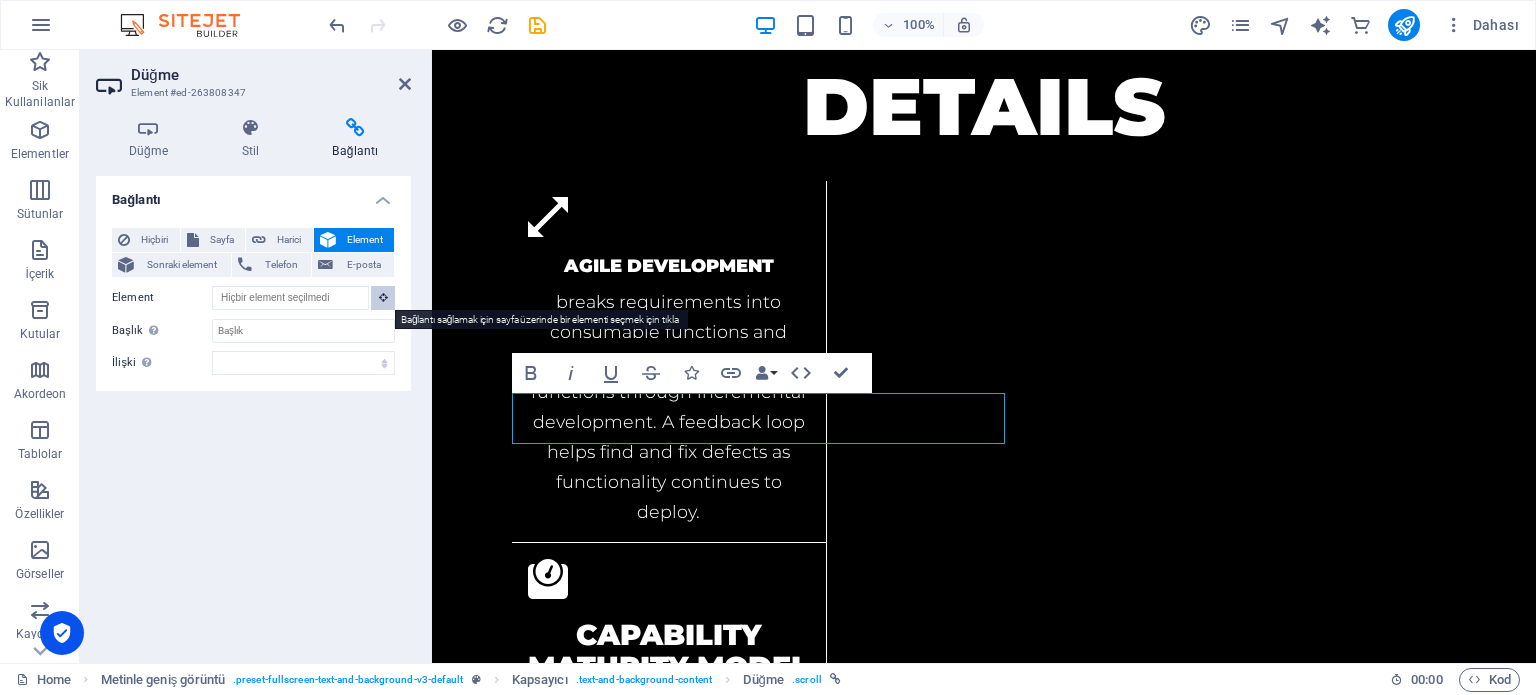 click at bounding box center (383, 297) 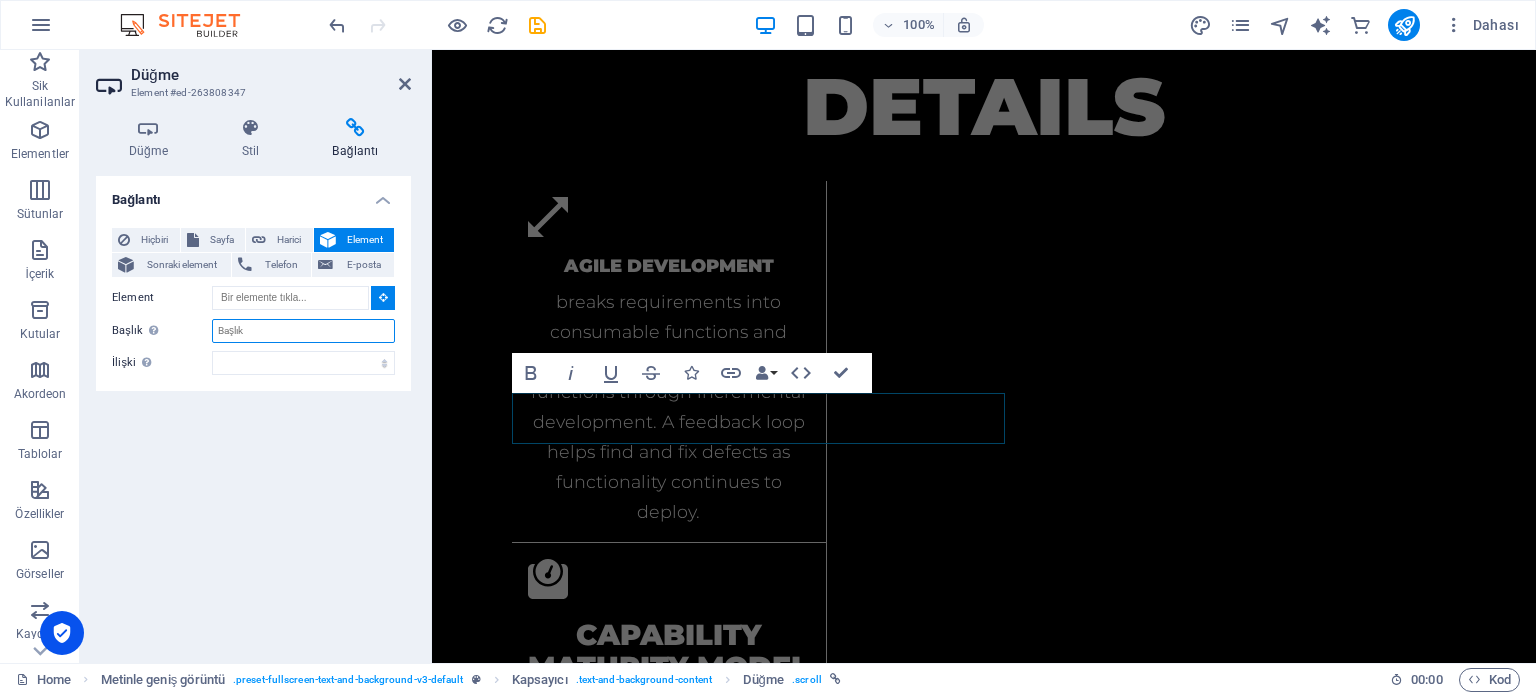 click on "Başlık Ek bağlantı tanımının bağlantı metniyle aynı olmaması gerekir. Başlık, genellikle fare elementin üzerine geldiğinde bir araç ipucu metni olarak gösterilir. Belirsizse boş bırak." at bounding box center [303, 331] 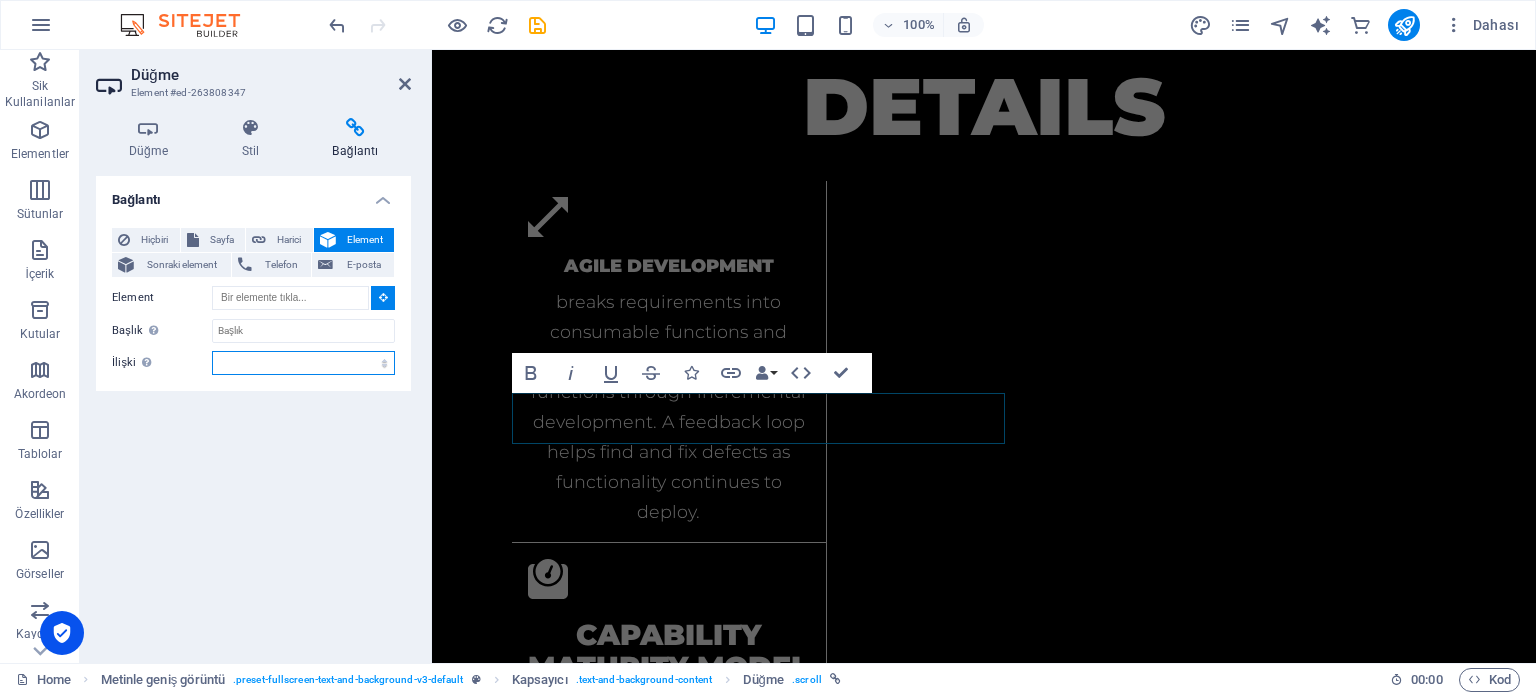 click on "alternate oluşturan bookmark harici yardım lisans ileri nofollow noreferrer noopener önceki arayın etiket" at bounding box center (303, 363) 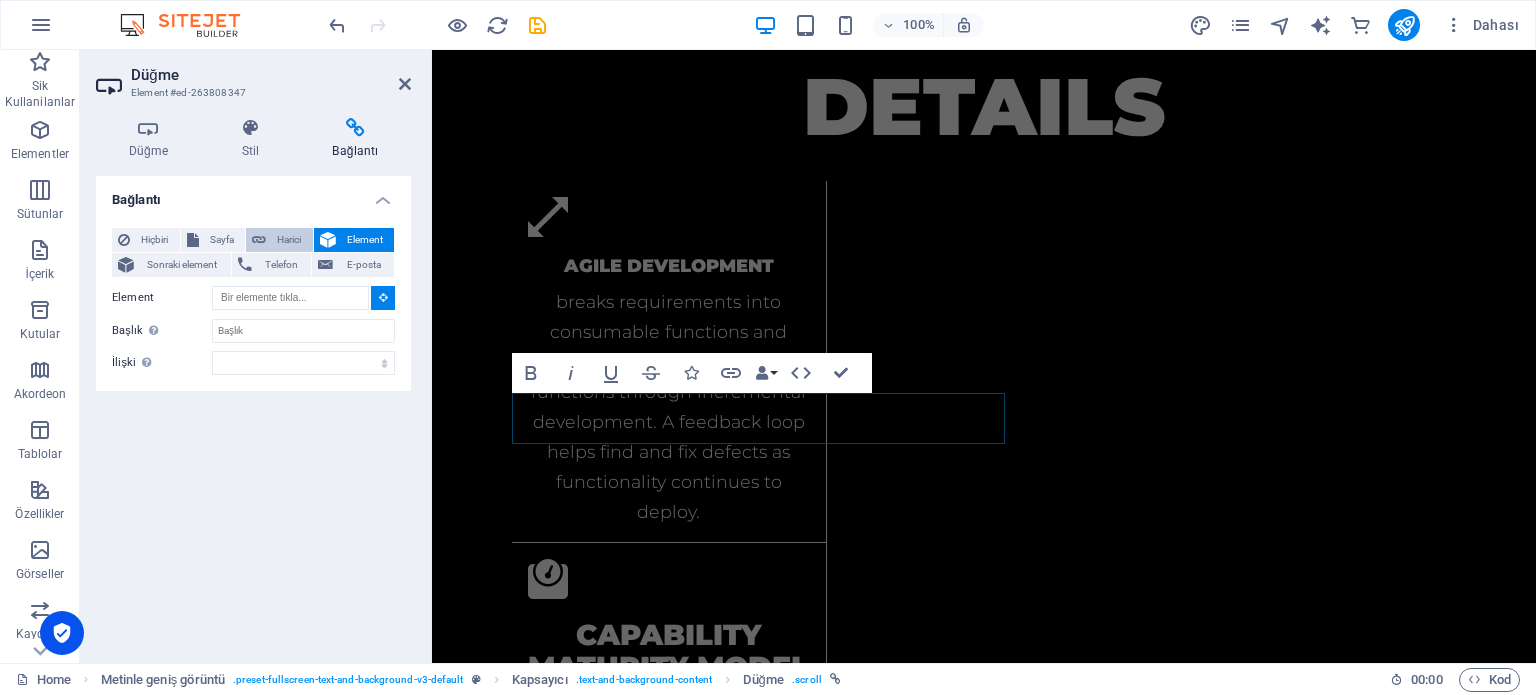click on "Harici" at bounding box center (289, 240) 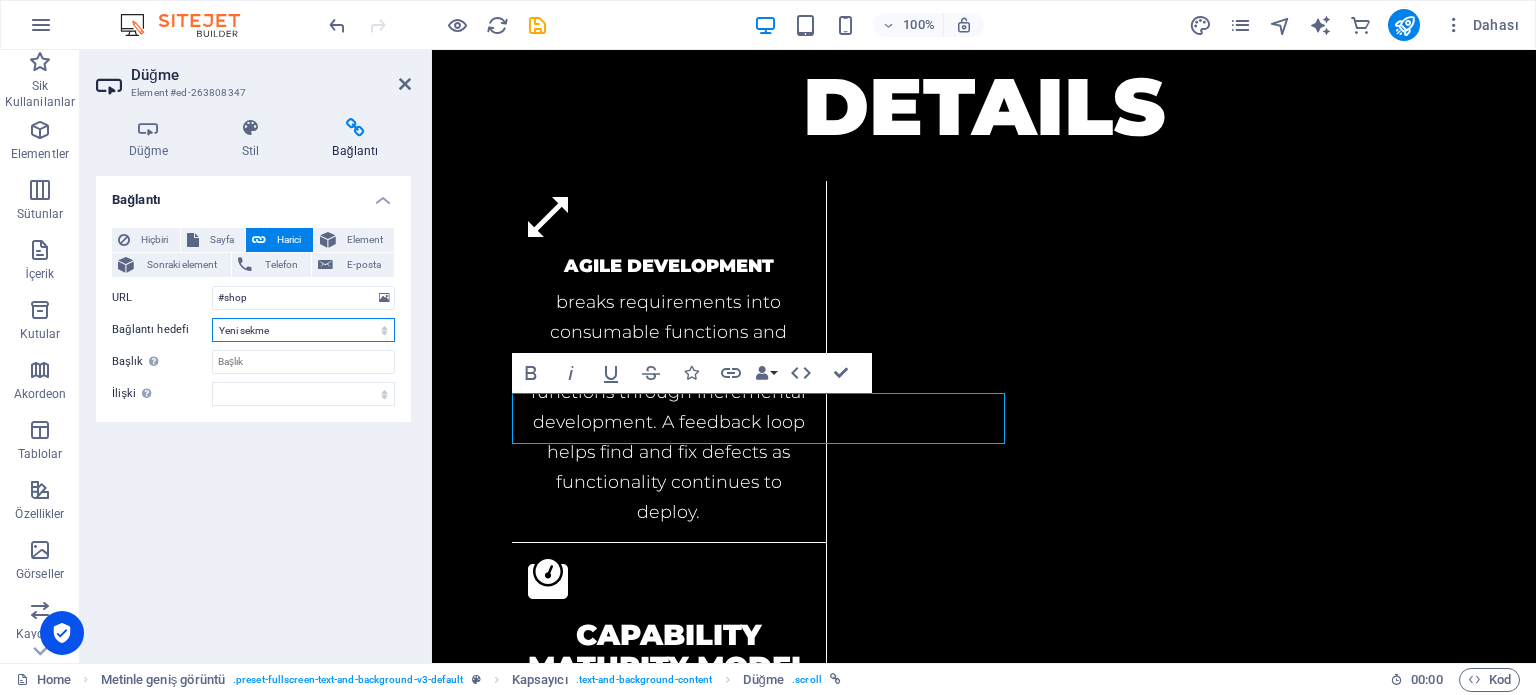 click on "Yeni sekme Aynı sekme Kaplama" at bounding box center (303, 330) 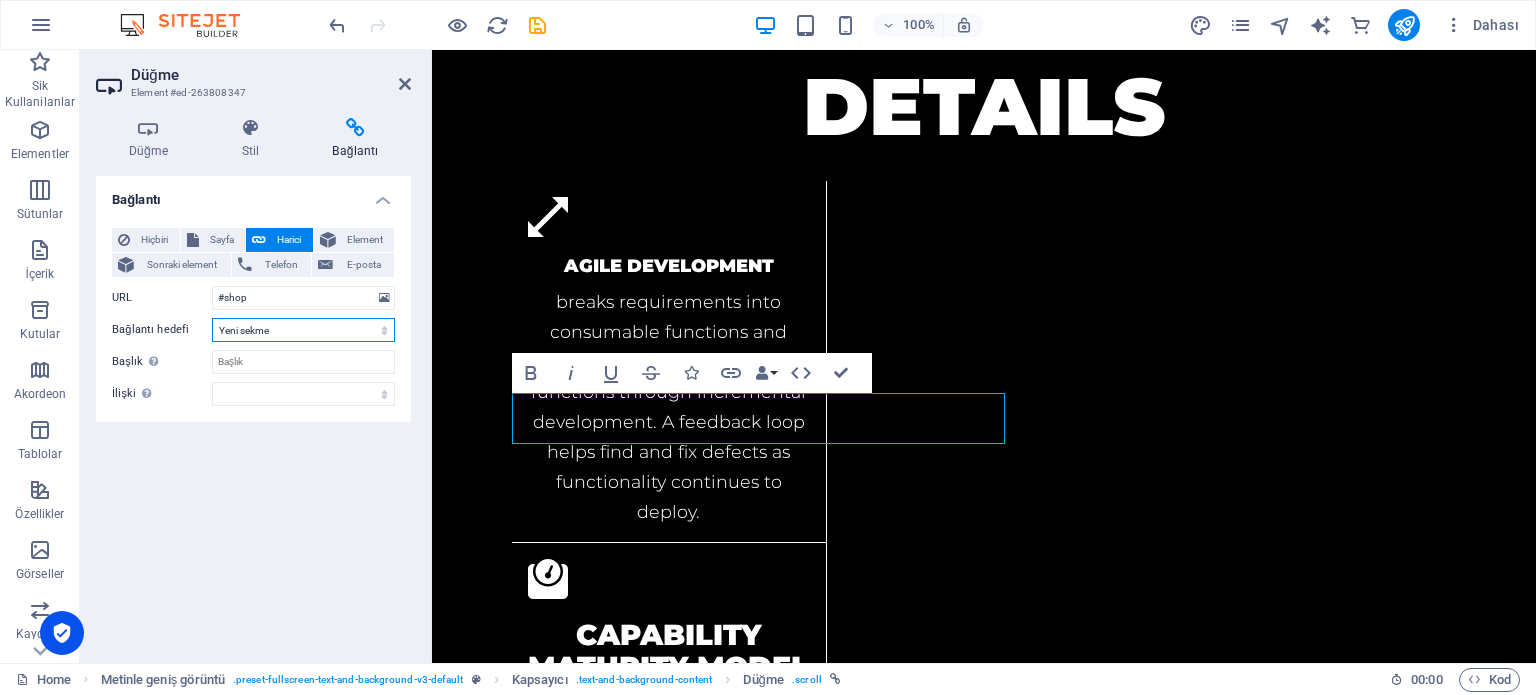 click on "Yeni sekme Aynı sekme Kaplama" at bounding box center [303, 330] 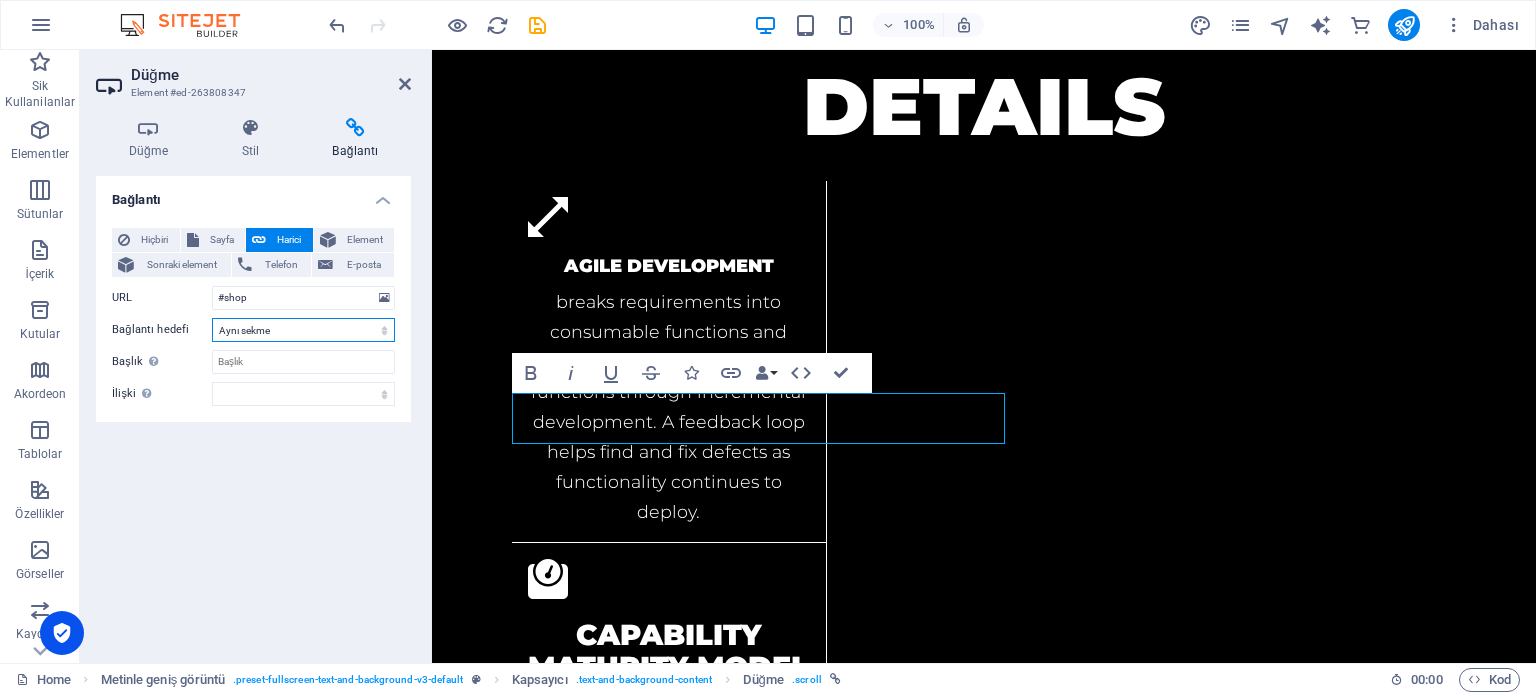 click on "Yeni sekme Aynı sekme Kaplama" at bounding box center (303, 330) 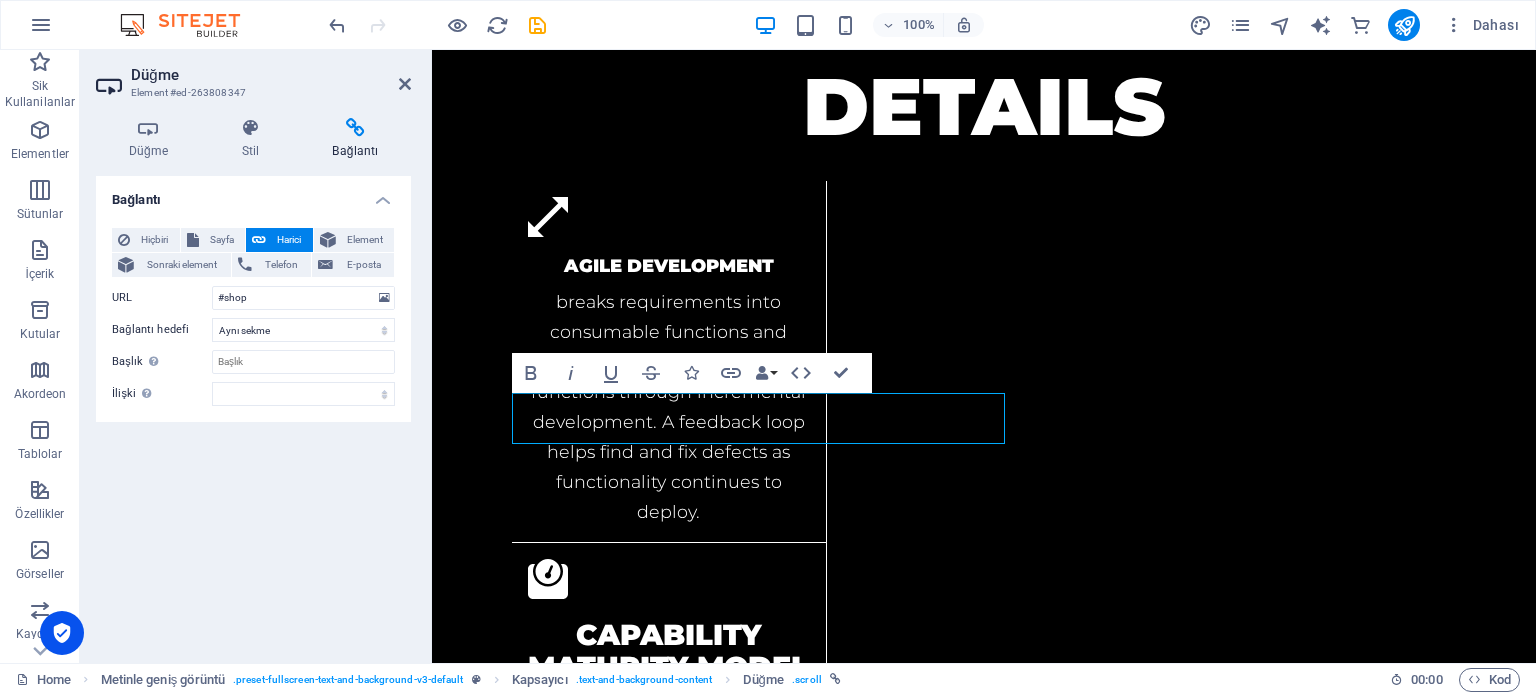 click on "Bağlantı Hiçbiri Sayfa Harici Element Sonraki element Telefon E-posta Sayfa Home Subpage Legal Notice Privacy Element
URL #shop Telefon E-posta Bağlantı hedefi Yeni sekme Aynı sekme Kaplama Başlık Ek bağlantı tanımının bağlantı metniyle aynı olmaması gerekir. Başlık, genellikle fare elementin üzerine geldiğinde bir araç ipucu metni olarak gösterilir. Belirsizse boş bırak. İlişki Bu bağlantının bağlantı hedefiyle ilişkisini  ayarlar. Örneğin; "nofollow" (izleme) değeri, arama motorlarına bağlantıyı izleme talimatı verir. Boş bırakılabilir. alternate oluşturan bookmark harici yardım lisans ileri nofollow noreferrer noopener önceki arayın etiket" at bounding box center (253, 411) 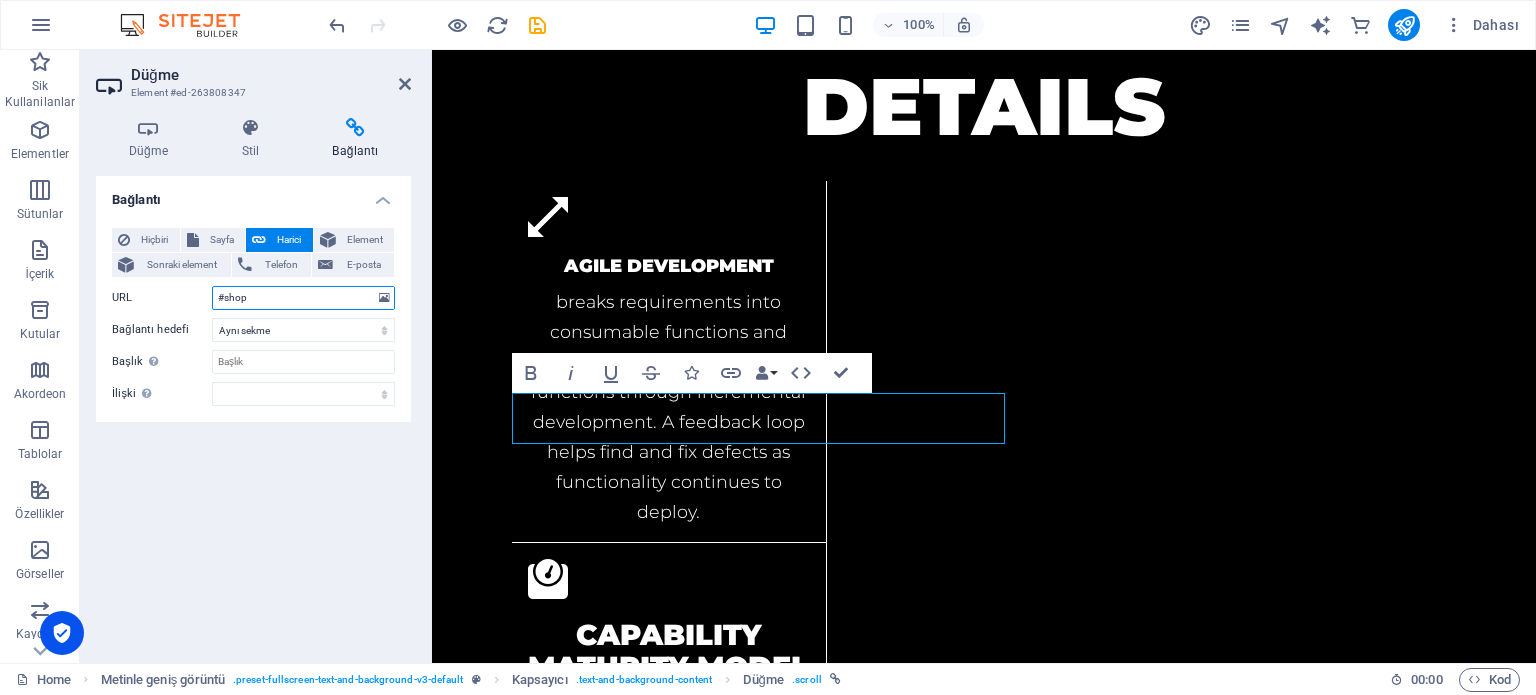click on "#shop" at bounding box center (303, 298) 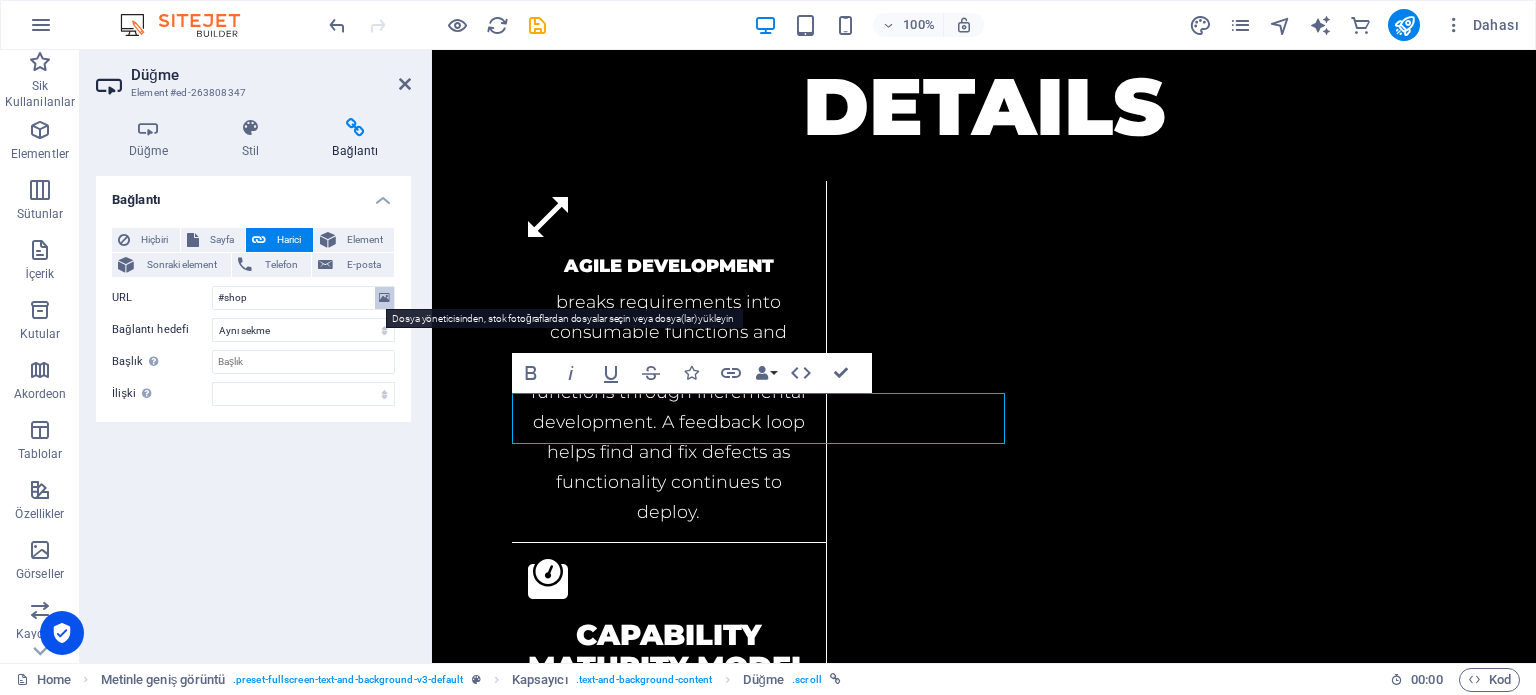 click at bounding box center (384, 298) 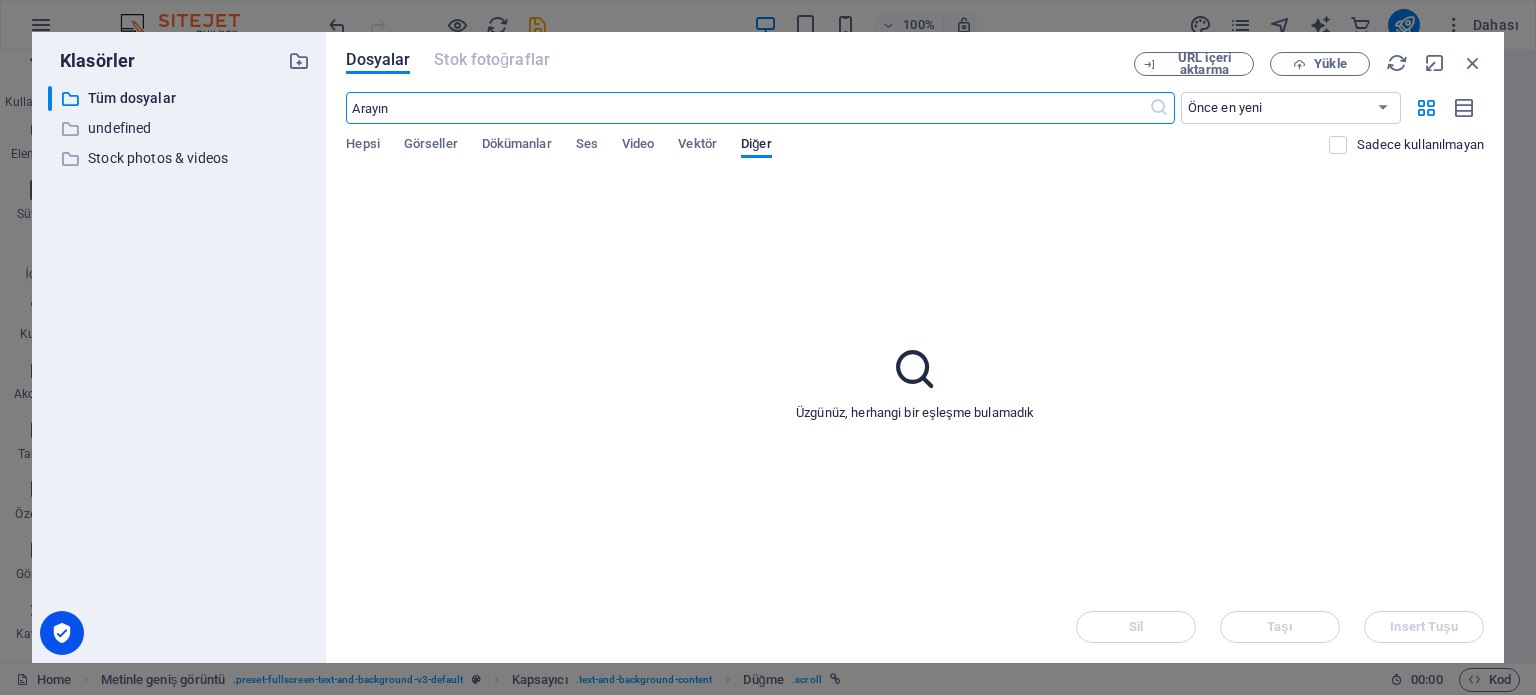 scroll, scrollTop: 2678, scrollLeft: 0, axis: vertical 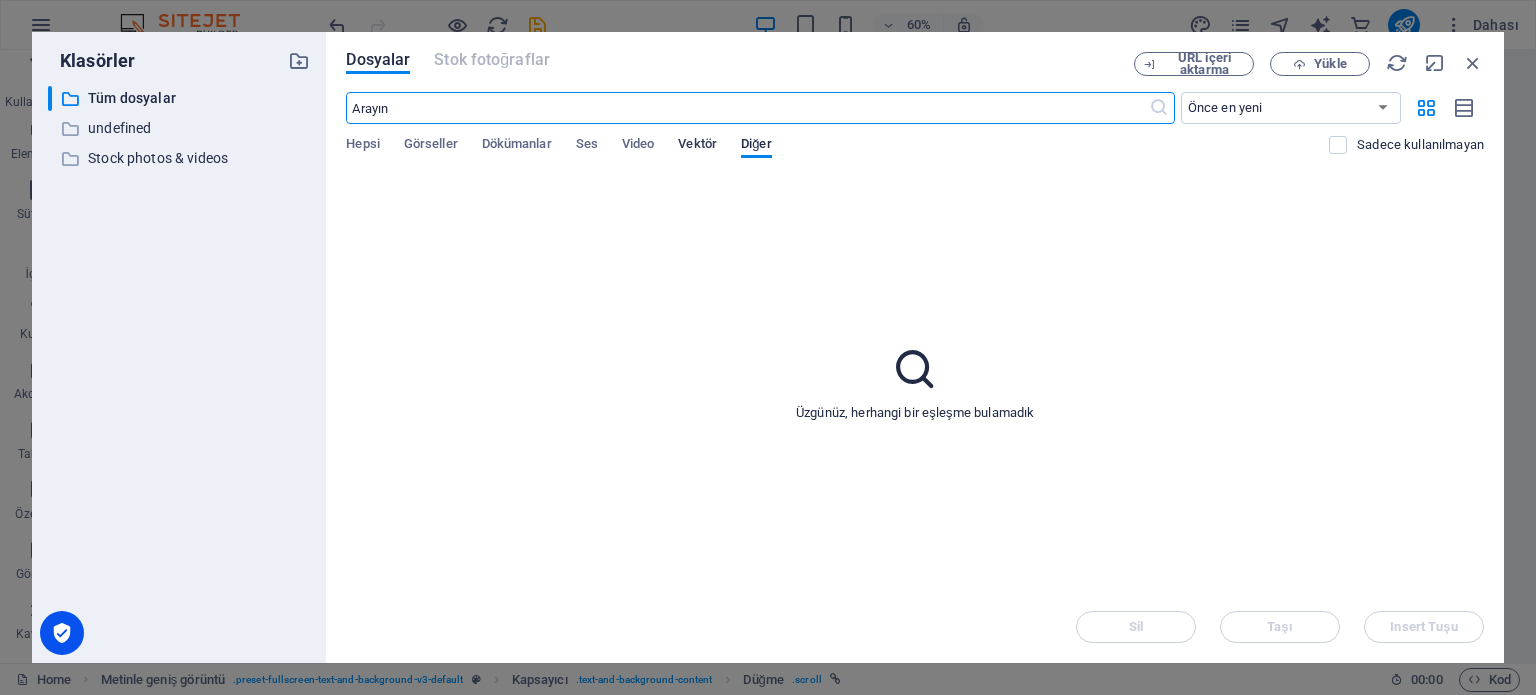click on "Vektör" at bounding box center [697, 146] 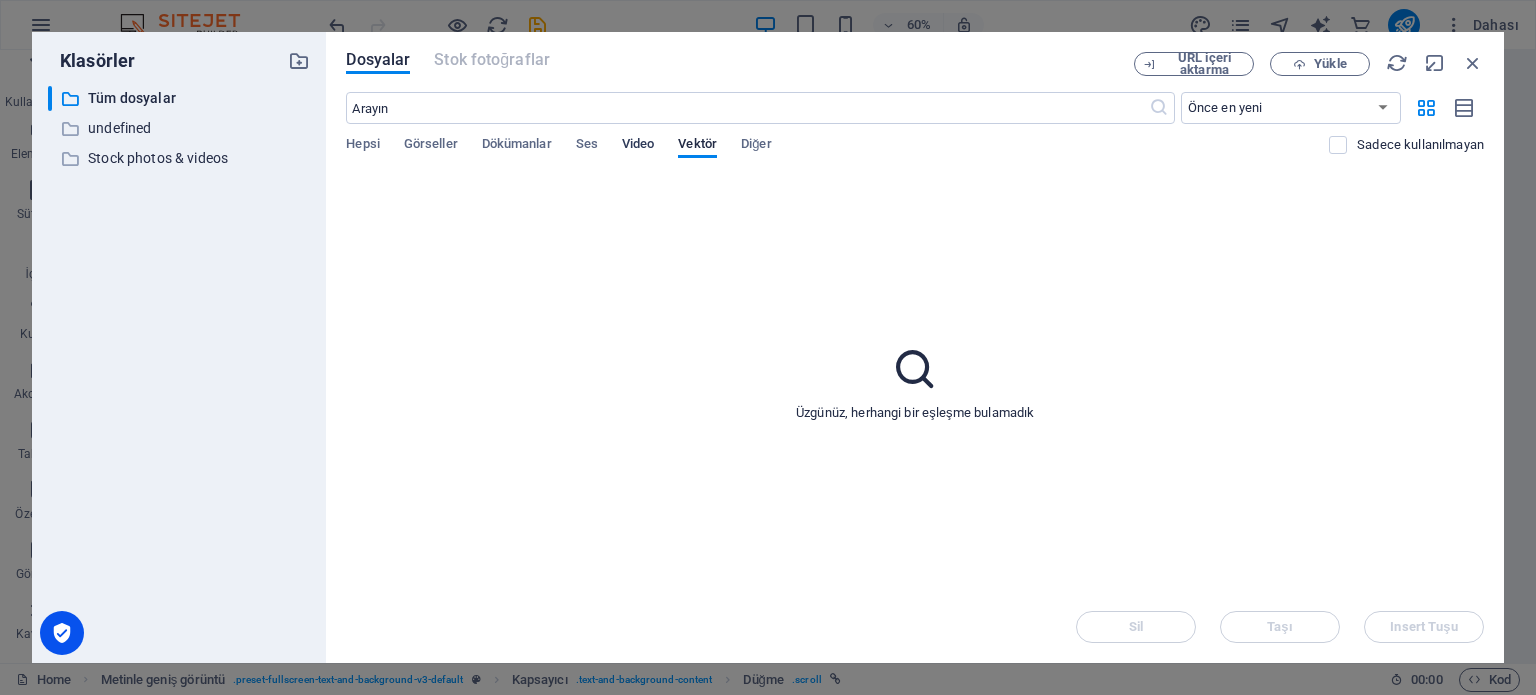 click on "Video" at bounding box center [638, 146] 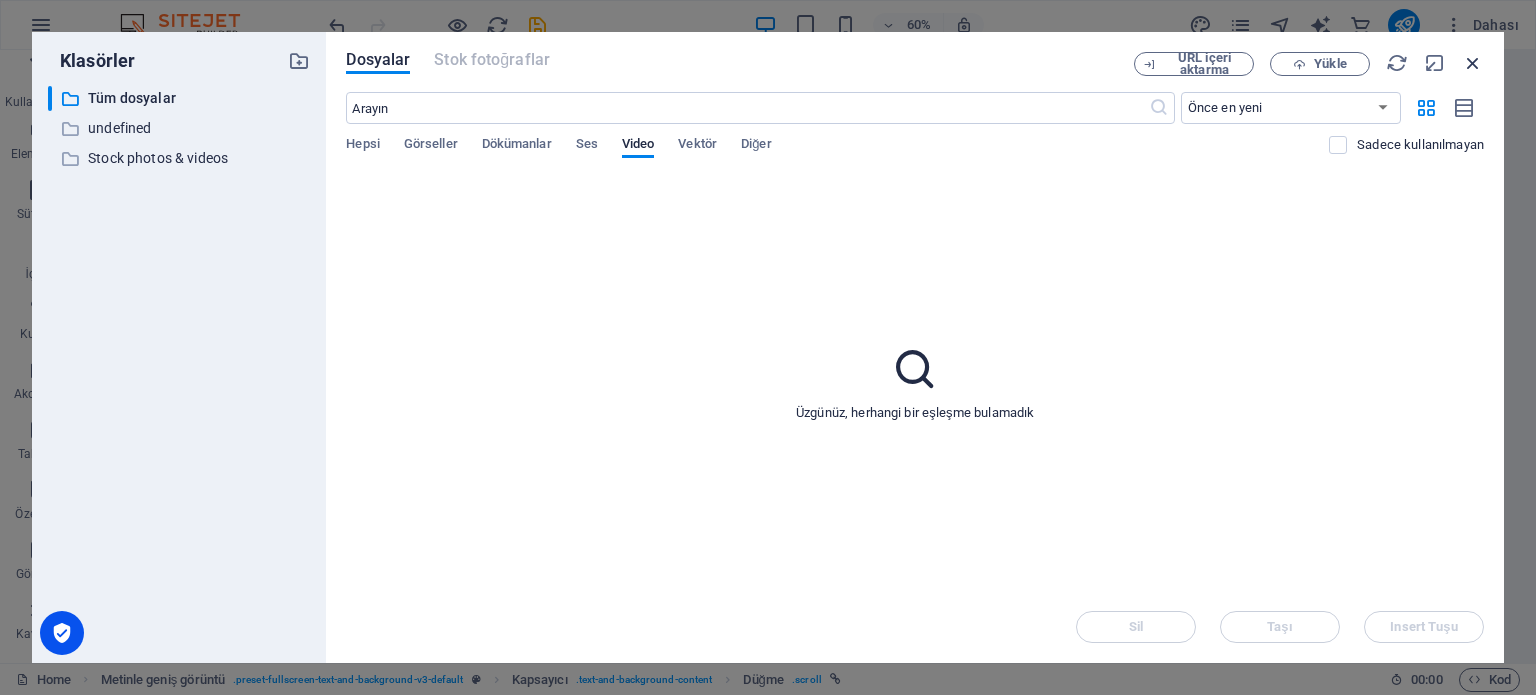 click at bounding box center [1473, 63] 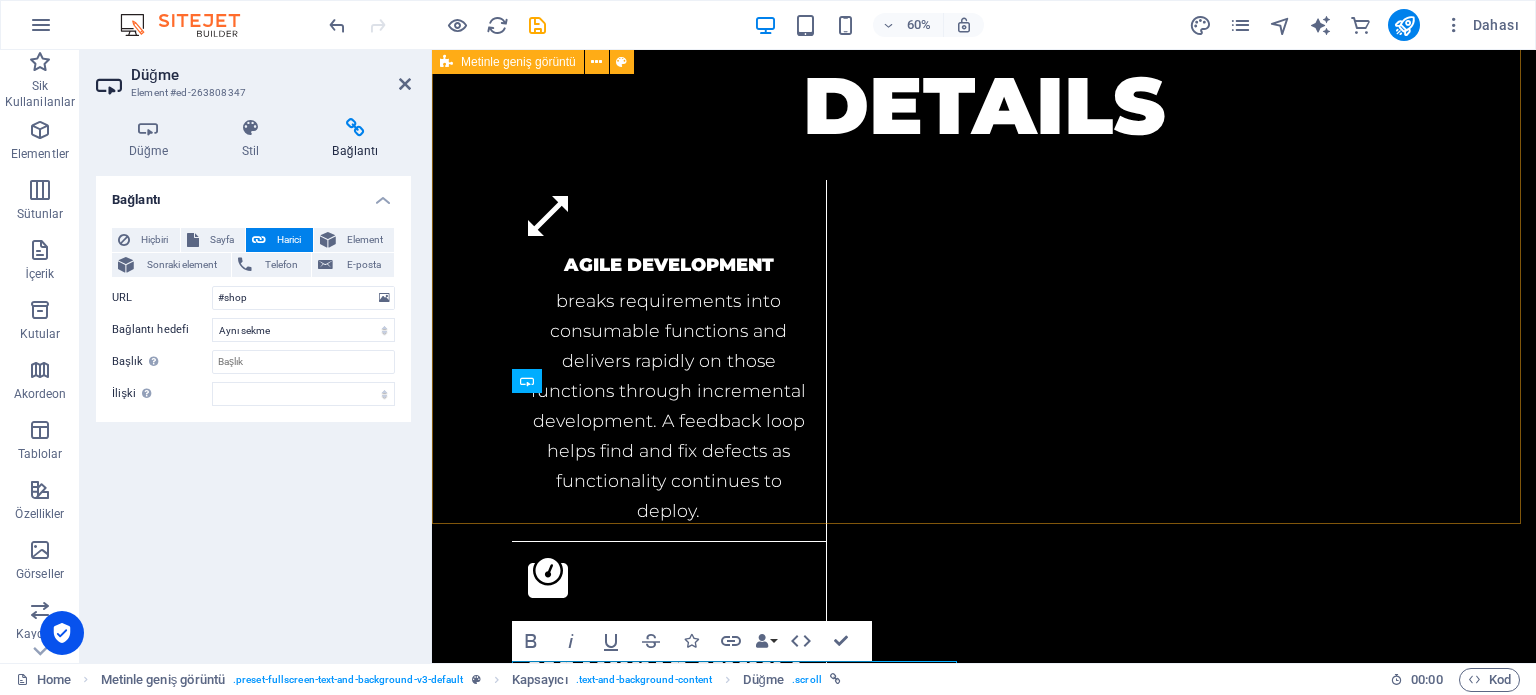 scroll, scrollTop: 2528, scrollLeft: 0, axis: vertical 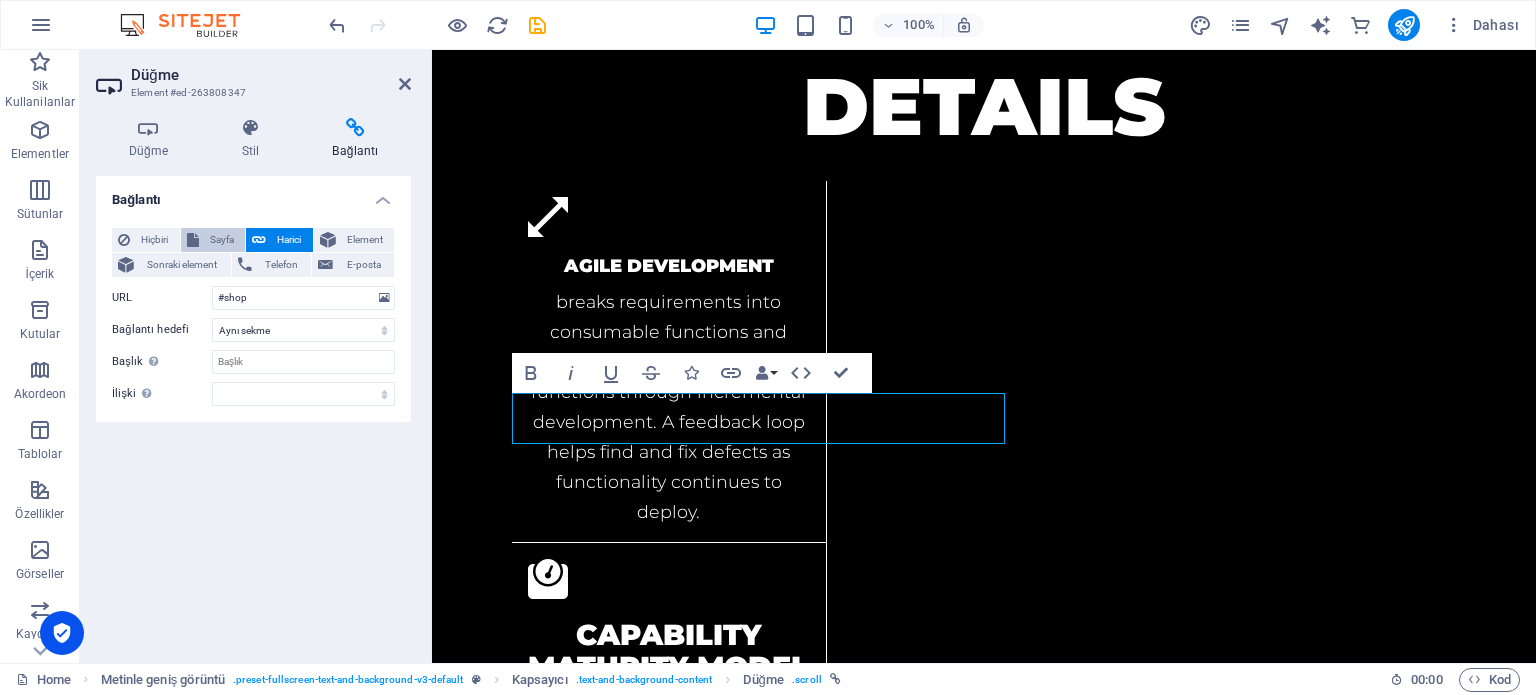 click on "Sayfa" at bounding box center (222, 240) 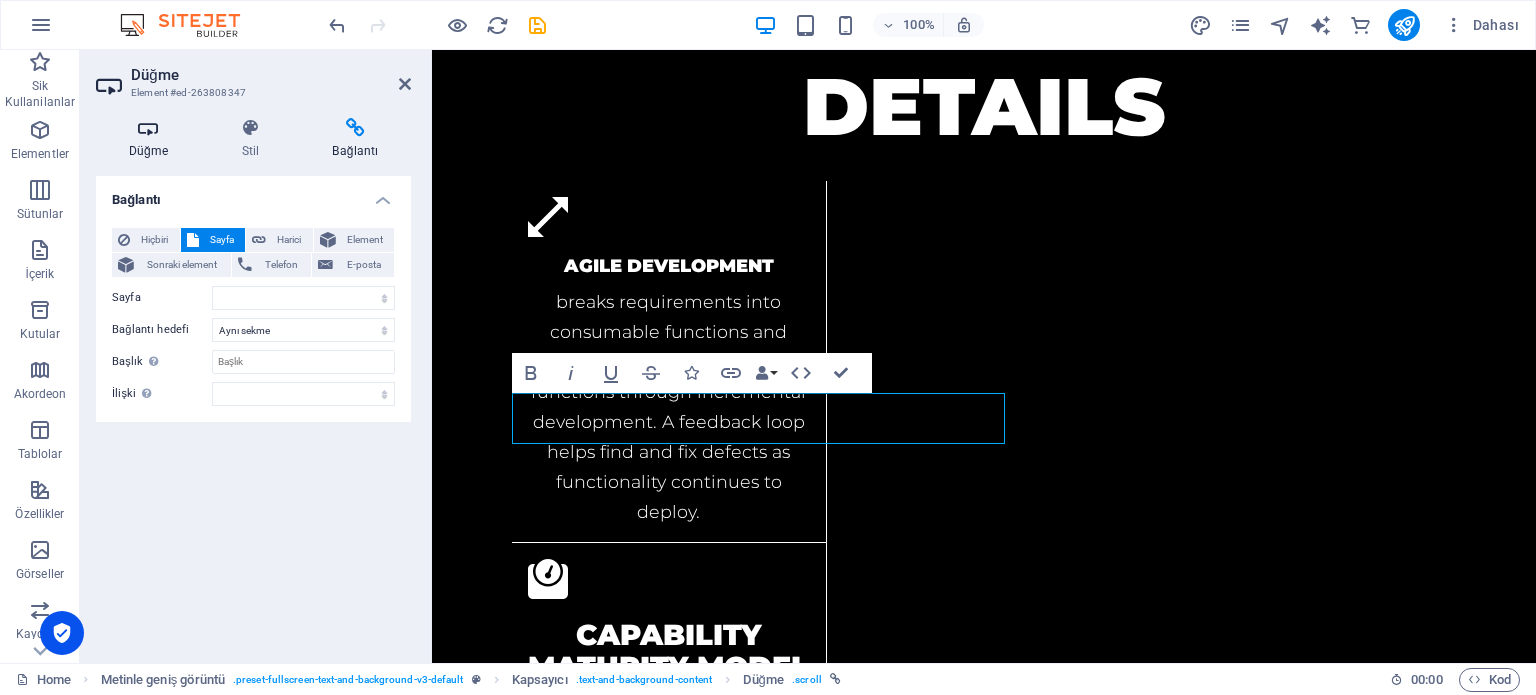 click on "Düğme" at bounding box center [152, 139] 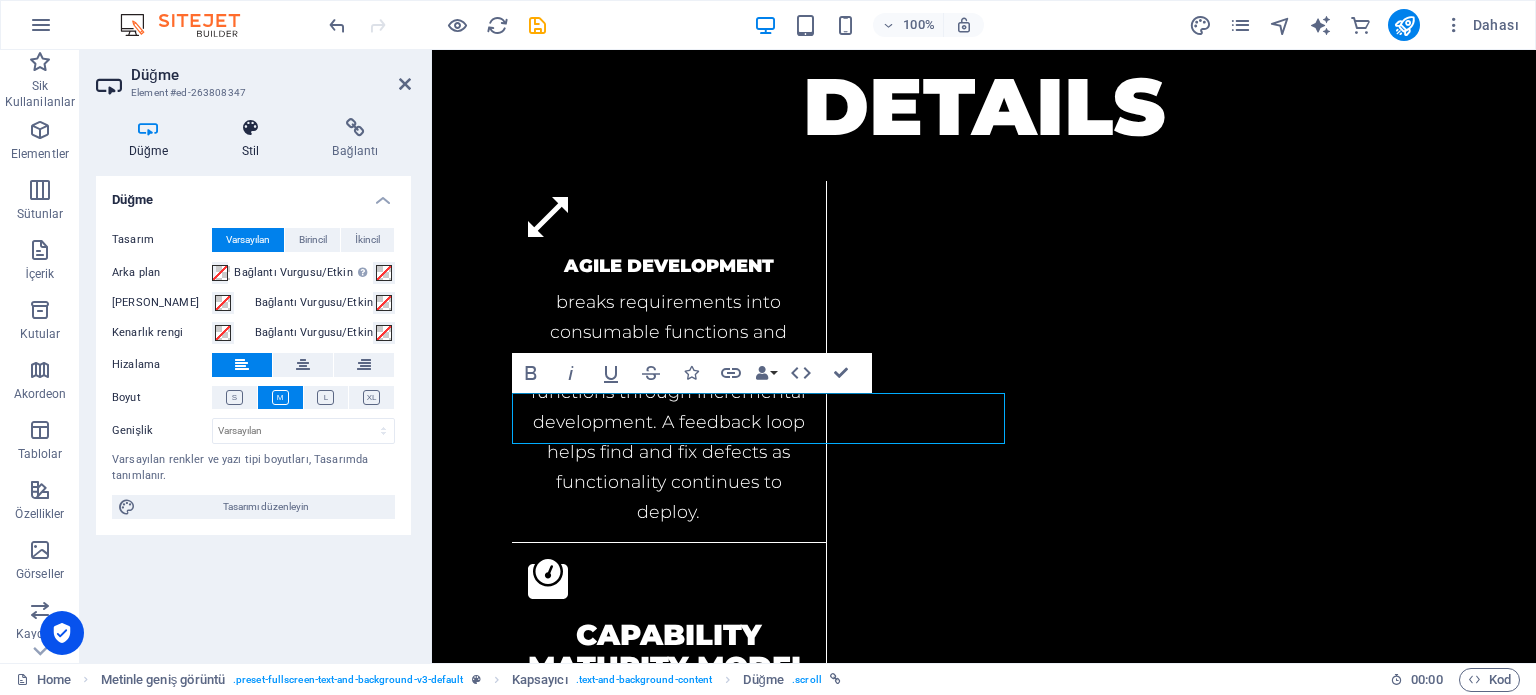 click on "Stil" at bounding box center [254, 139] 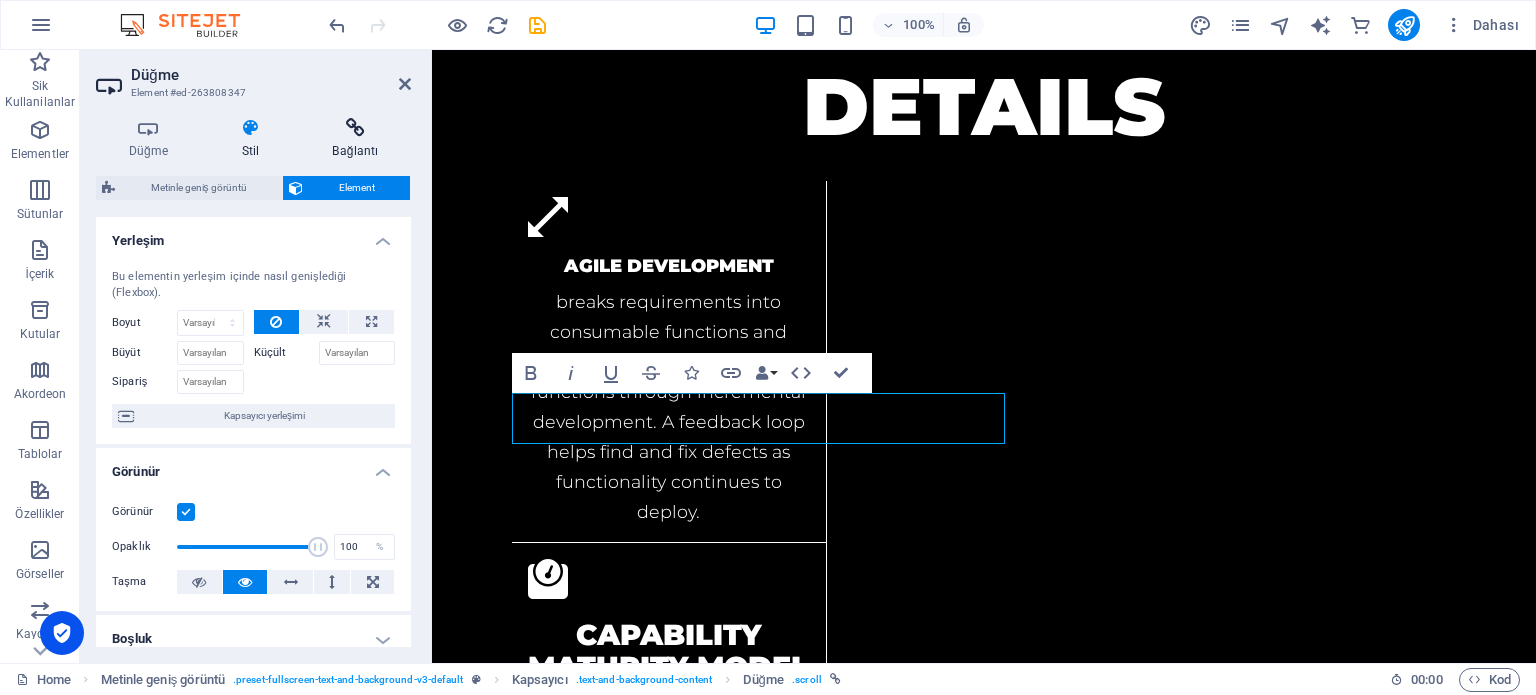 click at bounding box center [355, 128] 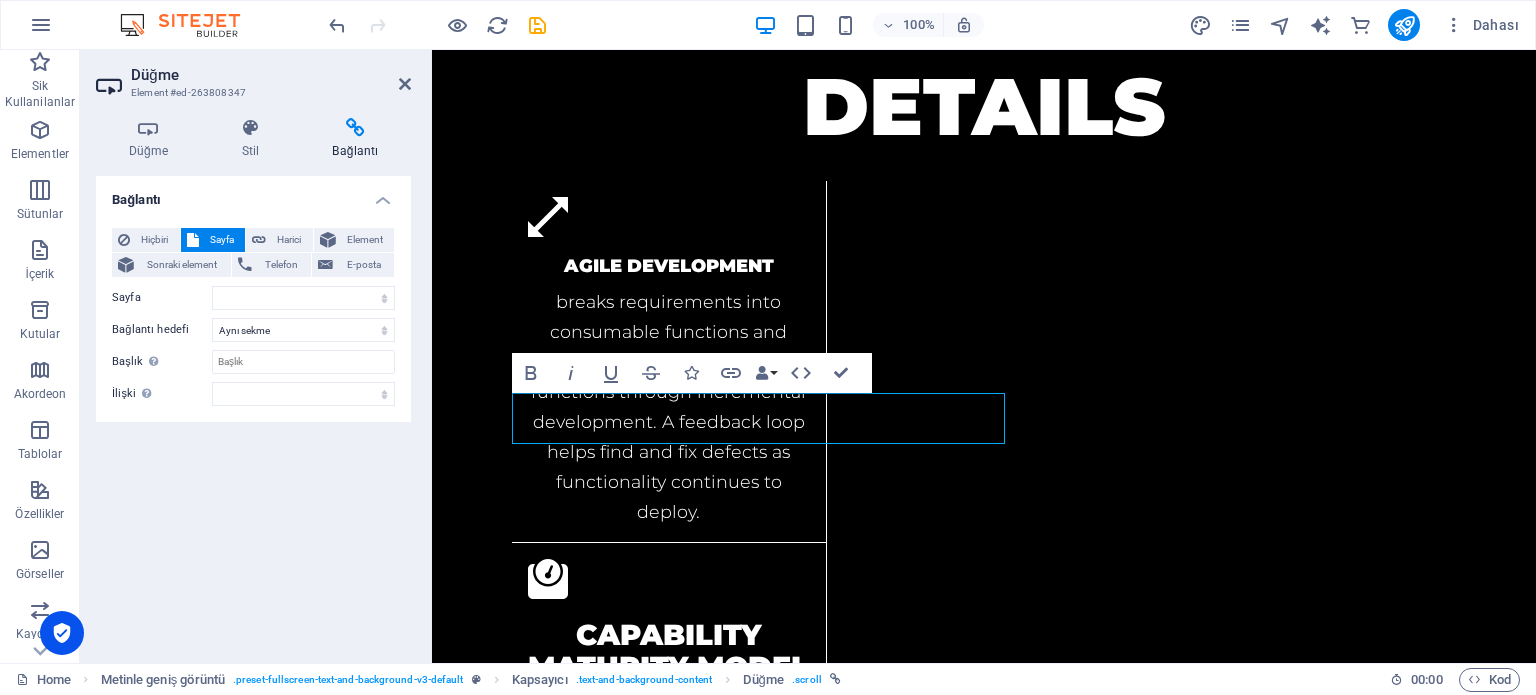 click on "Sayfa" at bounding box center [222, 240] 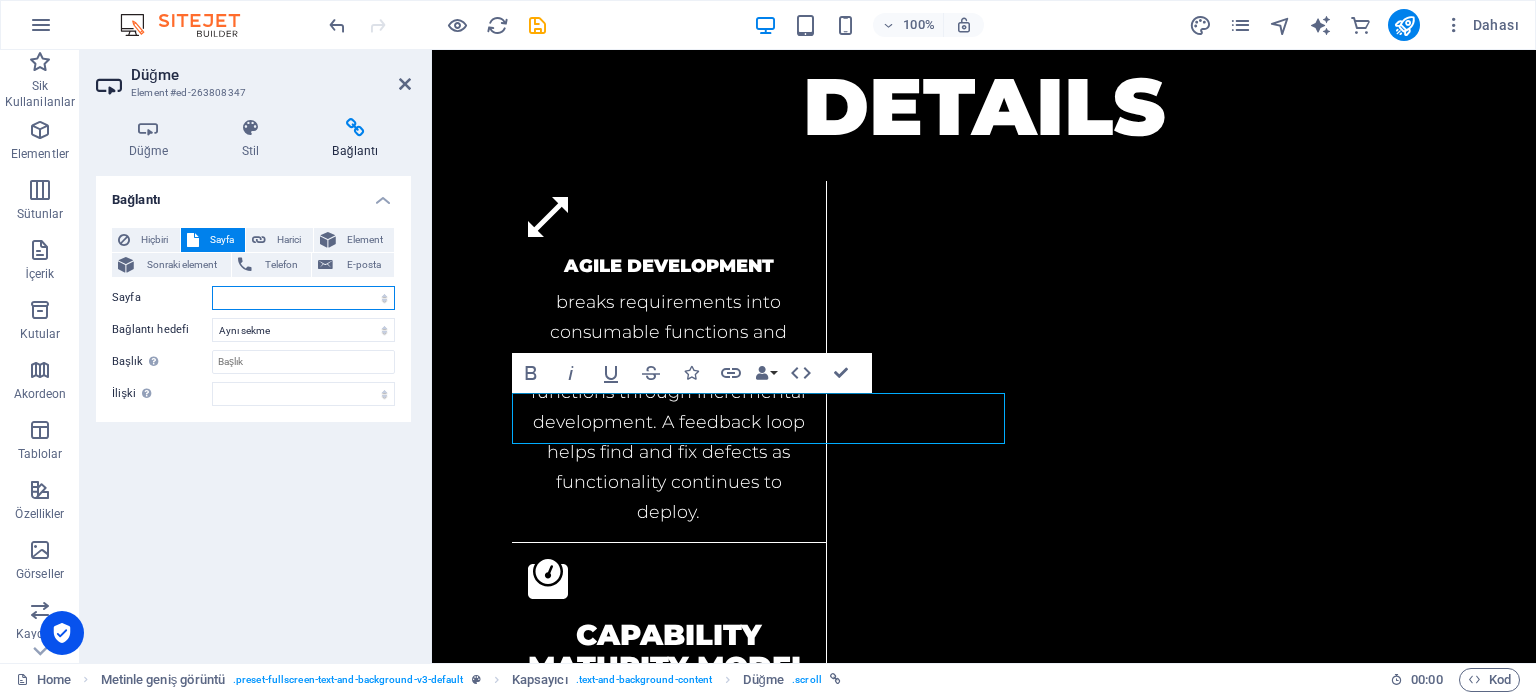 click on "Home Subpage Legal Notice Privacy" at bounding box center (303, 298) 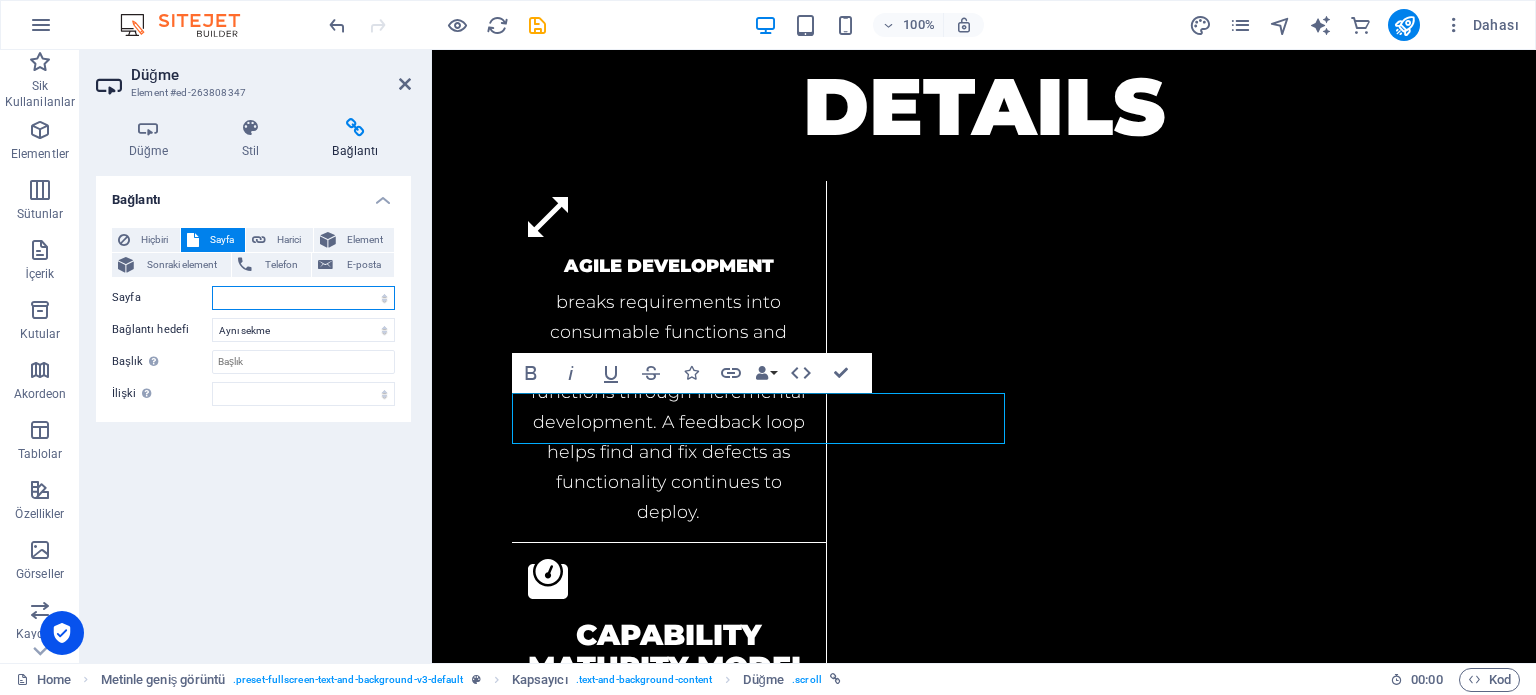 select on "1" 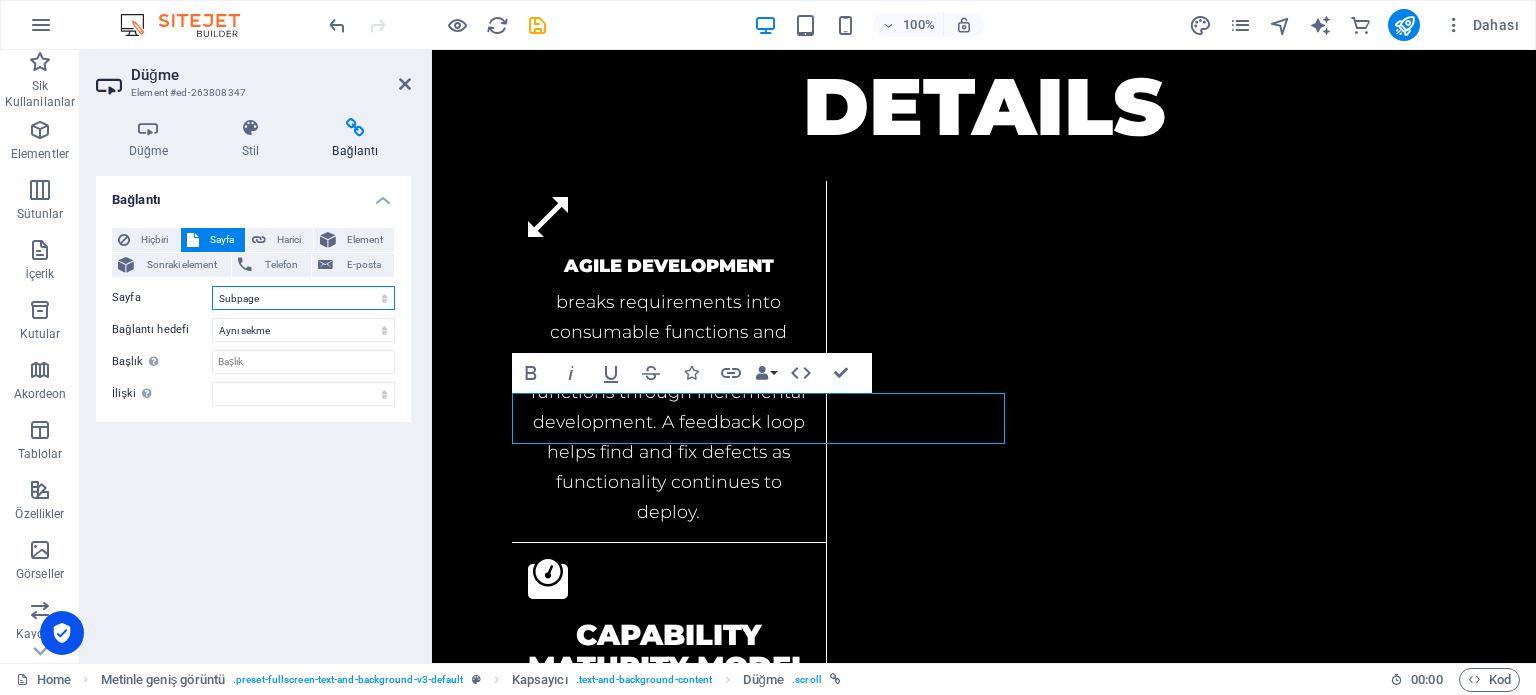 click on "Home Subpage Legal Notice Privacy" at bounding box center [303, 298] 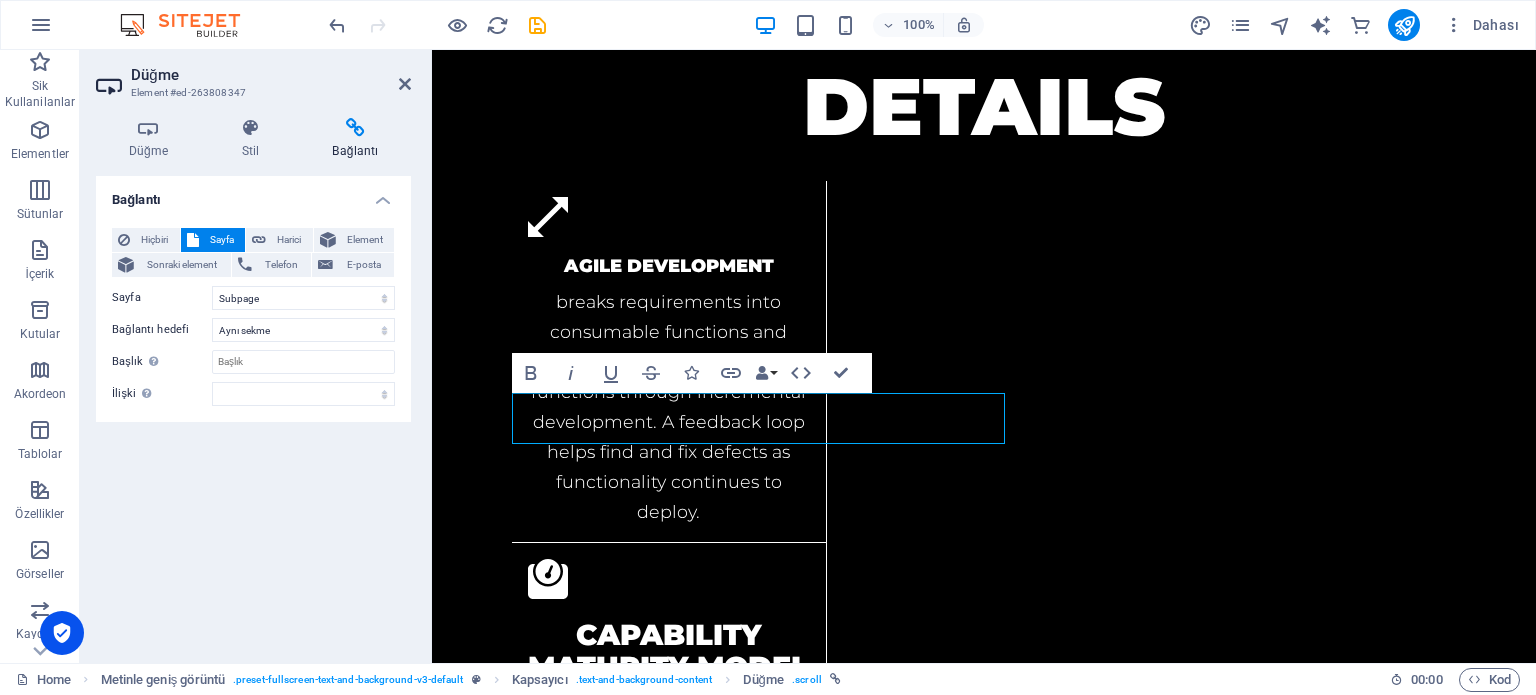 click on "Bağlantı Hiçbiri Sayfa Harici Element Sonraki element Telefon E-posta Sayfa Home Subpage Legal Notice Privacy Element
URL #shop Telefon E-posta Bağlantı hedefi Yeni sekme Aynı sekme Kaplama Başlık Ek bağlantı tanımının bağlantı metniyle aynı olmaması gerekir. Başlık, genellikle fare elementin üzerine geldiğinde bir araç ipucu metni olarak gösterilir. Belirsizse boş bırak. İlişki Bu bağlantının bağlantı hedefiyle ilişkisini  ayarlar. Örneğin; "nofollow" (izleme) değeri, arama motorlarına bağlantıyı izleme talimatı verir. Boş bırakılabilir. alternate oluşturan bookmark harici yardım lisans ileri nofollow noreferrer noopener önceki arayın etiket" at bounding box center [253, 411] 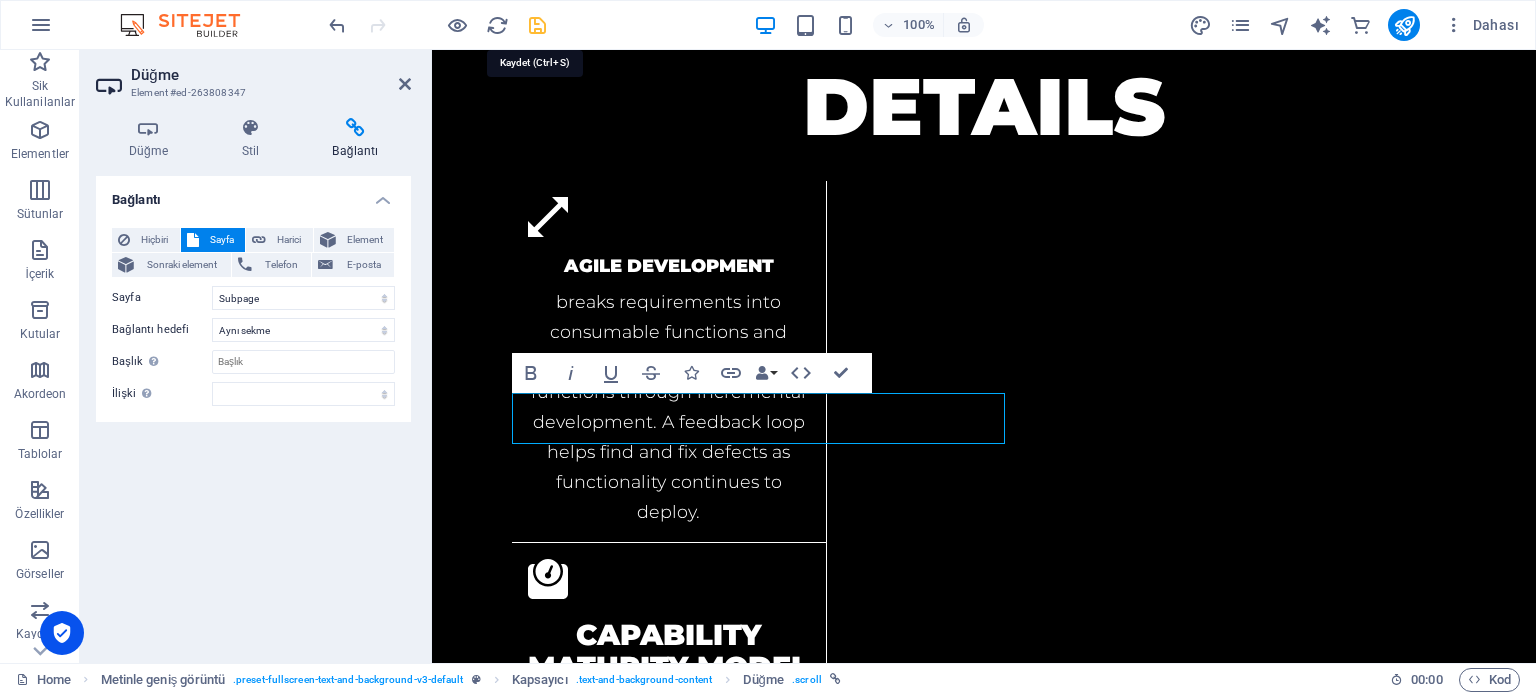 click at bounding box center [537, 25] 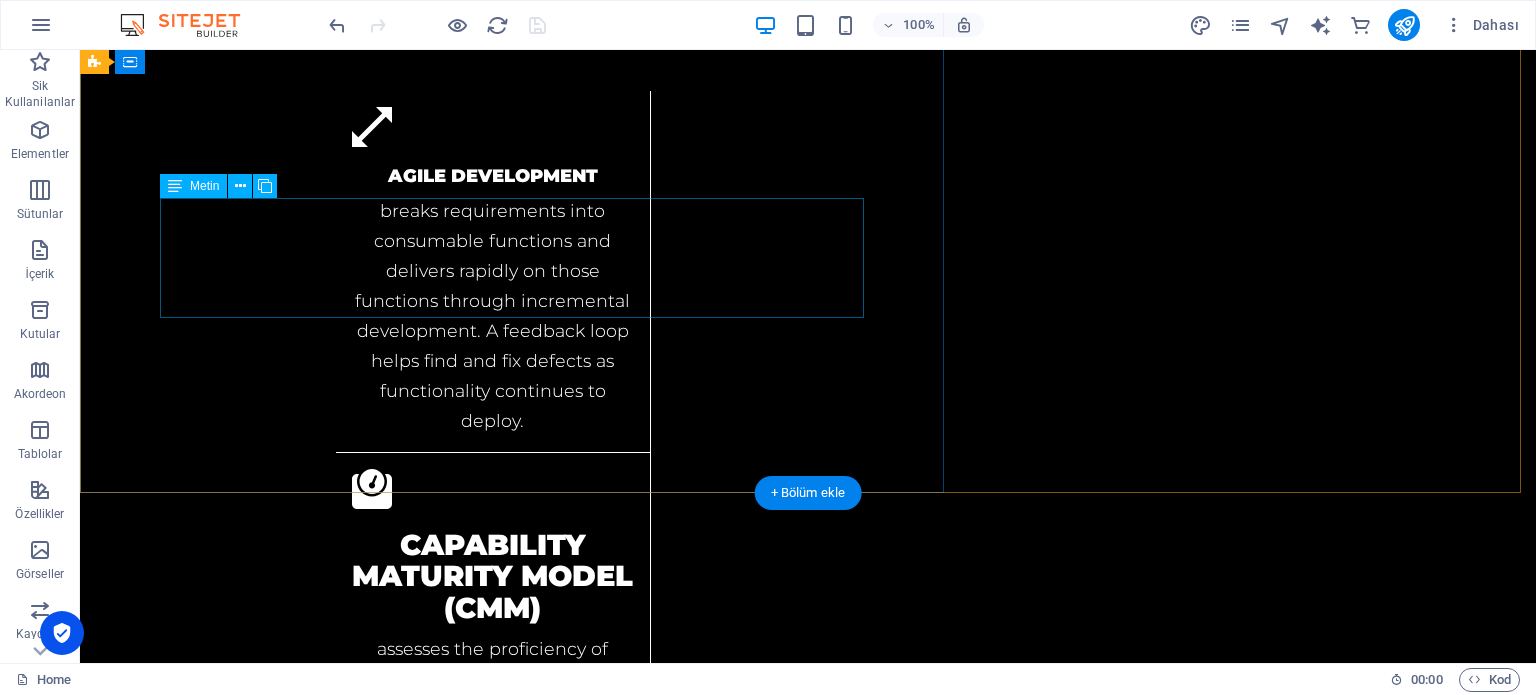 scroll, scrollTop: 2100, scrollLeft: 0, axis: vertical 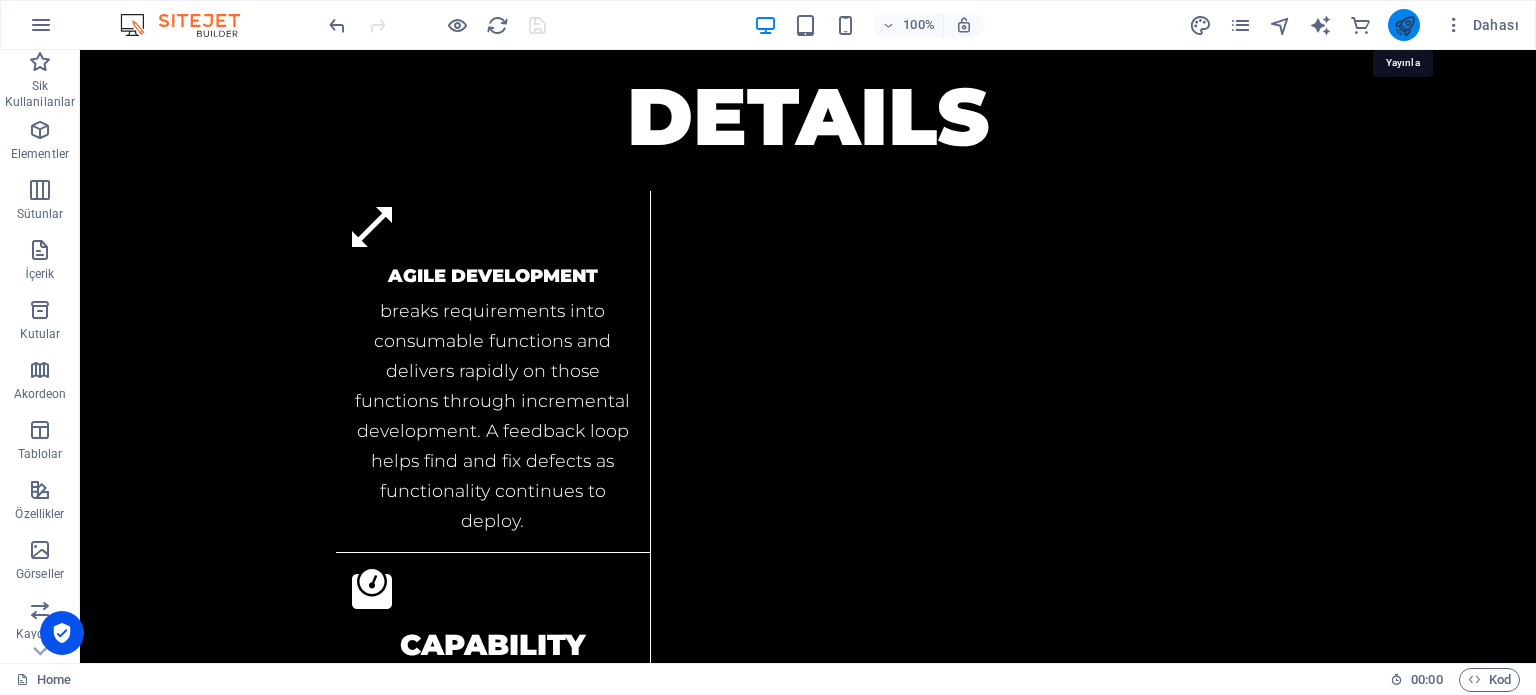 click at bounding box center [1404, 25] 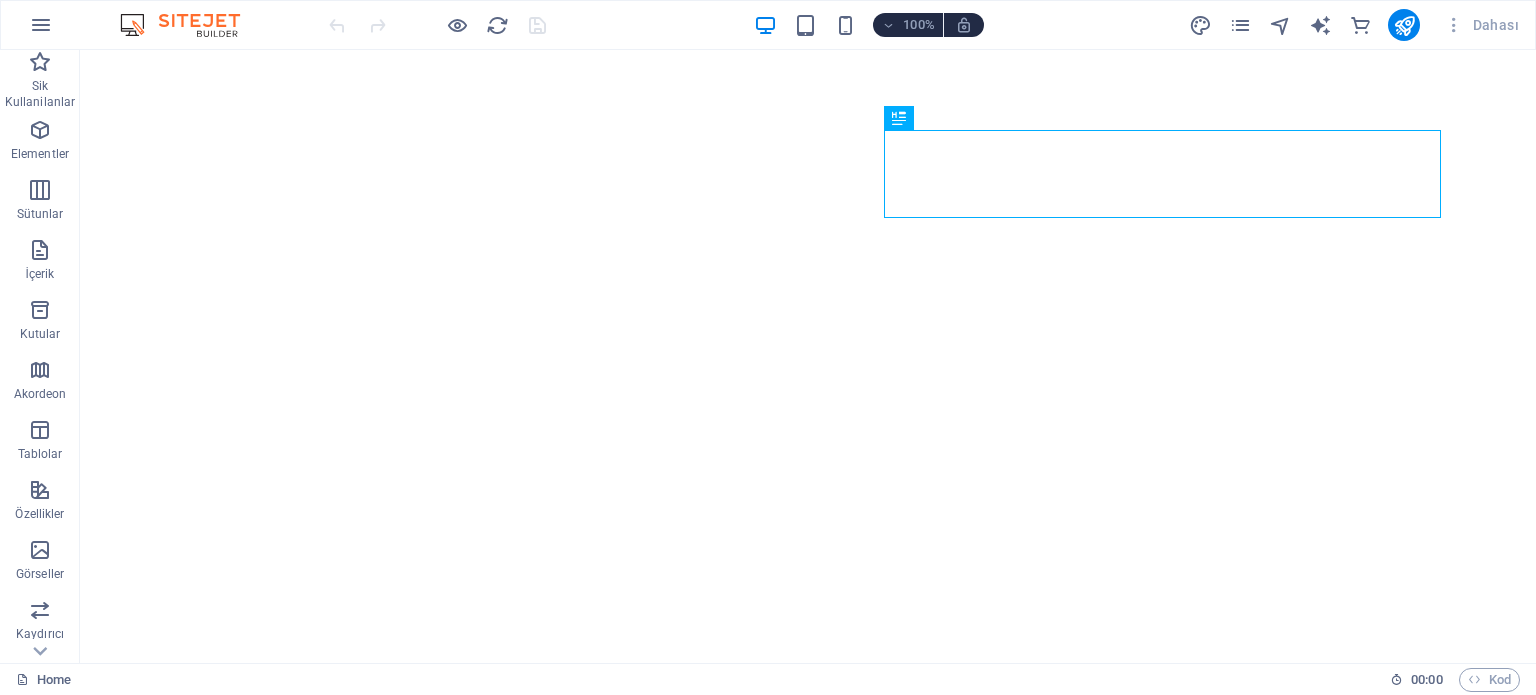 scroll, scrollTop: 0, scrollLeft: 0, axis: both 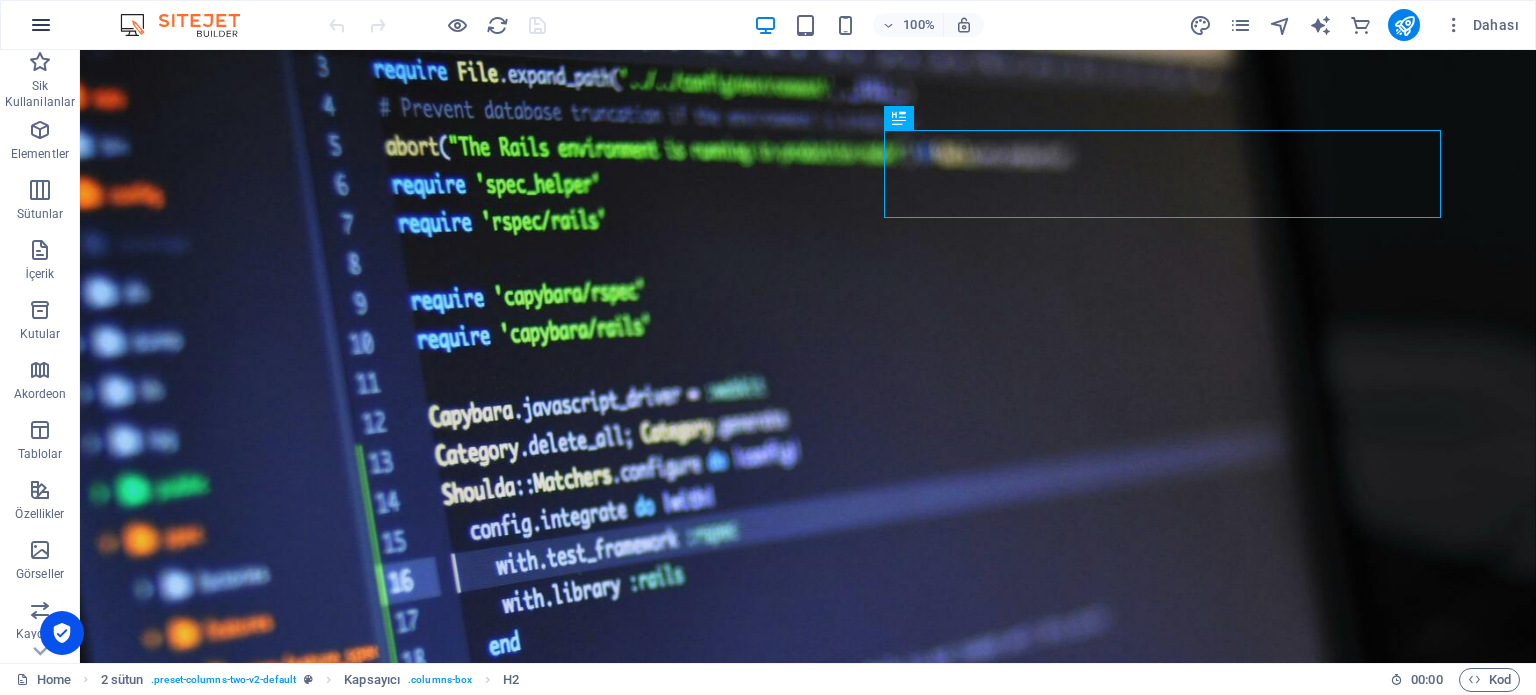 click at bounding box center (41, 25) 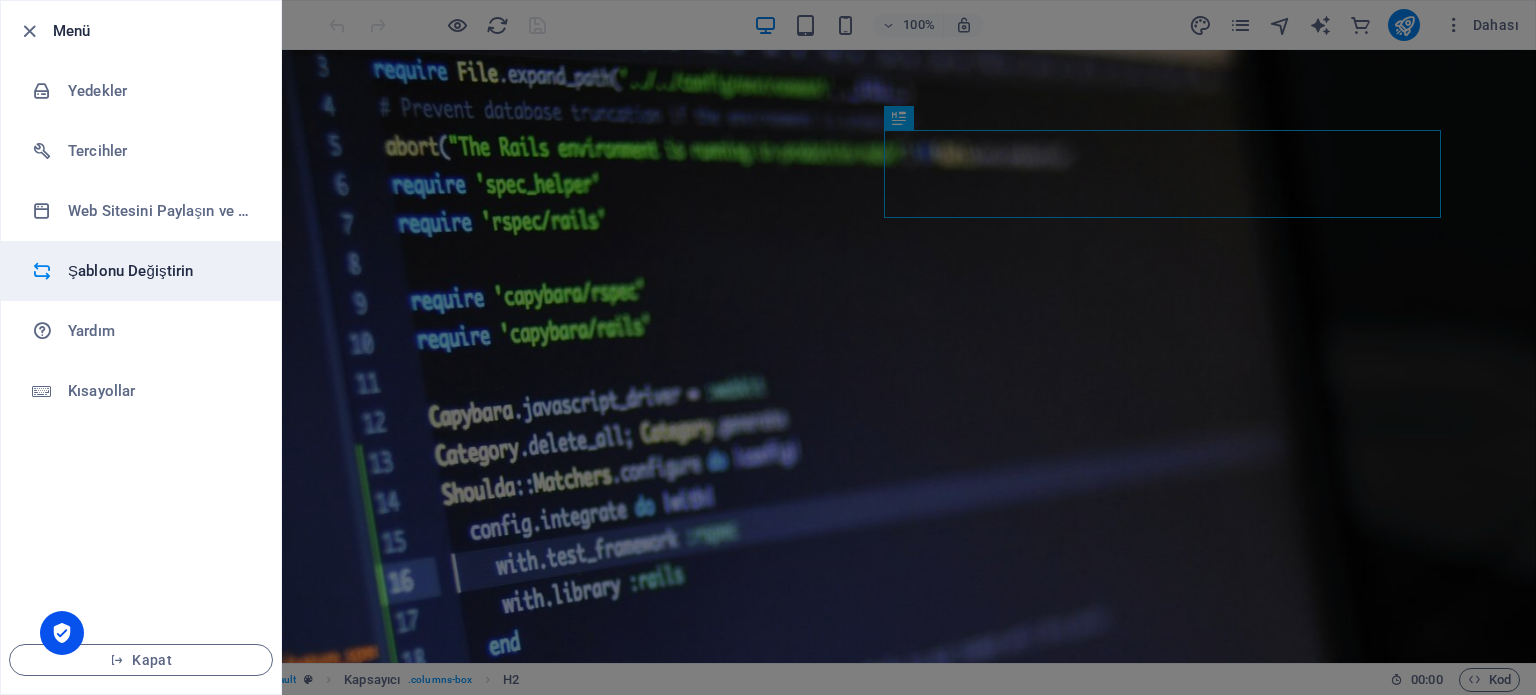 click on "Şablonu Değiştirin" at bounding box center [160, 271] 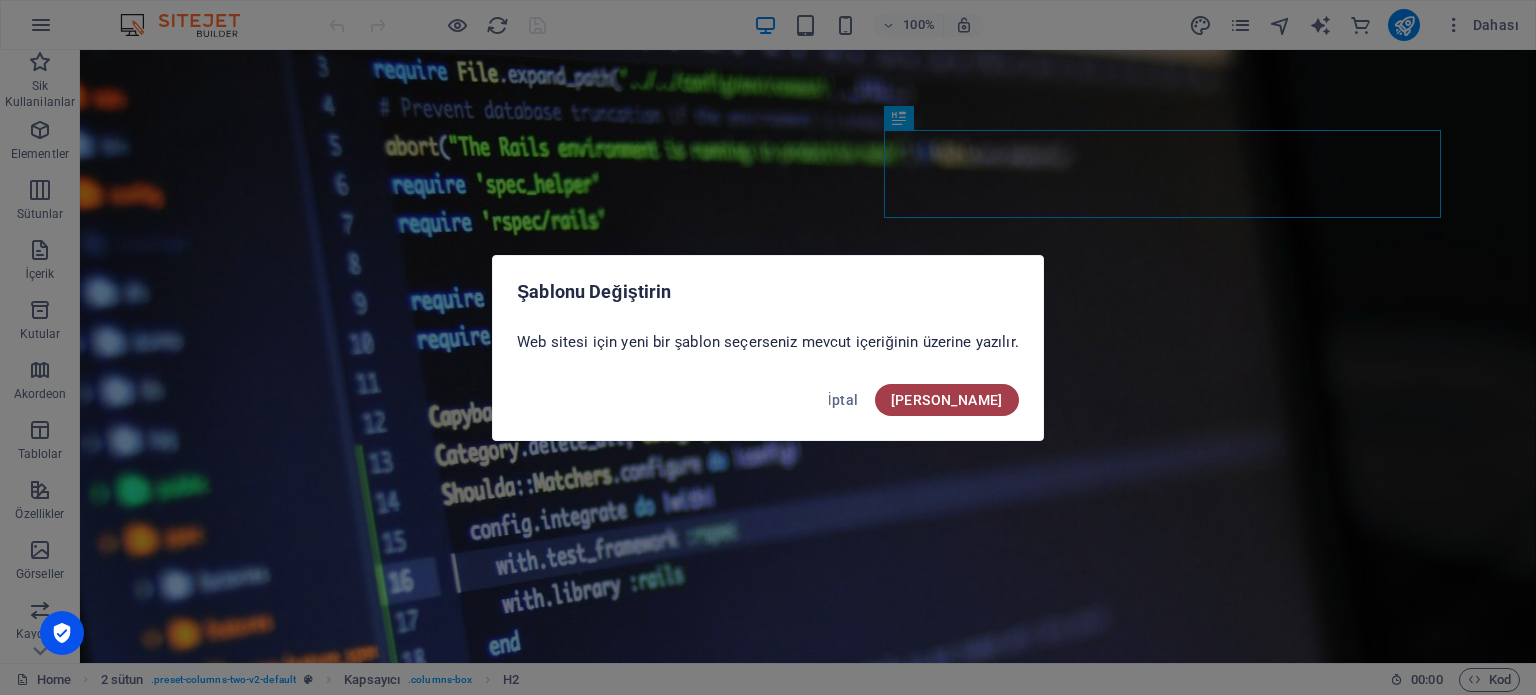 click on "[PERSON_NAME]" at bounding box center [947, 400] 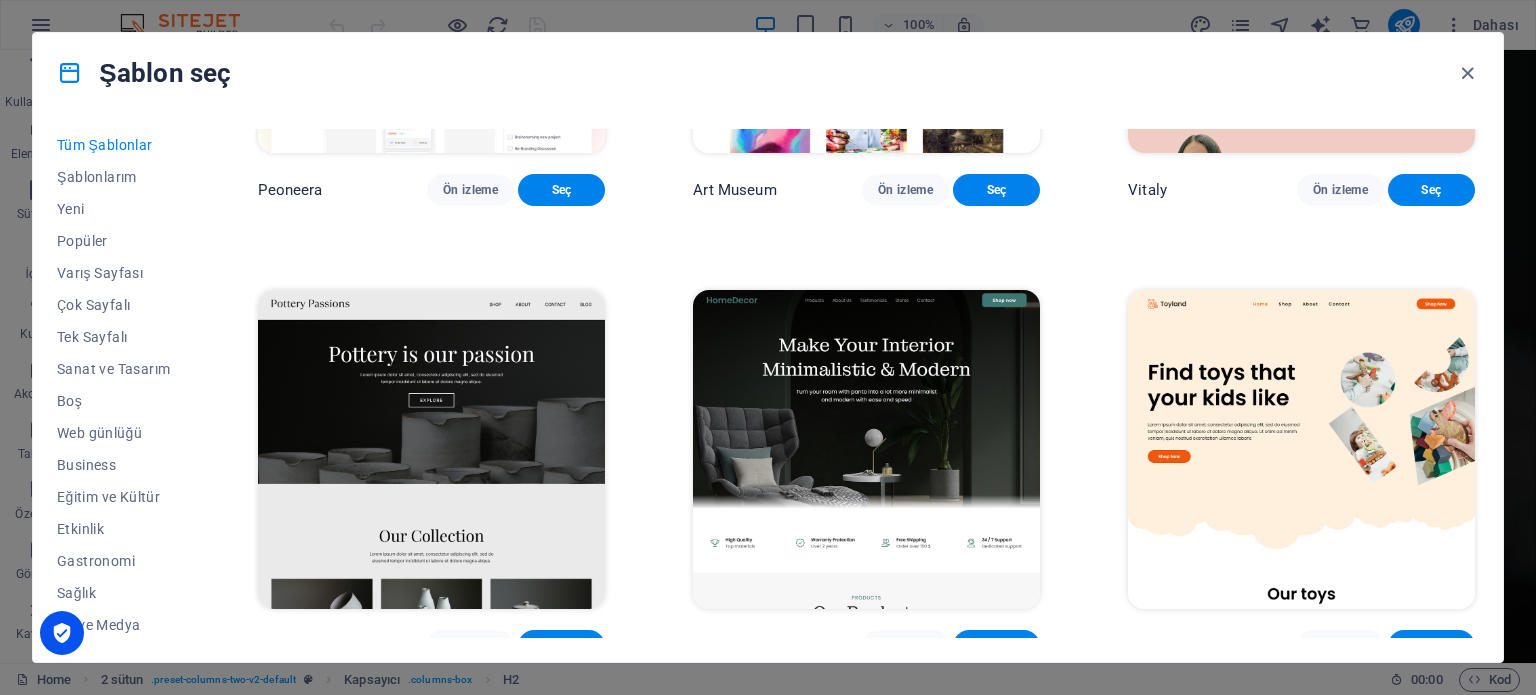 scroll, scrollTop: 0, scrollLeft: 0, axis: both 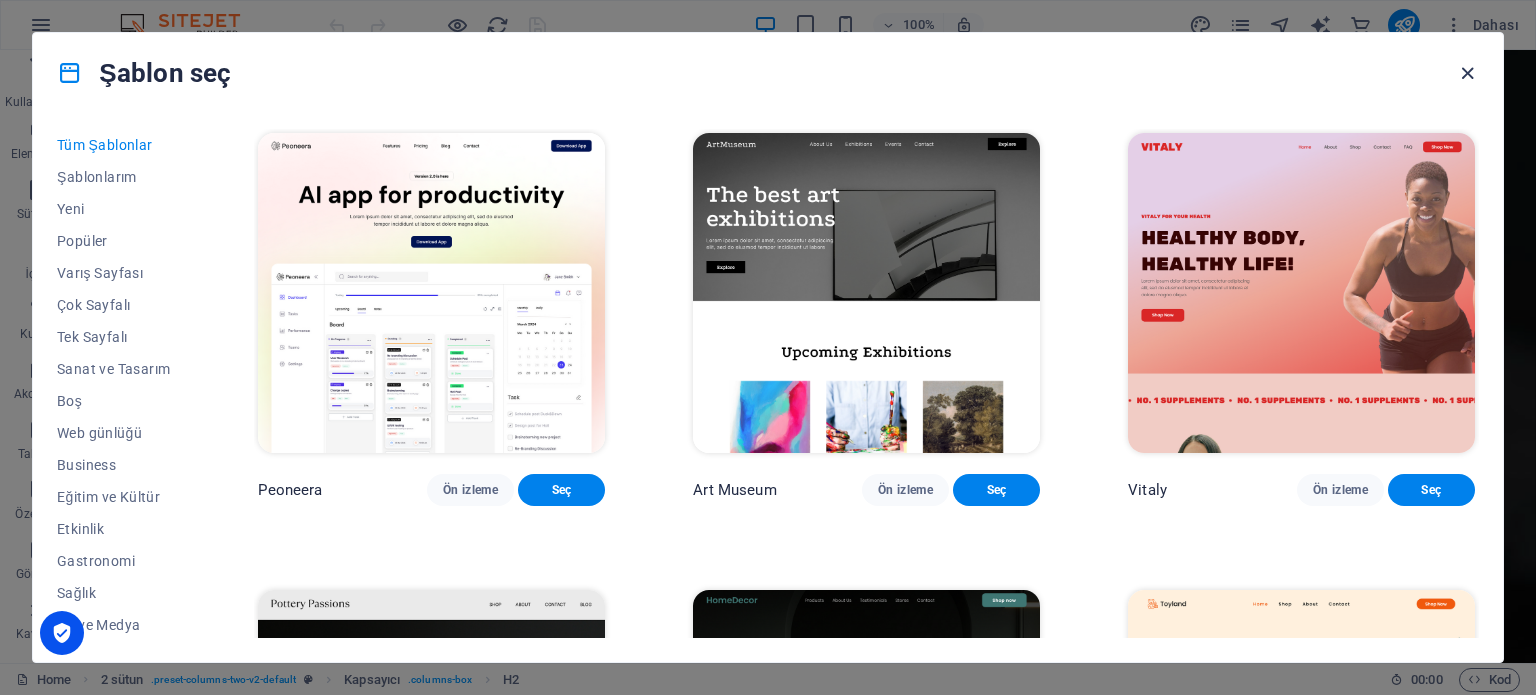 click at bounding box center [1467, 73] 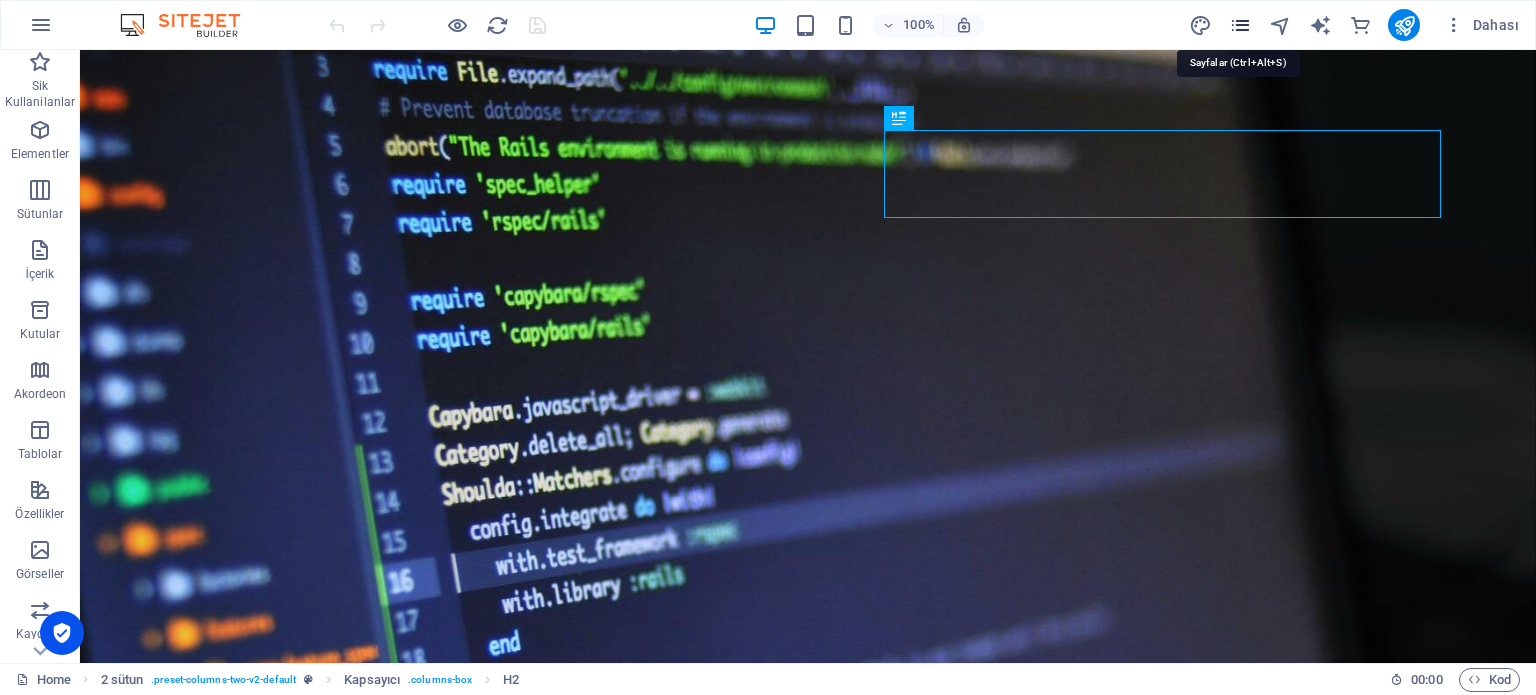 click at bounding box center (1240, 25) 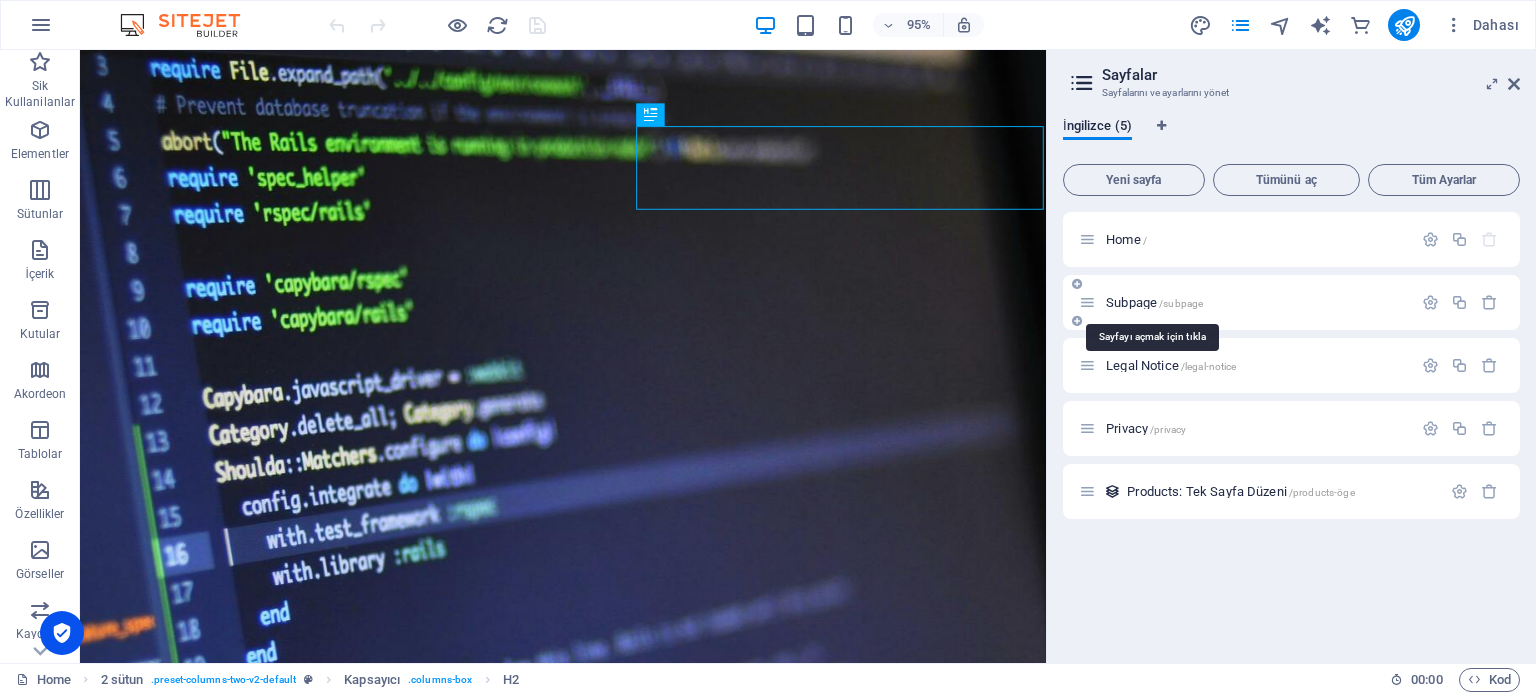click on "/subpage" at bounding box center (1181, 303) 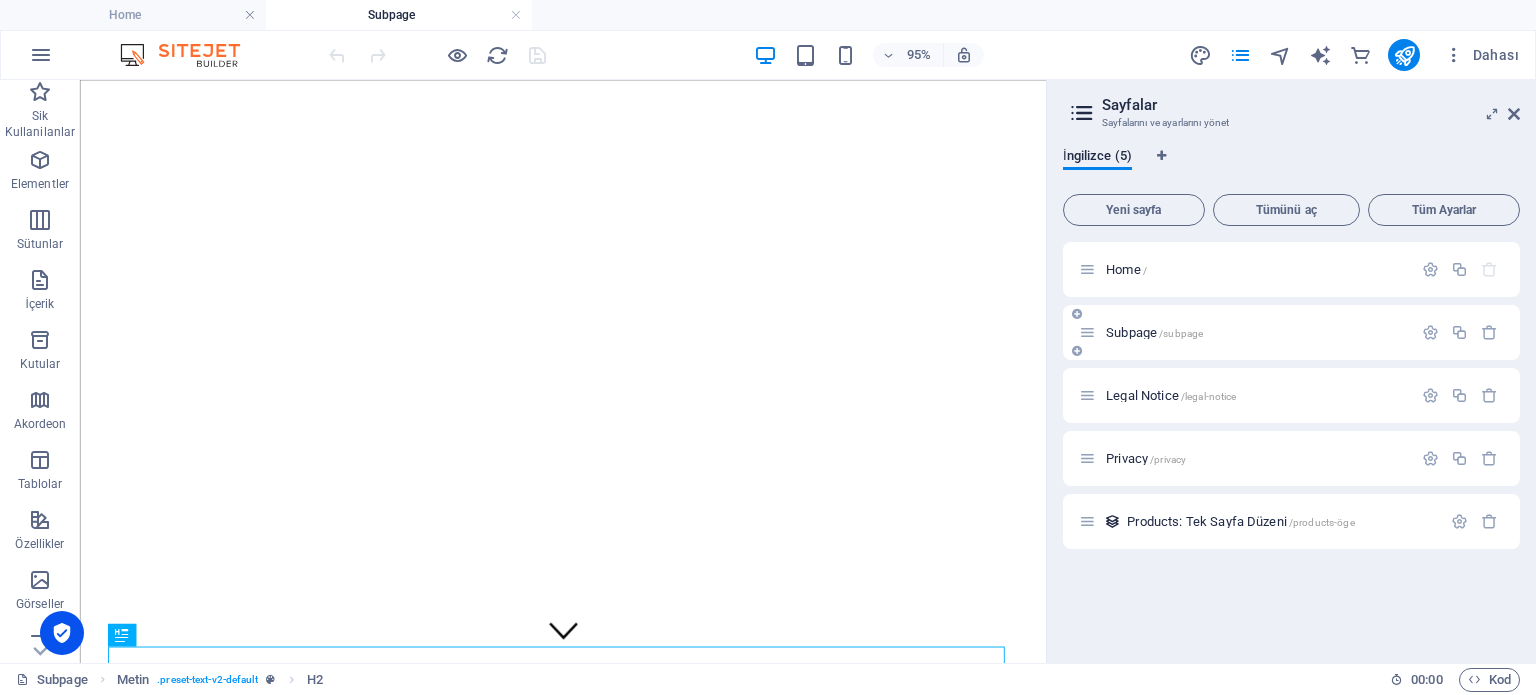 scroll, scrollTop: 0, scrollLeft: 0, axis: both 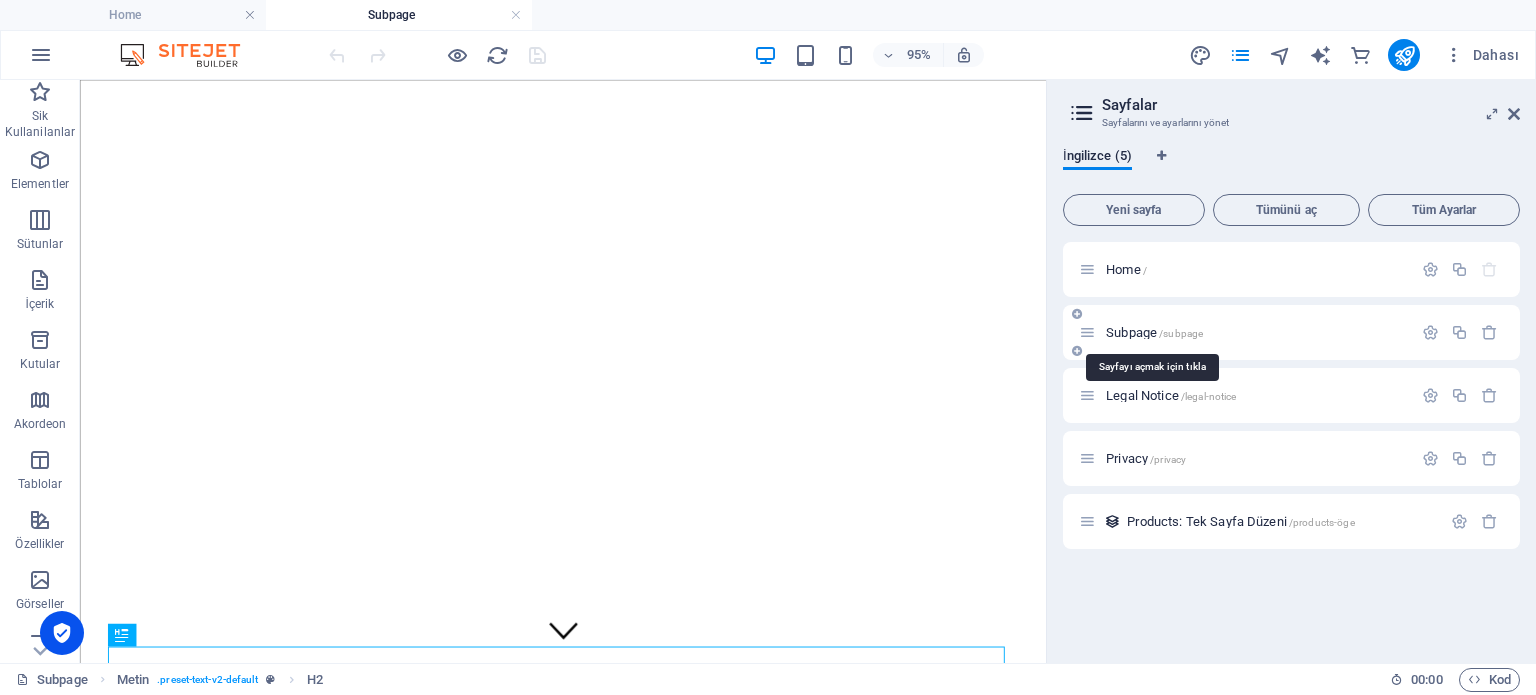 drag, startPoint x: 1143, startPoint y: 332, endPoint x: 1280, endPoint y: 332, distance: 137 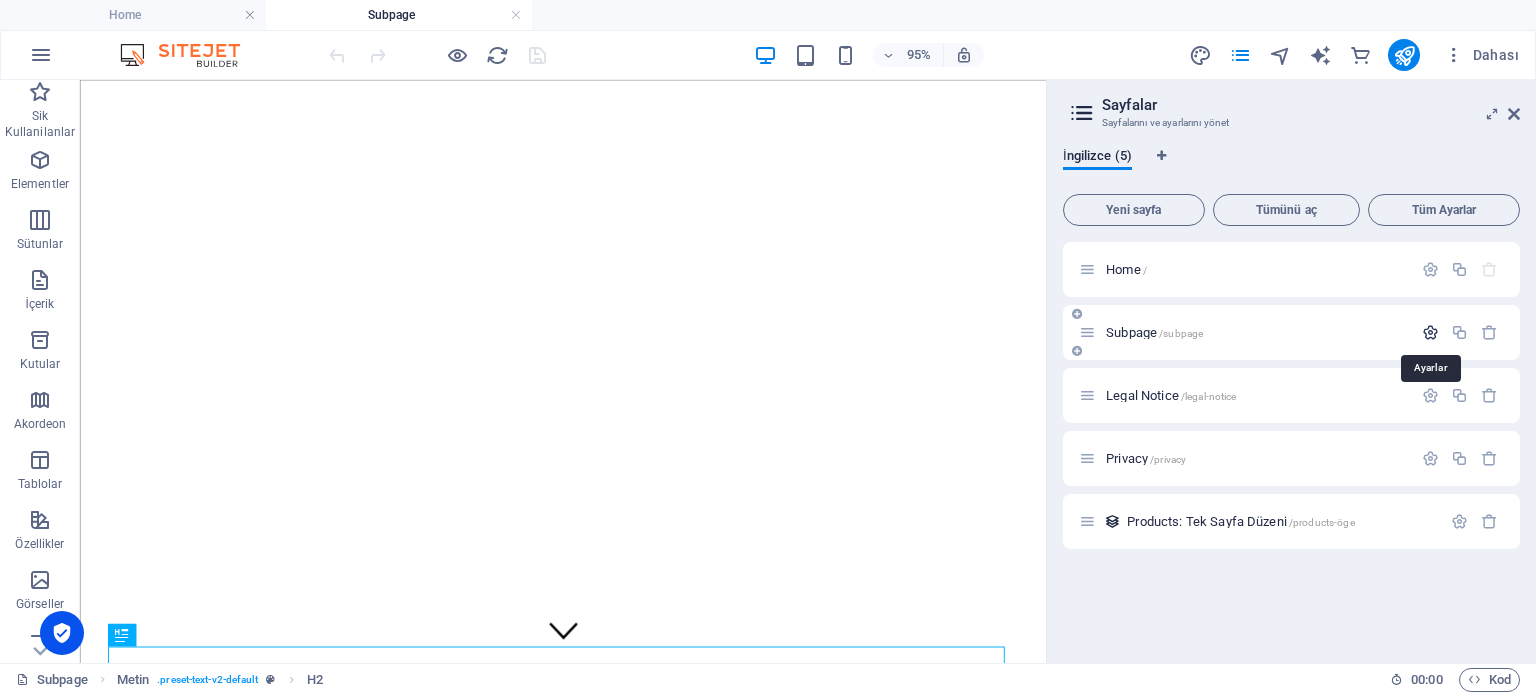 click at bounding box center (1430, 332) 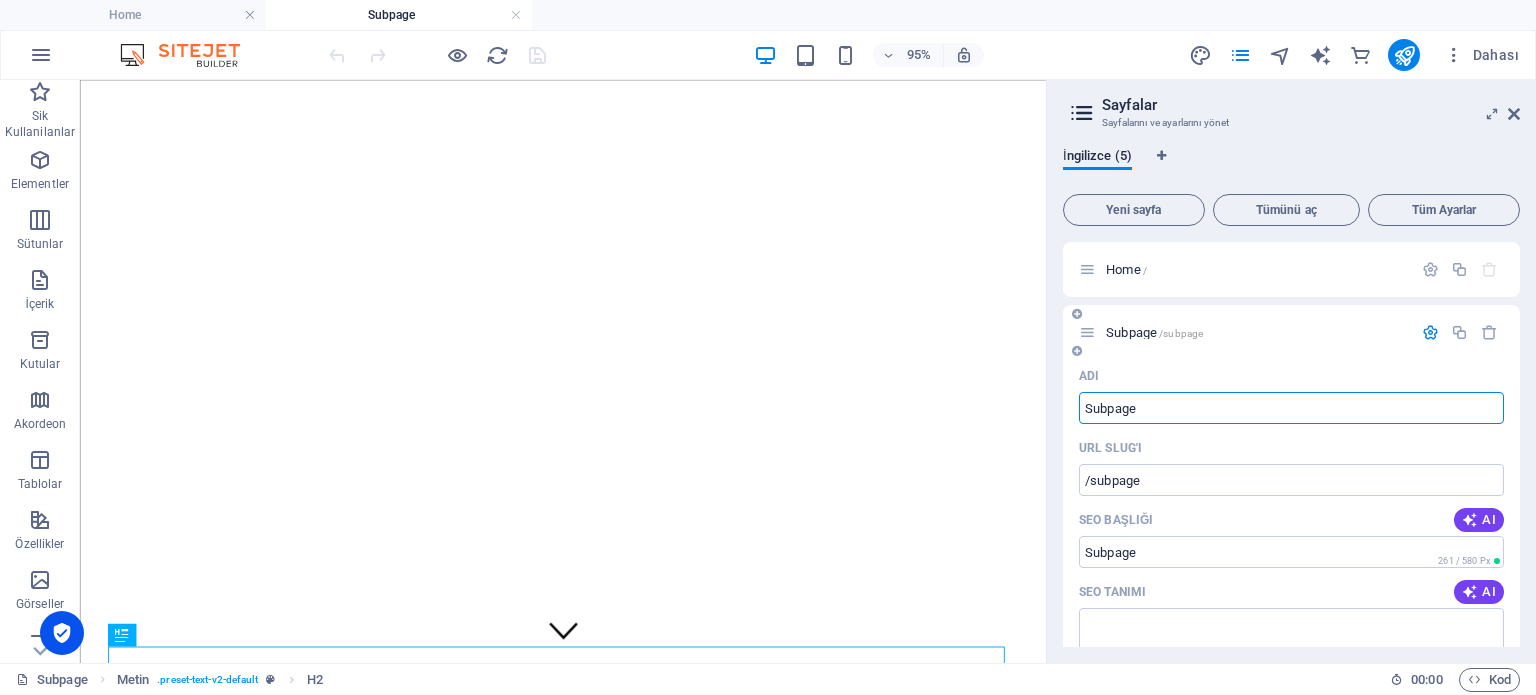 click on "Subpage" at bounding box center [1291, 408] 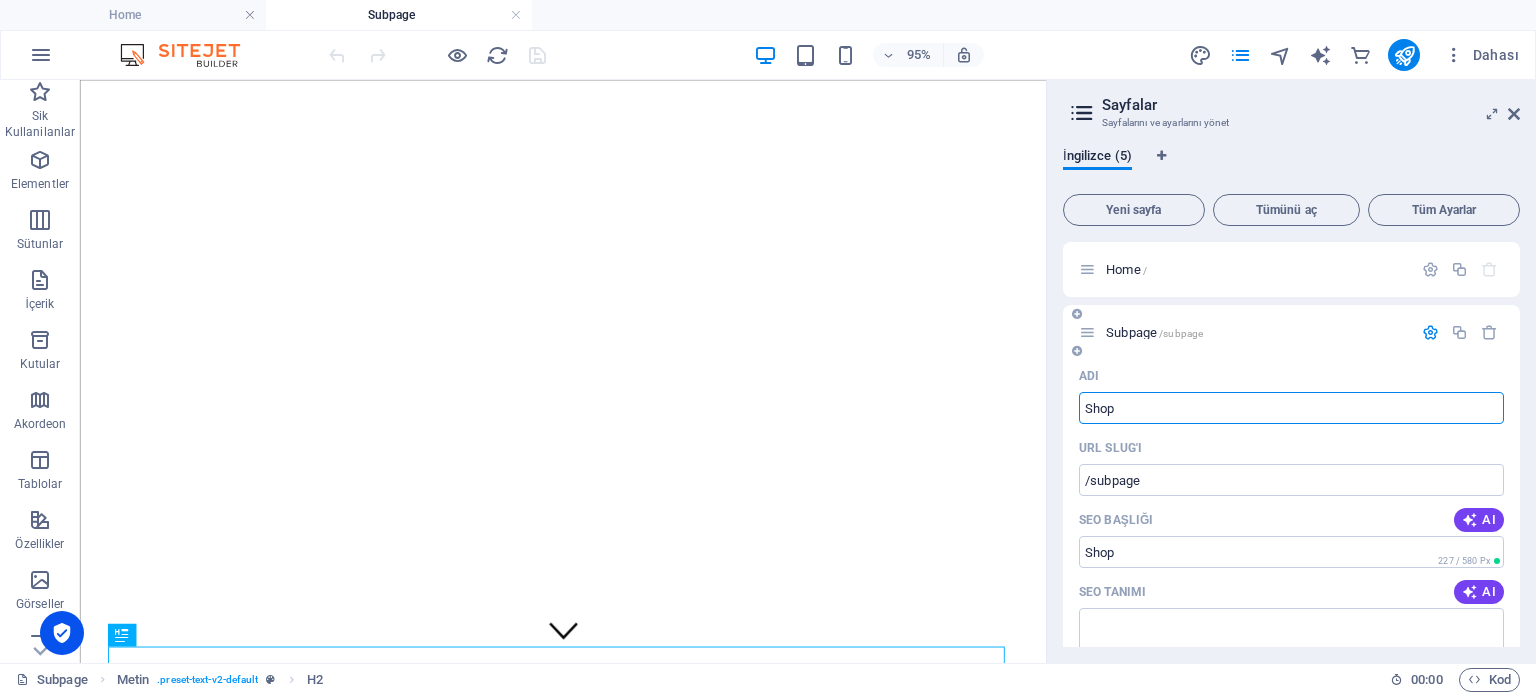 type on "Shop" 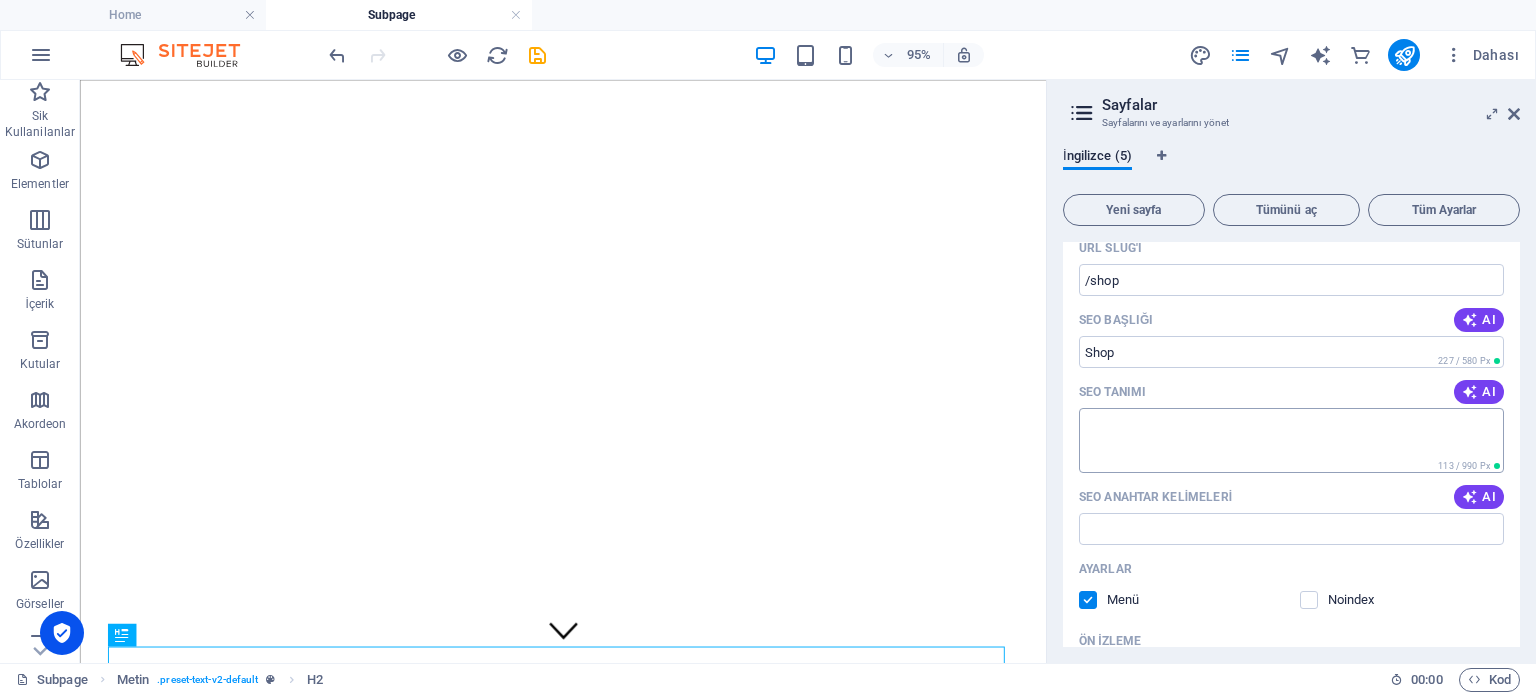 scroll, scrollTop: 300, scrollLeft: 0, axis: vertical 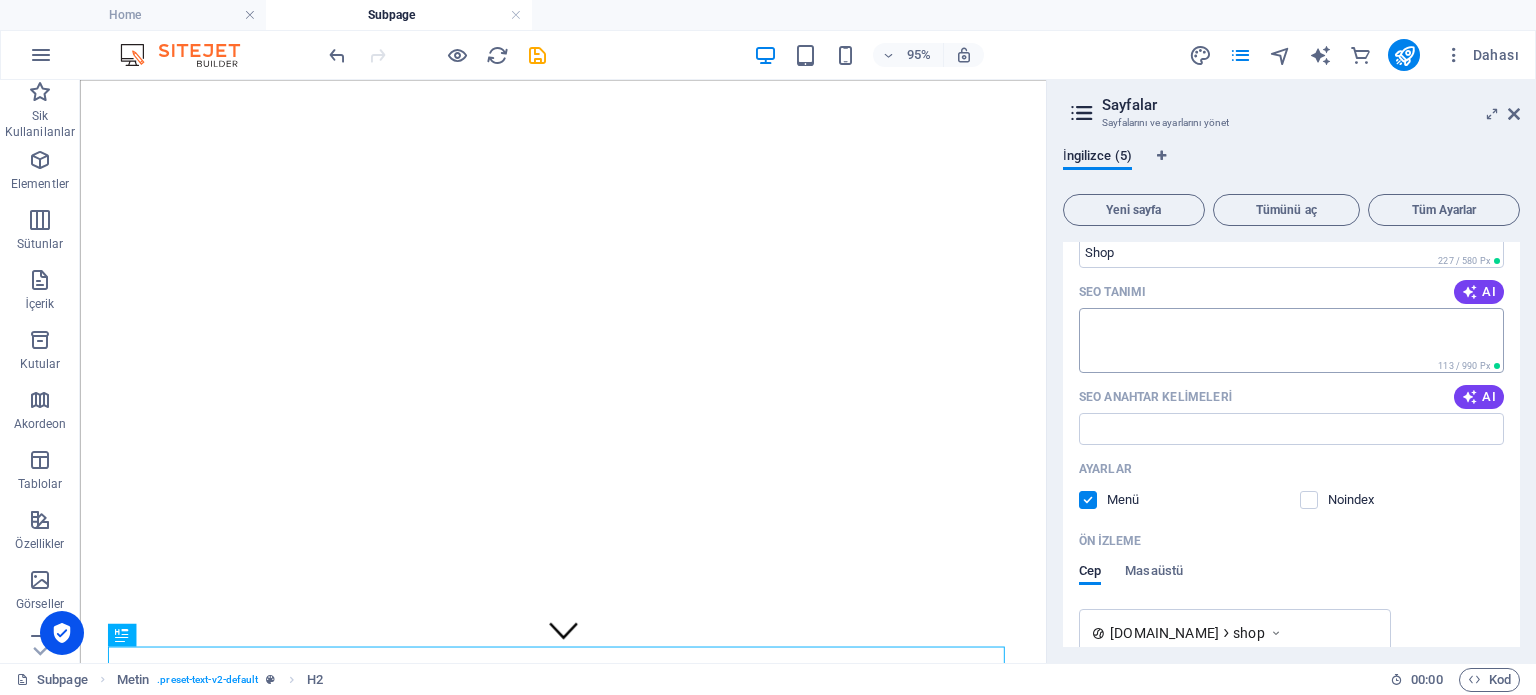 type on "Shop" 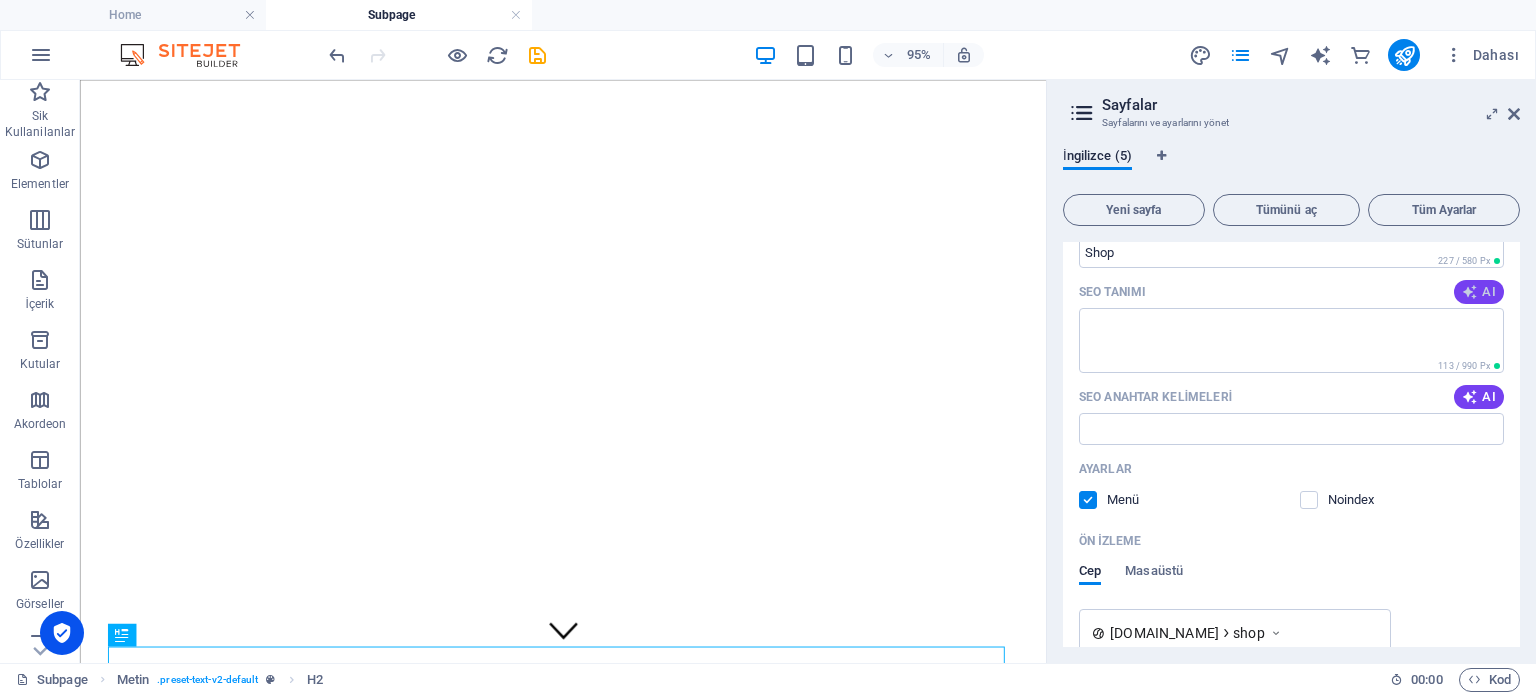 click on "AI" at bounding box center (1479, 292) 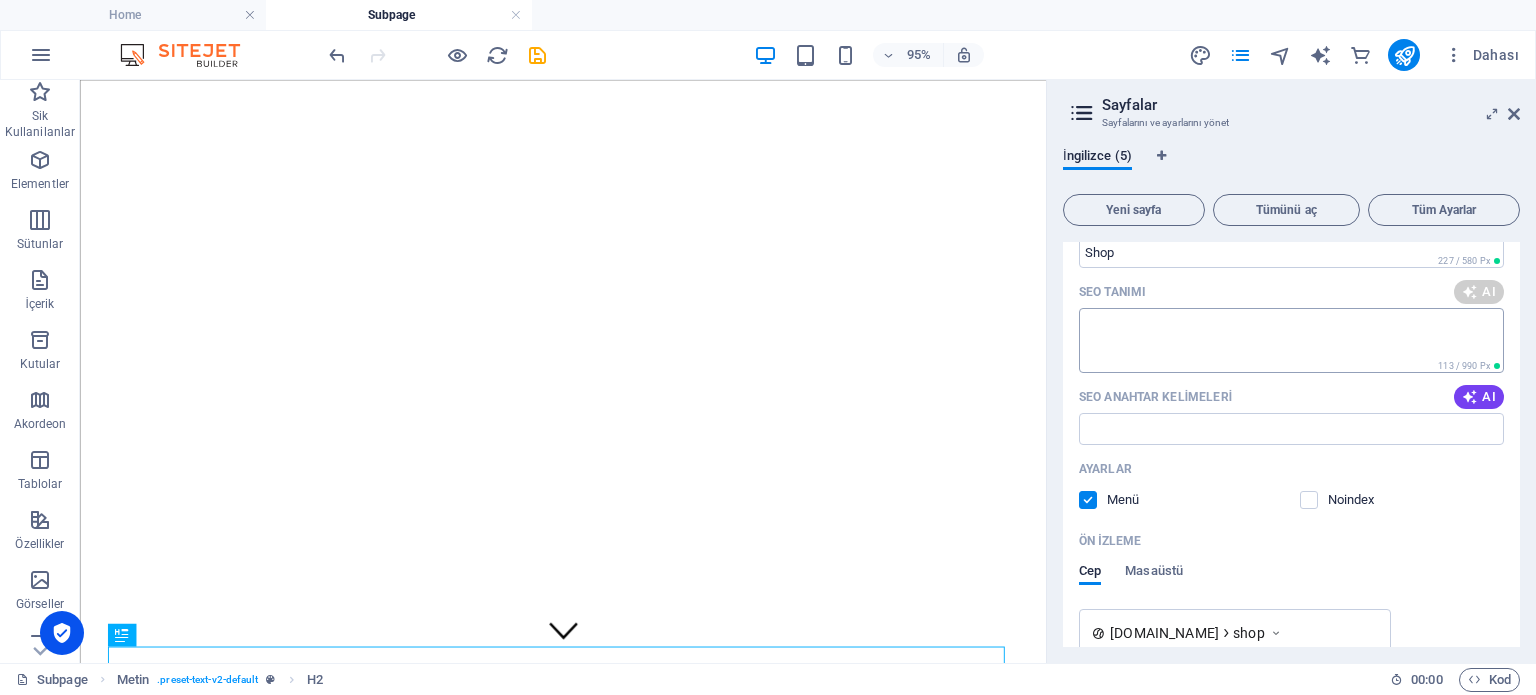 type on "Create and manage your content effortlessly with our customizable subpage template, designed for easy duplication and updates." 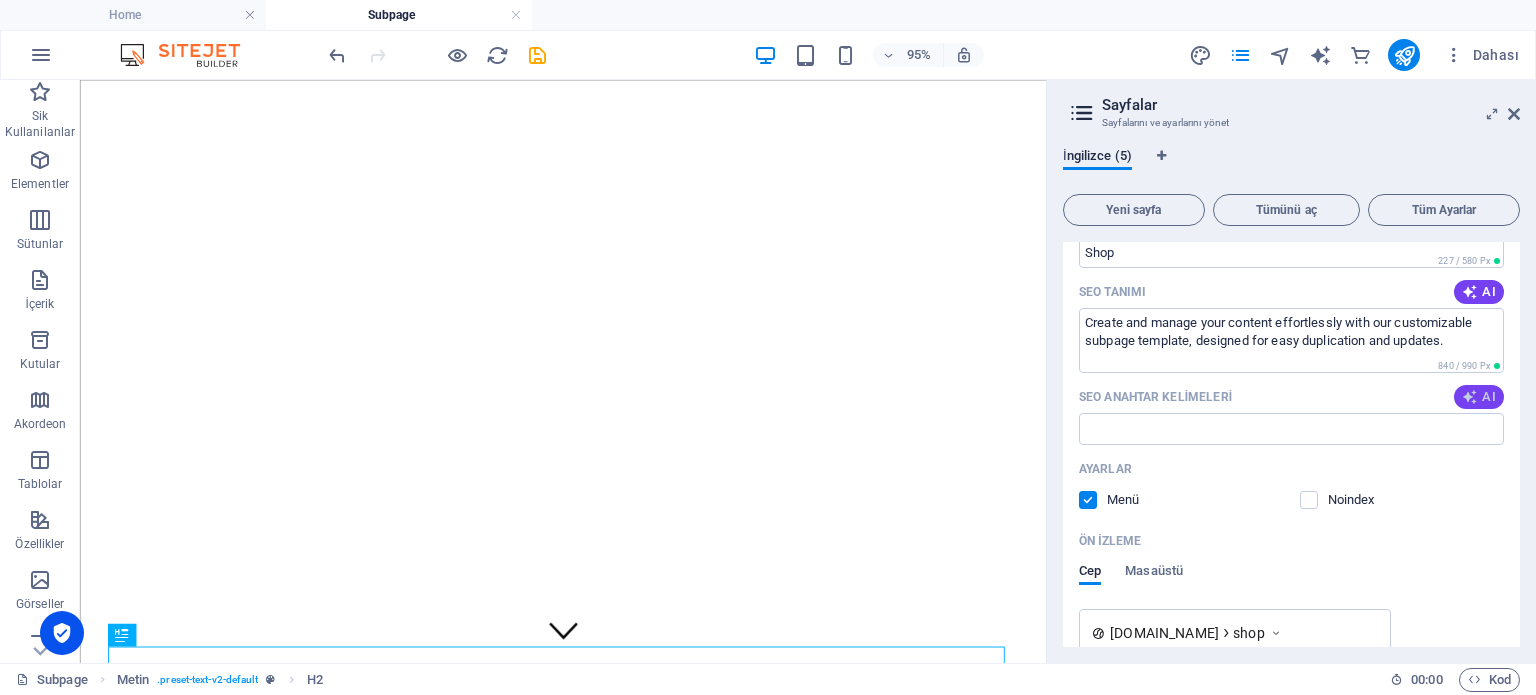 click at bounding box center (1470, 397) 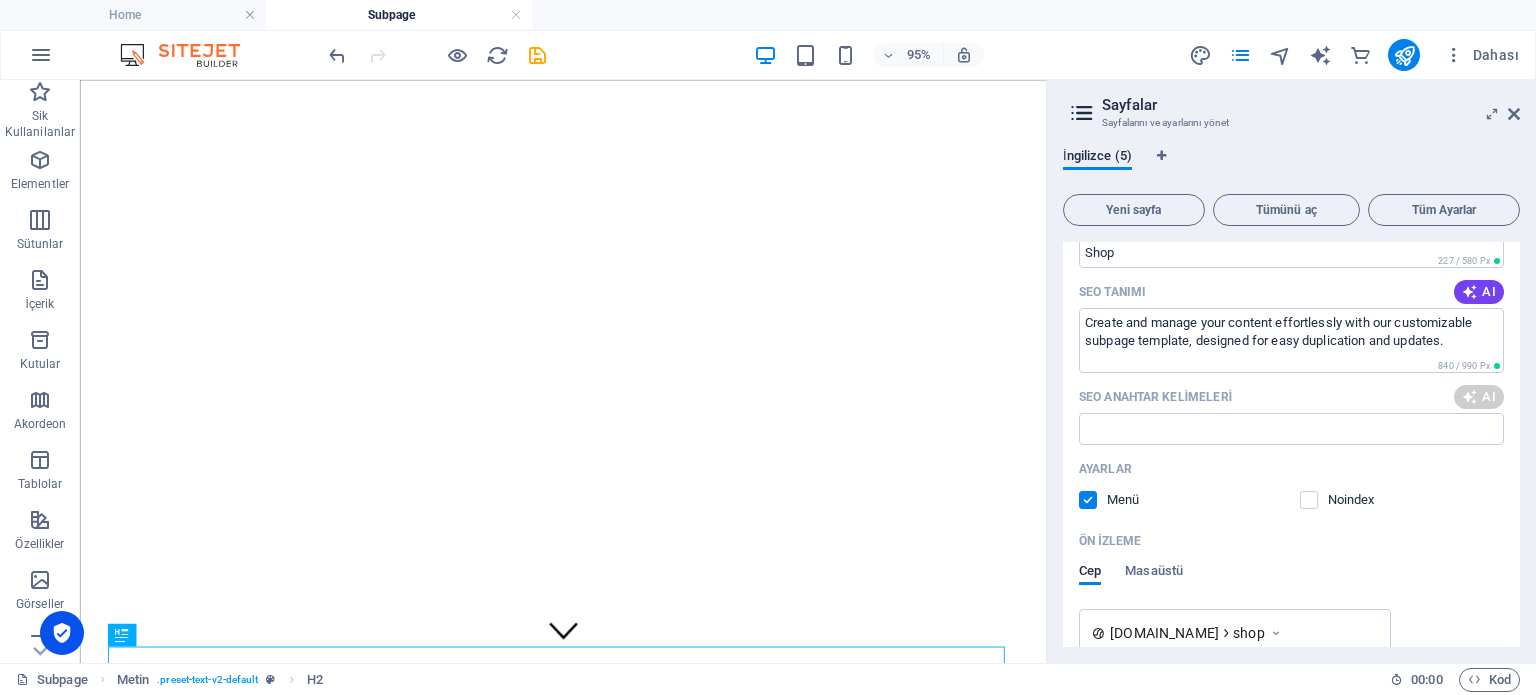 type on "page management, web page structure, editable content, referenced elements, website optimization, legal notice compliance" 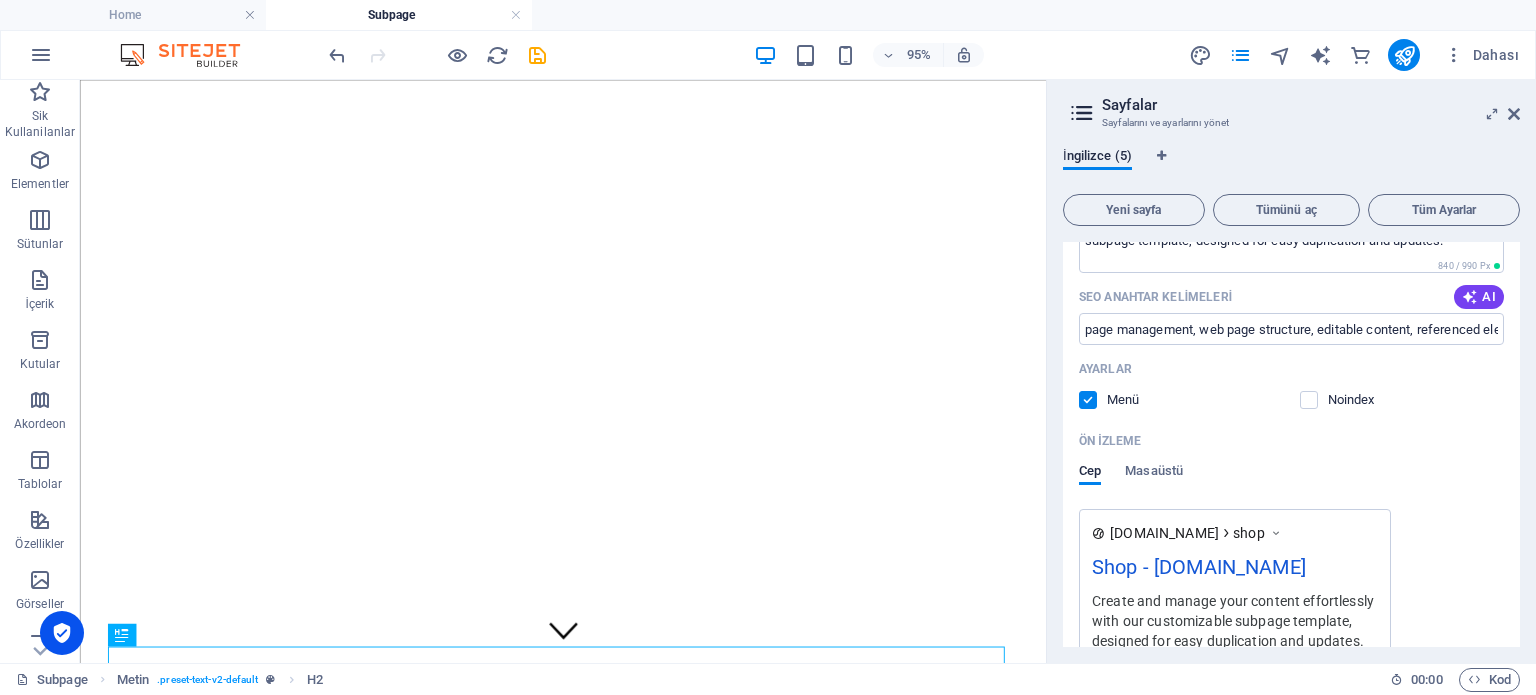 scroll, scrollTop: 500, scrollLeft: 0, axis: vertical 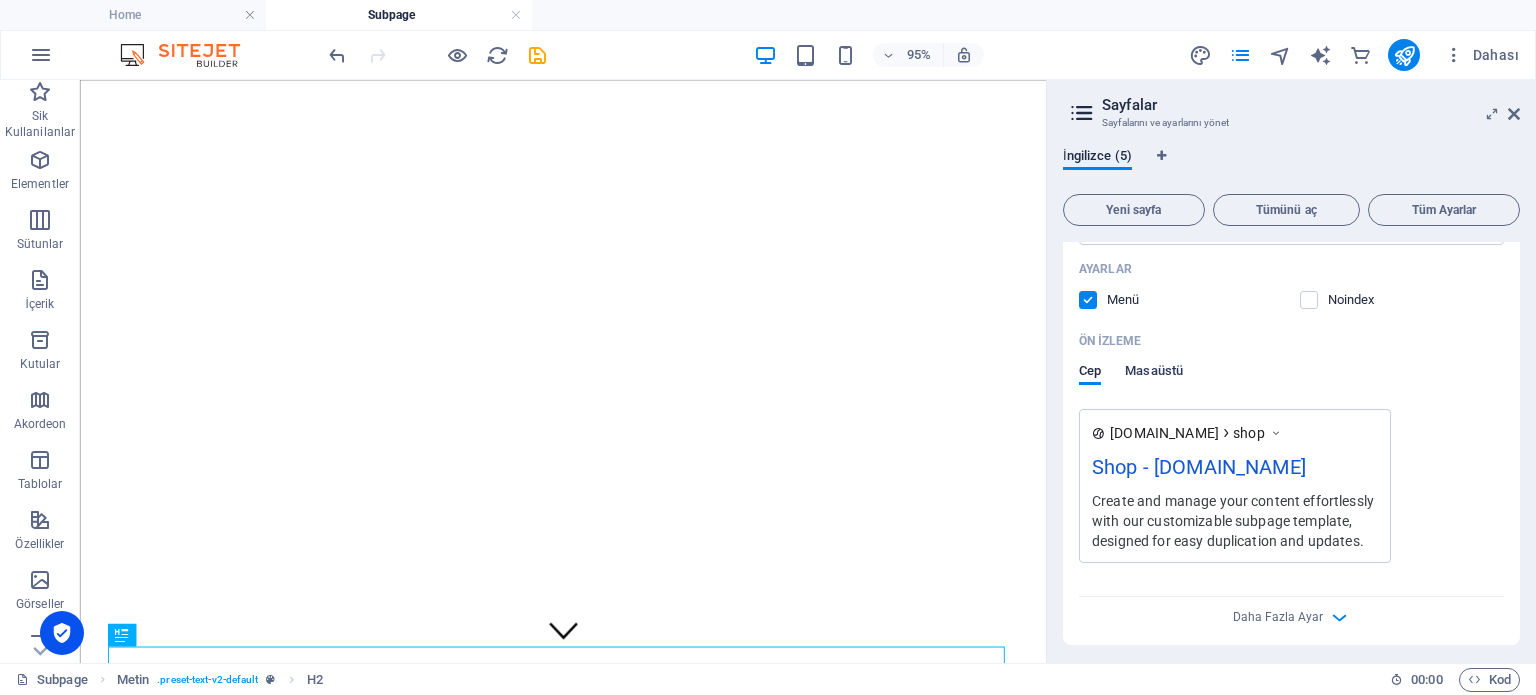 click on "Masaüstü" at bounding box center (1154, 373) 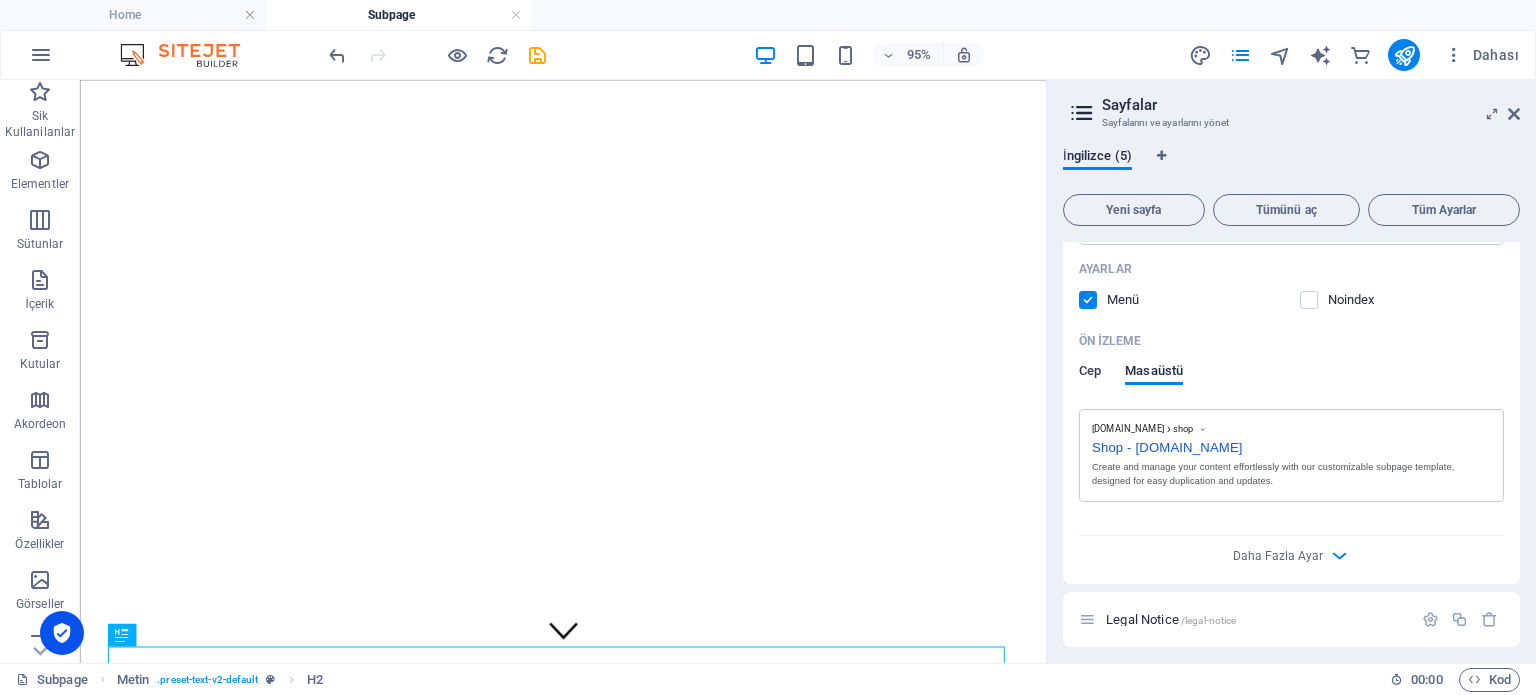 click on "Cep" at bounding box center [1090, 373] 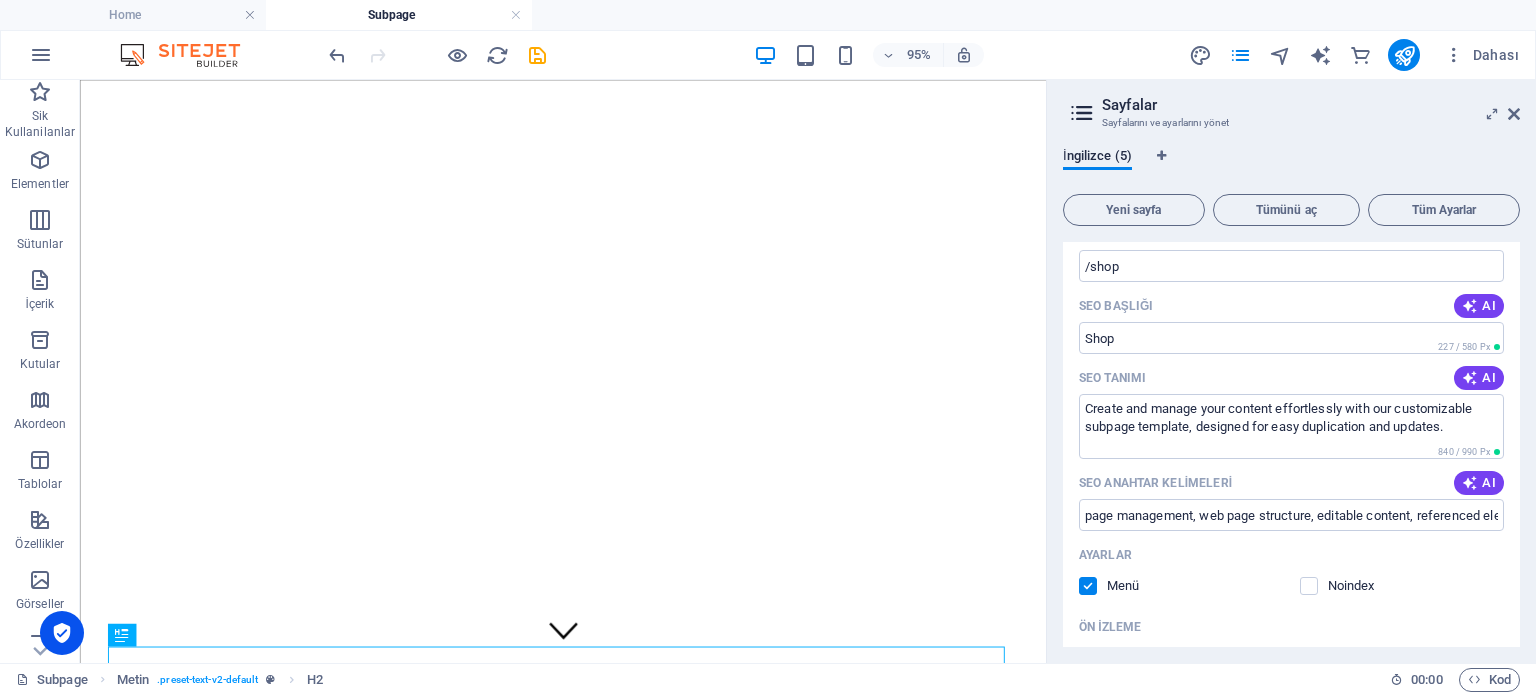 scroll, scrollTop: 0, scrollLeft: 0, axis: both 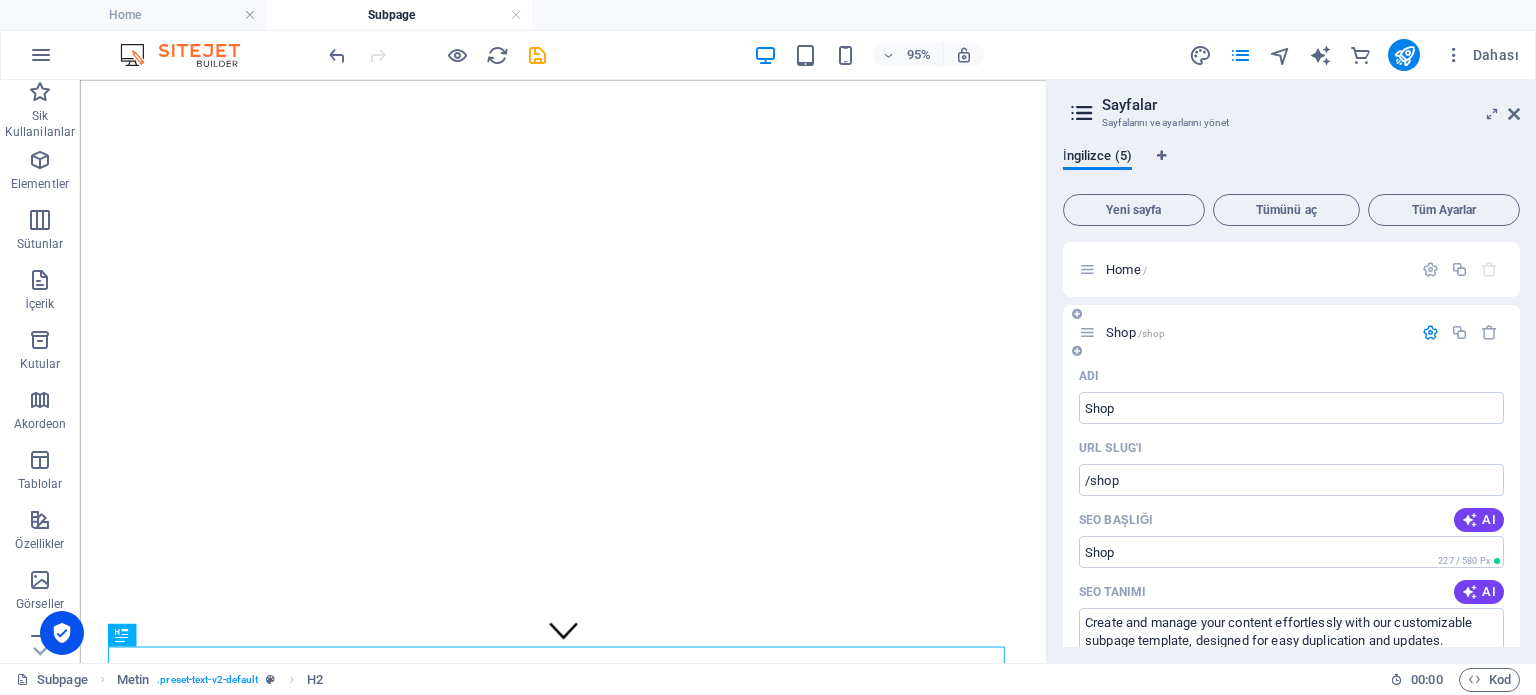 click at bounding box center (1430, 332) 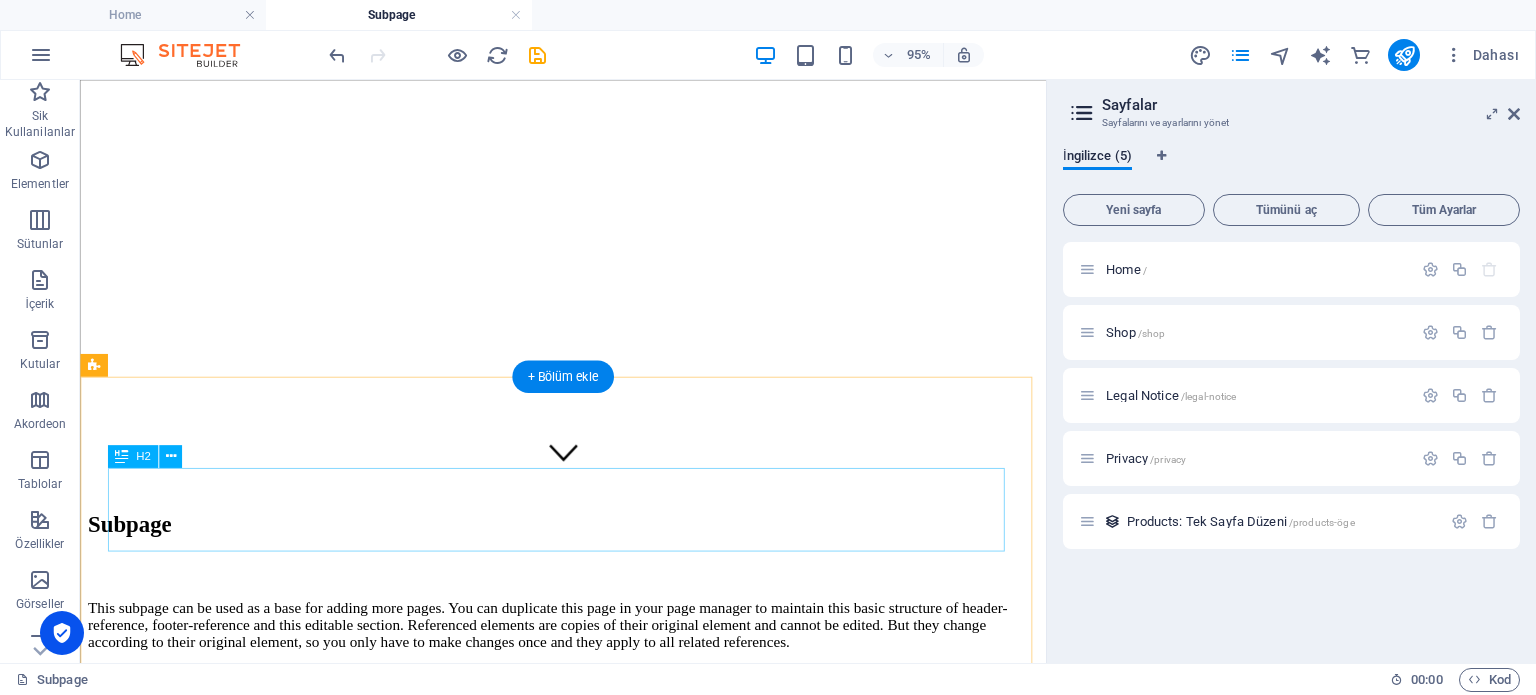 scroll, scrollTop: 88, scrollLeft: 0, axis: vertical 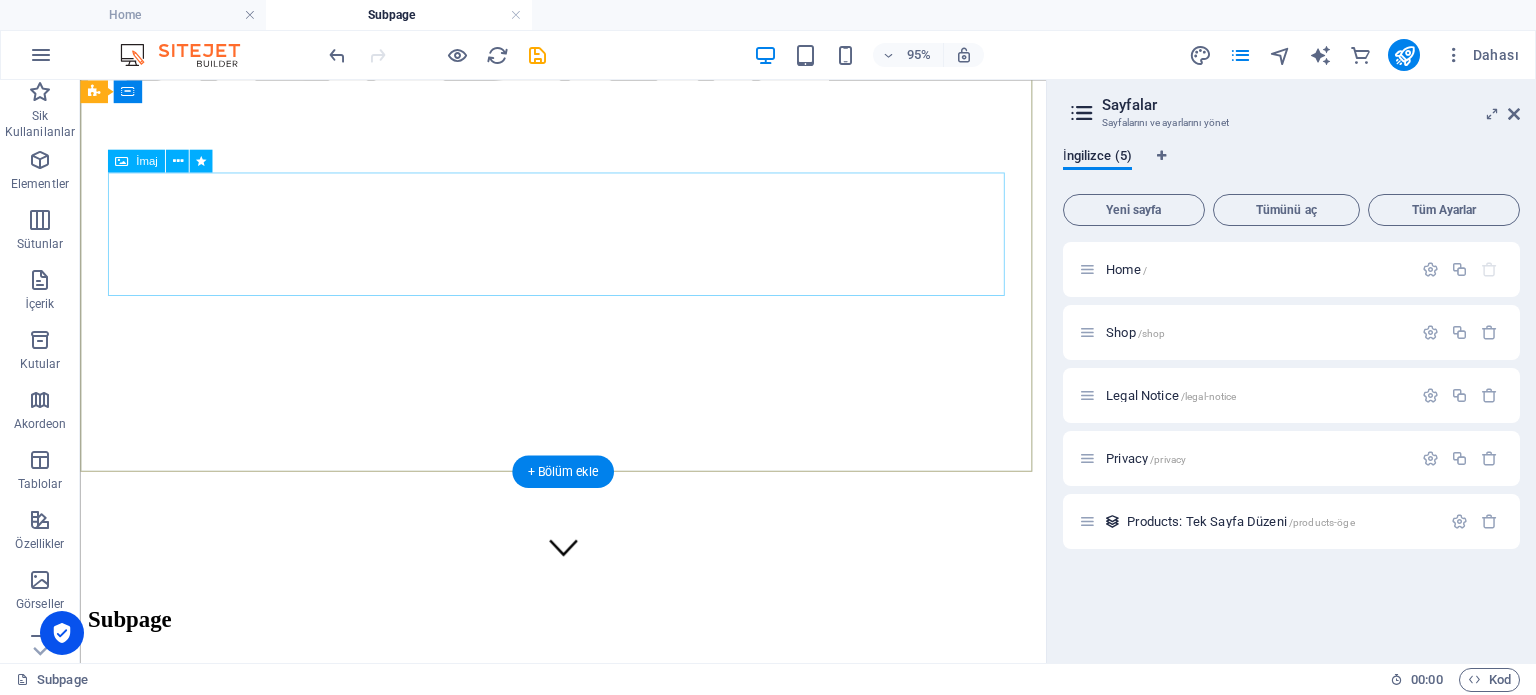 click at bounding box center [588, 67] 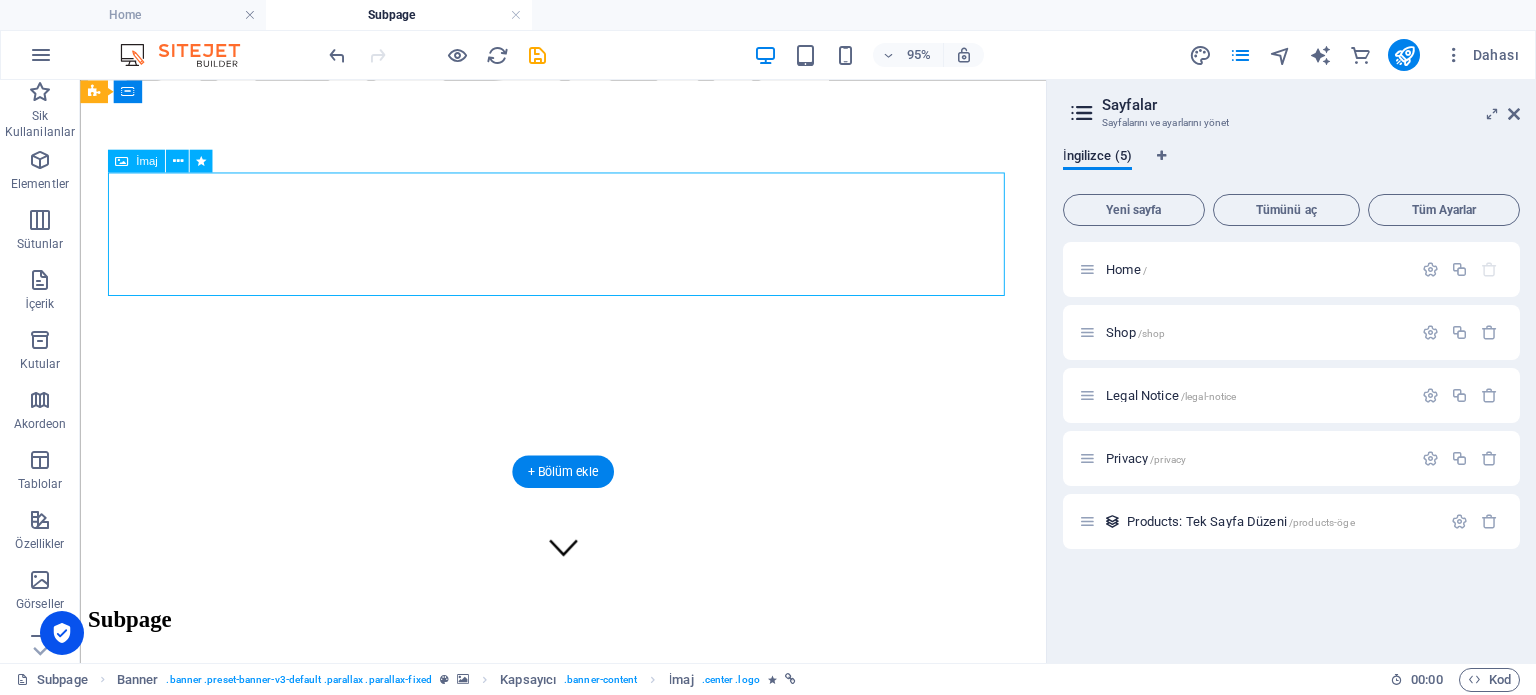click at bounding box center [588, 67] 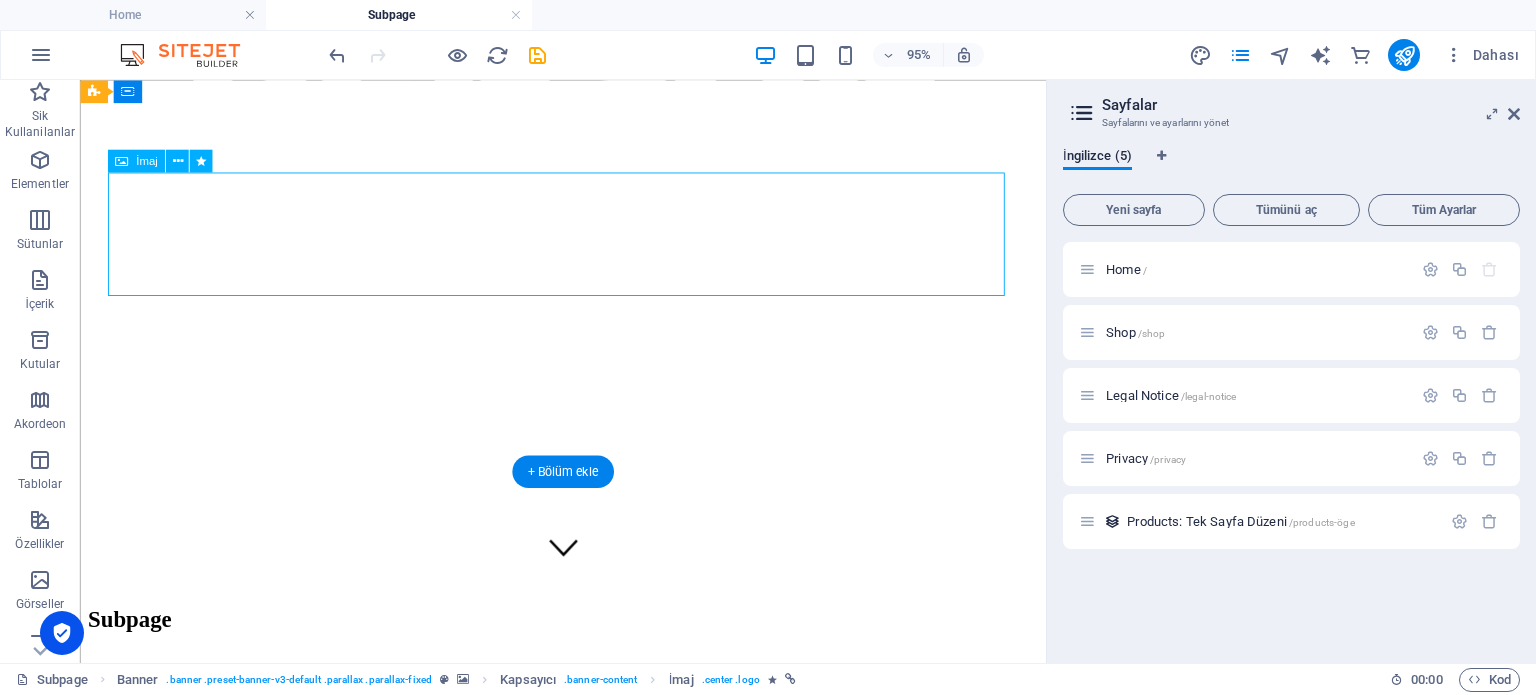 select on "px" 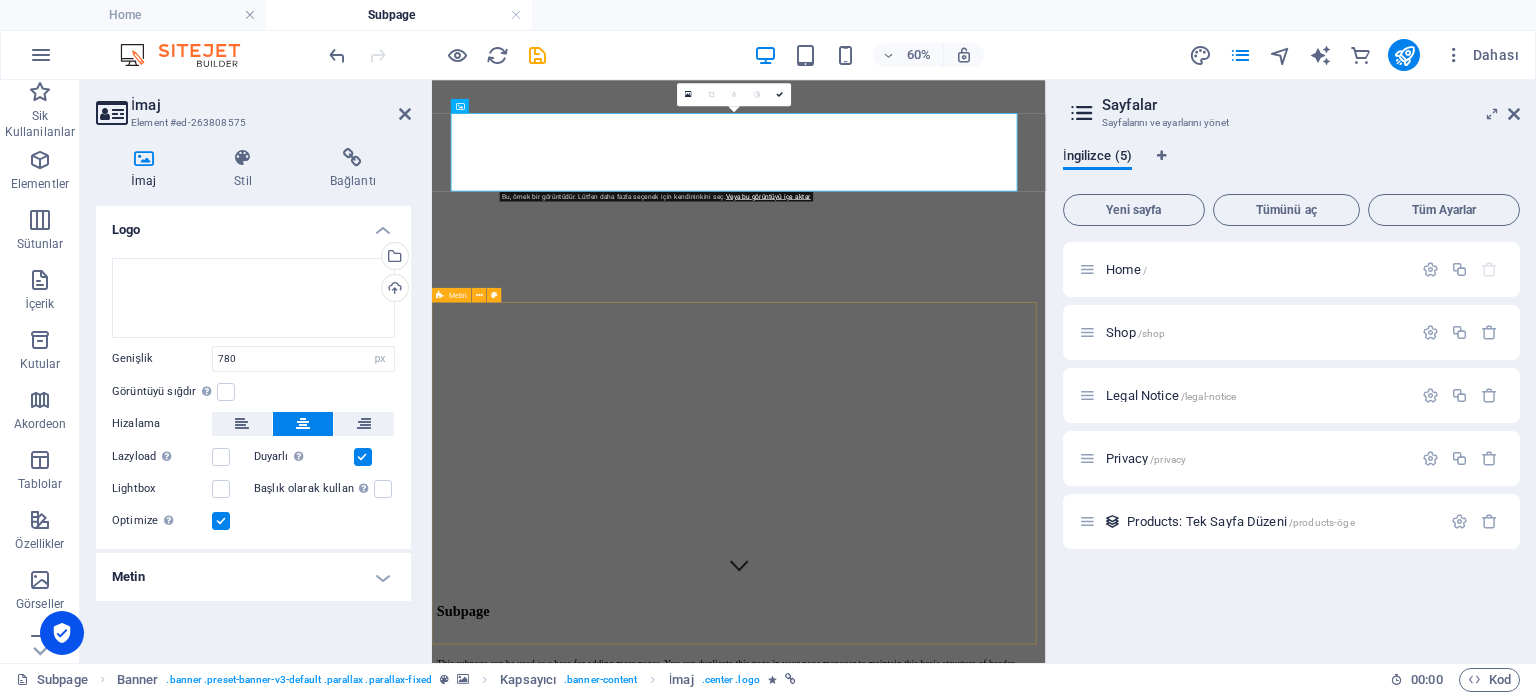 scroll, scrollTop: 0, scrollLeft: 0, axis: both 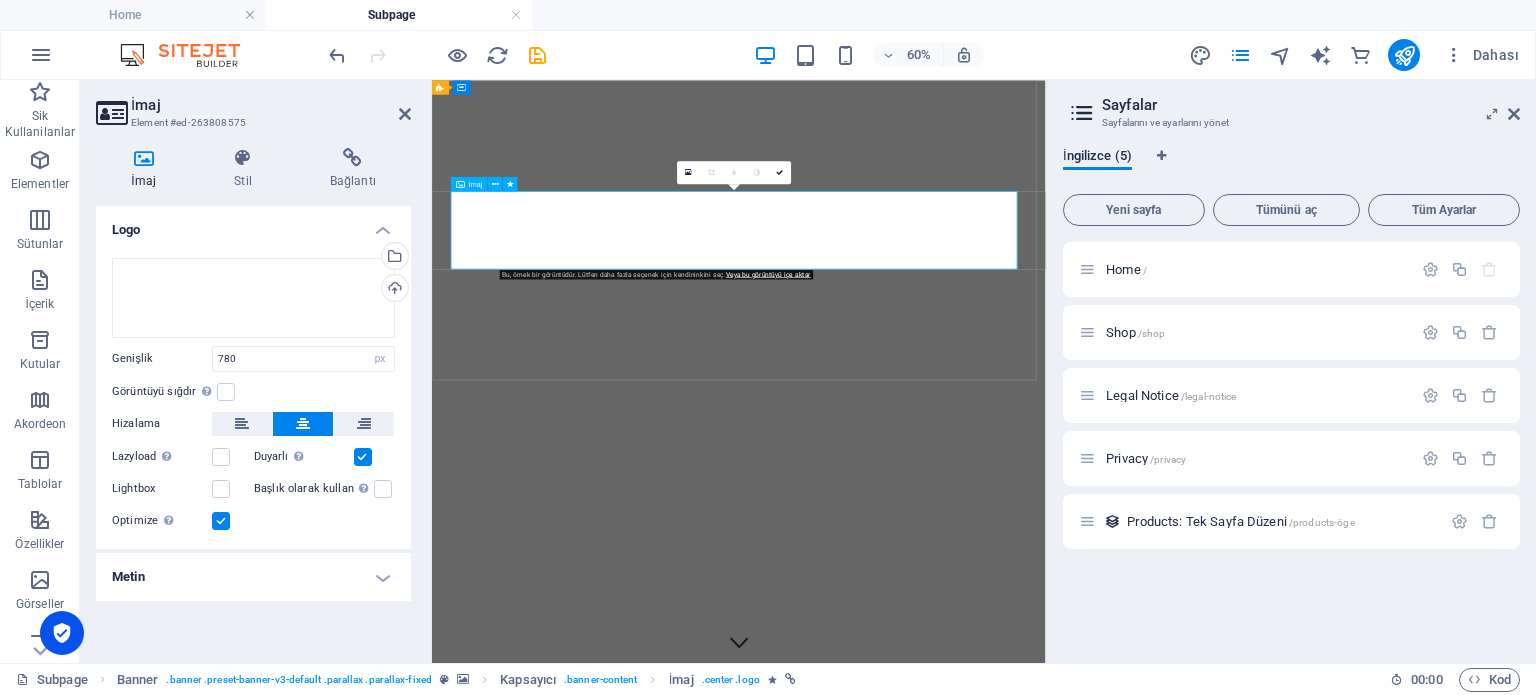 click at bounding box center [943, 155] 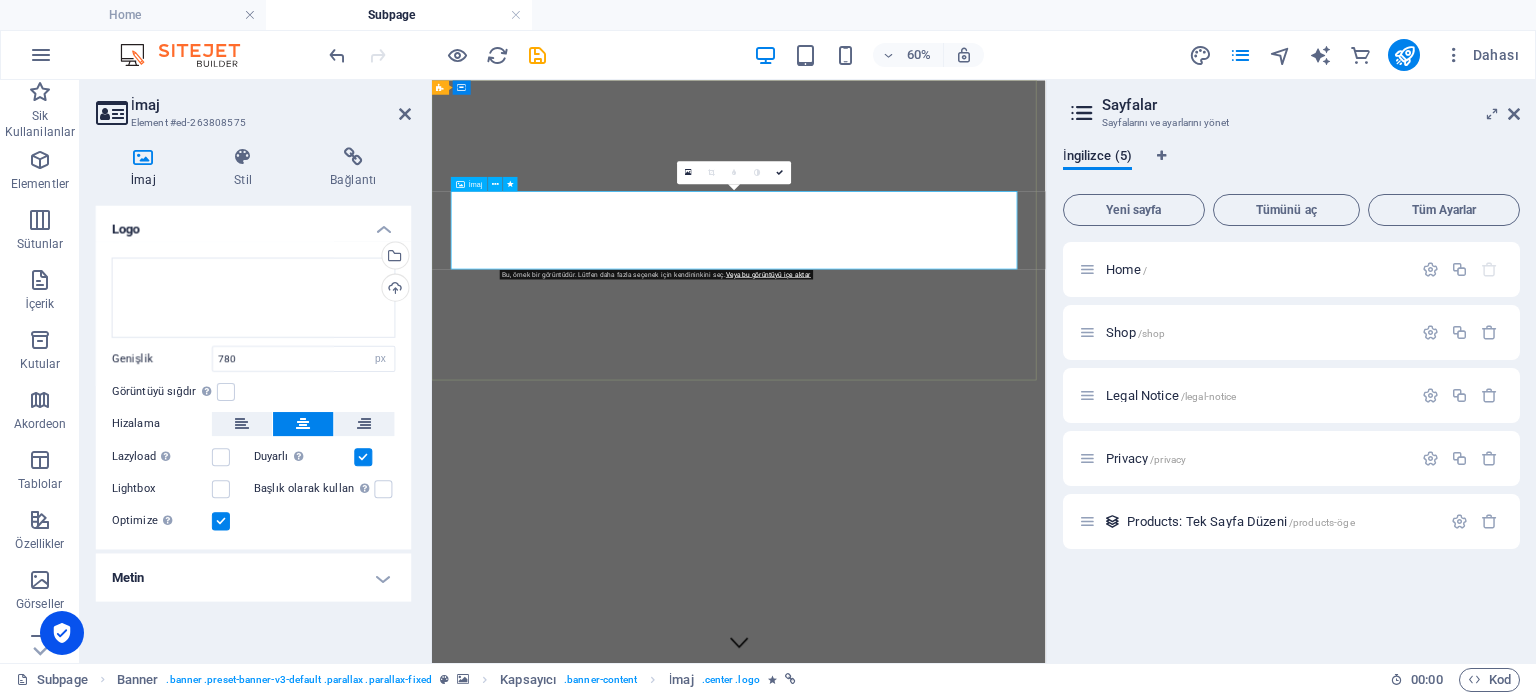 click at bounding box center [943, 155] 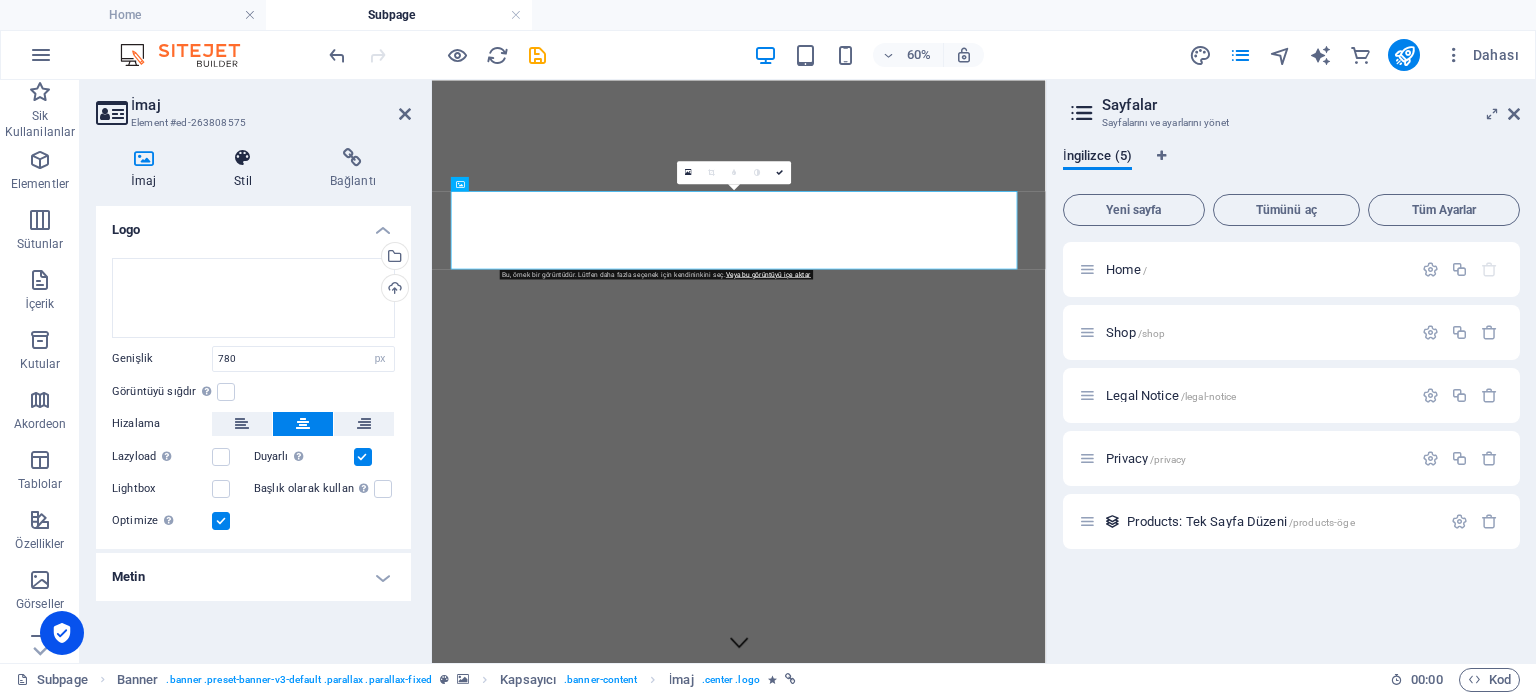 click at bounding box center (243, 158) 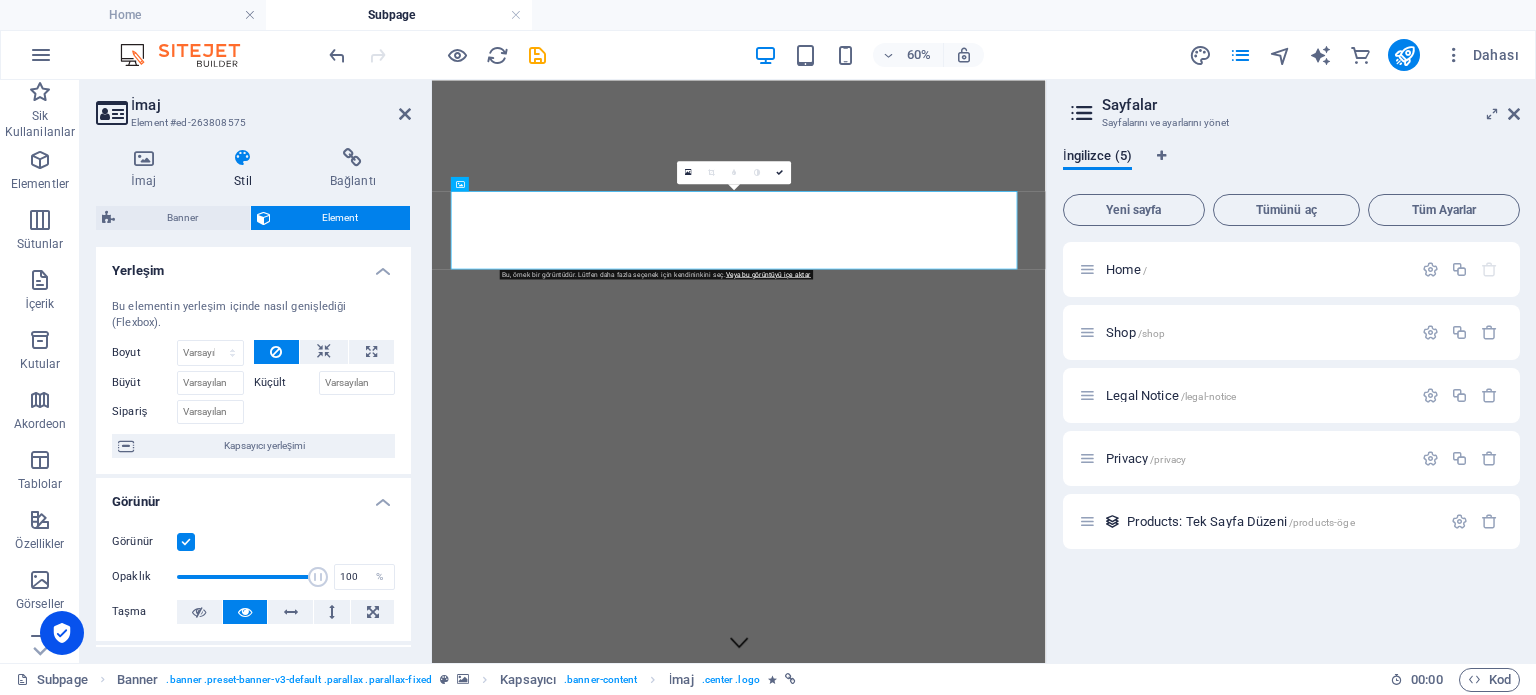 click on "Sik Kullanilanlar Elementler Sütunlar İçerik Kutular Akordeon Tablolar Özellikler Görseller Kaydırıcı Üst bilgi Alt Bigi Formlar Pazarlama Koleksiyonlar Ticaret" at bounding box center (40, 371) 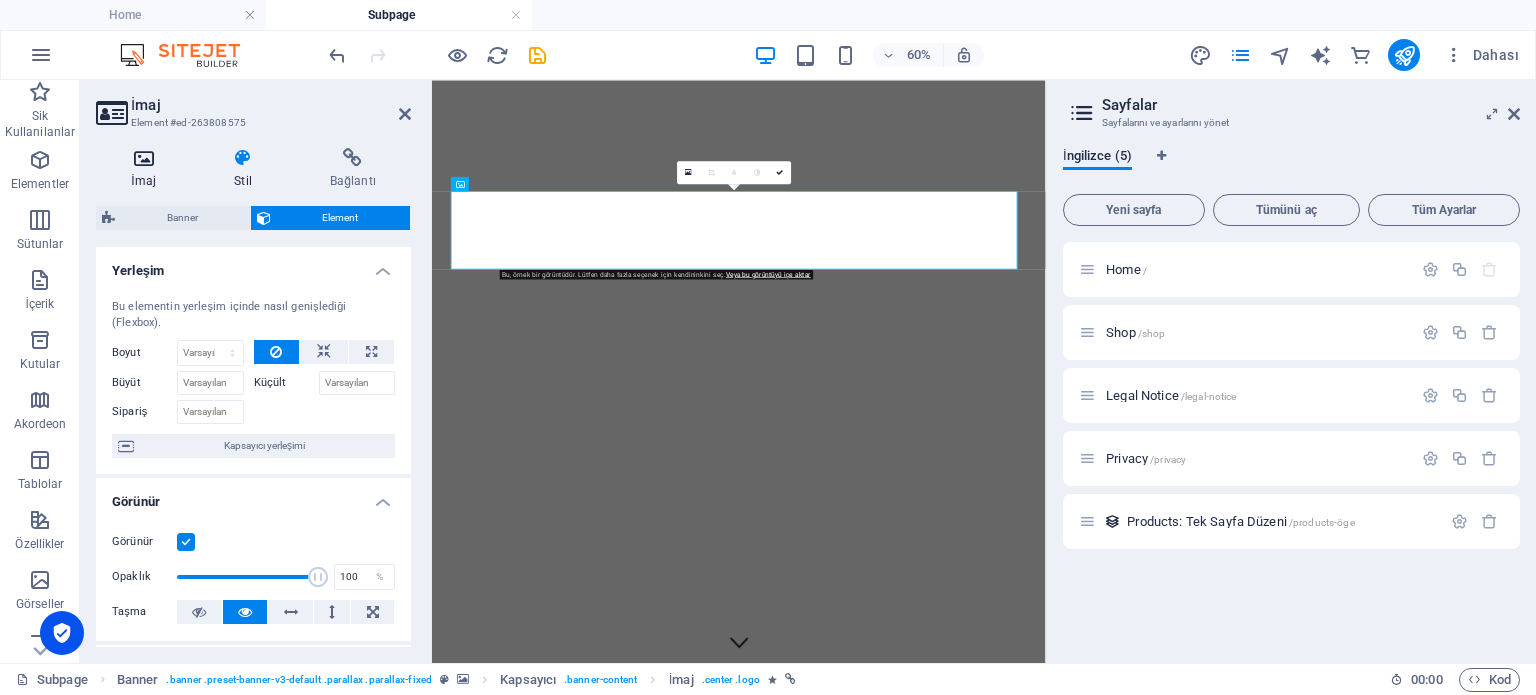 click at bounding box center [143, 158] 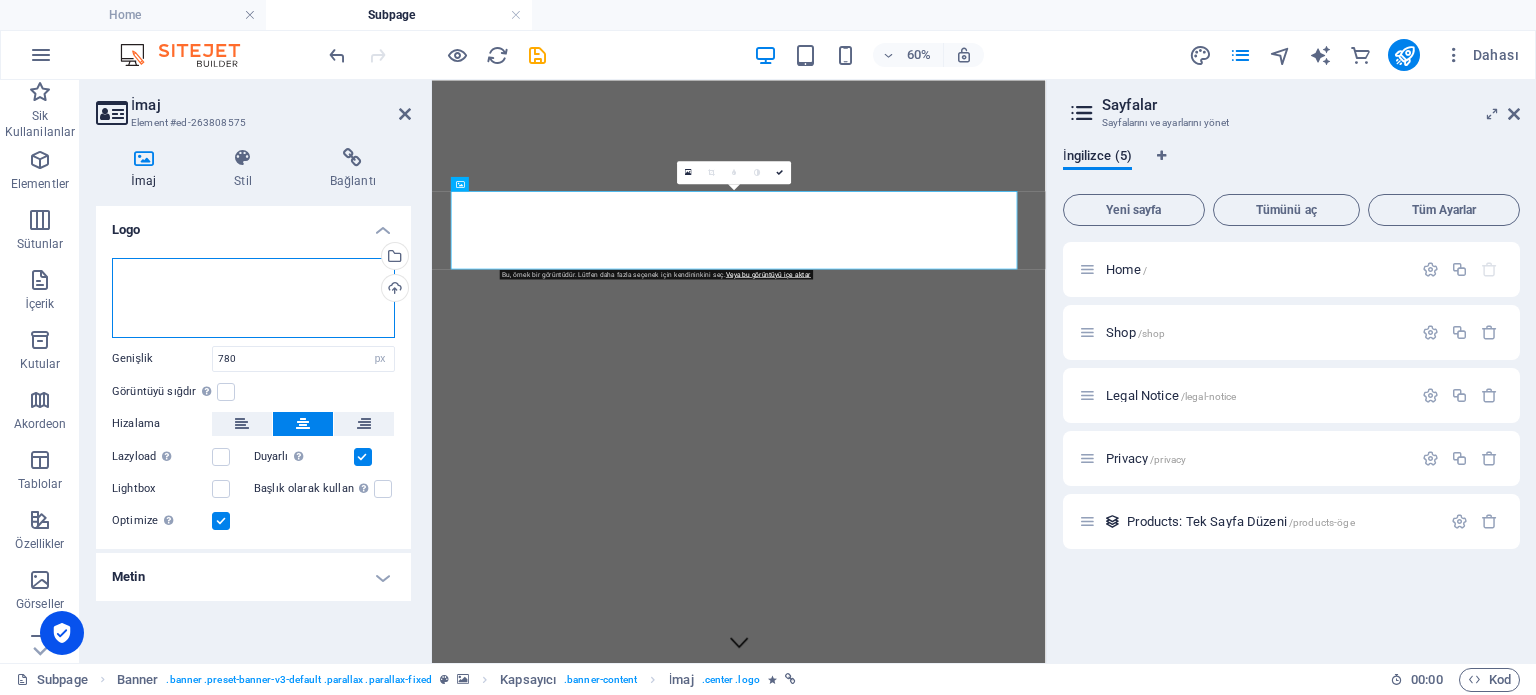 click on "Dosyaları buraya sürükleyin, dosyaları seçmek için tıklayın veya Dosyalardan ya da ücretsiz stok fotoğraf ve videolarımızdan dosyalar seçin" at bounding box center (253, 298) 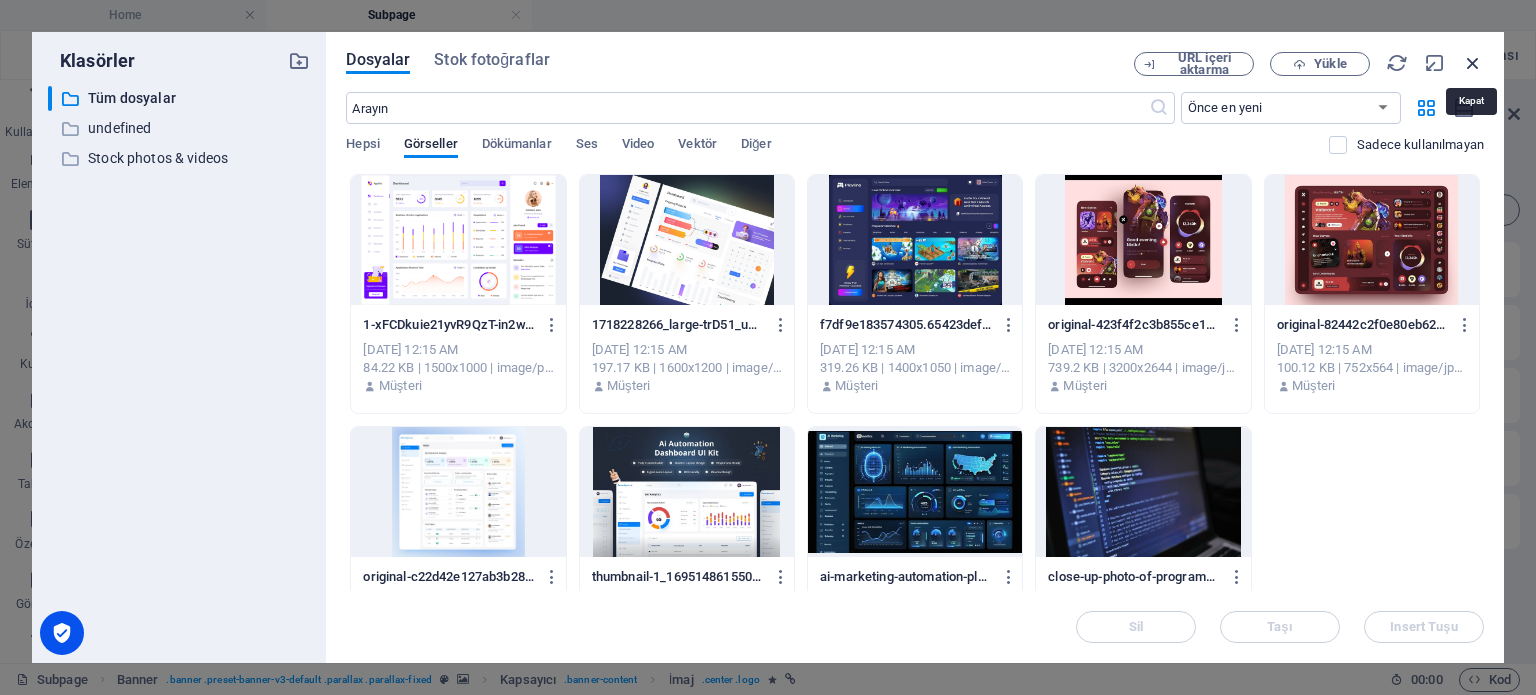 click at bounding box center [1473, 63] 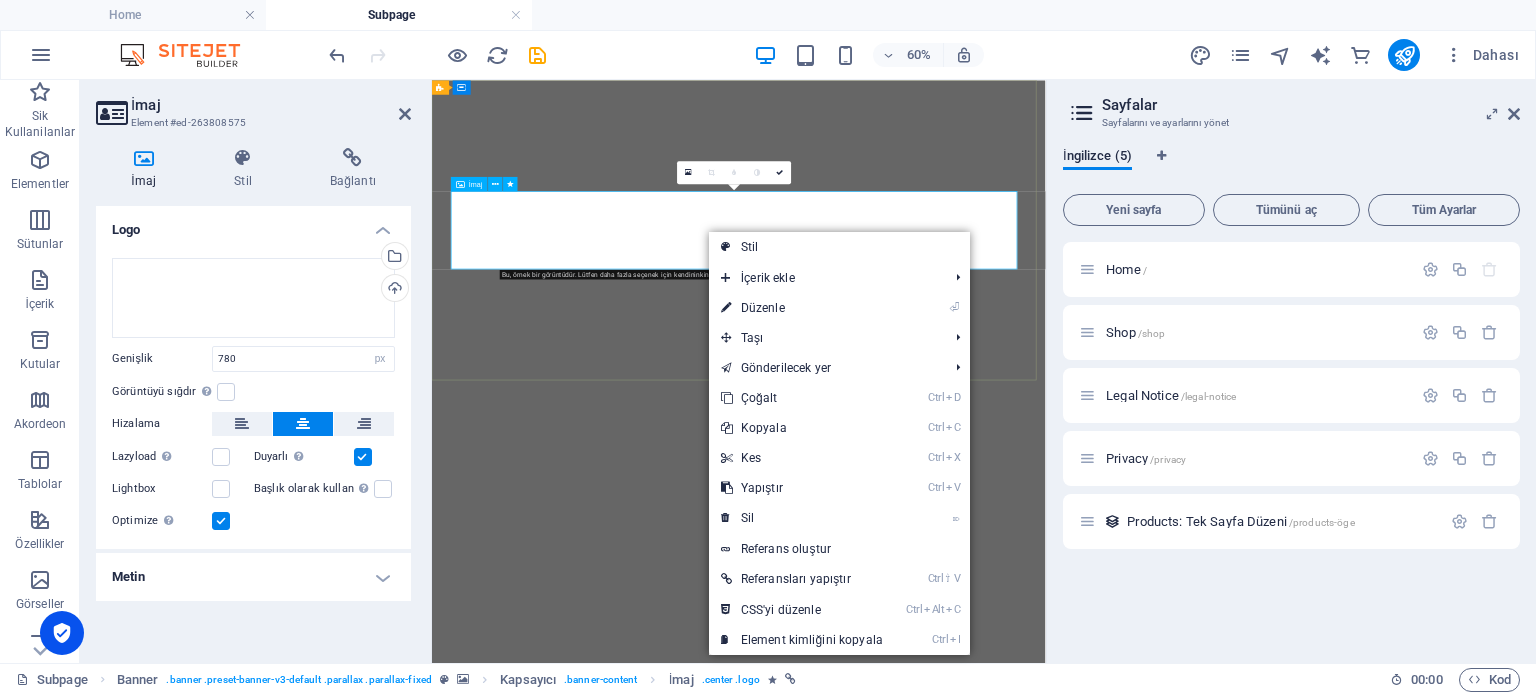click at bounding box center [943, 155] 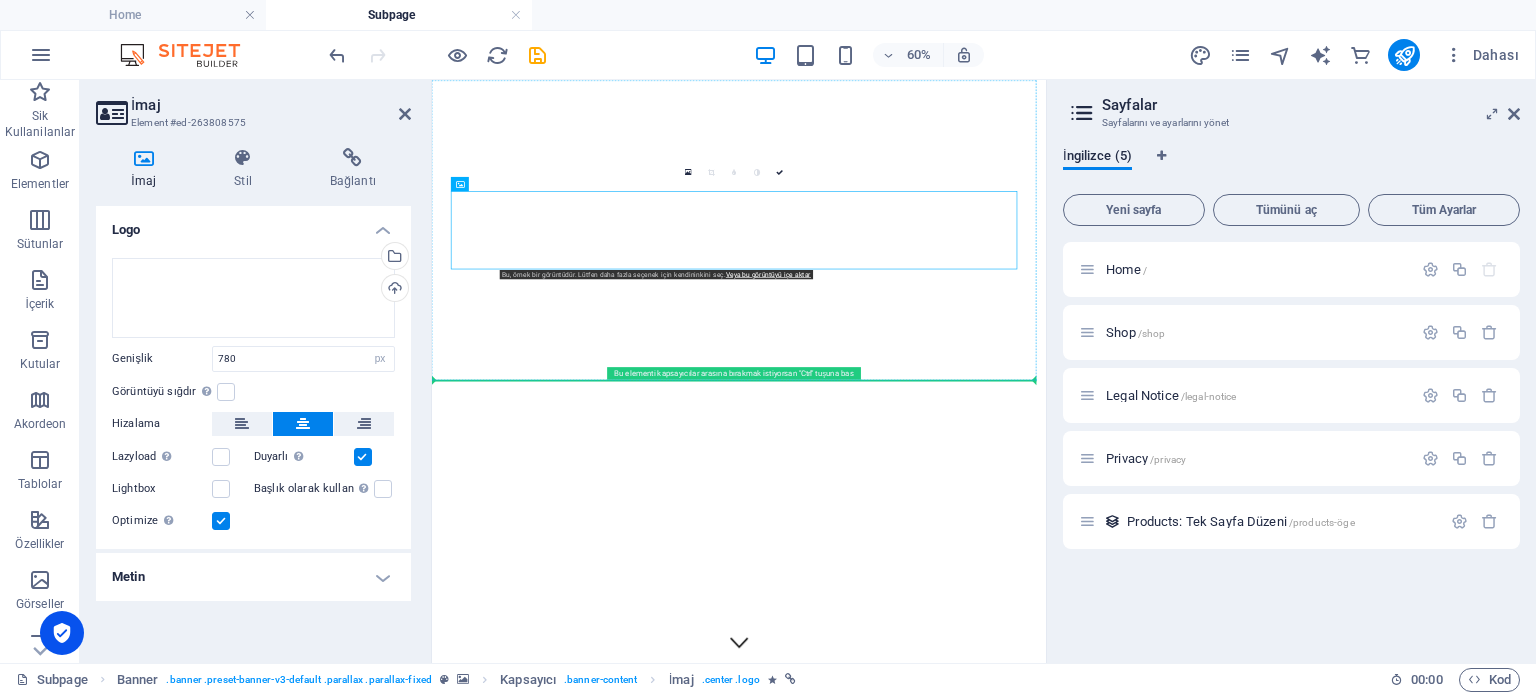 drag, startPoint x: 889, startPoint y: 321, endPoint x: 914, endPoint y: 475, distance: 156.01602 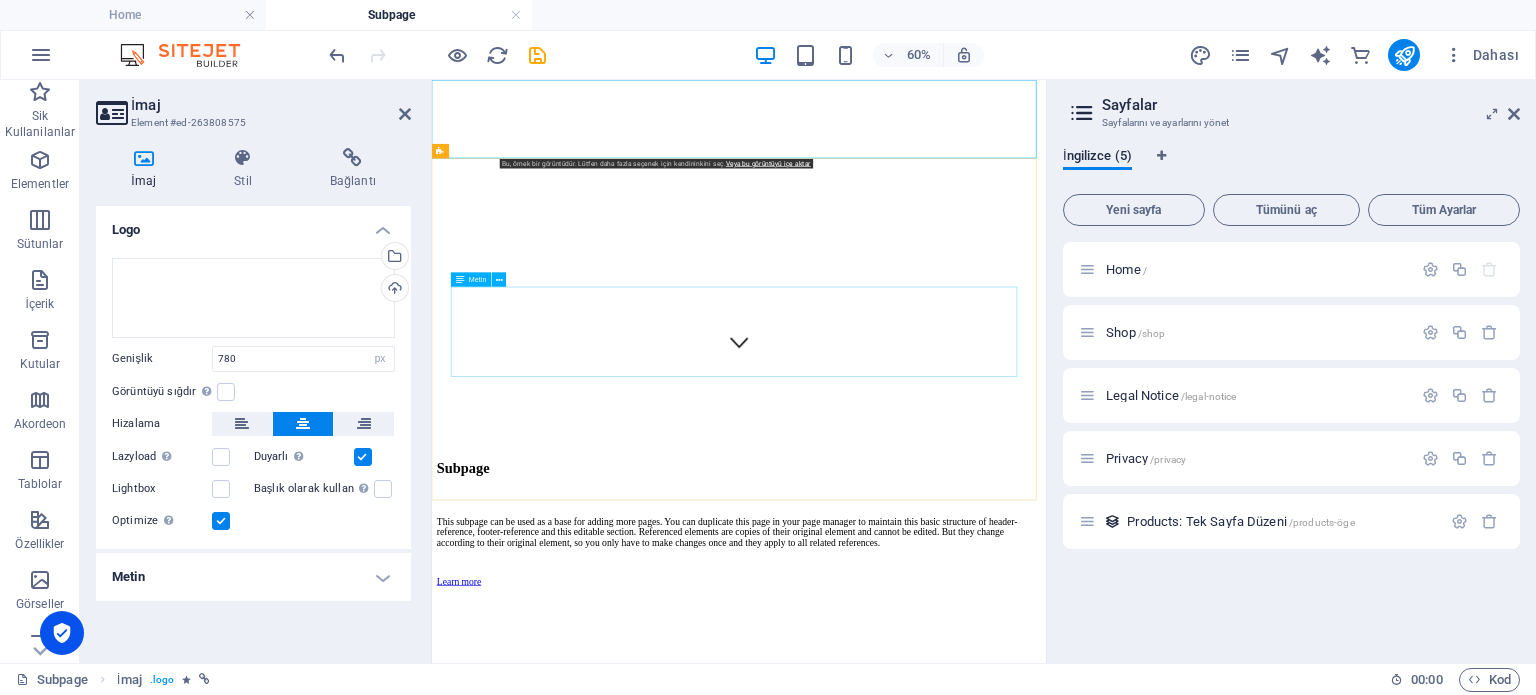 scroll, scrollTop: 100, scrollLeft: 0, axis: vertical 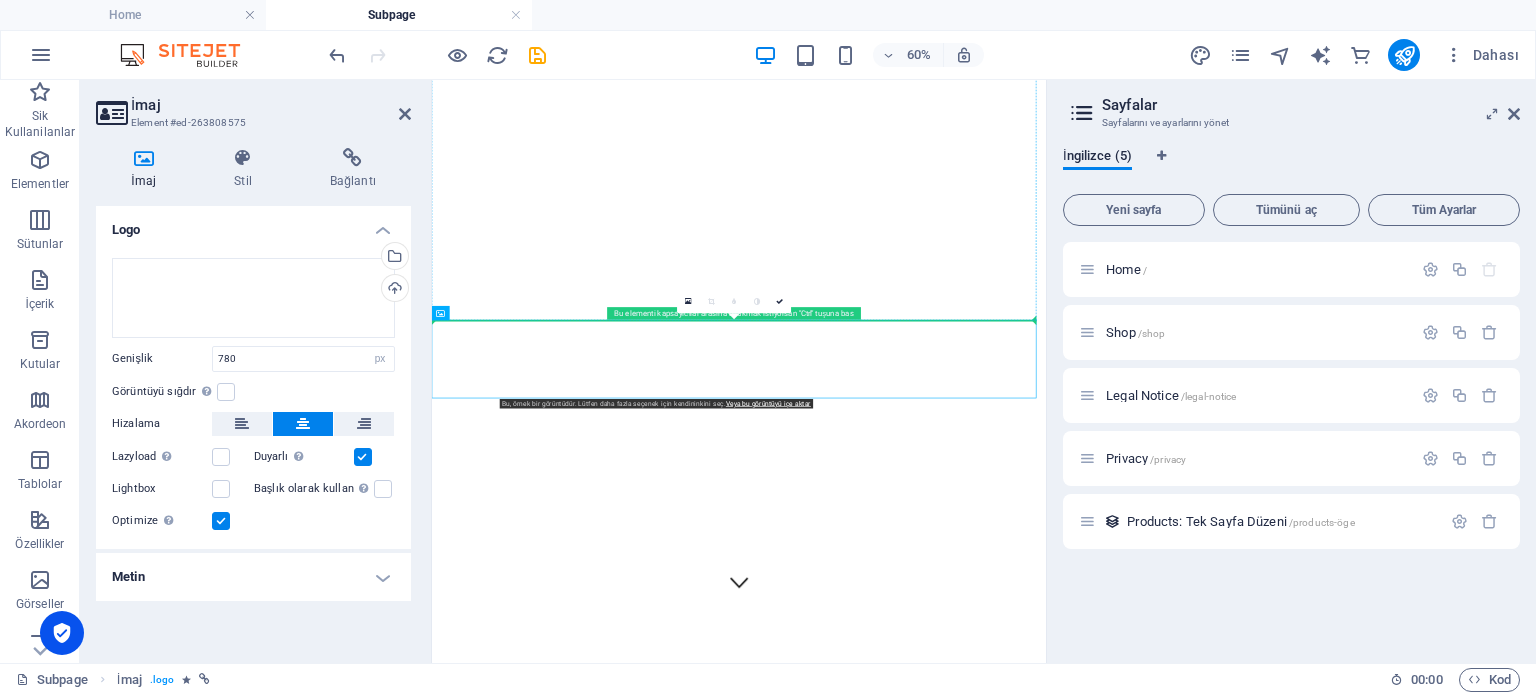 drag, startPoint x: 890, startPoint y: 569, endPoint x: 885, endPoint y: 275, distance: 294.0425 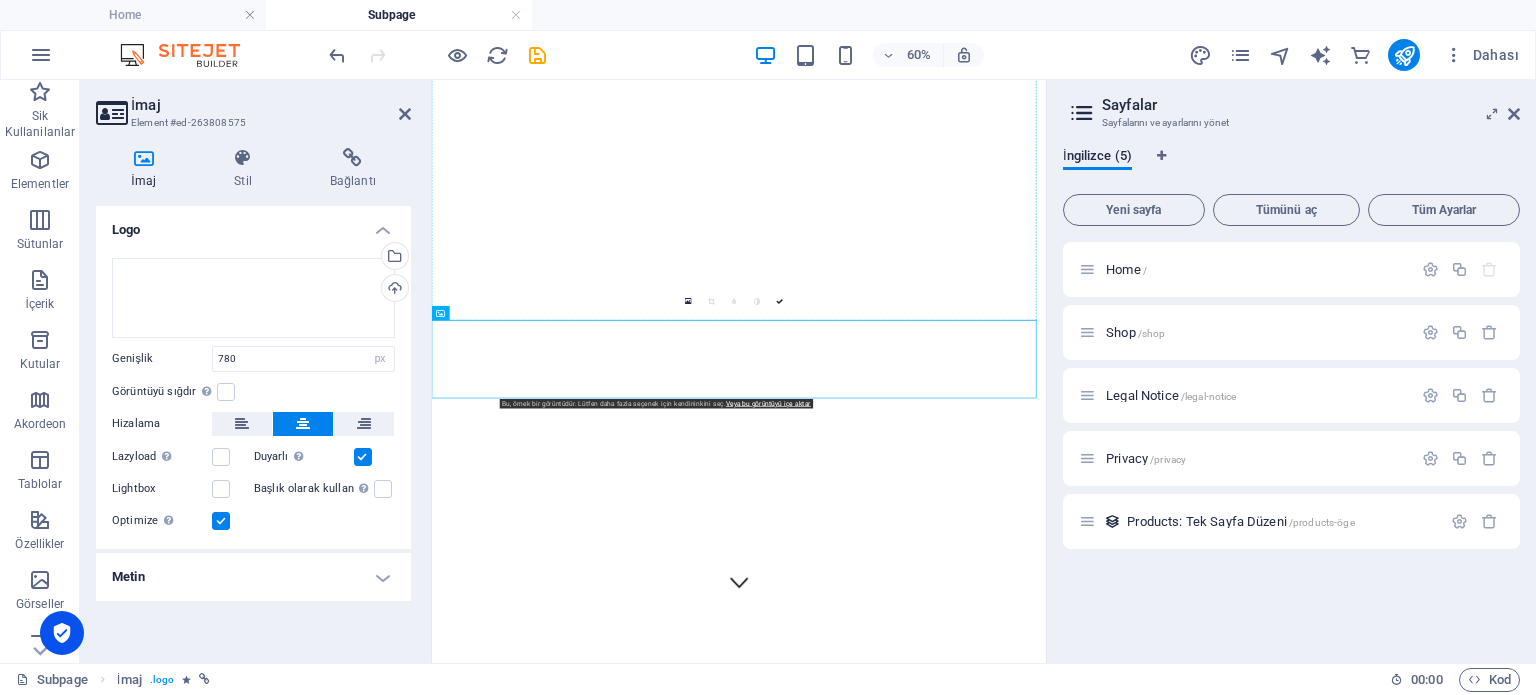 drag, startPoint x: 909, startPoint y: 571, endPoint x: 926, endPoint y: 213, distance: 358.4034 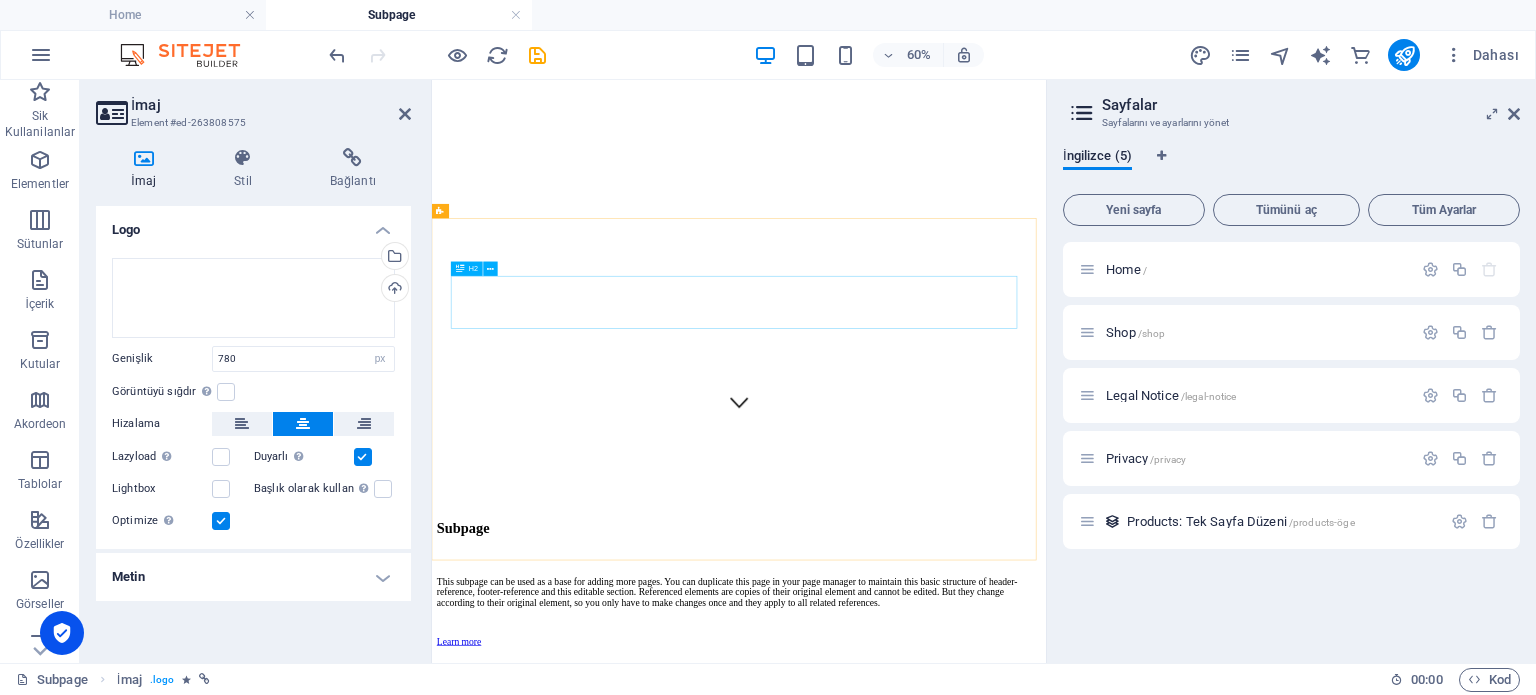 scroll, scrollTop: 0, scrollLeft: 0, axis: both 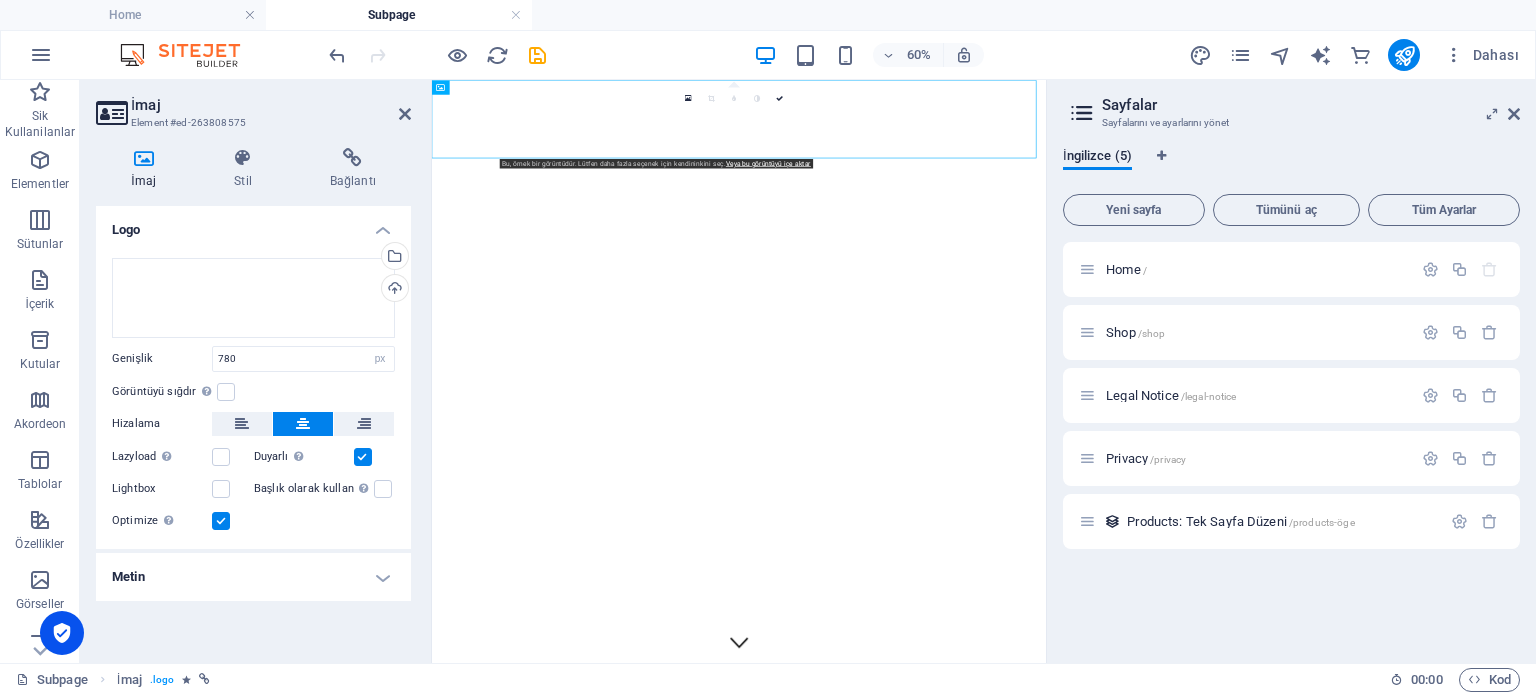 click on "İmaj" at bounding box center [147, 169] 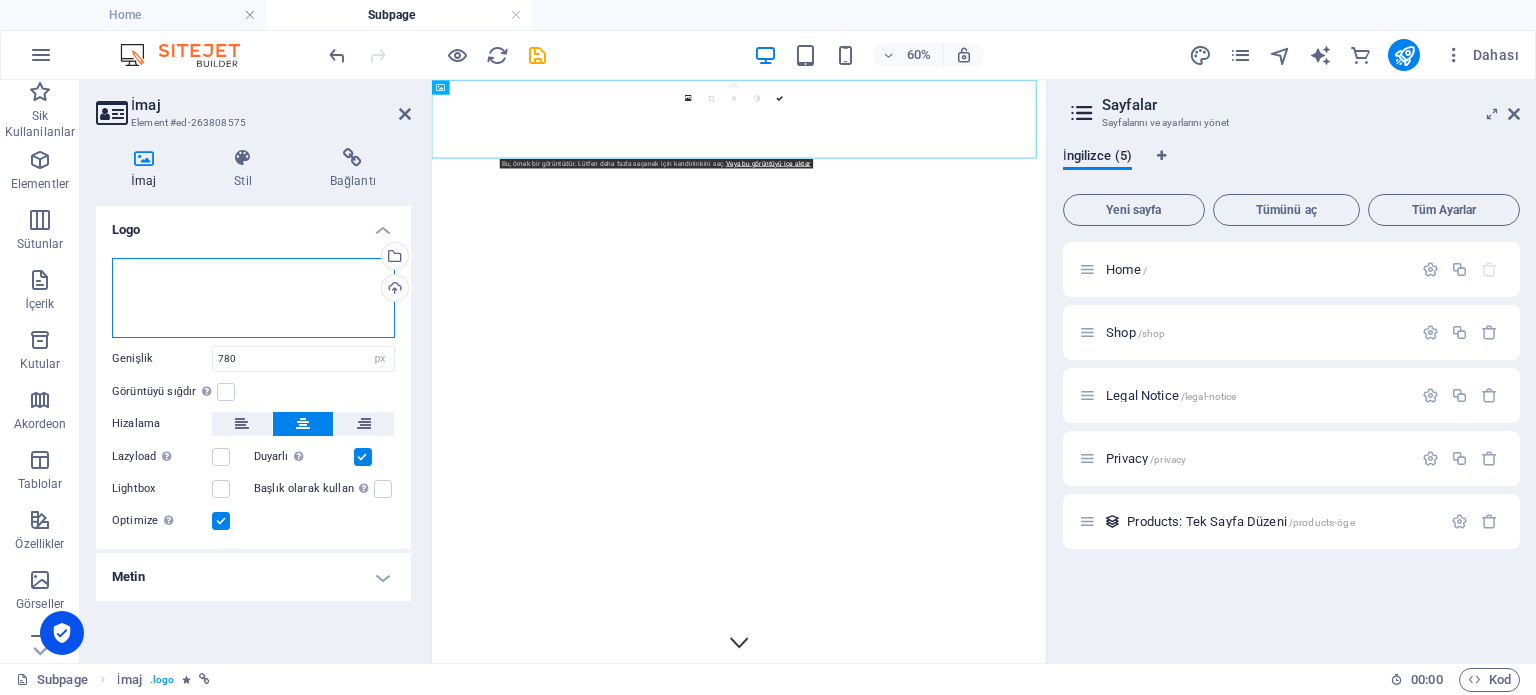 click on "Dosyaları buraya sürükleyin, dosyaları seçmek için tıklayın veya Dosyalardan ya da ücretsiz stok fotoğraf ve videolarımızdan dosyalar seçin" at bounding box center [253, 298] 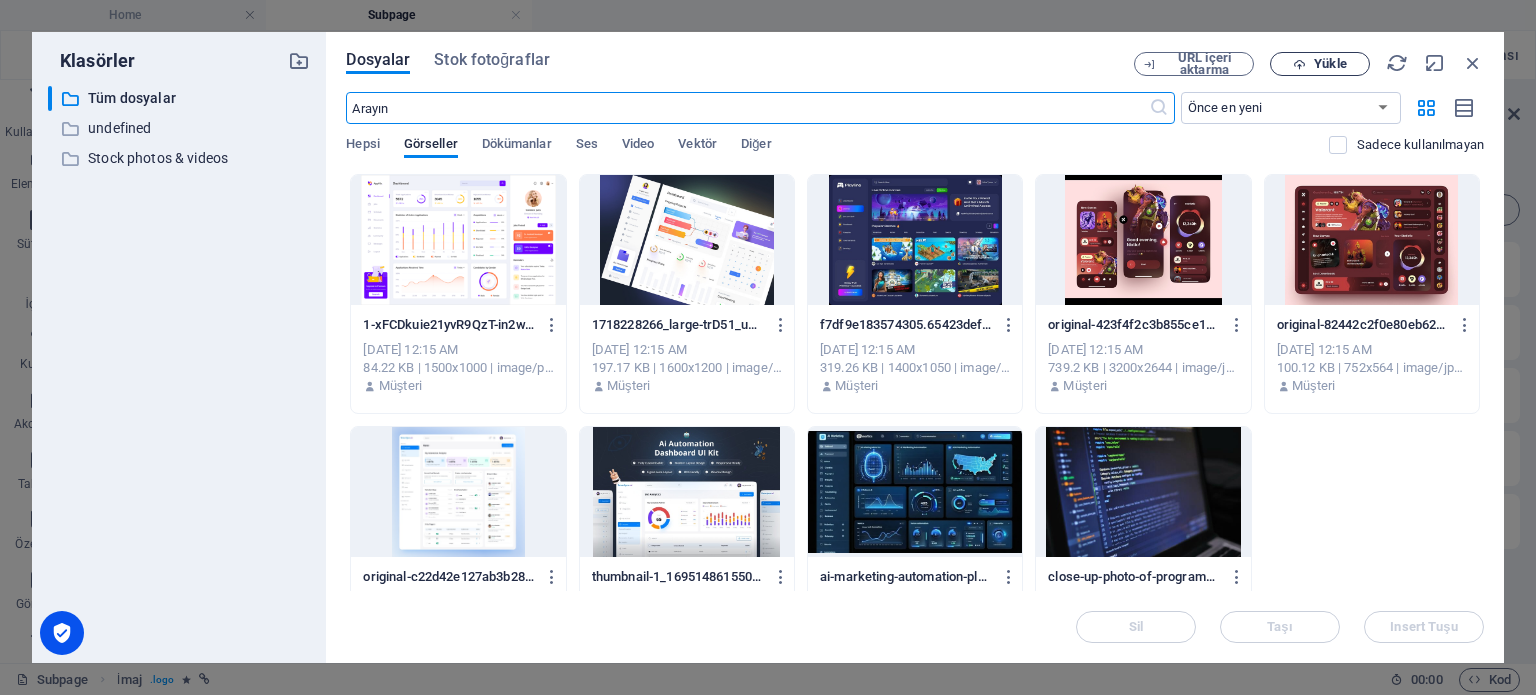 click on "Yükle" at bounding box center [1330, 64] 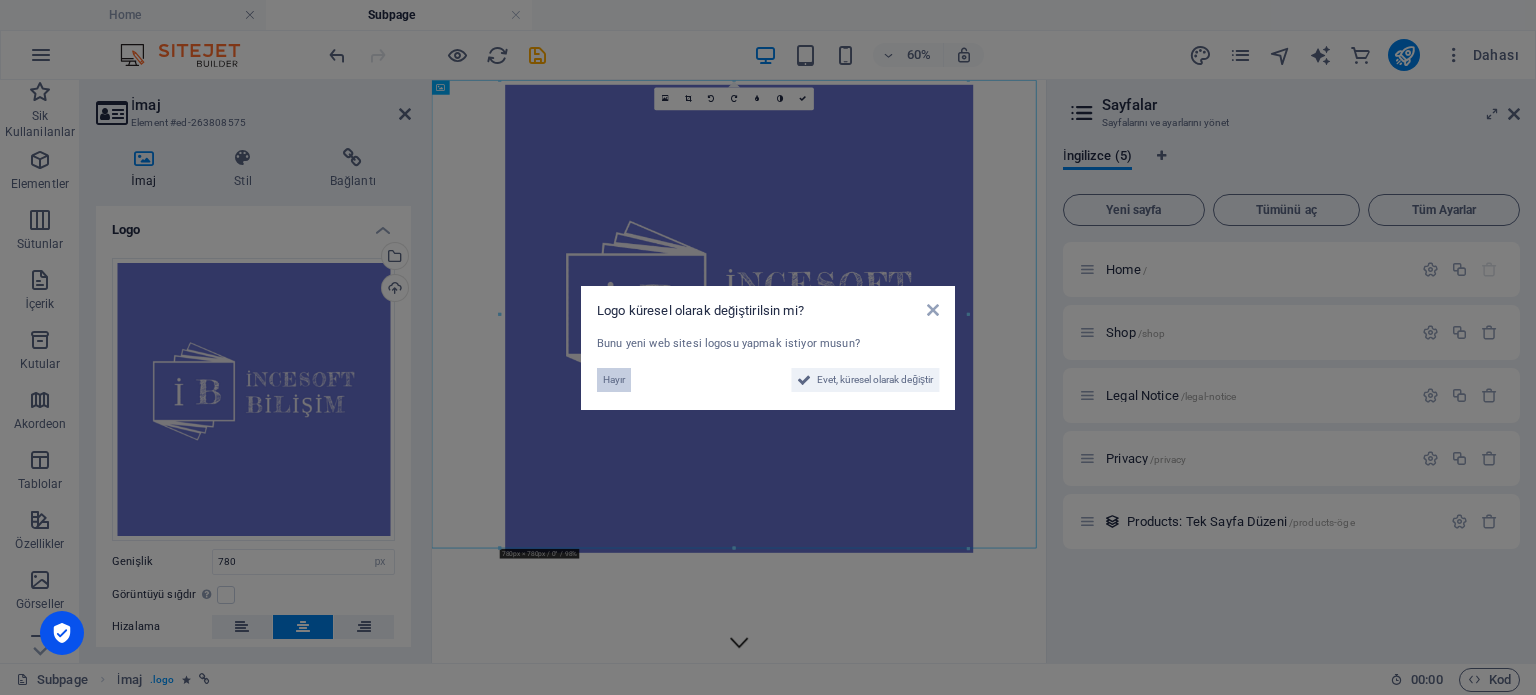 click on "Hayır" at bounding box center (614, 380) 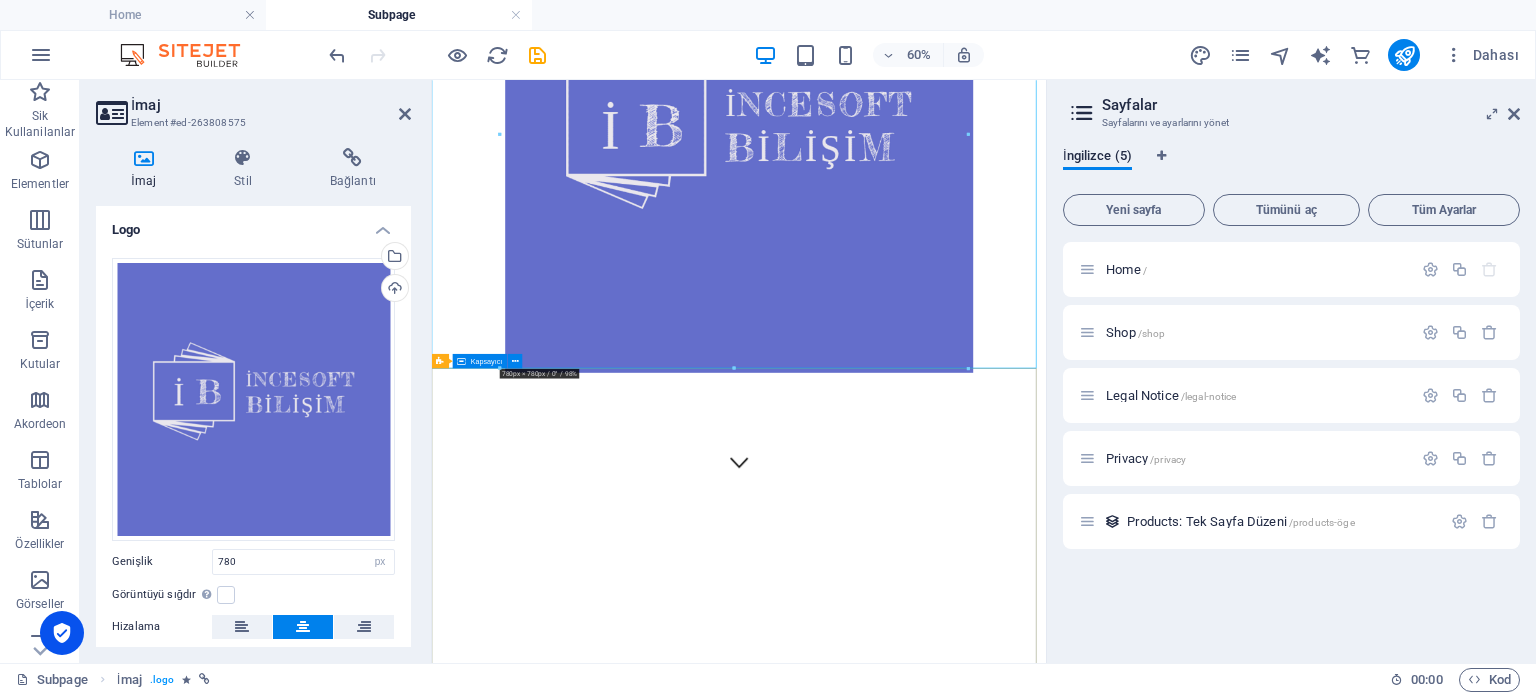 scroll, scrollTop: 0, scrollLeft: 0, axis: both 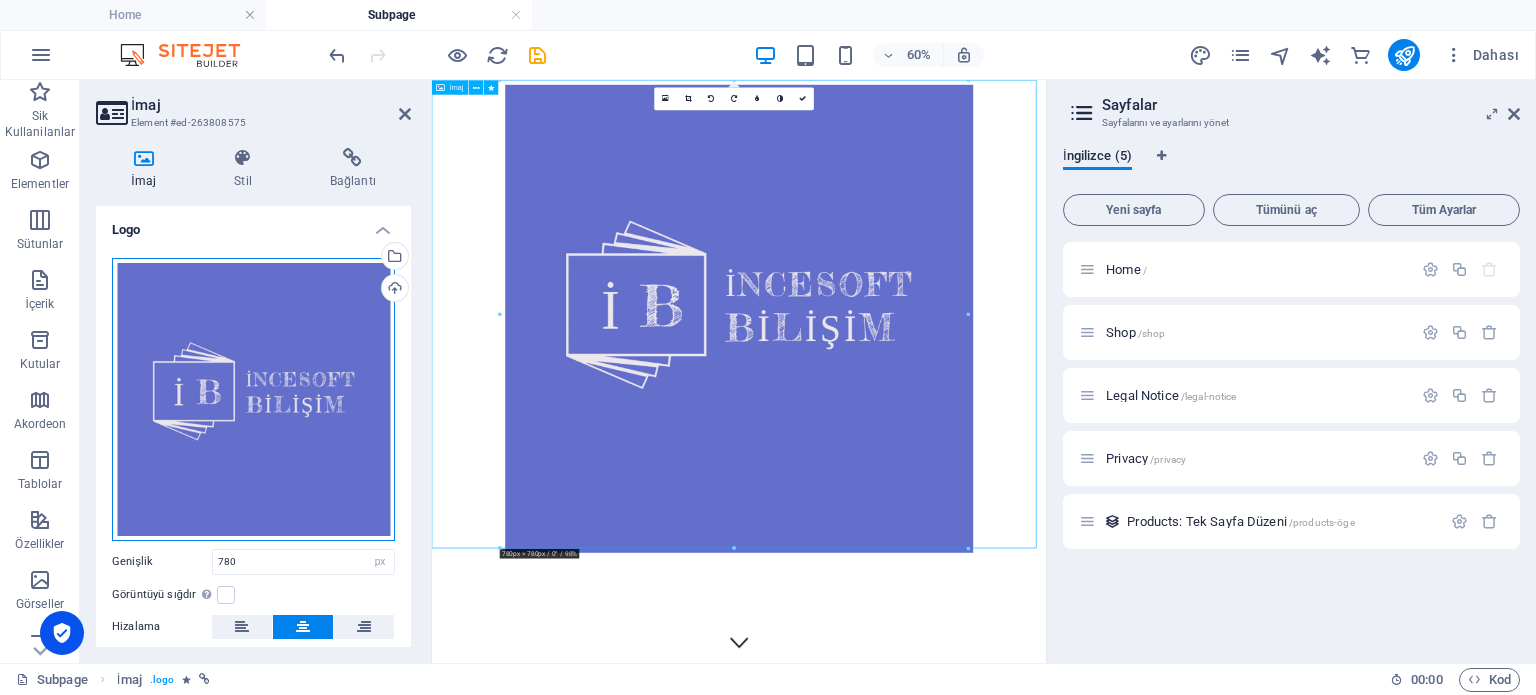 click on "Dosyaları buraya sürükleyin, dosyaları seçmek için tıklayın veya Dosyalardan ya da ücretsiz stok fotoğraf ve videolarımızdan dosyalar seçin" at bounding box center [253, 399] 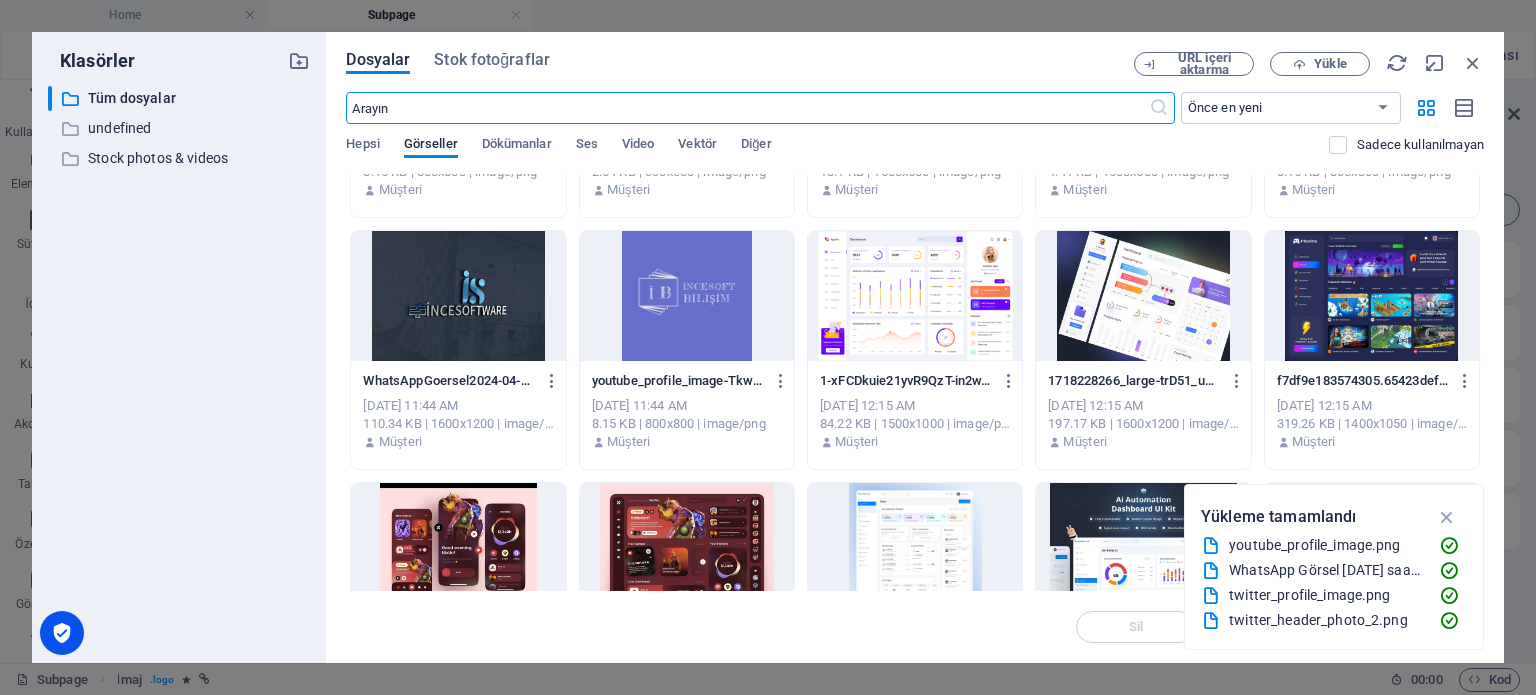 scroll, scrollTop: 600, scrollLeft: 0, axis: vertical 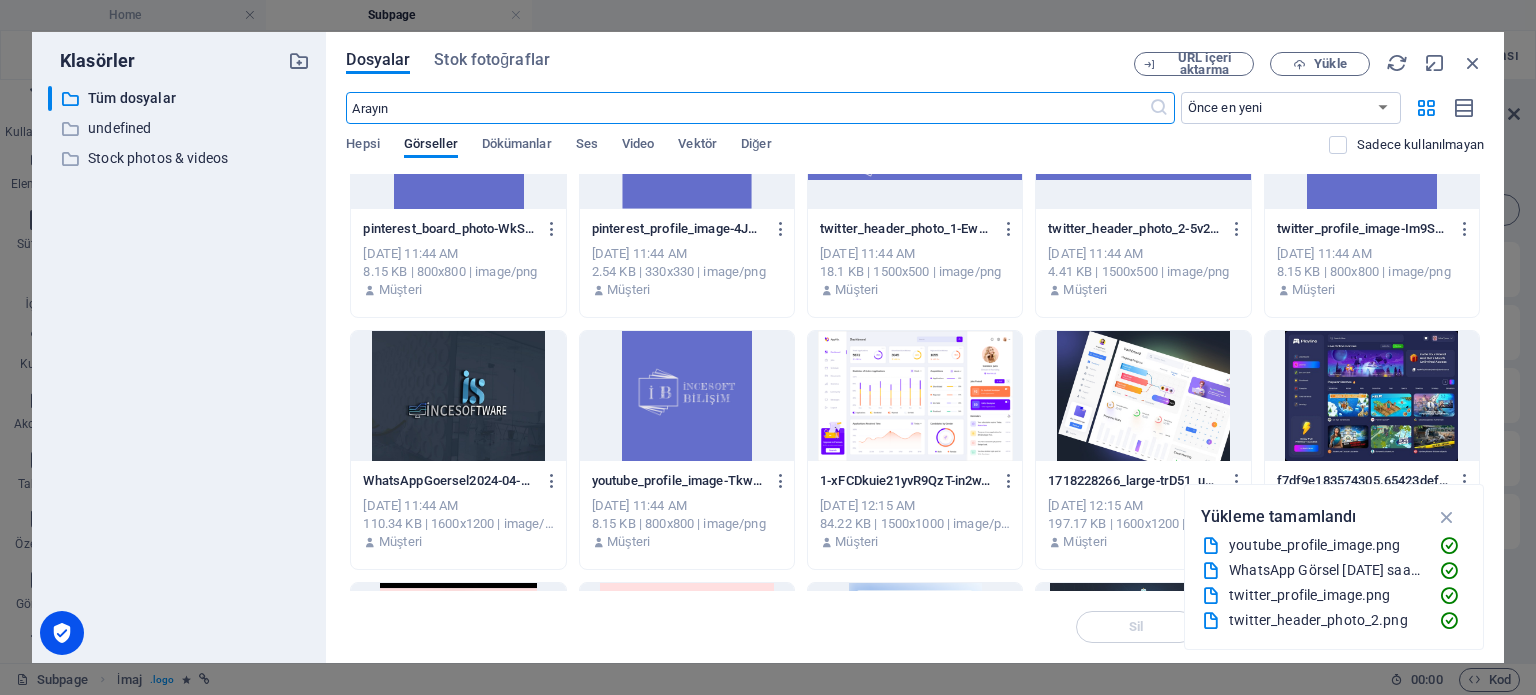 click at bounding box center [458, 396] 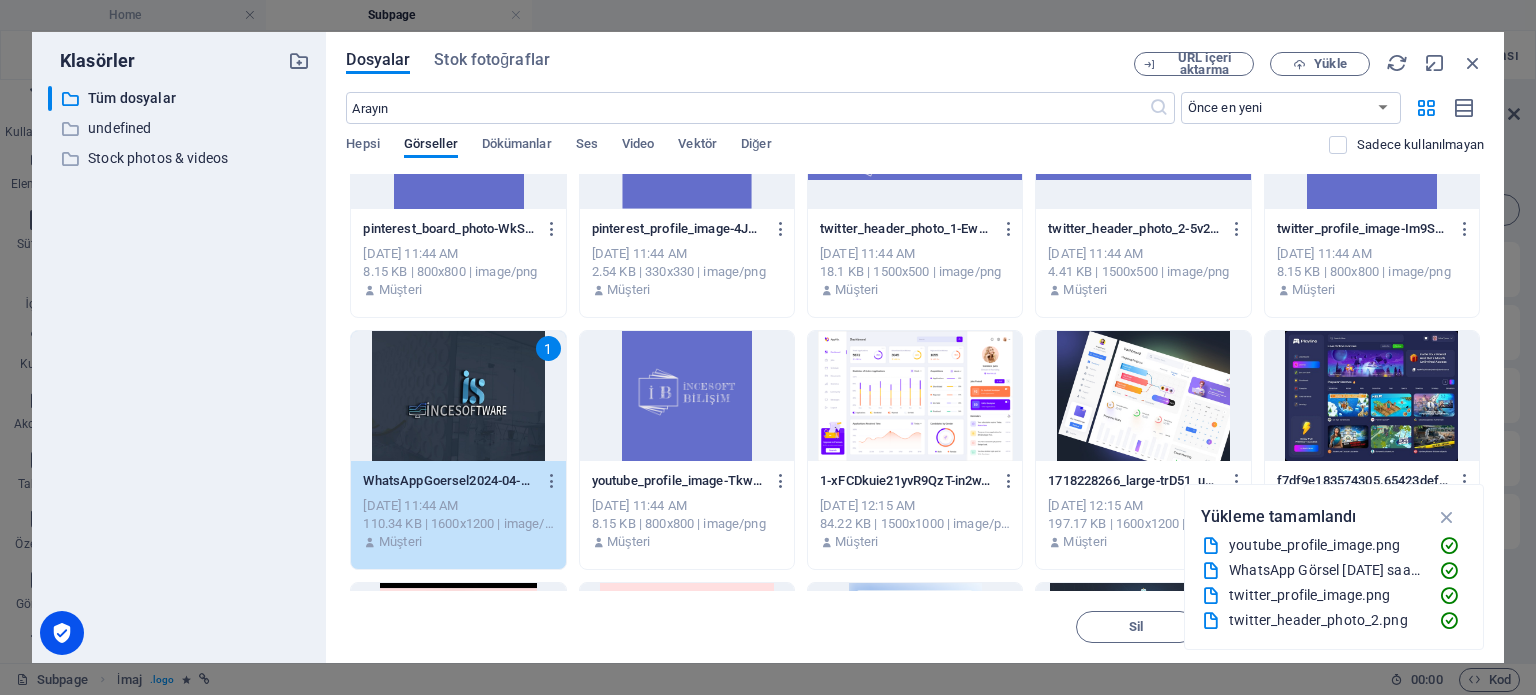 click on "1" at bounding box center (458, 396) 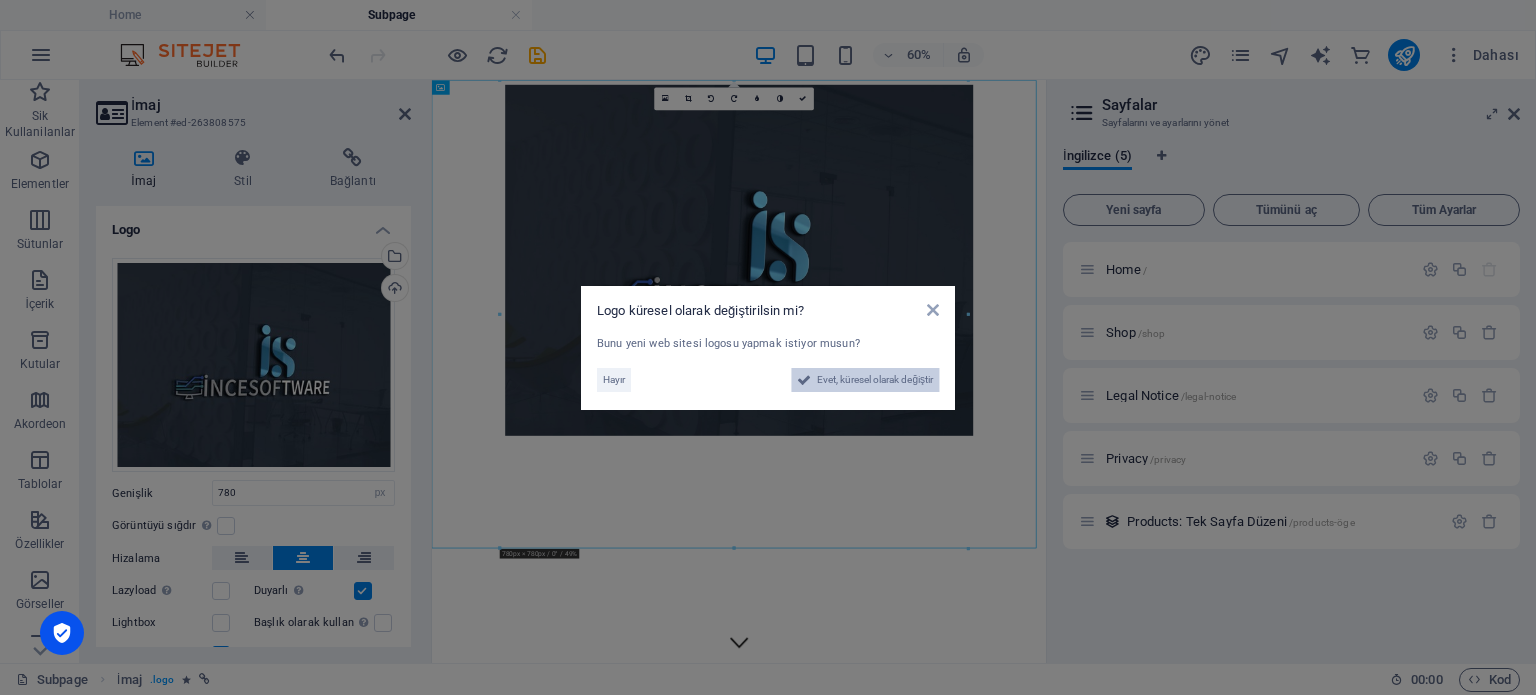 click on "Evet, küresel olarak değiştir" at bounding box center [875, 380] 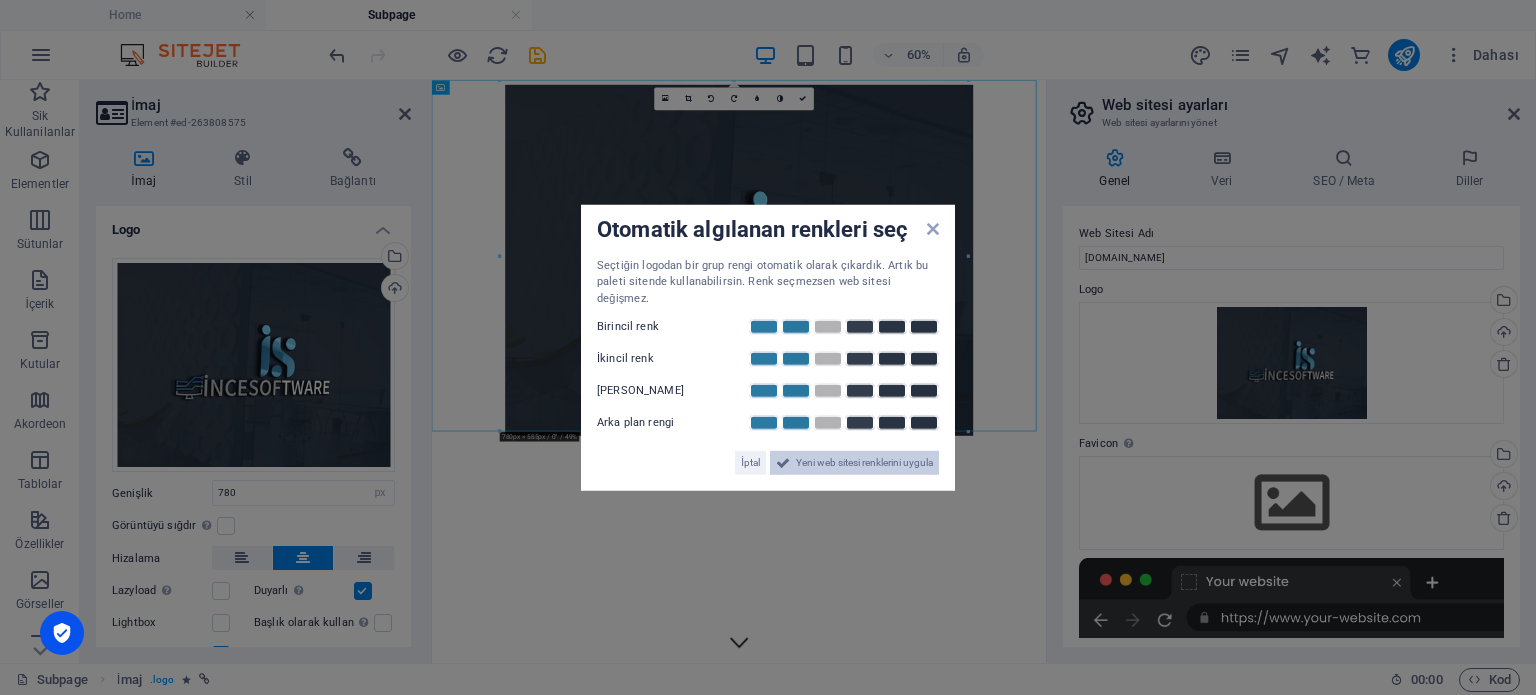 click on "Yeni web sitesi renklerini uygula" at bounding box center (864, 463) 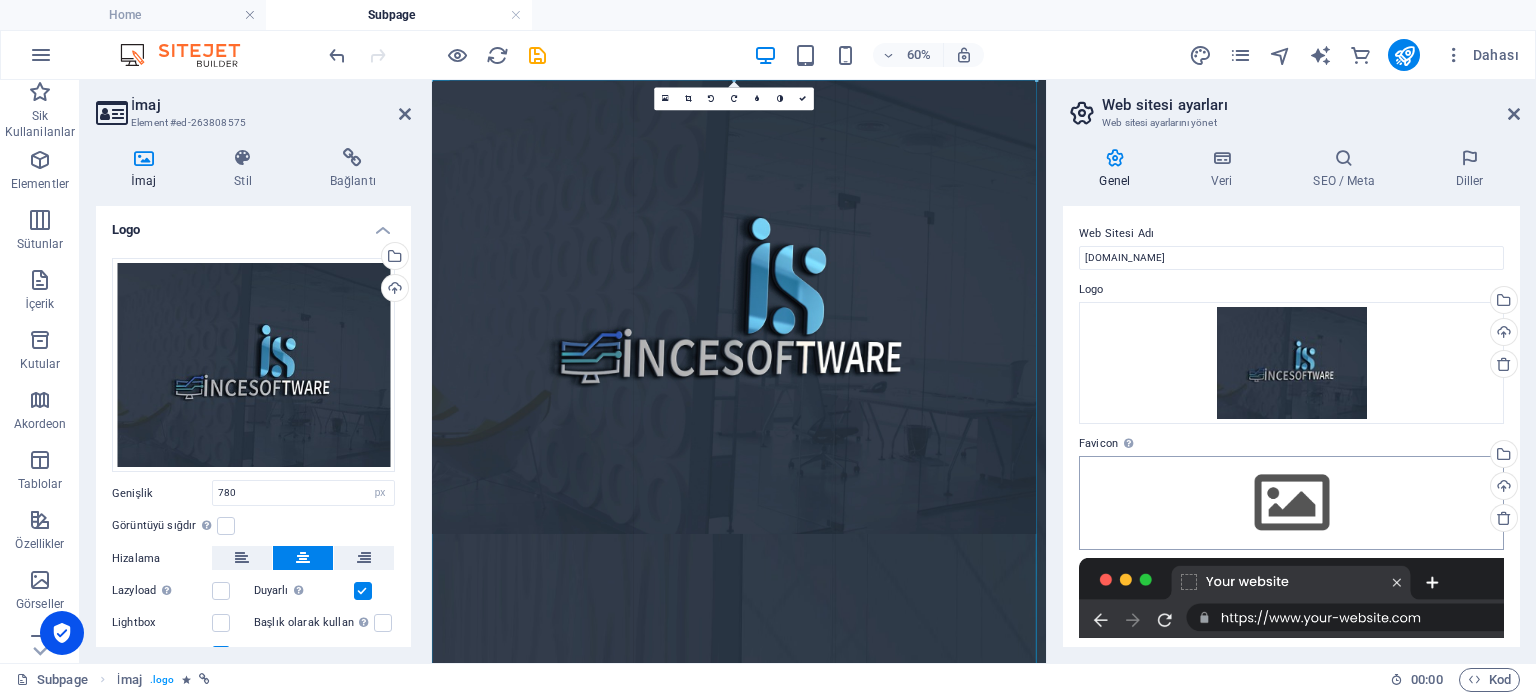 drag, startPoint x: 968, startPoint y: 430, endPoint x: 883, endPoint y: 599, distance: 189.17188 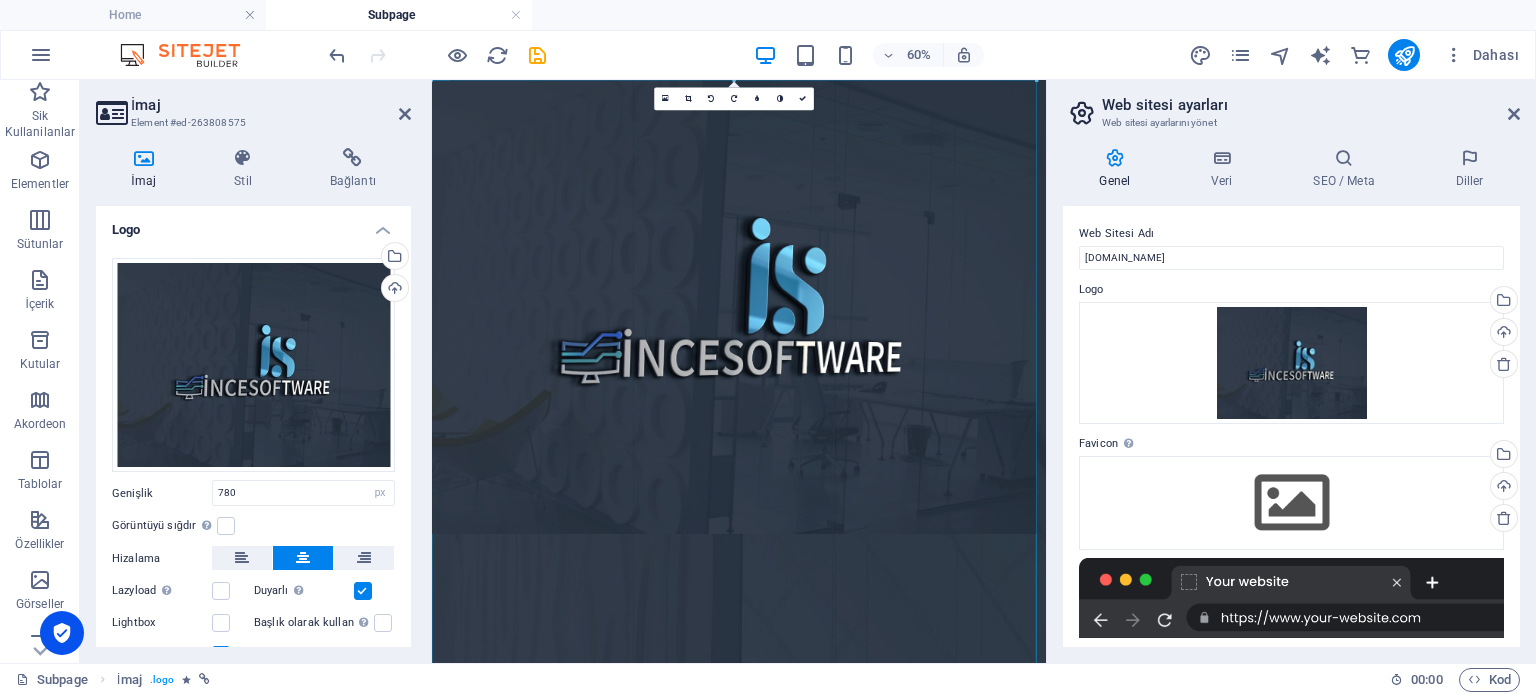 type on "1008" 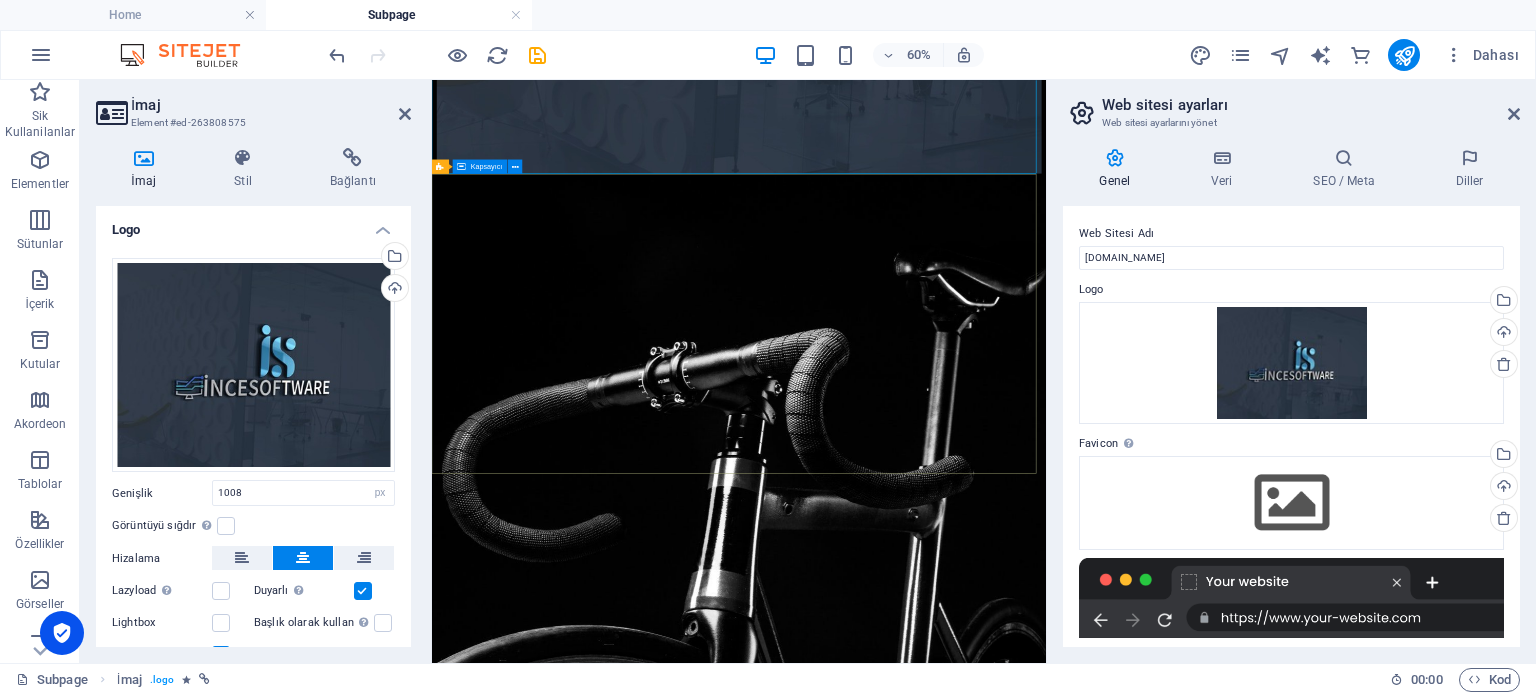 scroll, scrollTop: 0, scrollLeft: 0, axis: both 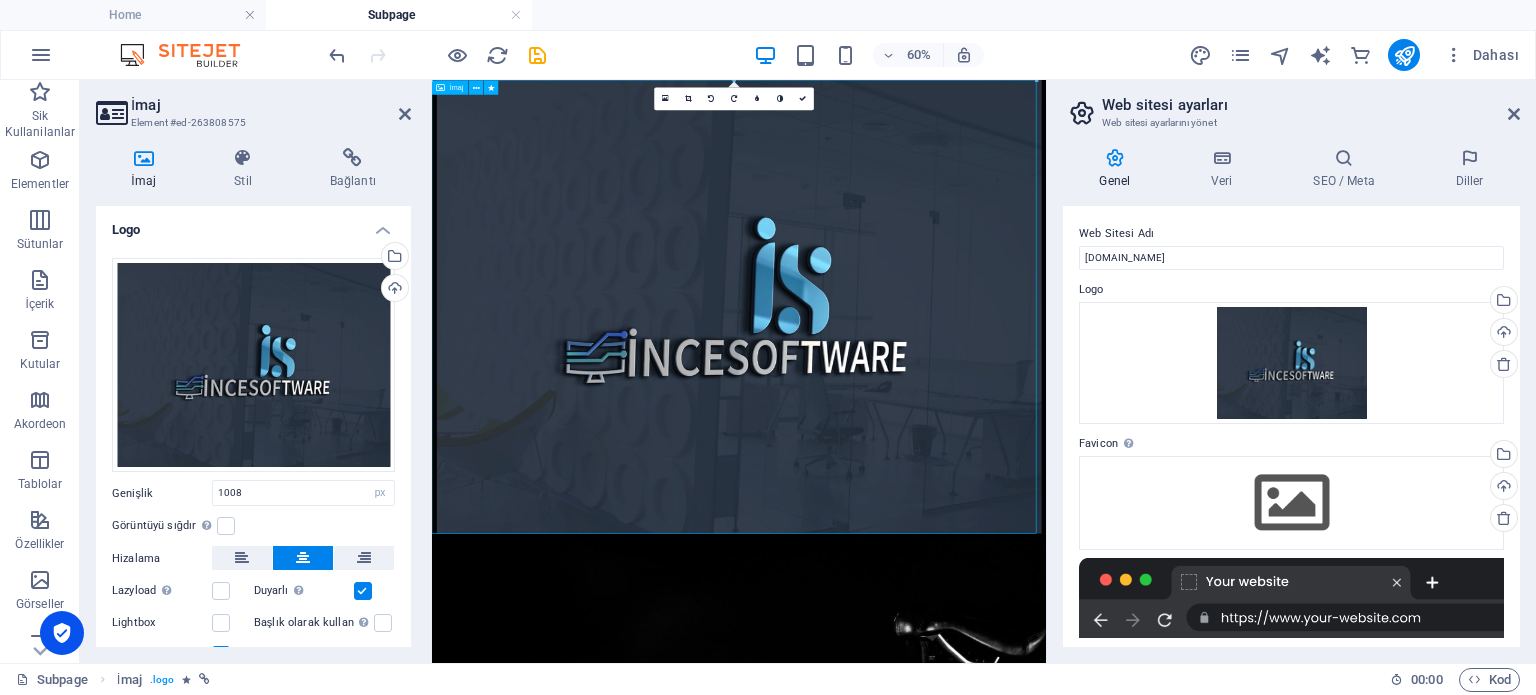 drag, startPoint x: 1027, startPoint y: 487, endPoint x: 1006, endPoint y: 345, distance: 143.54442 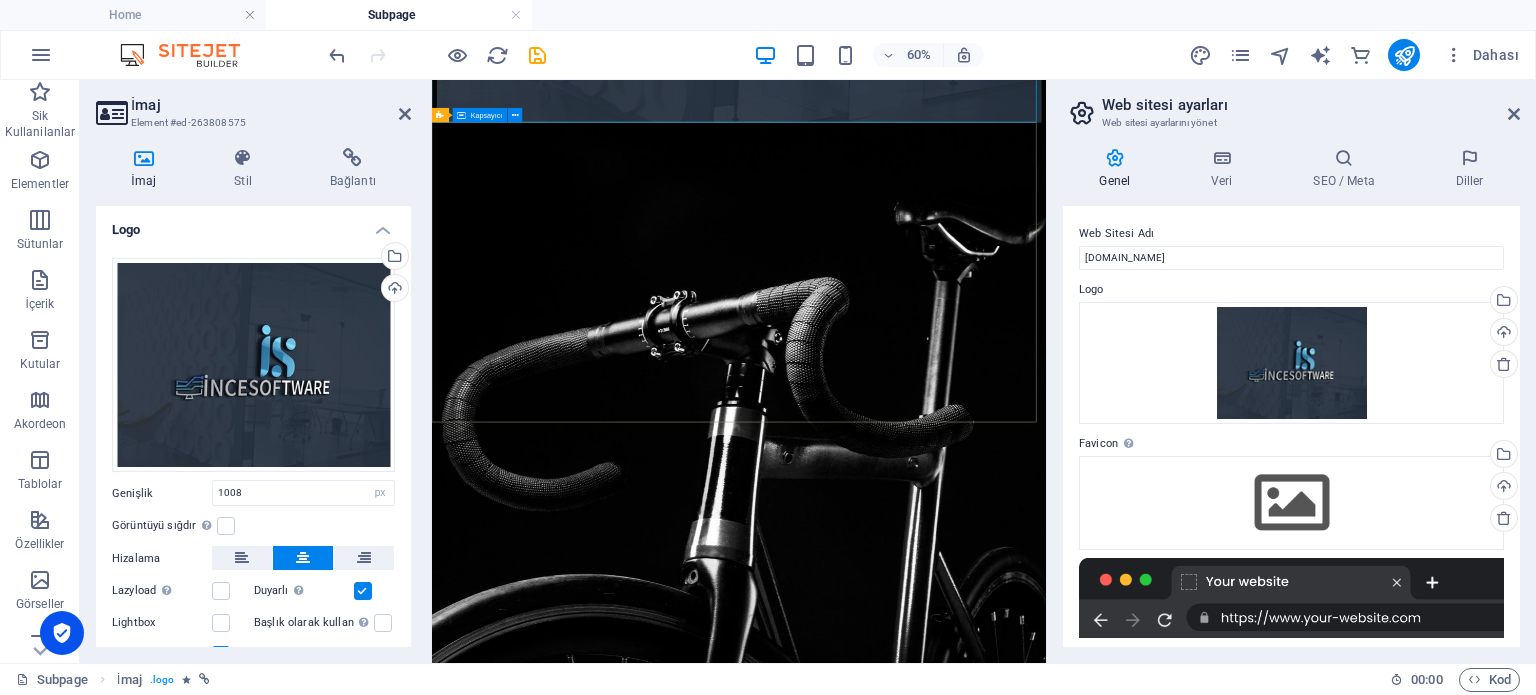 scroll, scrollTop: 0, scrollLeft: 0, axis: both 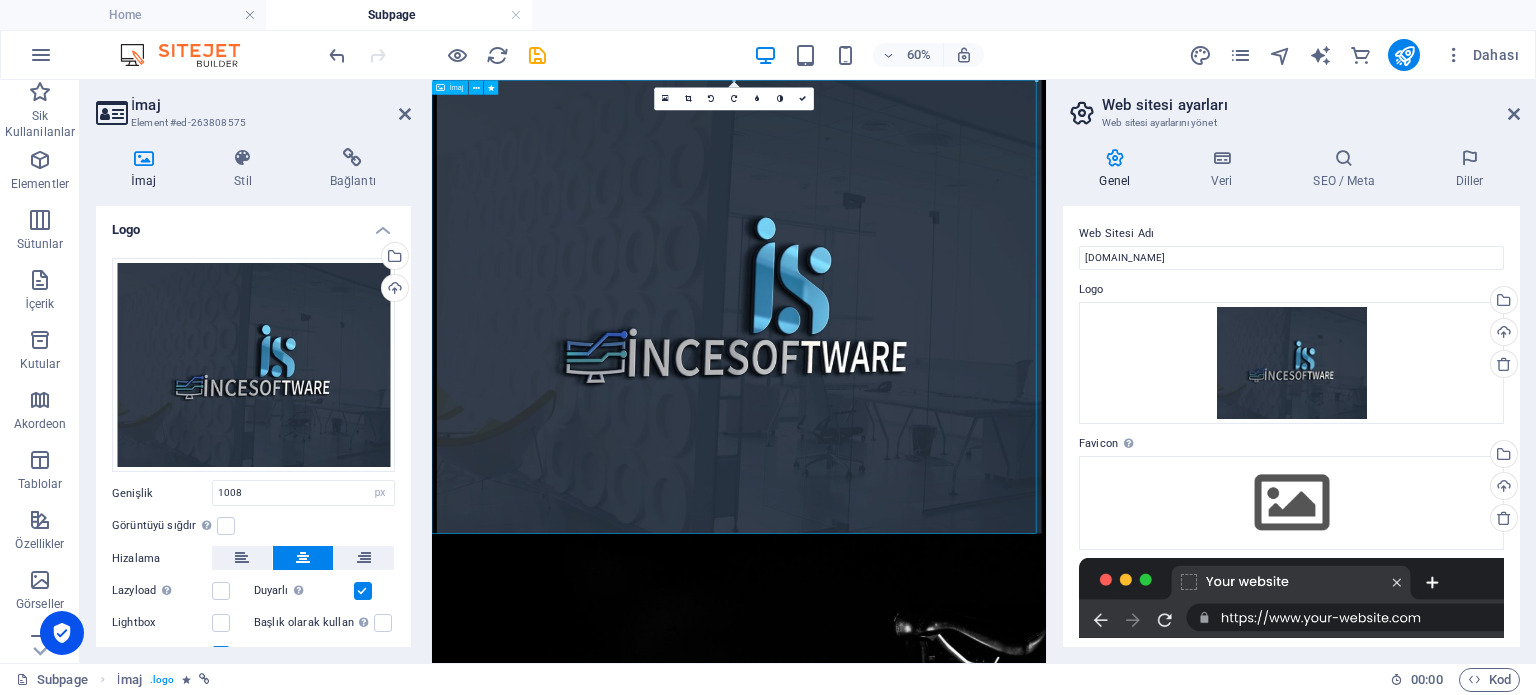 click at bounding box center [943, 458] 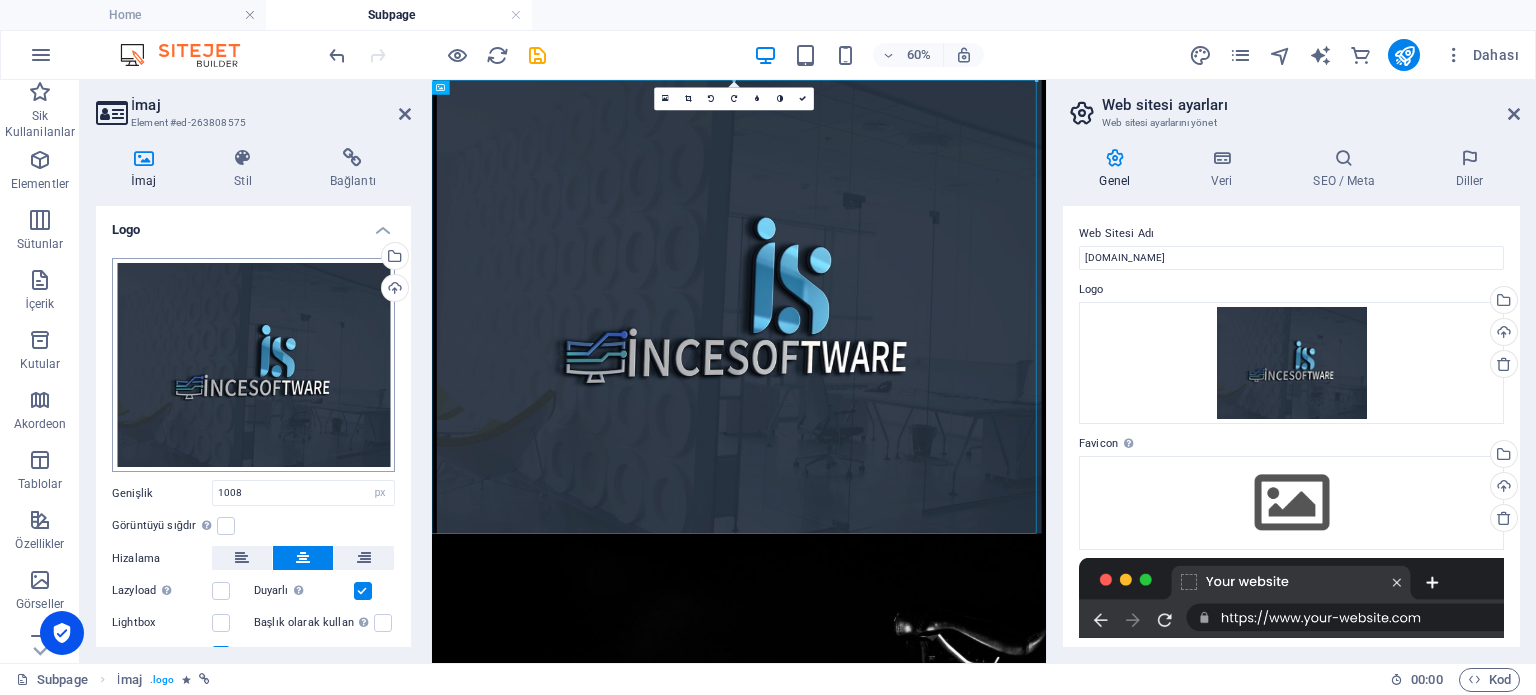 scroll, scrollTop: 84, scrollLeft: 0, axis: vertical 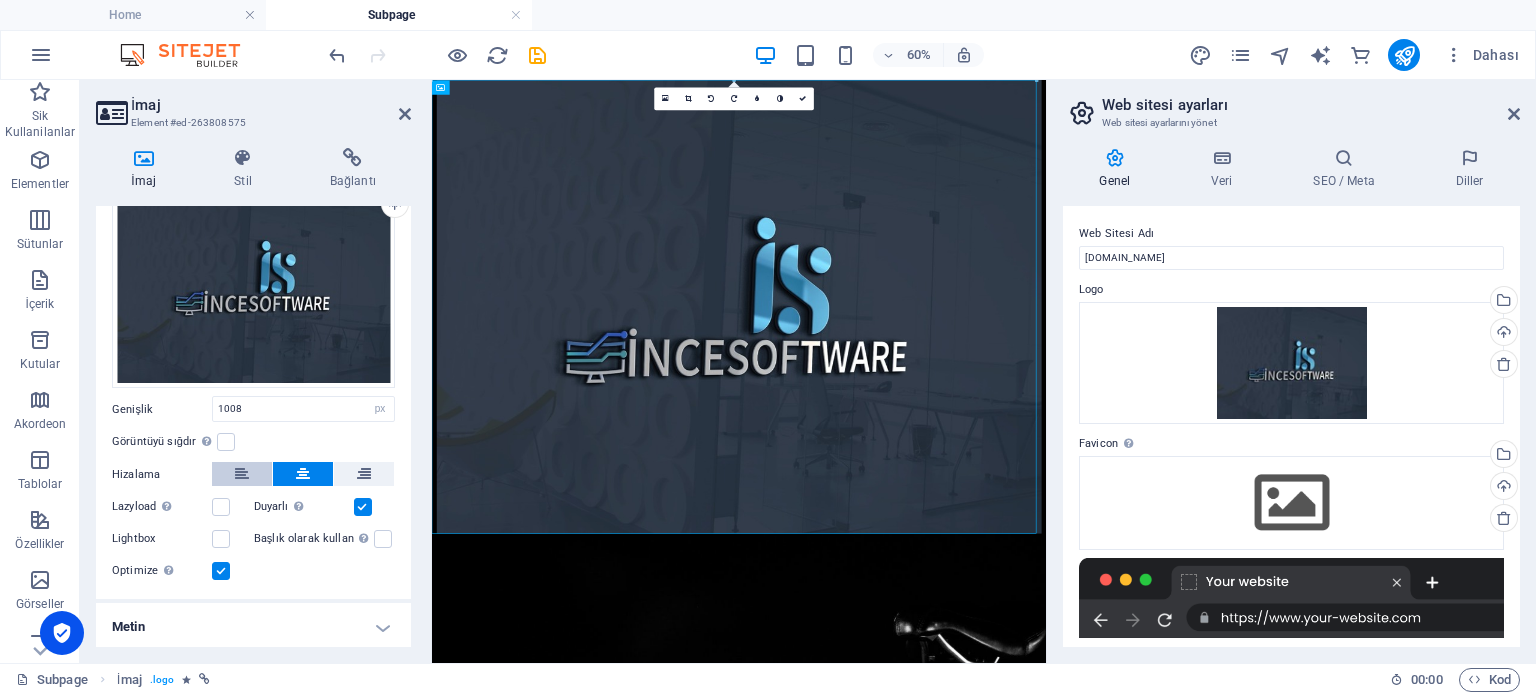 click at bounding box center (242, 474) 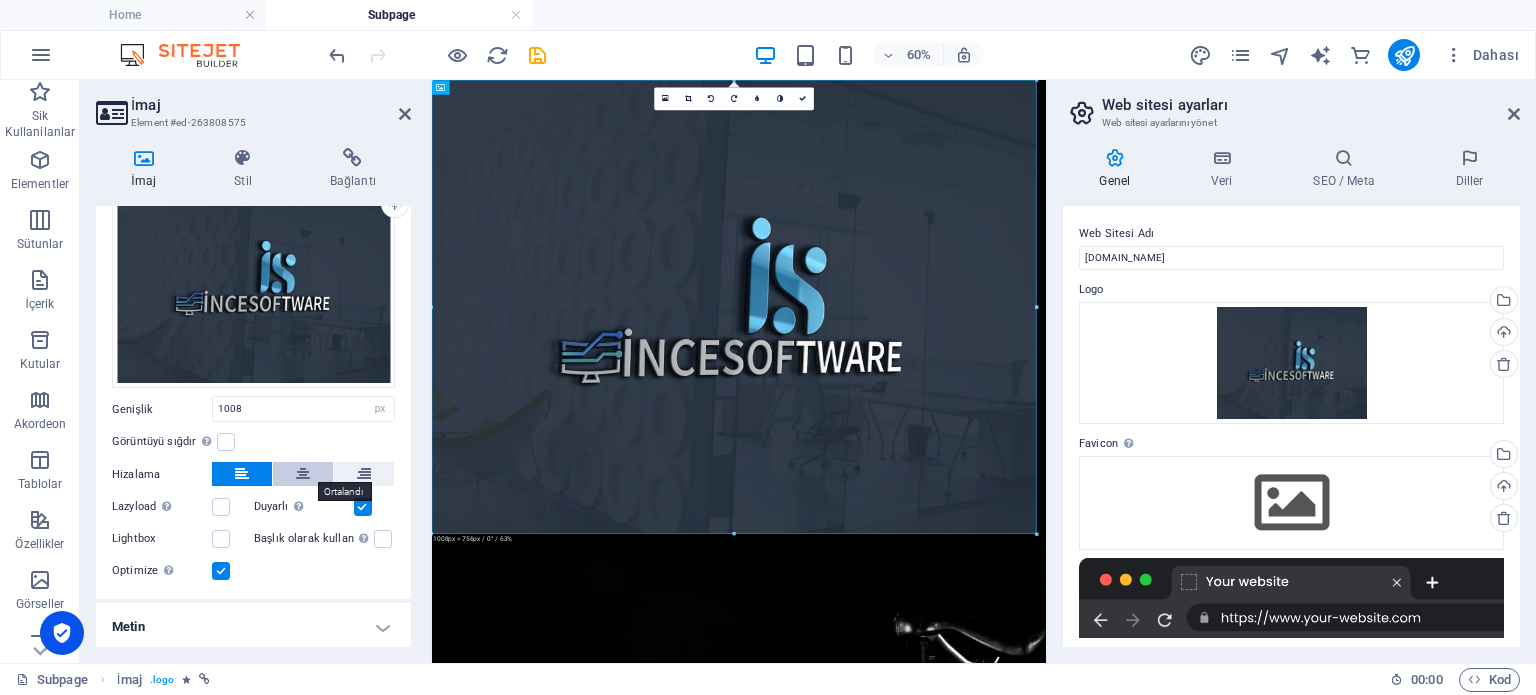 click at bounding box center (303, 474) 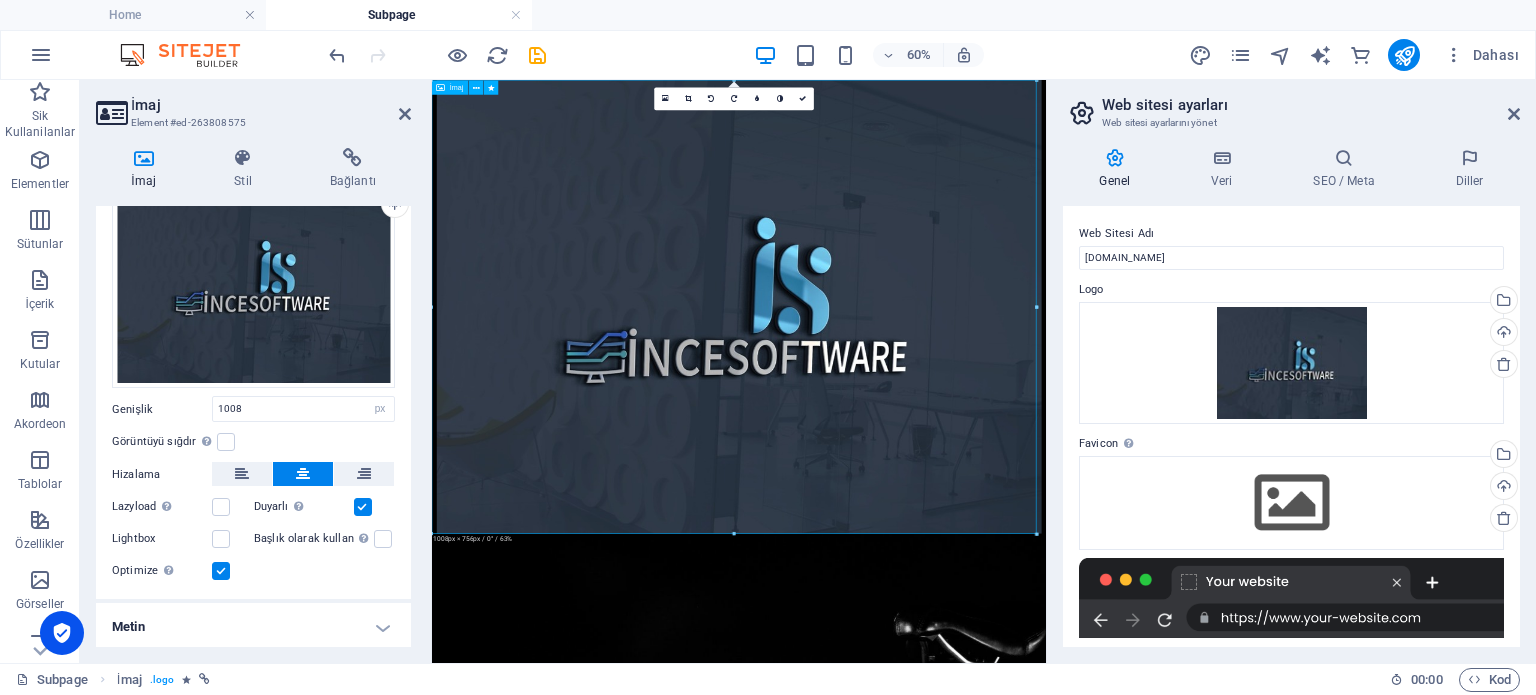 drag, startPoint x: 1079, startPoint y: 459, endPoint x: 1091, endPoint y: 402, distance: 58.249462 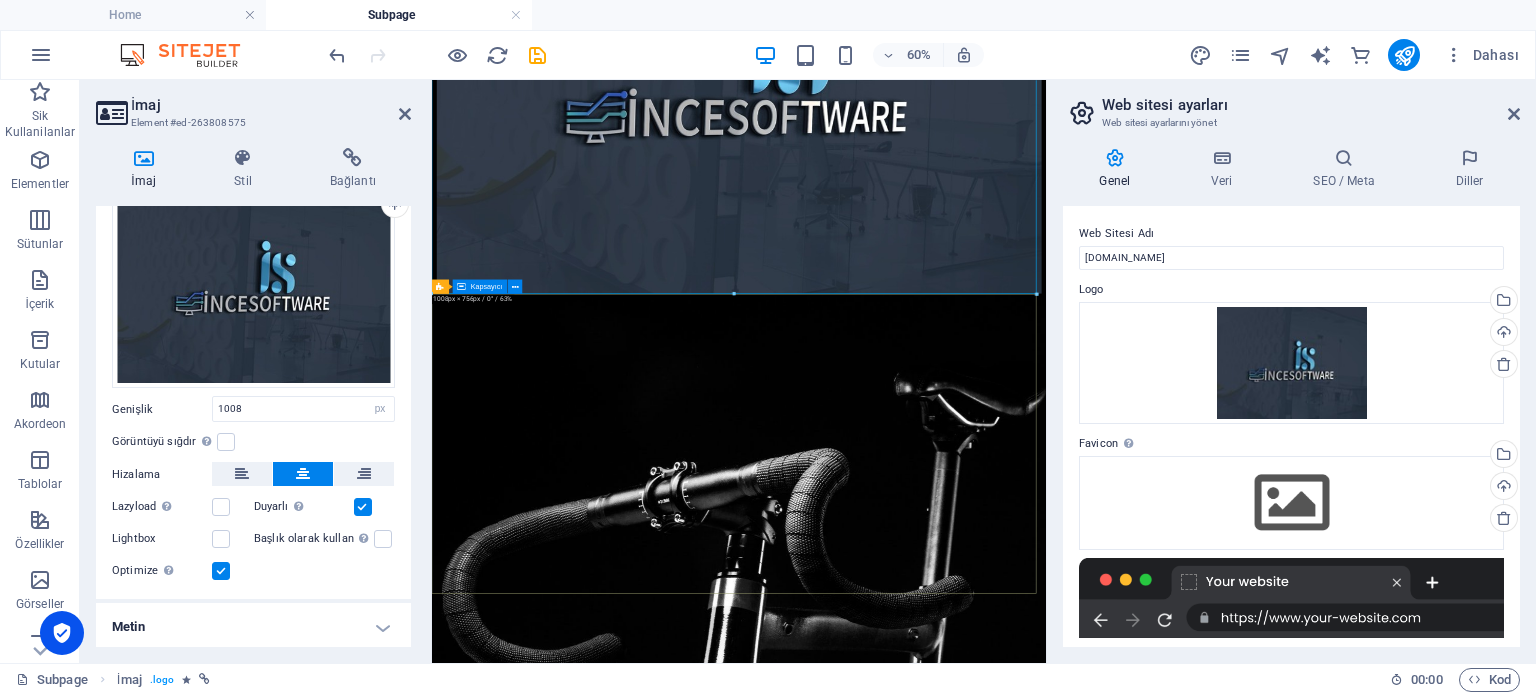 scroll, scrollTop: 0, scrollLeft: 0, axis: both 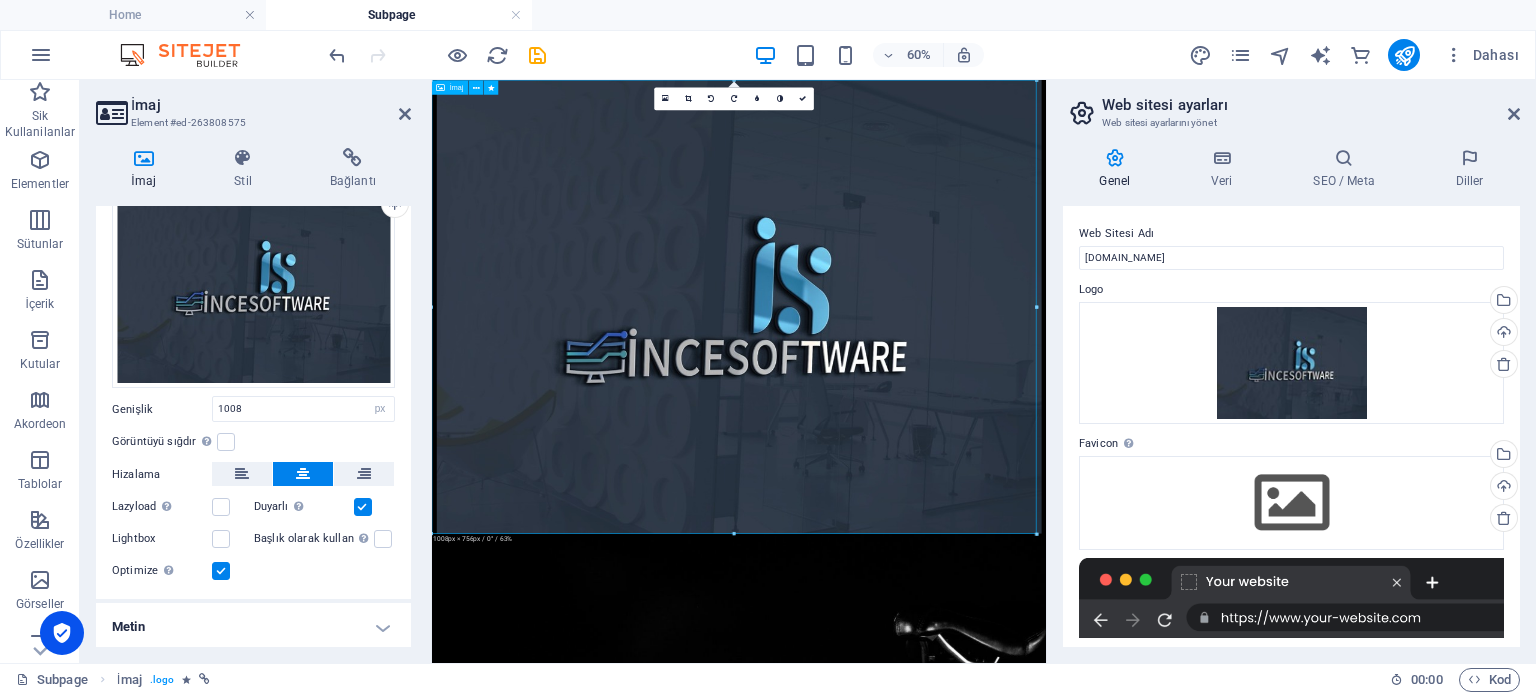 click at bounding box center [943, 458] 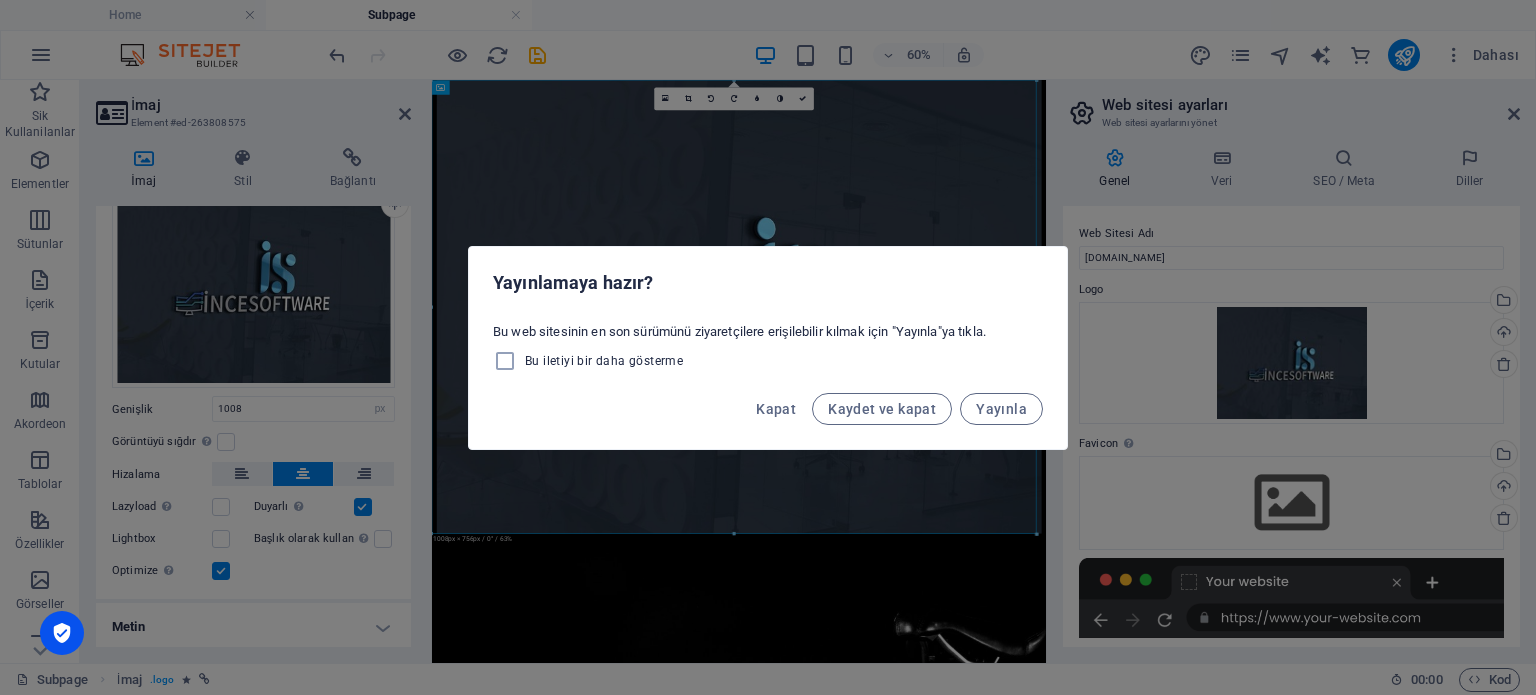 click on "Bu iletiyi bir daha gösterme" at bounding box center (588, 361) 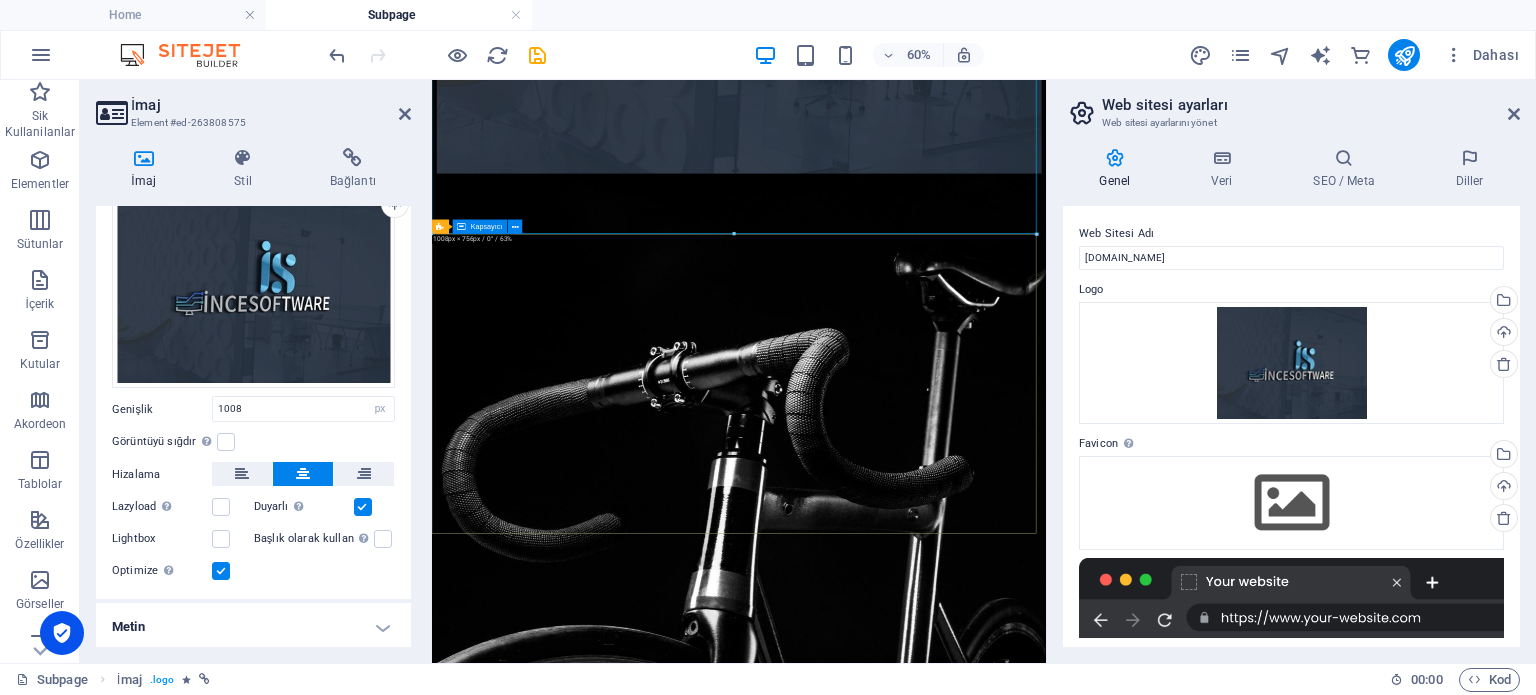 scroll, scrollTop: 0, scrollLeft: 0, axis: both 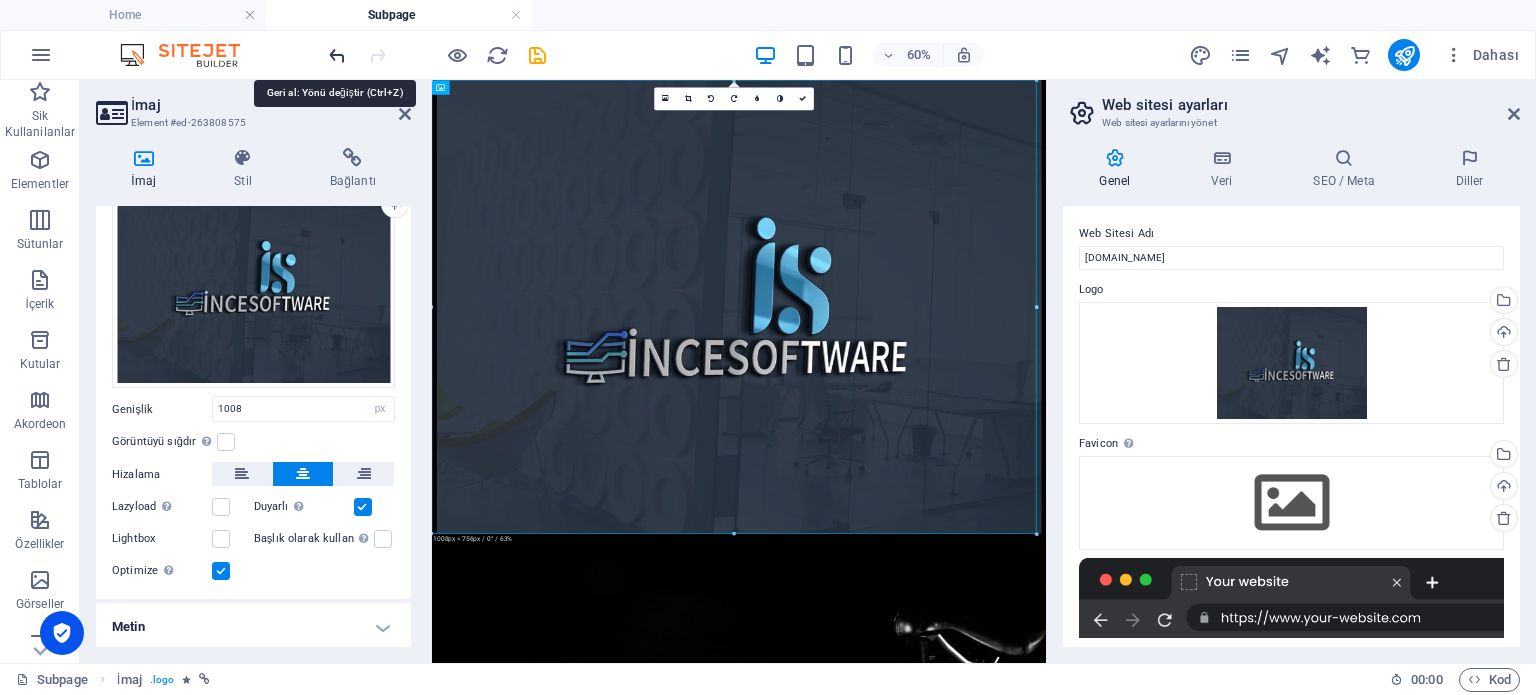 click at bounding box center [337, 55] 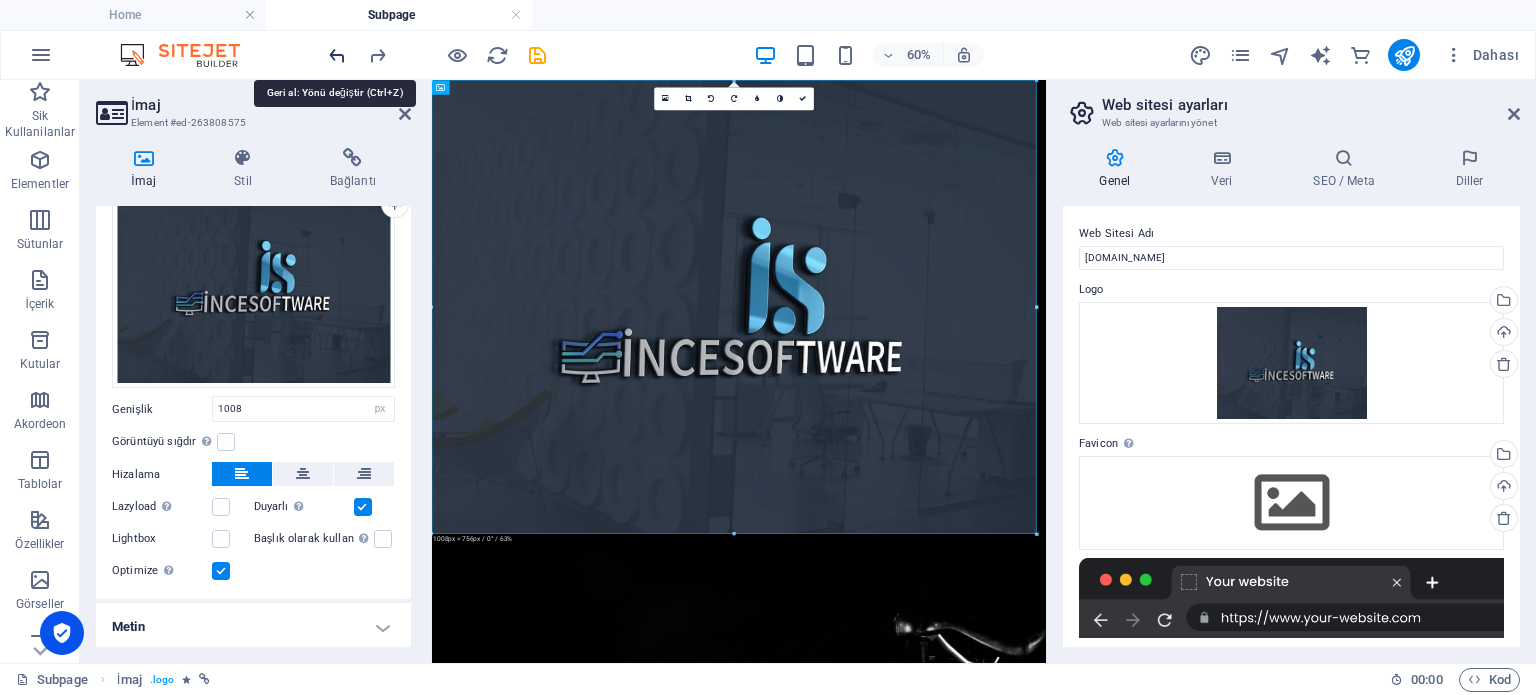 click at bounding box center (337, 55) 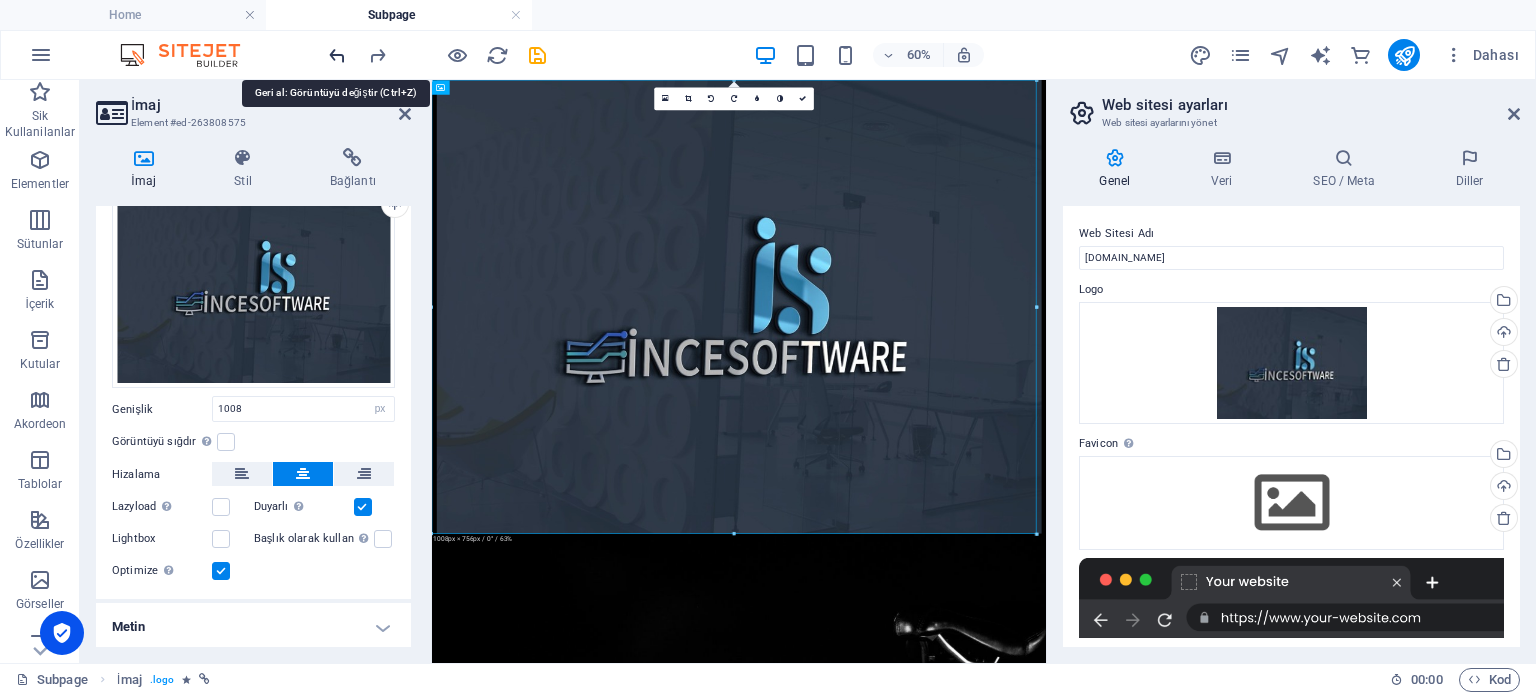 click at bounding box center [337, 55] 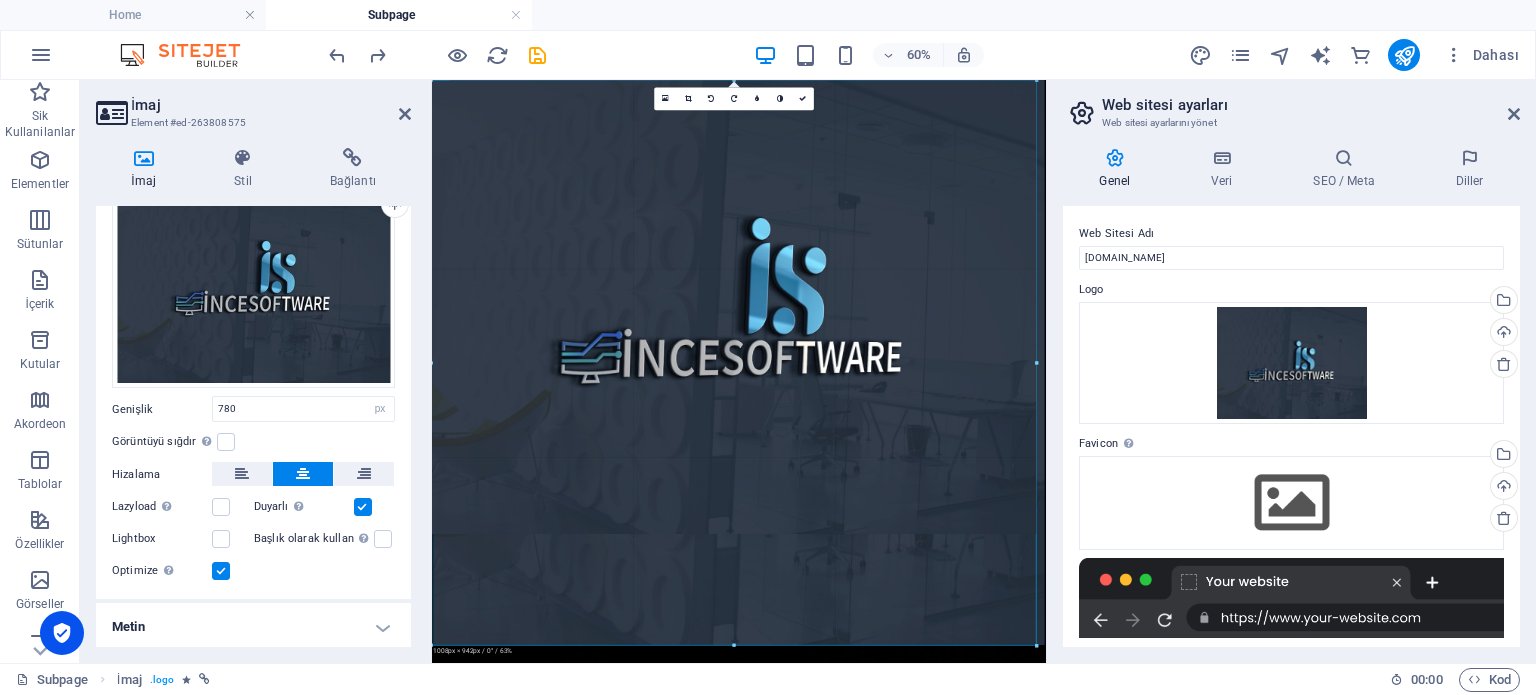 drag, startPoint x: 968, startPoint y: 256, endPoint x: 1207, endPoint y: 276, distance: 239.83536 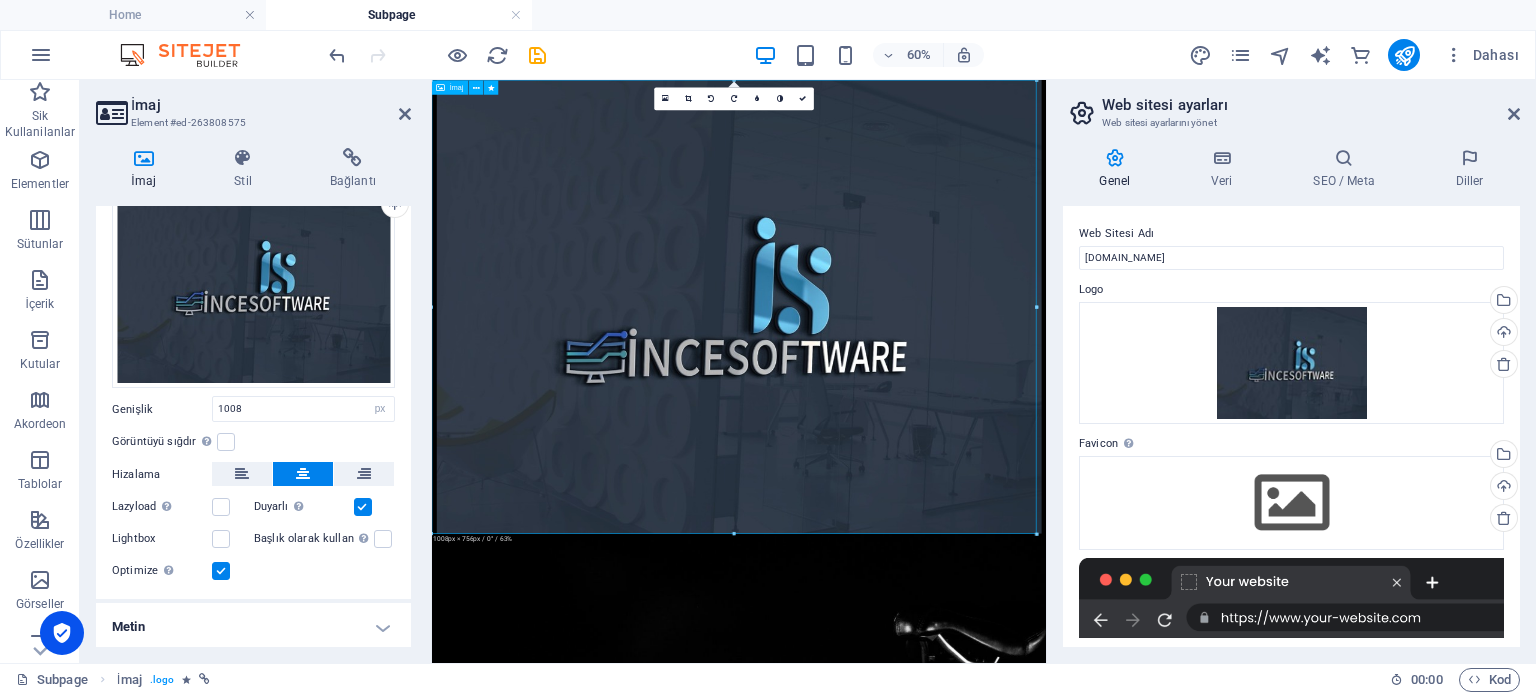 click at bounding box center (943, 458) 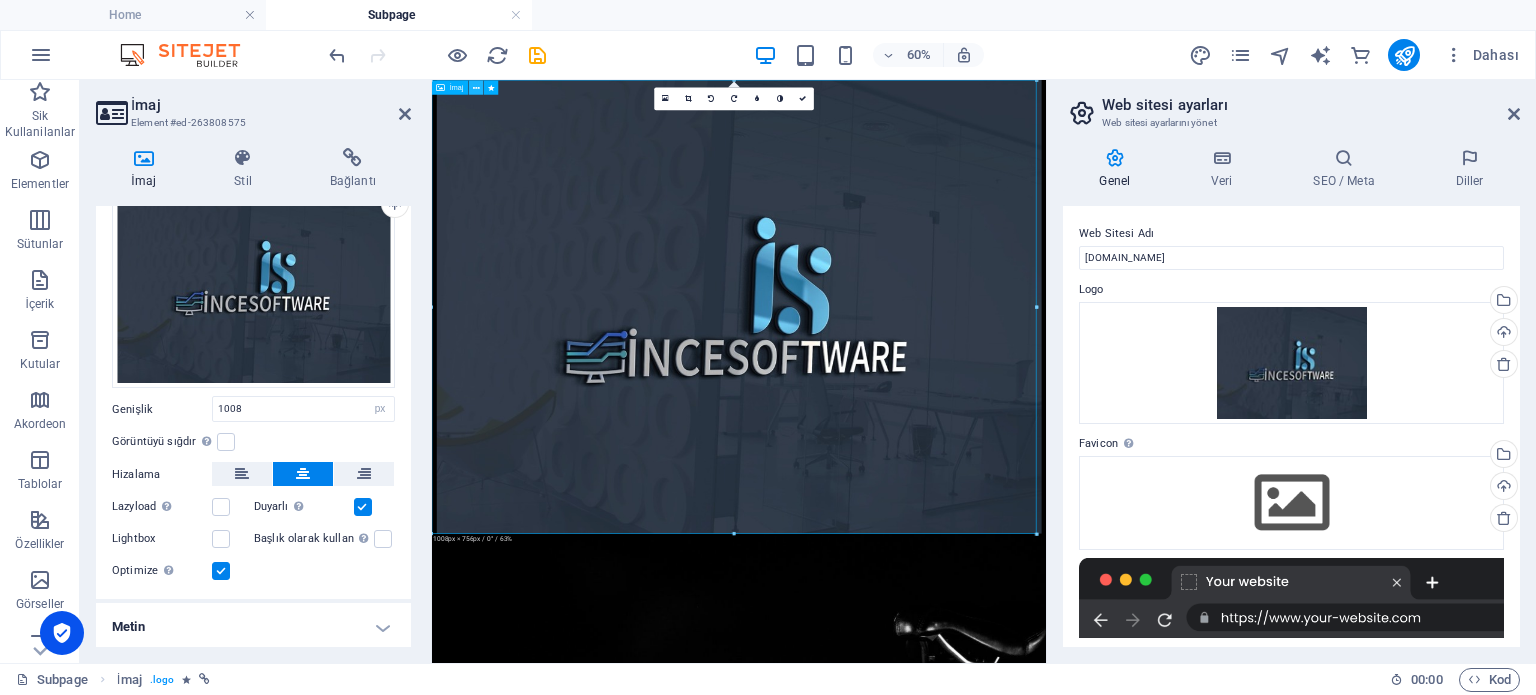 click at bounding box center (476, 87) 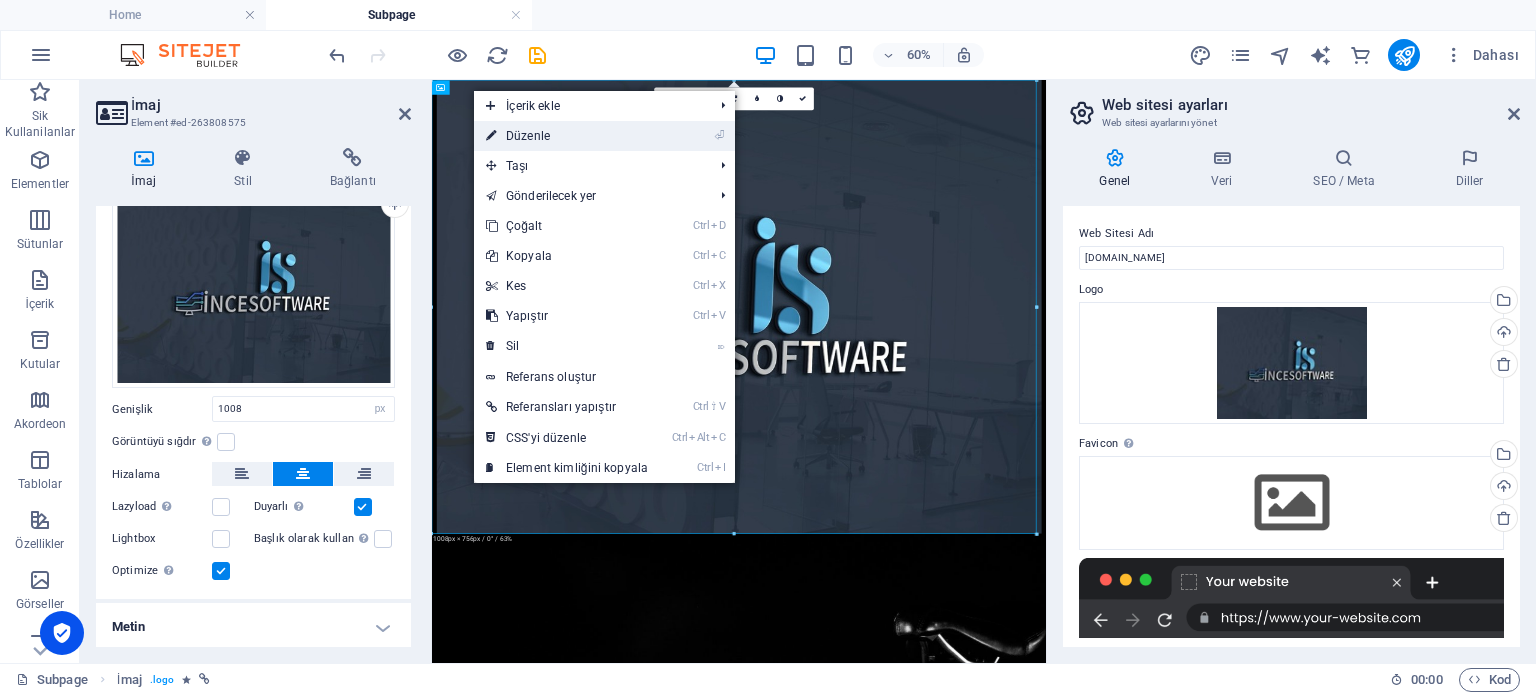 click on "⏎  Düzenle" at bounding box center (567, 136) 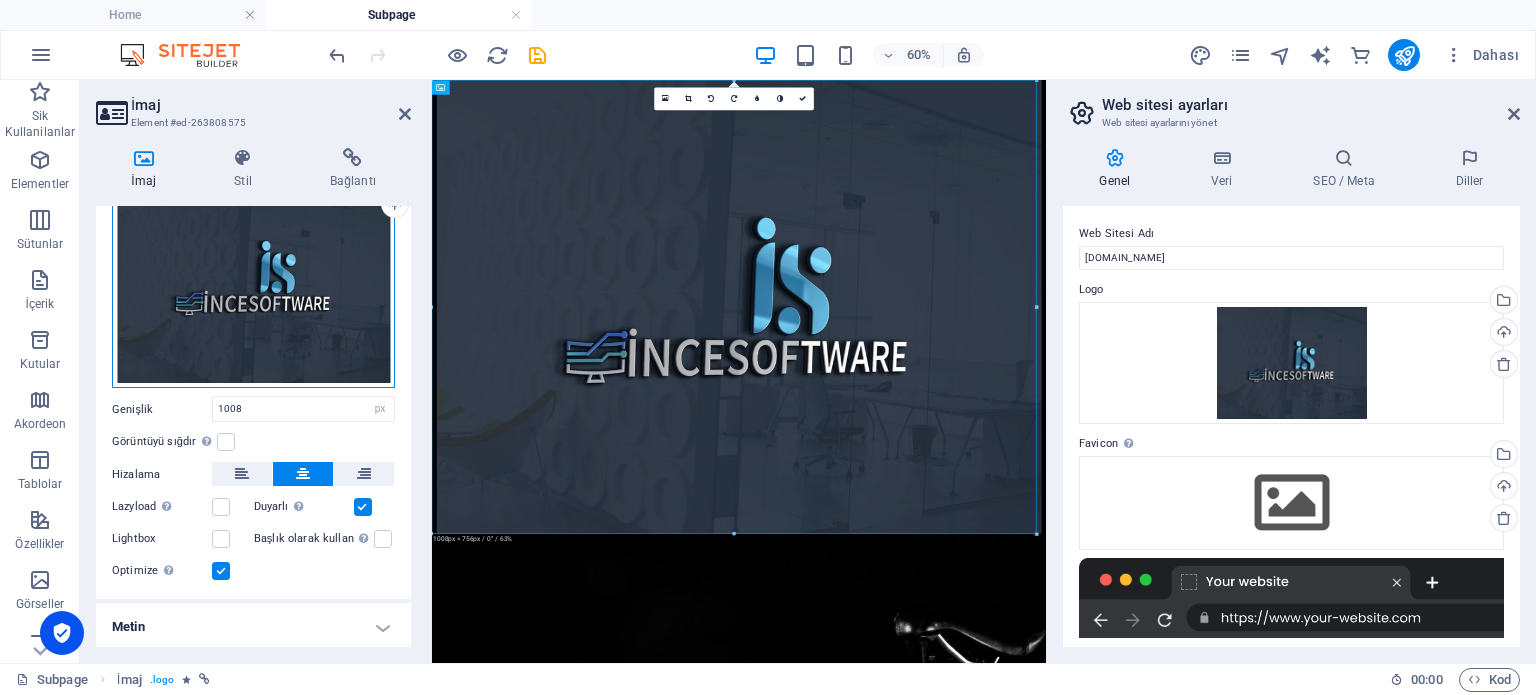 click on "Dosyaları buraya sürükleyin, dosyaları seçmek için tıklayın veya Dosyalardan ya da ücretsiz stok fotoğraf ve videolarımızdan dosyalar seçin" at bounding box center [253, 281] 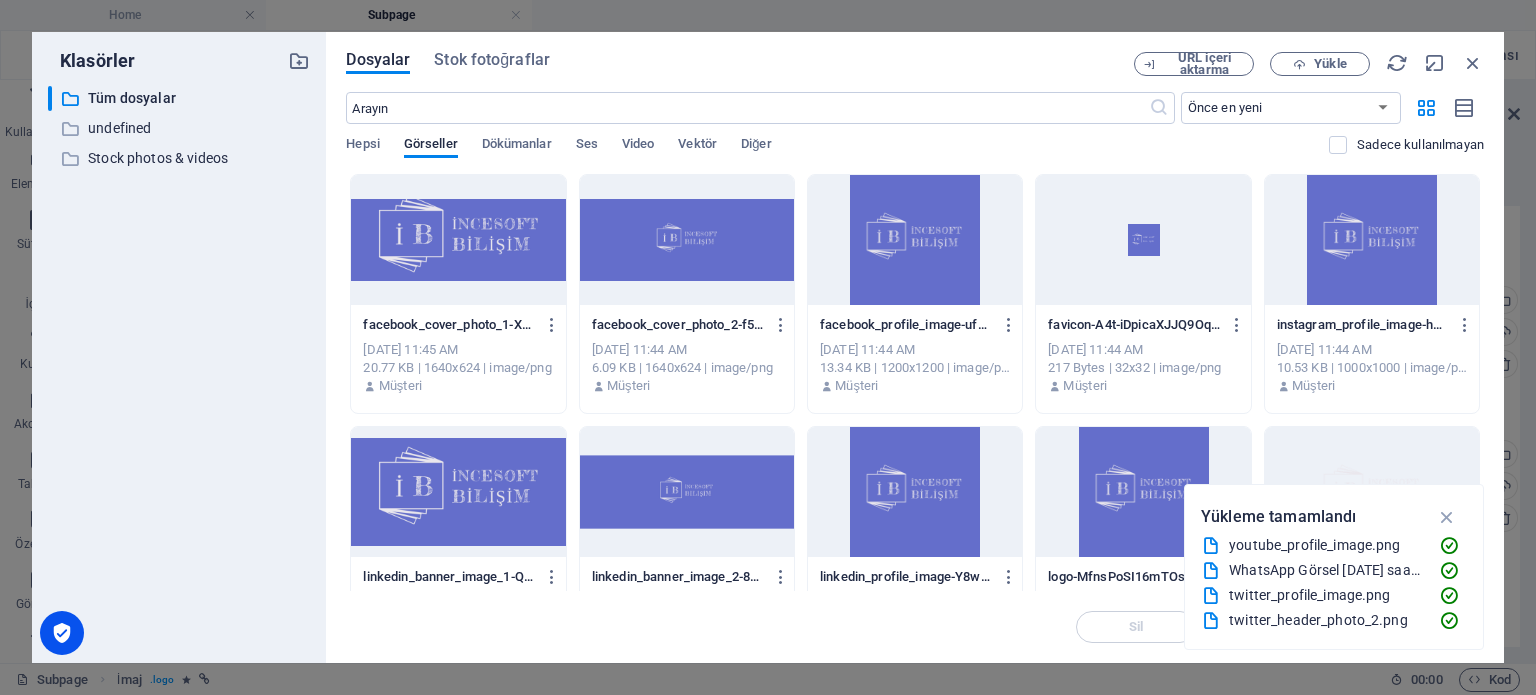 click on "​ Tüm dosyalar Tüm dosyalar ​ undefined undefined ​ Stock photos & videos Stock photos & videos" at bounding box center (179, 366) 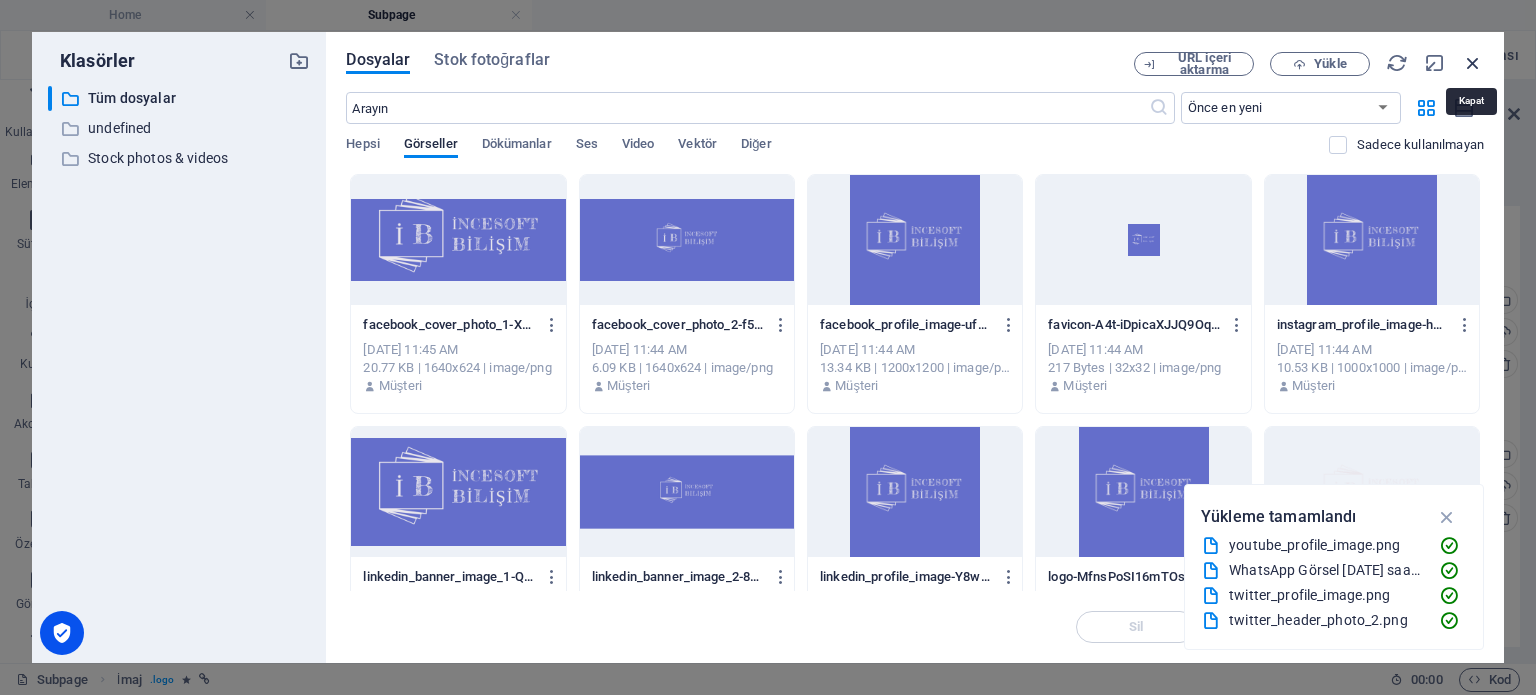 click at bounding box center [1473, 63] 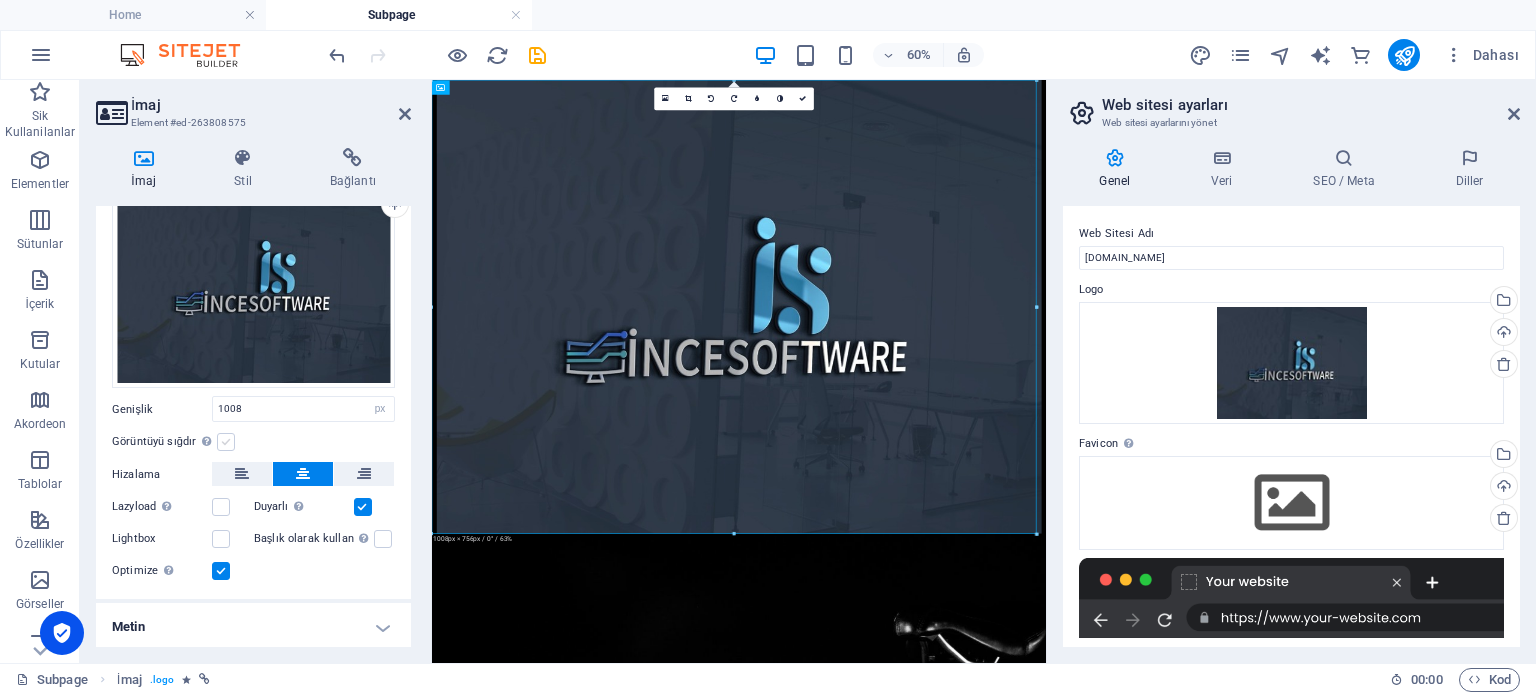 click at bounding box center (226, 442) 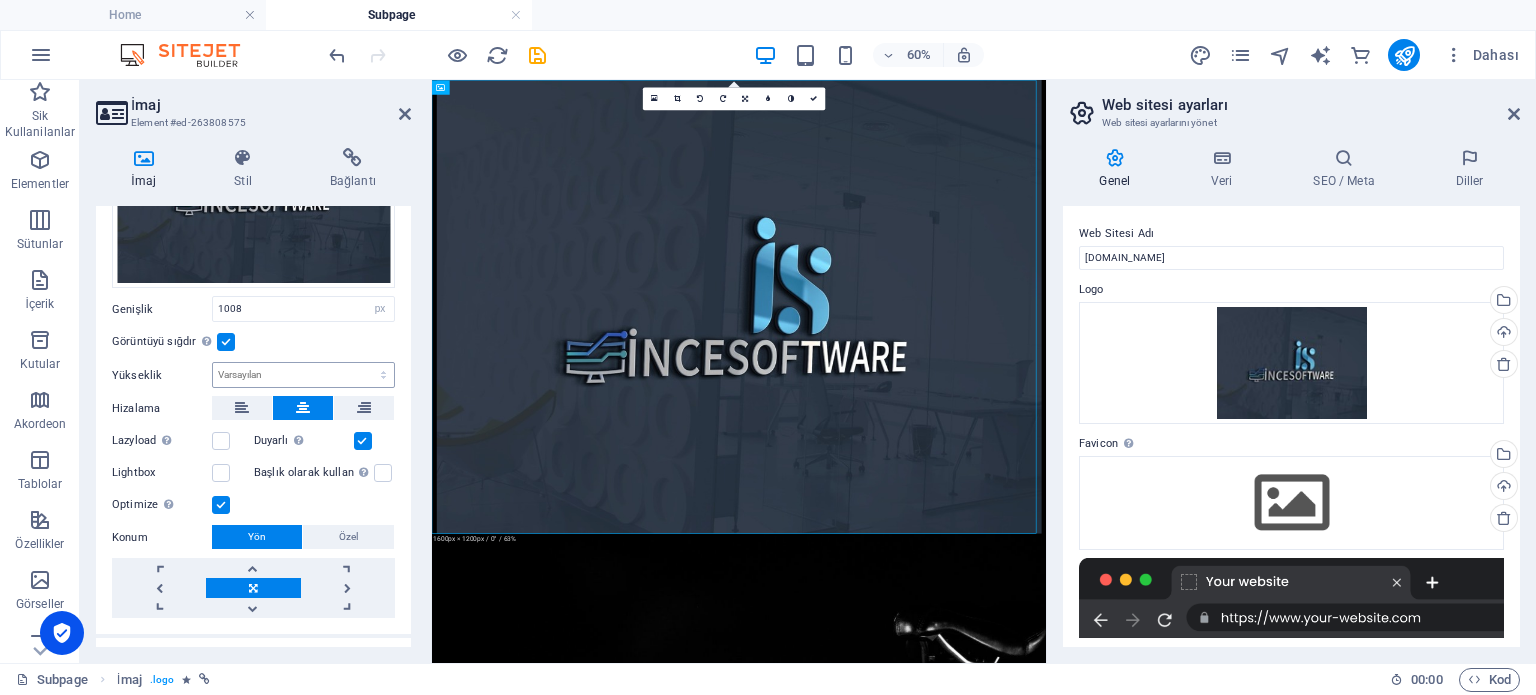 scroll, scrollTop: 219, scrollLeft: 0, axis: vertical 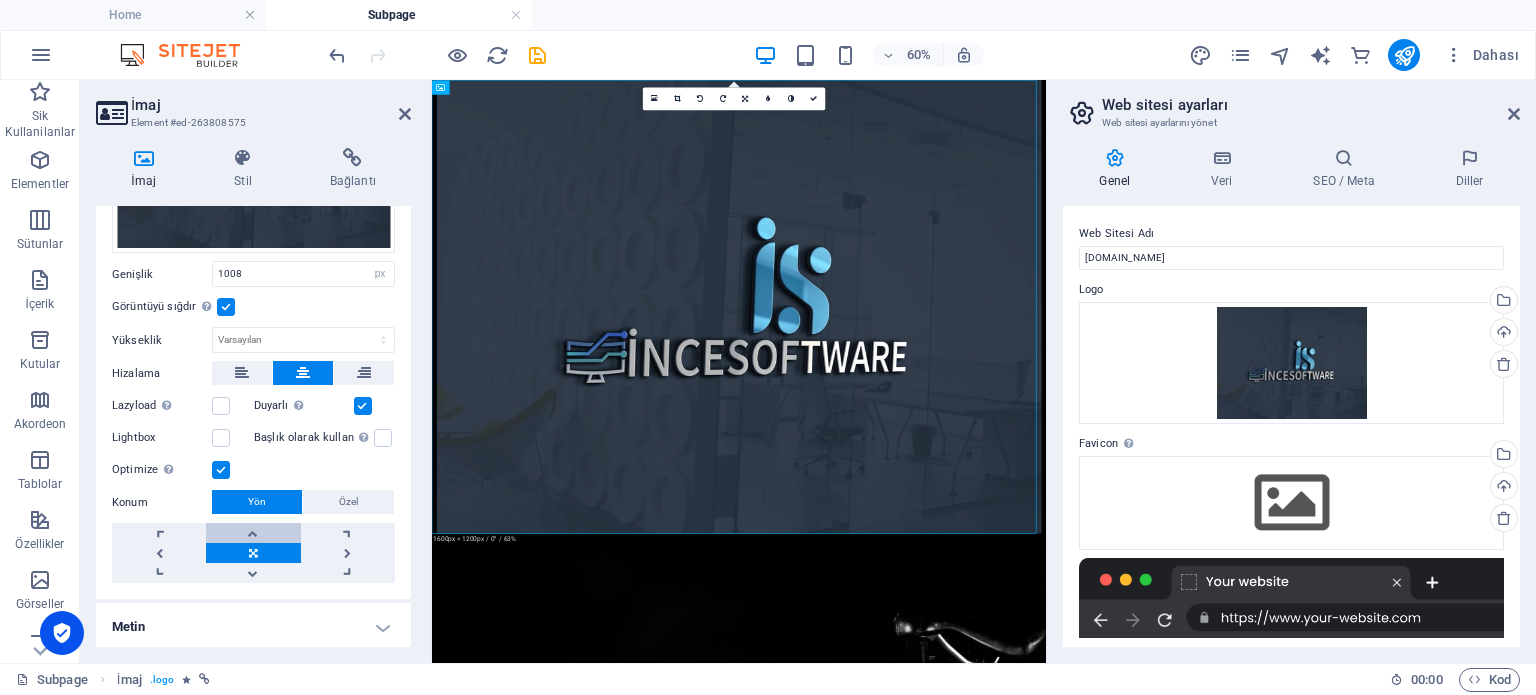 click at bounding box center [253, 533] 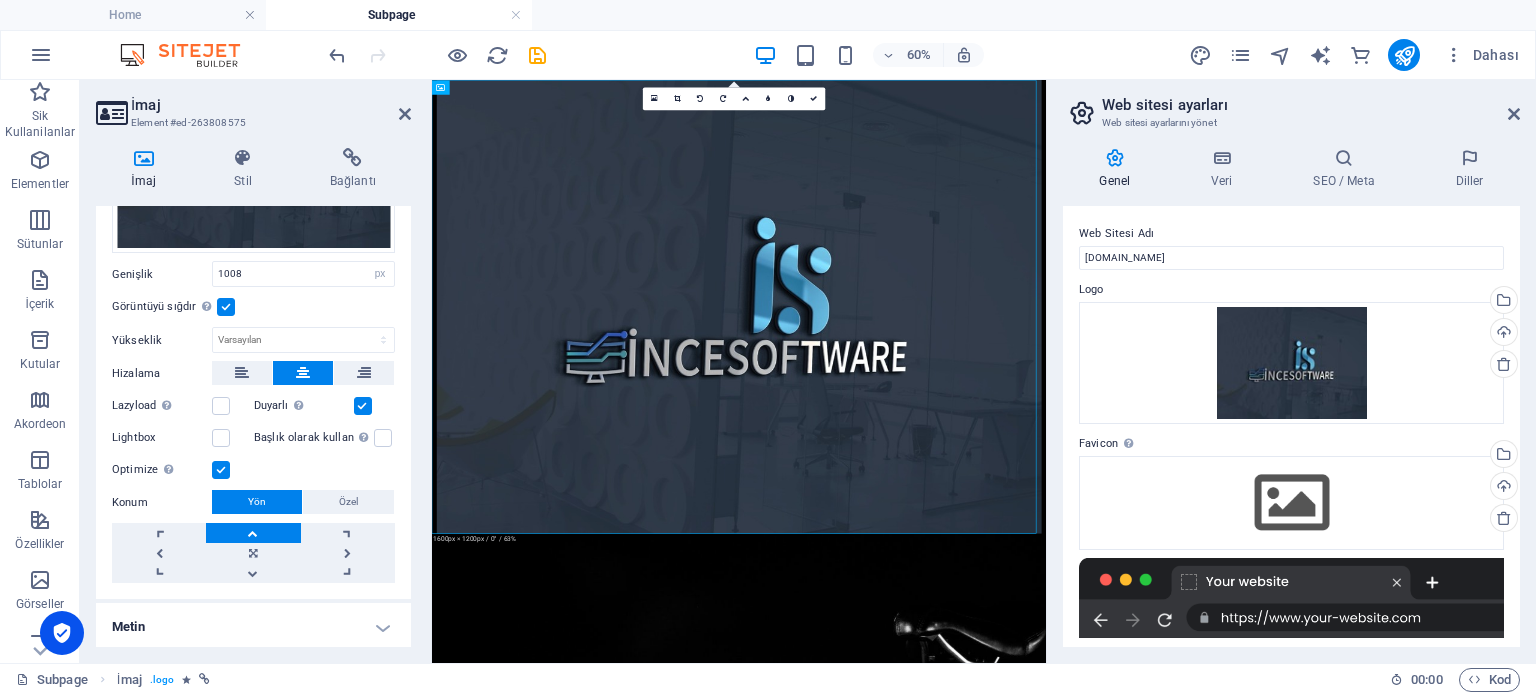 click at bounding box center (253, 533) 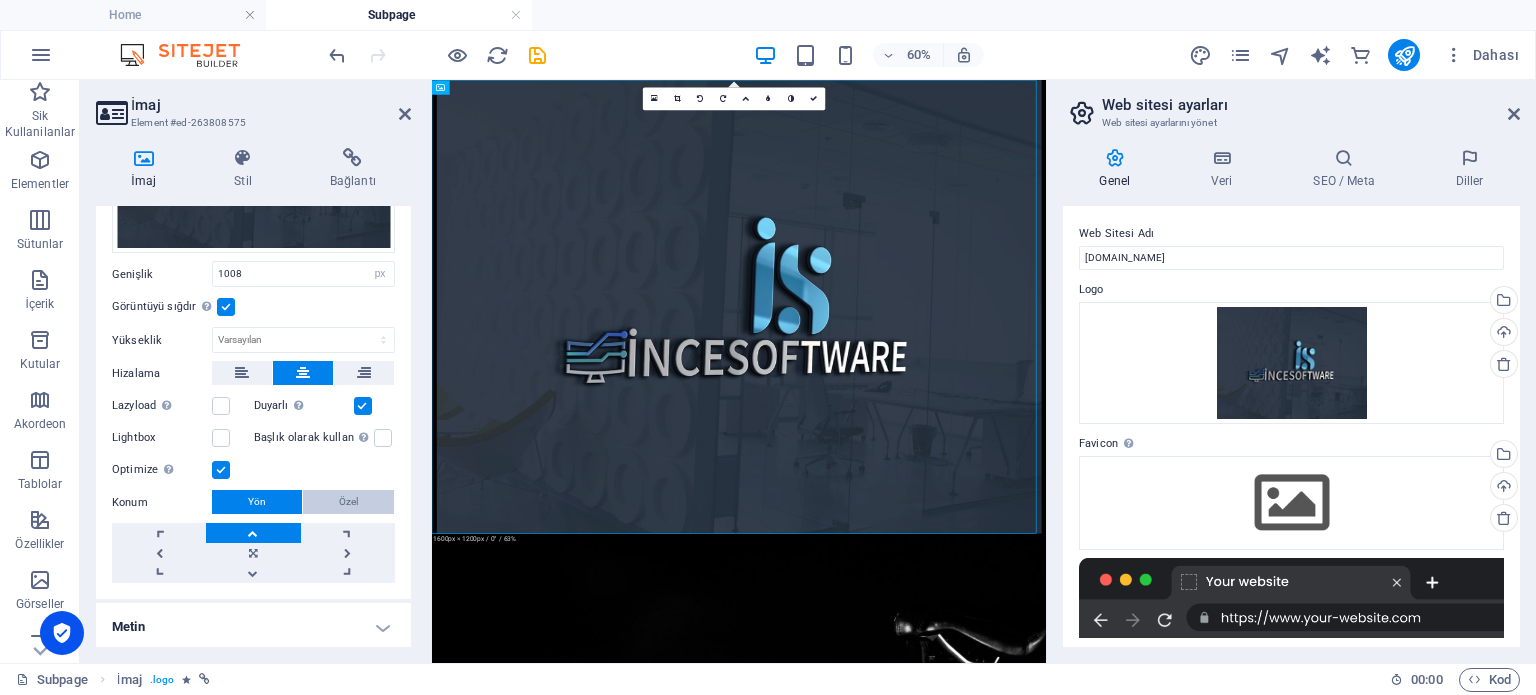 click on "Özel" at bounding box center (348, 502) 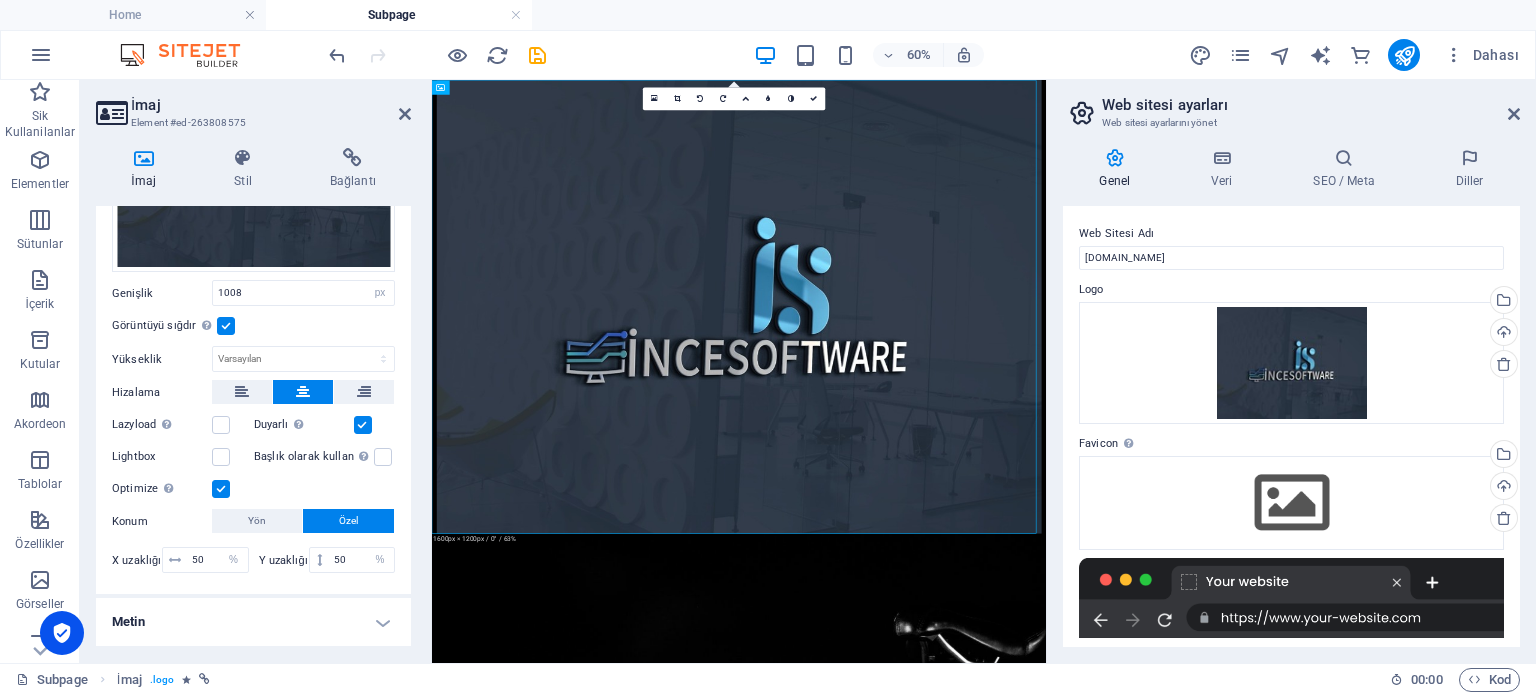 scroll, scrollTop: 195, scrollLeft: 0, axis: vertical 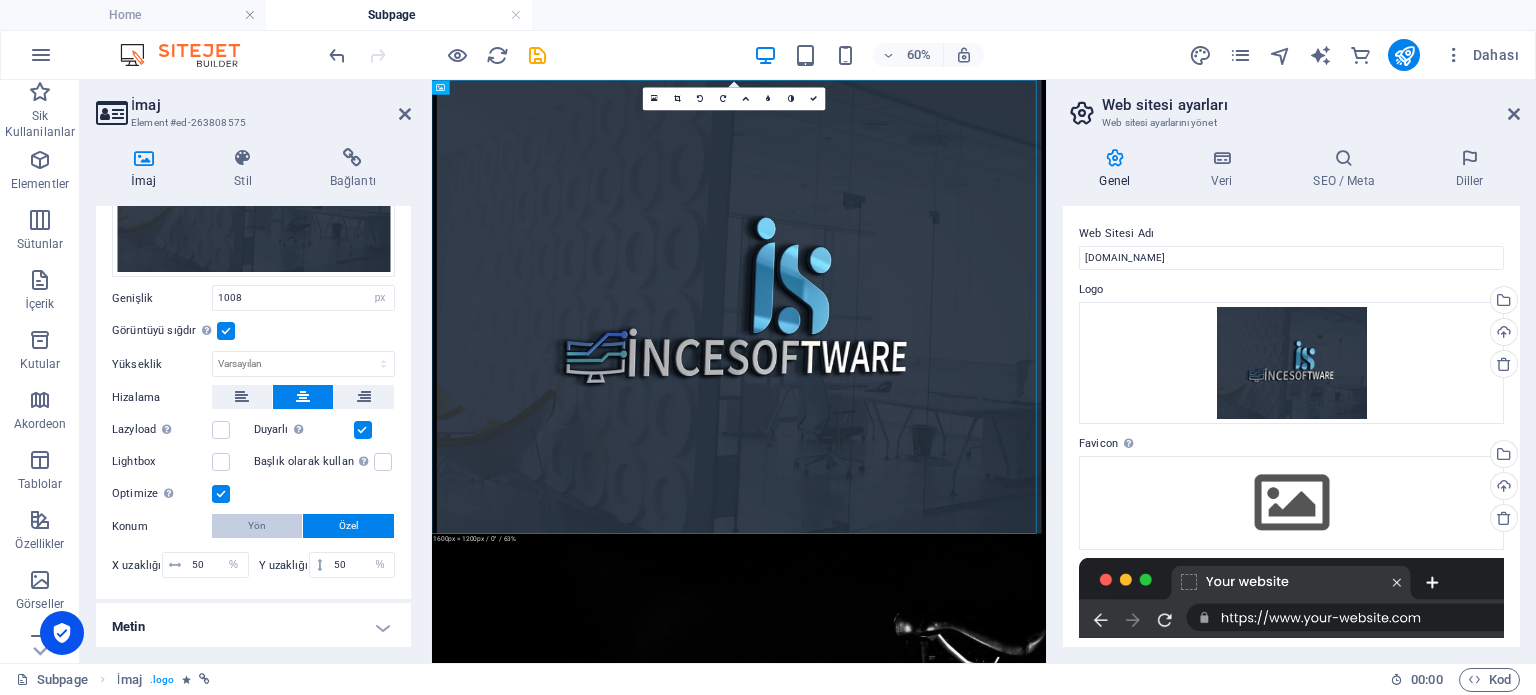 click on "Yön" at bounding box center [257, 526] 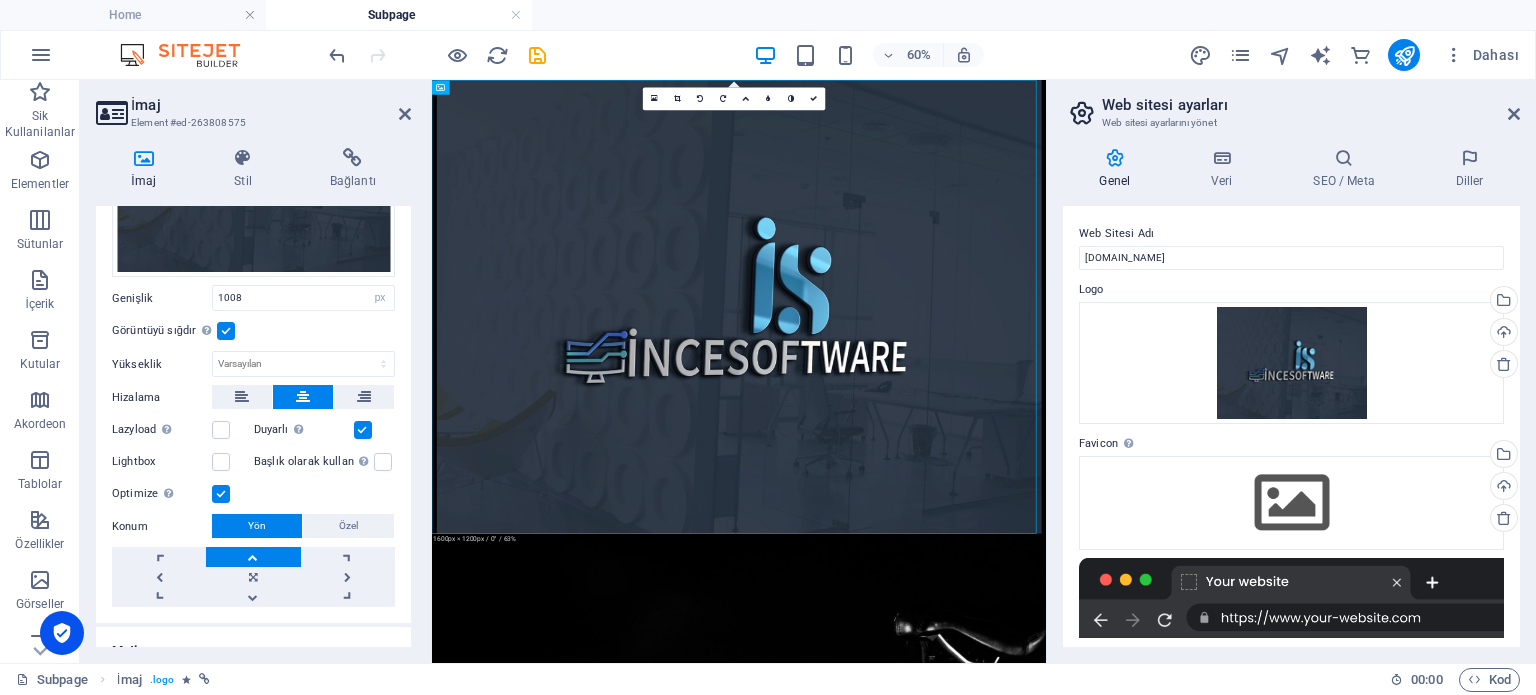scroll, scrollTop: 219, scrollLeft: 0, axis: vertical 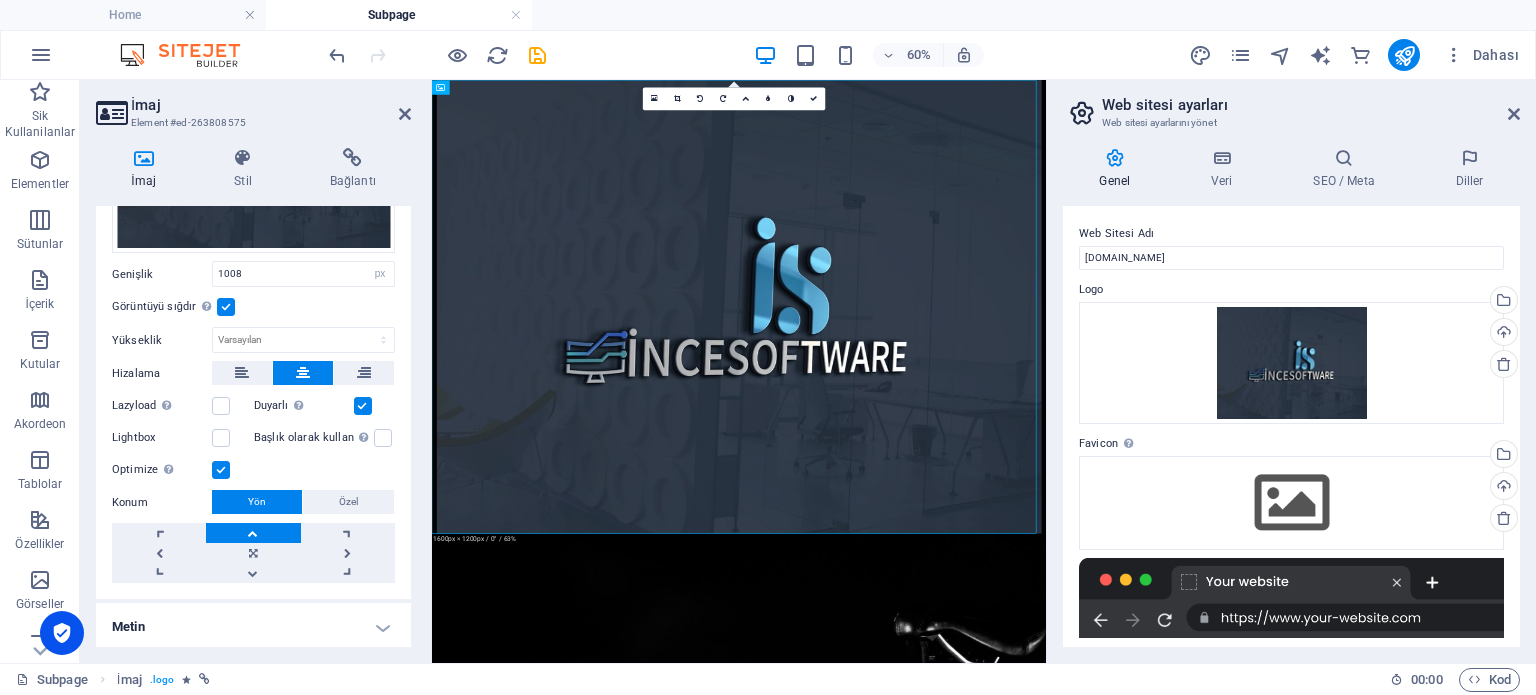 click on "Metin" at bounding box center (253, 627) 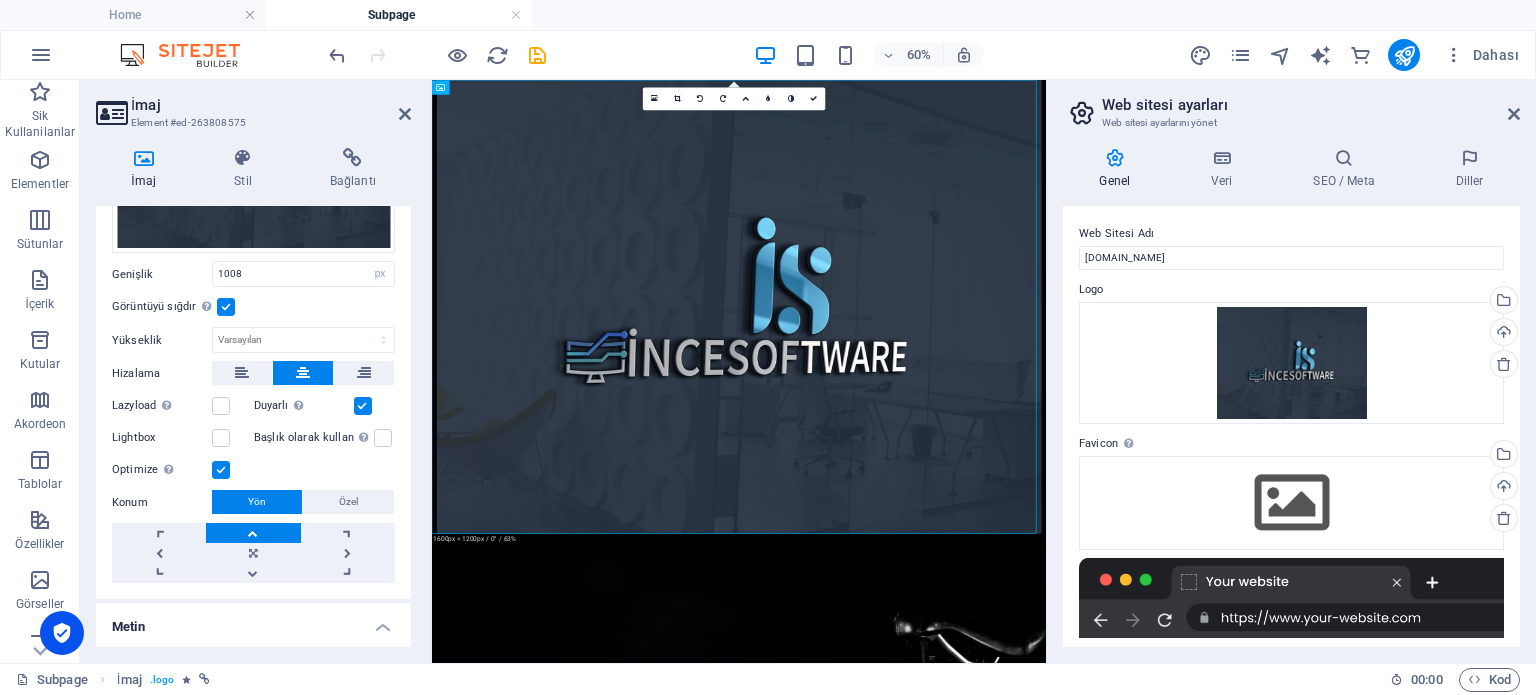 scroll, scrollTop: 407, scrollLeft: 0, axis: vertical 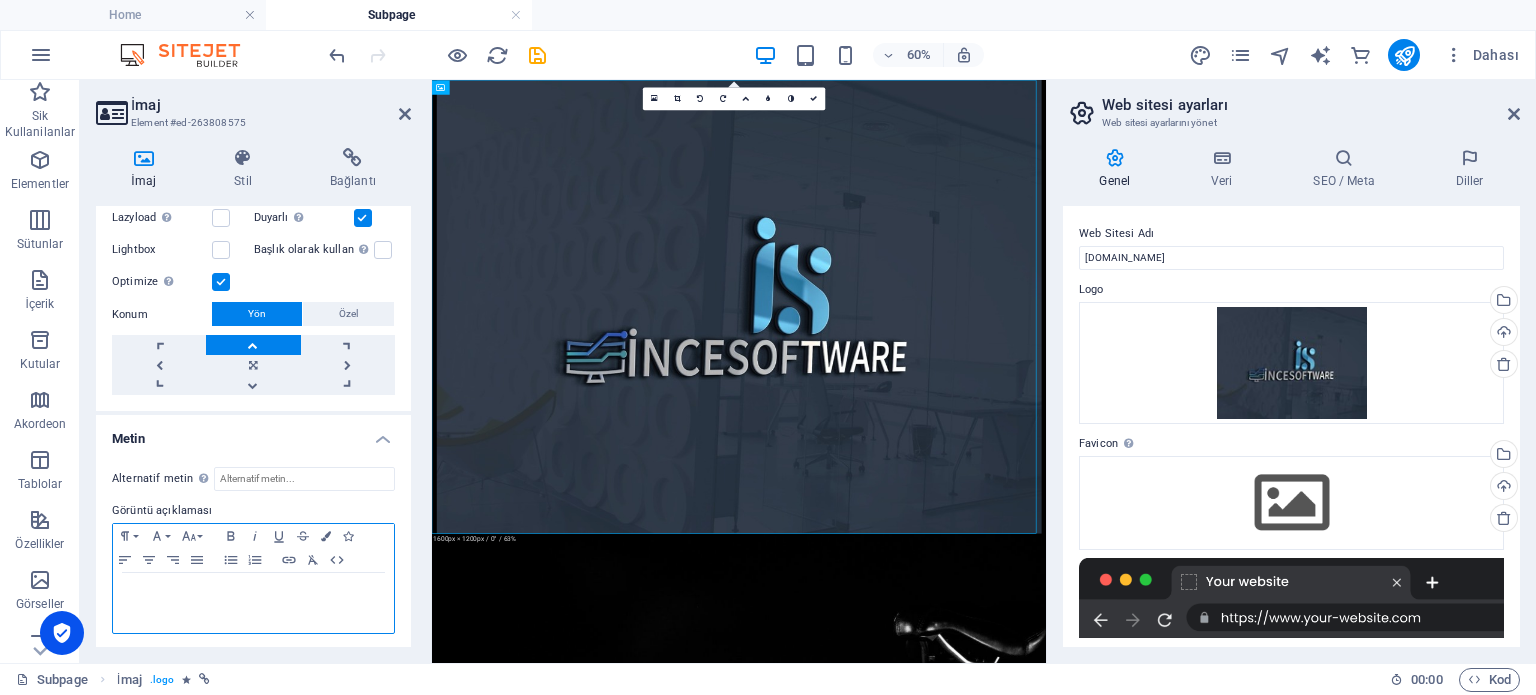 click at bounding box center [253, 592] 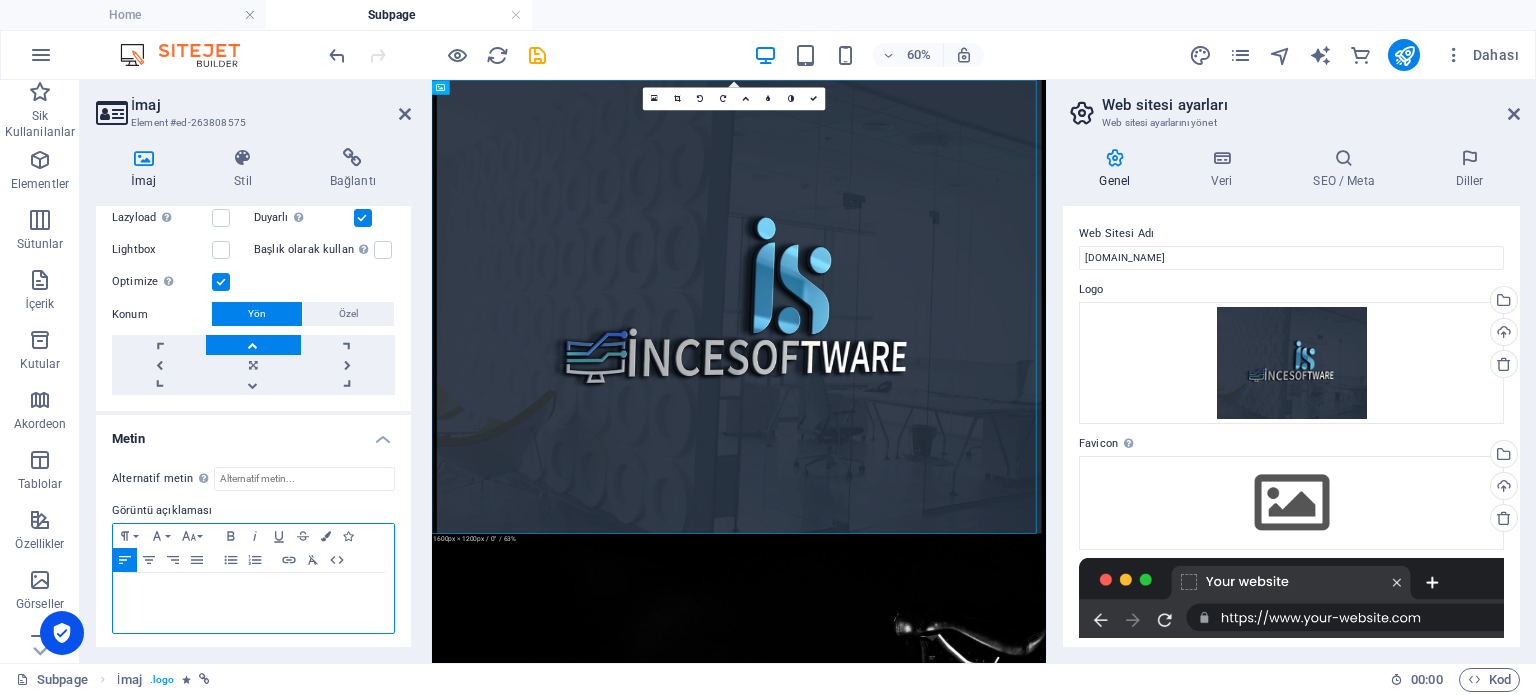 type 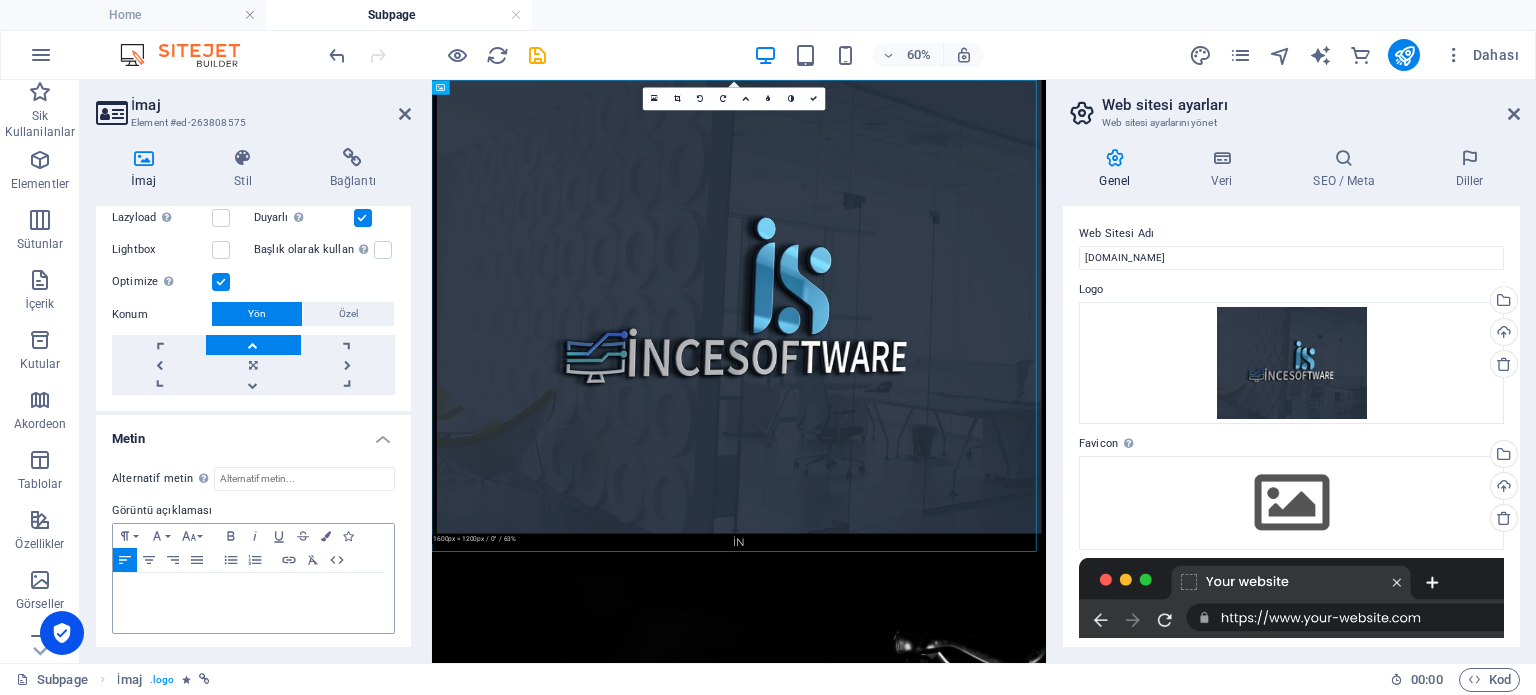 click on "Metin" at bounding box center [253, 433] 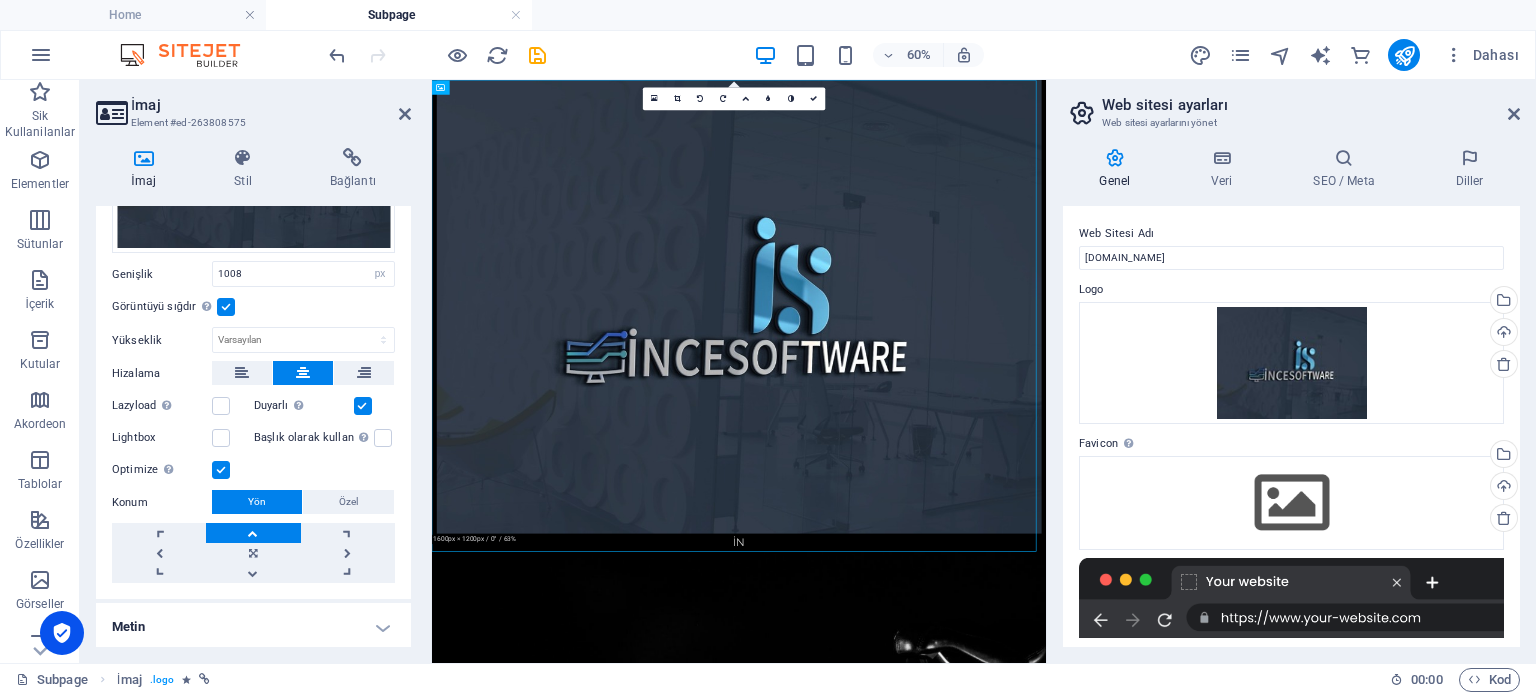scroll, scrollTop: 0, scrollLeft: 0, axis: both 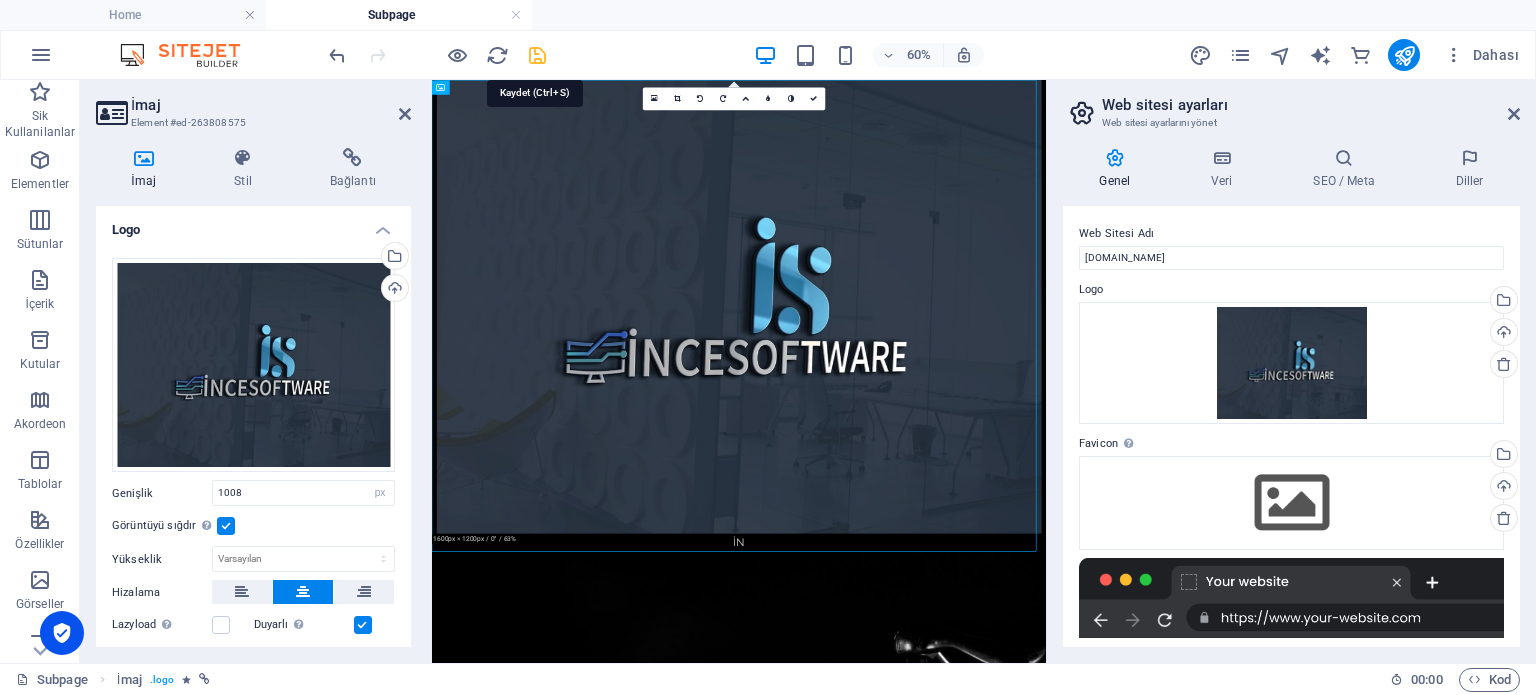 click at bounding box center (537, 55) 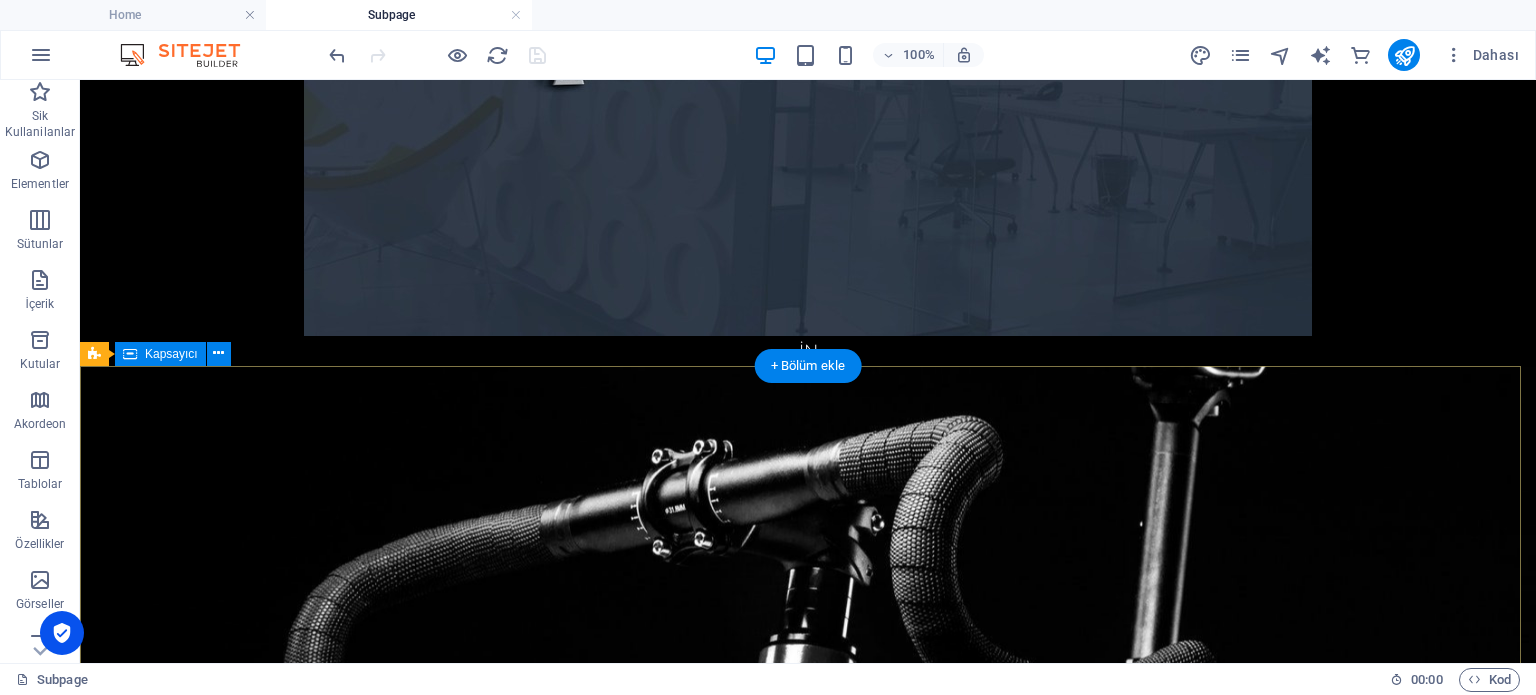 scroll, scrollTop: 100, scrollLeft: 0, axis: vertical 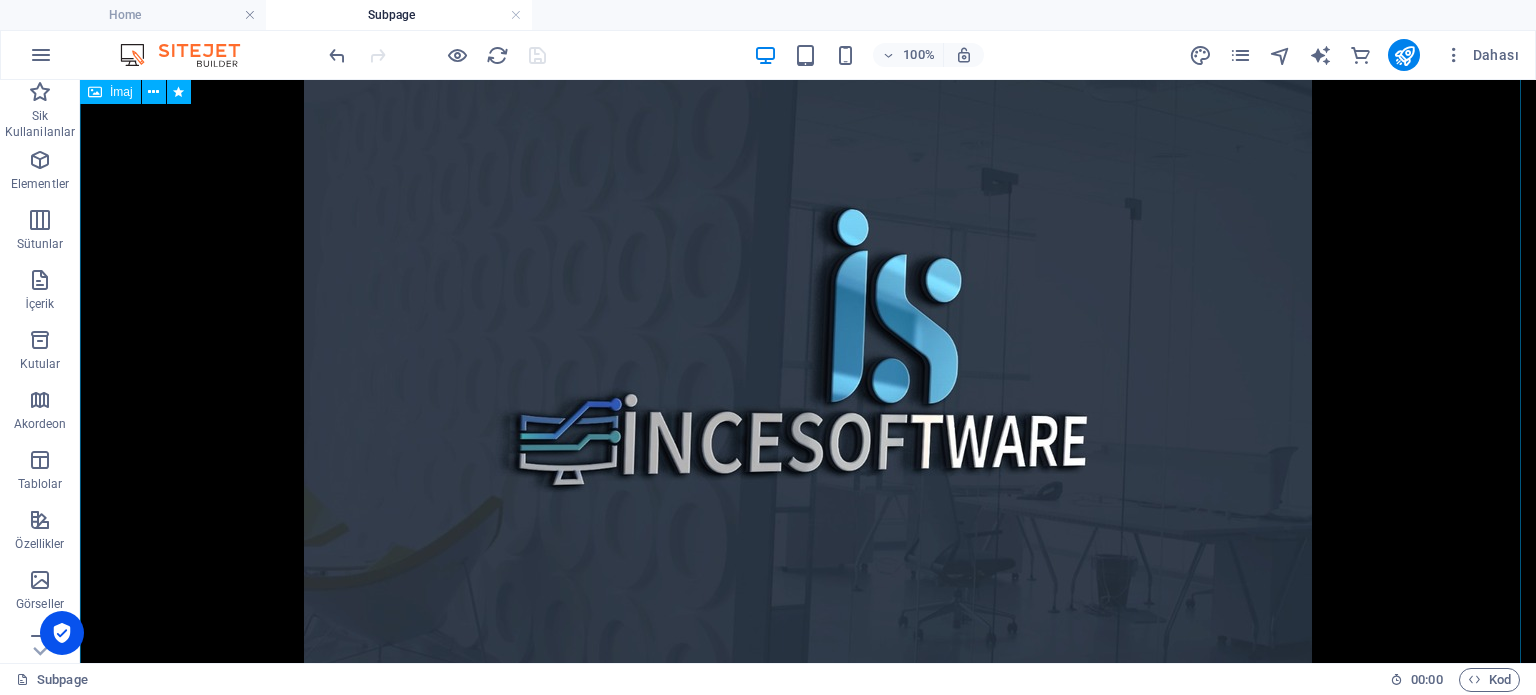 click on "İN" at bounding box center [808, 373] 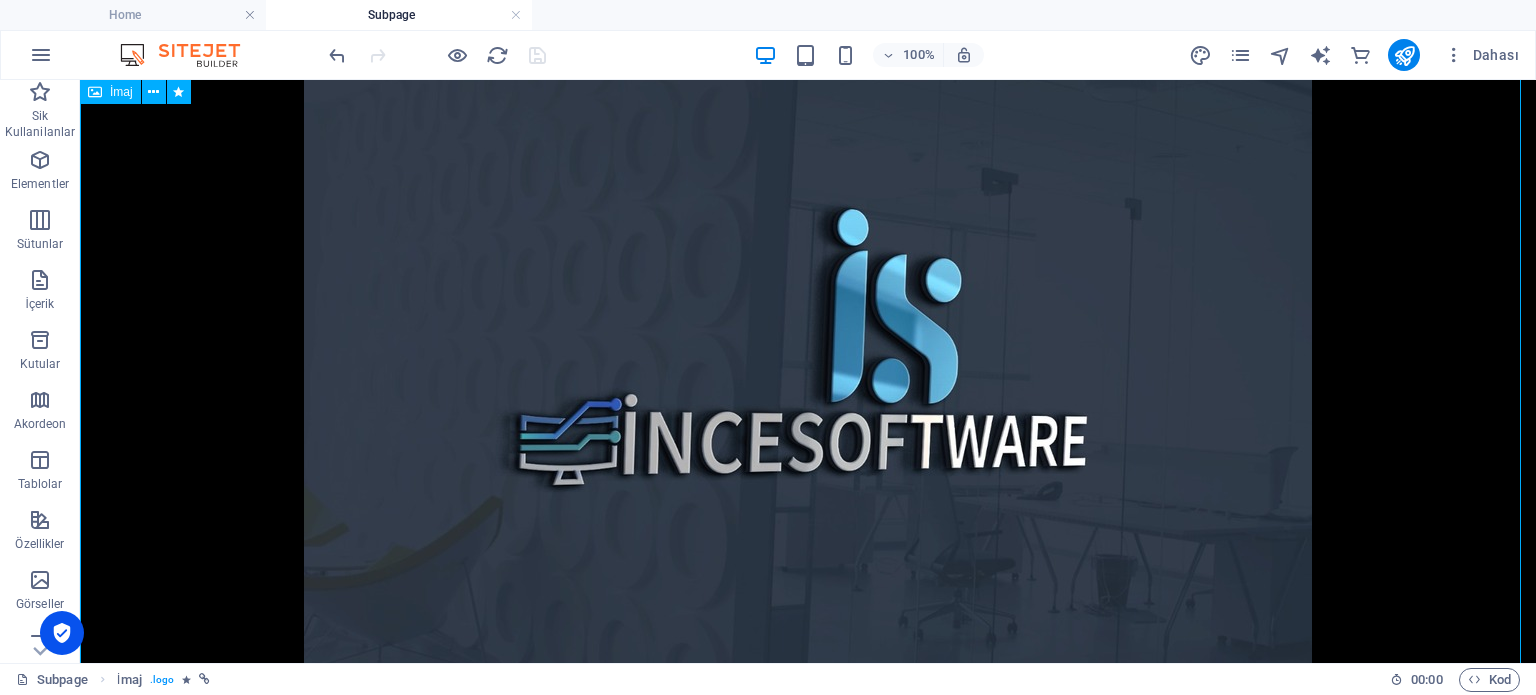 scroll, scrollTop: 300, scrollLeft: 0, axis: vertical 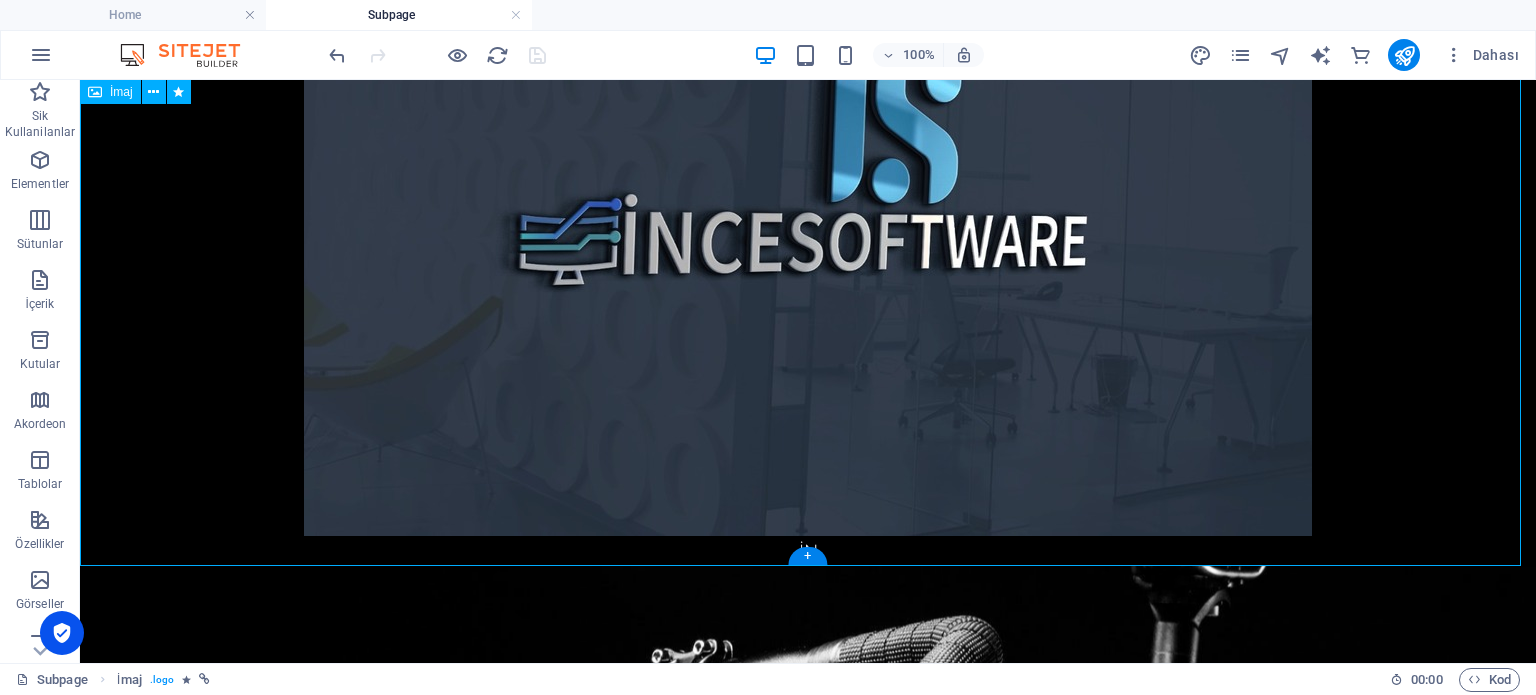 click on "İN" at bounding box center [808, 173] 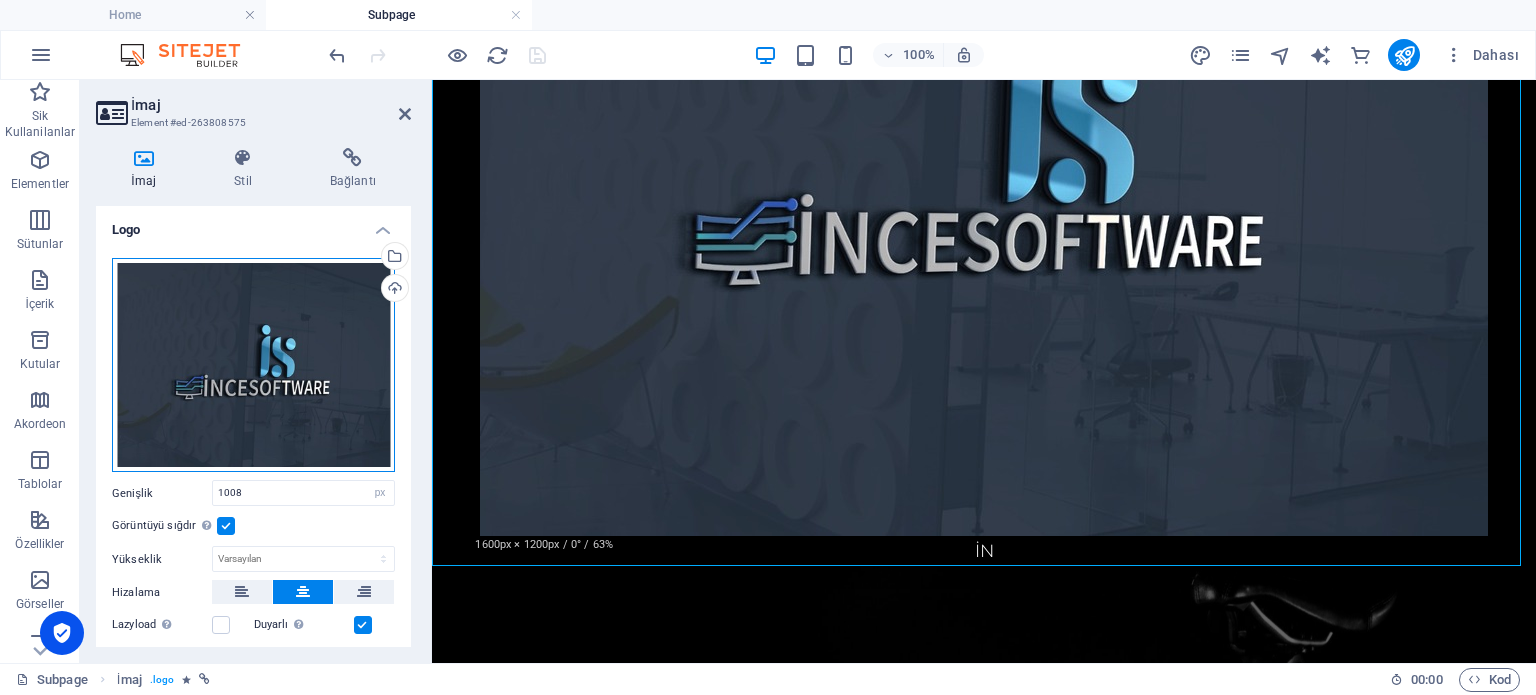 click on "Dosyaları buraya sürükleyin, dosyaları seçmek için tıklayın veya Dosyalardan ya da ücretsiz stok fotoğraf ve videolarımızdan dosyalar seçin" at bounding box center [253, 365] 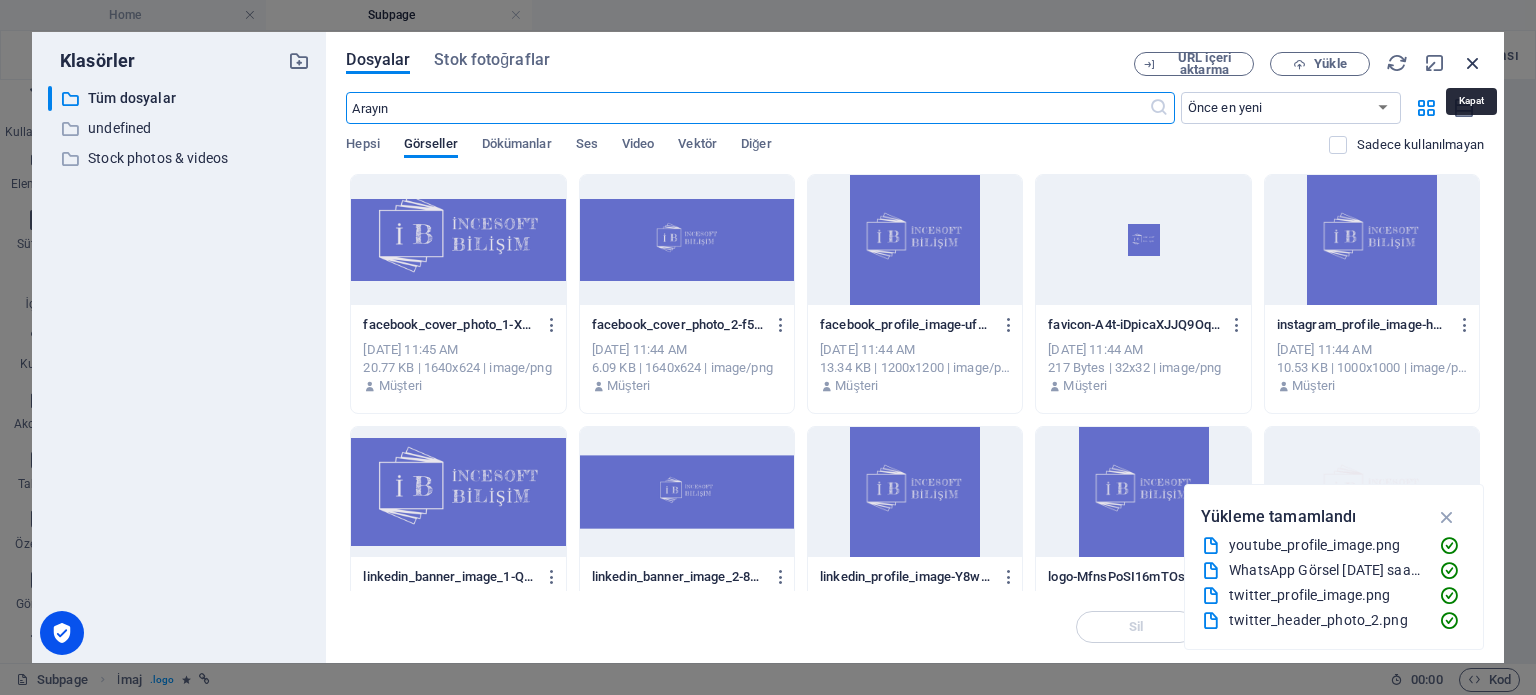 click at bounding box center [1473, 63] 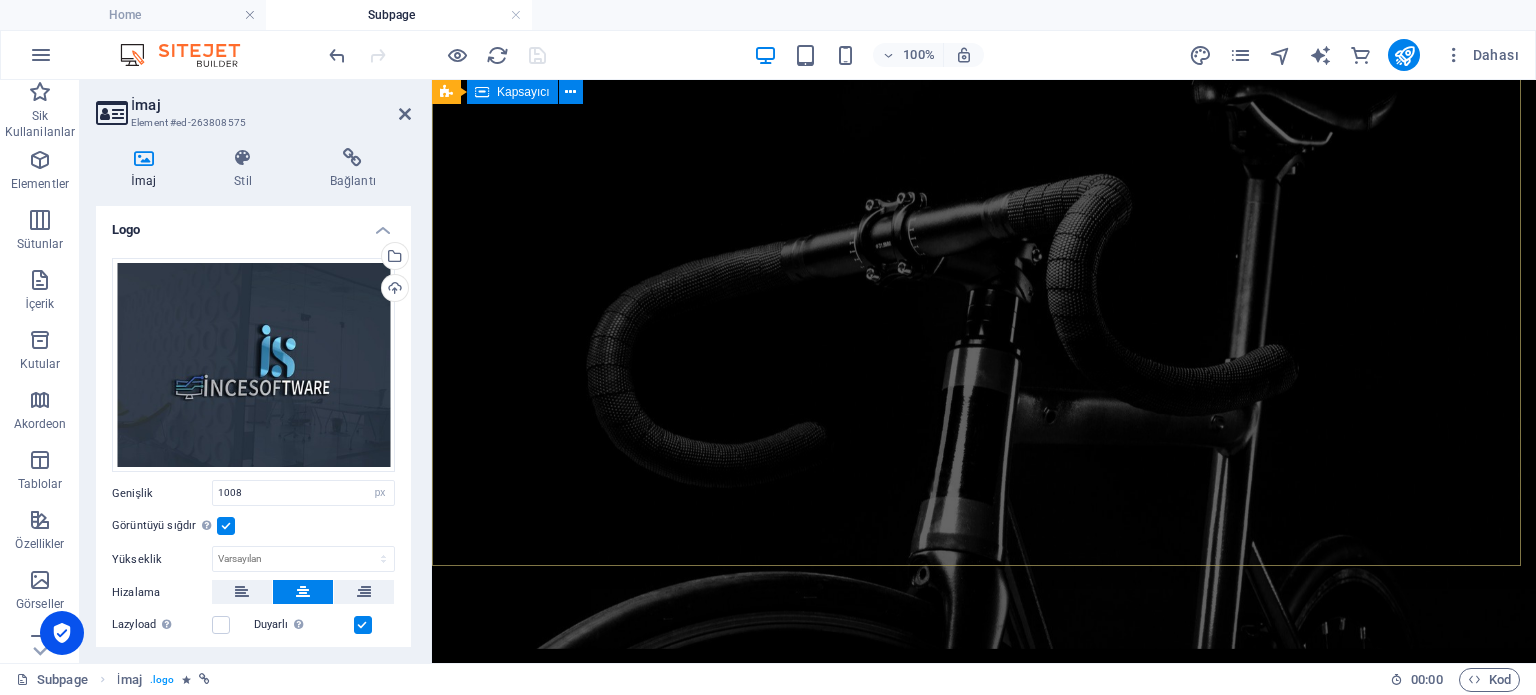 scroll, scrollTop: 400, scrollLeft: 0, axis: vertical 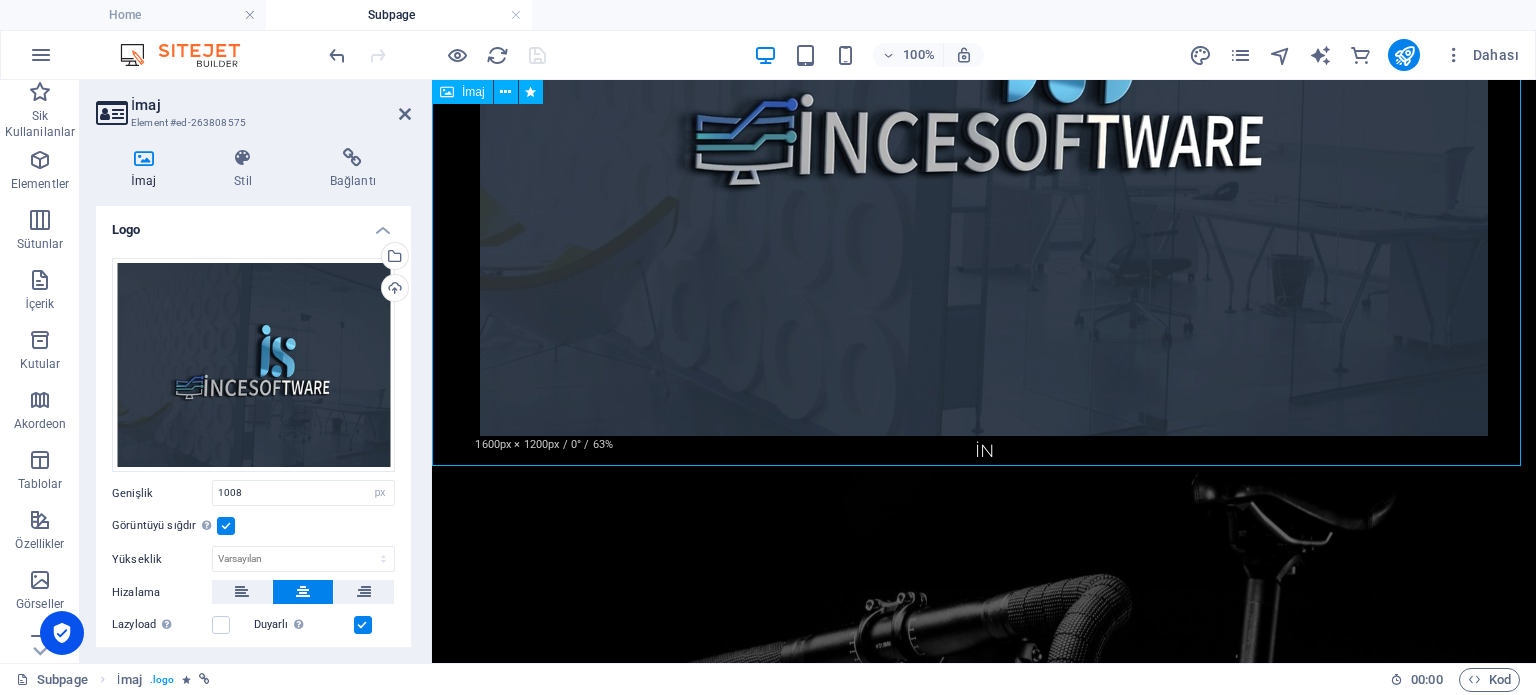 click on "İN" at bounding box center [984, 73] 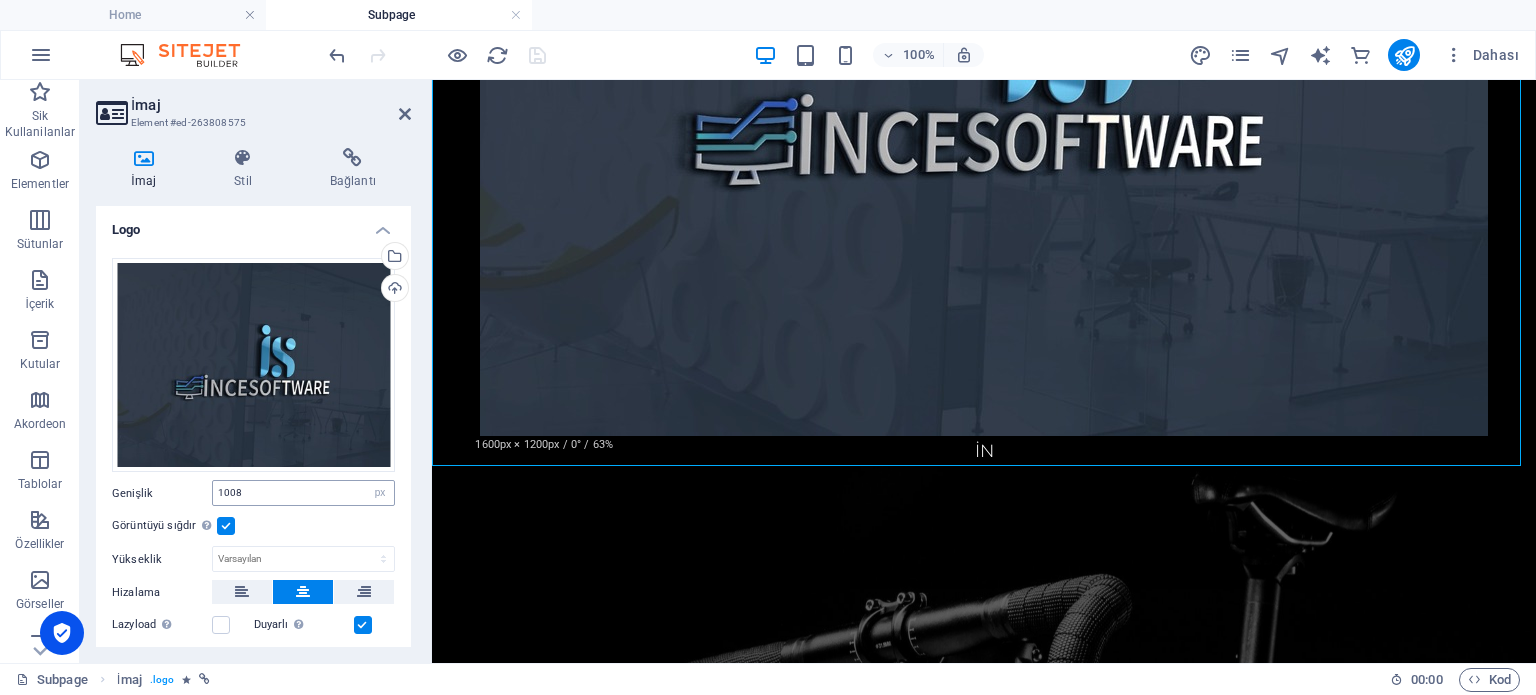 scroll, scrollTop: 271, scrollLeft: 0, axis: vertical 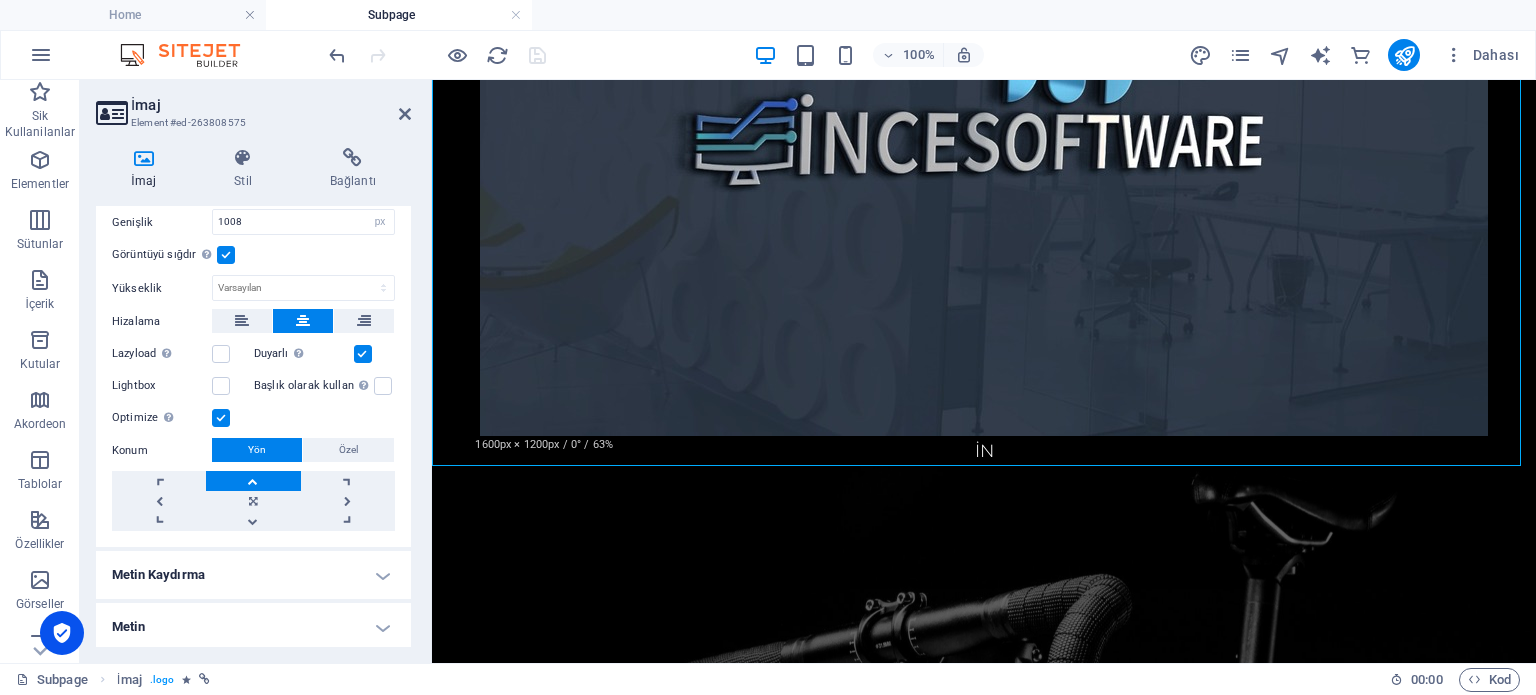 click on "Metin Kaydırma" at bounding box center (253, 575) 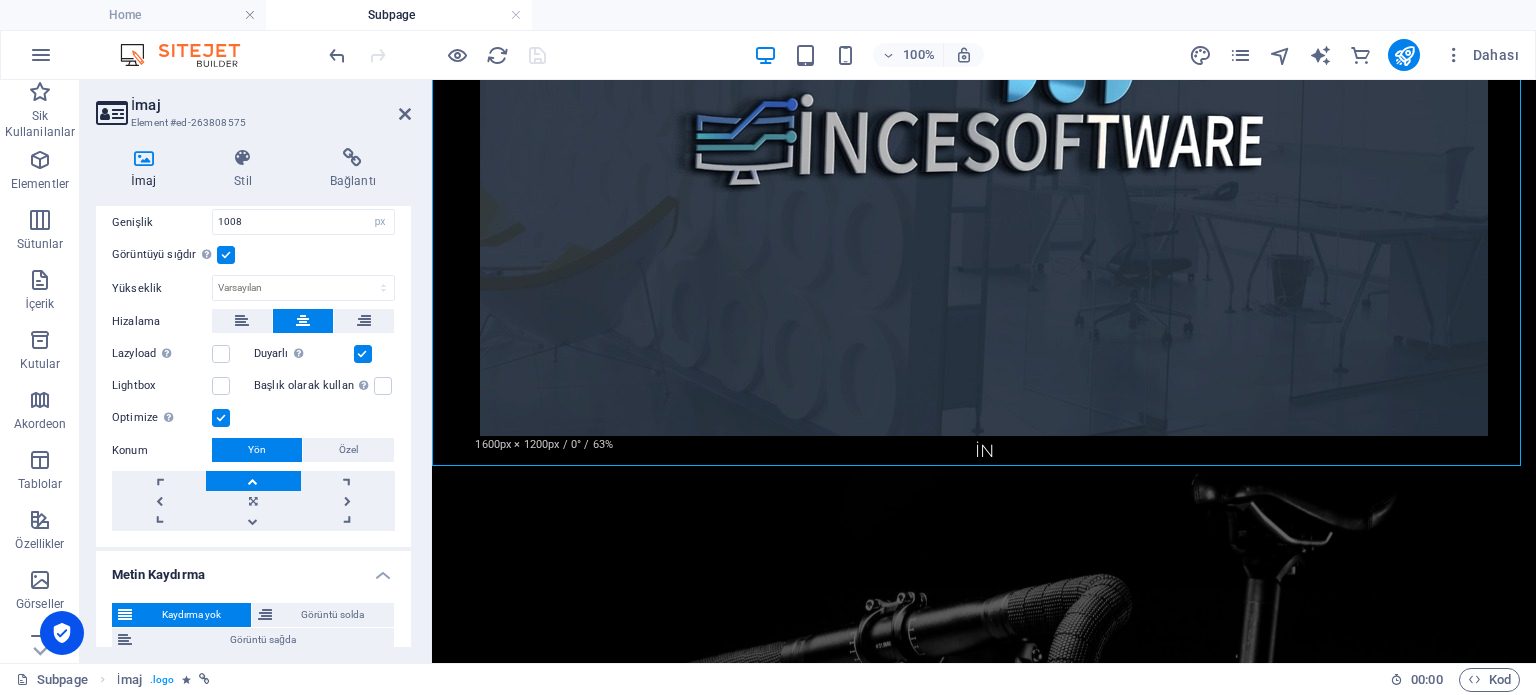 click on "Metin Kaydırma" at bounding box center (253, 569) 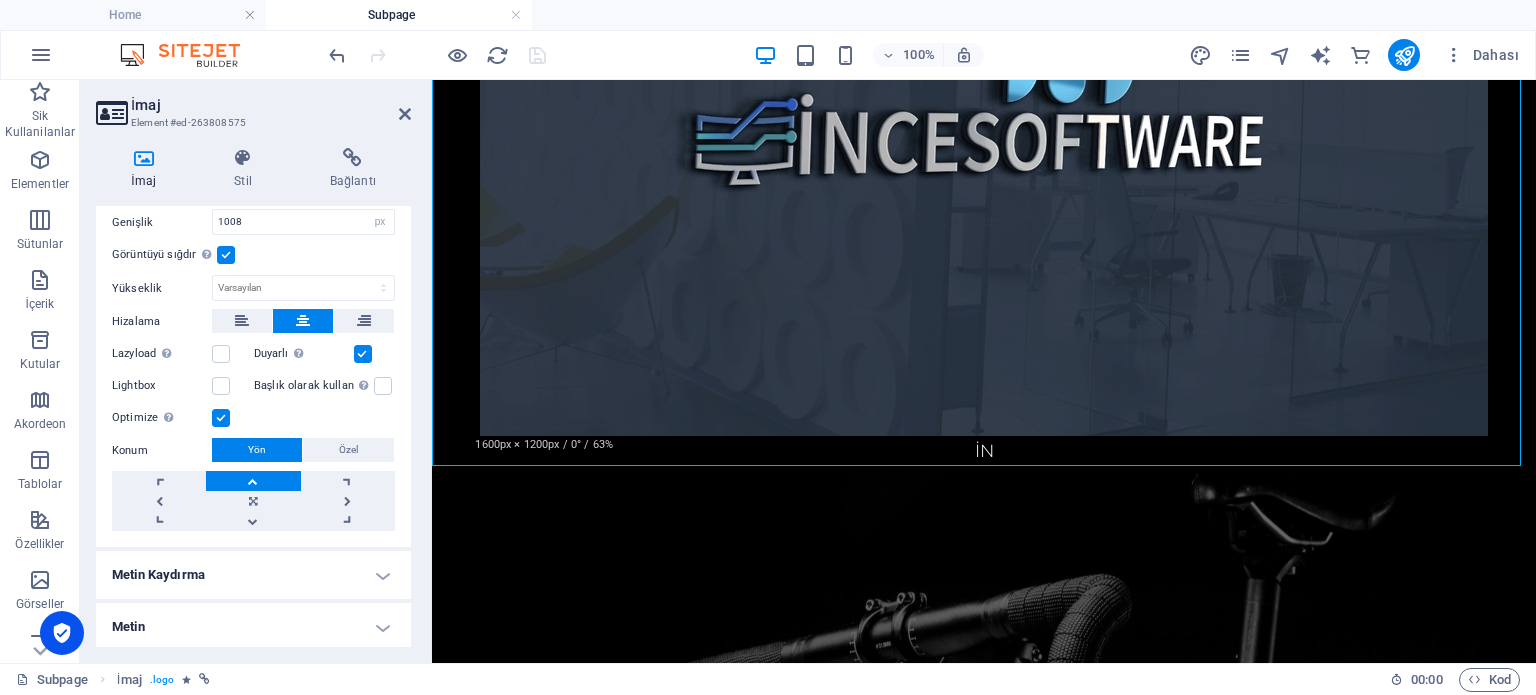 click on "Metin" at bounding box center (253, 627) 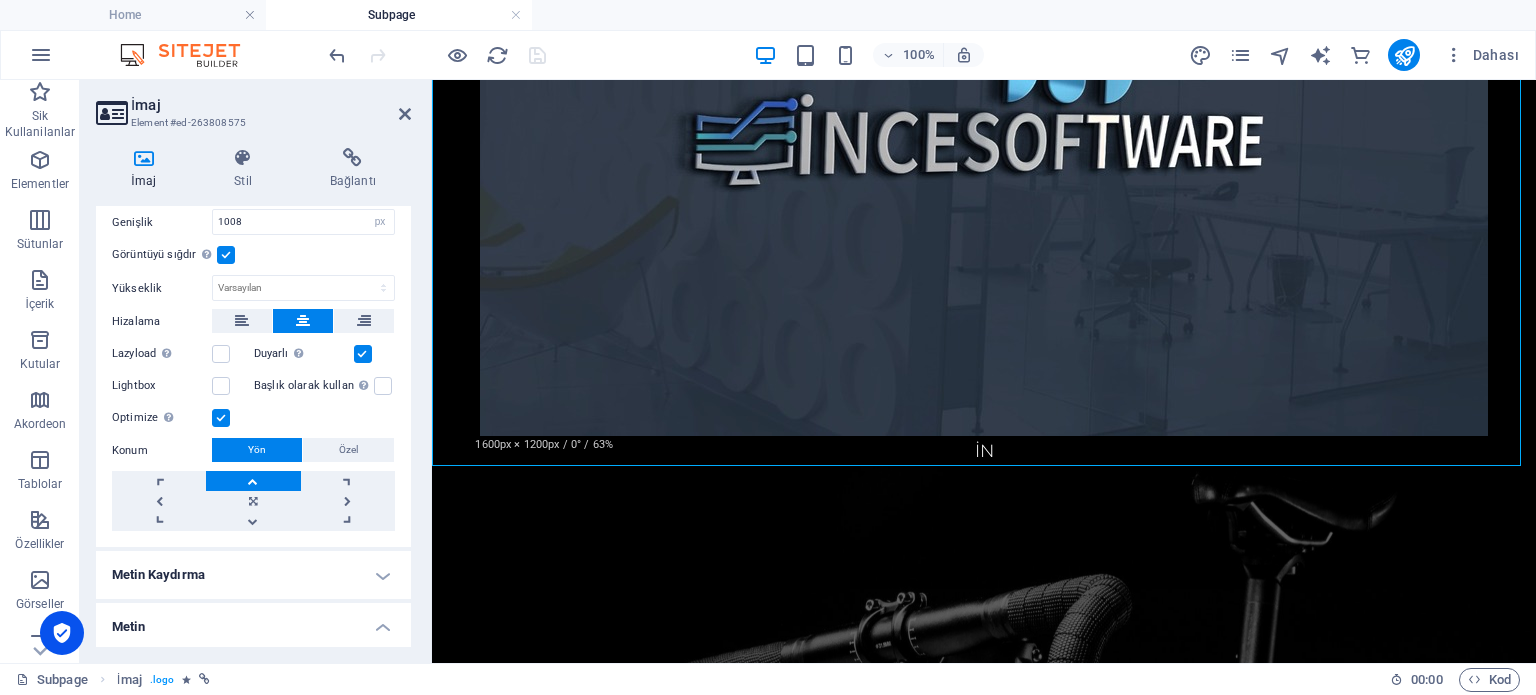 scroll, scrollTop: 459, scrollLeft: 0, axis: vertical 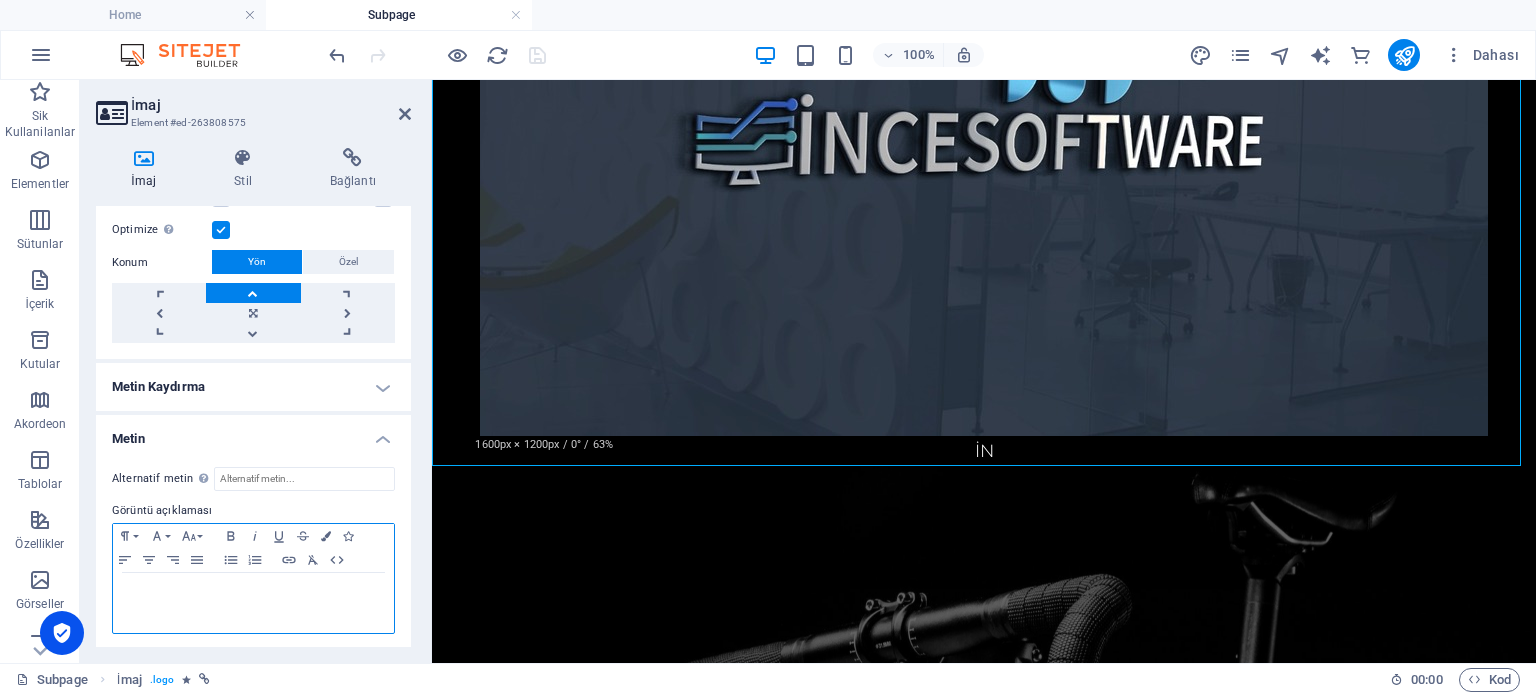 click at bounding box center [253, 603] 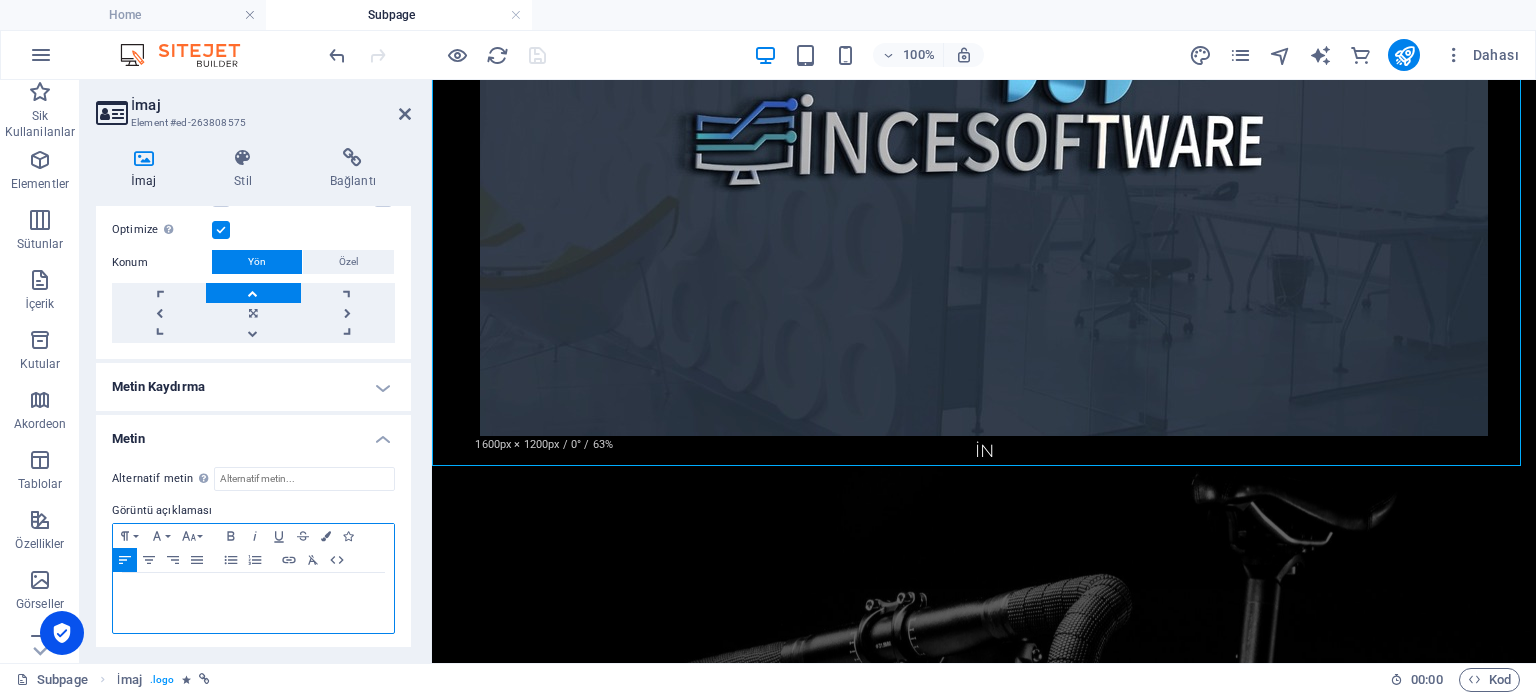 click at bounding box center (253, 603) 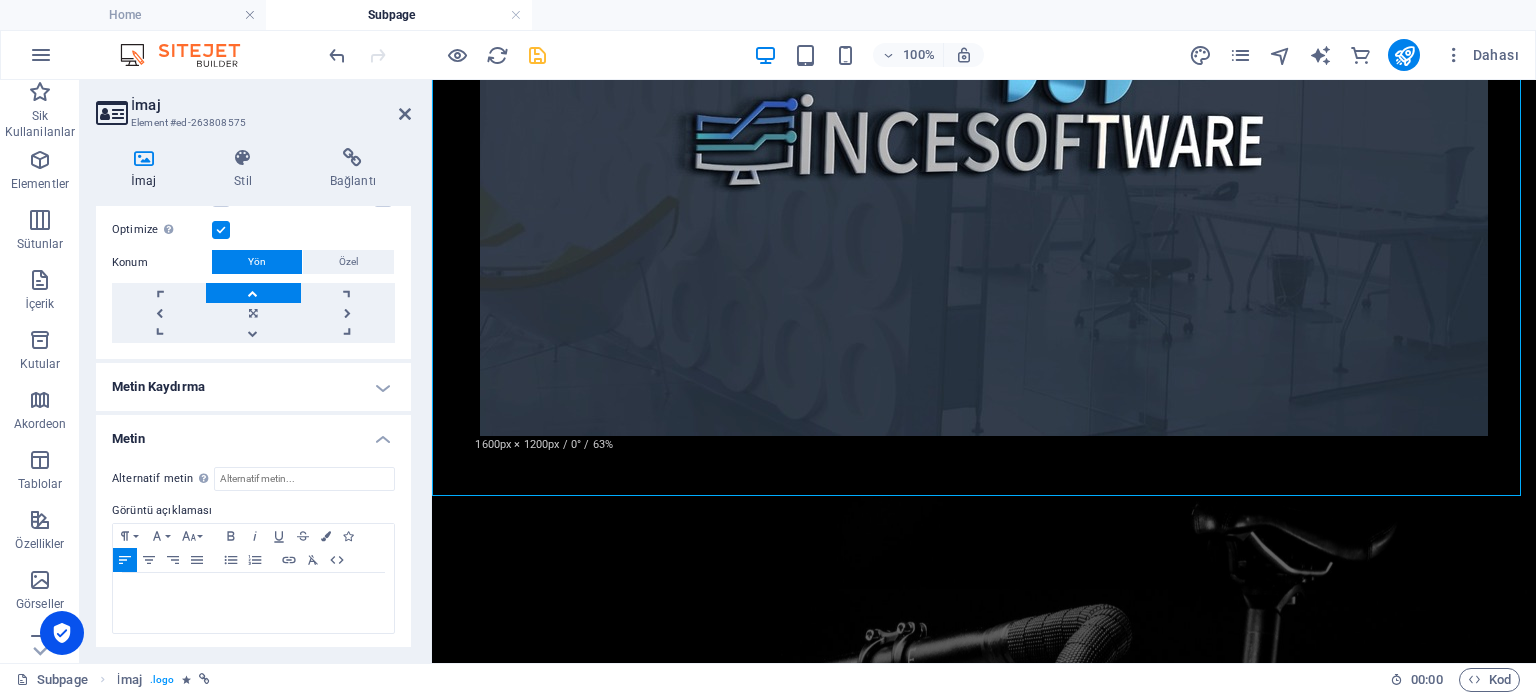 click on "Alternatif metin Alternatif metin, görselleri görüntüleyemeyen cihazlar tarafından kullanılır (ör. görsel arama motorları) ve web sitesinin erişilebilirliğini iyileştirmek için her görsele eklenmelidir. Görüntü açıklaması Paragraph Format Normal Heading 1 Heading 2 Heading 3 Heading 4 Heading 5 Heading 6 Code Font Family Arial Georgia Impact Tahoma Times New Roman Verdana Font Size 8 9 10 11 12 14 18 24 30 36 48 60 72 96 Bold Italic Underline Strikethrough Colors Icons Align Left Align Center Align Right Align Justify Unordered List Ordered List Insert Link Clear Formatting HTML" at bounding box center [253, 551] 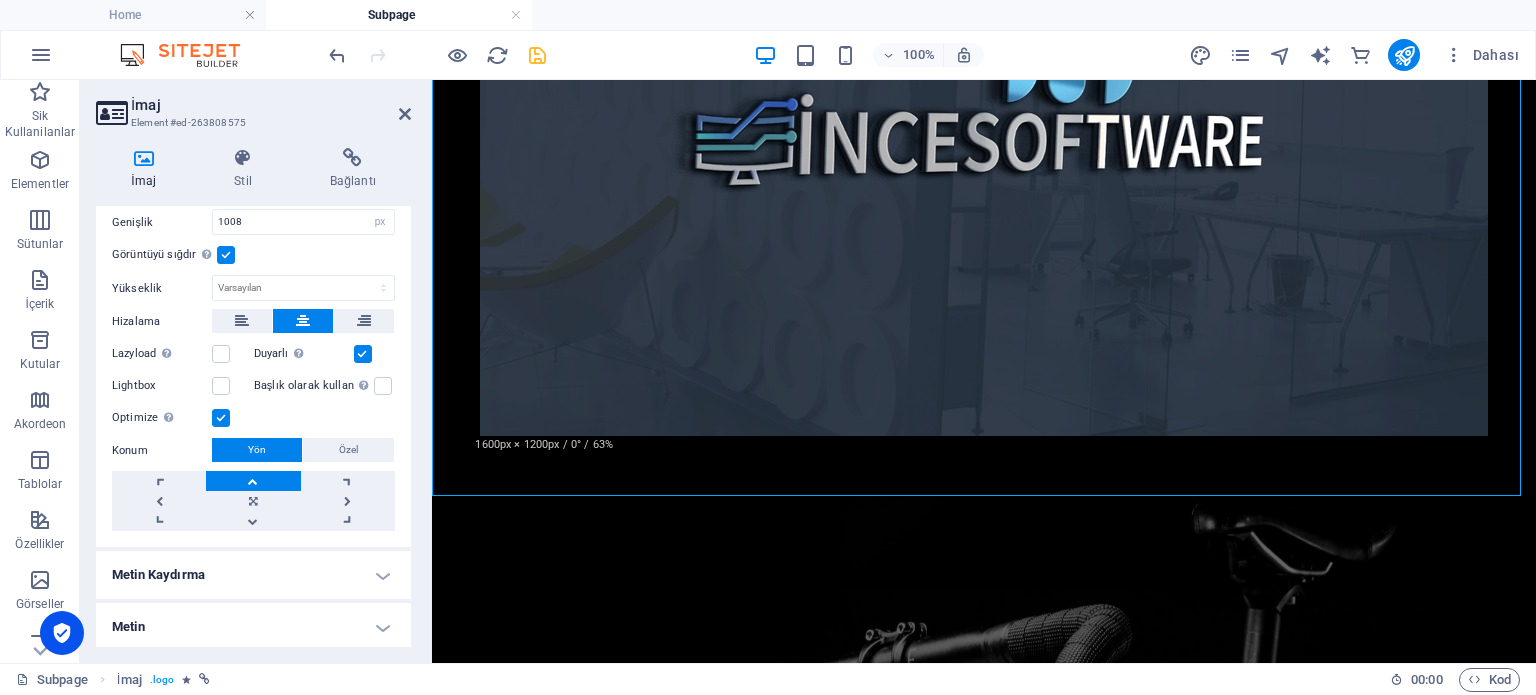scroll, scrollTop: 0, scrollLeft: 0, axis: both 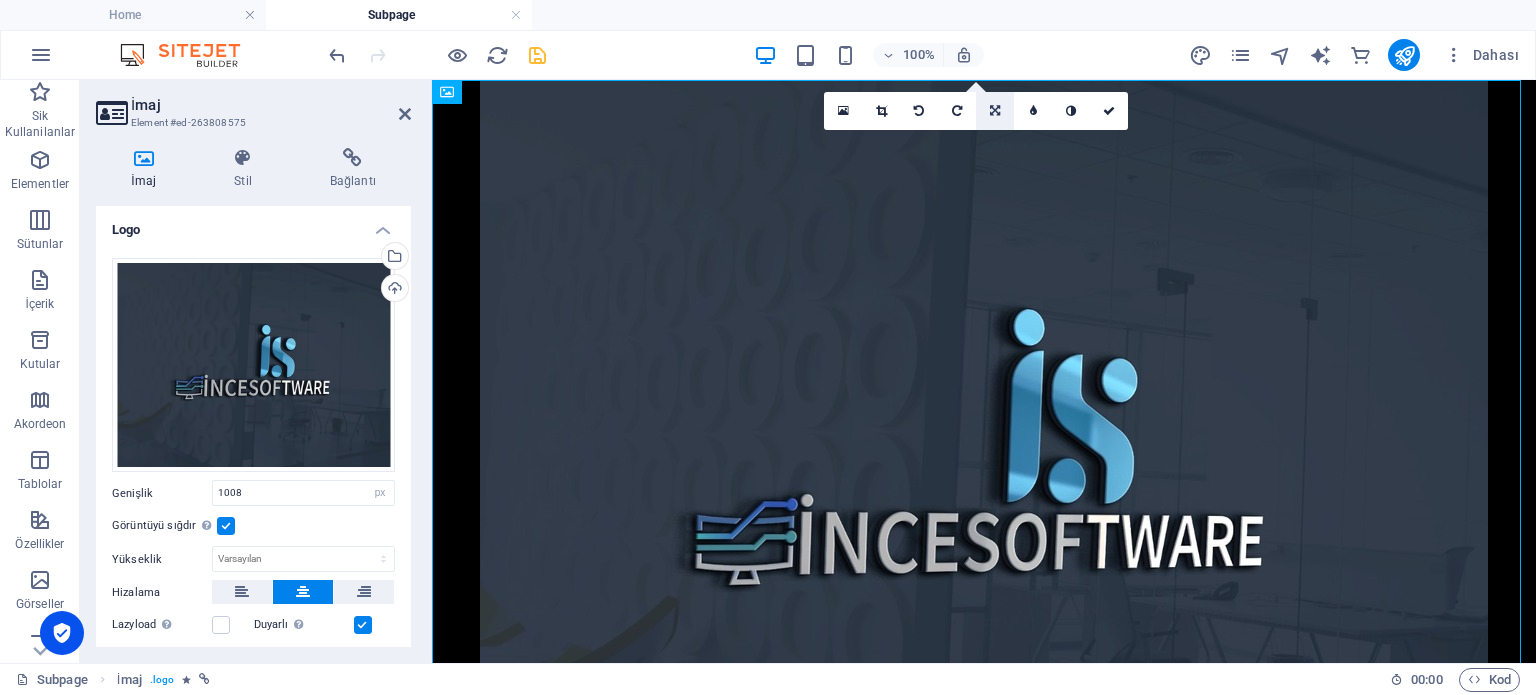 click at bounding box center (995, 111) 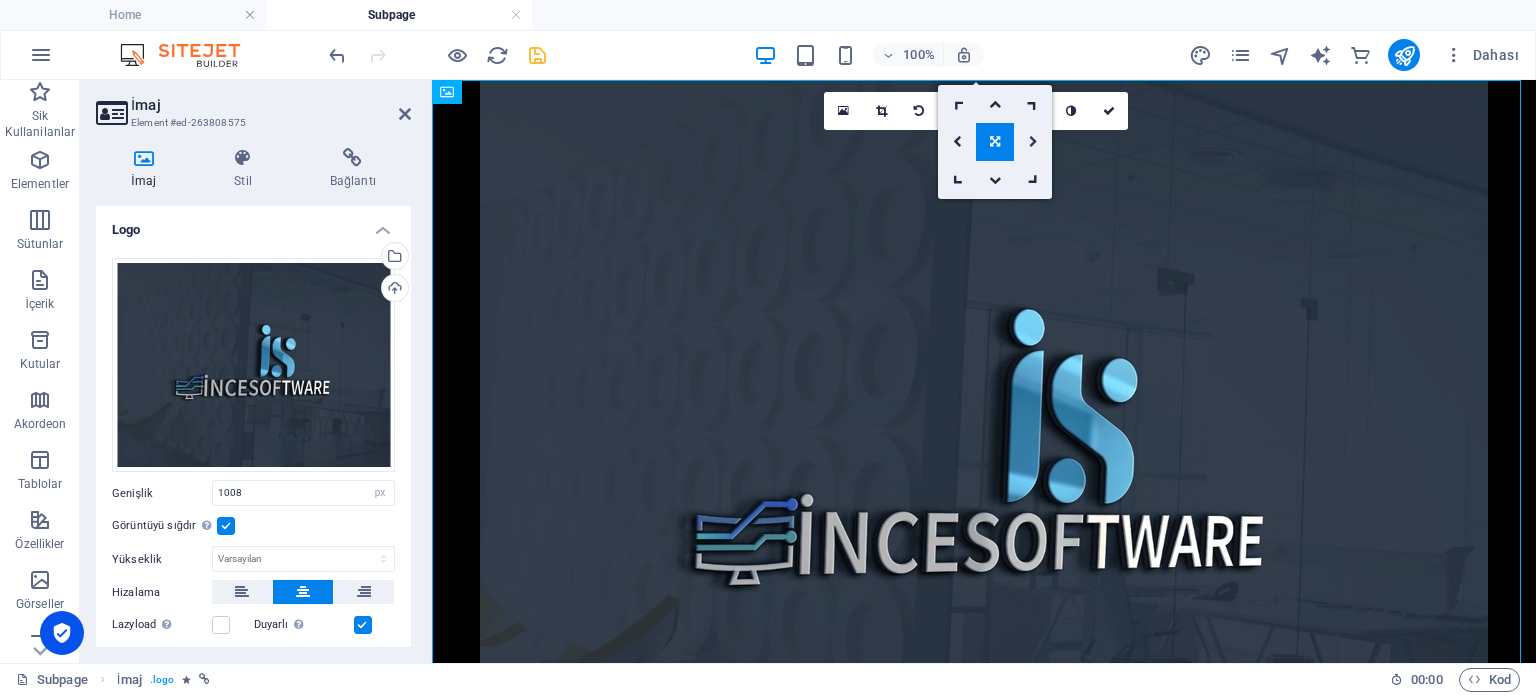click at bounding box center [1033, 142] 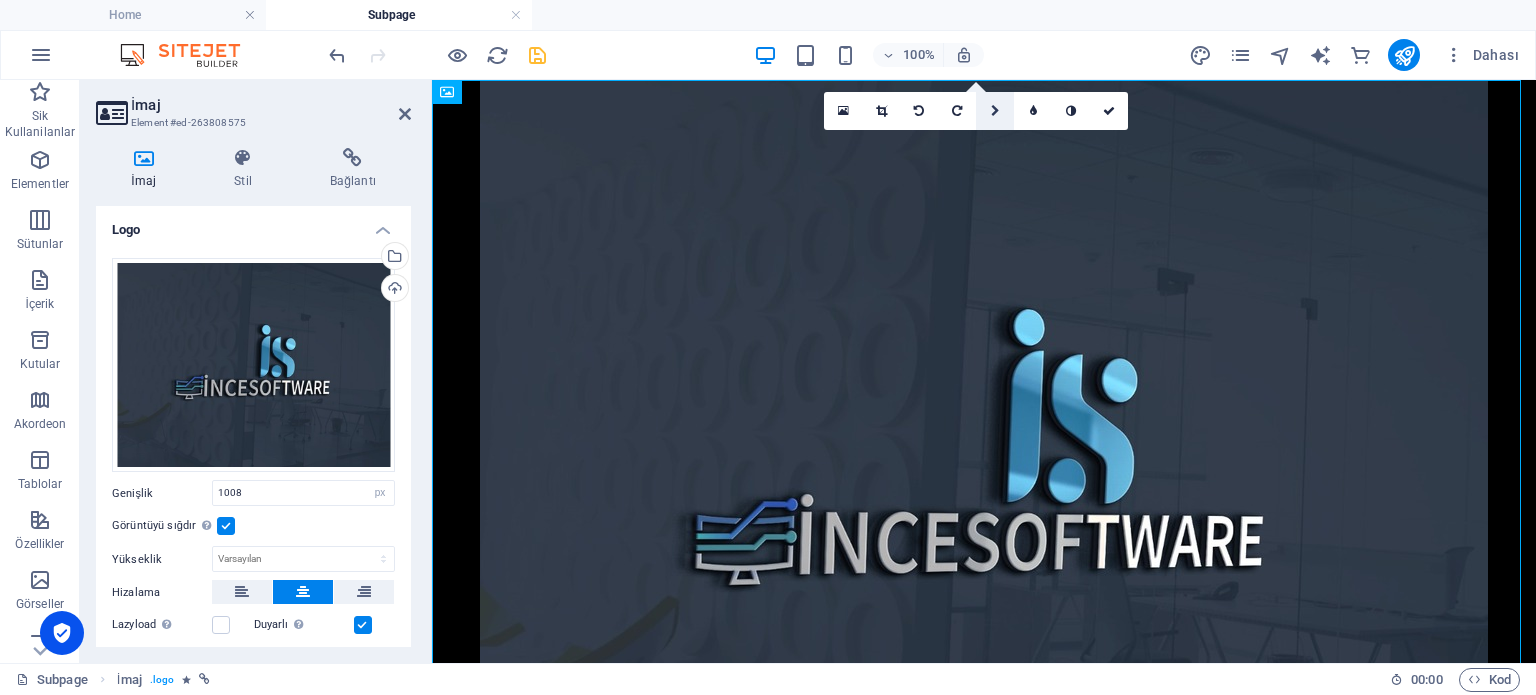 click at bounding box center (995, 111) 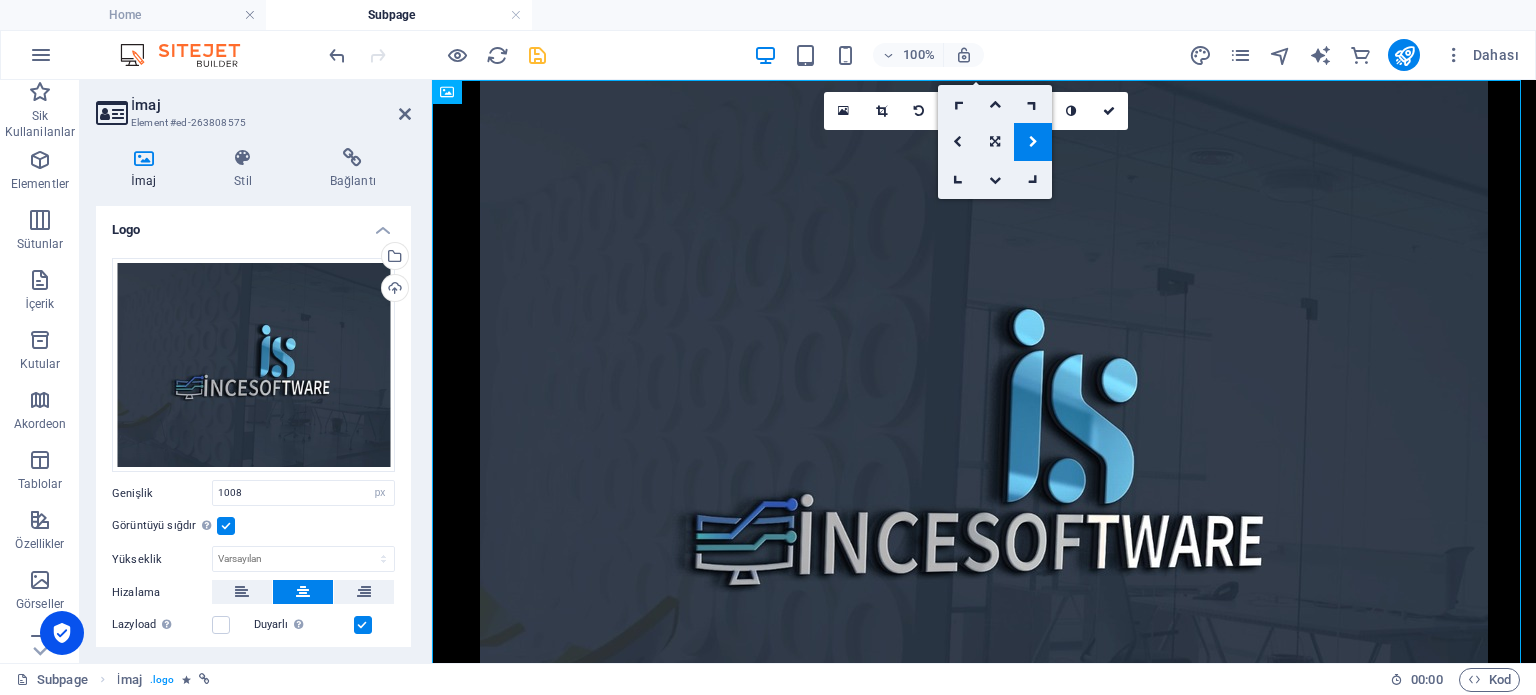 click at bounding box center [1033, 142] 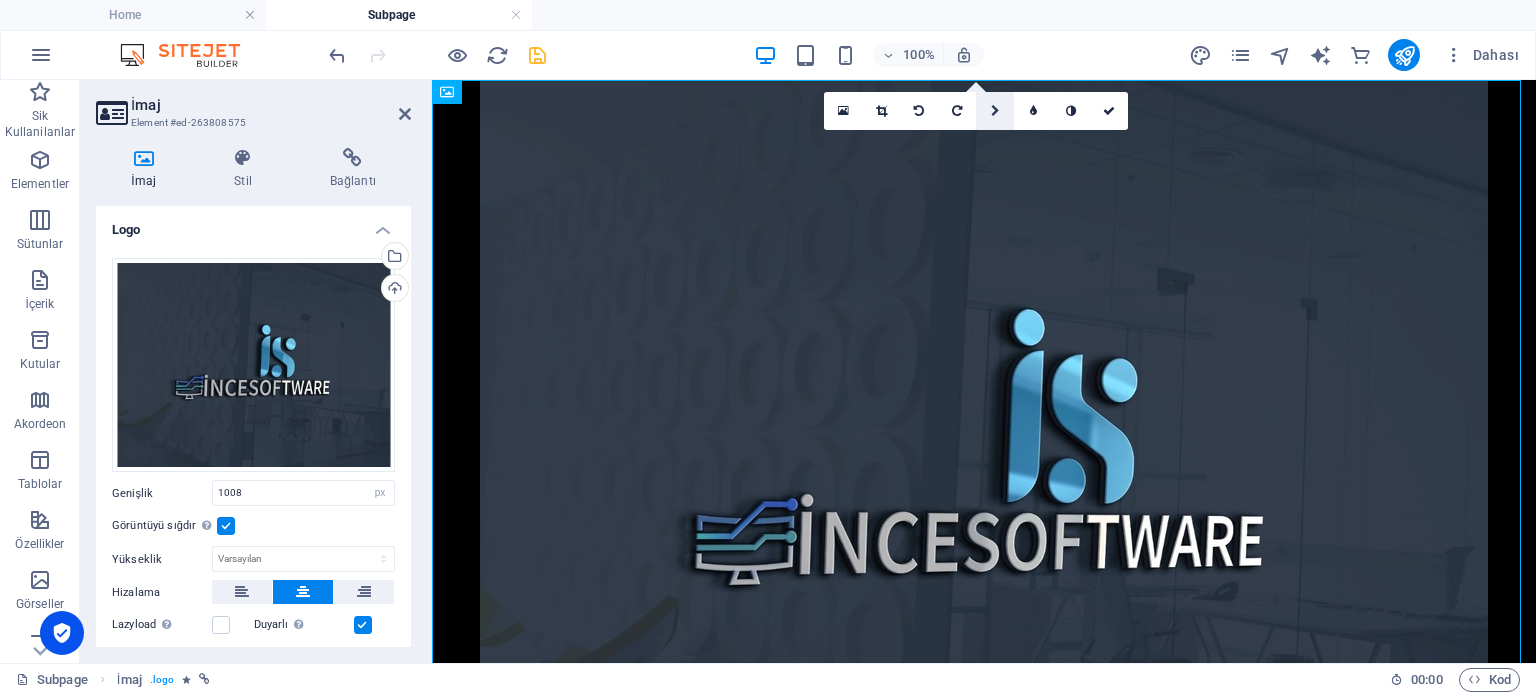 click at bounding box center [995, 111] 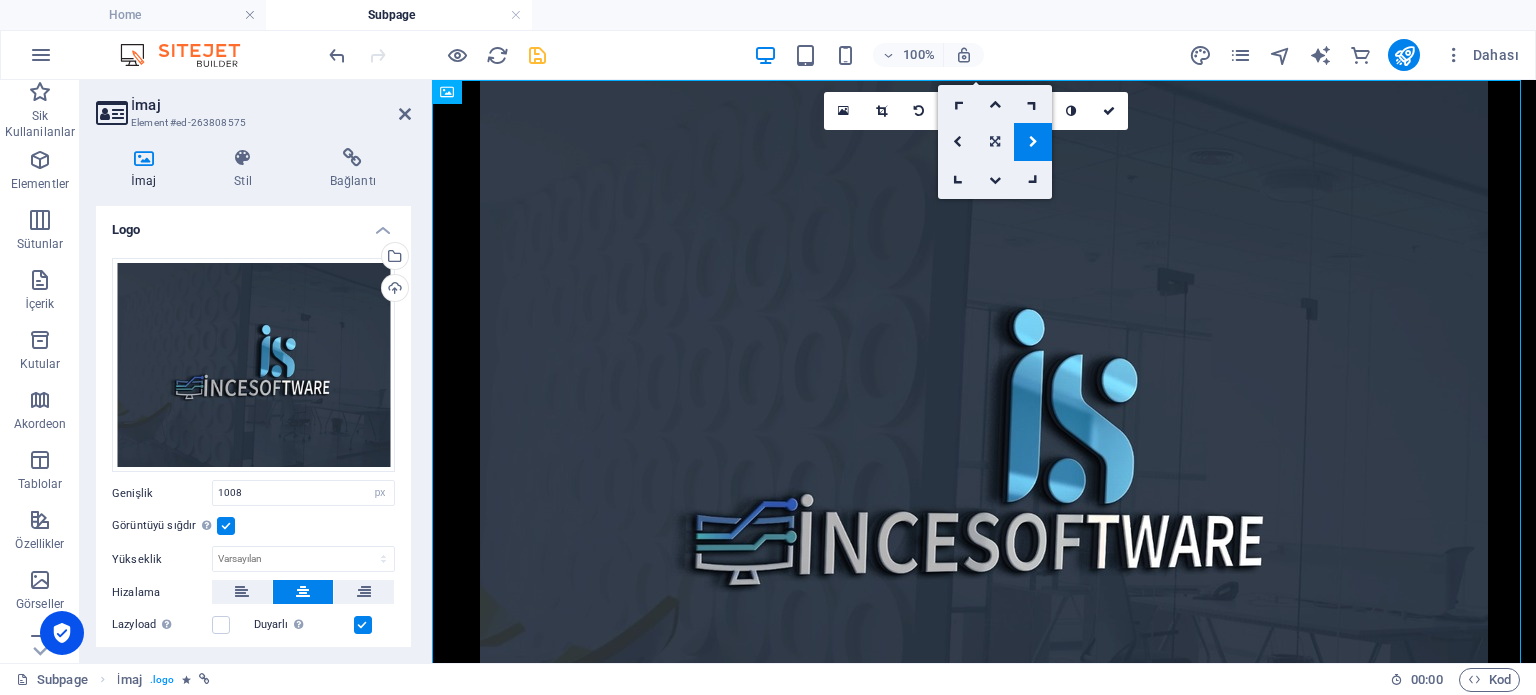 click at bounding box center (995, 142) 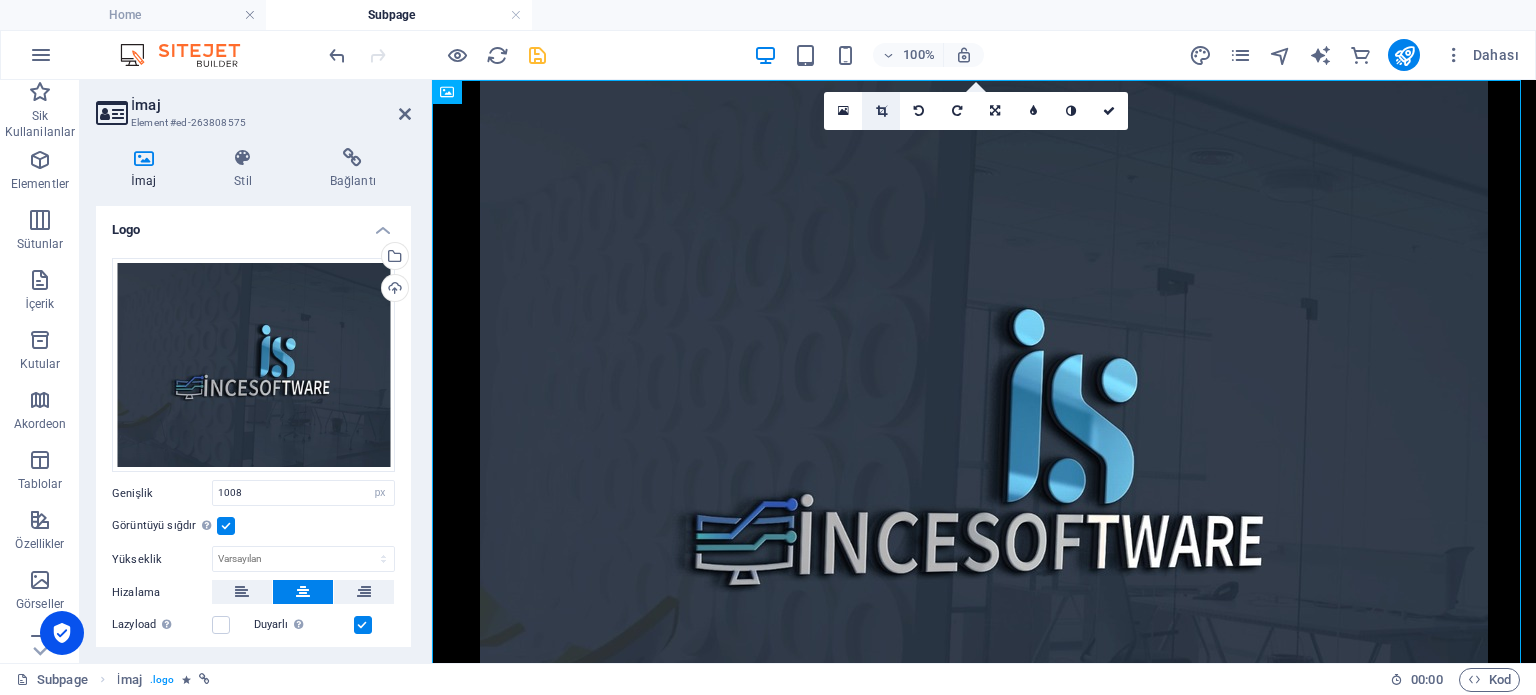 click at bounding box center (881, 111) 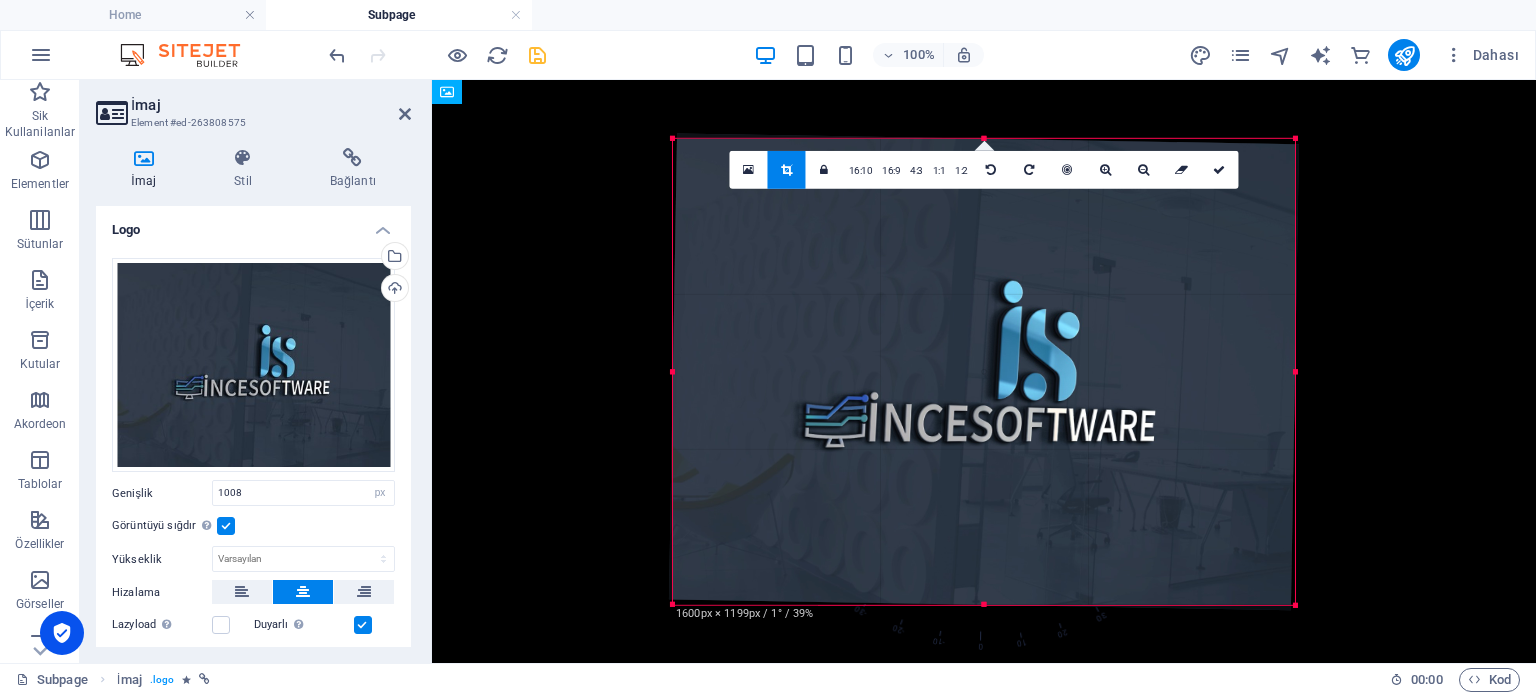 drag, startPoint x: 1298, startPoint y: 133, endPoint x: 1321, endPoint y: 120, distance: 26.41969 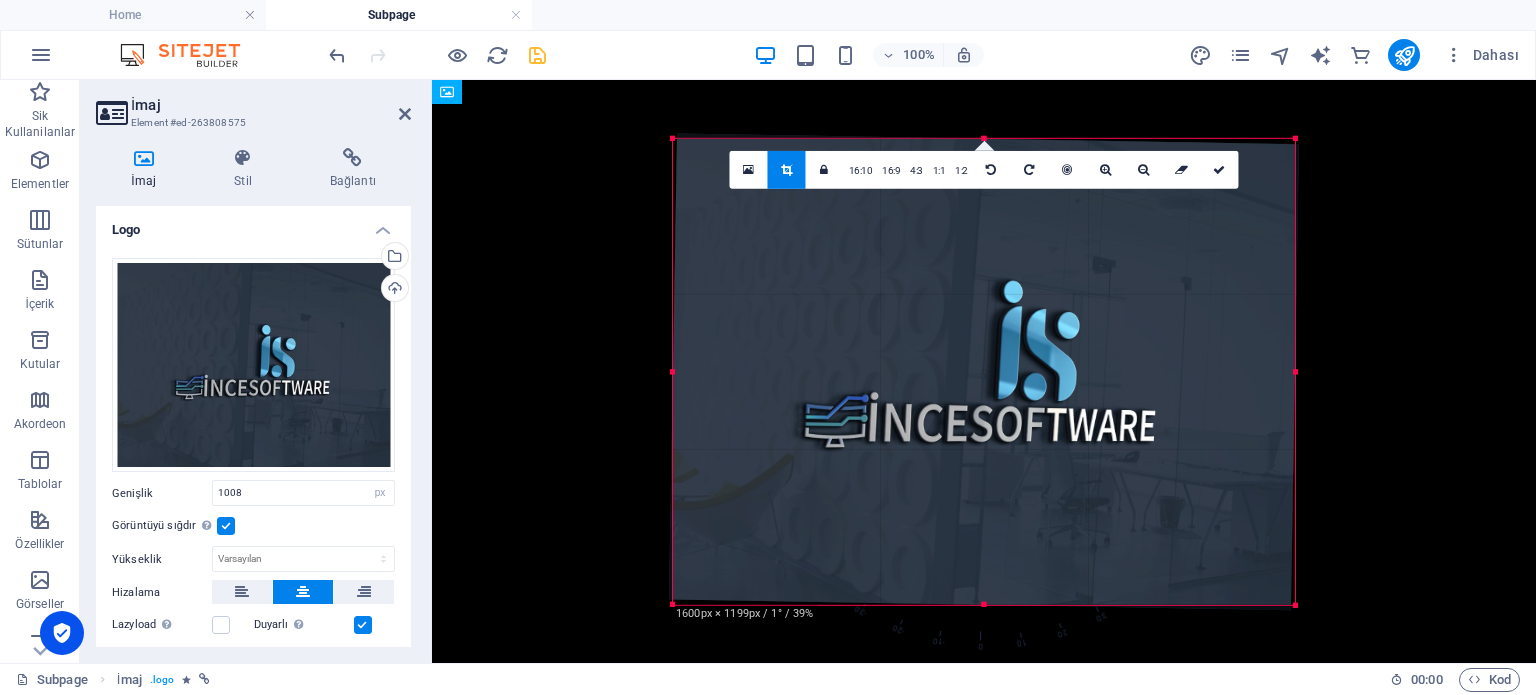 click on "Mevcut içeriği değiştirmek için buraya sürükleyin. Yeni bir element oluşturmak istiyorsanız “Ctrl” tuşuna basın.
H2   Metin   Banner   Kapsayıcı   Banner   İmaj   Aralık   Aralık   Referans   Düğme   Metin   Aralık 180 170 160 150 140 130 120 110 100 90 80 70 60 50 40 30 20 10 0 -10 -20 -30 -40 -50 -60 -70 -80 -90 -100 -110 -120 -130 -140 -150 -160 -170 1600px × 1199px / 1° / 39% 16:10 16:9 4:3 1:1 1:2 0" at bounding box center [984, 371] 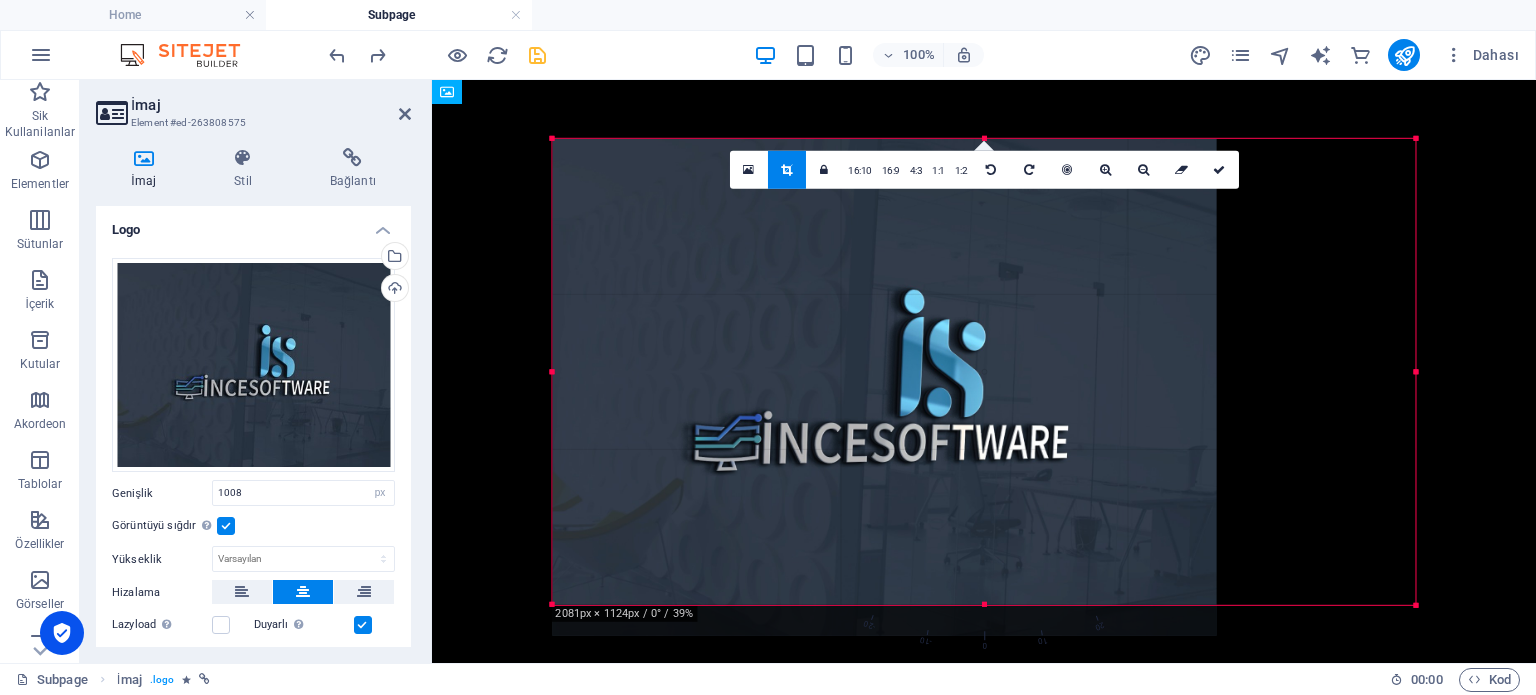 drag, startPoint x: 1317, startPoint y: 123, endPoint x: 1535, endPoint y: 43, distance: 232.21542 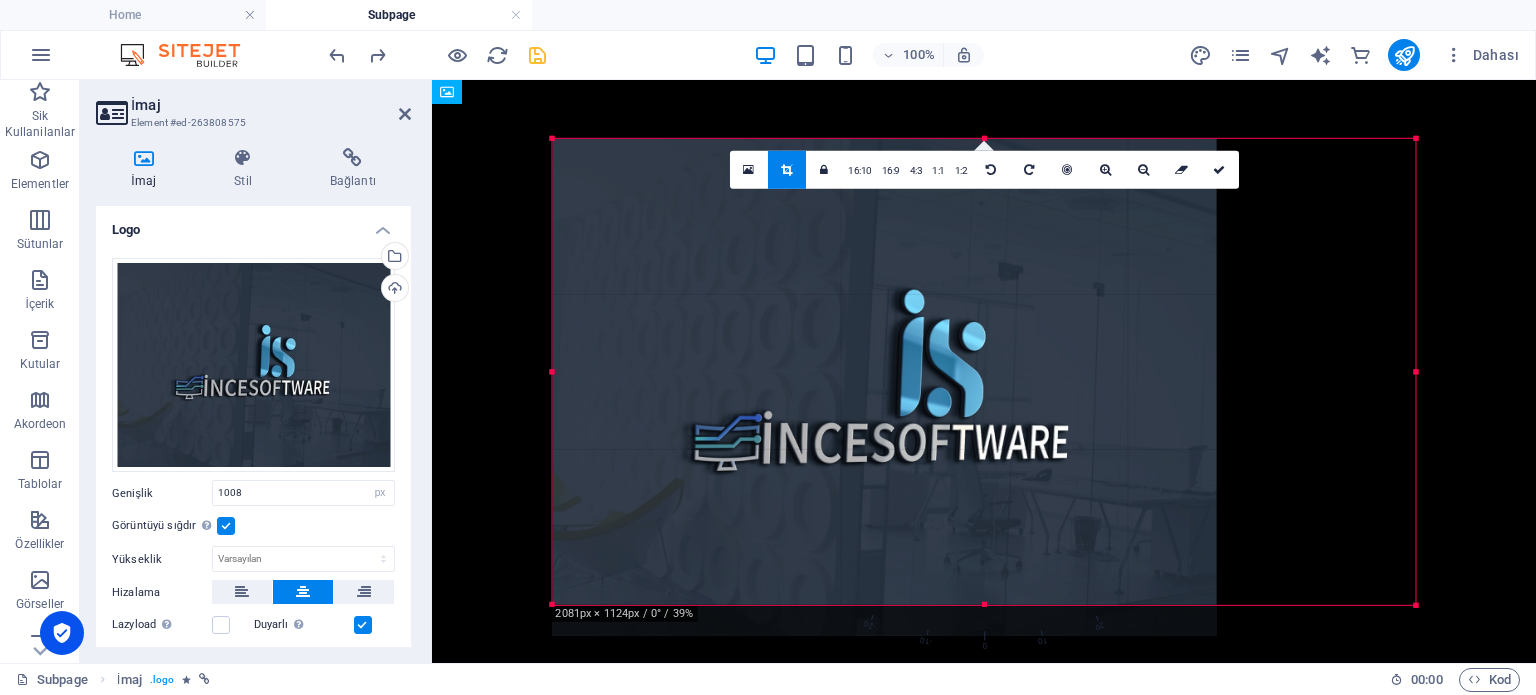 click on "Sik Kullanilanlar Elementler Sütunlar İçerik Kutular Akordeon Tablolar Özellikler Görseller Kaydırıcı Üst bilgi Alt Bigi Formlar Pazarlama Koleksiyonlar Ticaret İmaj Element #ed-263808575 İmaj Stil Bağlantı Logo Dosyaları buraya sürükleyin, dosyaları seçmek için tıklayın veya Dosyalardan ya da ücretsiz stok fotoğraf ve videolarımızdan dosyalar seçin Dosya yöneticisinden, stok fotoğraflardan dosyalar seçin veya dosya(lar) yükleyin Yükle Genişlik 1008 Varsayılan otomatik px rem % em vh vw Görüntüyü sığdır Görüntüyü otomatik olarak sabit bir genişliğe ve yüksekliğe sığdır Yükseklik Varsayılan otomatik px Hizalama Lazyload Sayfa yüklendikten sonra görüntülerin yüklenmesi, sayfa hızını artırır. Duyarlı Retina görüntüsünü ve akıllı telefon için optimize edilmiş boyutları otomatik olarak yükle. Lightbox Başlık olarak kullan Optimize Görseller, sayfa hızını iyileştirmek için sıkıştırılmıştır. Konum Yön Özel X uzaklığı 50 %" at bounding box center (768, 371) 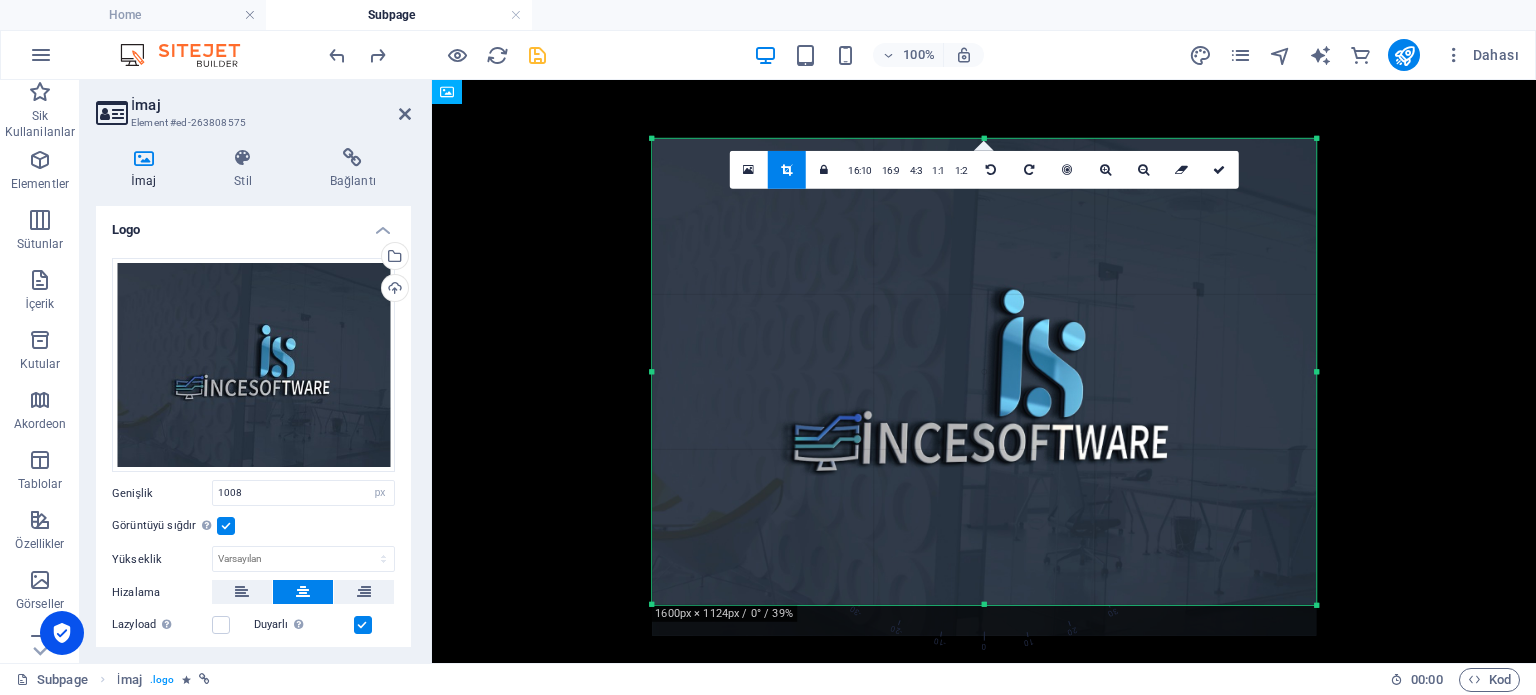 drag, startPoint x: 984, startPoint y: 136, endPoint x: 1004, endPoint y: 5, distance: 132.51793 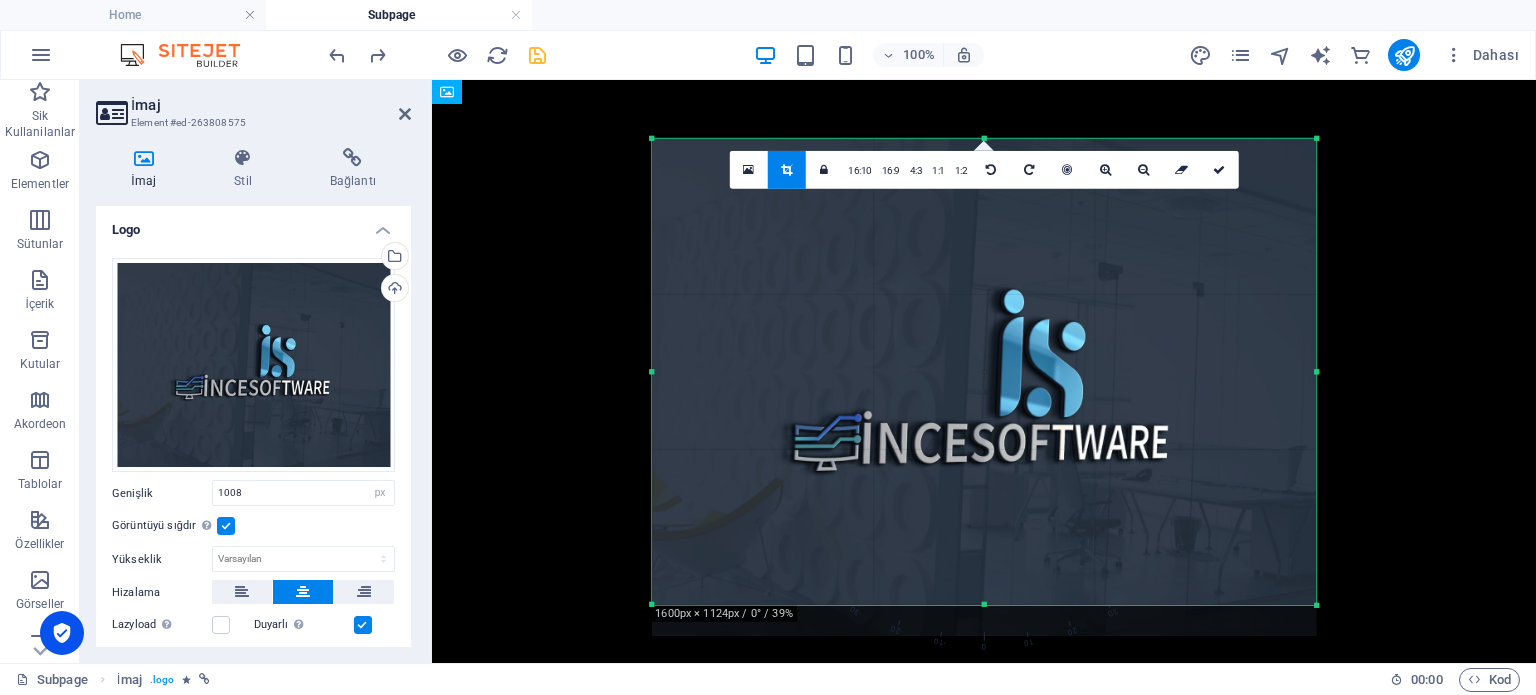 click on "Home Subpage Sik Kullanilanlar Elementler Sütunlar İçerik Kutular Akordeon Tablolar Özellikler Görseller Kaydırıcı Üst bilgi Alt Bigi Formlar Pazarlama Koleksiyonlar Ticaret
Mevcut içeriği değiştirmek için buraya sürükleyin. Yeni bir element oluşturmak istiyorsanız “Ctrl” tuşuna basın.
Kapsayıcı   H2   2 sütun   Kapsayıcı   Aralık   Metin   H6 95% Dahası Home İmaj . logo 00 : 00 Kod Sik Kullanilanlar Elementler Sütunlar İçerik Kutular Akordeon Tablolar Özellikler Görseller Kaydırıcı Üst bilgi Alt Bigi Formlar Pazarlama Koleksiyonlar Ticaret İmaj Element #ed-263808575 İmaj Stil Bağlantı Logo Dosyaları buraya sürükleyin, dosyaları seçmek için tıklayın veya Dosyalardan ya da ücretsiz stok fotoğraf ve videolarımızdan dosyalar seçin Dosya yöneticisinden, stok fotoğraflardan dosyalar seçin veya dosya(lar) yükleyin Yükle Genişlik 1008 Varsayılan otomatik px rem % em vh vw Görüntüyü sığdır Yükseklik Varsayılan px" at bounding box center [768, 371] 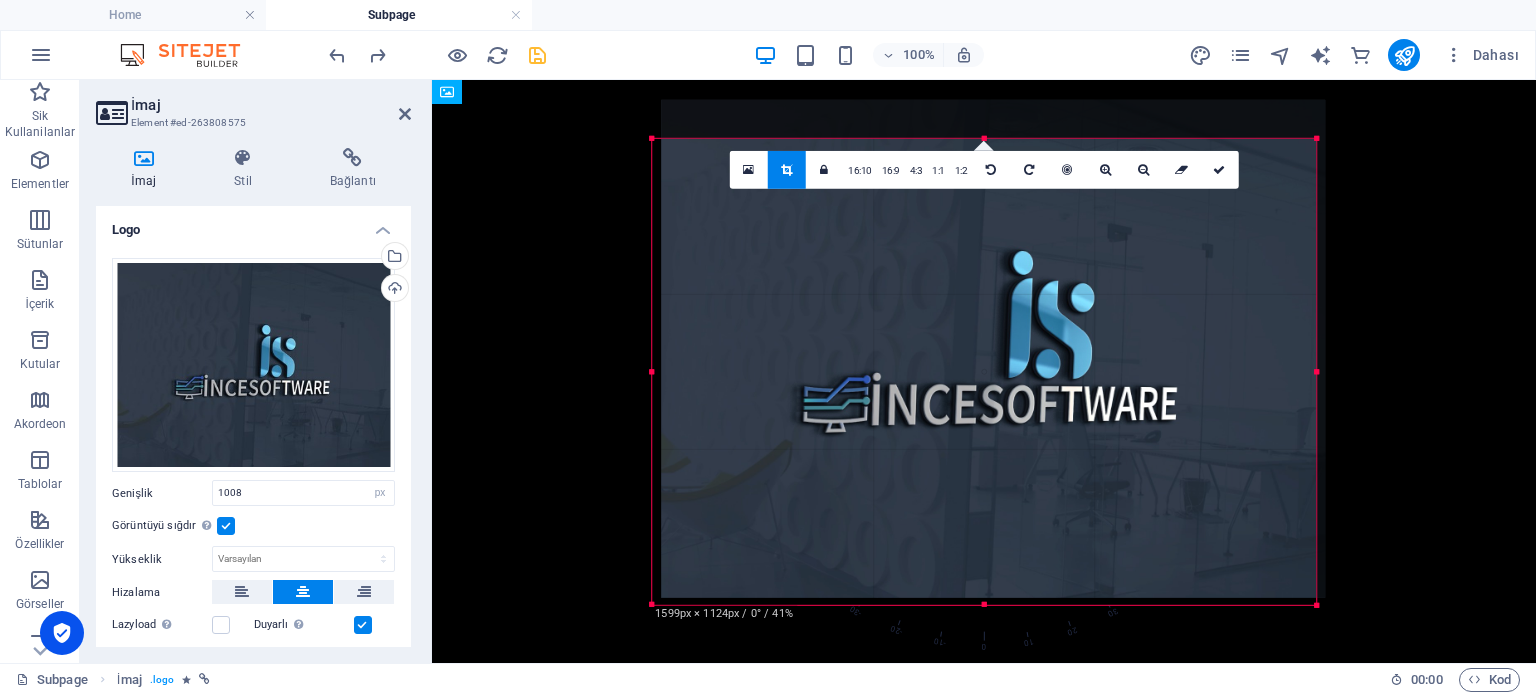 drag, startPoint x: 782, startPoint y: 260, endPoint x: 791, endPoint y: 221, distance: 40.024994 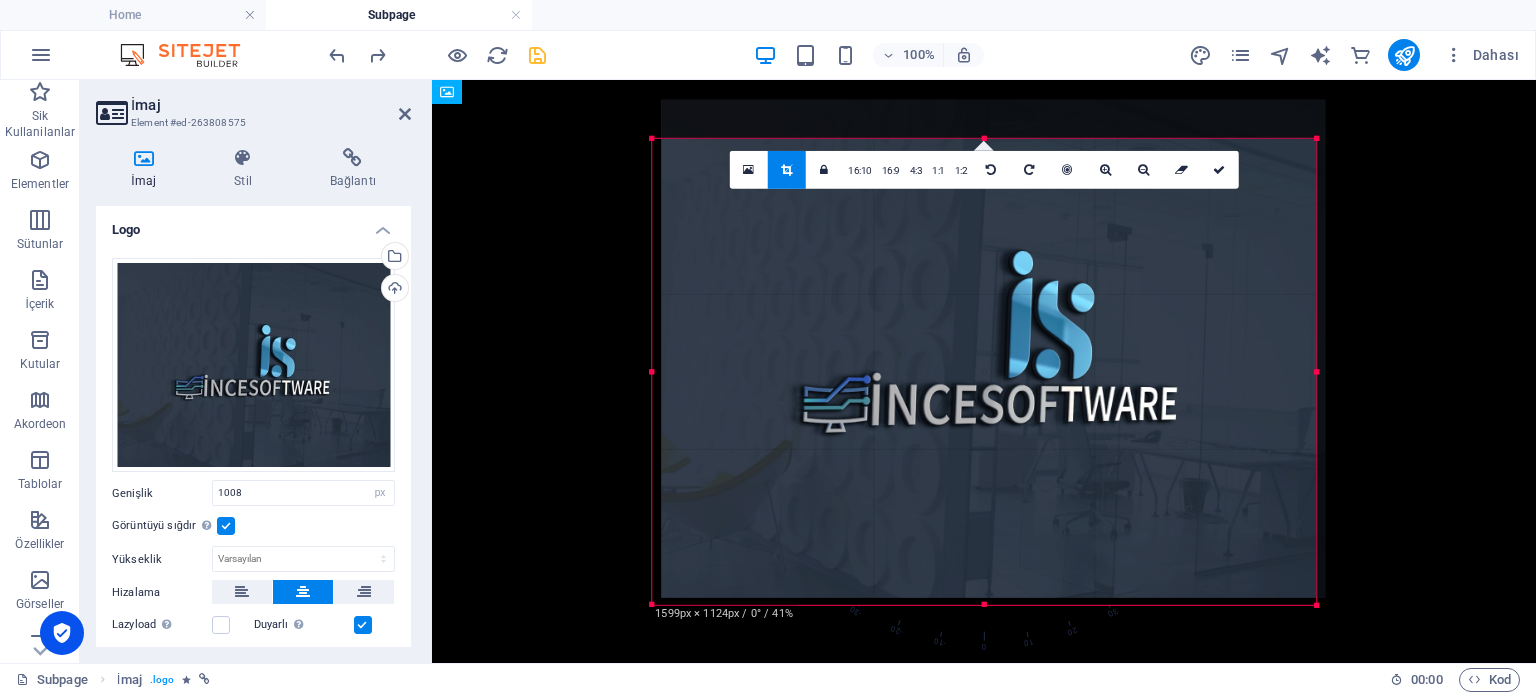 click at bounding box center [993, 348] 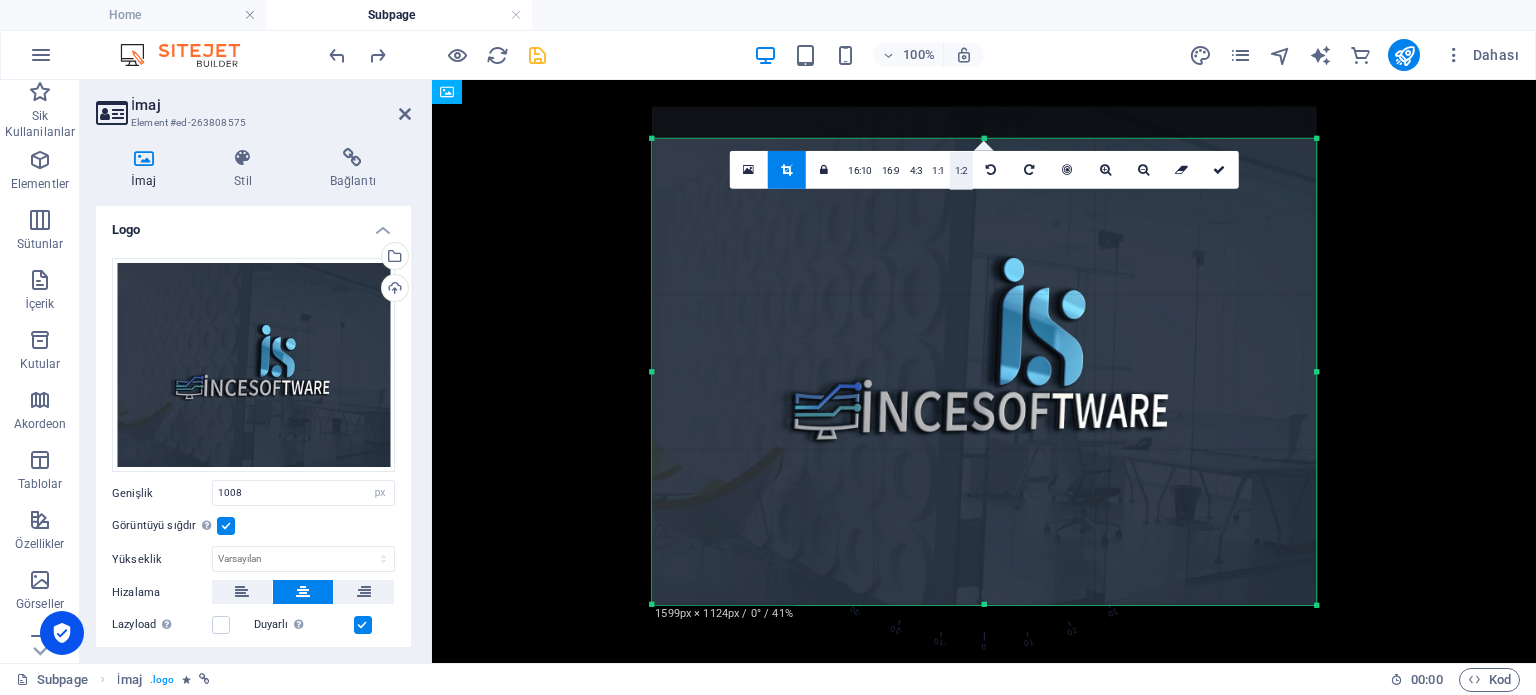 click on "1:2" at bounding box center [961, 170] 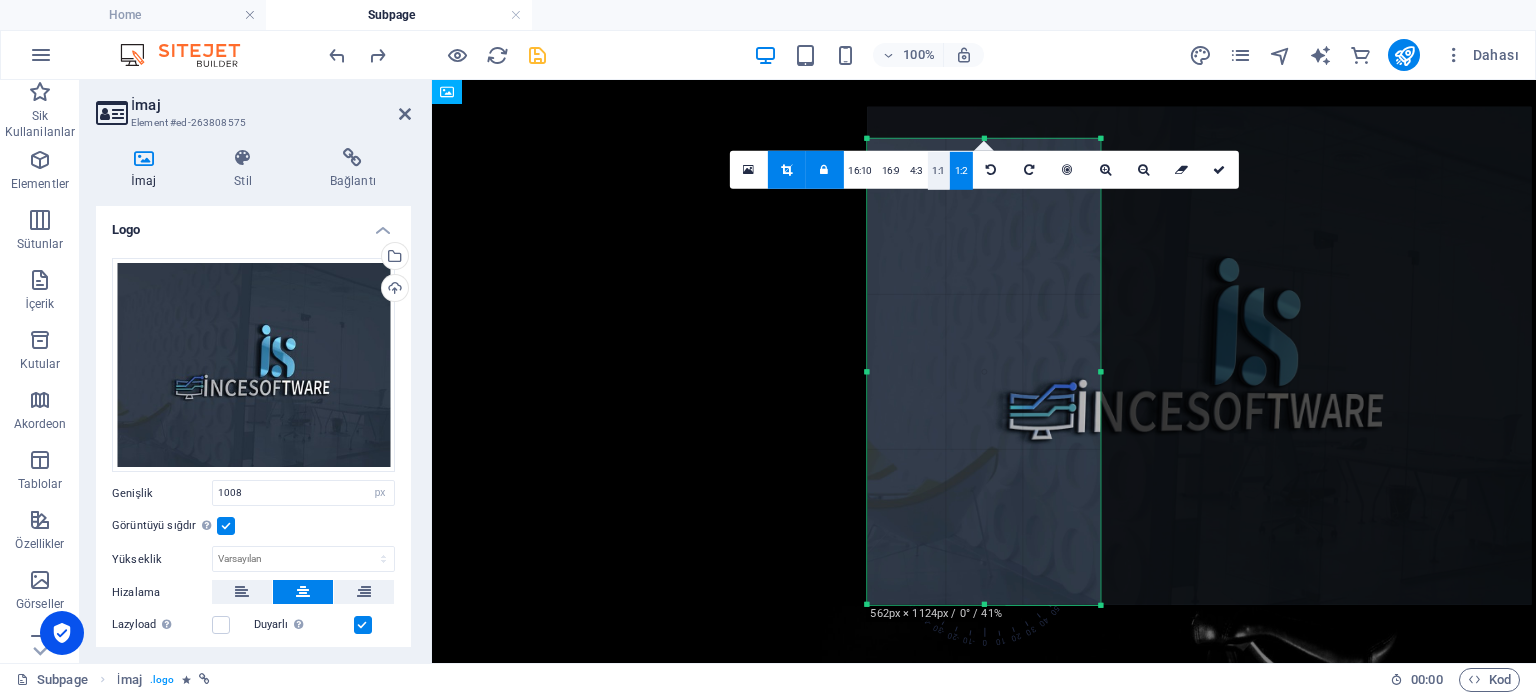 click on "1:1" at bounding box center [938, 170] 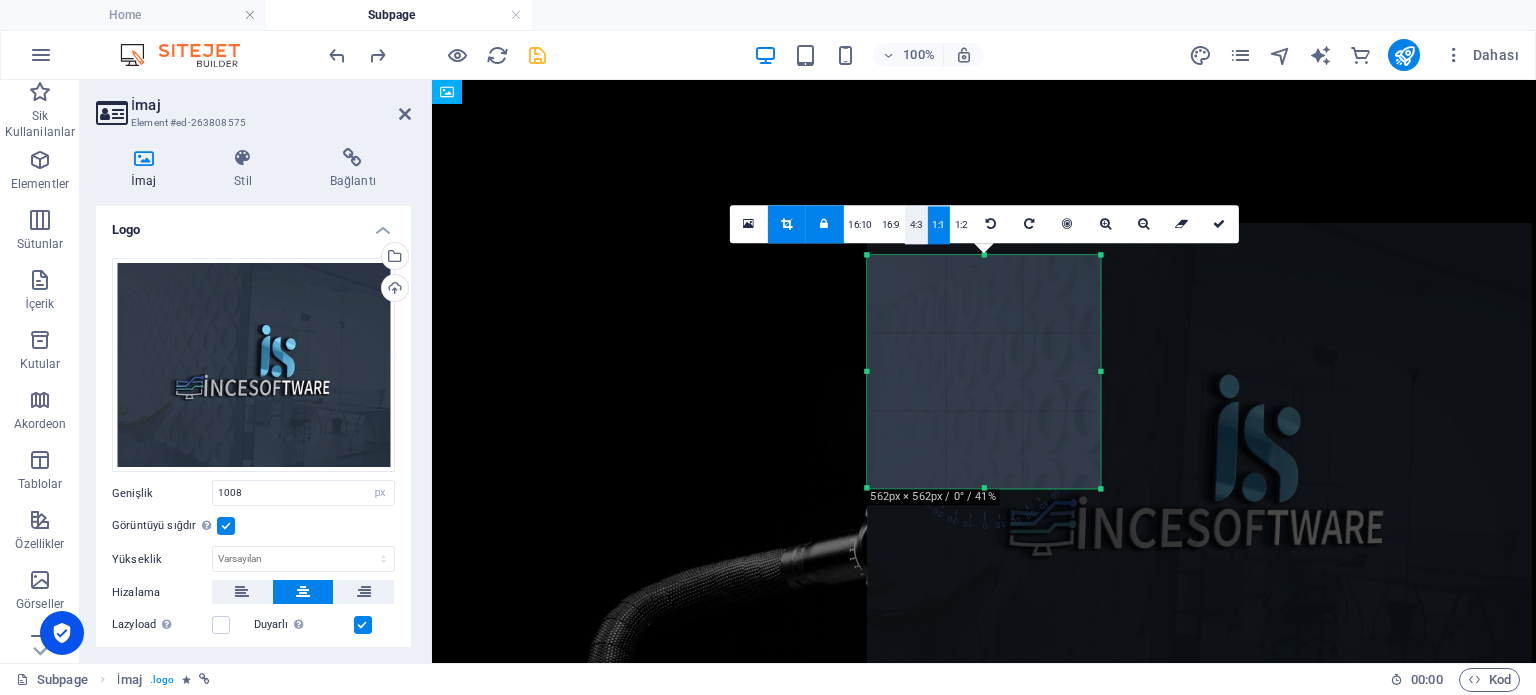 click on "4:3" at bounding box center (916, 225) 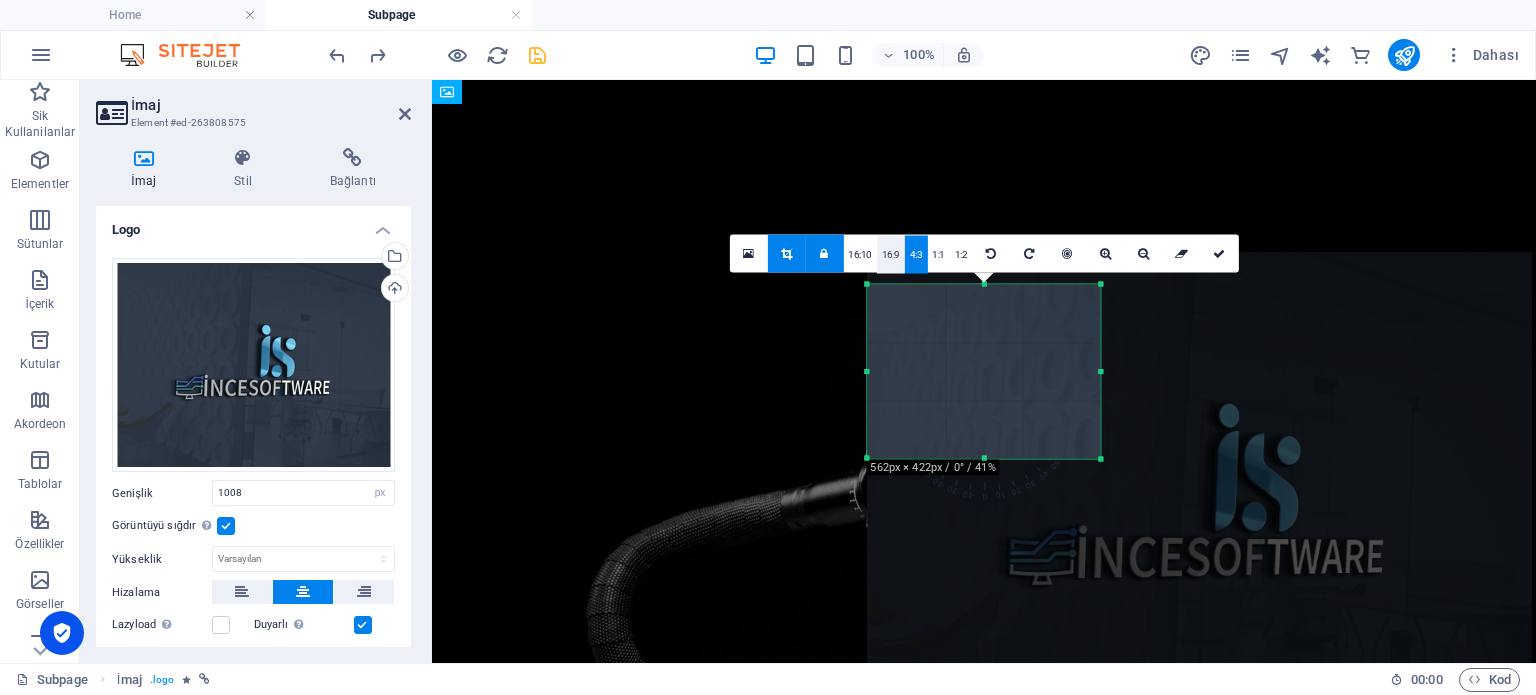 click on "16:9" at bounding box center (891, 254) 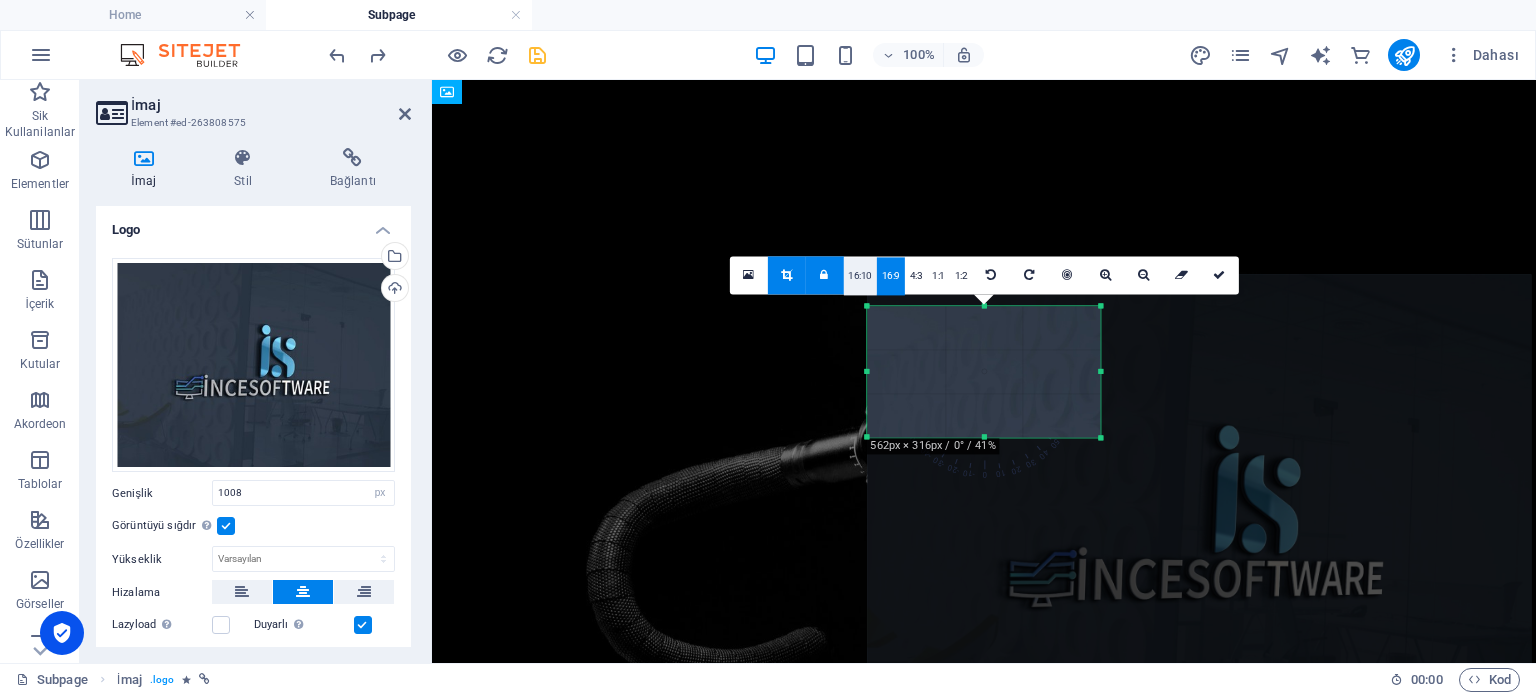 click on "16:10" at bounding box center (860, 276) 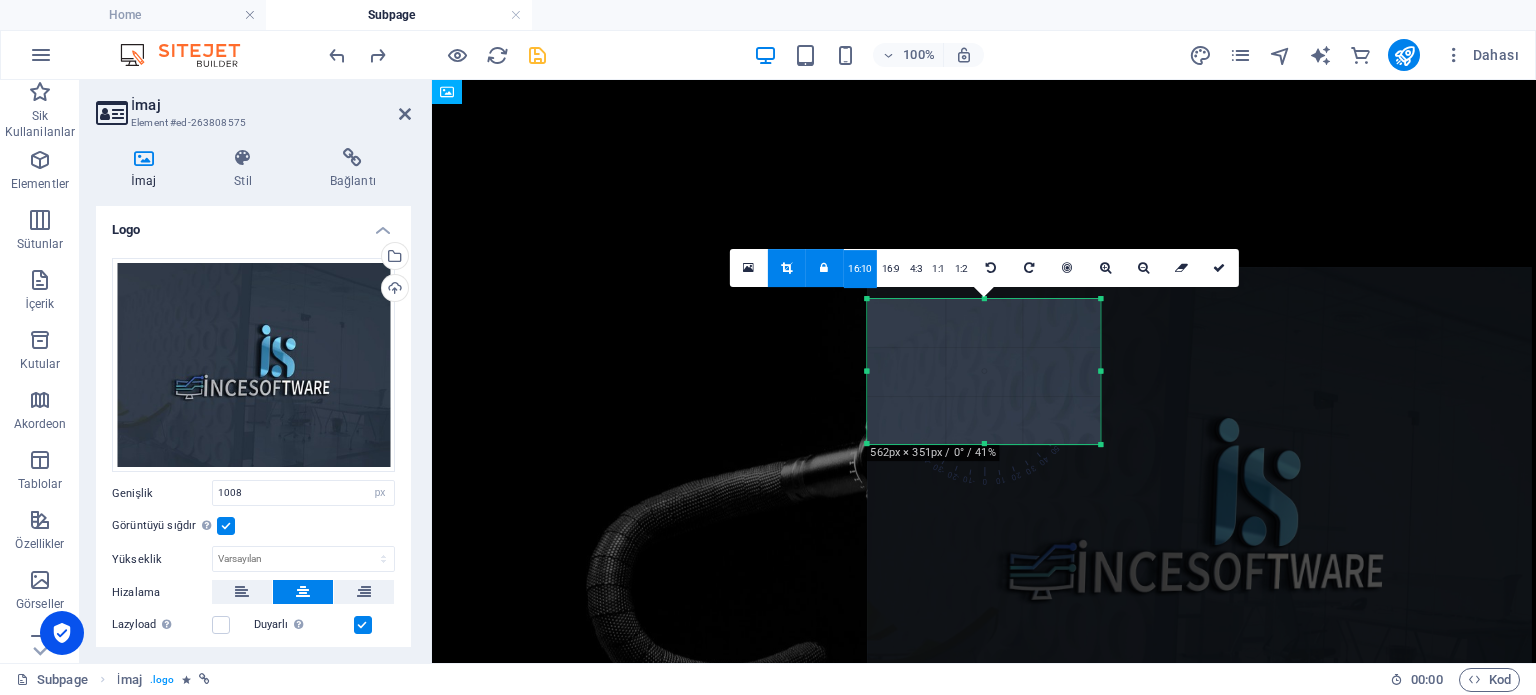 click at bounding box center (786, 268) 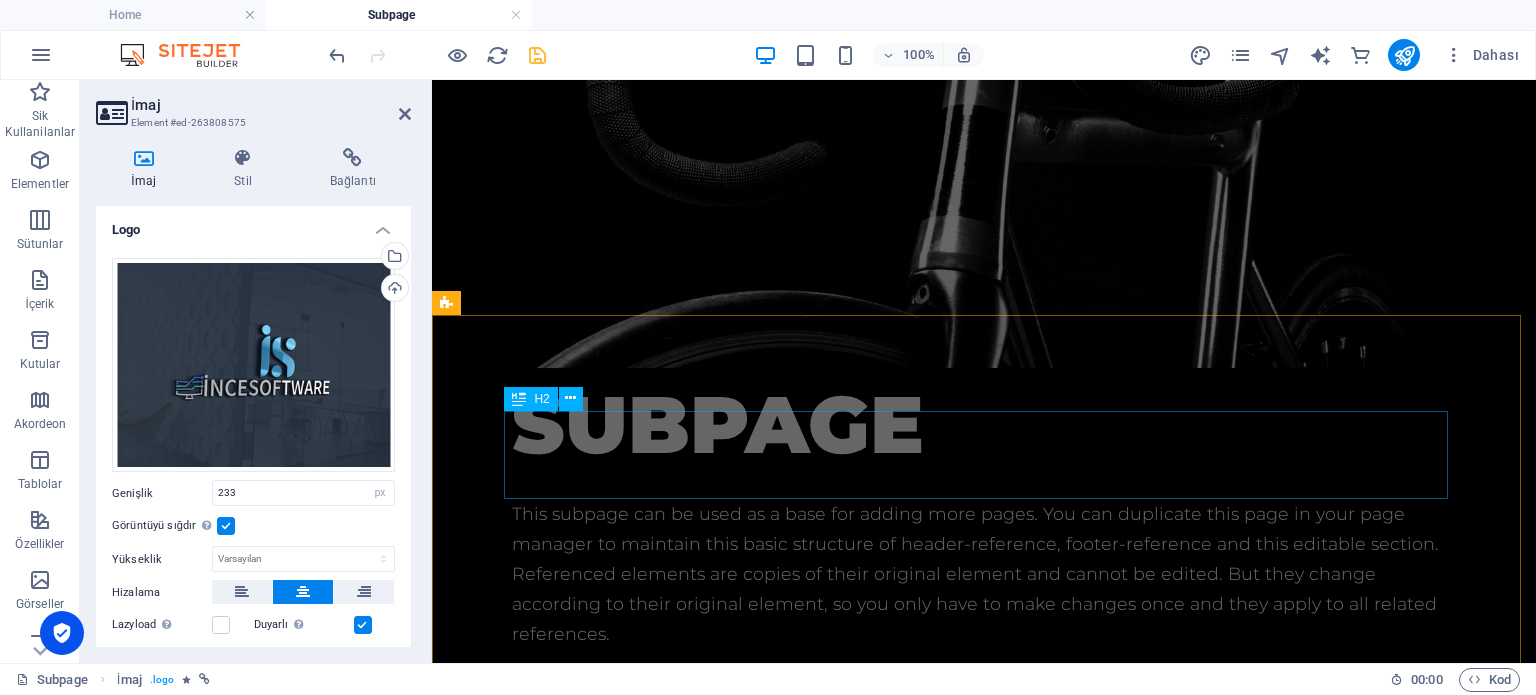 scroll, scrollTop: 0, scrollLeft: 0, axis: both 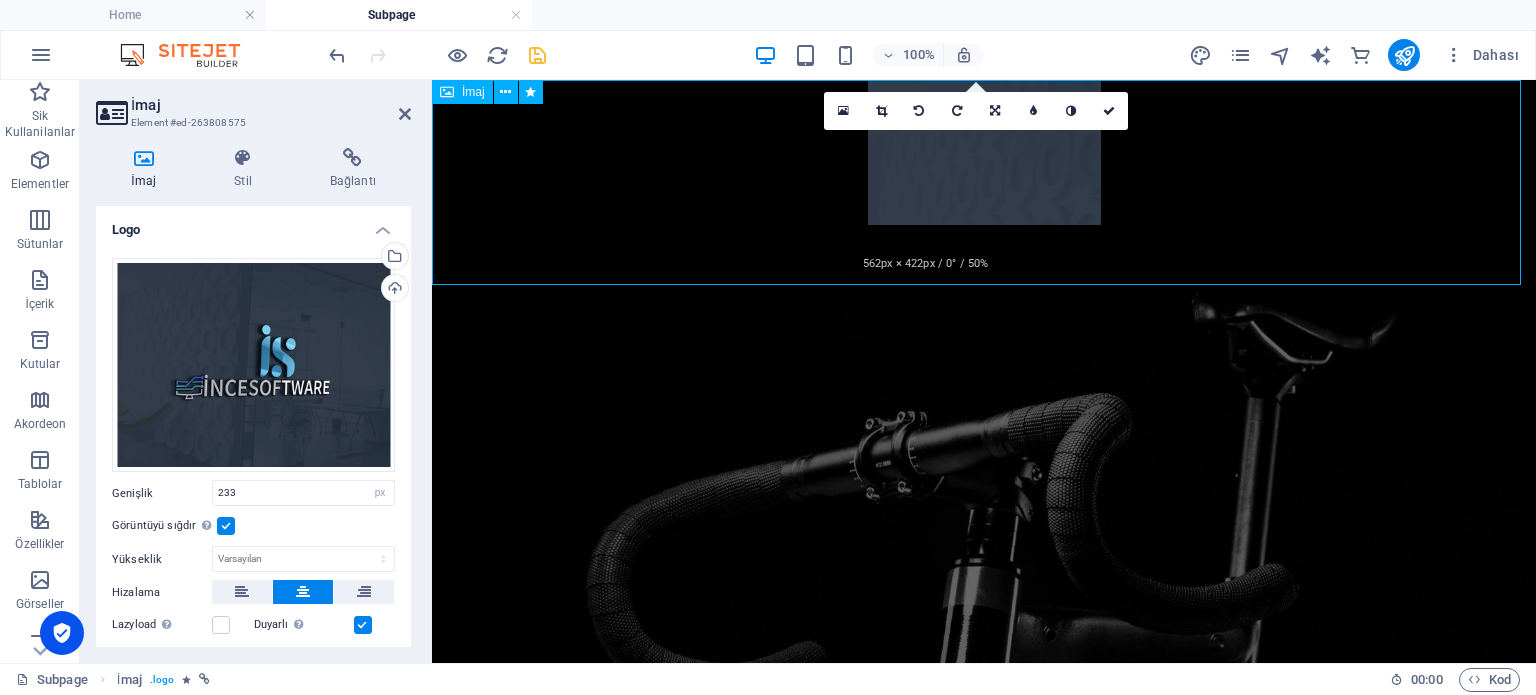 type on "1008" 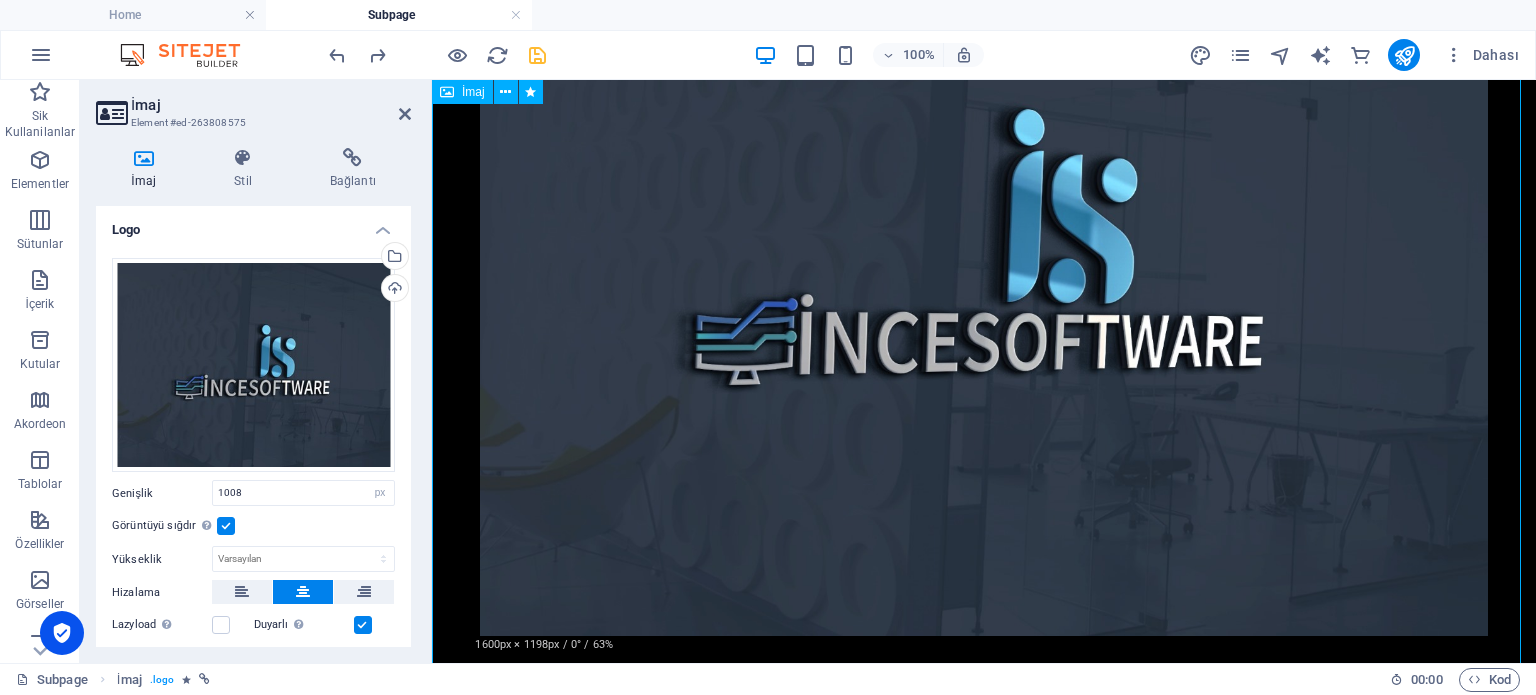 scroll, scrollTop: 0, scrollLeft: 0, axis: both 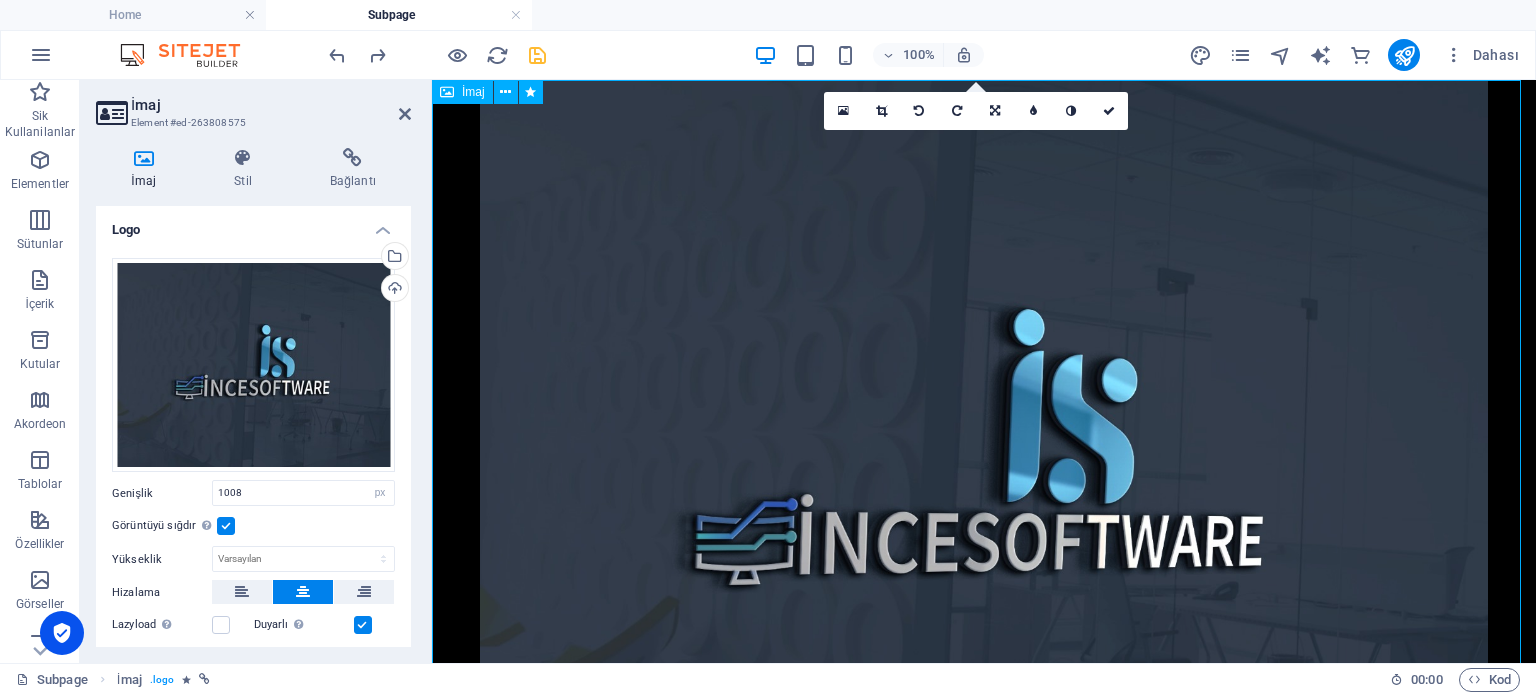click at bounding box center [984, 488] 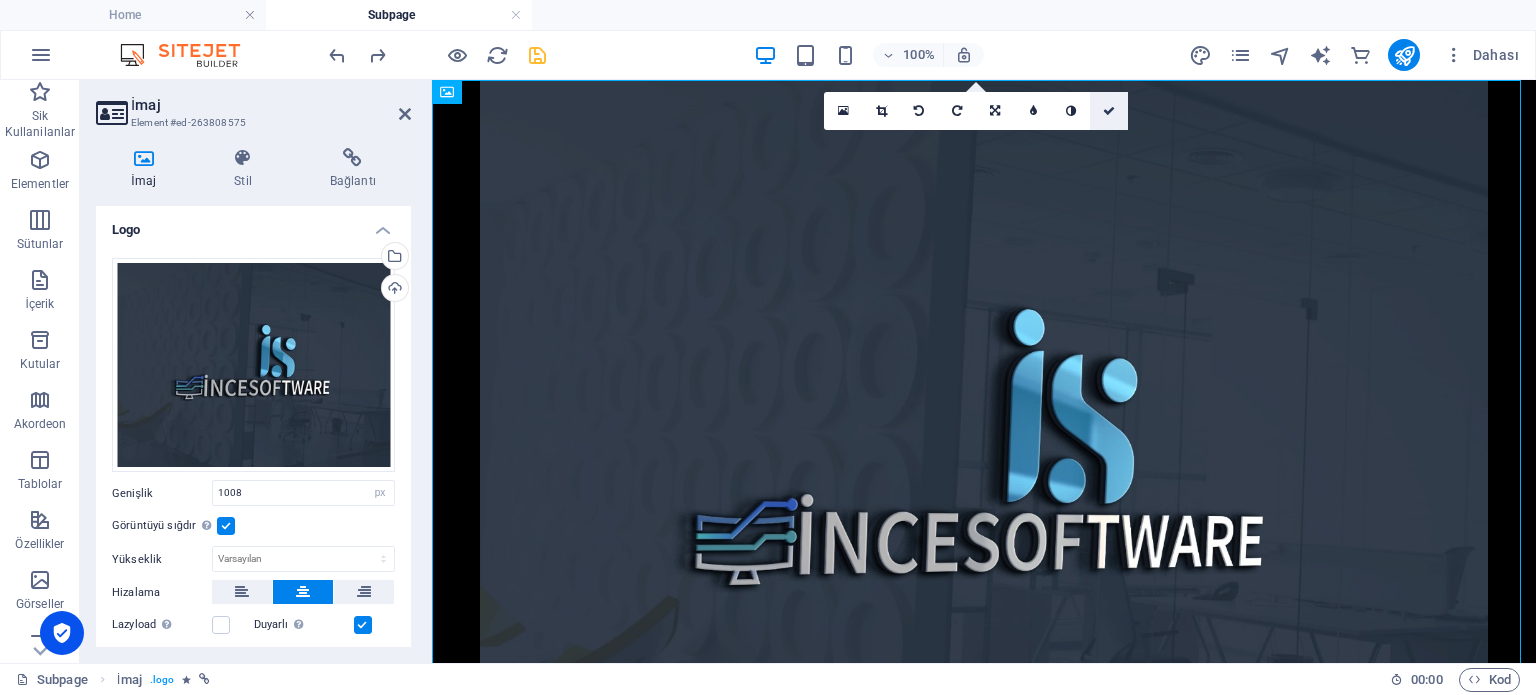 click at bounding box center (1109, 111) 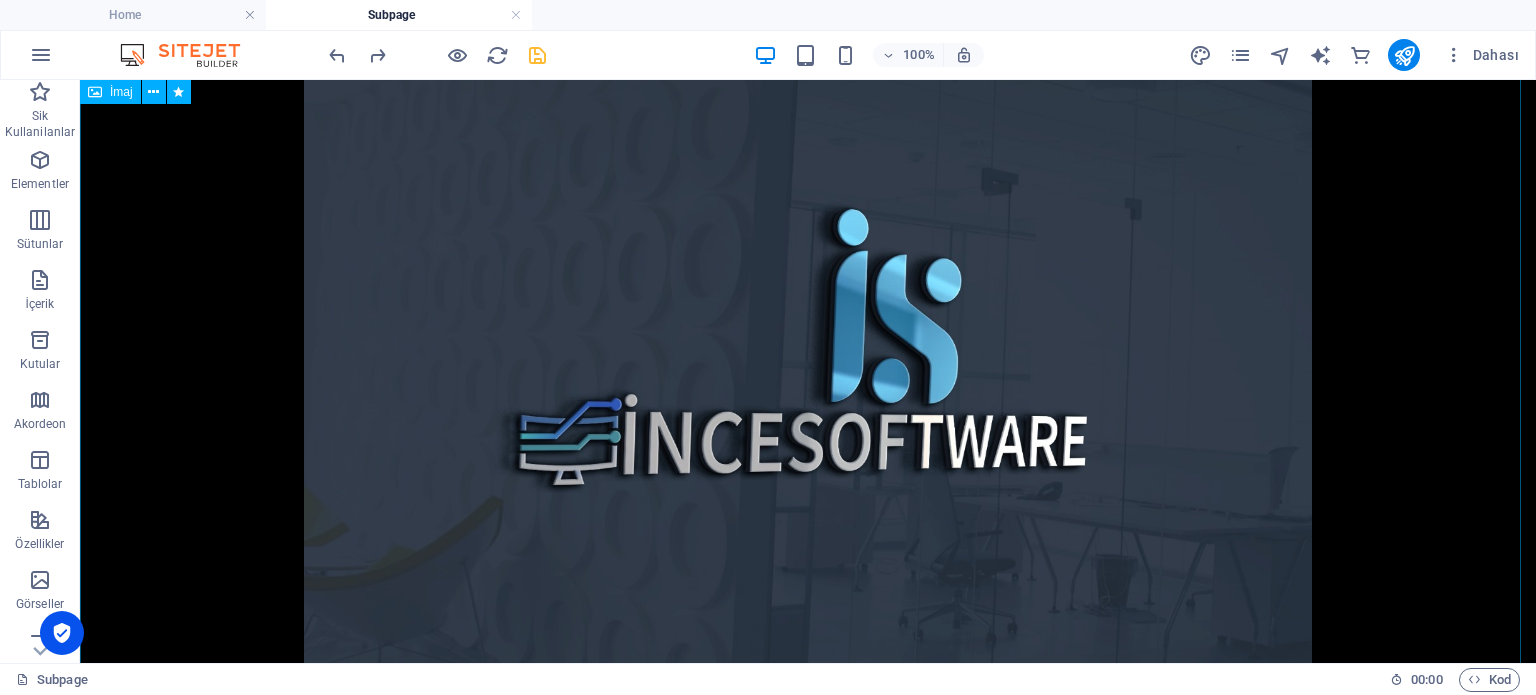 scroll, scrollTop: 0, scrollLeft: 0, axis: both 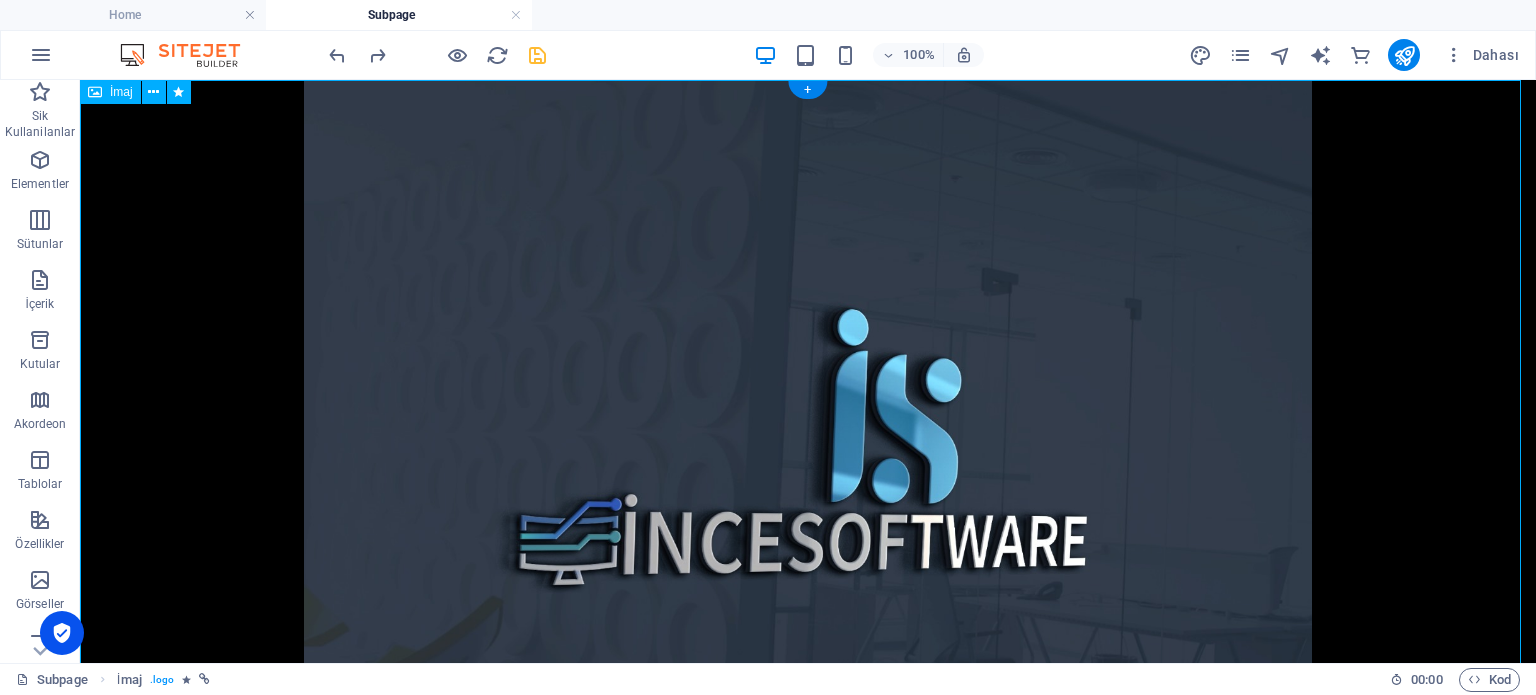 drag, startPoint x: 468, startPoint y: 291, endPoint x: 1108, endPoint y: 545, distance: 688.5608 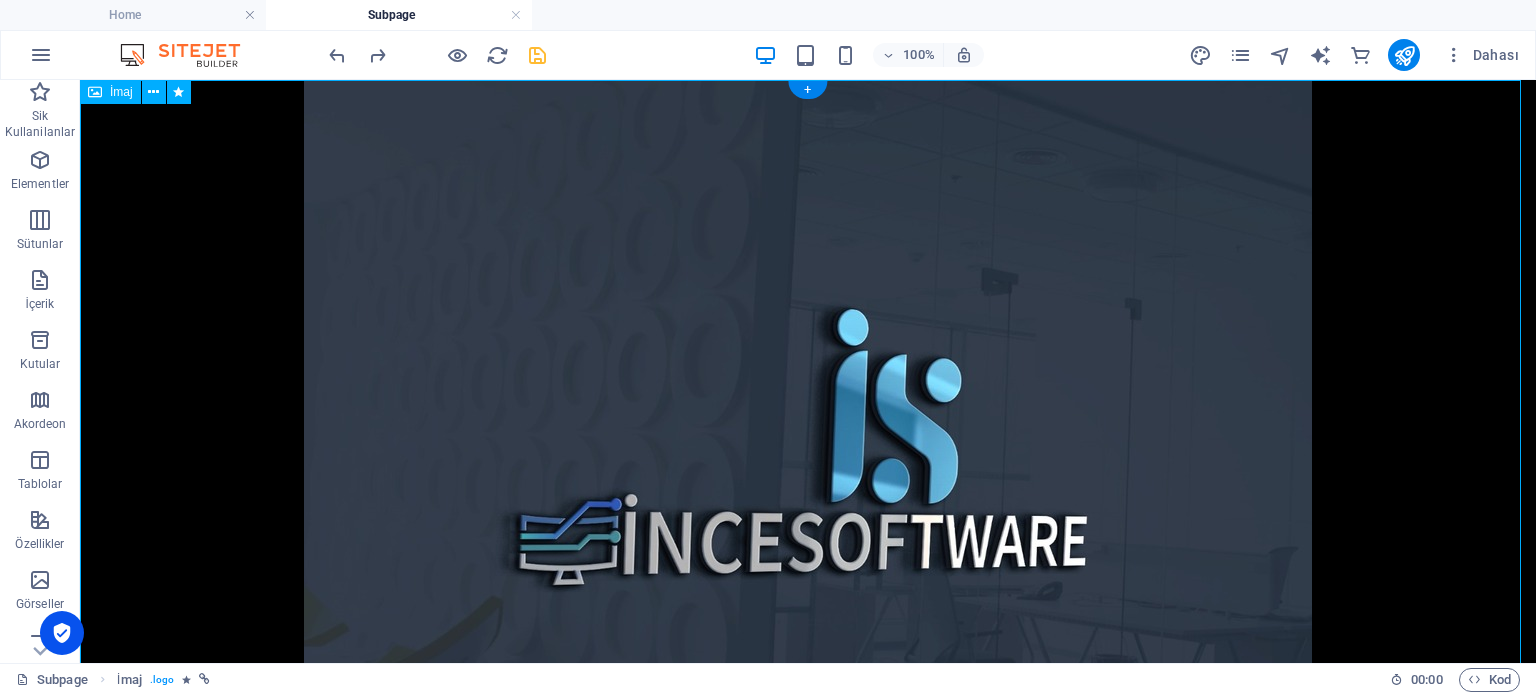 select on "px" 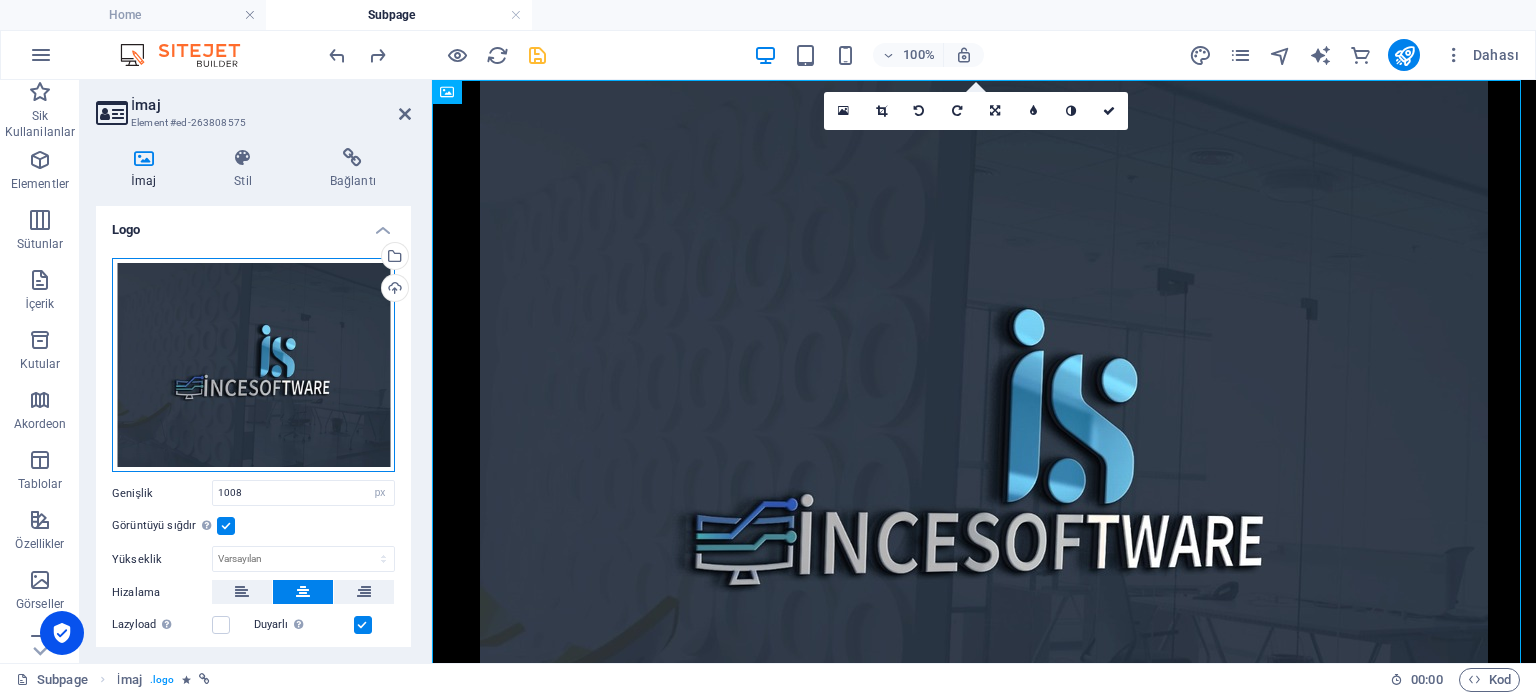 click on "Dosyaları buraya sürükleyin, dosyaları seçmek için tıklayın veya Dosyalardan ya da ücretsiz stok fotoğraf ve videolarımızdan dosyalar seçin" at bounding box center [253, 365] 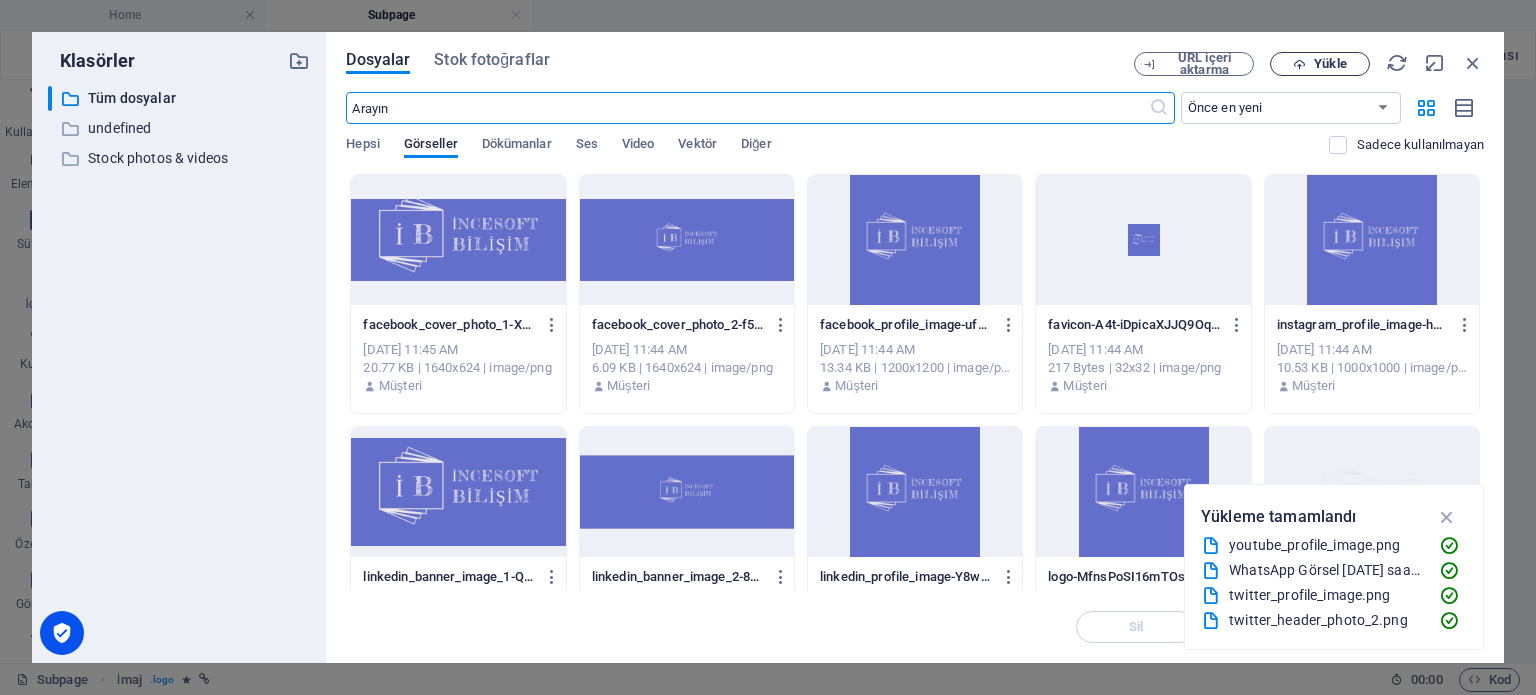 click on "Yükle" at bounding box center (1320, 64) 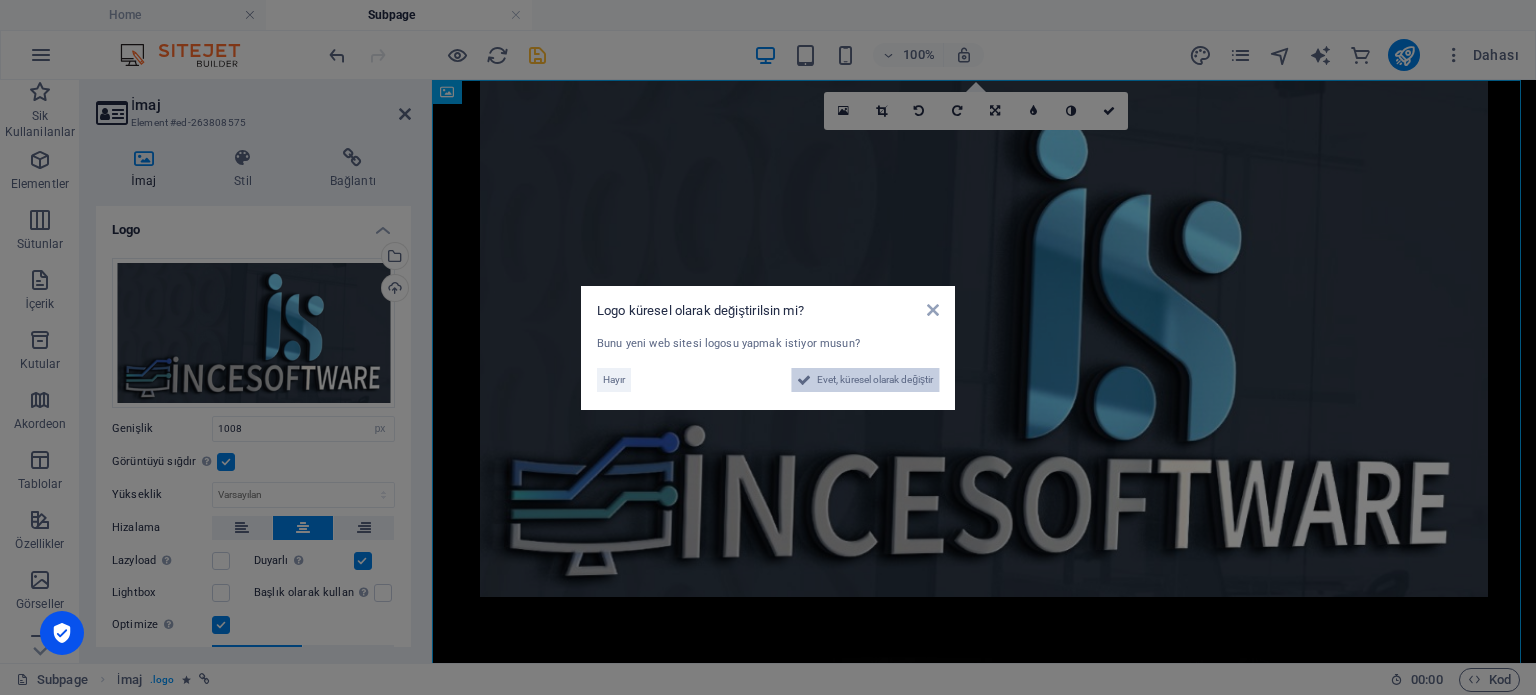 click on "Evet, küresel olarak değiştir" at bounding box center (875, 380) 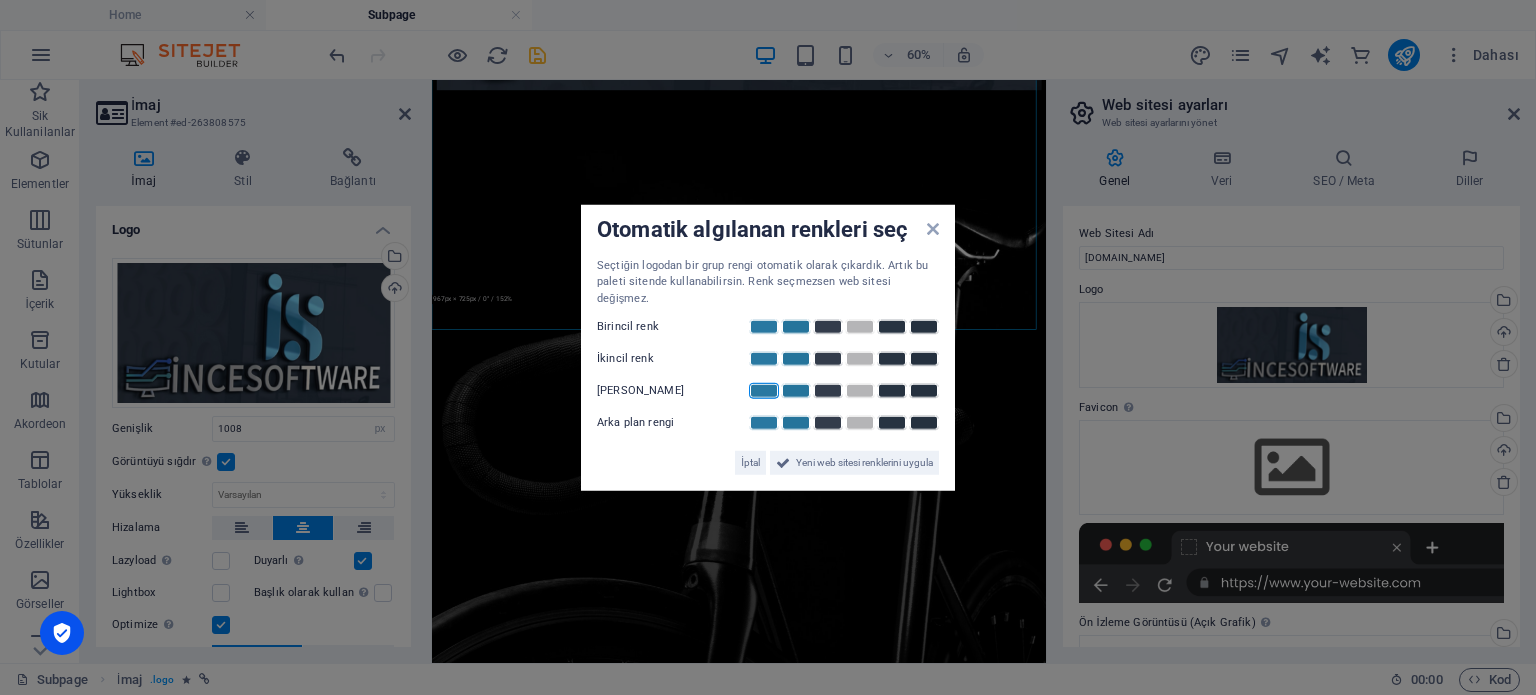 scroll, scrollTop: 0, scrollLeft: 0, axis: both 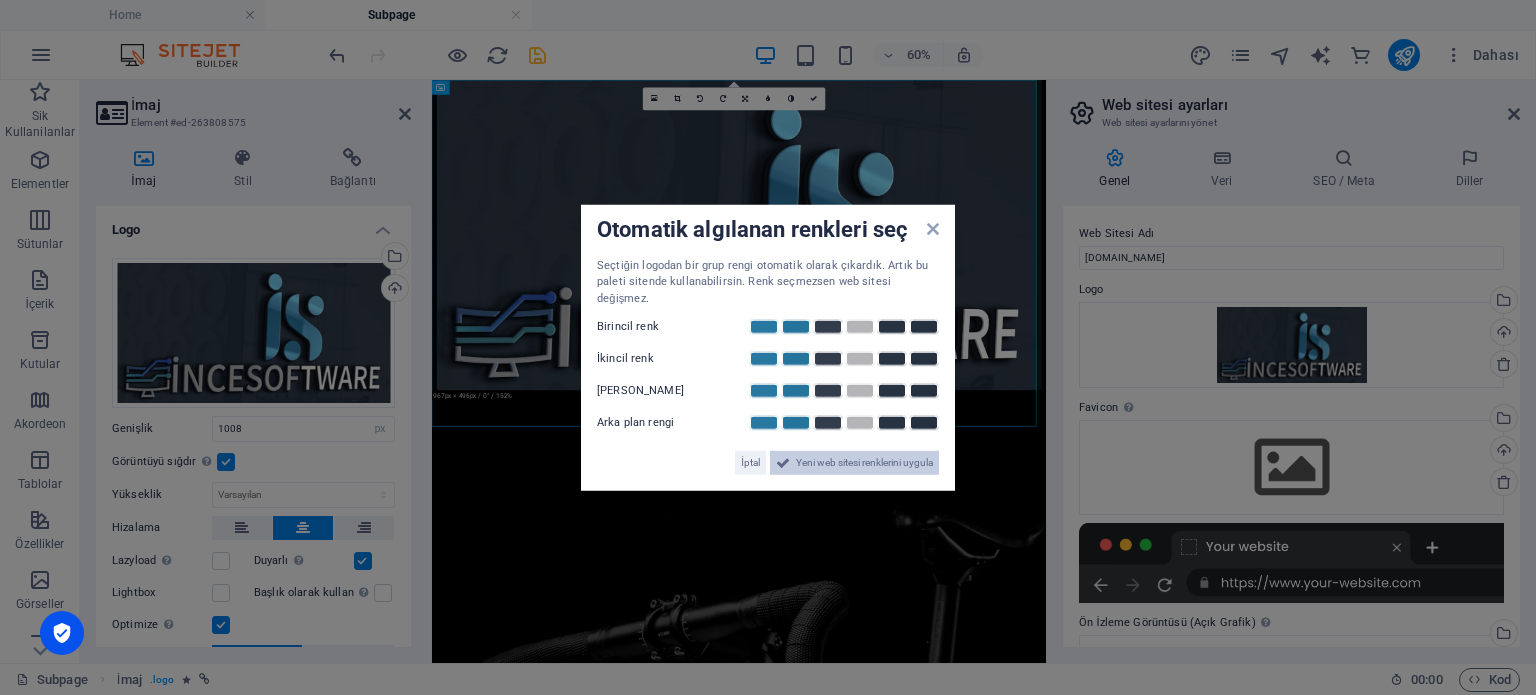 click on "Yeni web sitesi renklerini uygula" at bounding box center [864, 463] 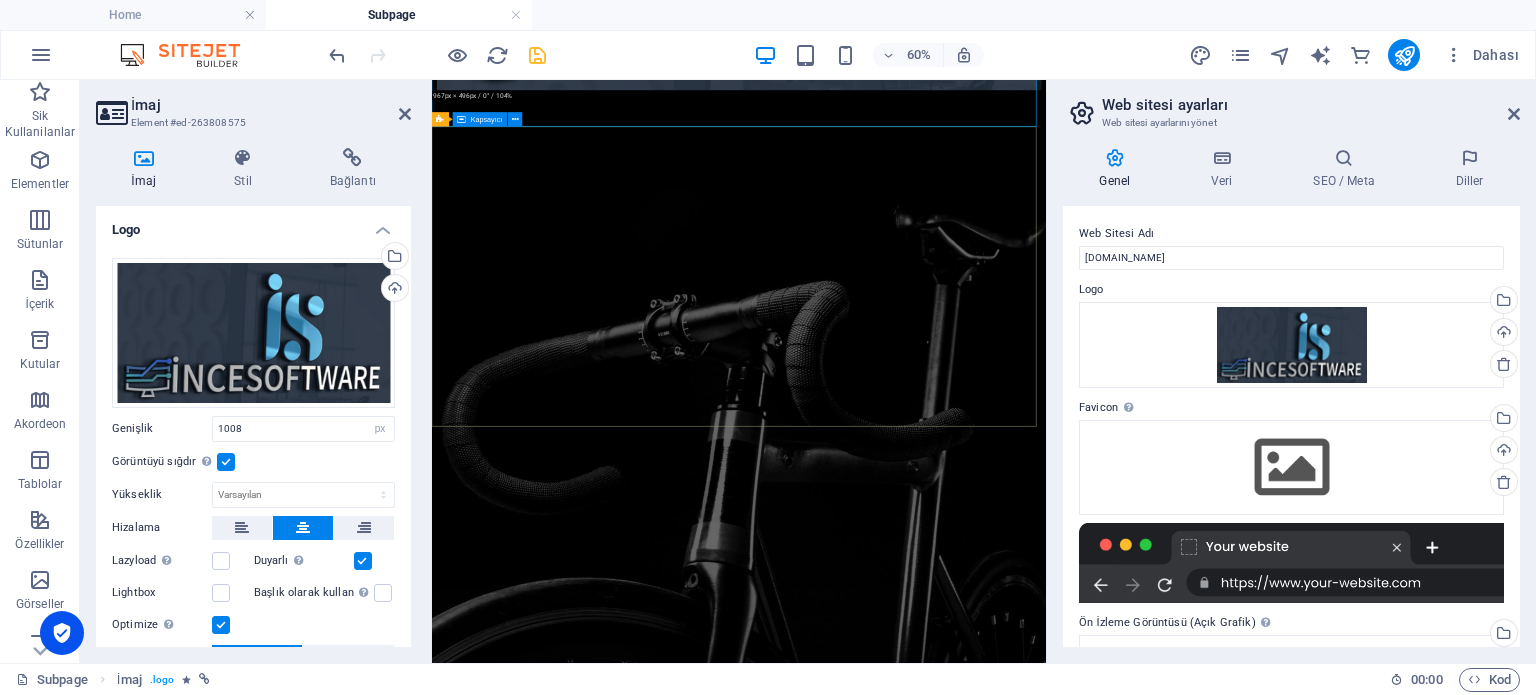 scroll, scrollTop: 0, scrollLeft: 0, axis: both 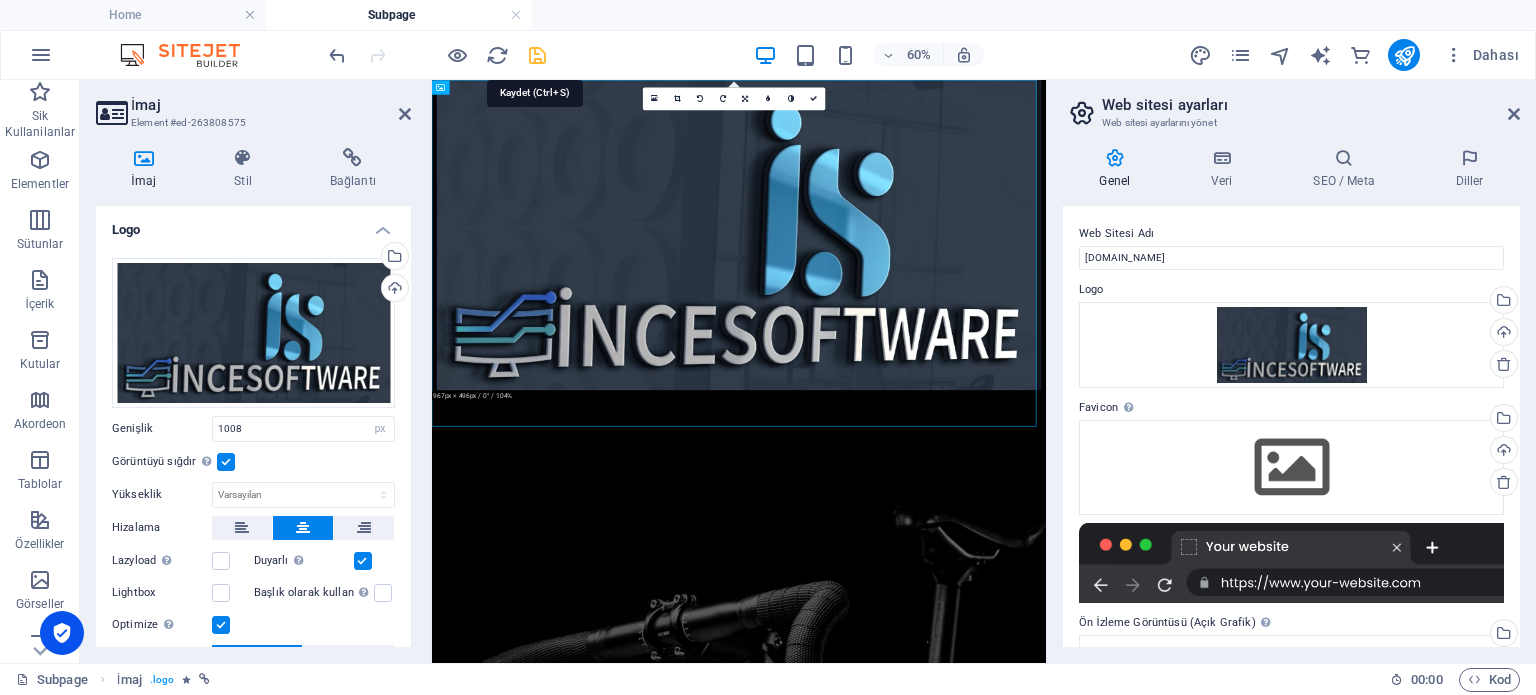 click at bounding box center [537, 55] 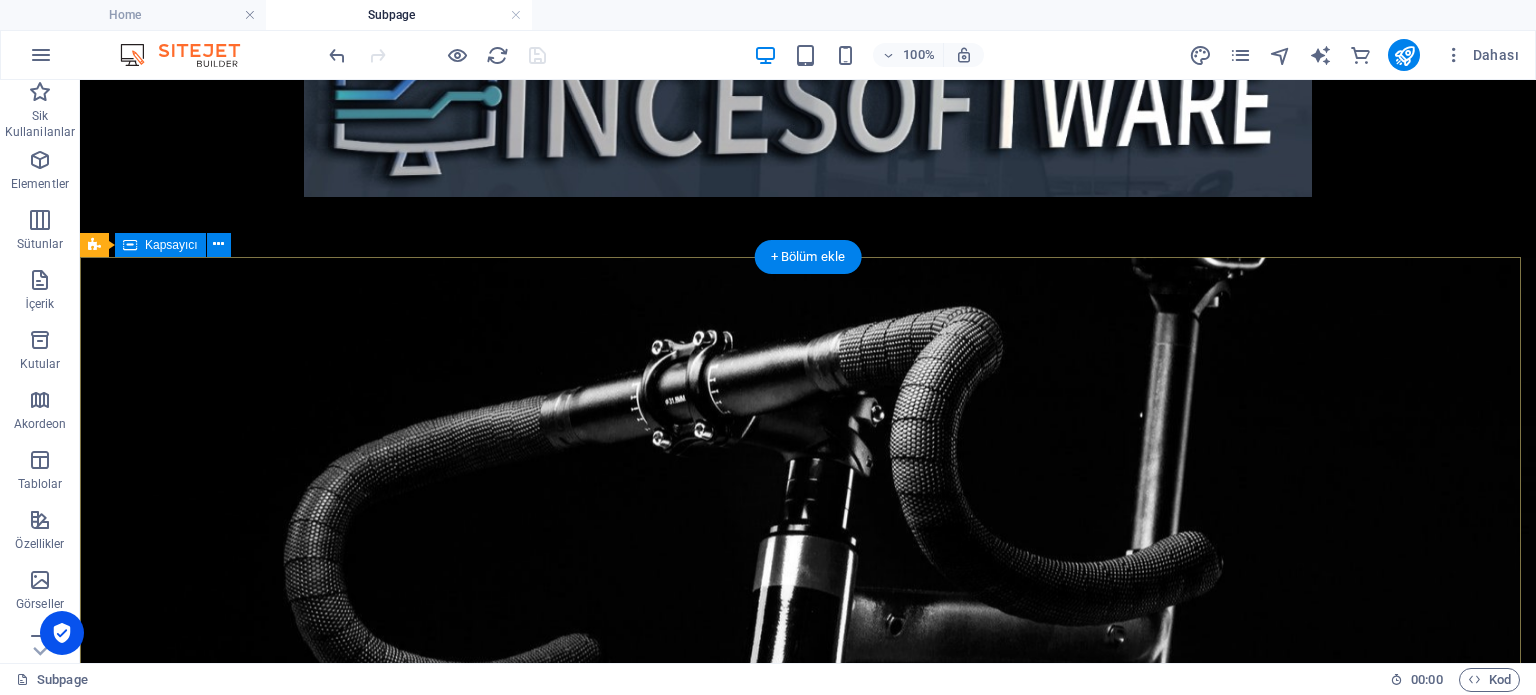 scroll, scrollTop: 600, scrollLeft: 0, axis: vertical 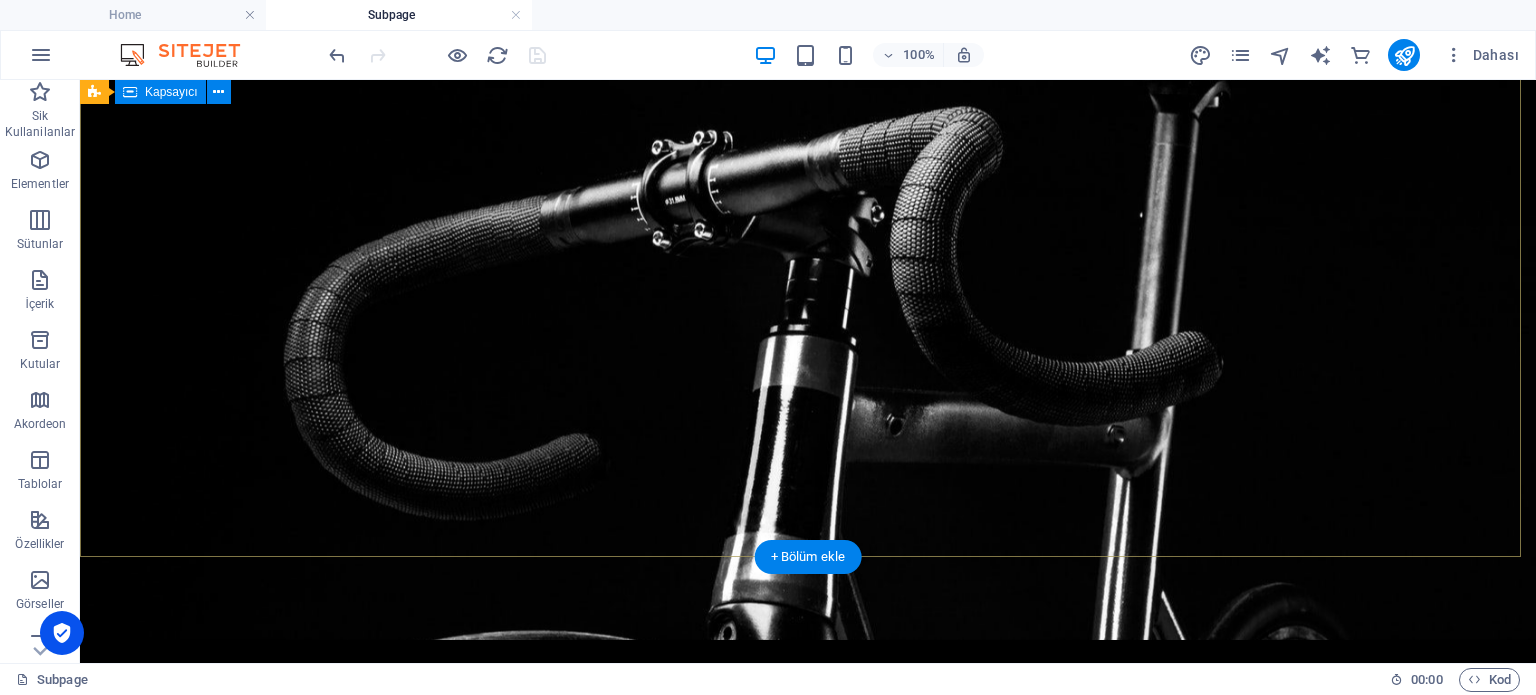 click at bounding box center [808, 153] 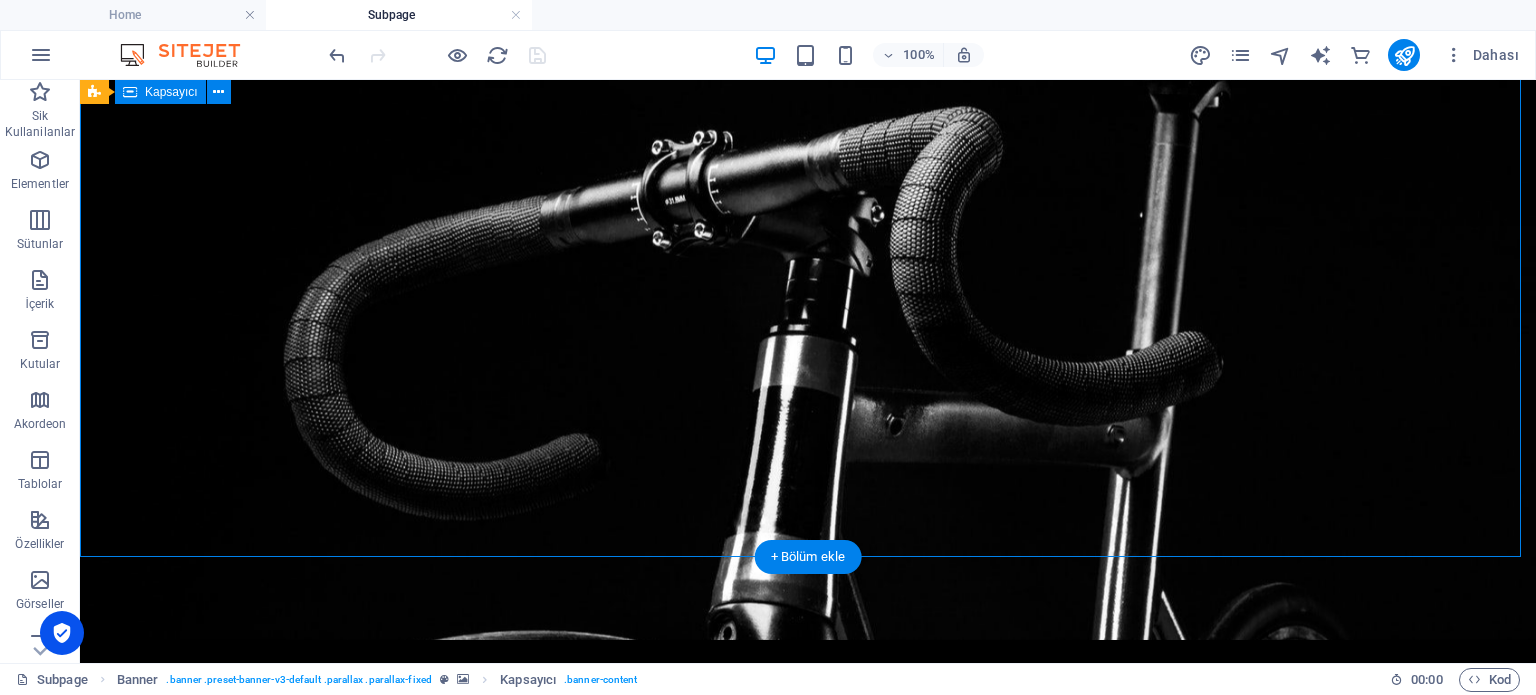 click at bounding box center (808, 153) 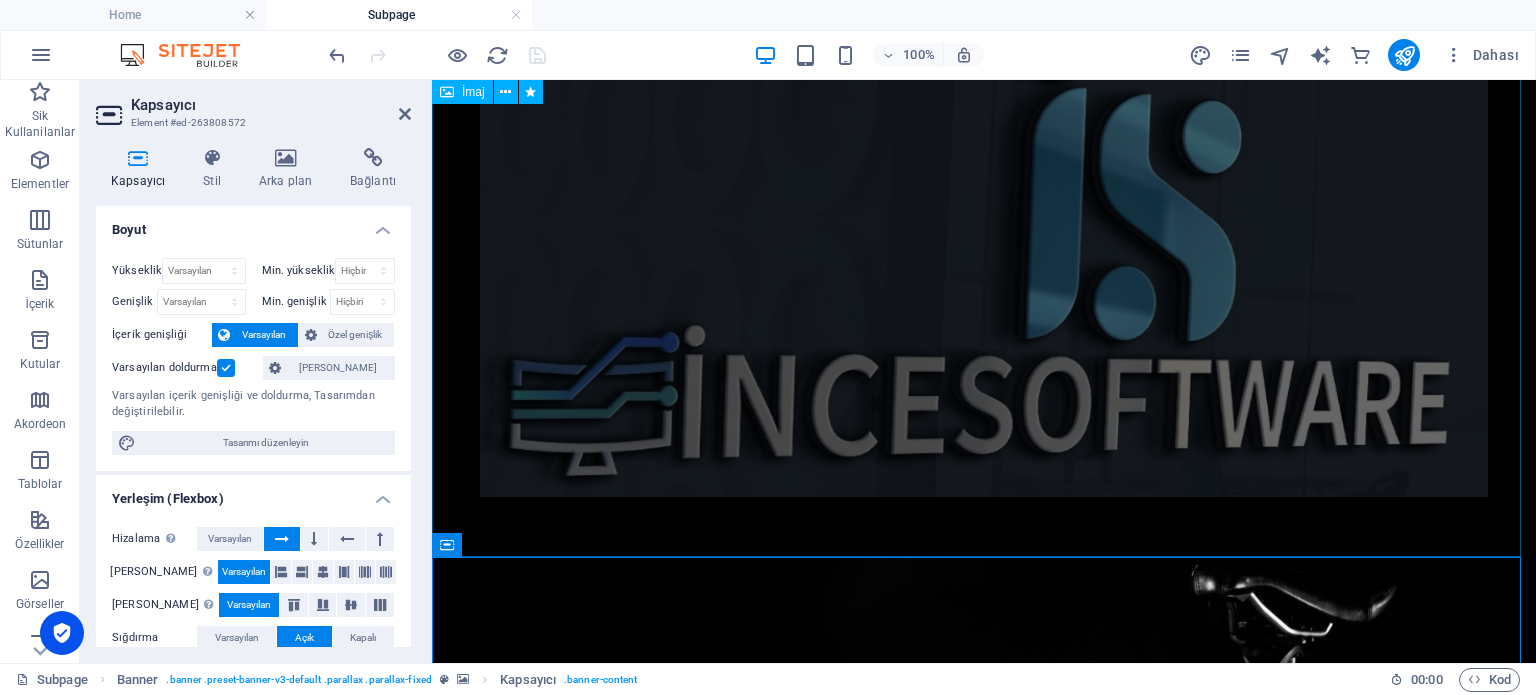scroll, scrollTop: 600, scrollLeft: 0, axis: vertical 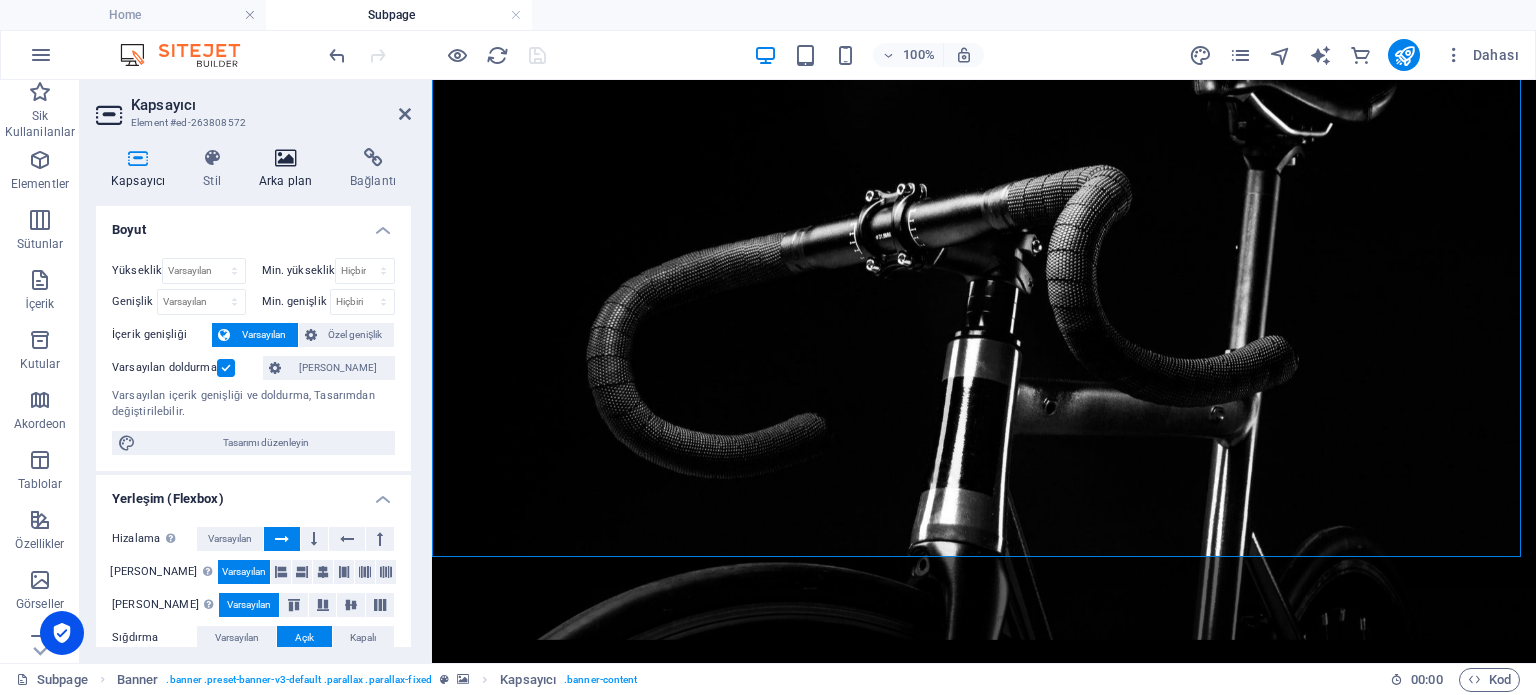 click at bounding box center [285, 158] 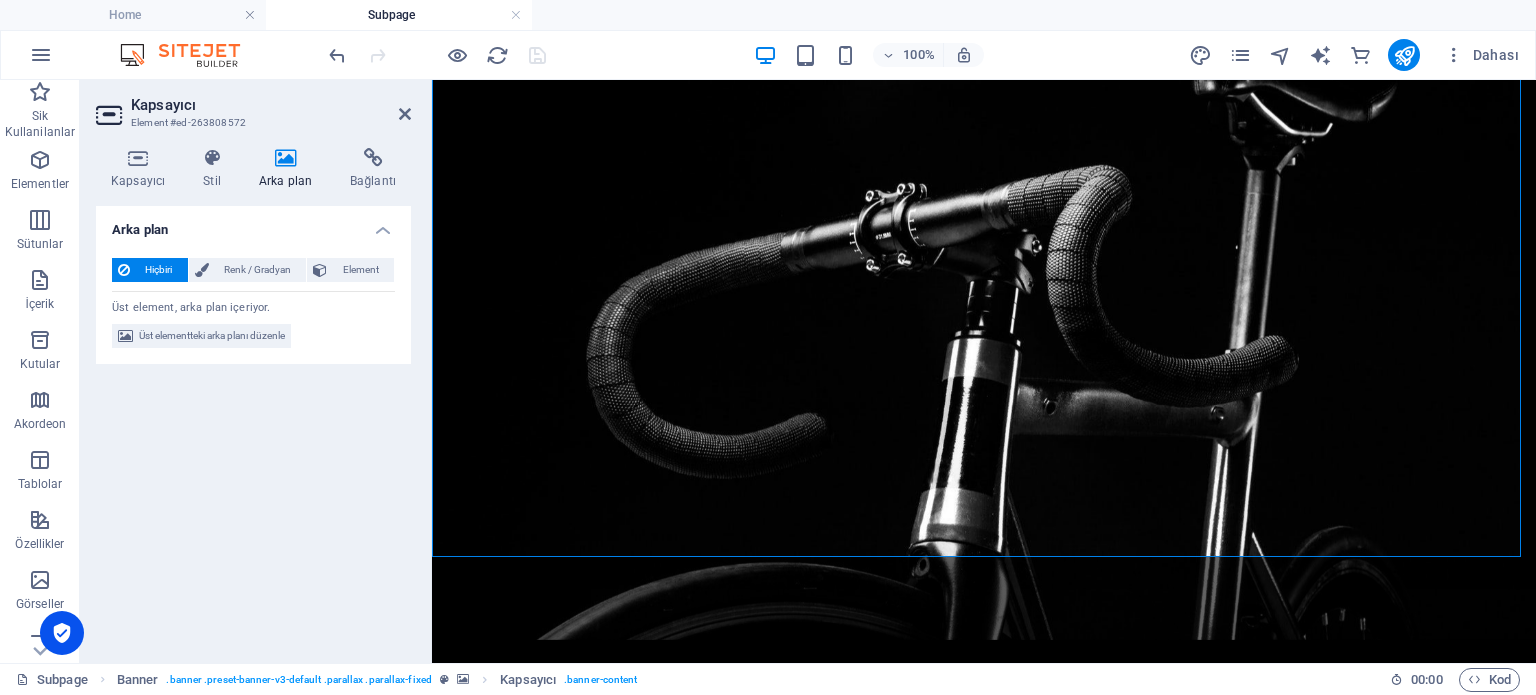 click on "Hiçbiri" at bounding box center (159, 270) 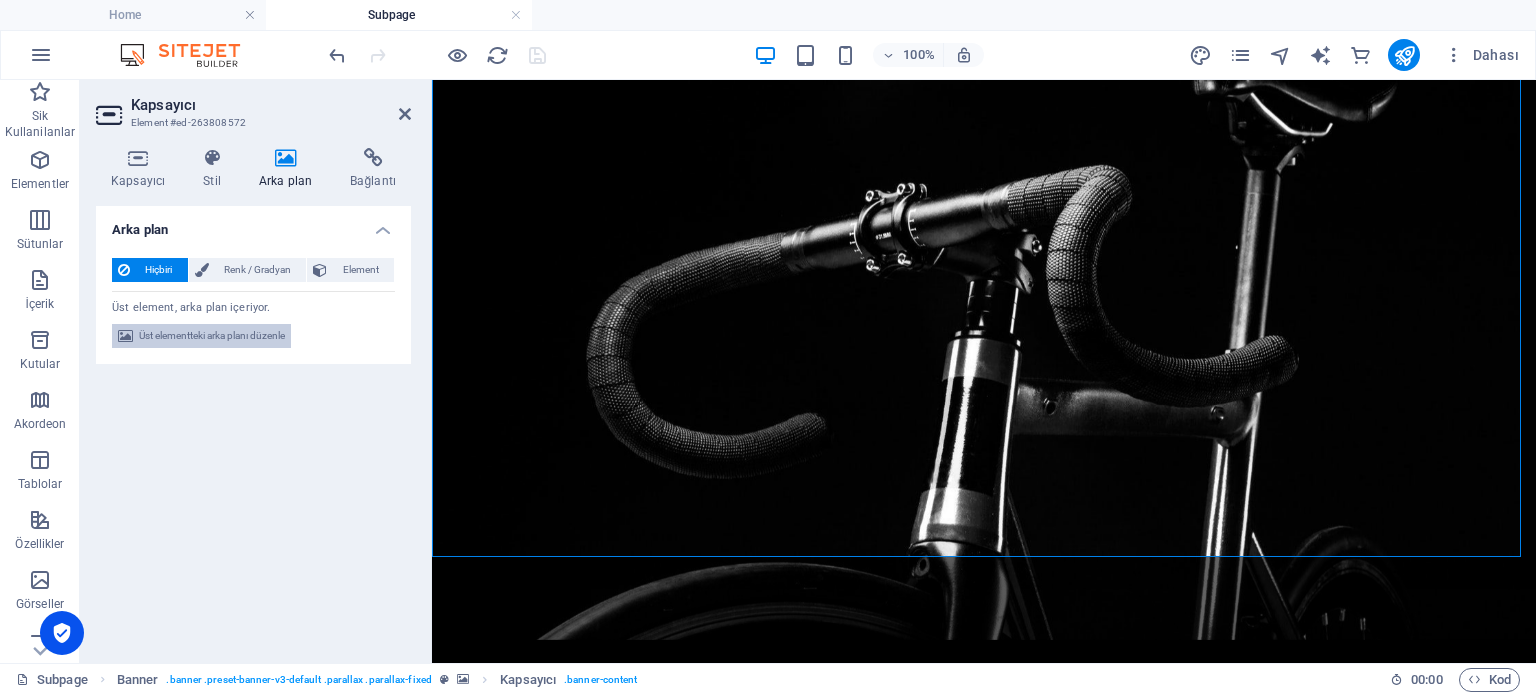 click on "Üst elementteki arka planı düzenle" at bounding box center (212, 336) 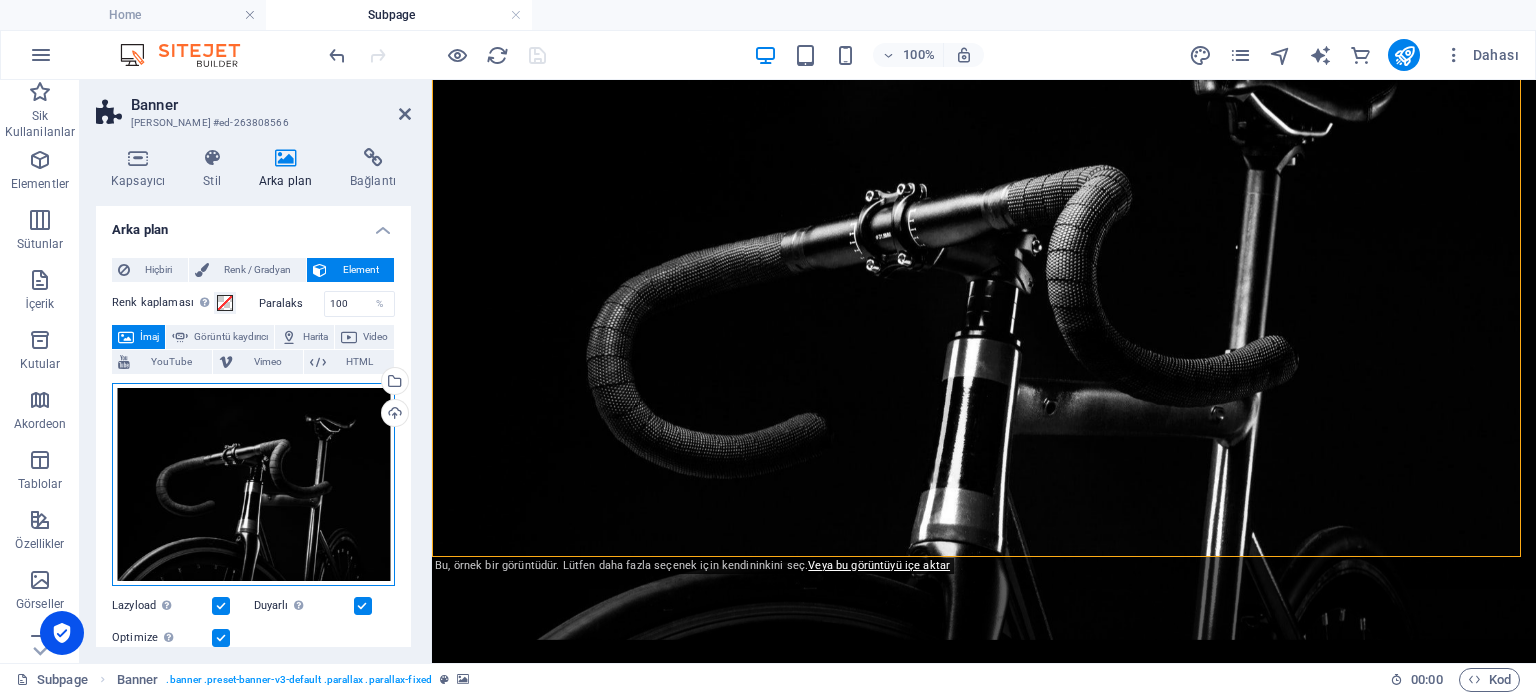 click on "Dosyaları buraya sürükleyin, dosyaları seçmek için tıklayın veya Dosyalardan ya da ücretsiz stok fotoğraf ve videolarımızdan dosyalar seçin" at bounding box center [253, 484] 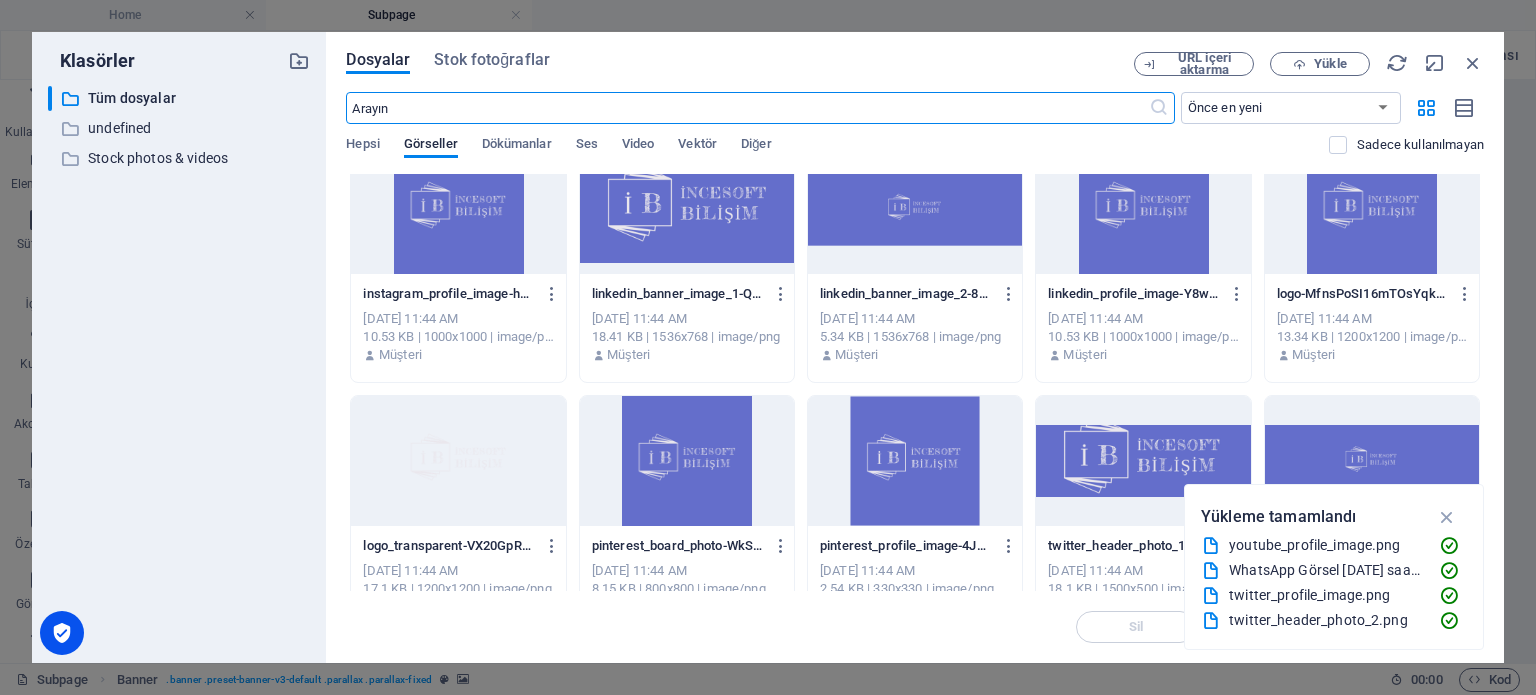 scroll, scrollTop: 0, scrollLeft: 0, axis: both 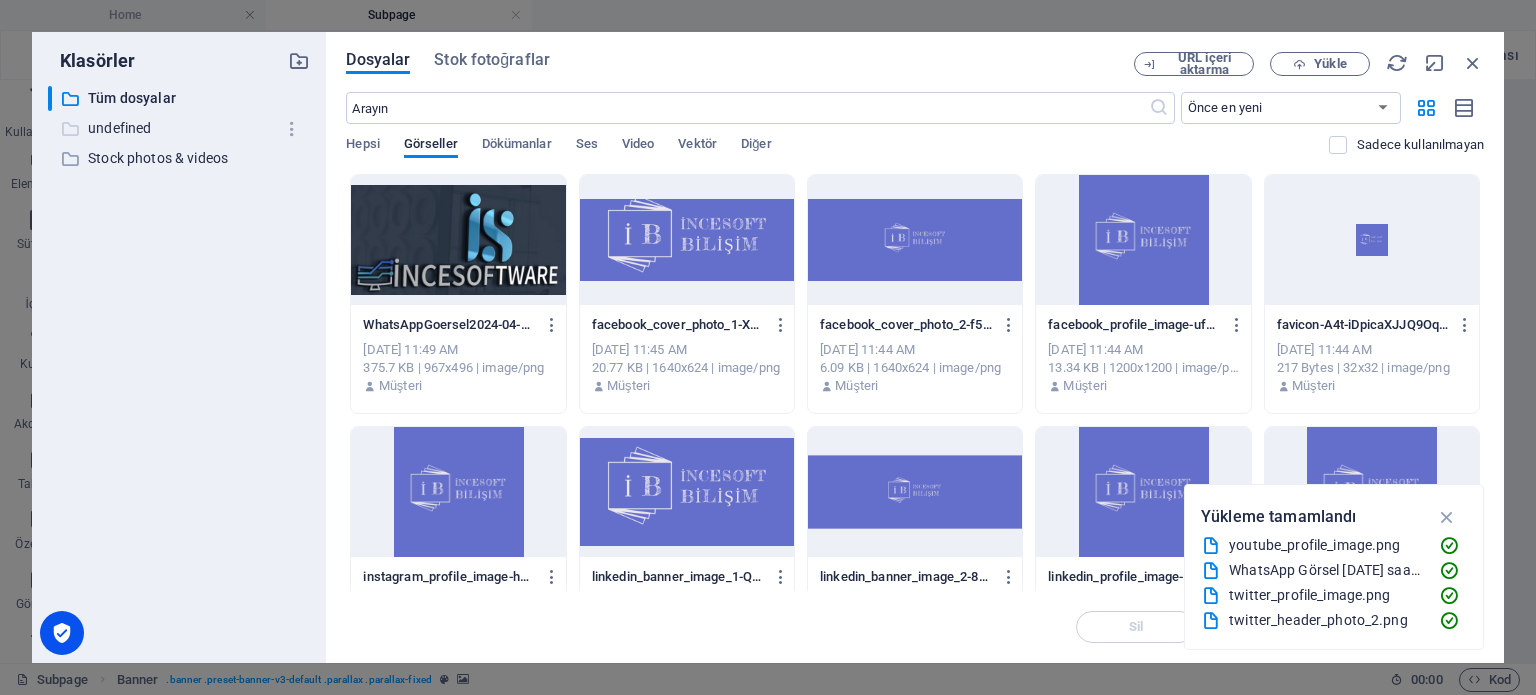 click on "undefined" at bounding box center (181, 128) 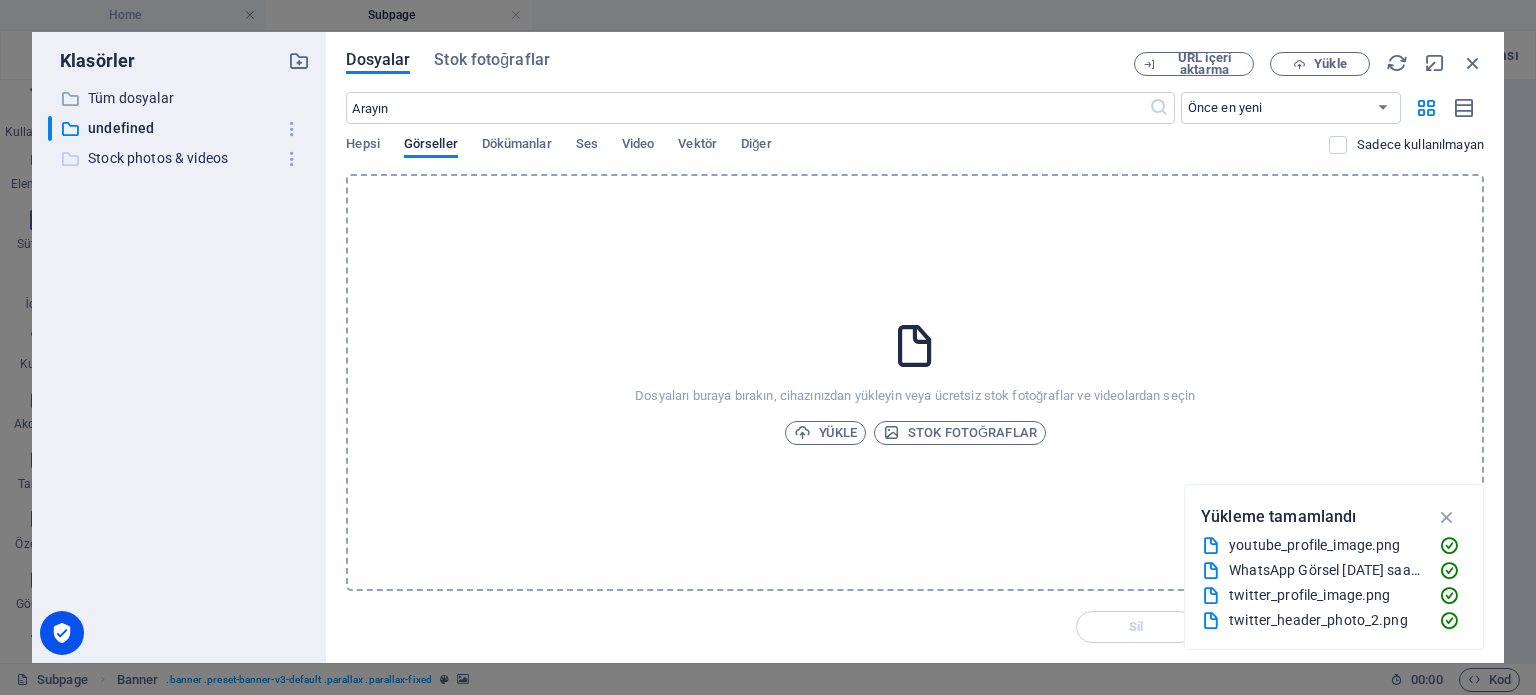 click on "Stock photos & videos" at bounding box center (181, 158) 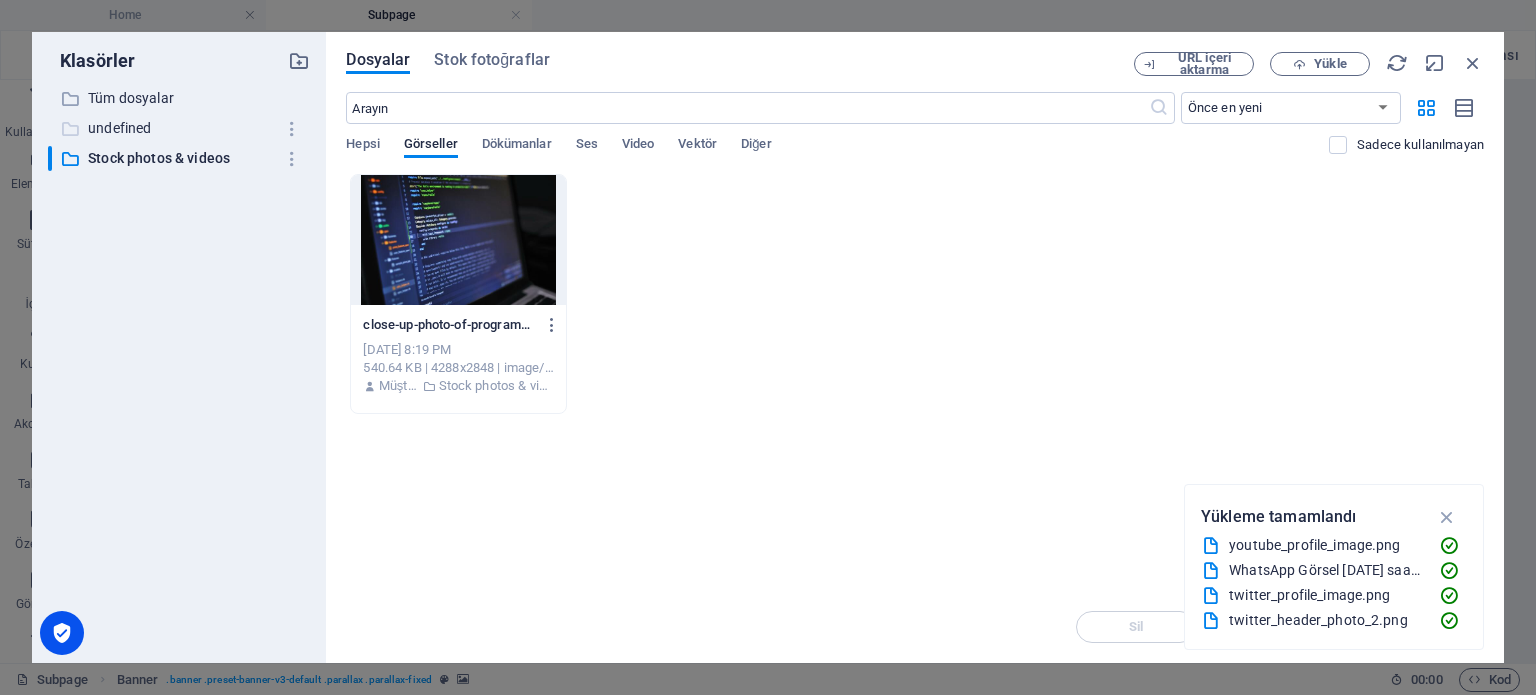 click on "undefined" at bounding box center [181, 128] 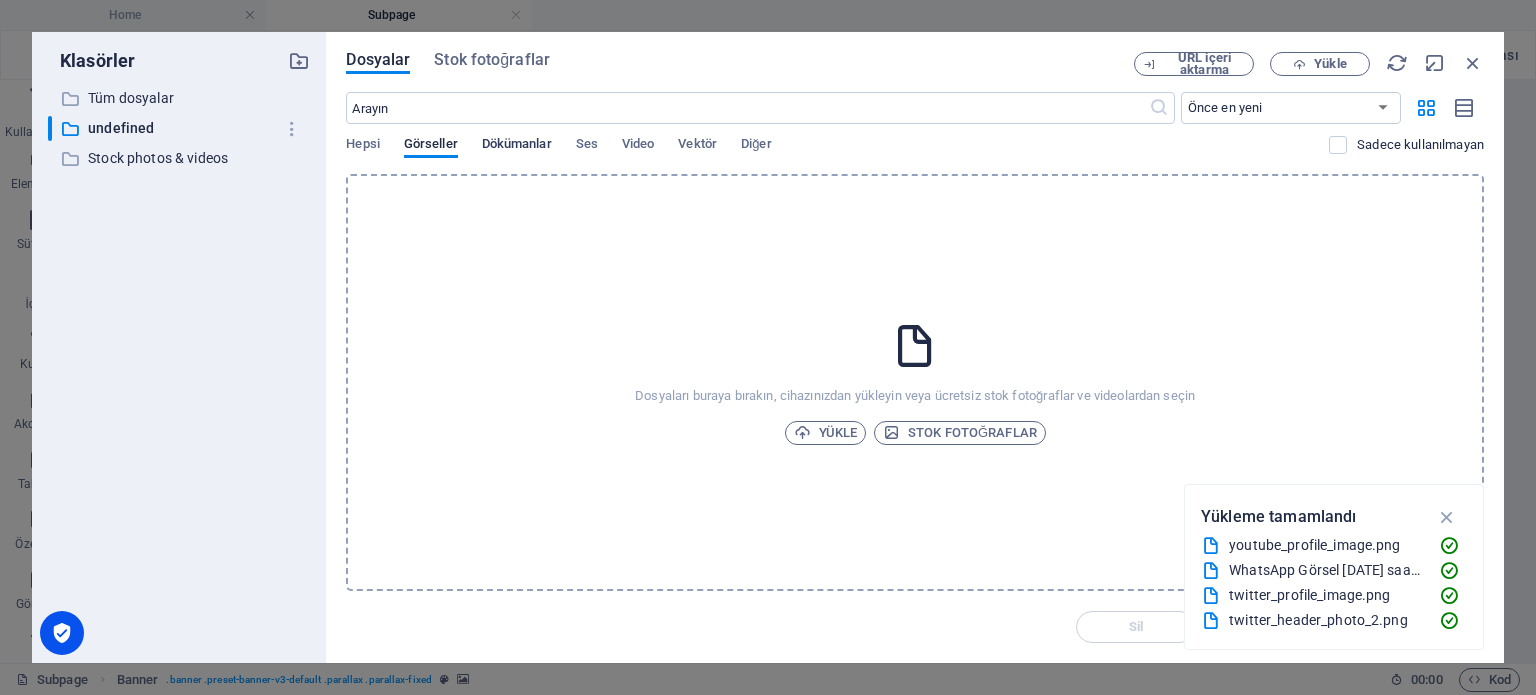 click on "Dökümanlar" at bounding box center [517, 146] 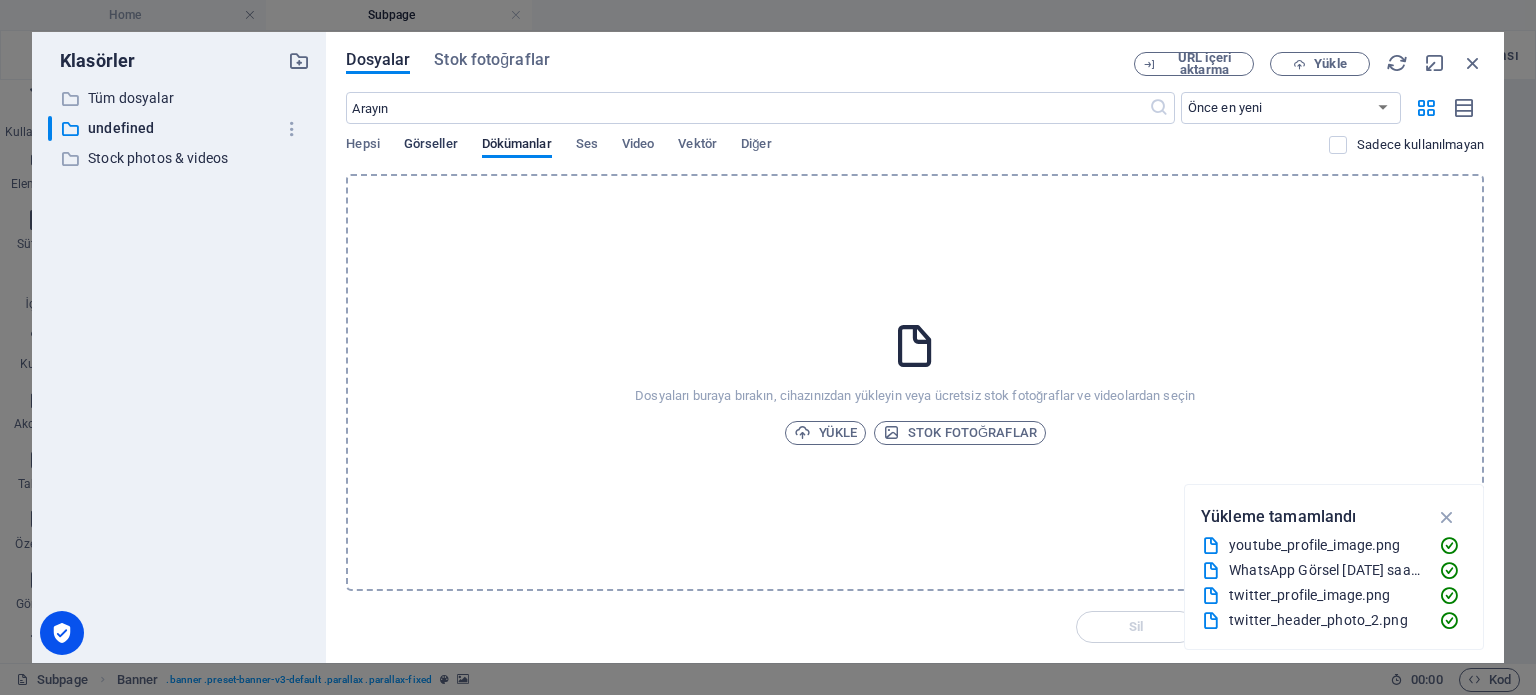 click on "Görseller" at bounding box center [431, 146] 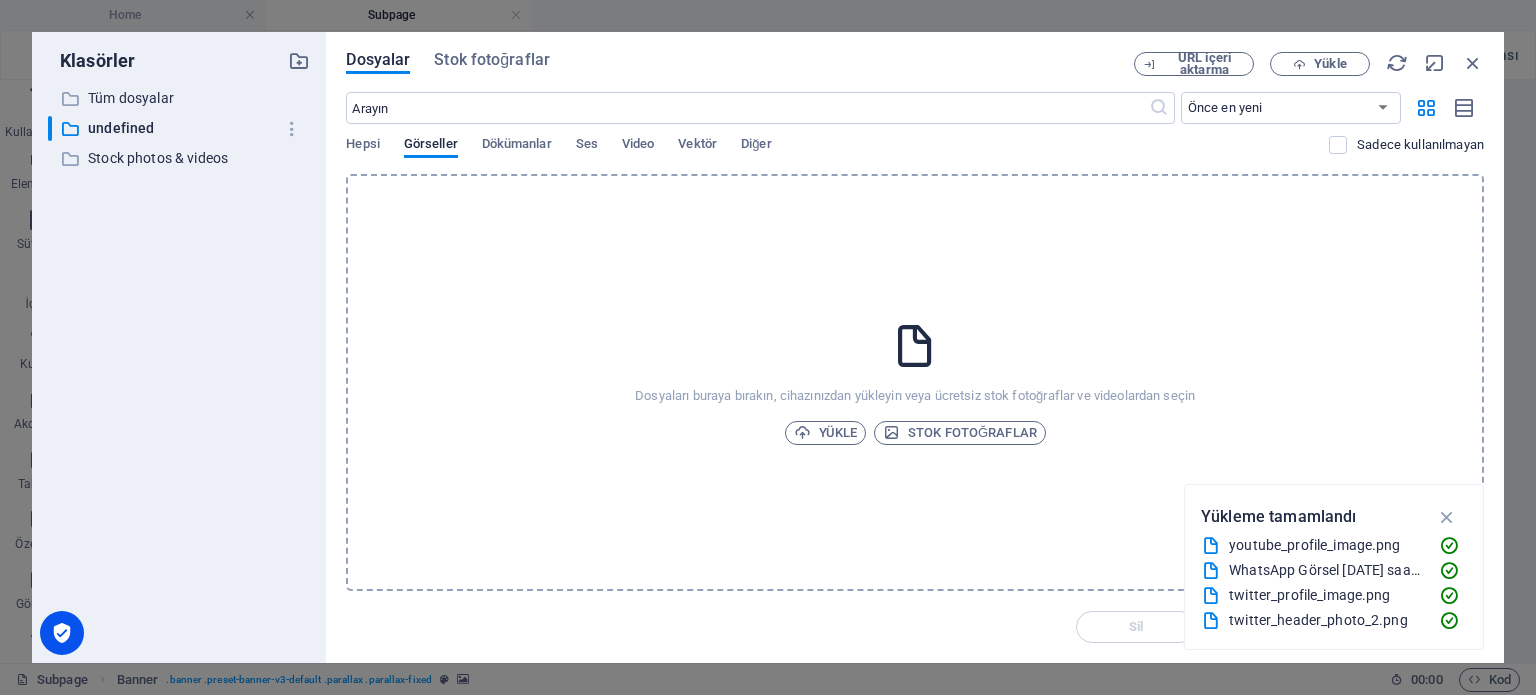 click on "Dosyalar Stok fotoğraflar URL içeri aktarma Yükle ​ Önce en yeni Önce en eski Ad (A-Z) Ad (Z-A) Boyut (0-9) Boyut (9-0) Çözünürlük (0-9) Çözünürlük (9-0) Hepsi Görseller Dökümanlar Ses Video Vektör Diğer Sadece kullanılmayan Dosyaları buraya bırakın, cihazınızdan yükleyin veya ücretsiz stok fotoğraflar ve videolardan seçin Yükle Stok fotoğraflar Sil Taşı Insert Tuşu" at bounding box center (915, 347) 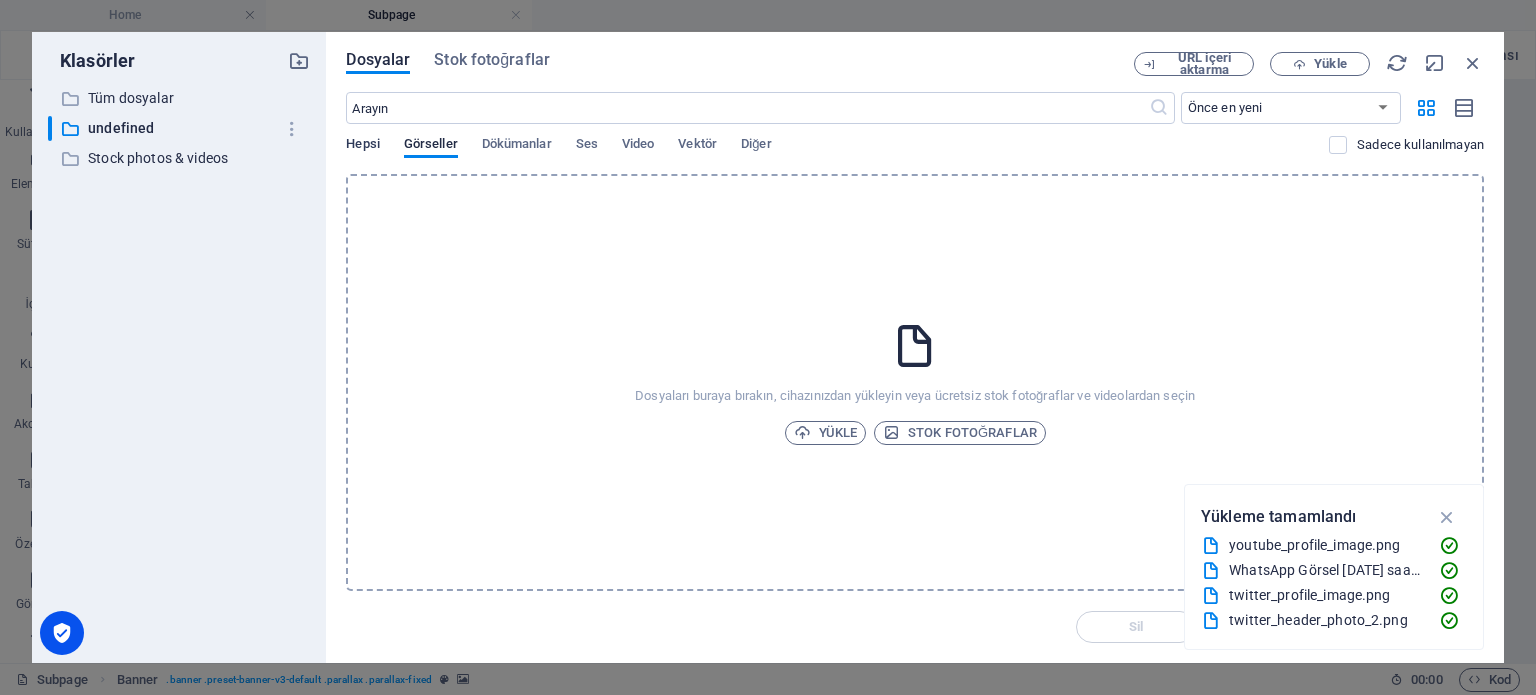 click on "Hepsi" at bounding box center (362, 146) 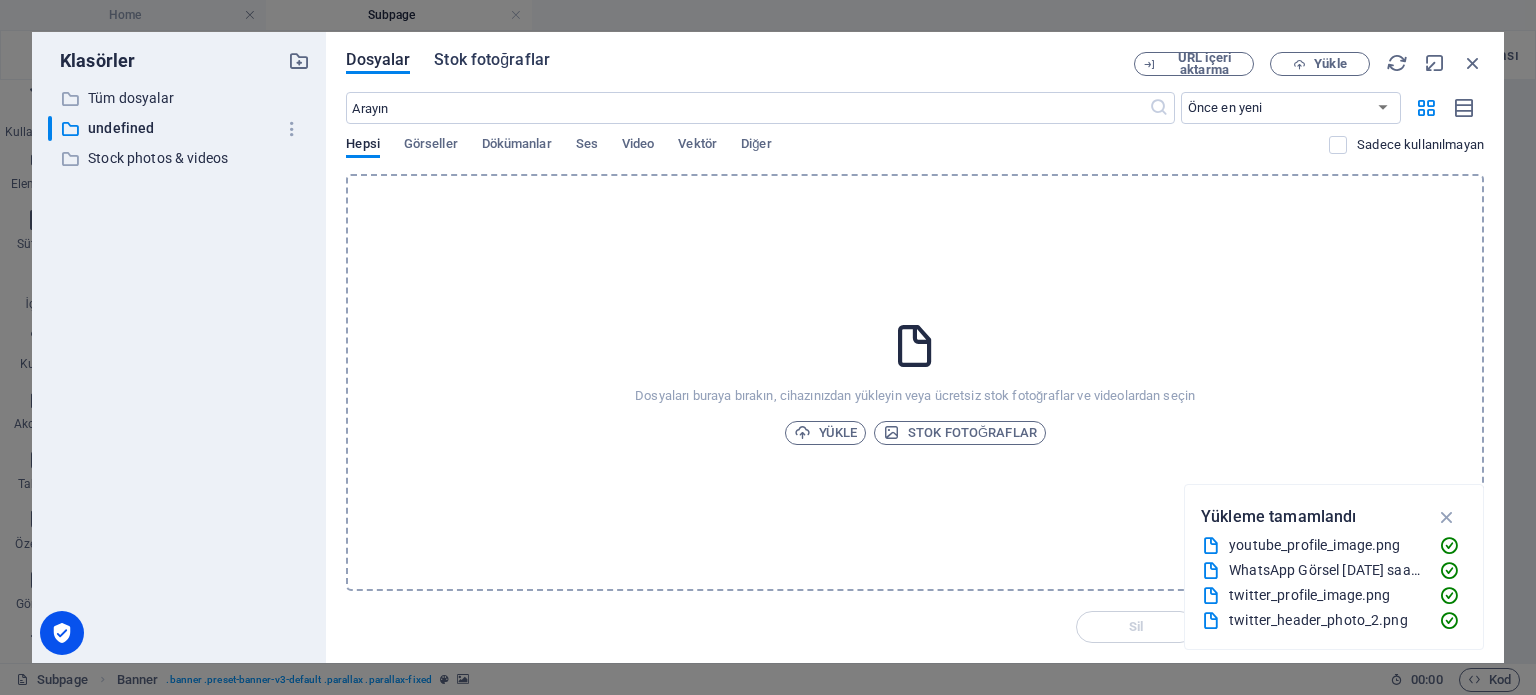 click on "Stok fotoğraflar" at bounding box center [492, 60] 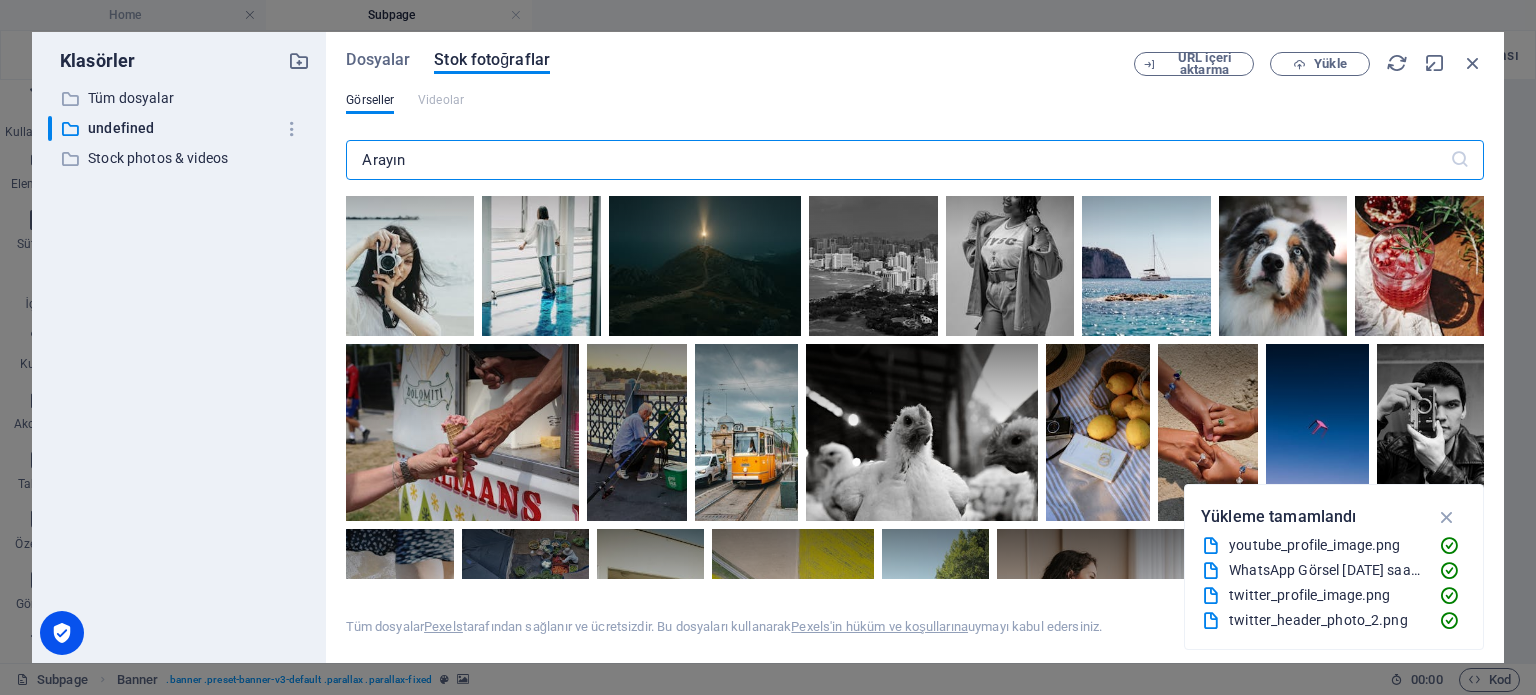 scroll, scrollTop: 600, scrollLeft: 0, axis: vertical 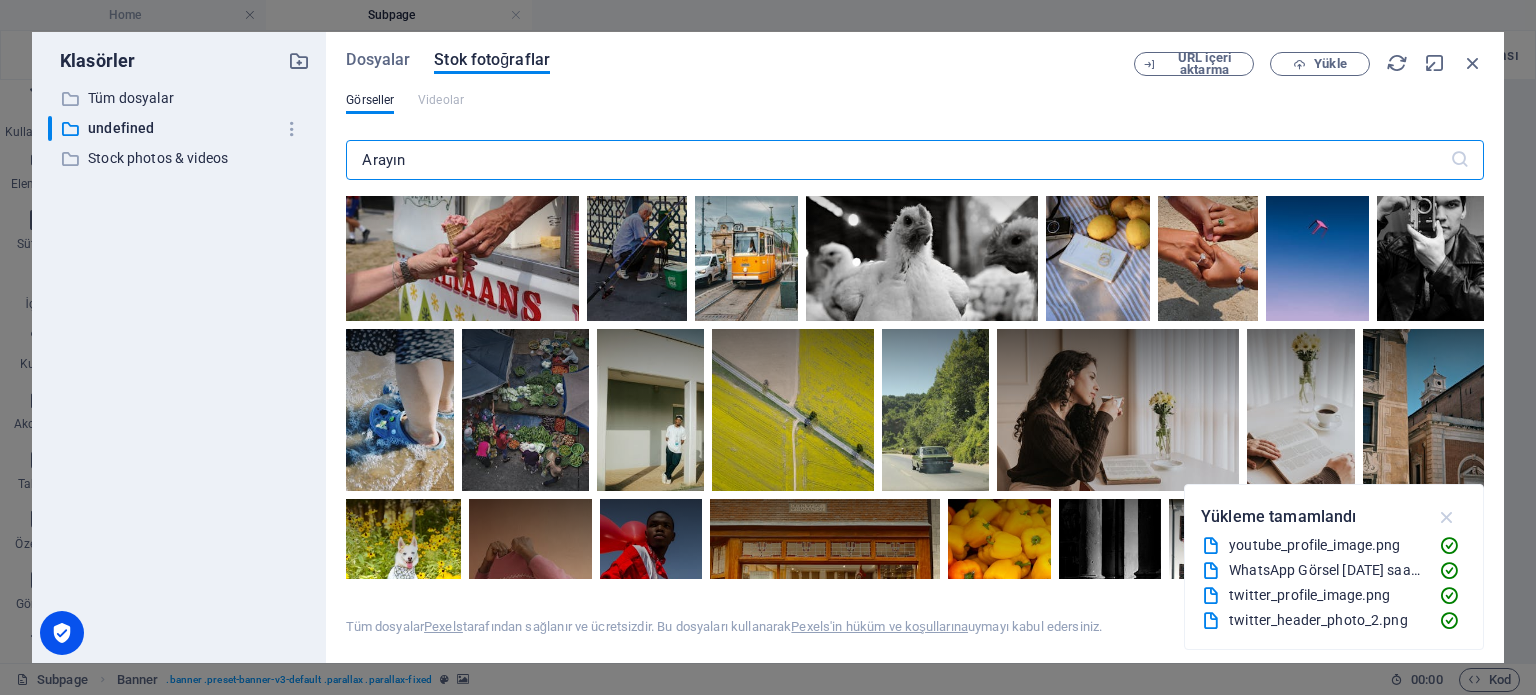 click at bounding box center [1447, 517] 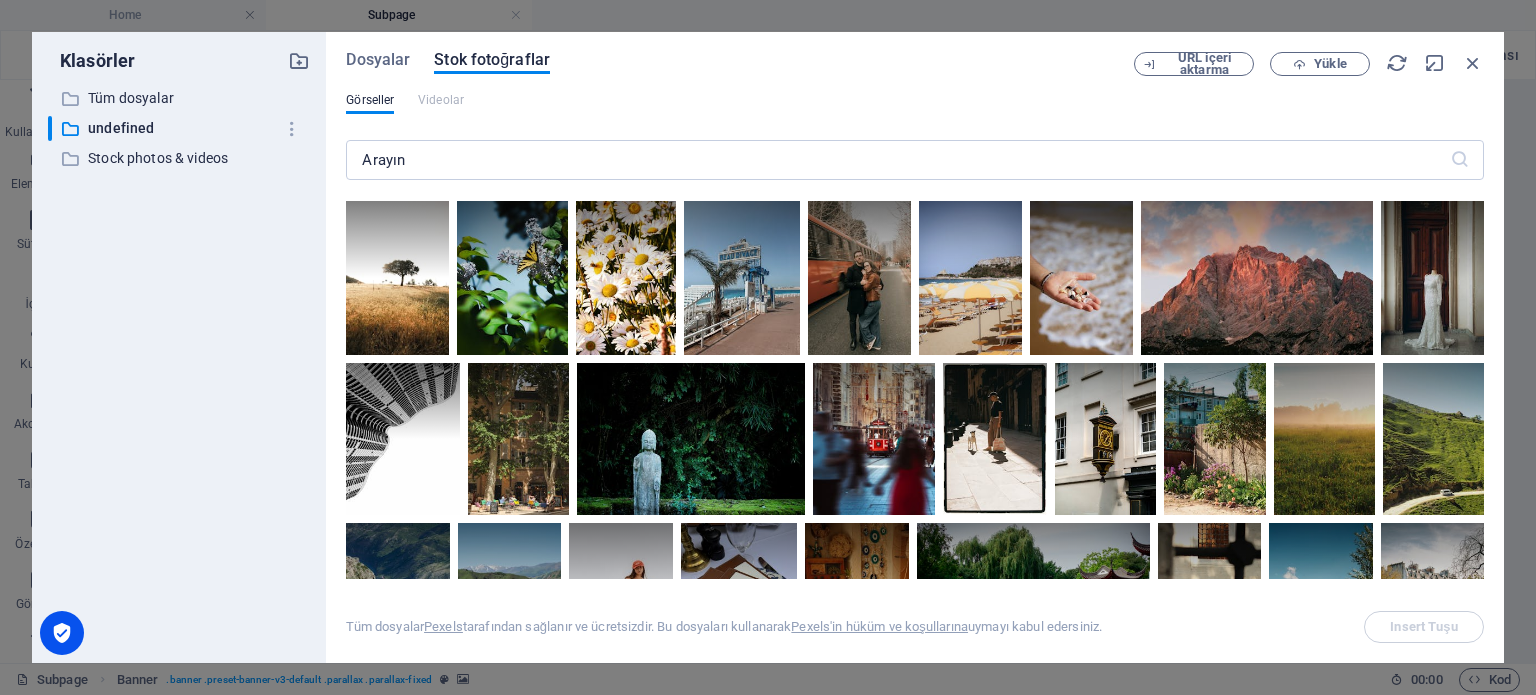 scroll, scrollTop: 4200, scrollLeft: 0, axis: vertical 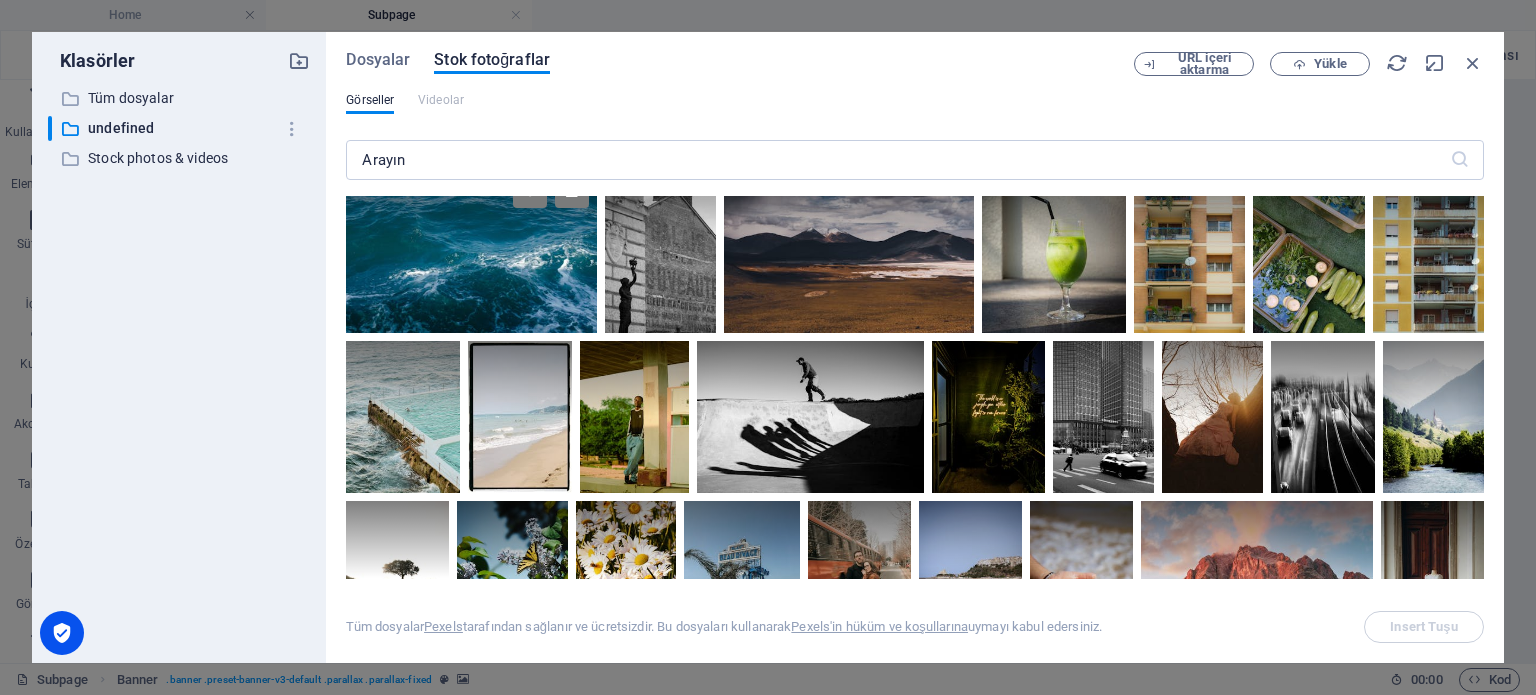 click at bounding box center [471, 249] 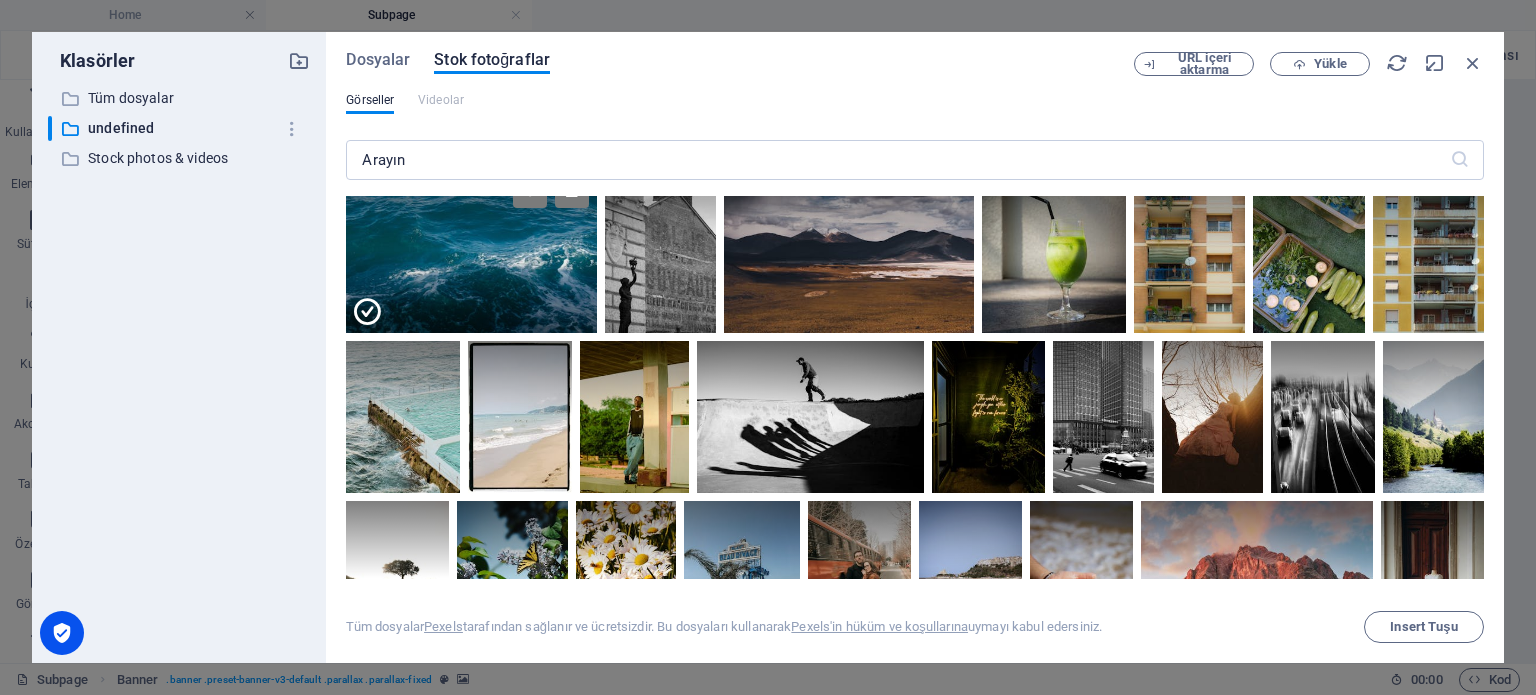click at bounding box center (471, 291) 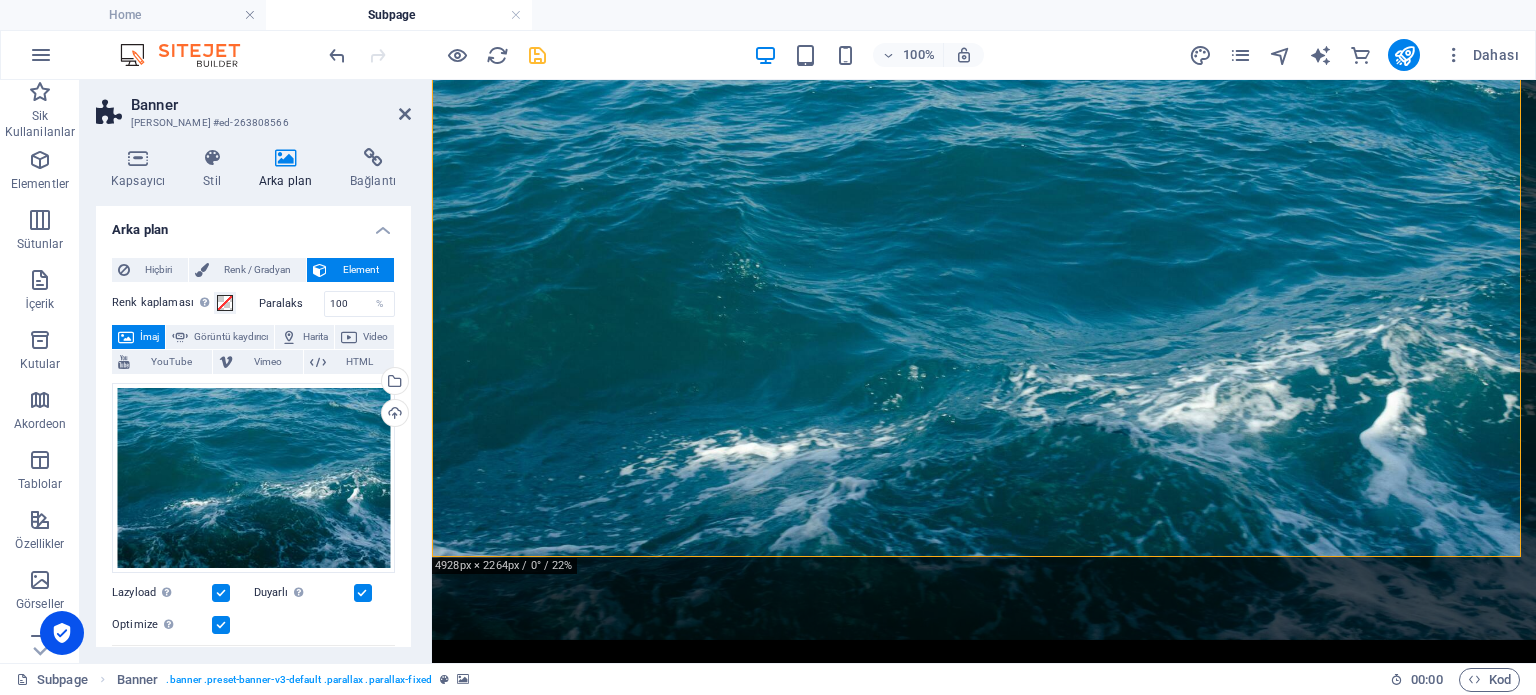 click on "Dahası" at bounding box center [1357, 55] 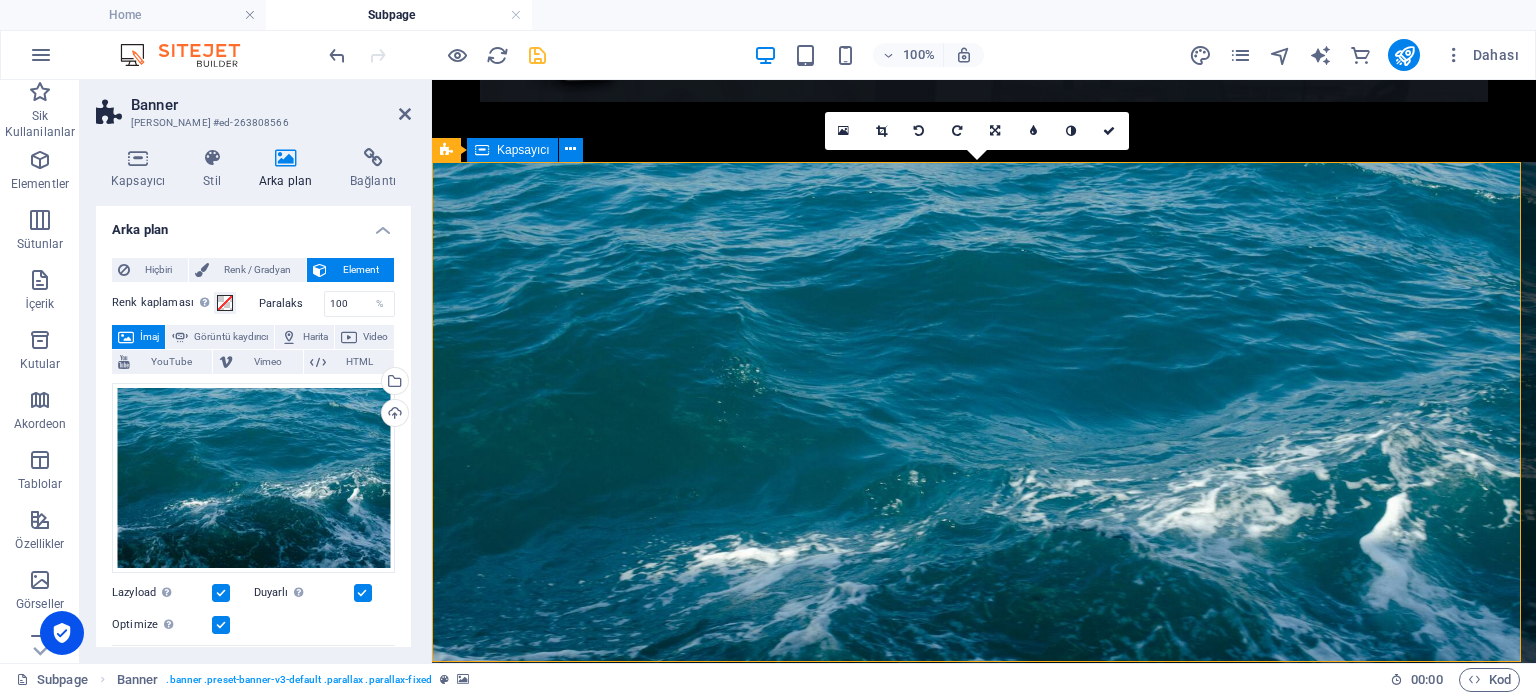 scroll, scrollTop: 0, scrollLeft: 0, axis: both 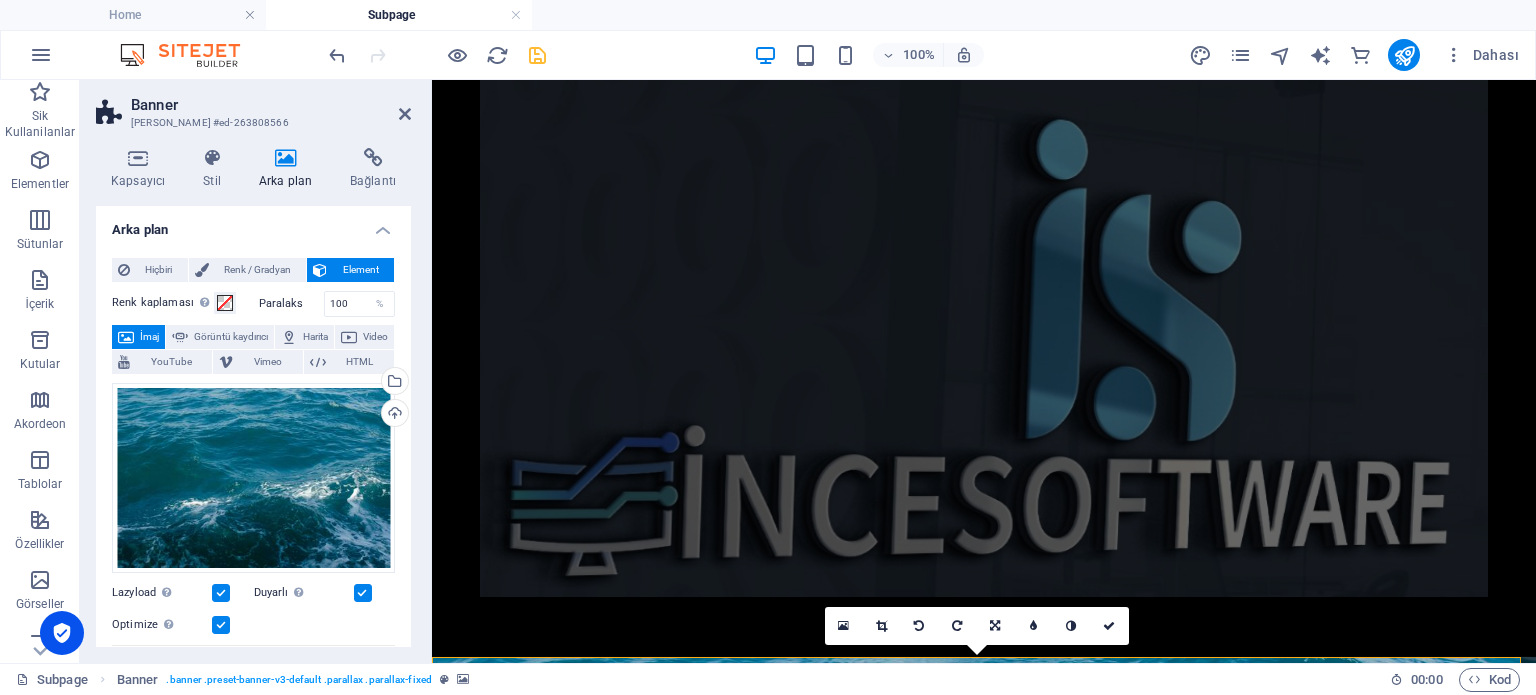 click on "Arka plan" at bounding box center (289, 169) 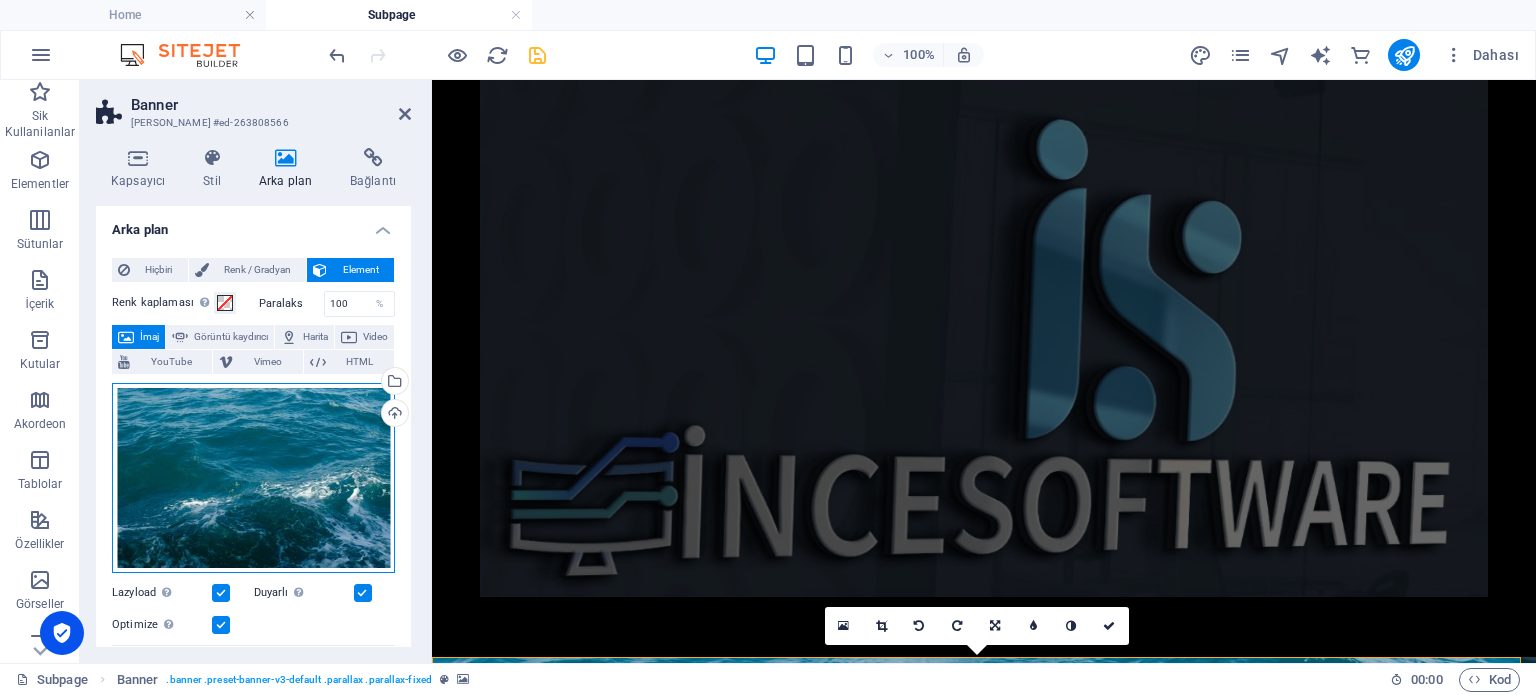 click on "Dosyaları buraya sürükleyin, dosyaları seçmek için tıklayın veya Dosyalardan ya da ücretsiz stok fotoğraf ve videolarımızdan dosyalar seçin" at bounding box center [253, 478] 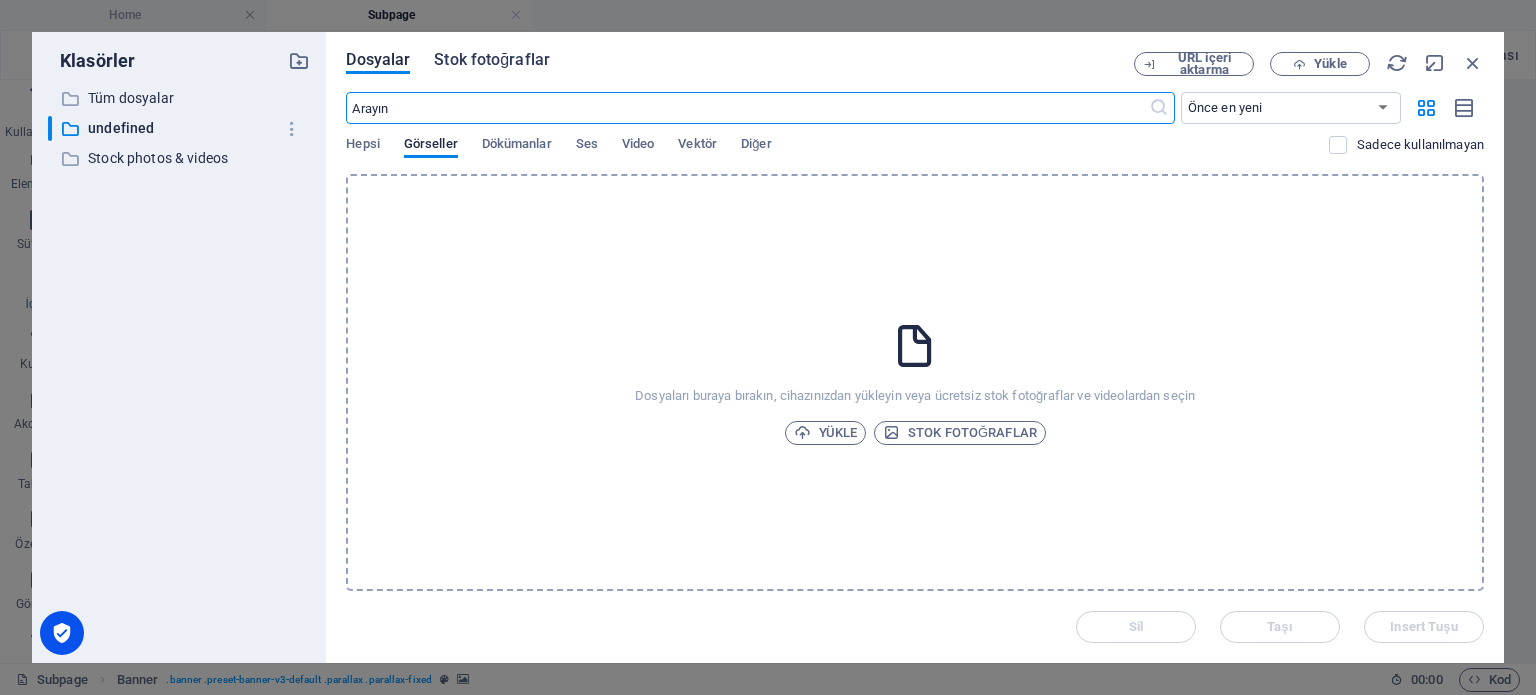 click on "Stok fotoğraflar" at bounding box center [492, 63] 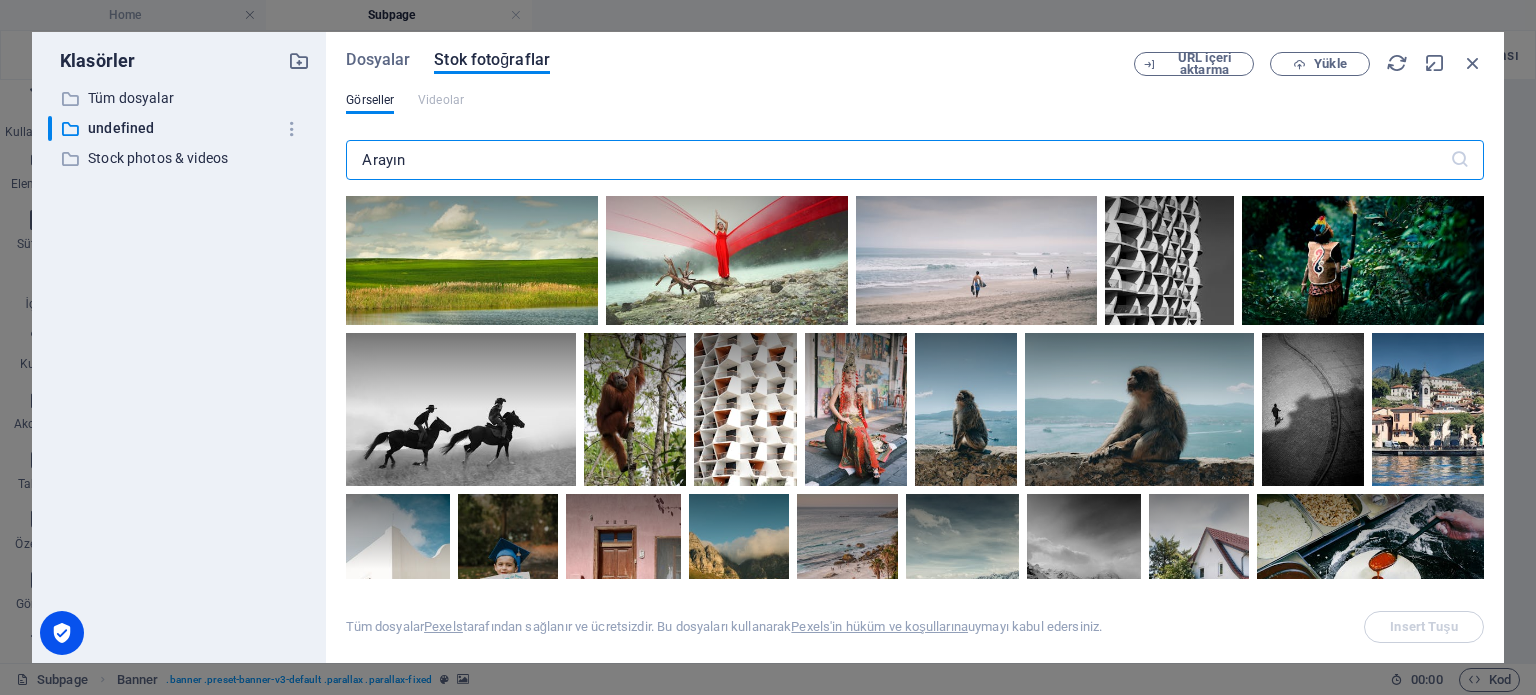 scroll, scrollTop: 9800, scrollLeft: 0, axis: vertical 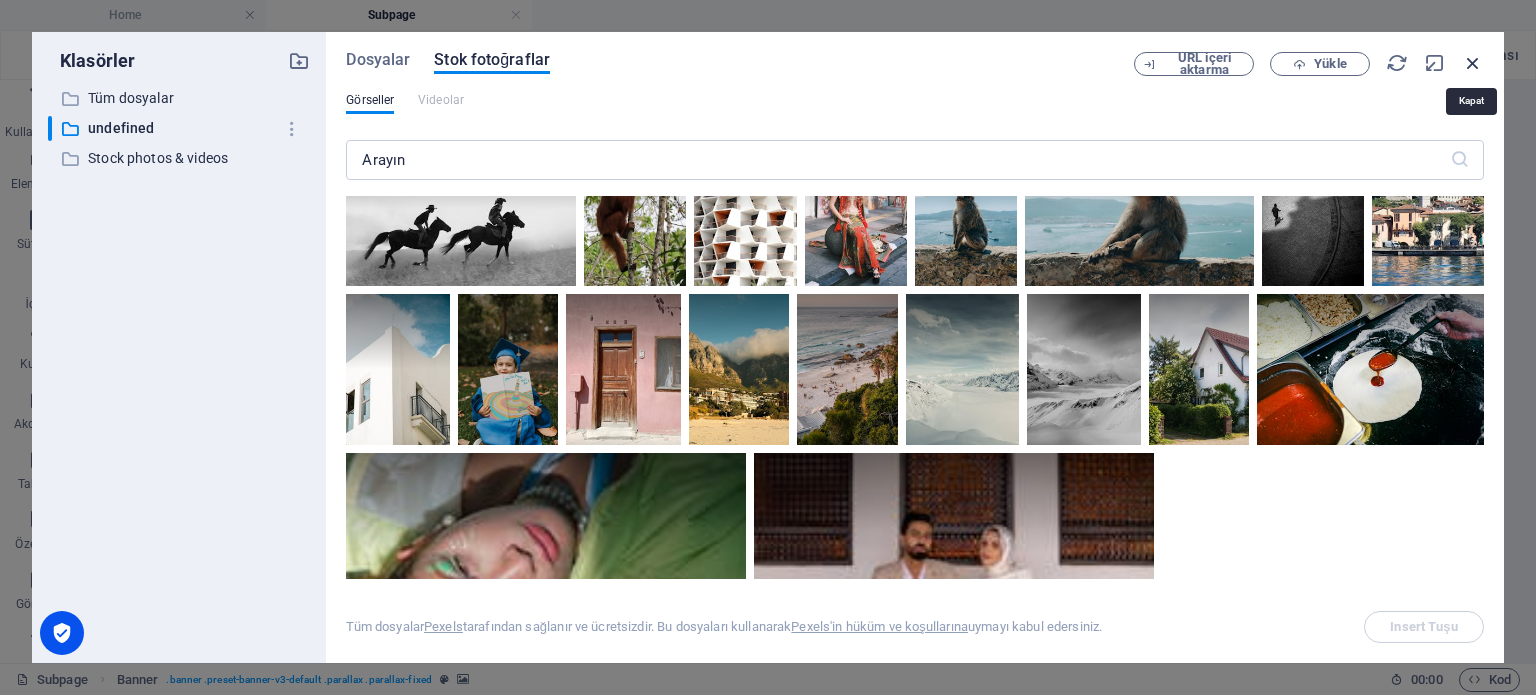 click at bounding box center [1473, 63] 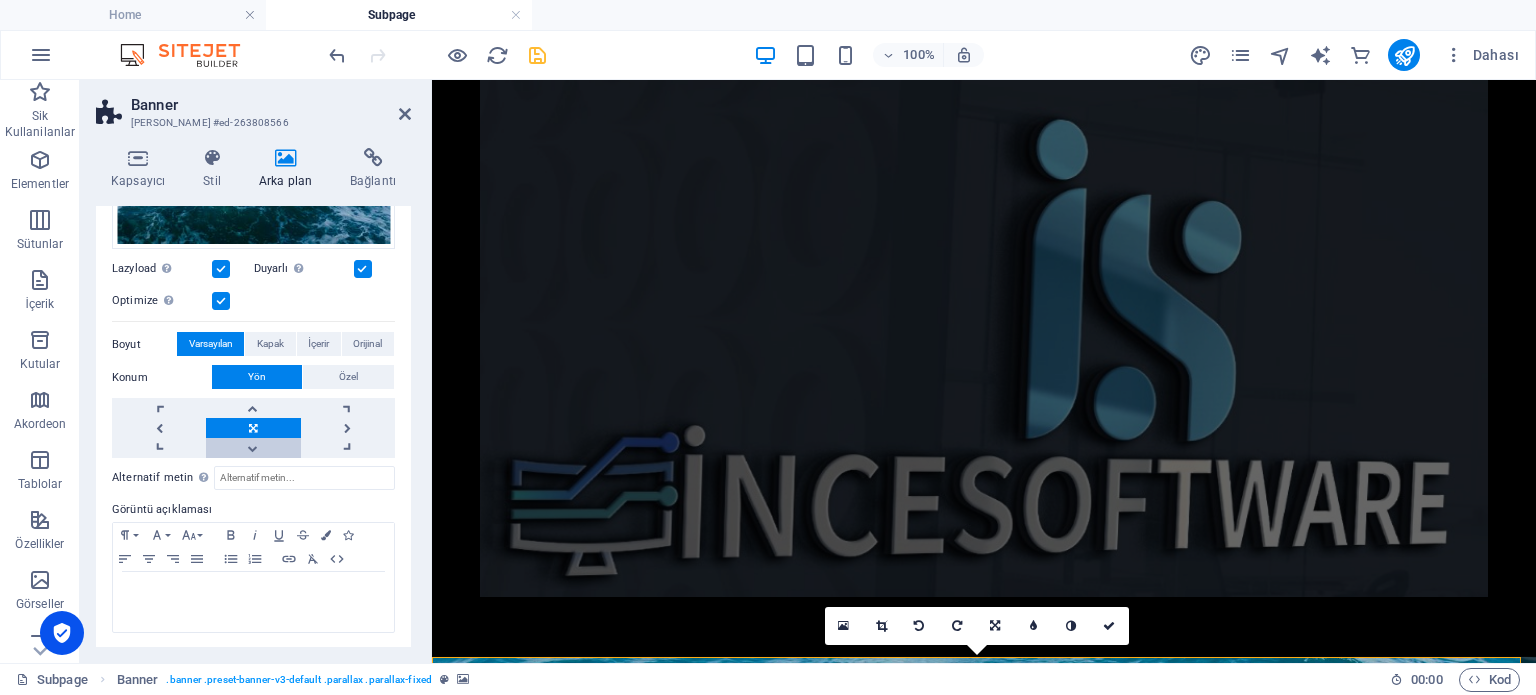 scroll, scrollTop: 0, scrollLeft: 0, axis: both 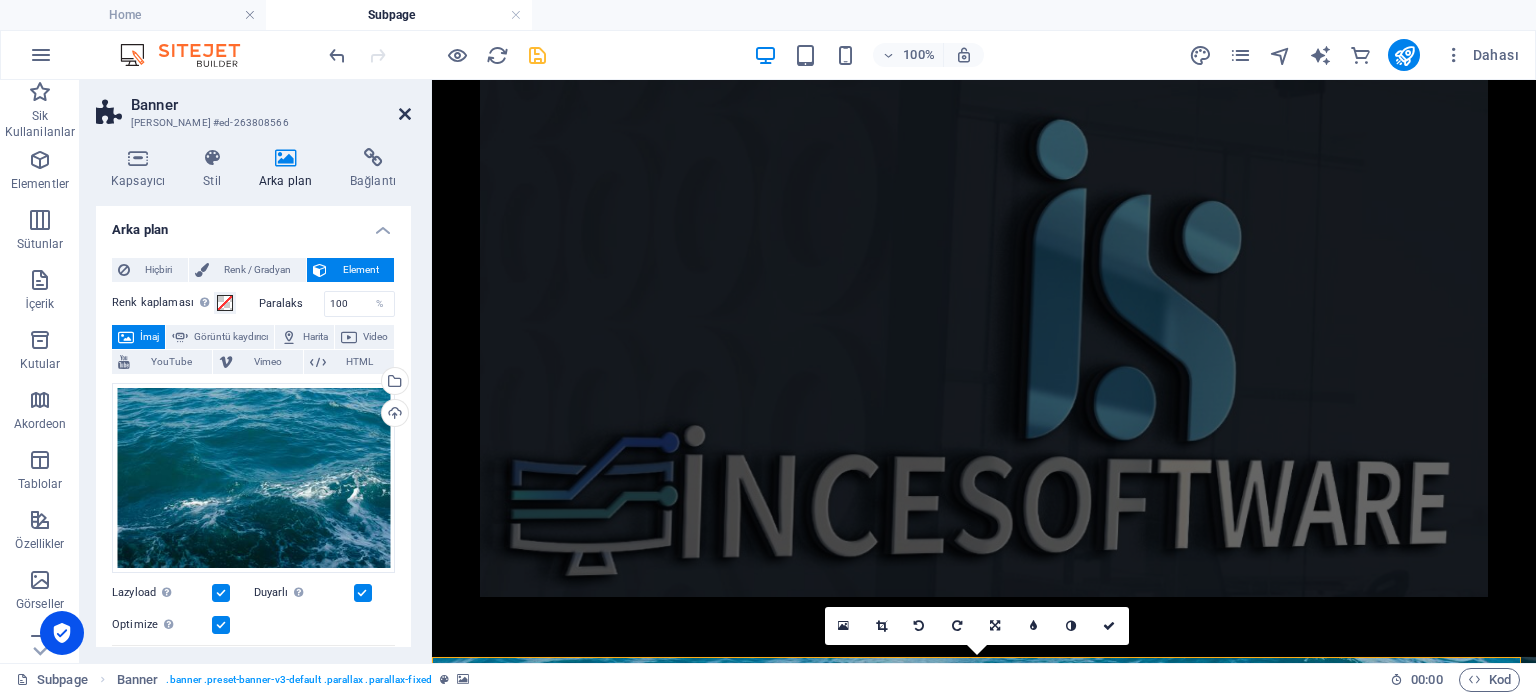 click at bounding box center (405, 114) 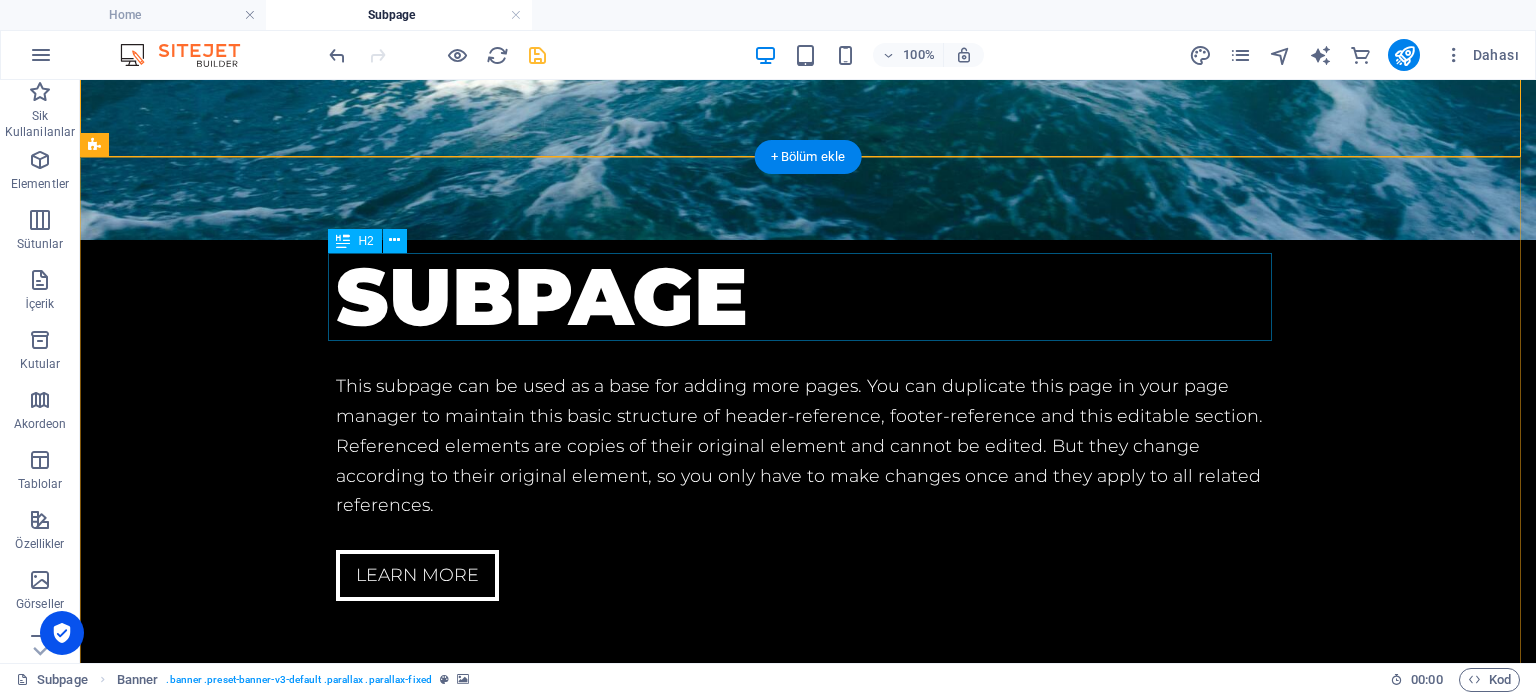 scroll, scrollTop: 1100, scrollLeft: 0, axis: vertical 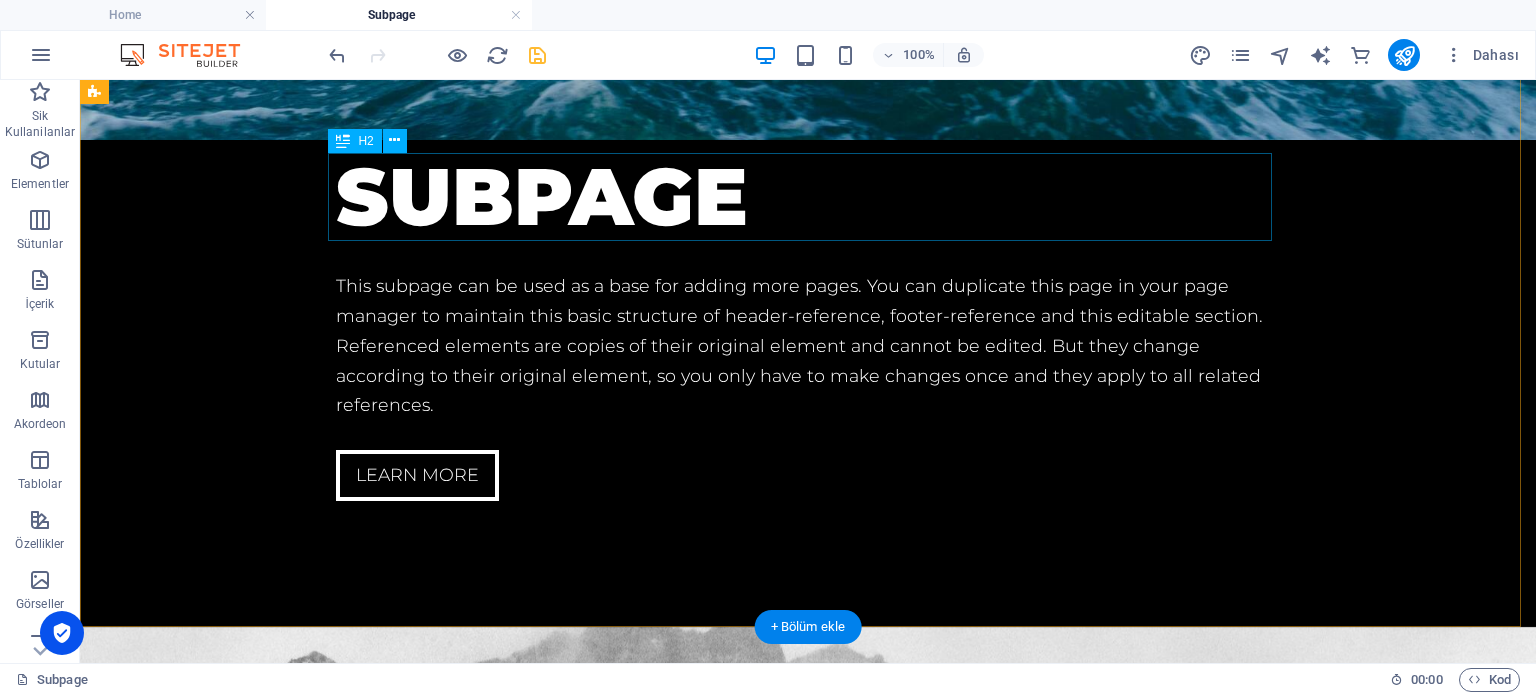click on "Subpage" at bounding box center [808, 197] 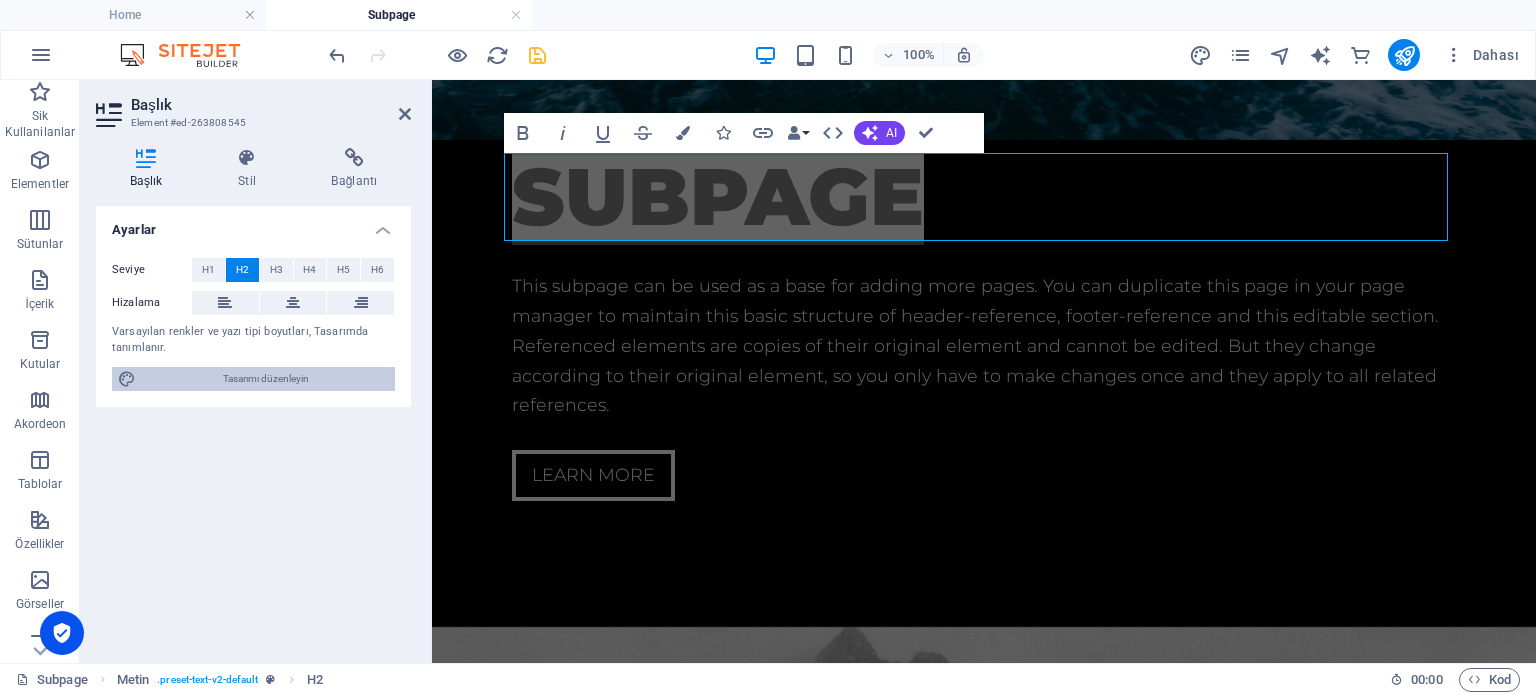 click on "Tasarımı düzenleyin" at bounding box center (265, 379) 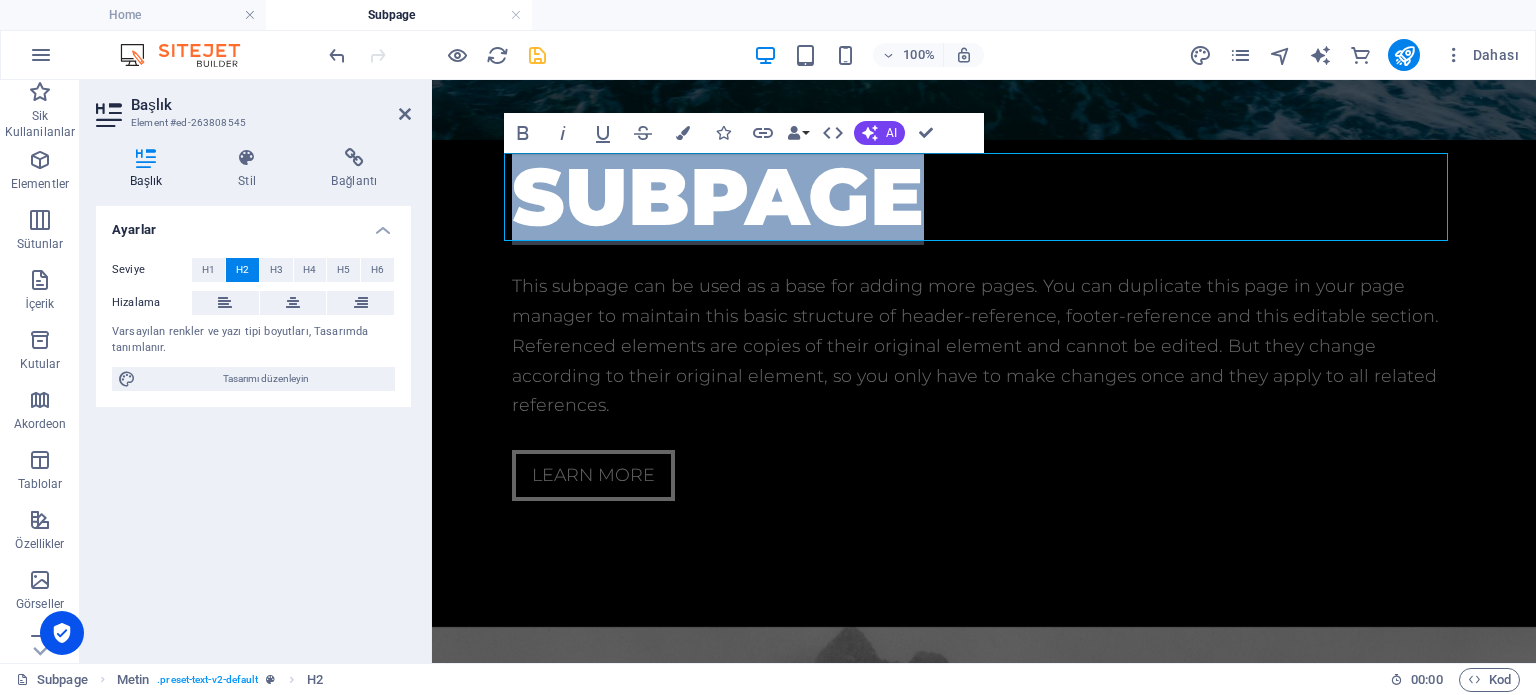 click on "Subpage" at bounding box center (984, 197) 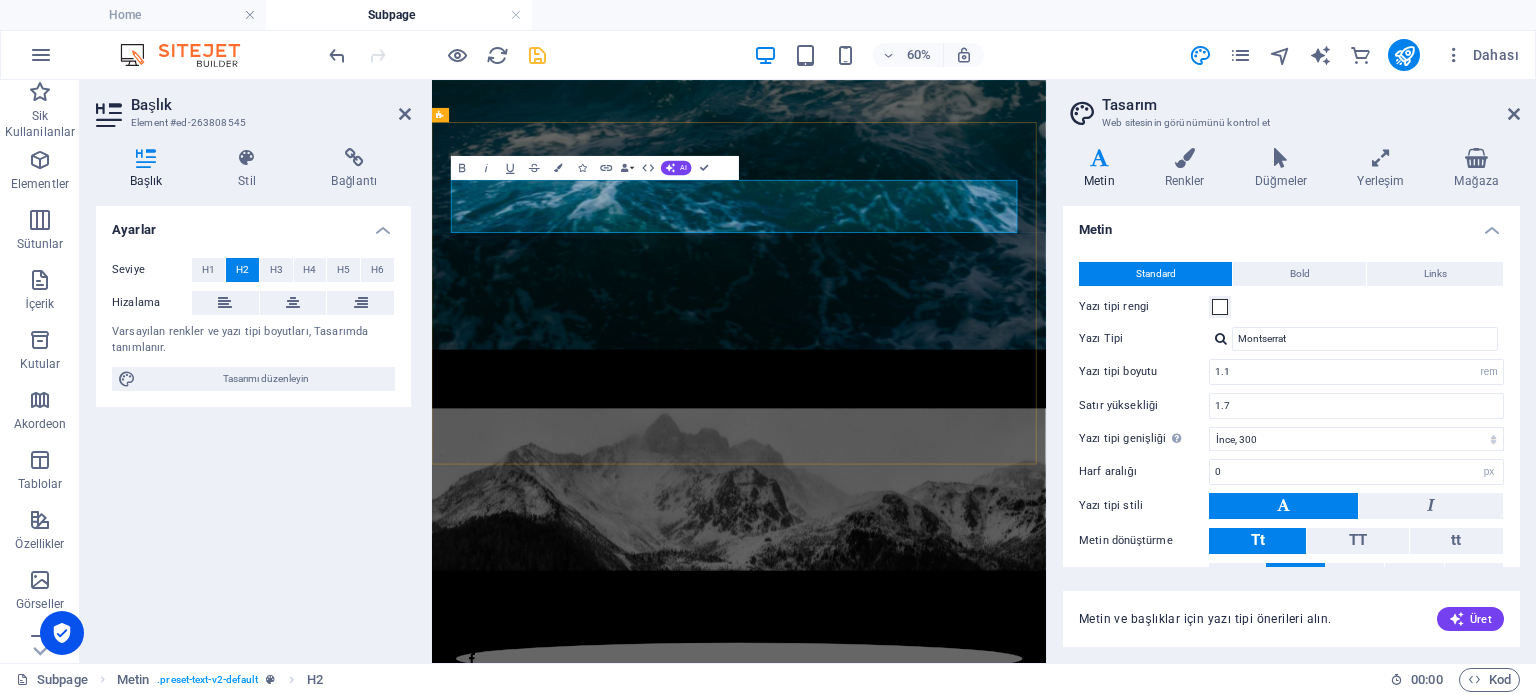 scroll, scrollTop: 1006, scrollLeft: 0, axis: vertical 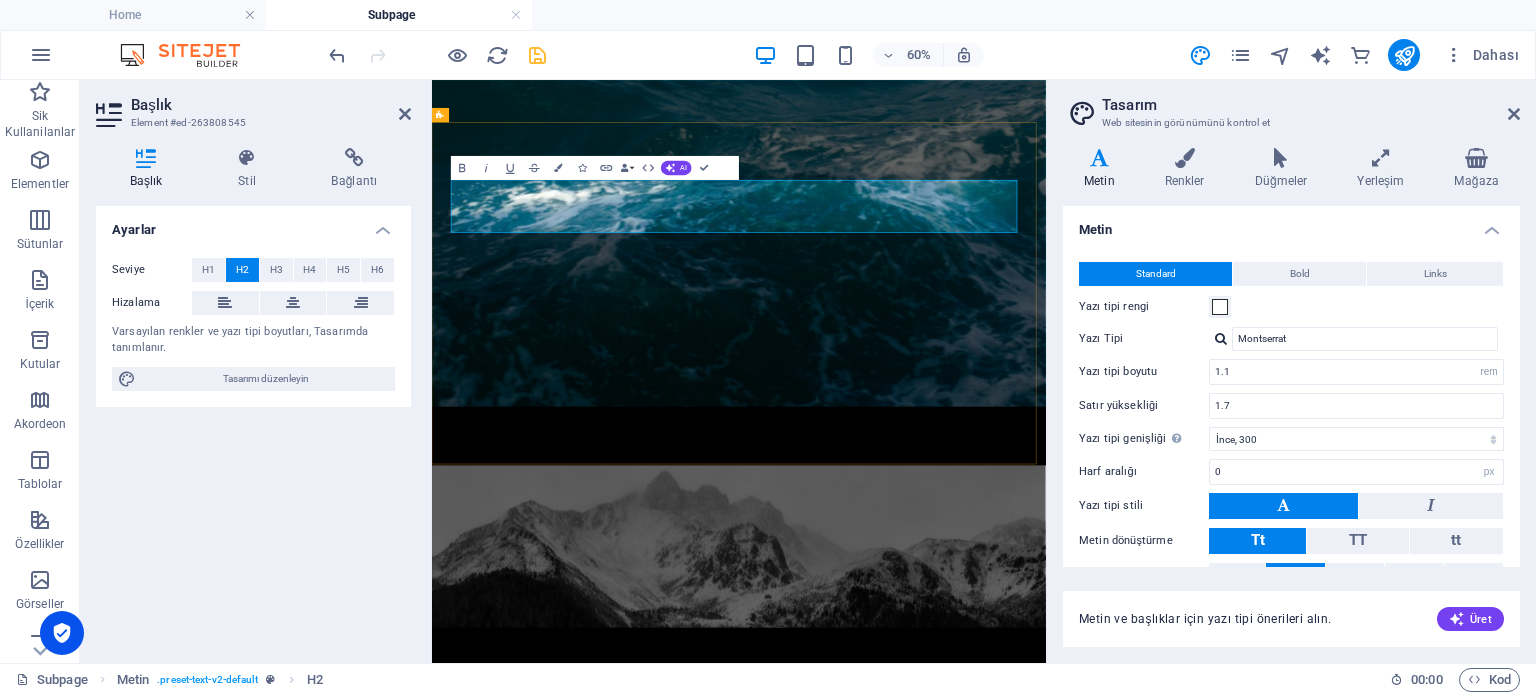 type 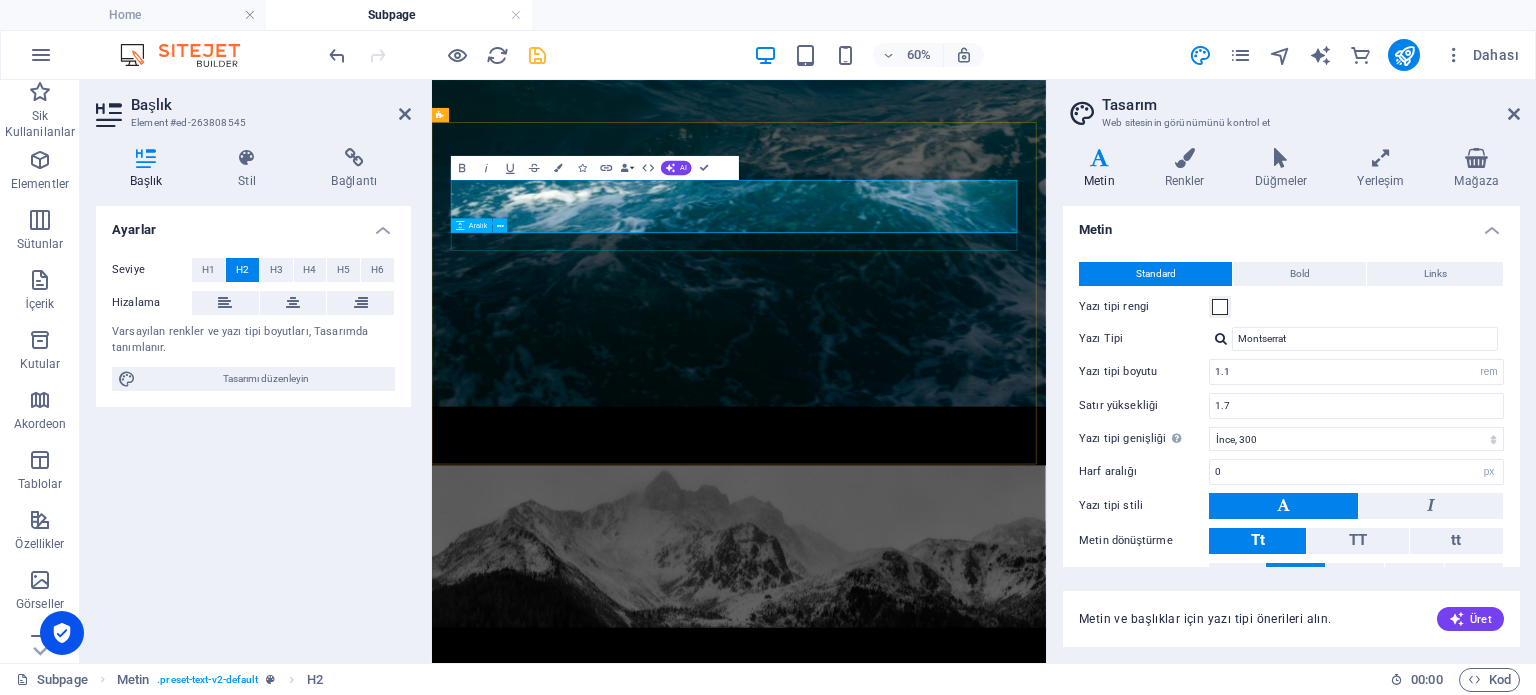 click at bounding box center [944, 350] 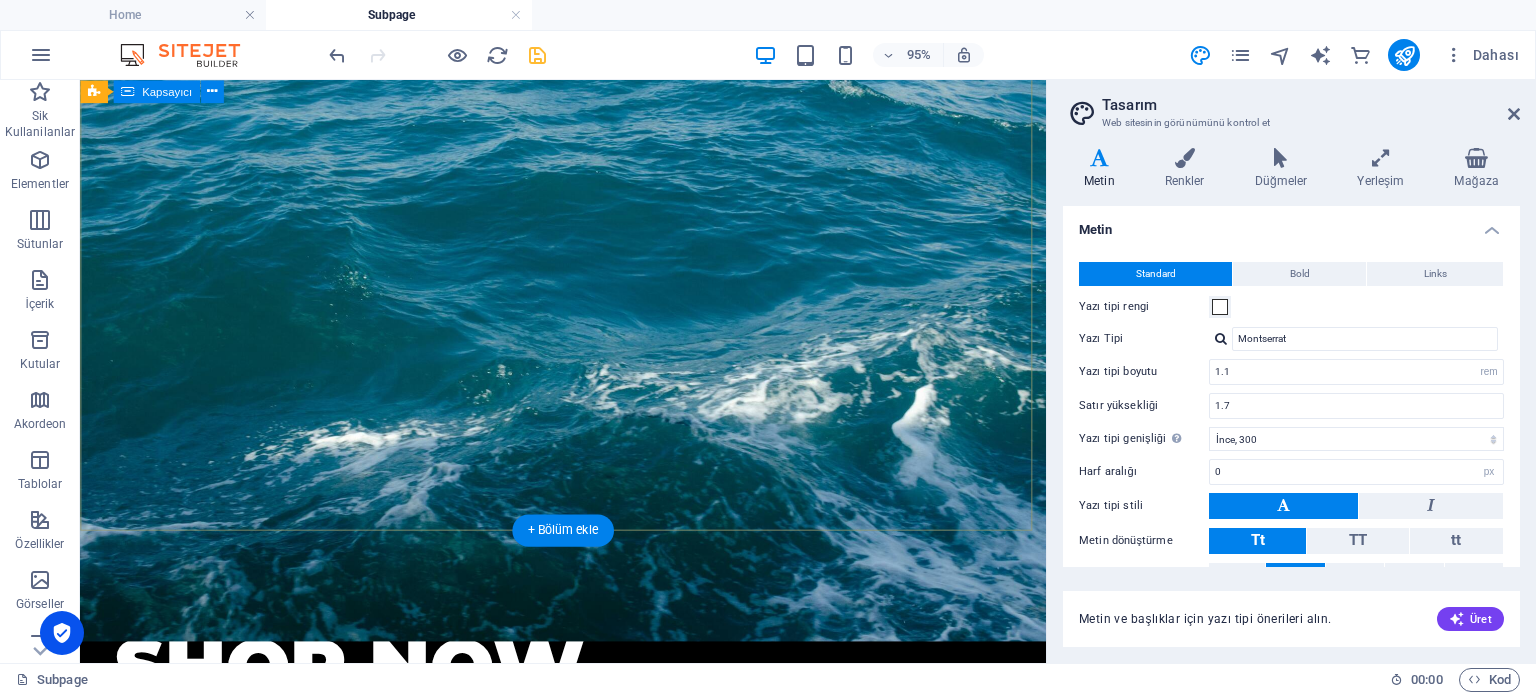 scroll, scrollTop: 800, scrollLeft: 0, axis: vertical 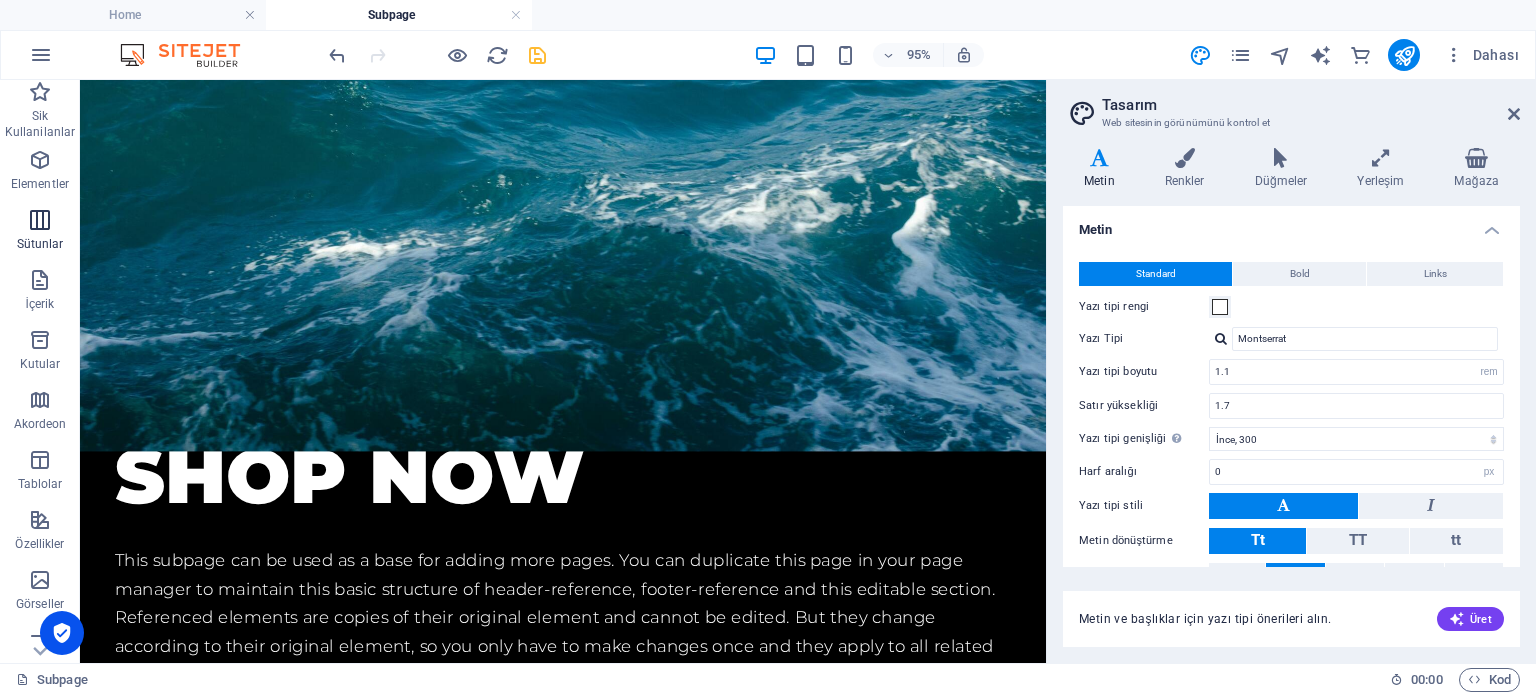 click at bounding box center (40, 220) 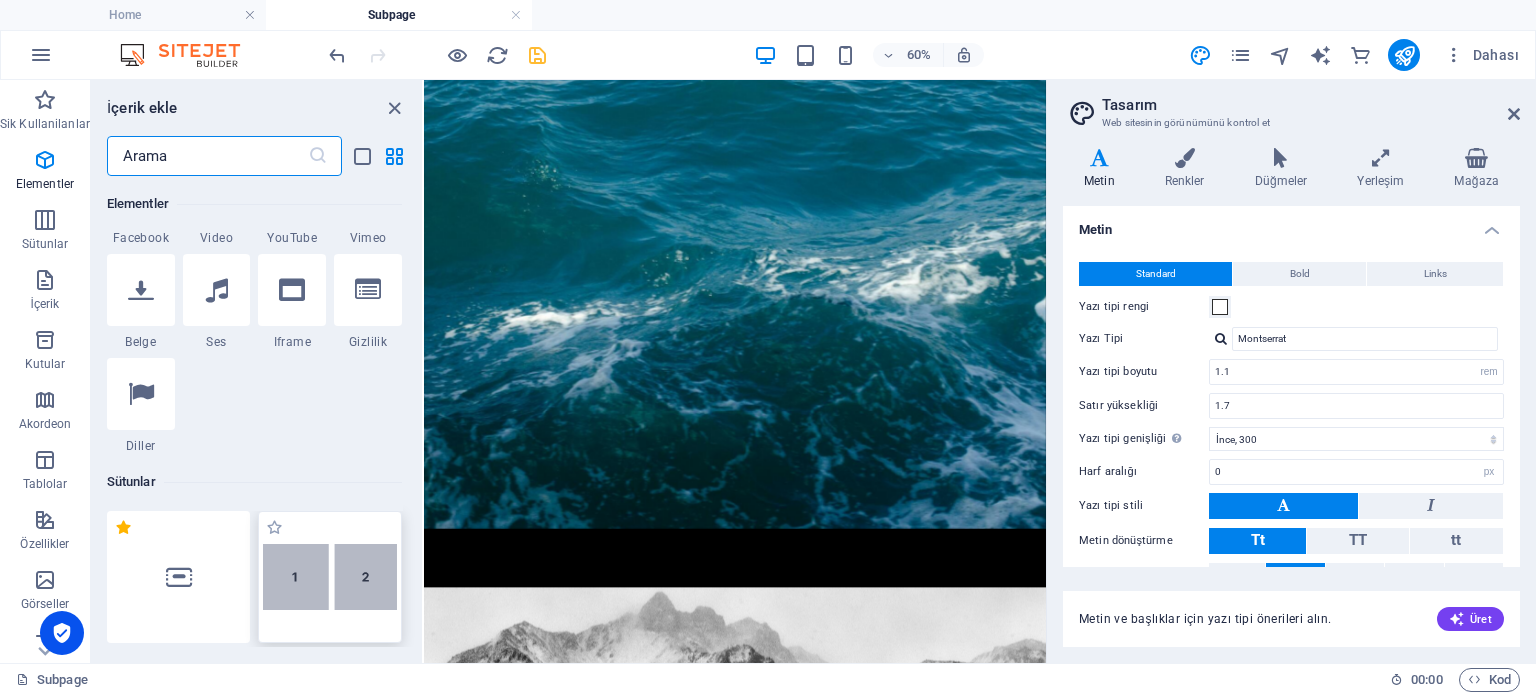 scroll, scrollTop: 990, scrollLeft: 0, axis: vertical 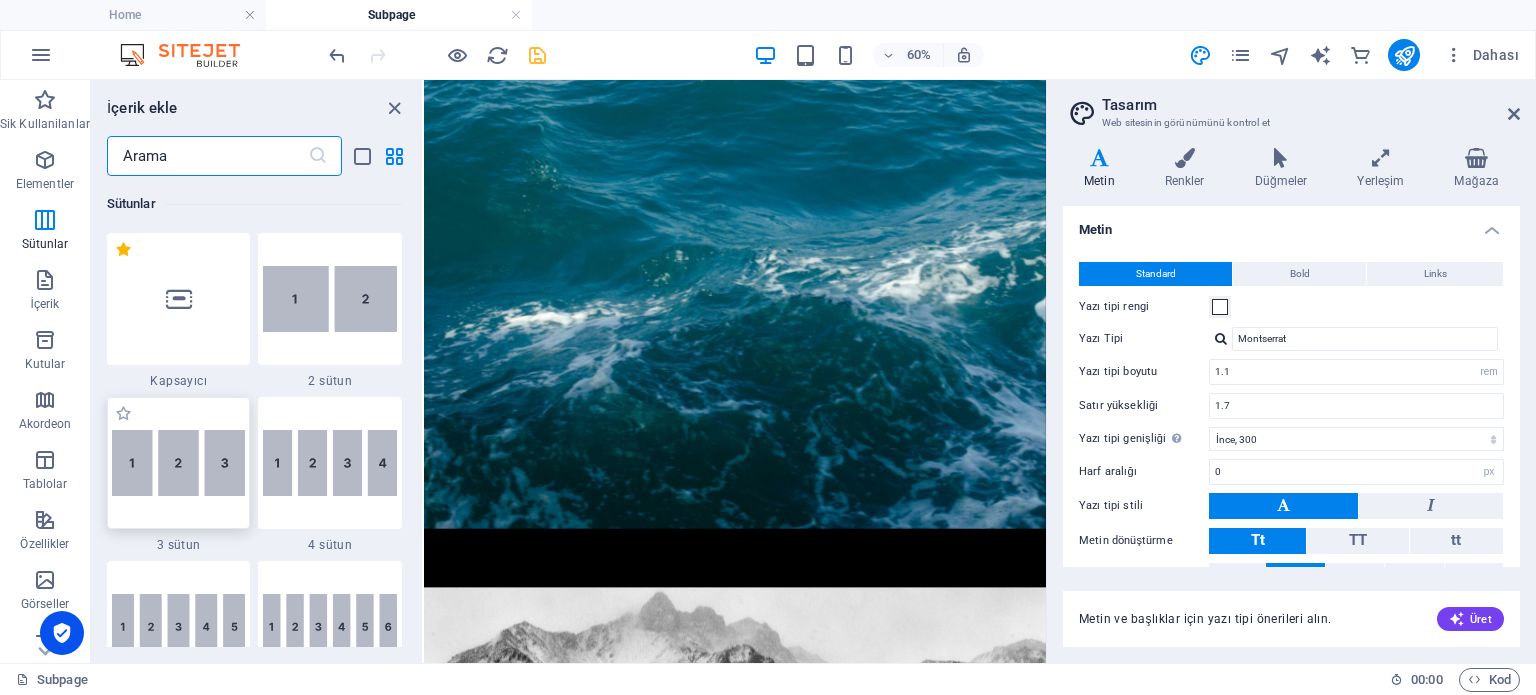click at bounding box center [179, 463] 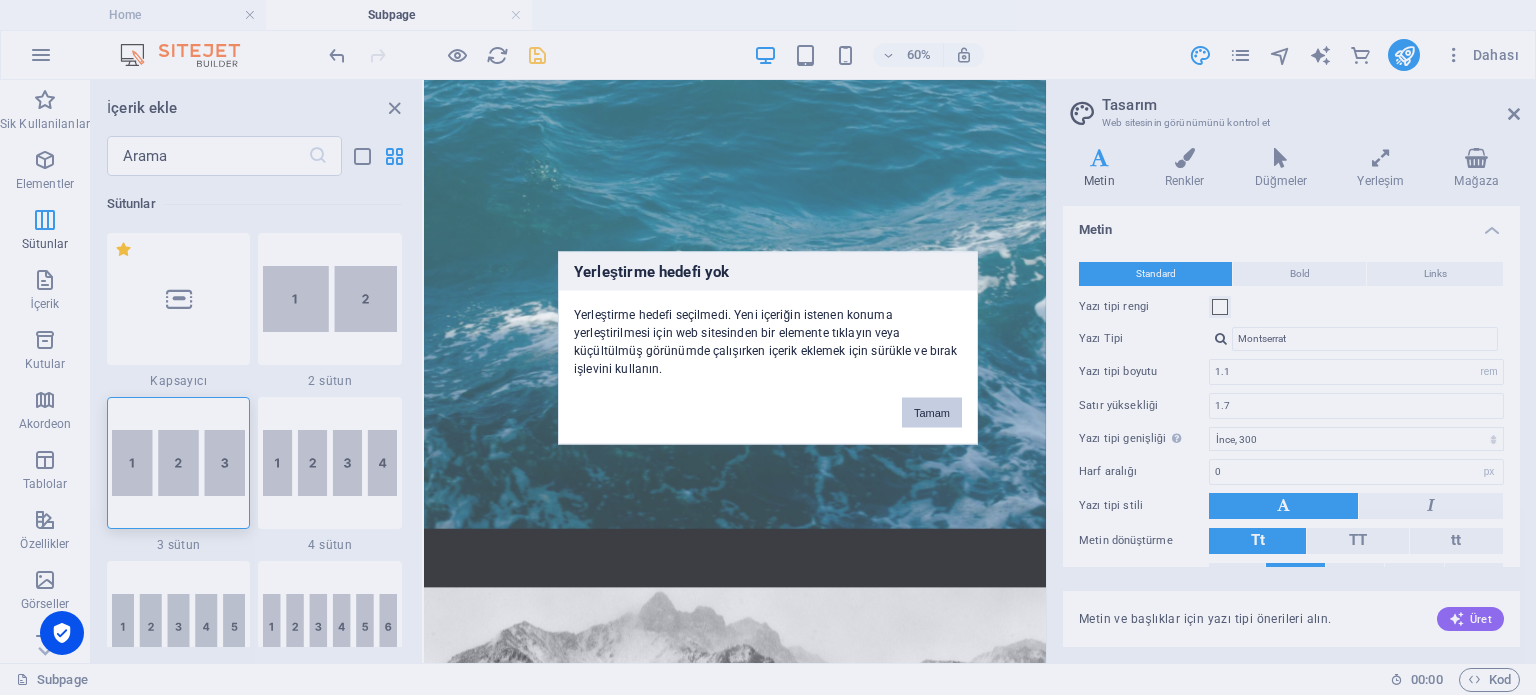 click on "Tamam" at bounding box center (932, 412) 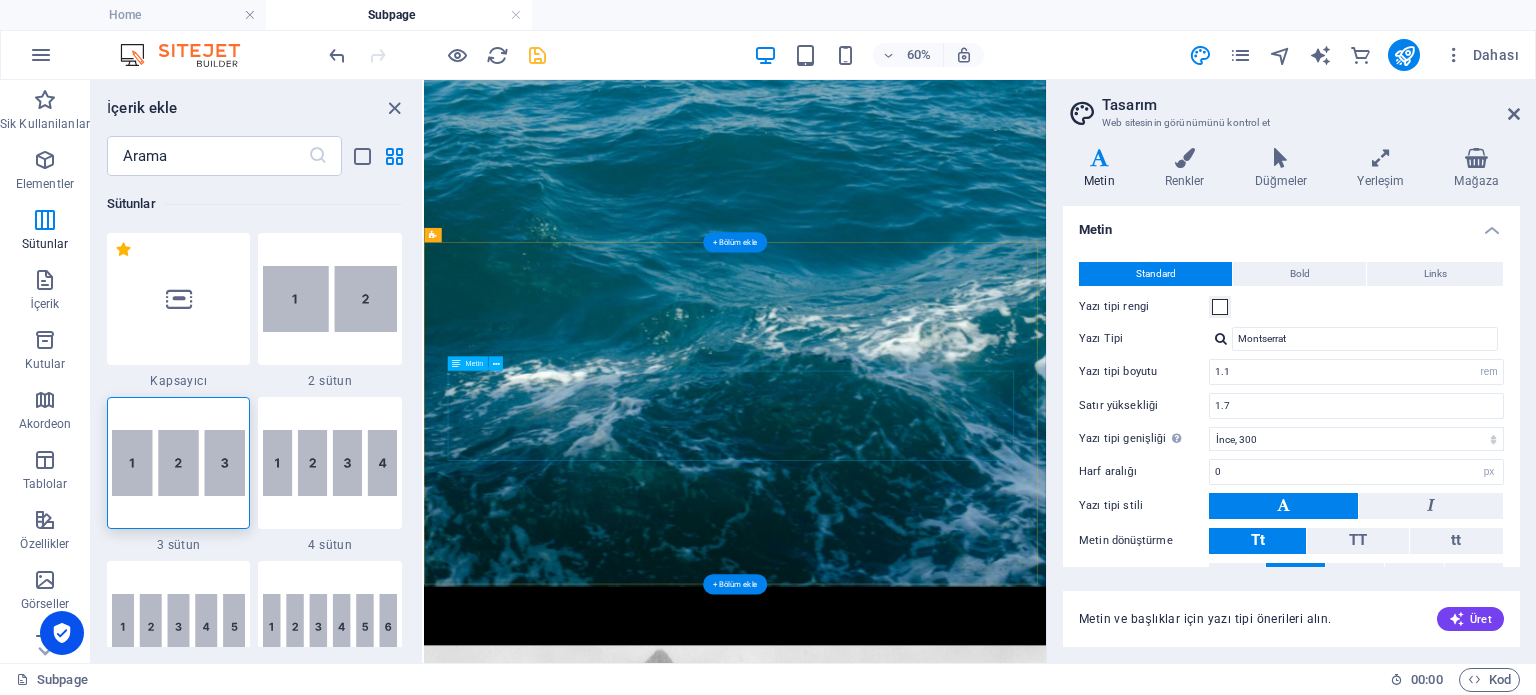 scroll, scrollTop: 806, scrollLeft: 0, axis: vertical 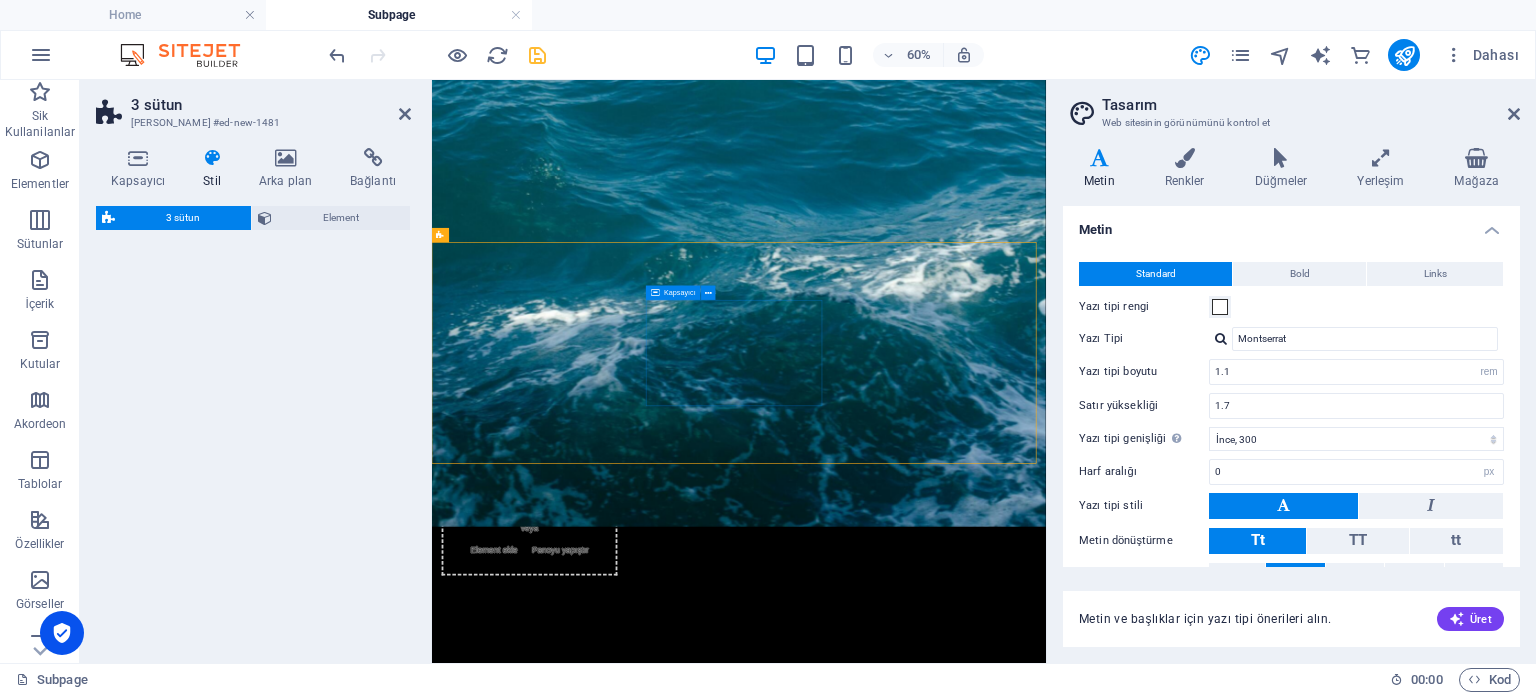 select on "rem" 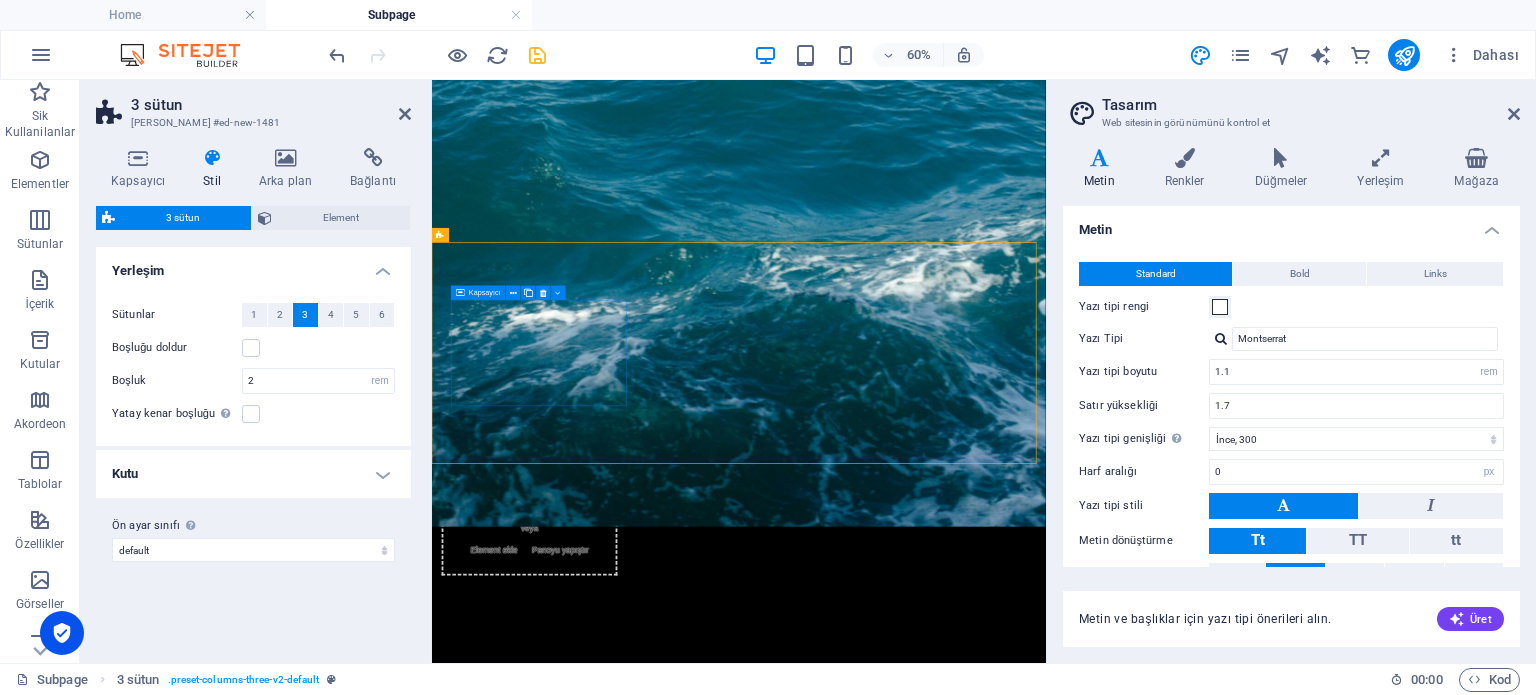 click on "Element ekle" at bounding box center [535, 548] 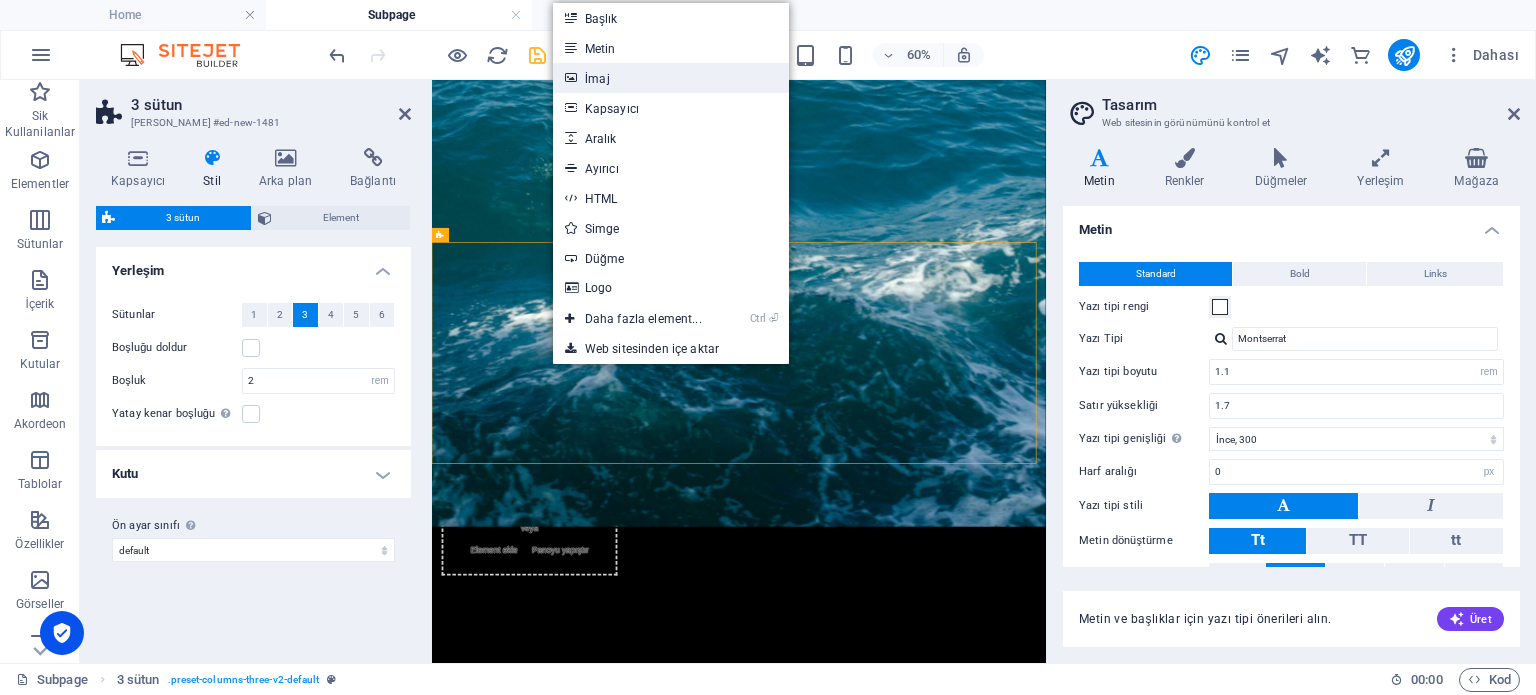 click on "İmaj" at bounding box center [671, 78] 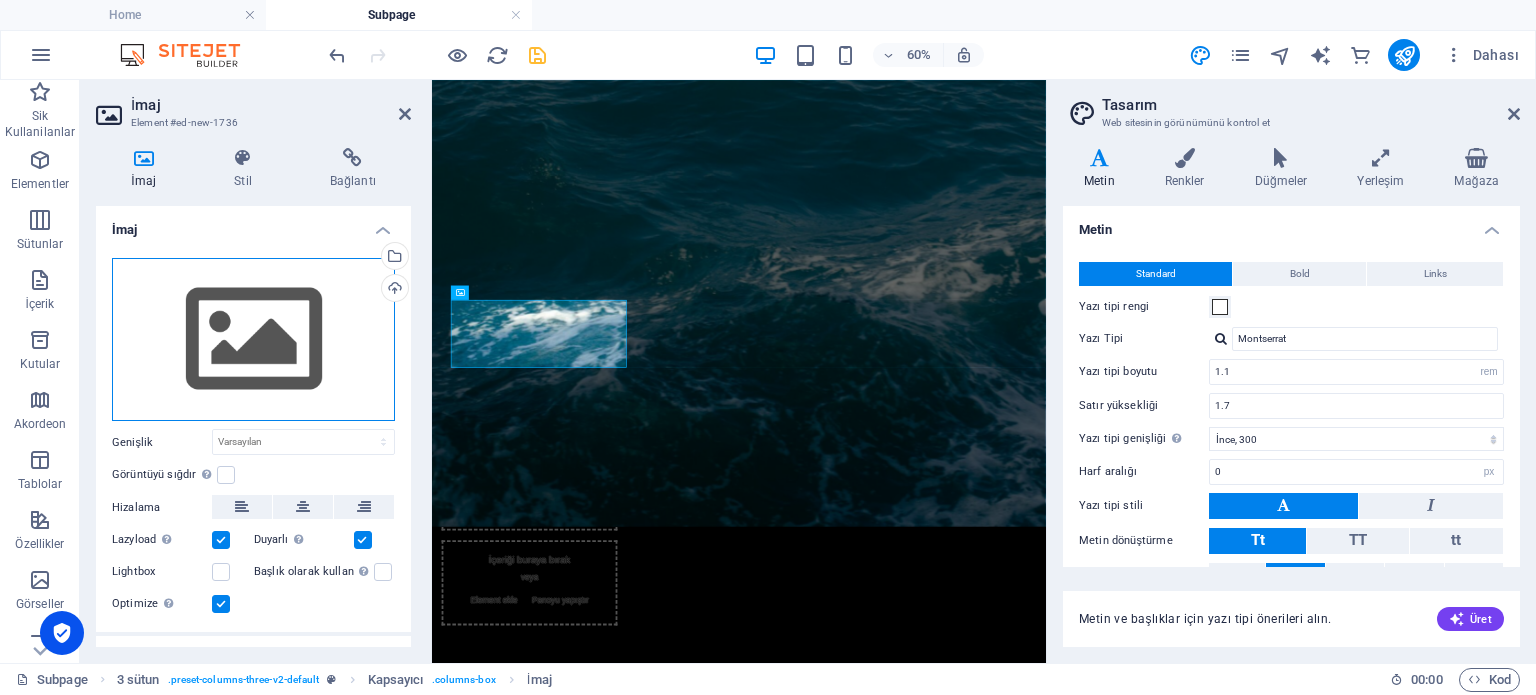 click on "Dosyaları buraya sürükleyin, dosyaları seçmek için tıklayın veya Dosyalardan ya da ücretsiz stok fotoğraf ve videolarımızdan dosyalar seçin" at bounding box center [253, 340] 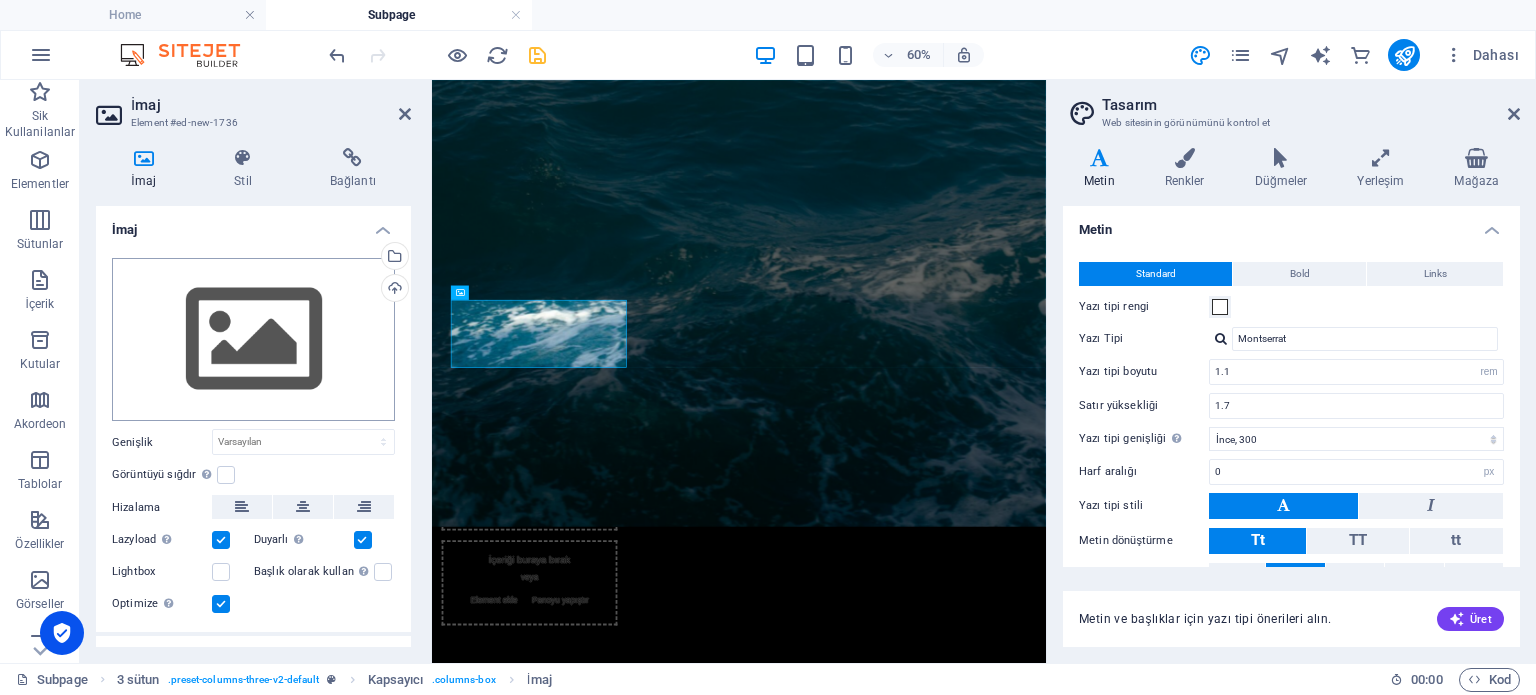 scroll, scrollTop: 0, scrollLeft: 0, axis: both 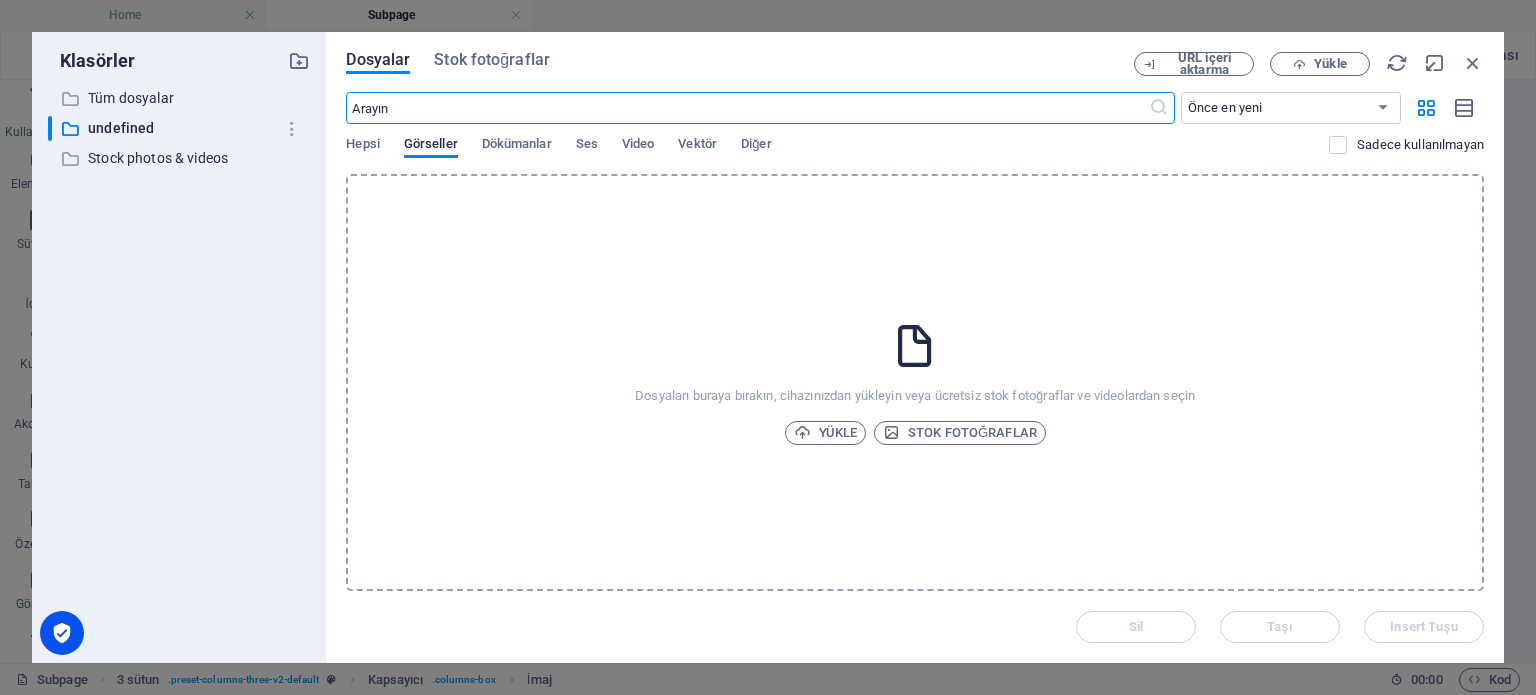 click on "Hepsi Görseller Dökümanlar Ses Video Vektör Diğer" at bounding box center [837, 155] 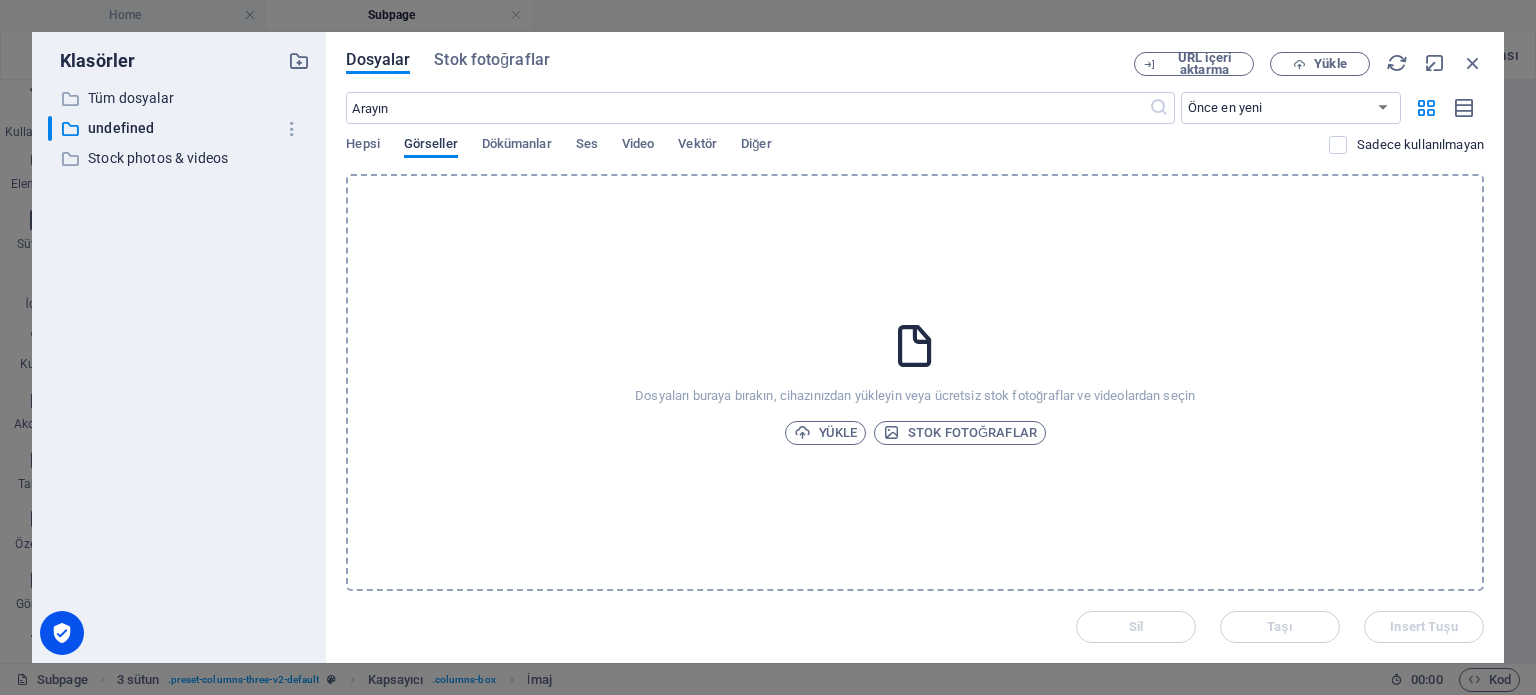 click on "Görseller" at bounding box center [431, 146] 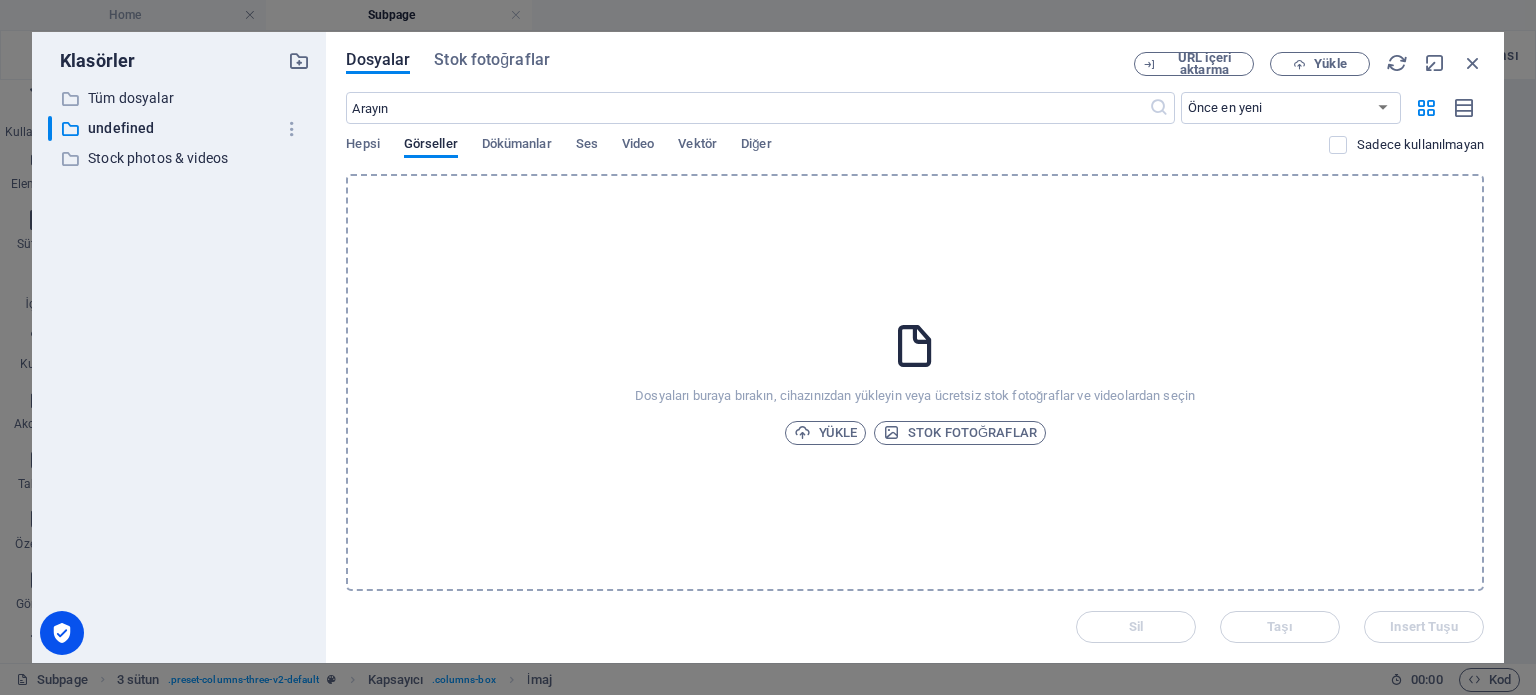 click on "Hepsi Görseller Dökümanlar Ses Video Vektör Diğer" at bounding box center (837, 155) 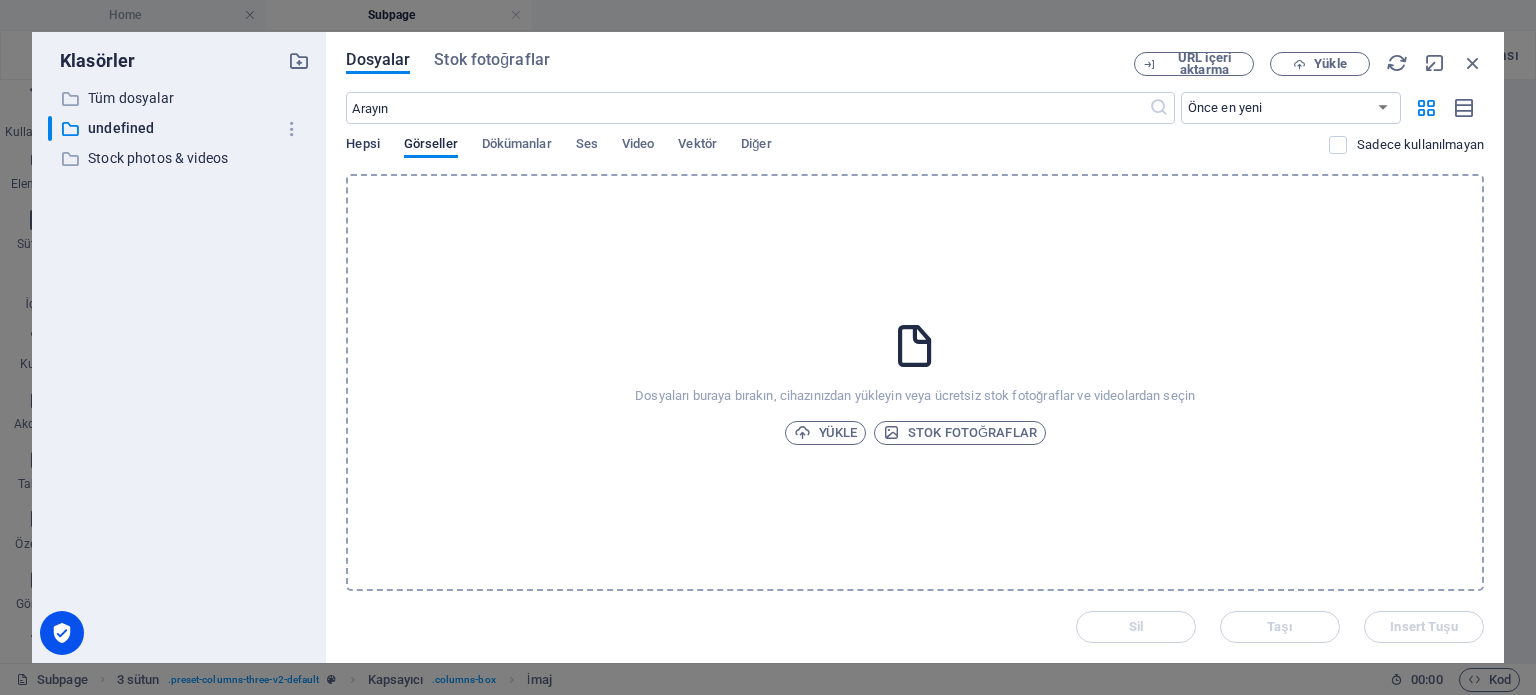 click on "Hepsi" at bounding box center (362, 146) 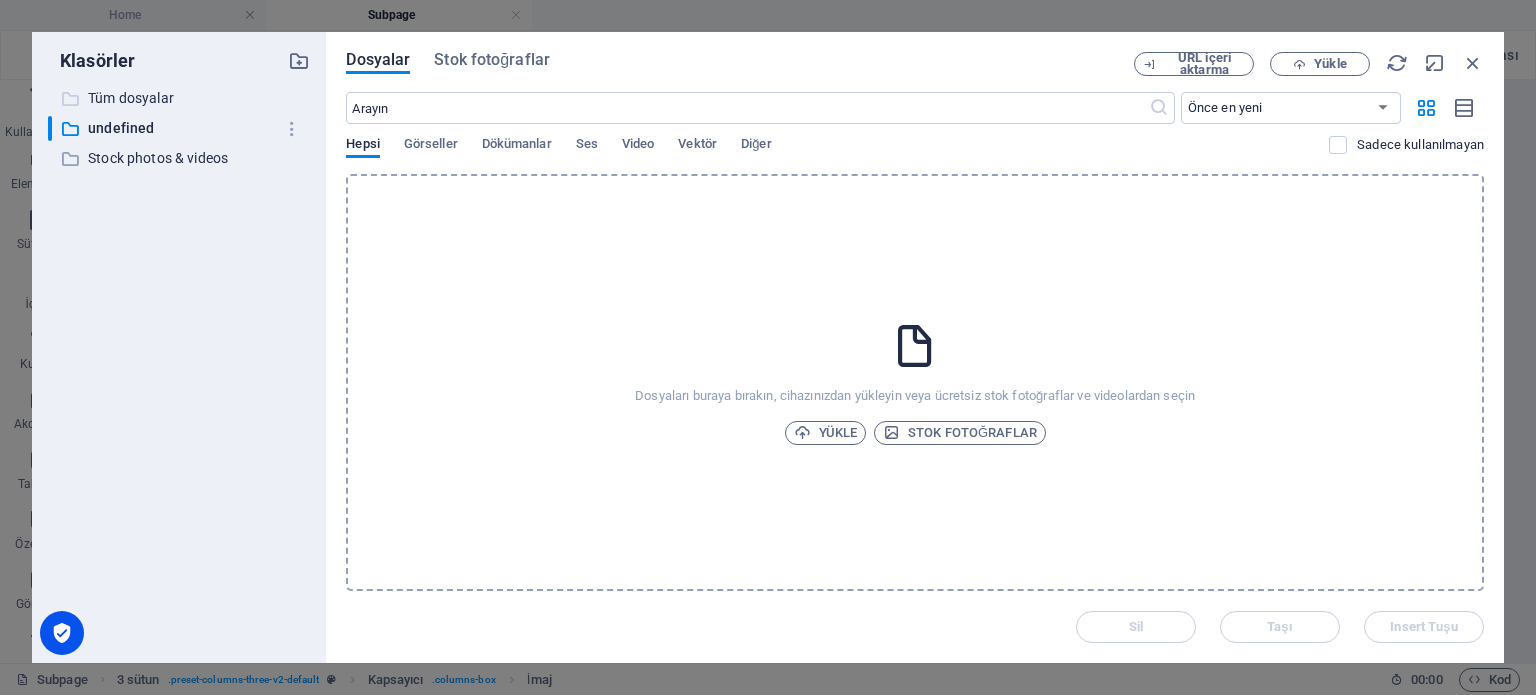 click on "Tüm dosyalar" at bounding box center (181, 98) 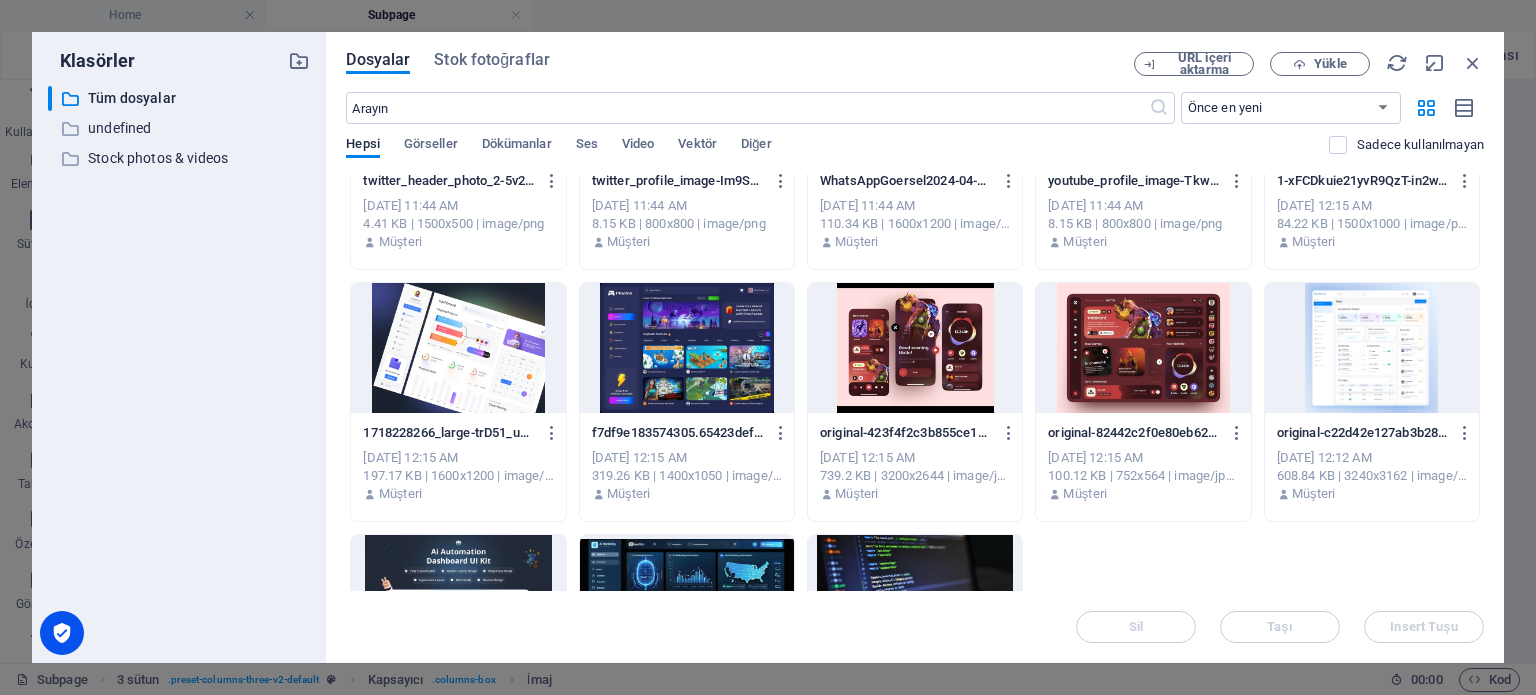 scroll, scrollTop: 1082, scrollLeft: 0, axis: vertical 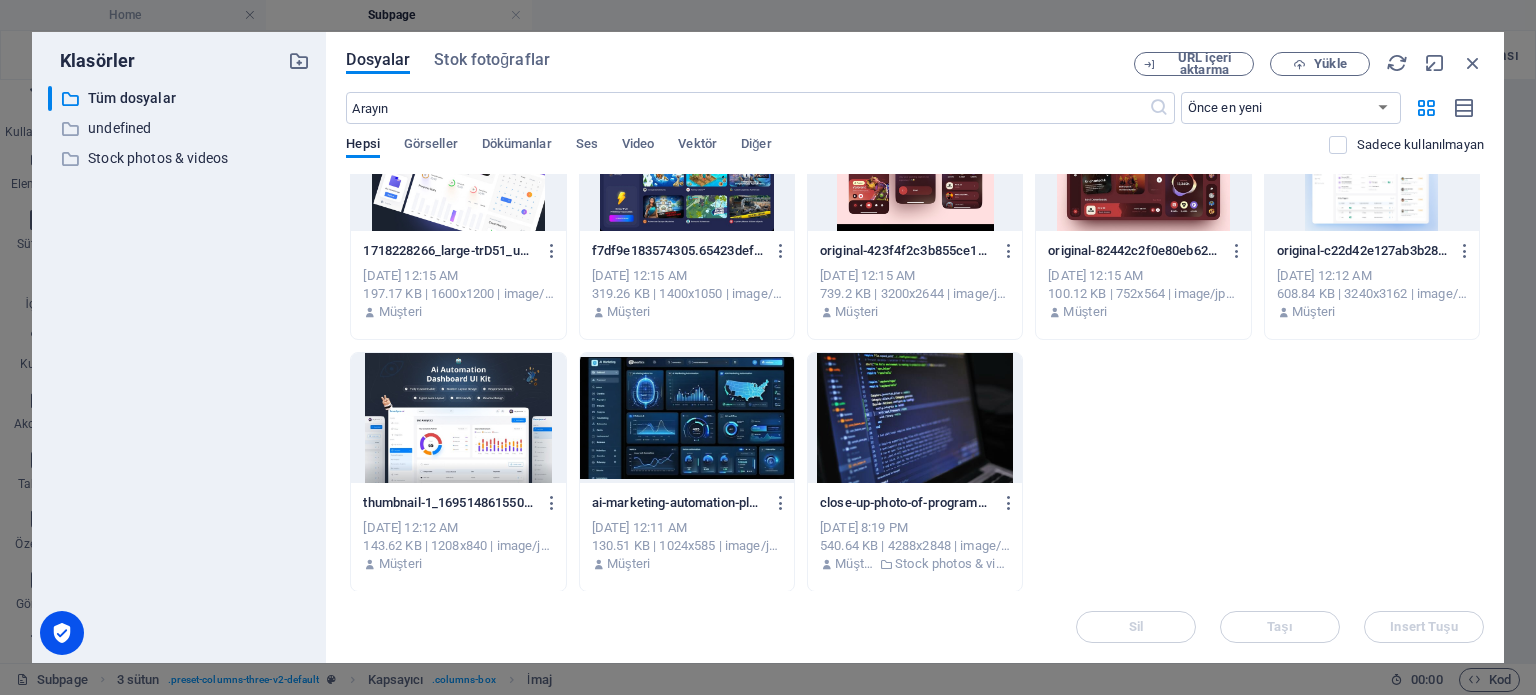 click at bounding box center (458, 418) 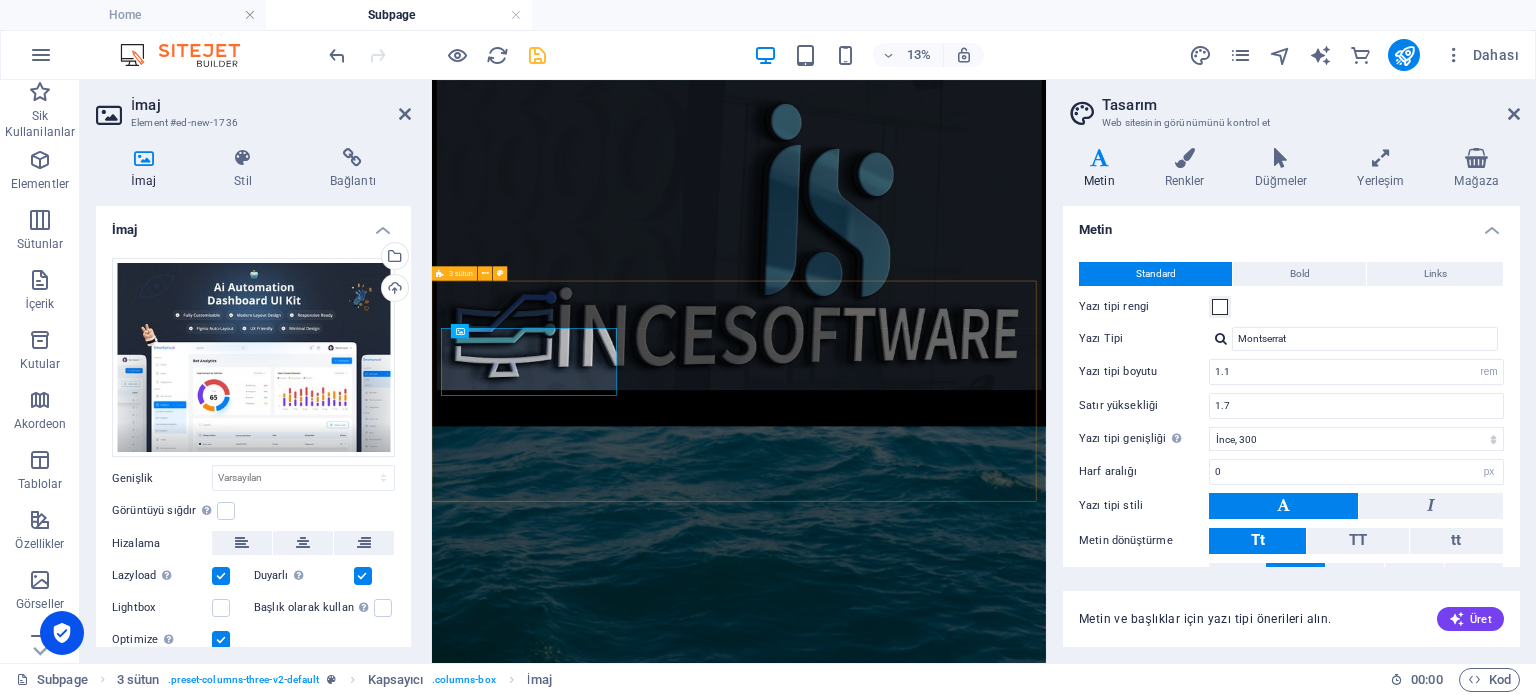 scroll, scrollTop: 743, scrollLeft: 0, axis: vertical 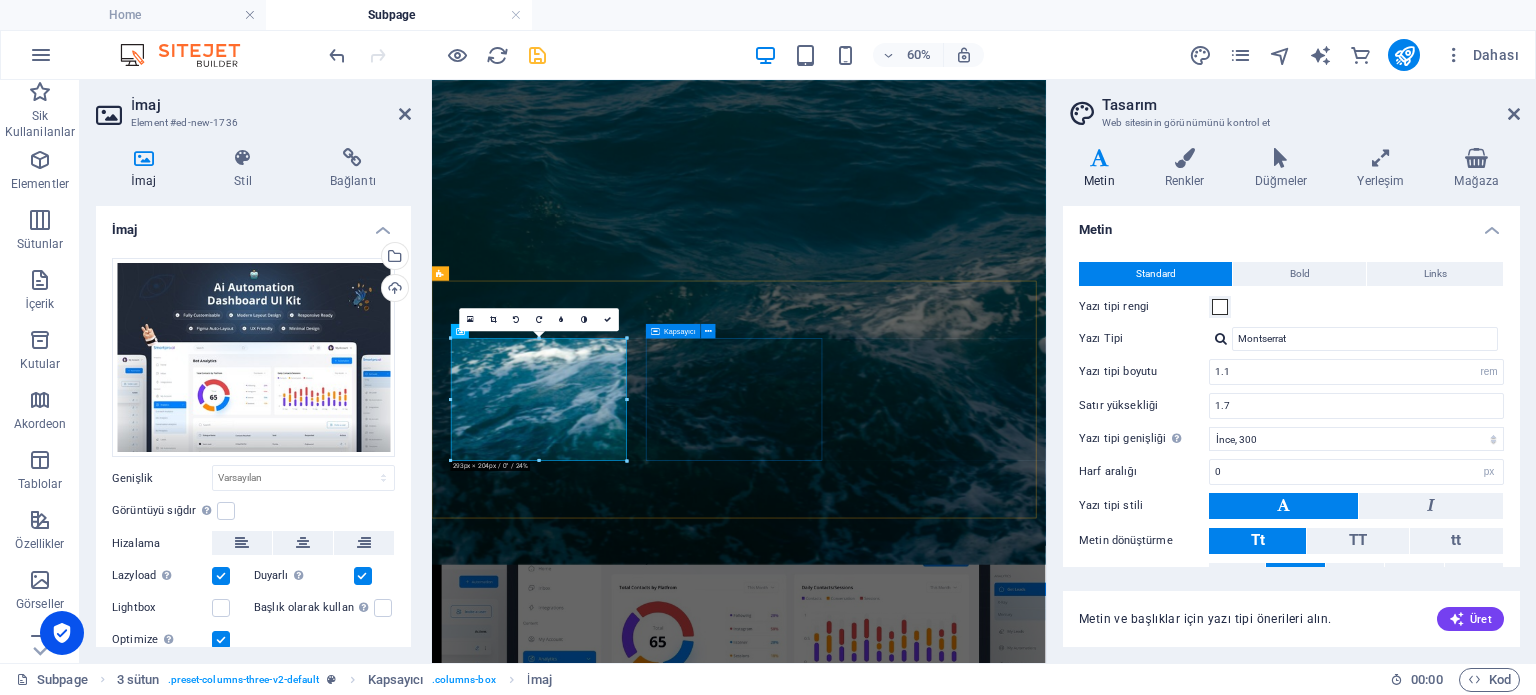 click on "Element ekle" at bounding box center [535, 1338] 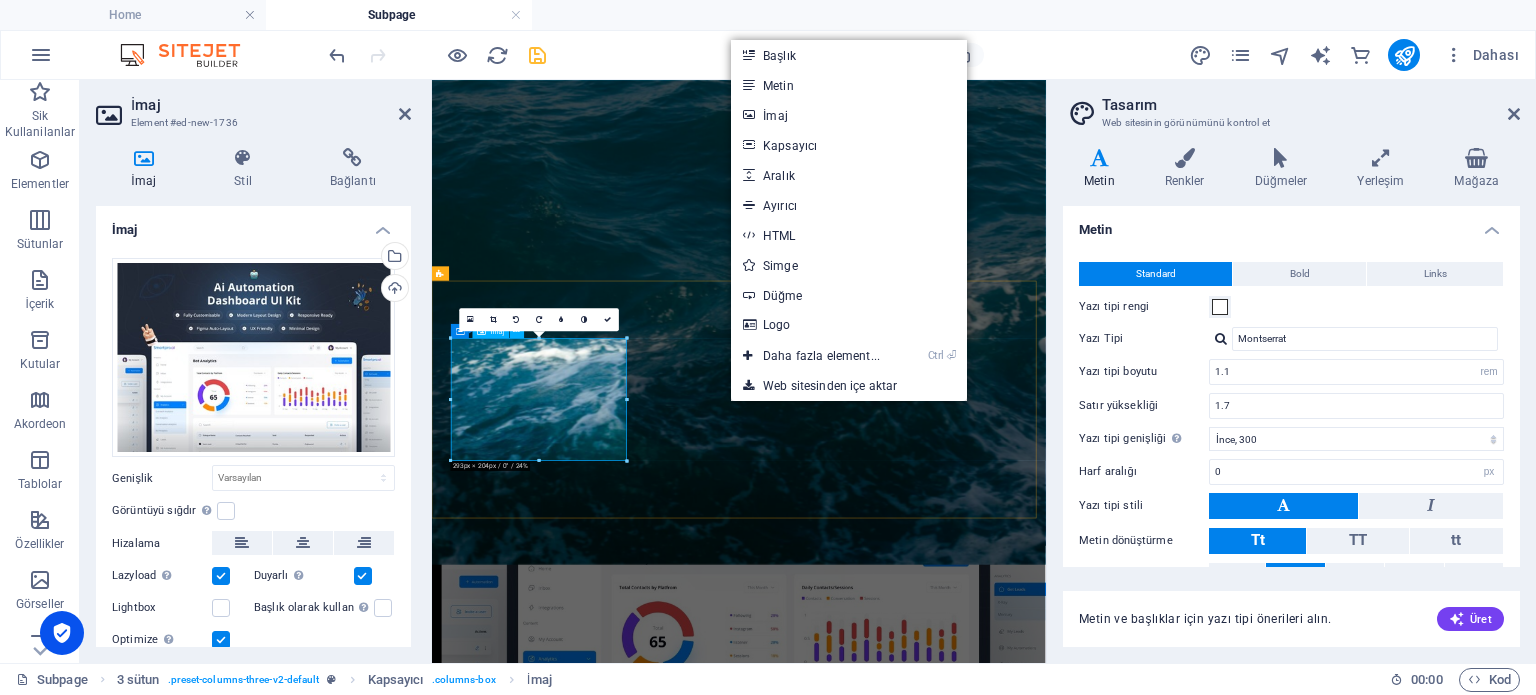 click at bounding box center (594, 865) 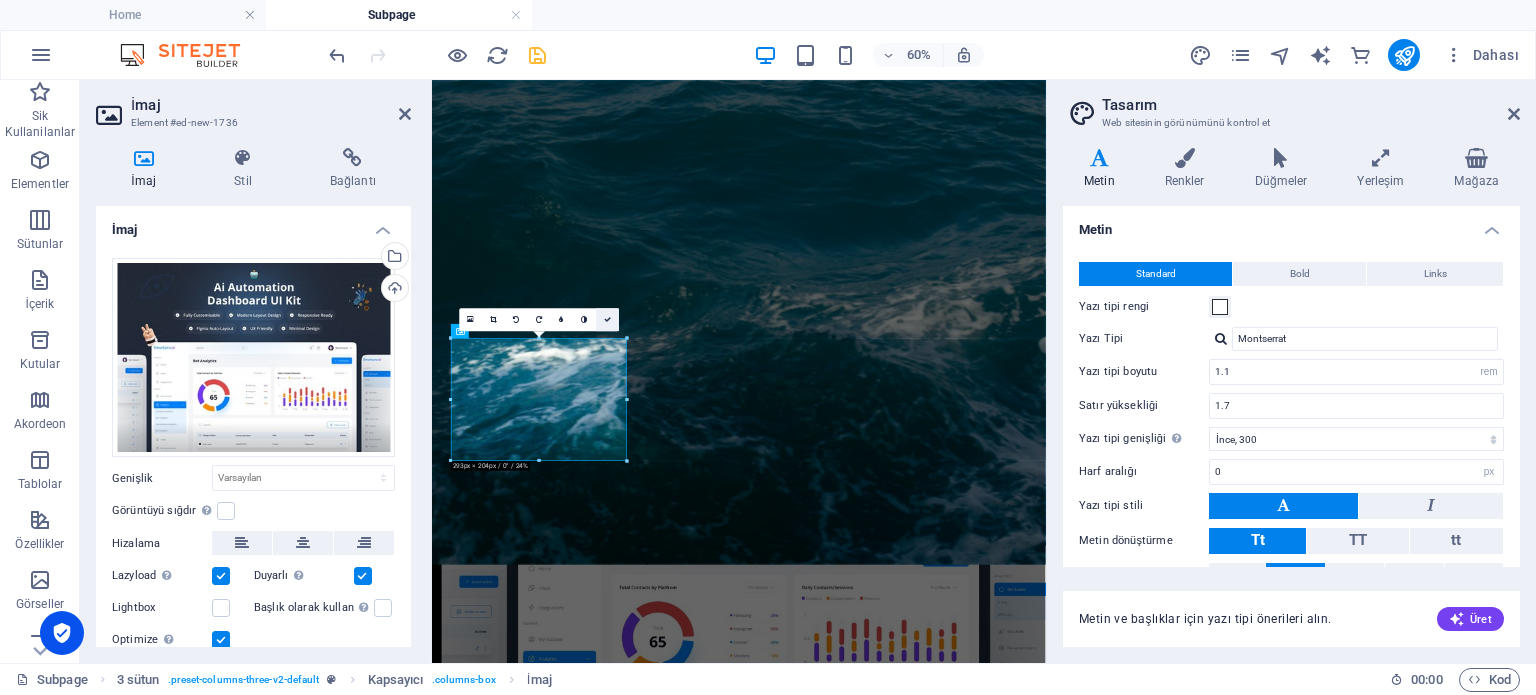 click at bounding box center (607, 319) 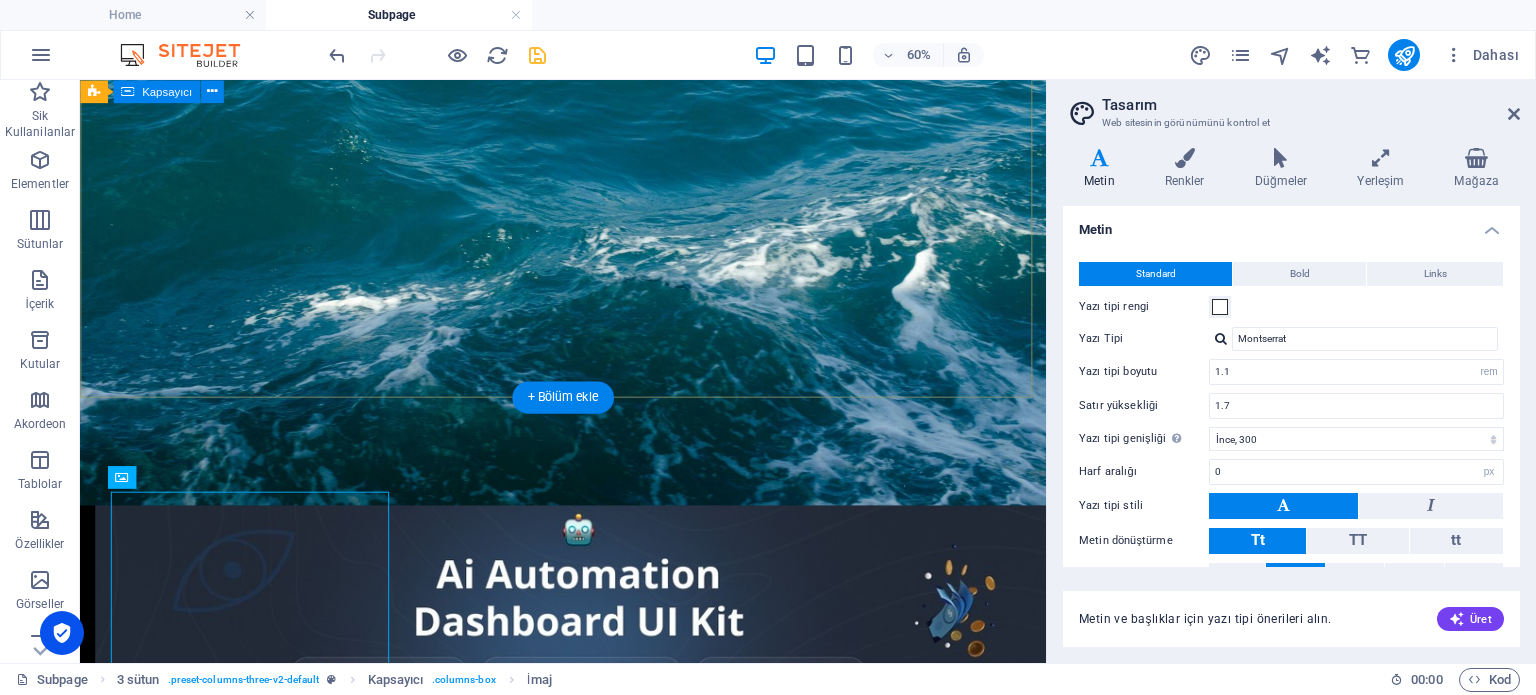 scroll, scrollTop: 740, scrollLeft: 0, axis: vertical 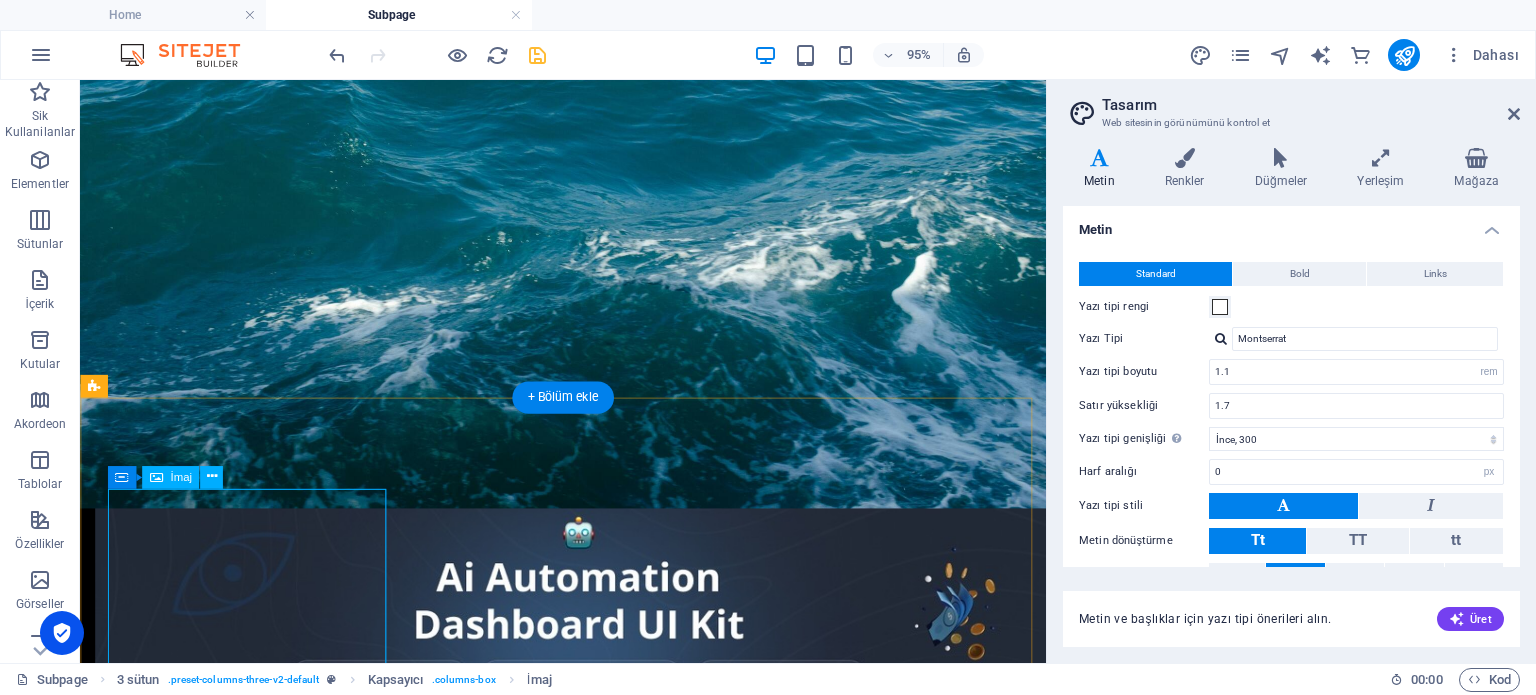click at bounding box center (242, 866) 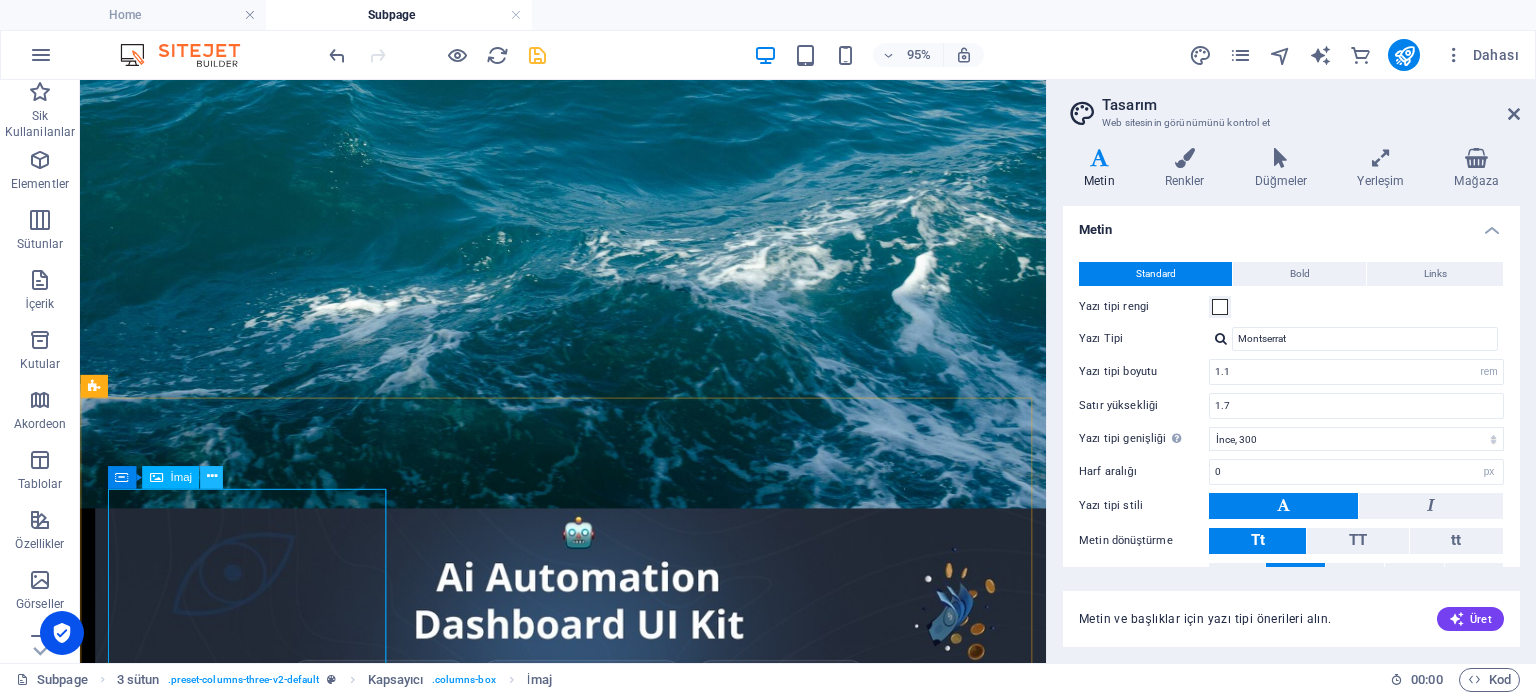 click at bounding box center (211, 477) 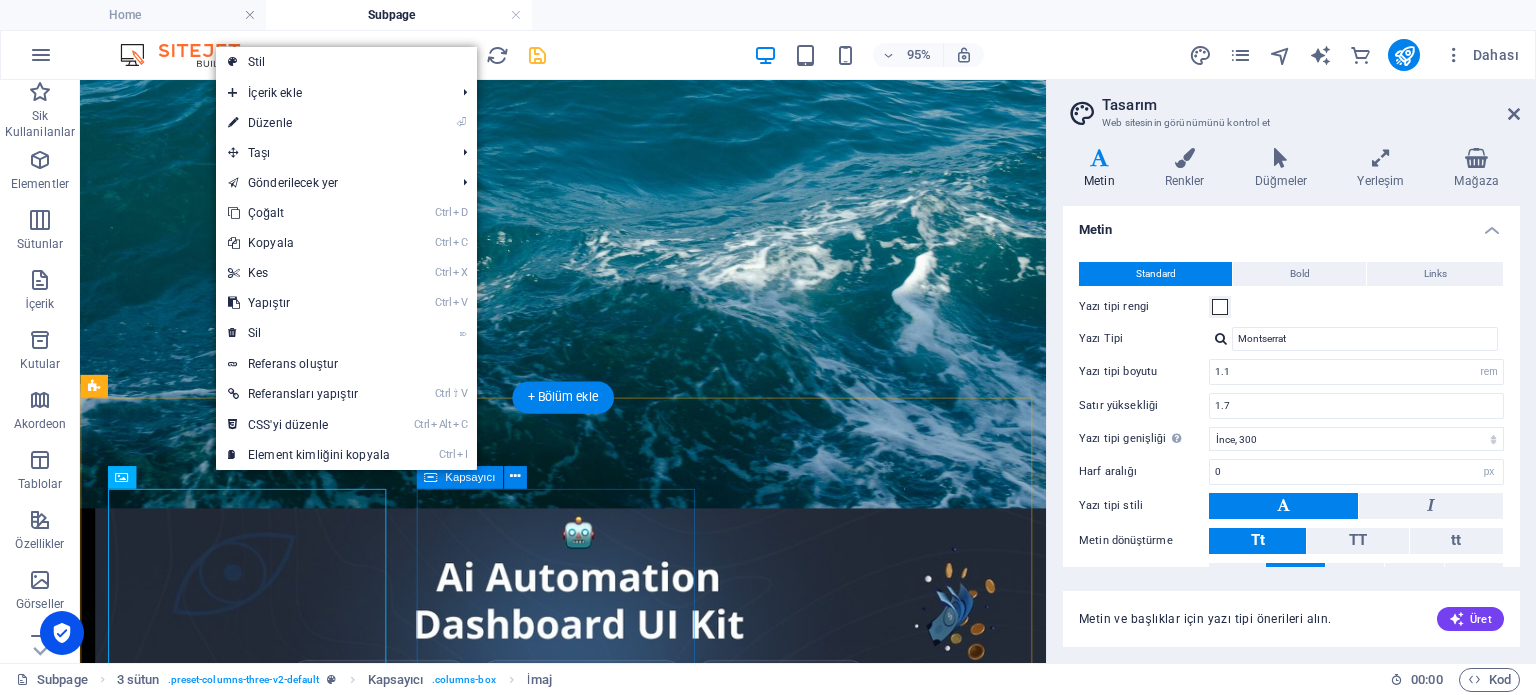click on "İçeriği buraya bırak veya  Element ekle  Panoyu yapıştır" at bounding box center (242, 1307) 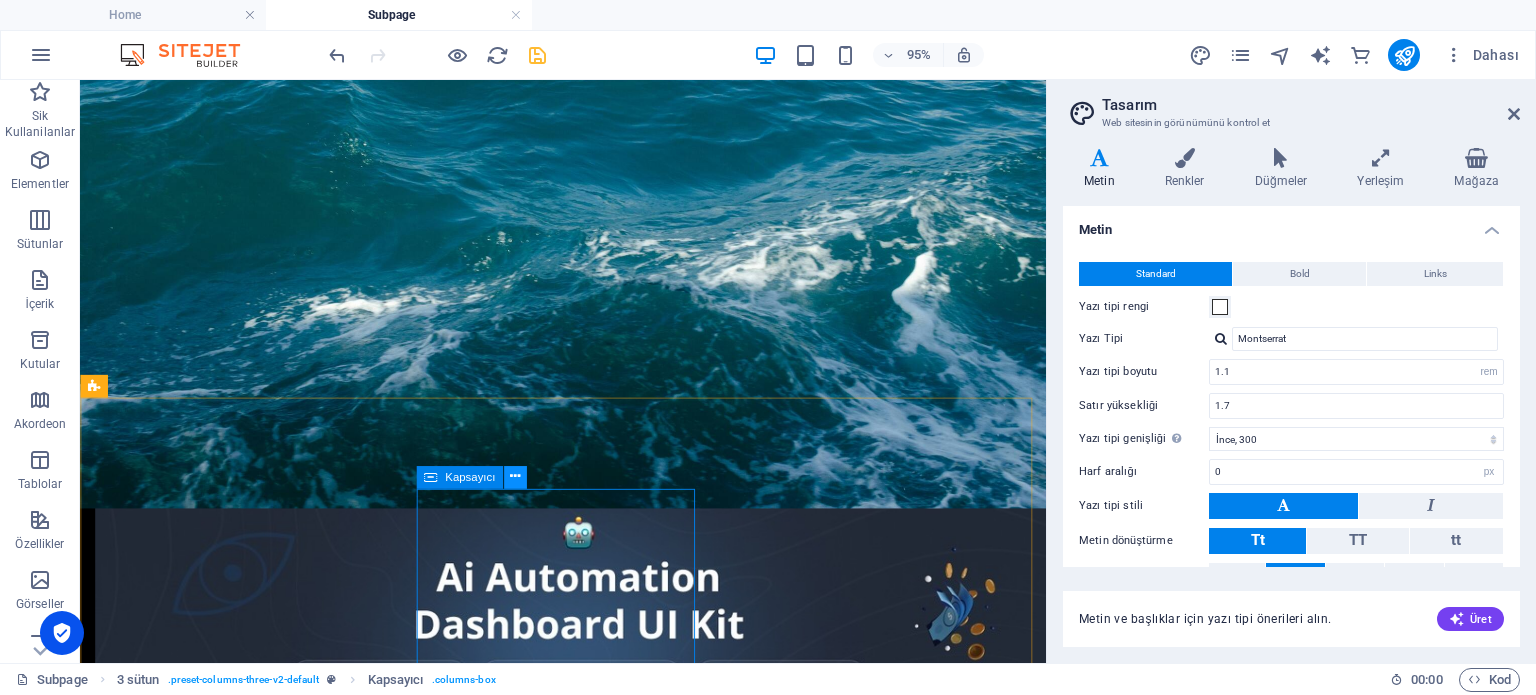 click at bounding box center [515, 477] 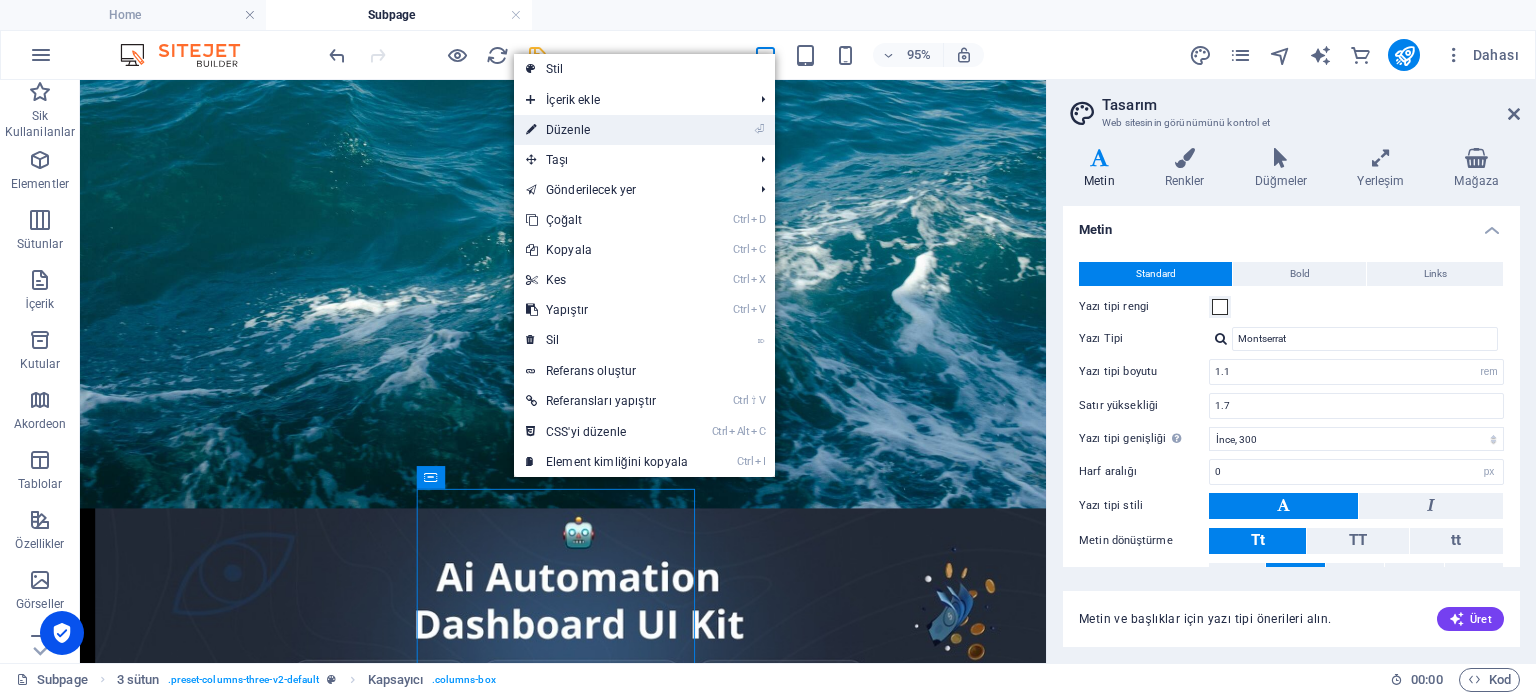 click on "⏎  Düzenle" at bounding box center [607, 130] 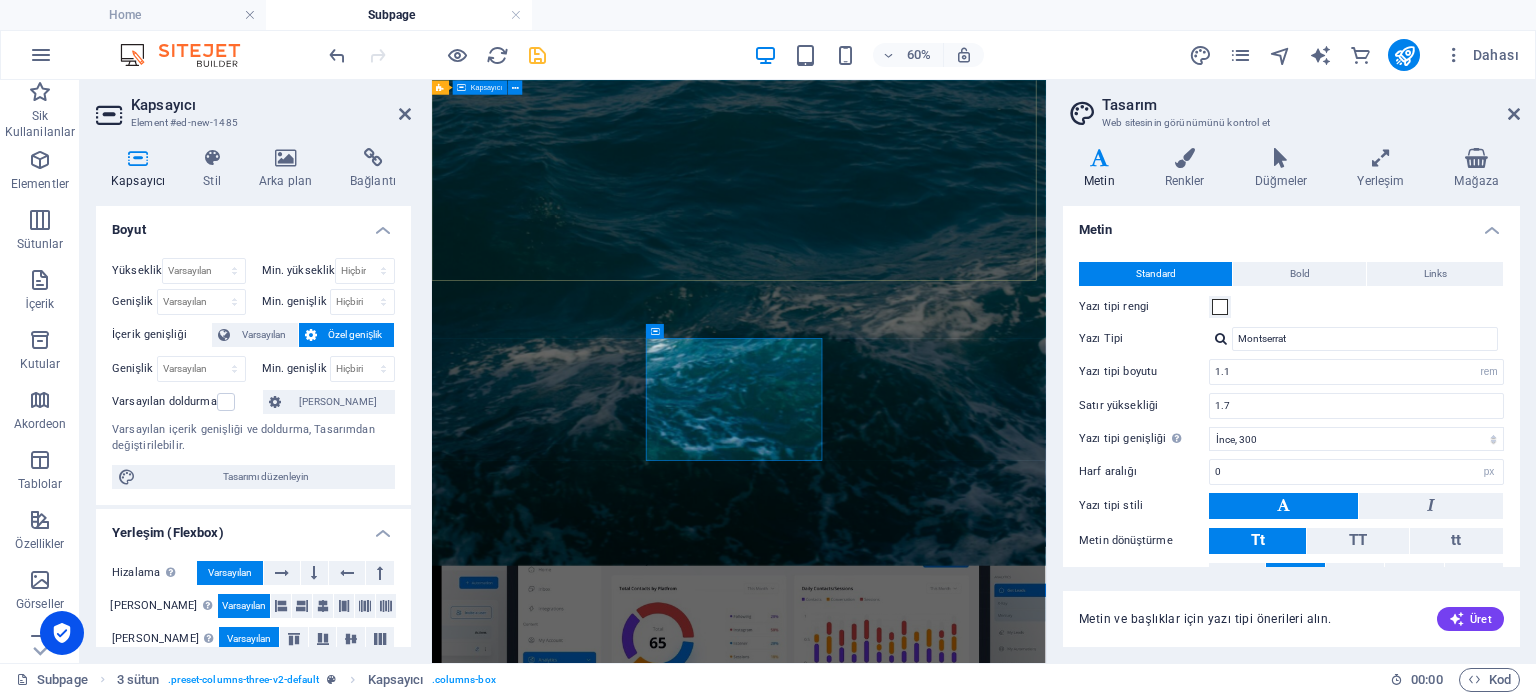 scroll, scrollTop: 743, scrollLeft: 0, axis: vertical 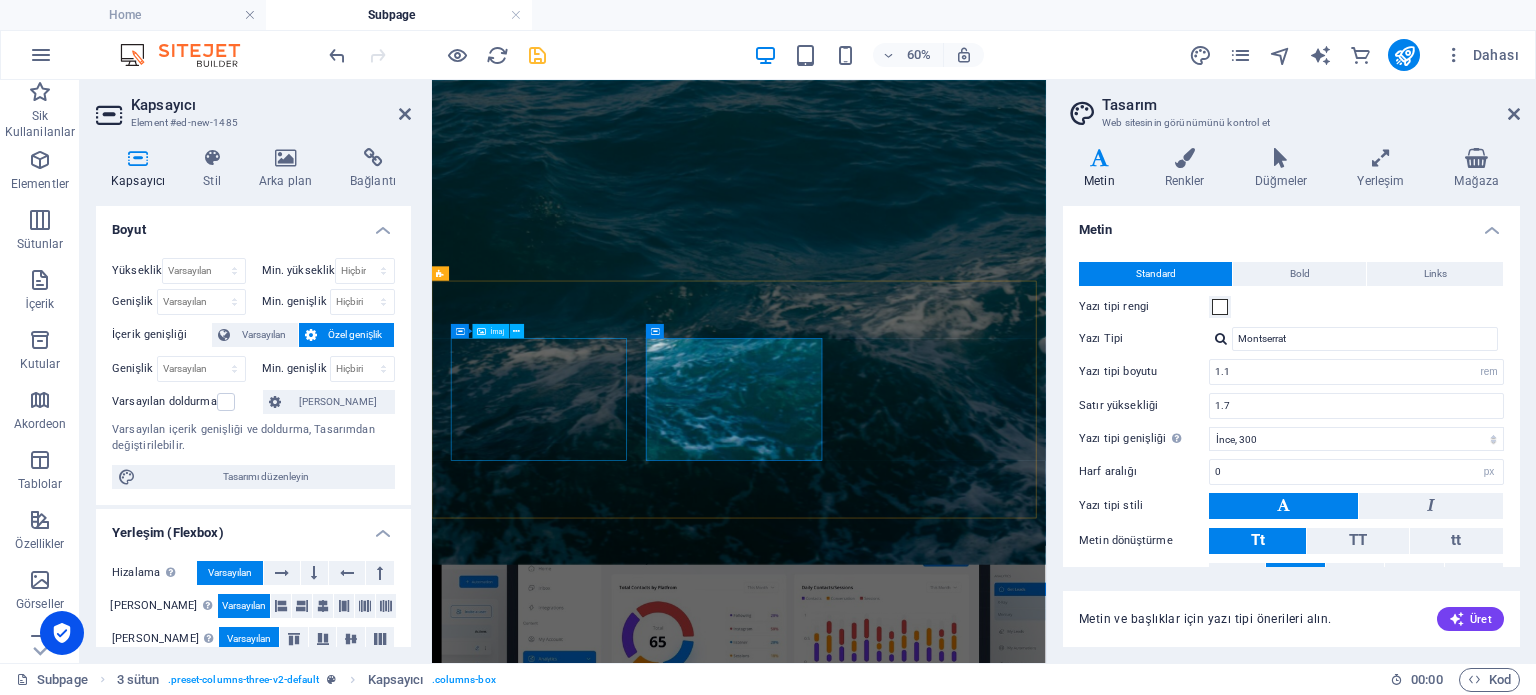 click at bounding box center (594, 865) 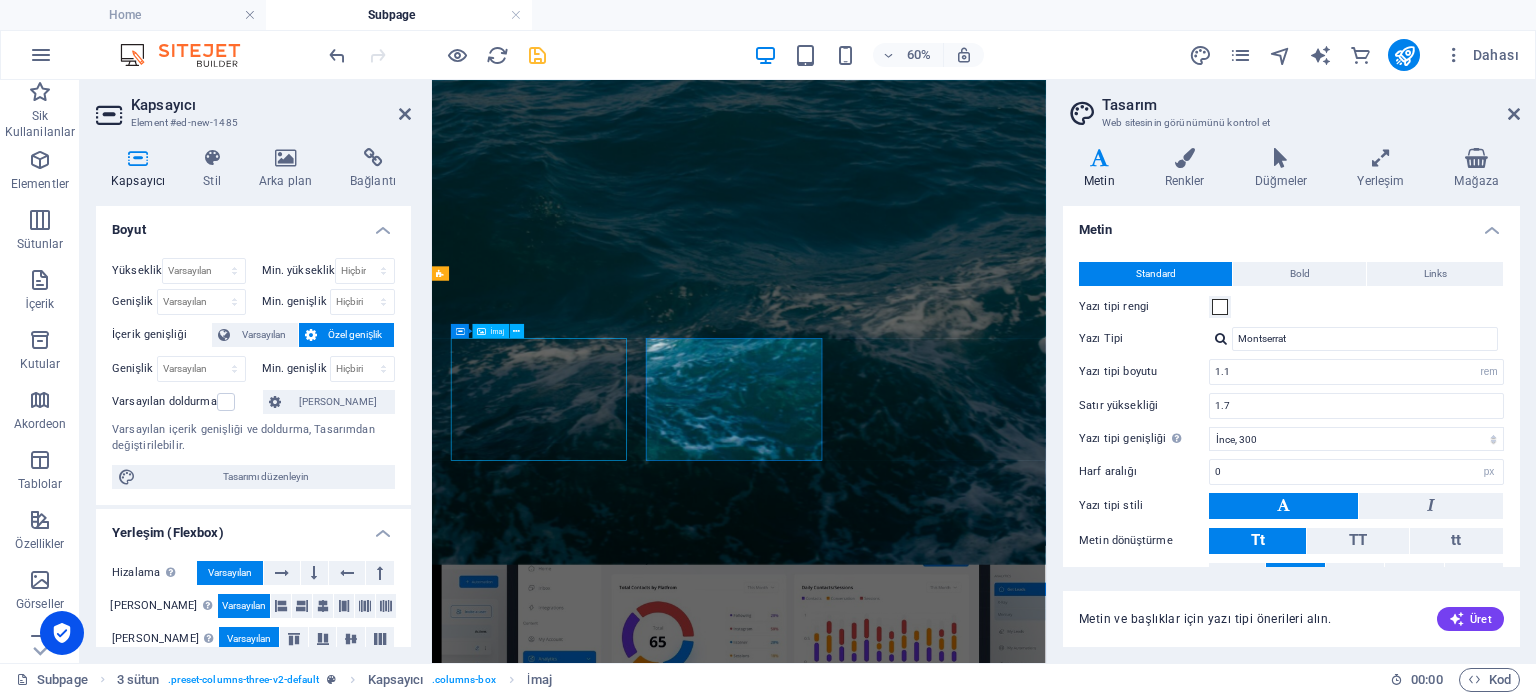 scroll, scrollTop: 740, scrollLeft: 0, axis: vertical 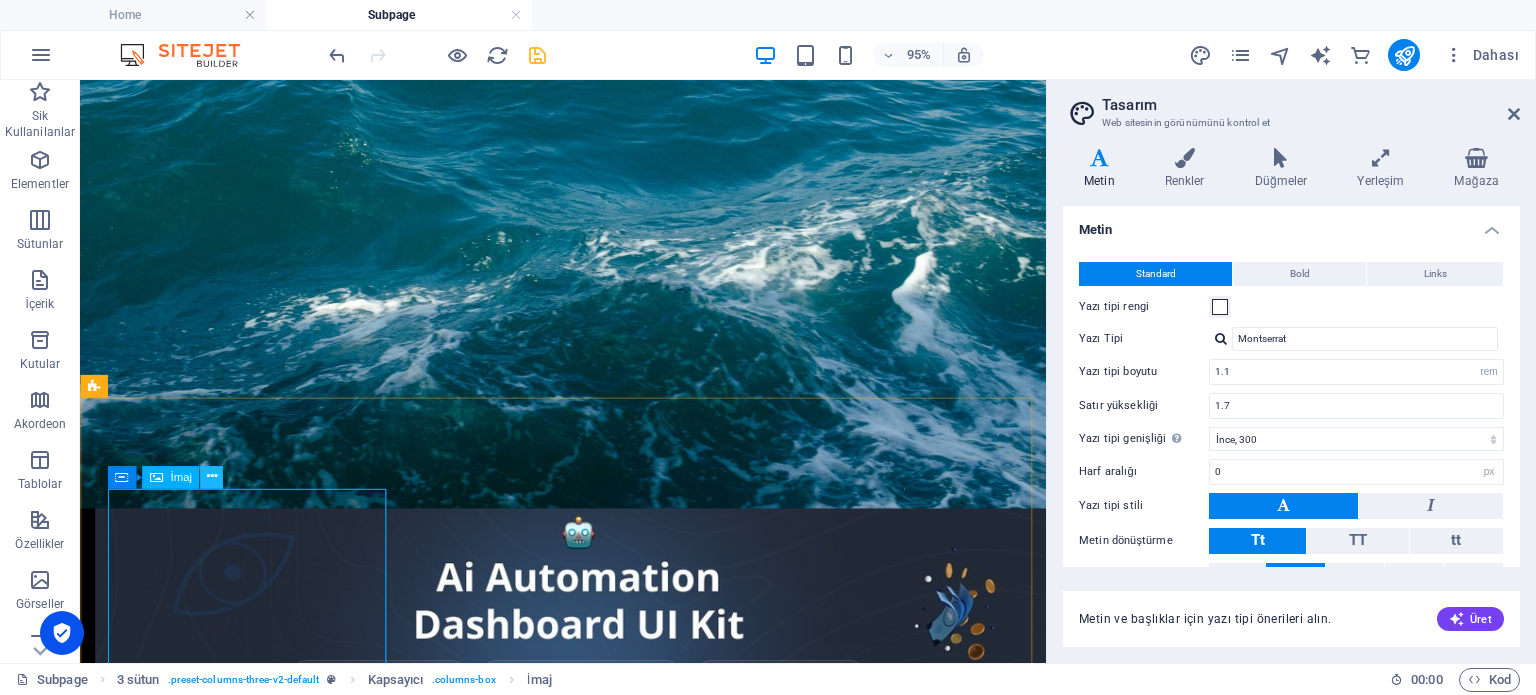 click at bounding box center [211, 477] 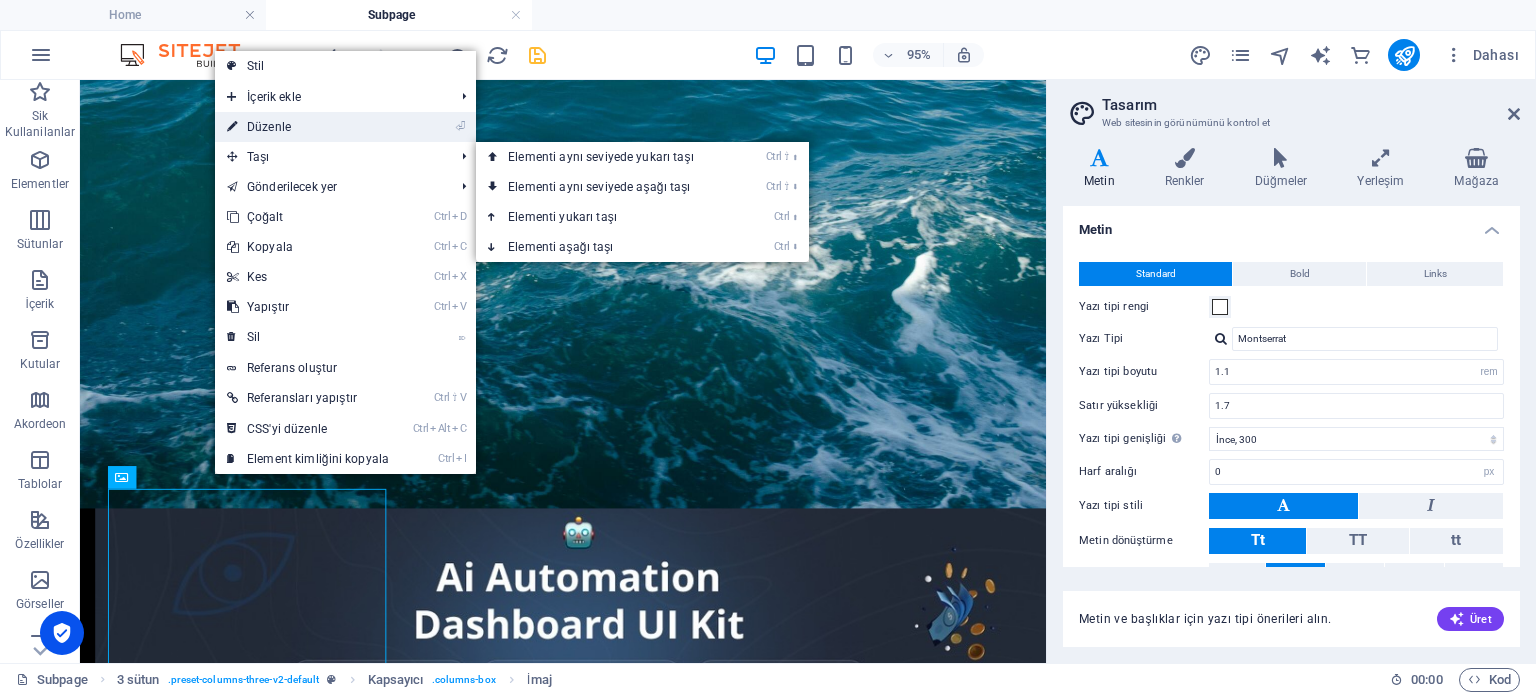 click on "⏎  Düzenle" at bounding box center (308, 127) 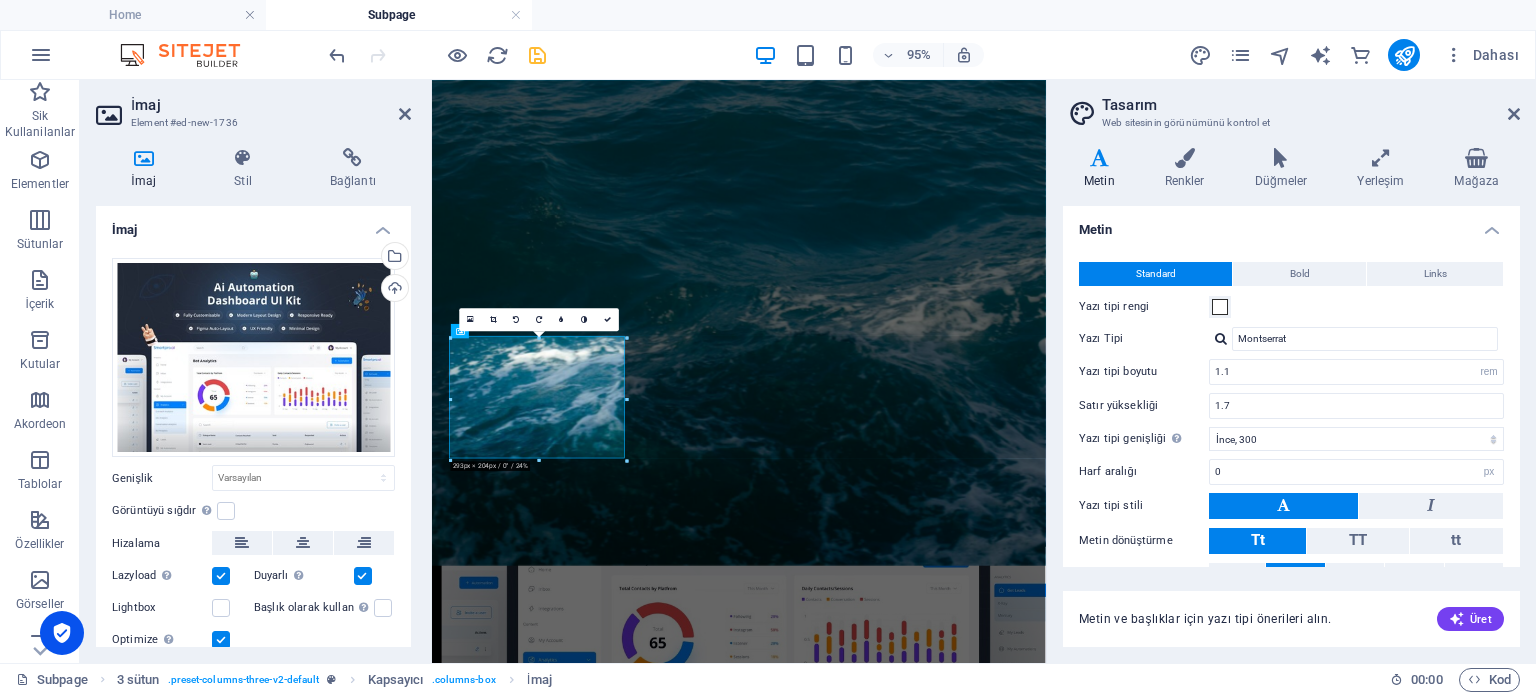 scroll, scrollTop: 743, scrollLeft: 0, axis: vertical 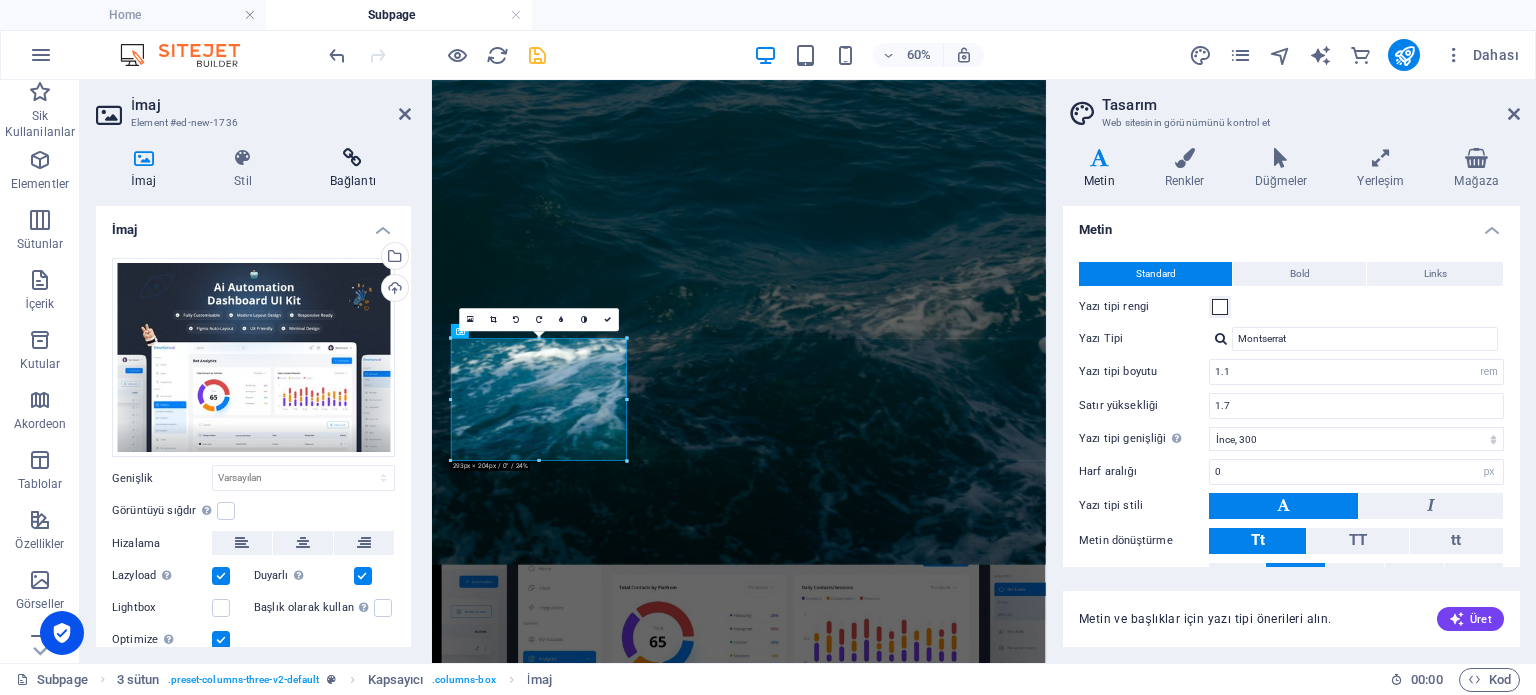 click at bounding box center [353, 158] 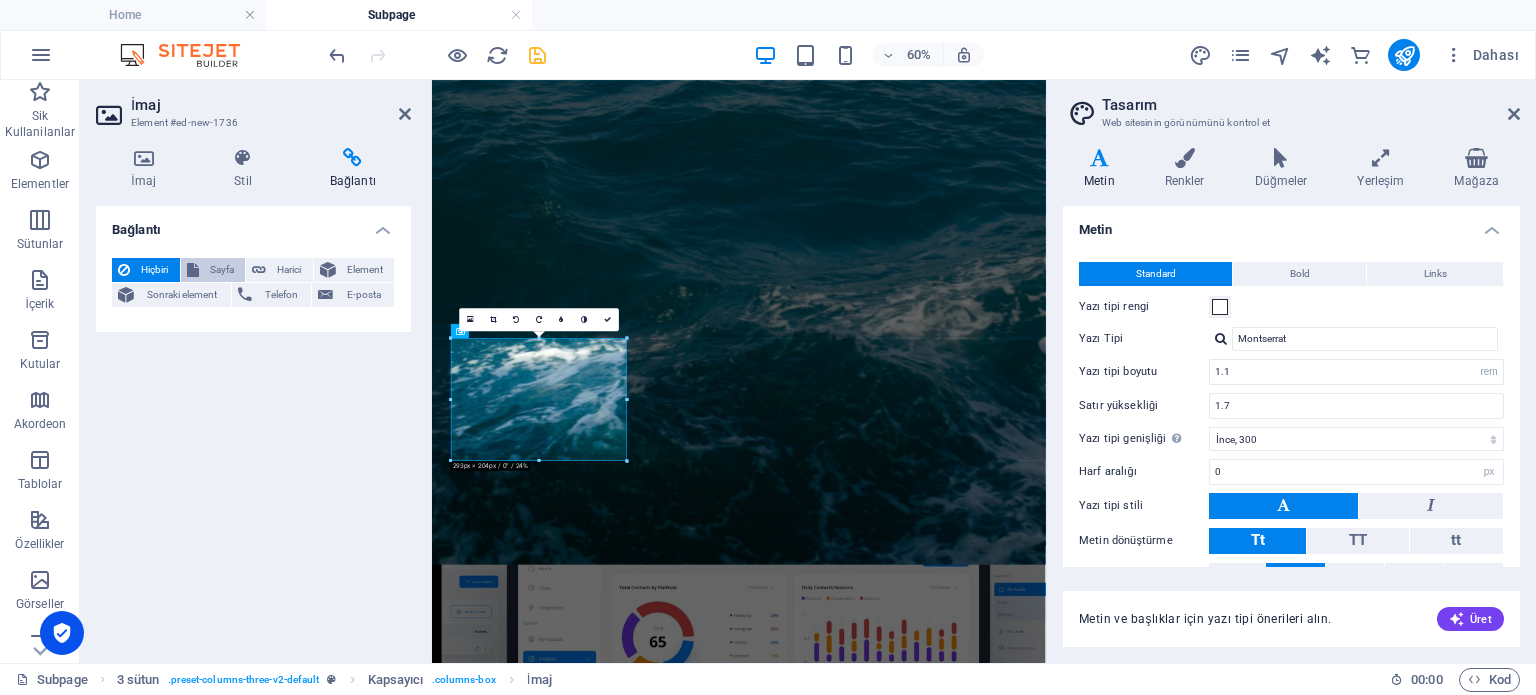 click on "Sayfa" at bounding box center [222, 270] 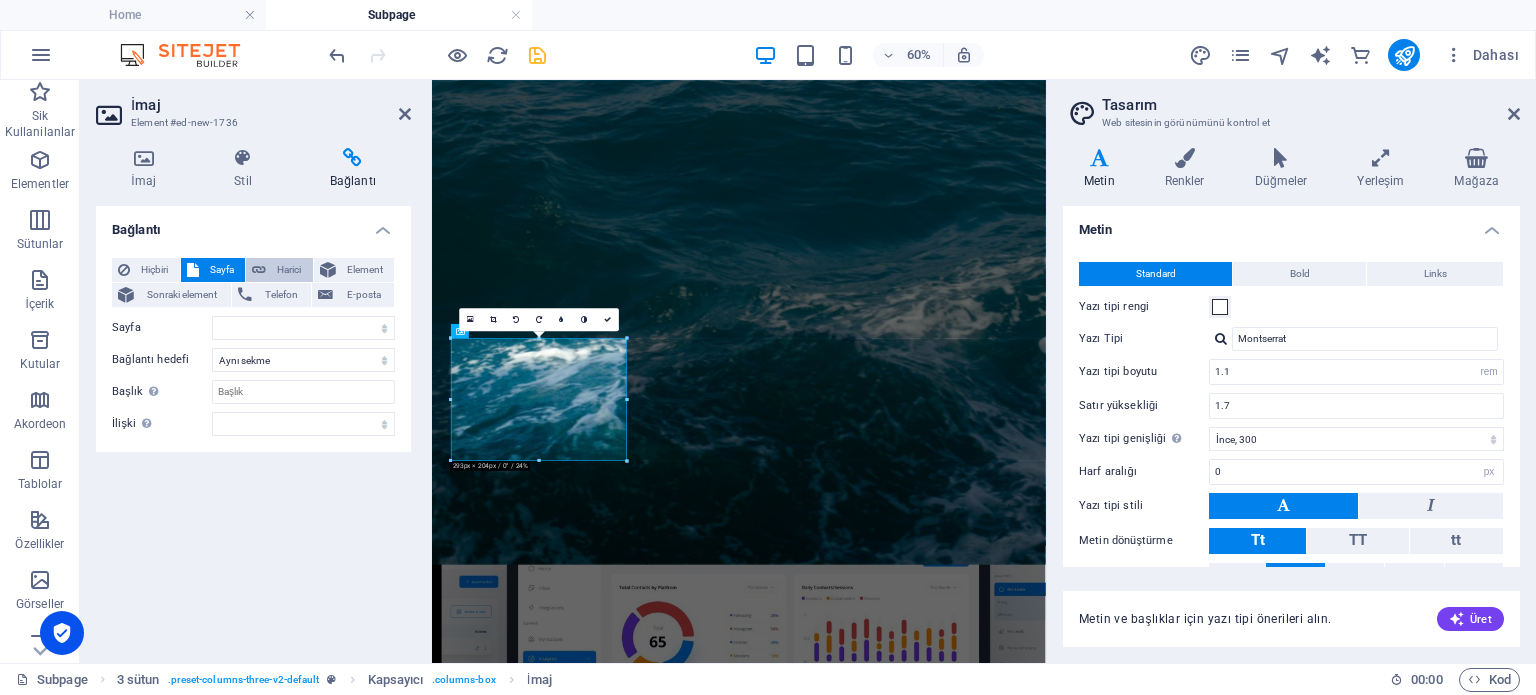 click at bounding box center [259, 270] 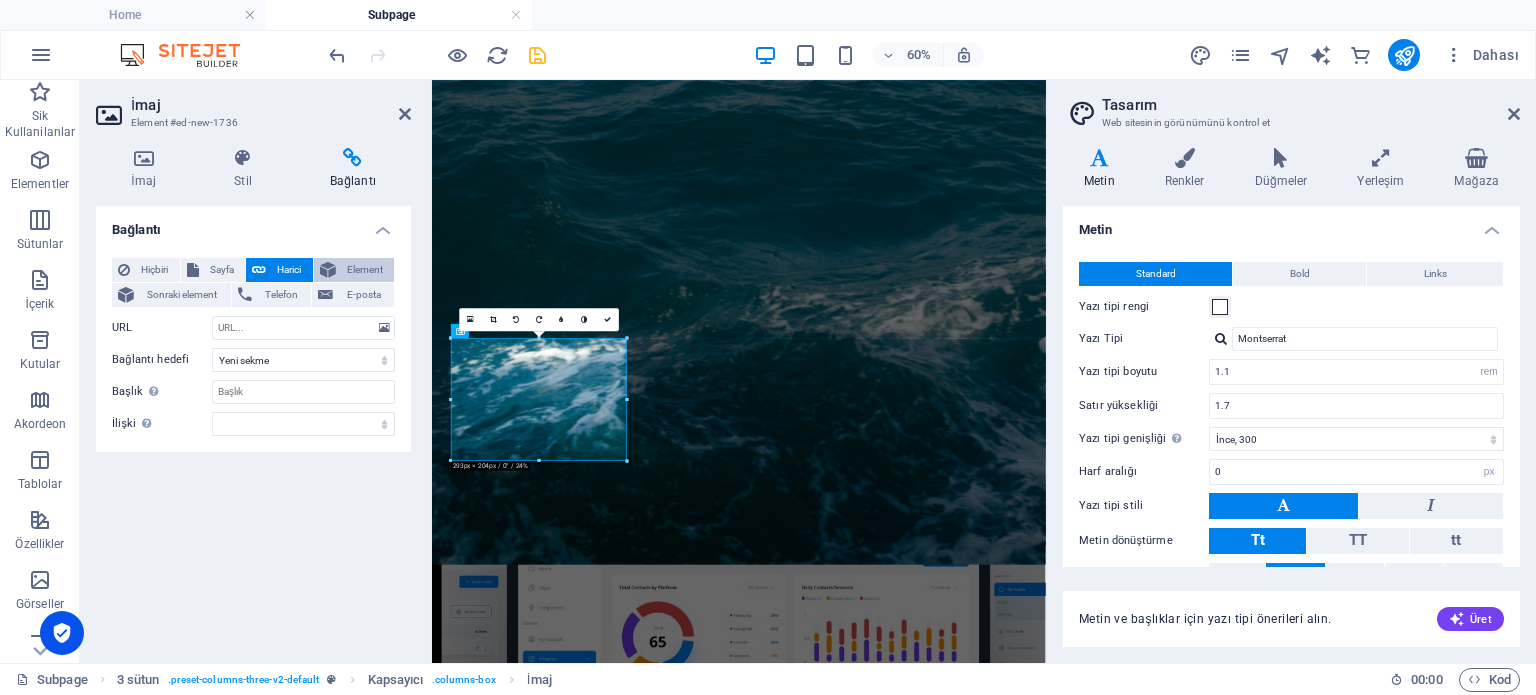 click at bounding box center [328, 270] 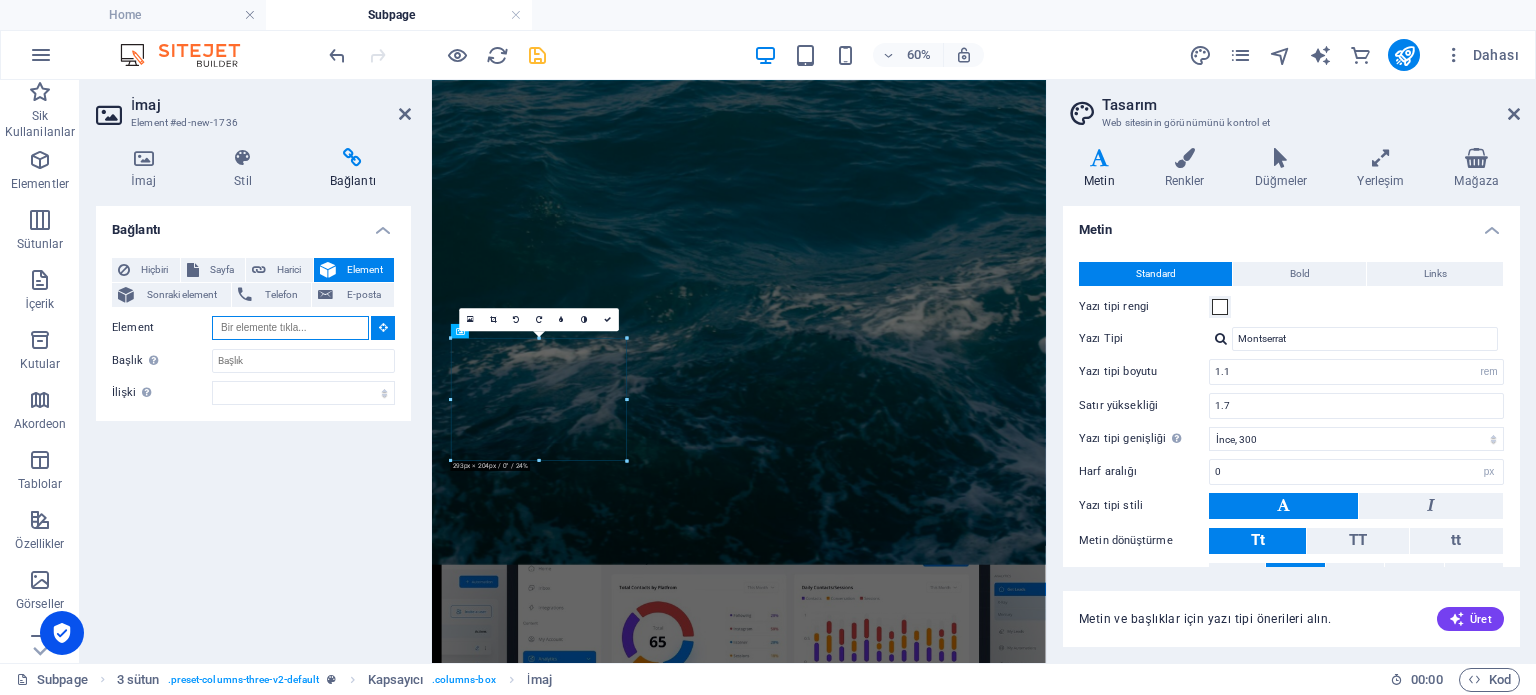 click on "Element" at bounding box center [290, 328] 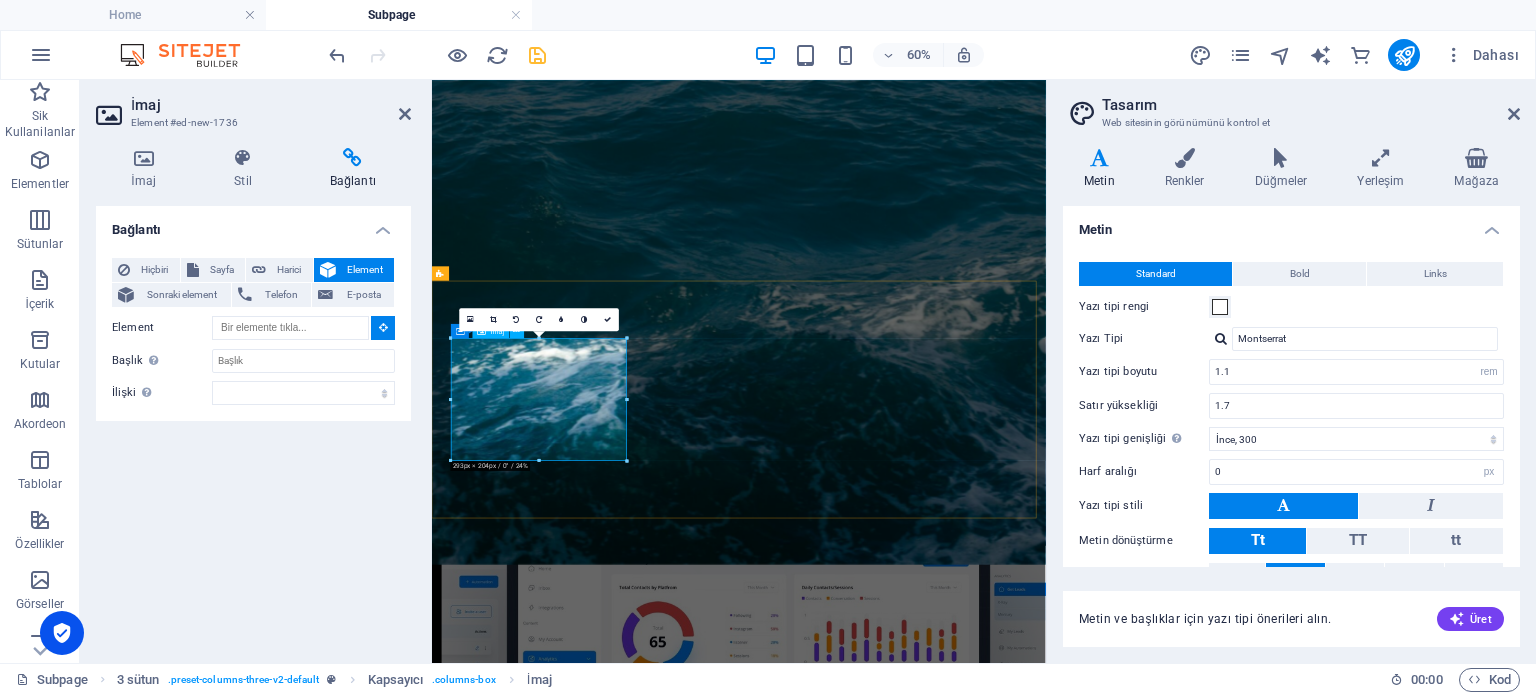 click at bounding box center [594, 865] 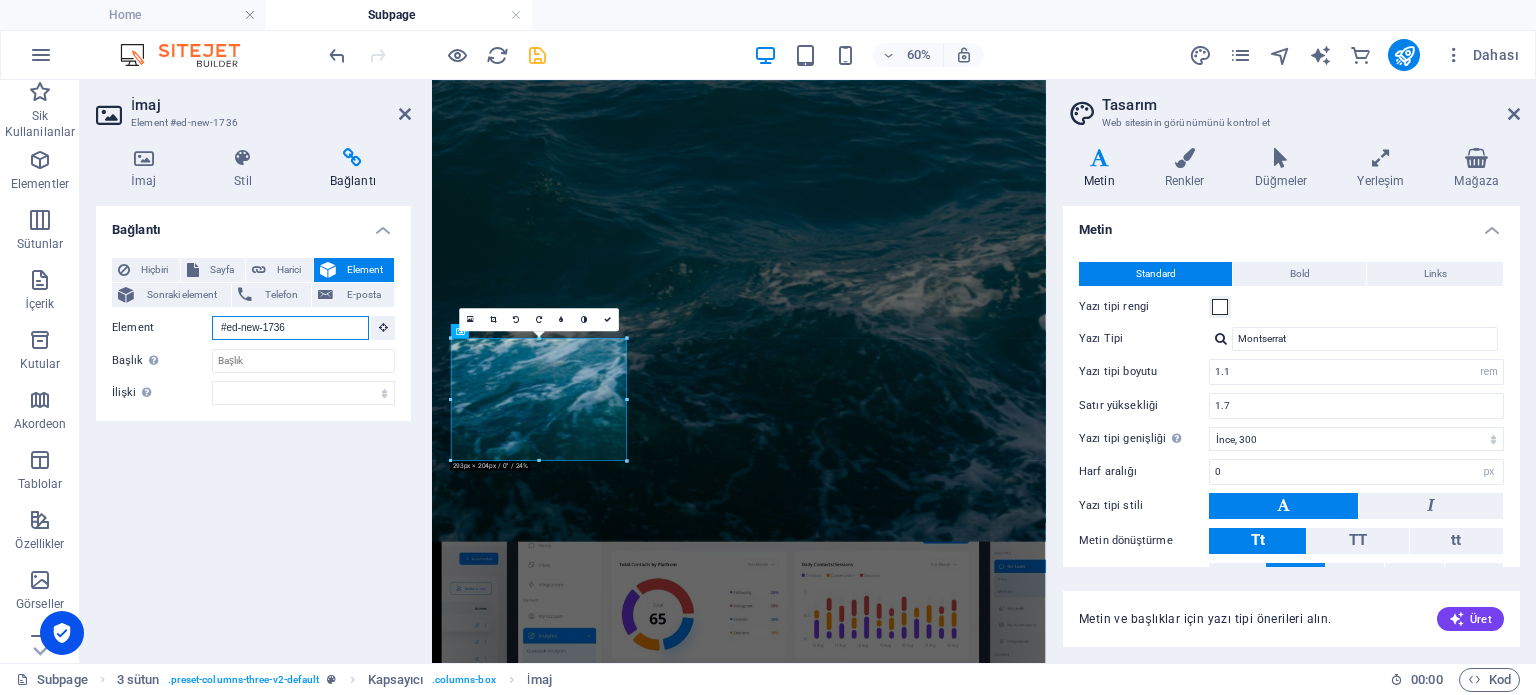 click on "#ed-new-1736" at bounding box center [290, 328] 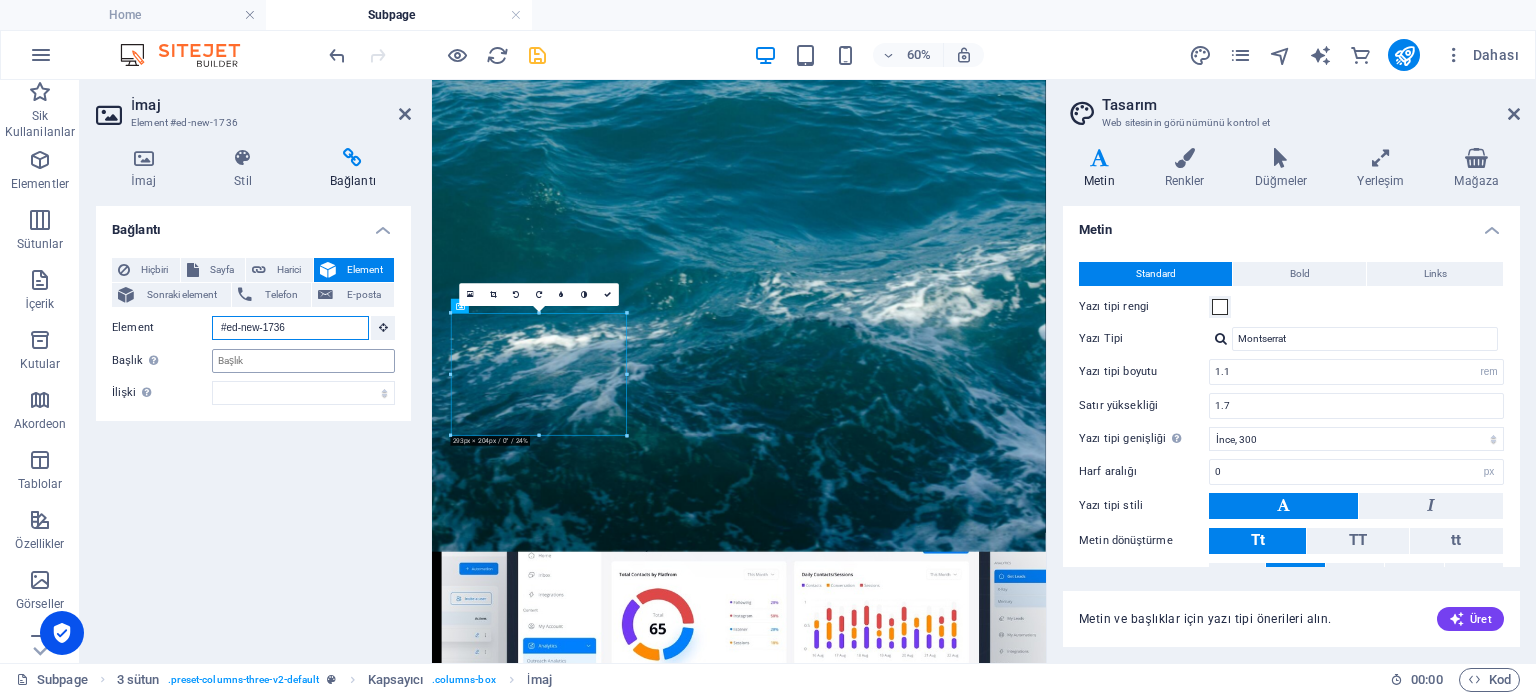 scroll, scrollTop: 743, scrollLeft: 0, axis: vertical 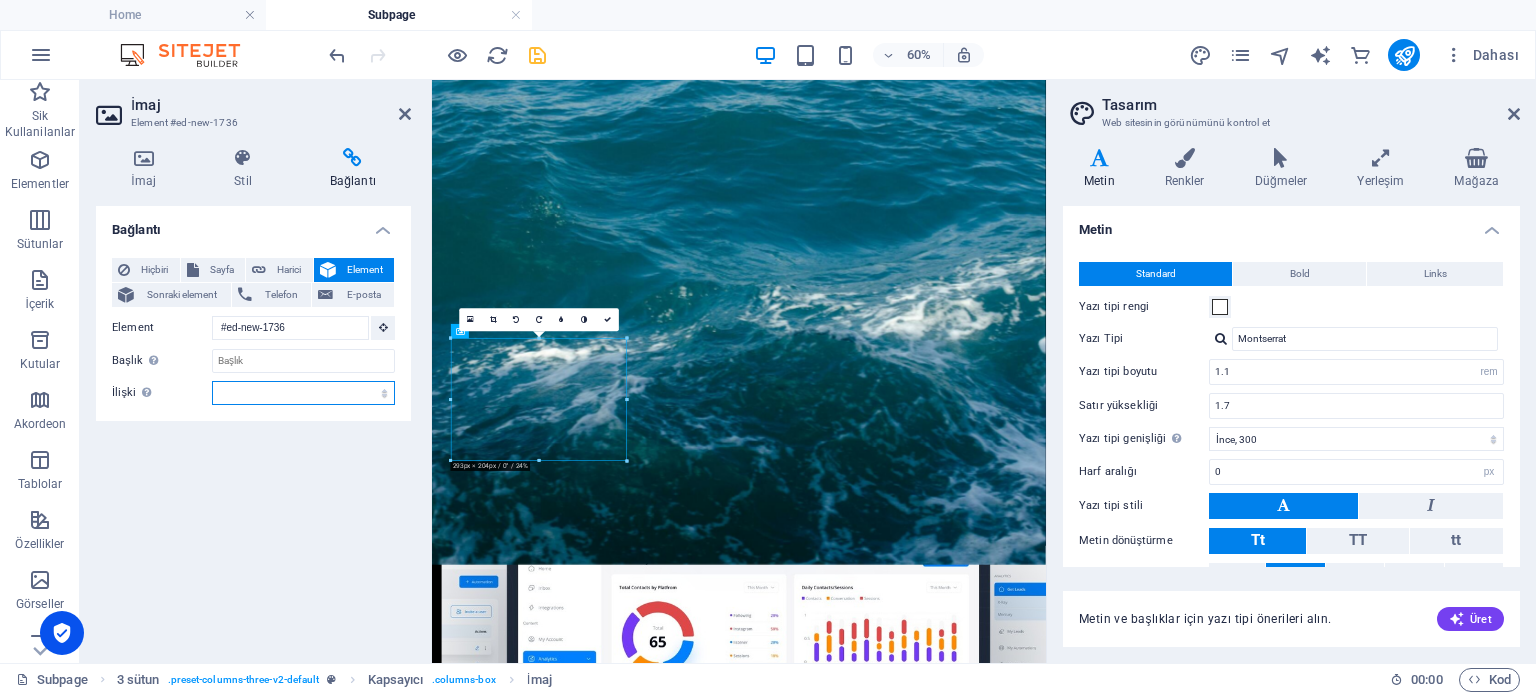 click on "alternate oluşturan bookmark harici yardım lisans ileri nofollow noreferrer noopener önceki arayın etiket" at bounding box center (303, 393) 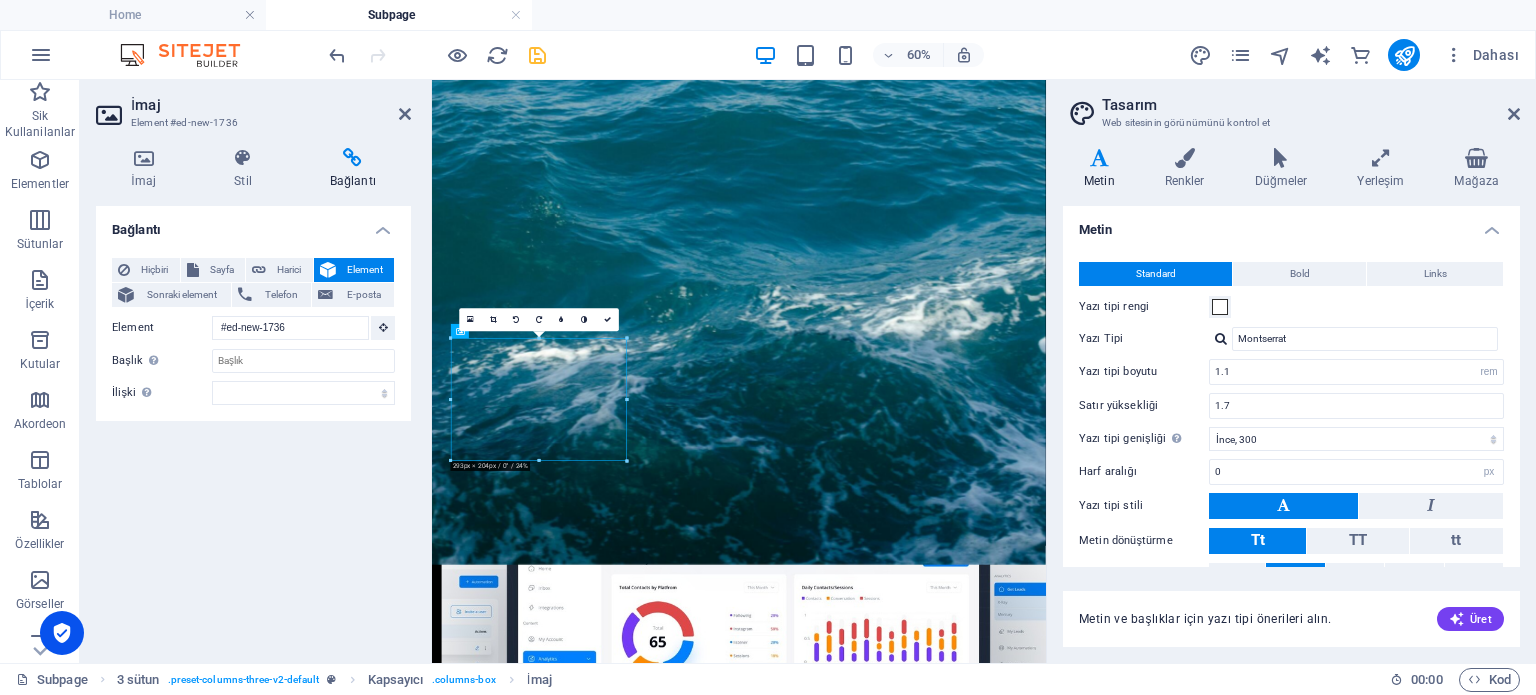 click on "Bağlantı Hiçbiri Sayfa Harici Element Sonraki element Telefon E-posta Sayfa Home Shop Legal Notice Privacy Element #ed-new-1736
URL Telefon E-posta Bağlantı hedefi Yeni sekme Aynı sekme Kaplama Başlık Ek bağlantı tanımının bağlantı metniyle aynı olmaması gerekir. Başlık, genellikle fare elementin üzerine geldiğinde bir araç ipucu metni olarak gösterilir. Belirsizse boş bırak. İlişki Bu bağlantının bağlantı hedefiyle ilişkisini  ayarlar. Örneğin; "nofollow" (izleme) değeri, arama motorlarına bağlantıyı izleme talimatı verir. Boş bırakılabilir. alternate oluşturan bookmark harici yardım lisans ileri nofollow noreferrer noopener önceki arayın etiket" at bounding box center (253, 426) 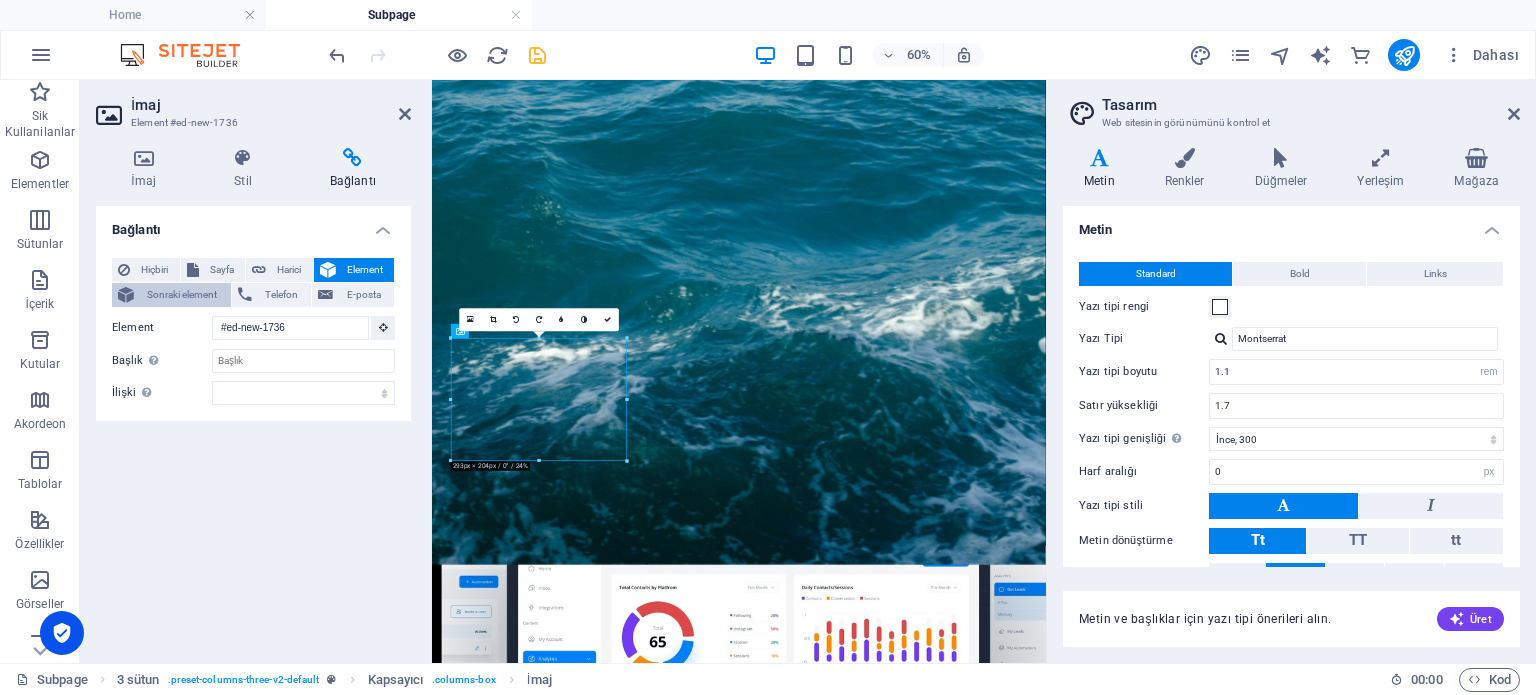 click on "Sonraki element" at bounding box center [182, 295] 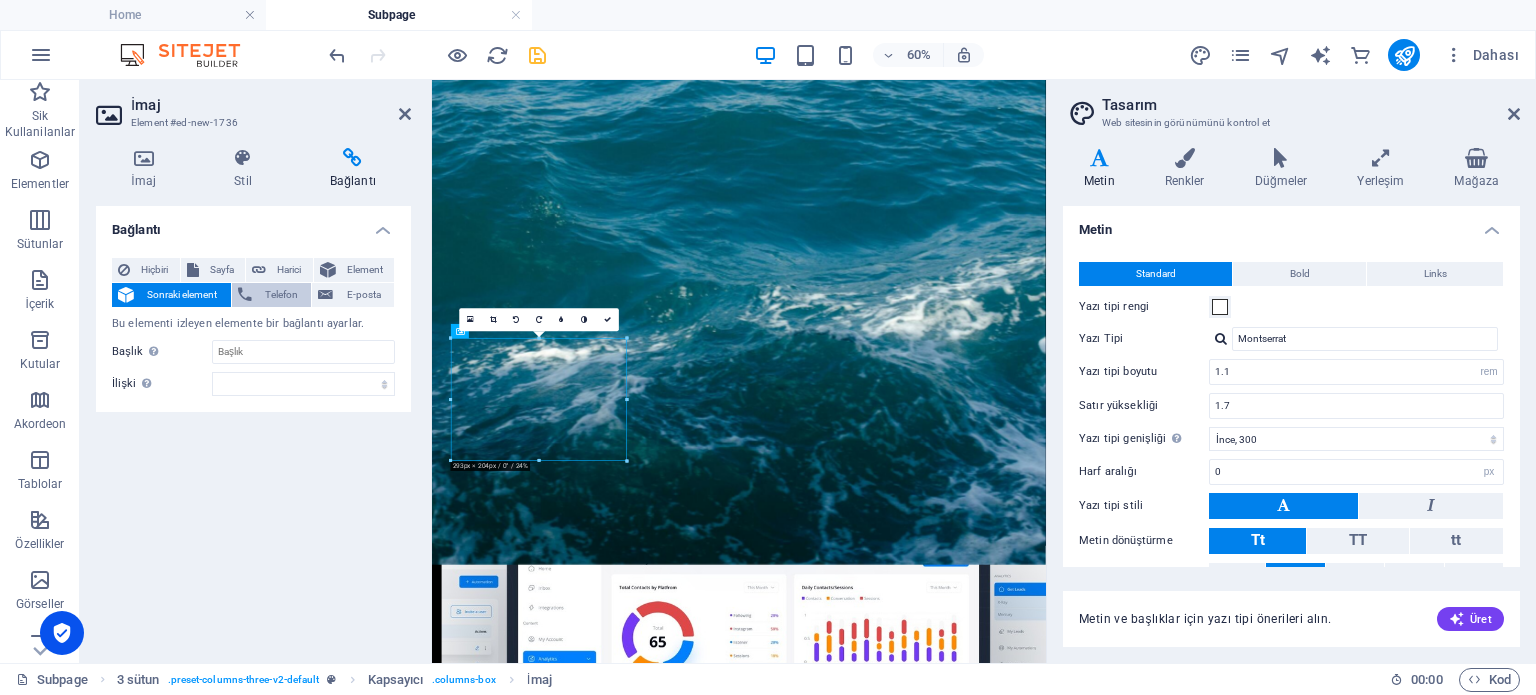 click on "Telefon" at bounding box center [272, 295] 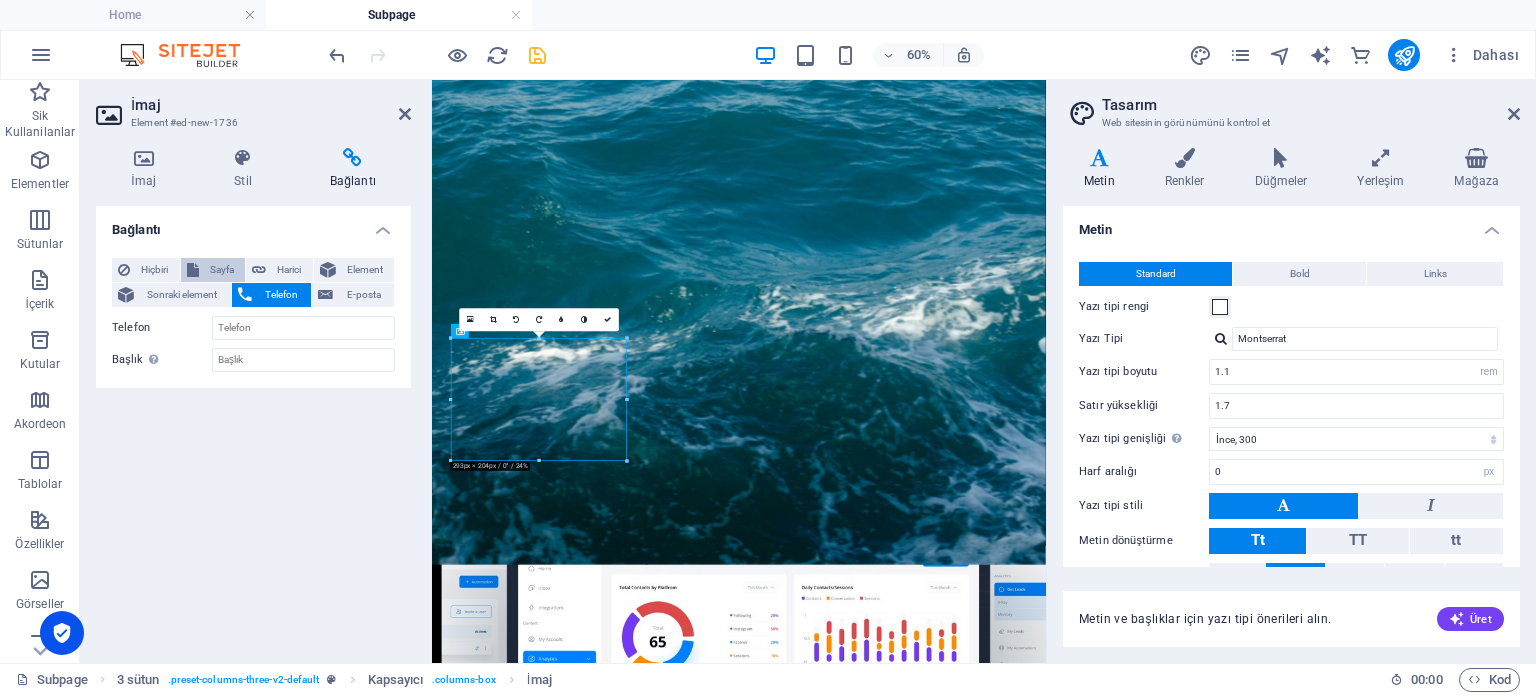 click on "Sayfa" at bounding box center (222, 270) 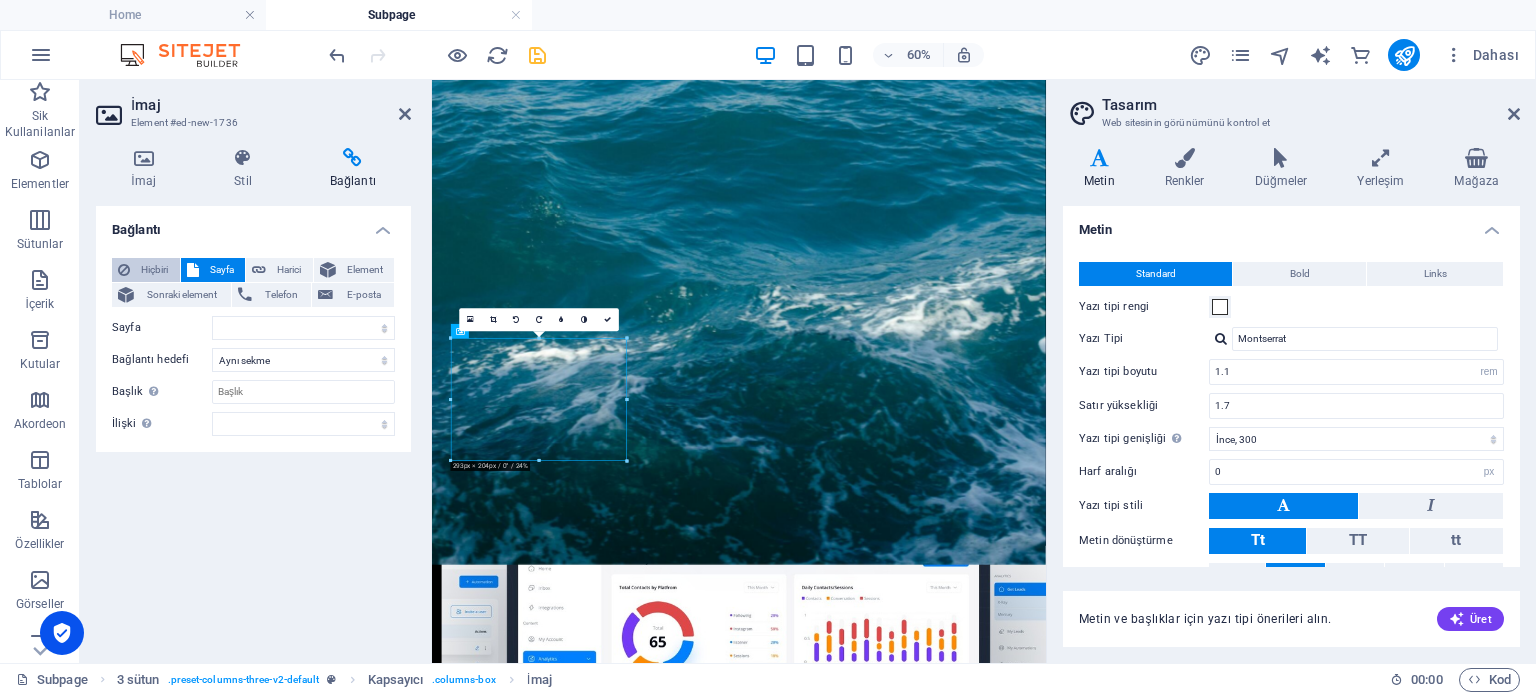 click on "Hiçbiri" at bounding box center (155, 270) 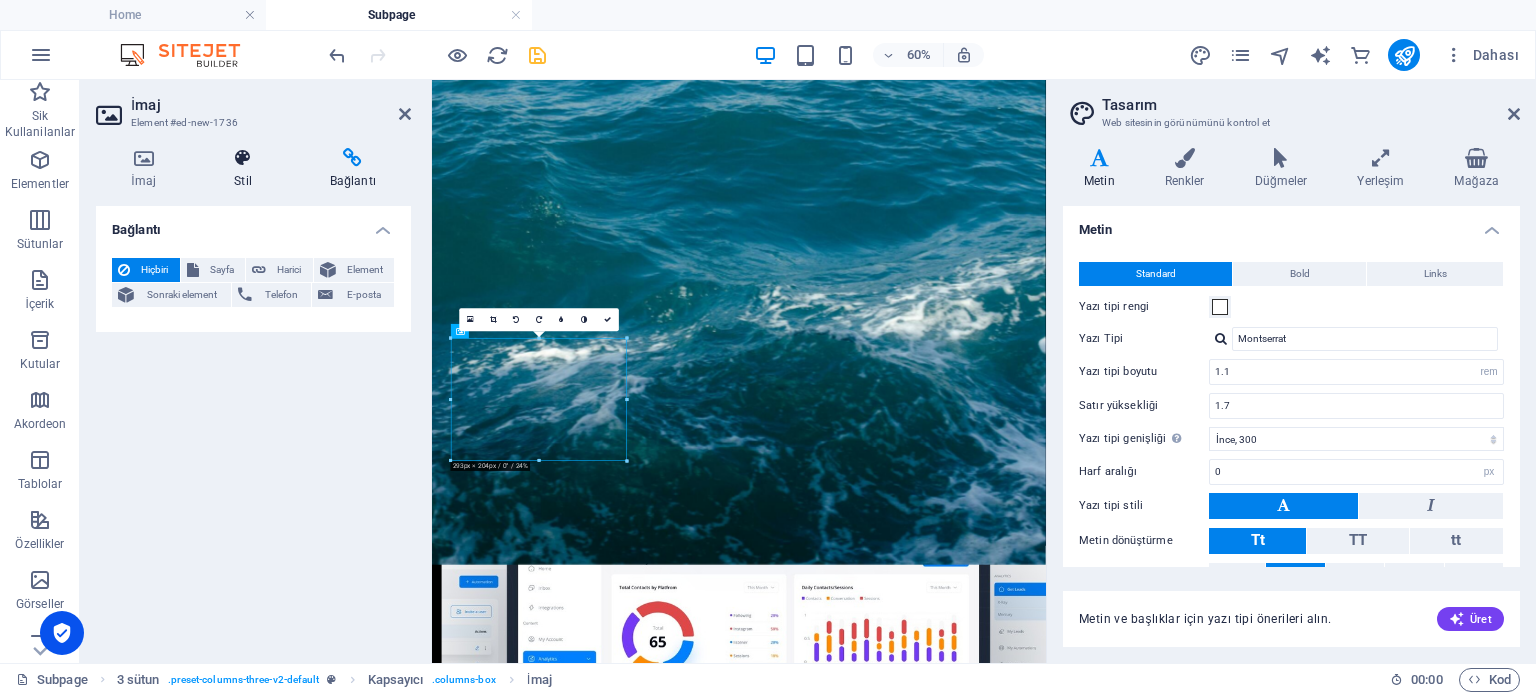 click on "Stil" at bounding box center (247, 169) 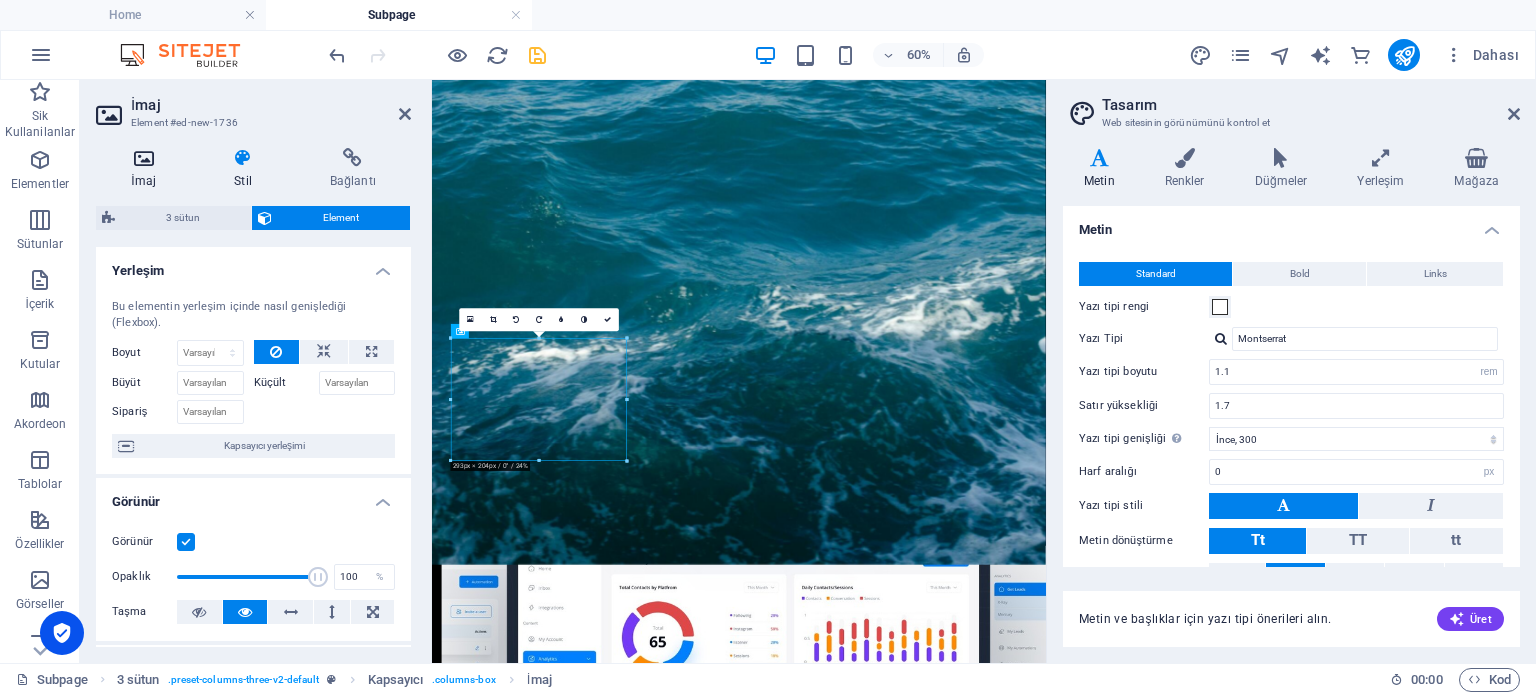 click at bounding box center (143, 158) 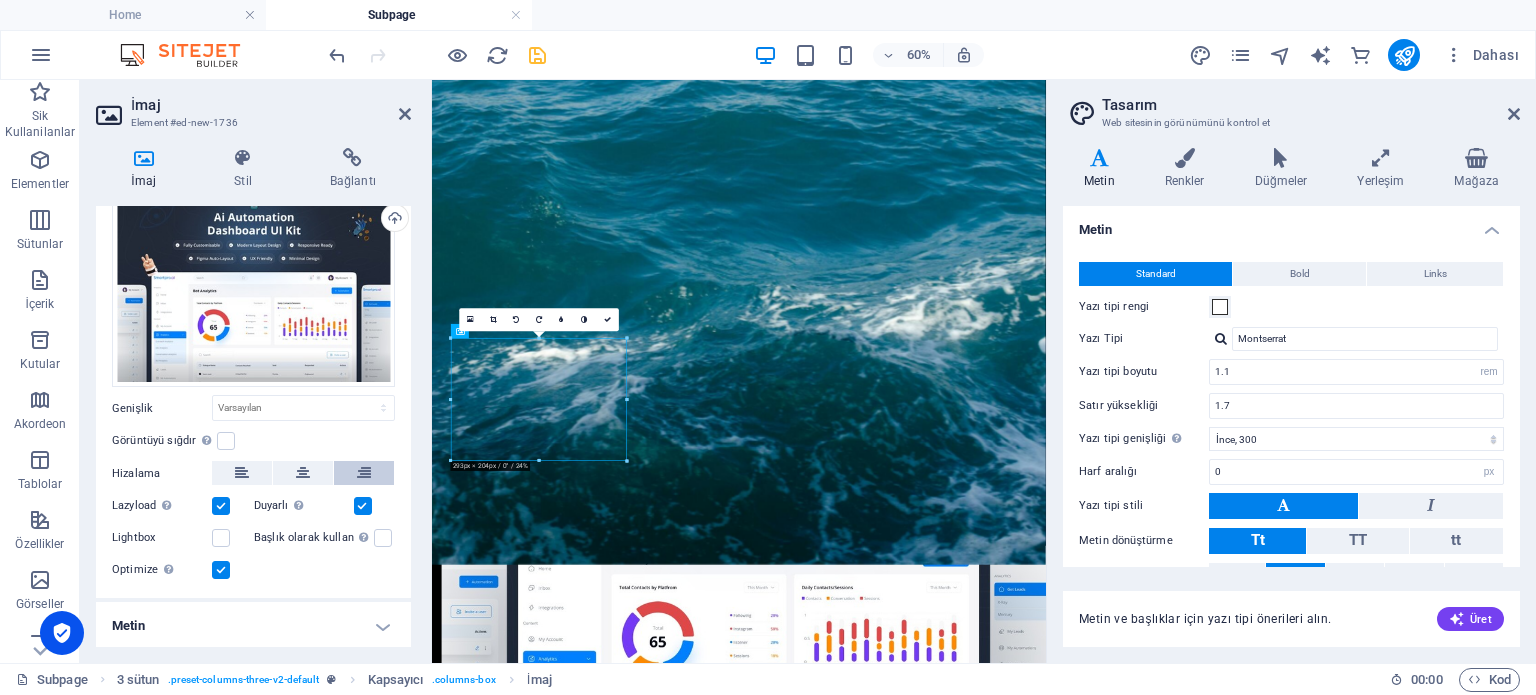 scroll, scrollTop: 0, scrollLeft: 0, axis: both 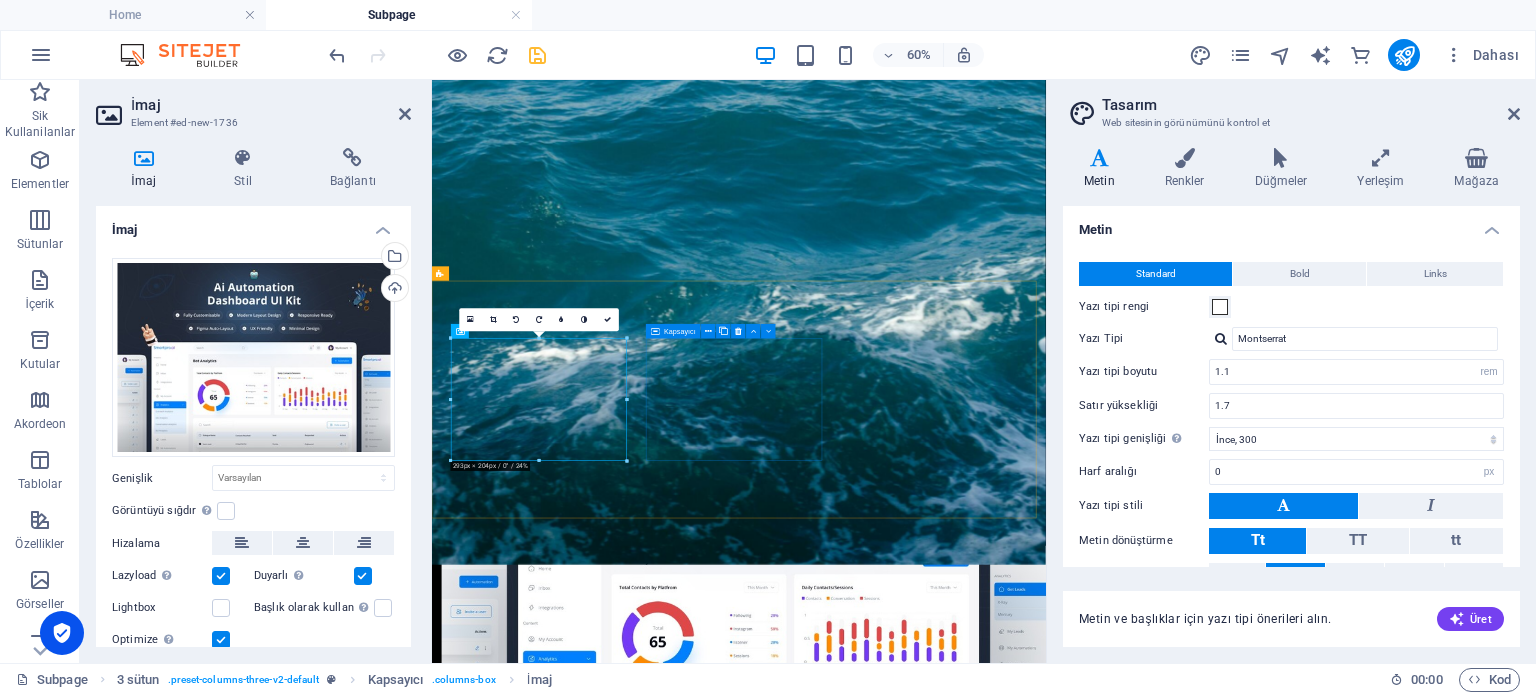 click on "İçeriği buraya bırak veya  Element ekle  Panoyu yapıştır" at bounding box center (594, 1308) 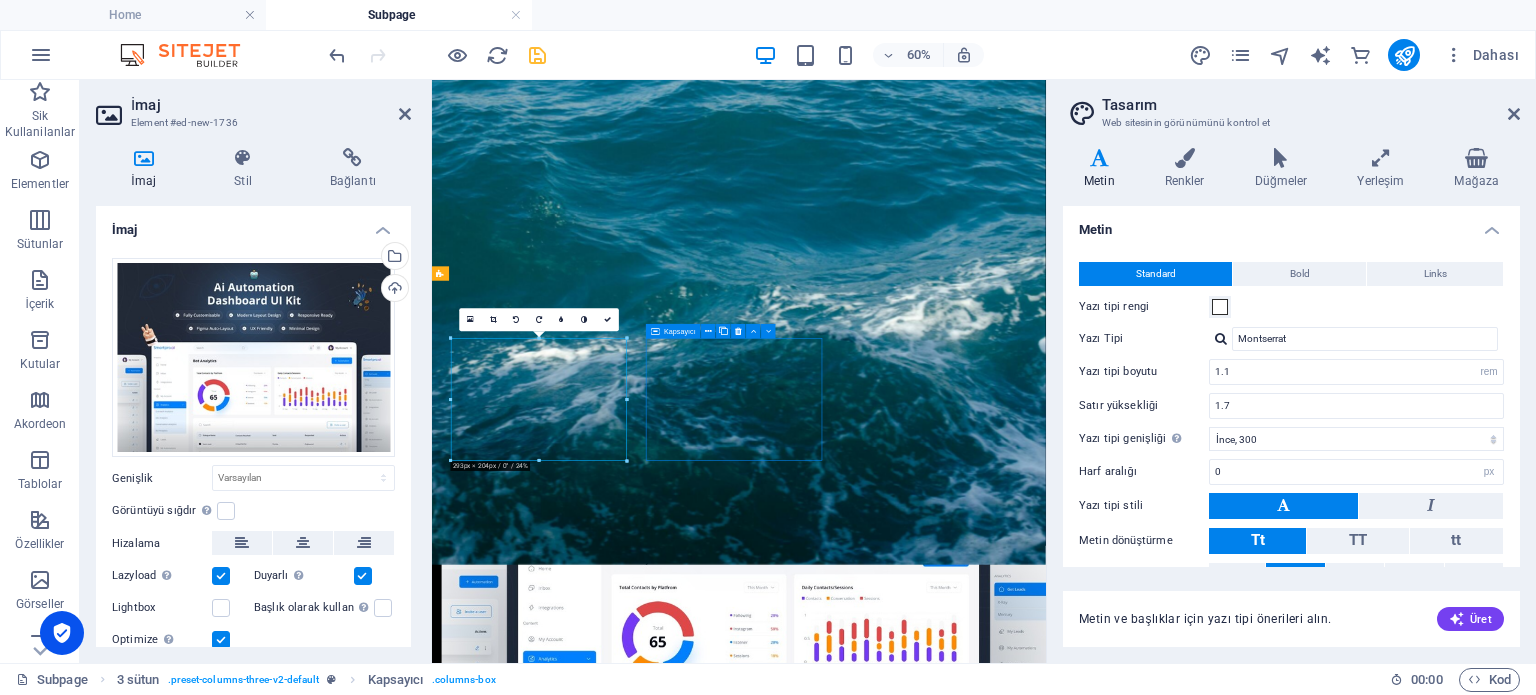 scroll, scrollTop: 740, scrollLeft: 0, axis: vertical 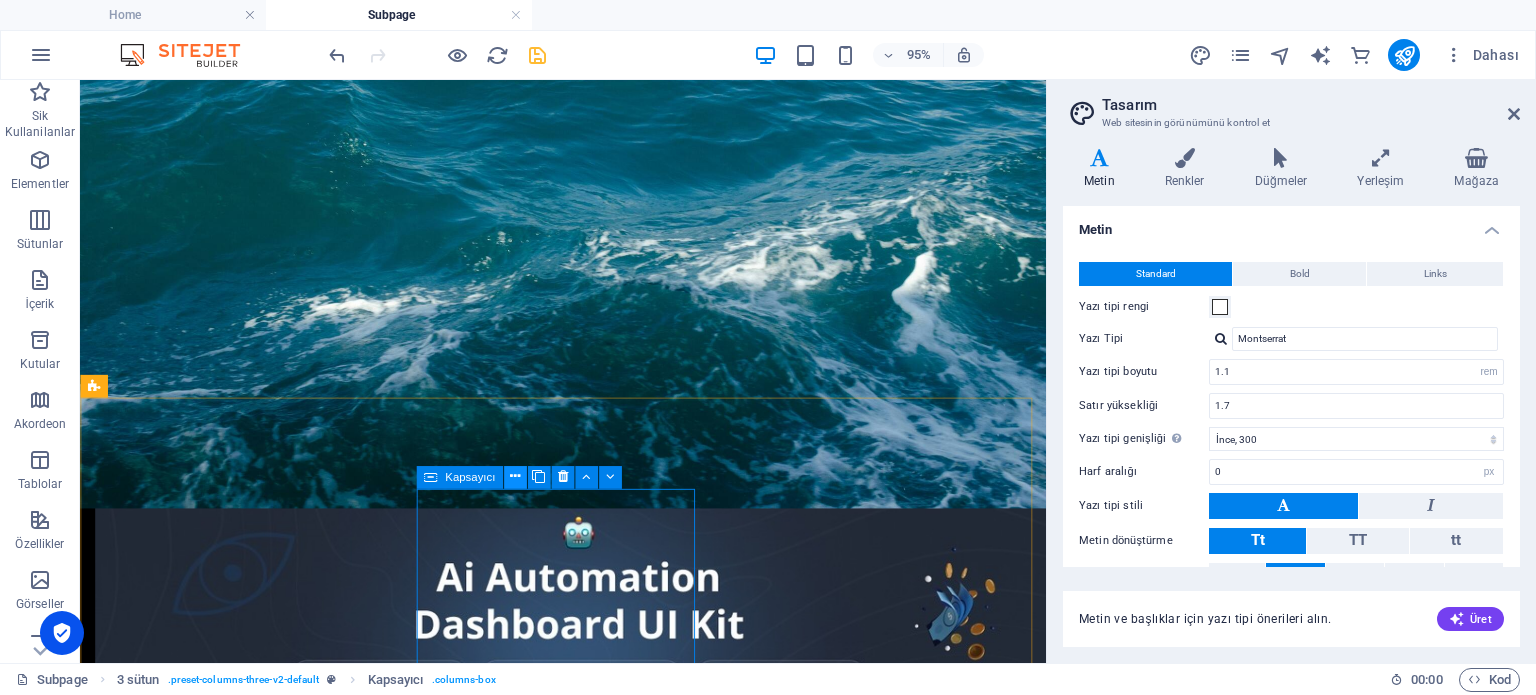 click at bounding box center (515, 477) 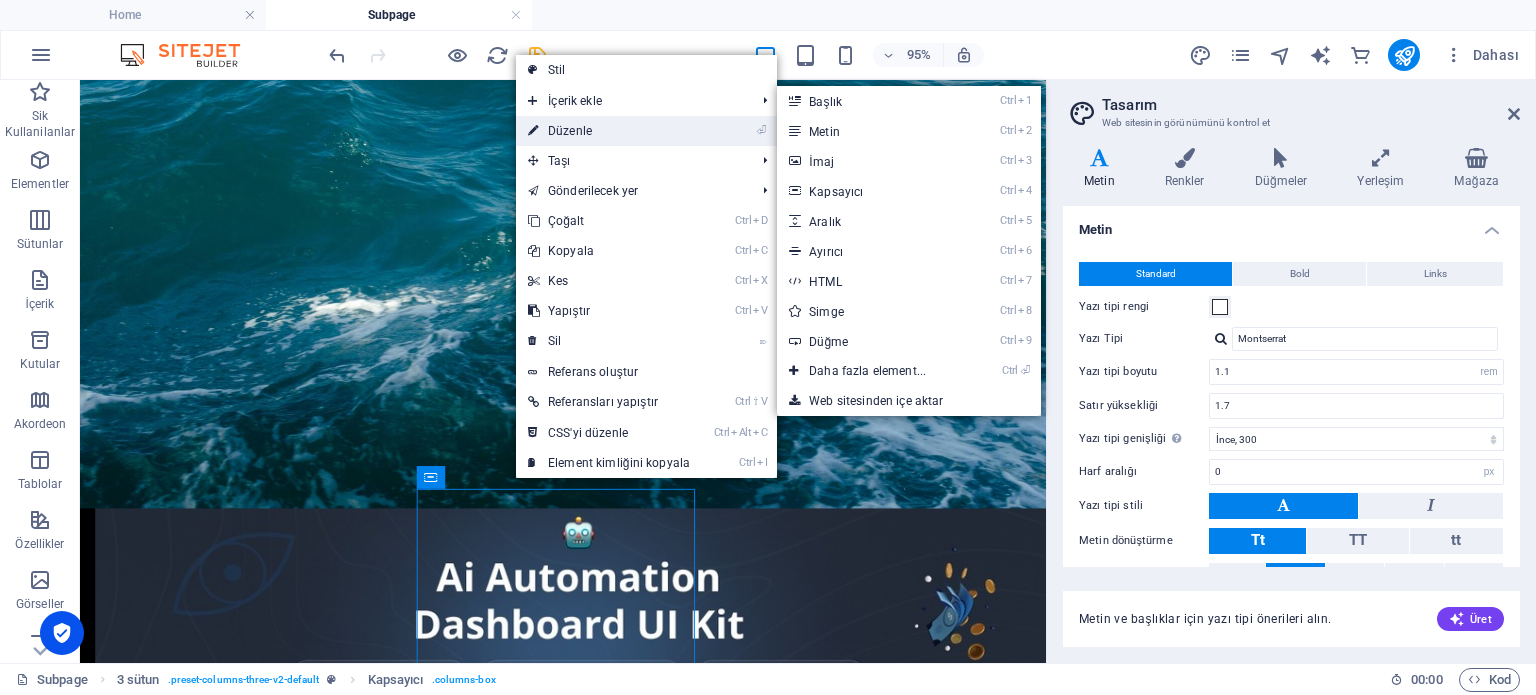 click on "⏎  Düzenle" at bounding box center (609, 131) 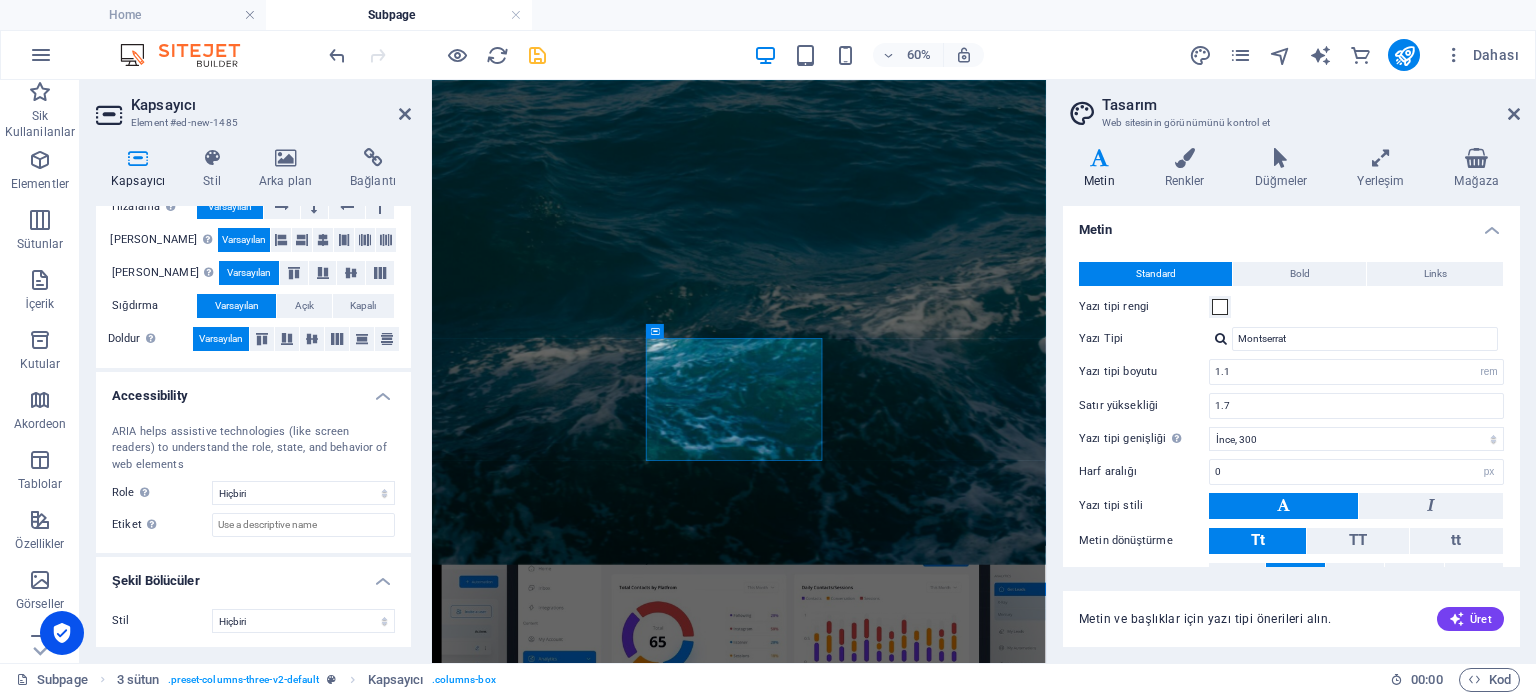 scroll, scrollTop: 0, scrollLeft: 0, axis: both 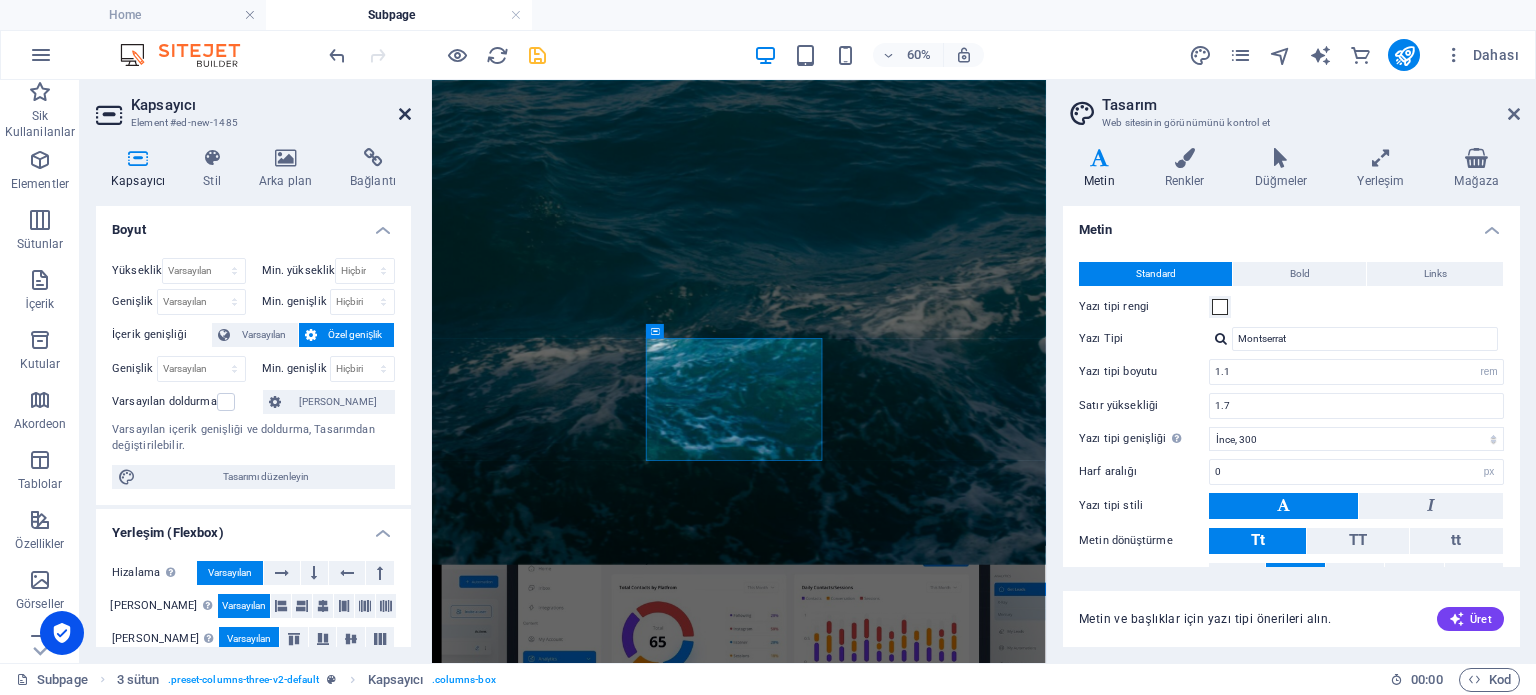 click at bounding box center (405, 114) 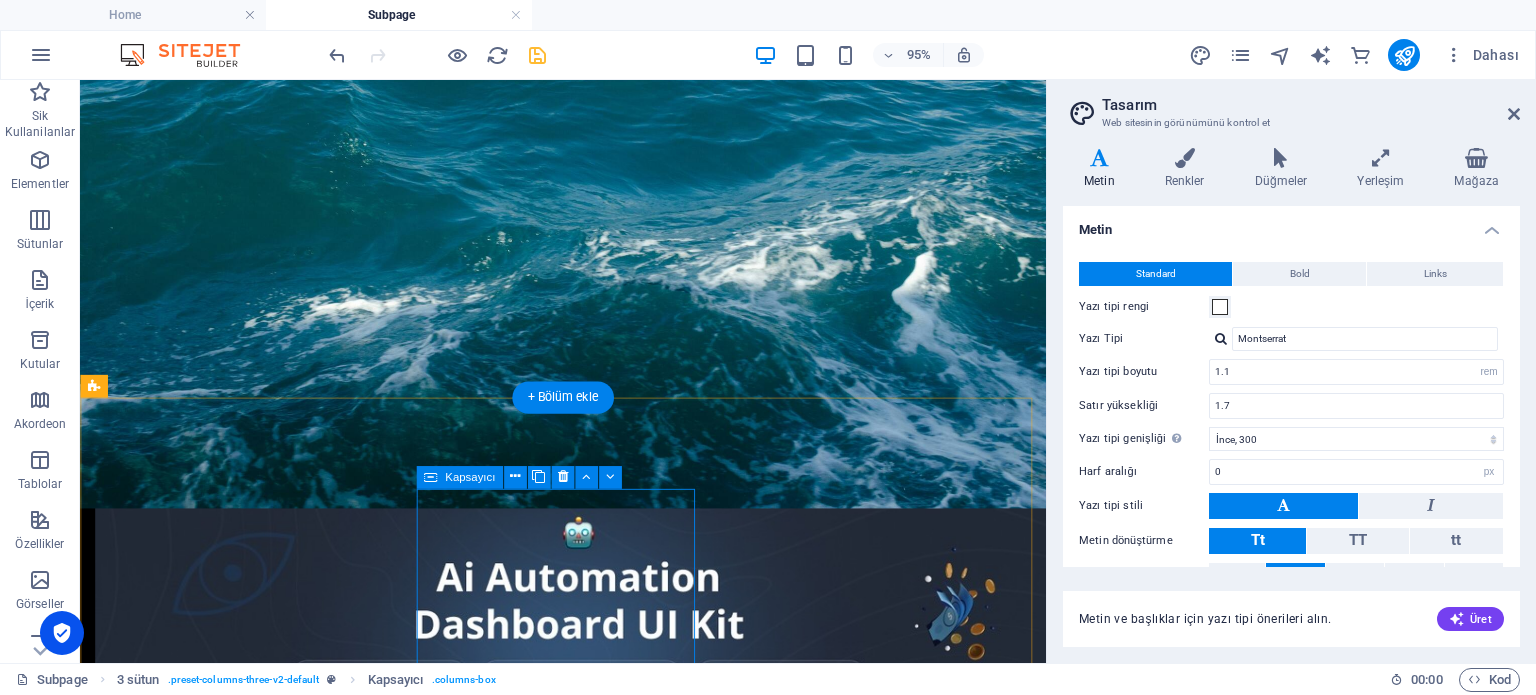 click on "Element ekle" at bounding box center [183, 1337] 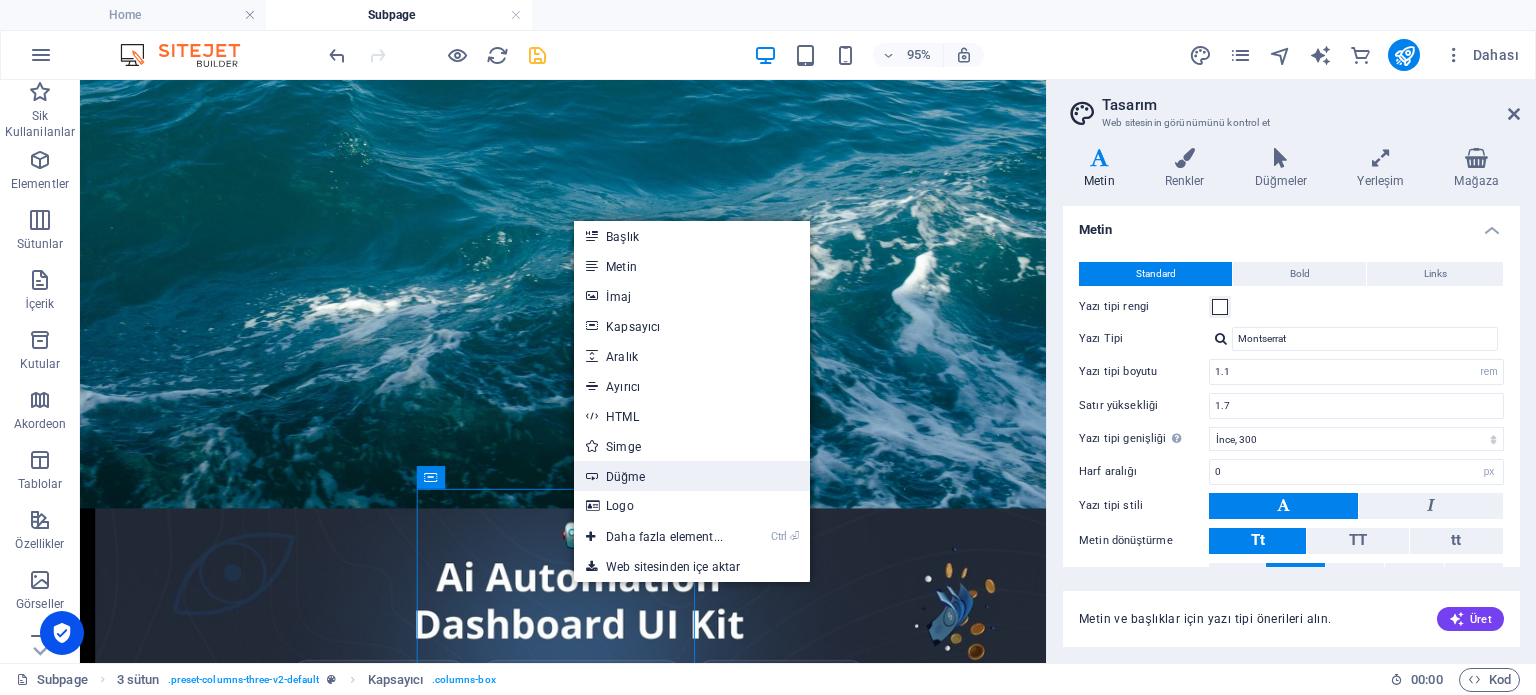 click on "Düğme" at bounding box center (692, 476) 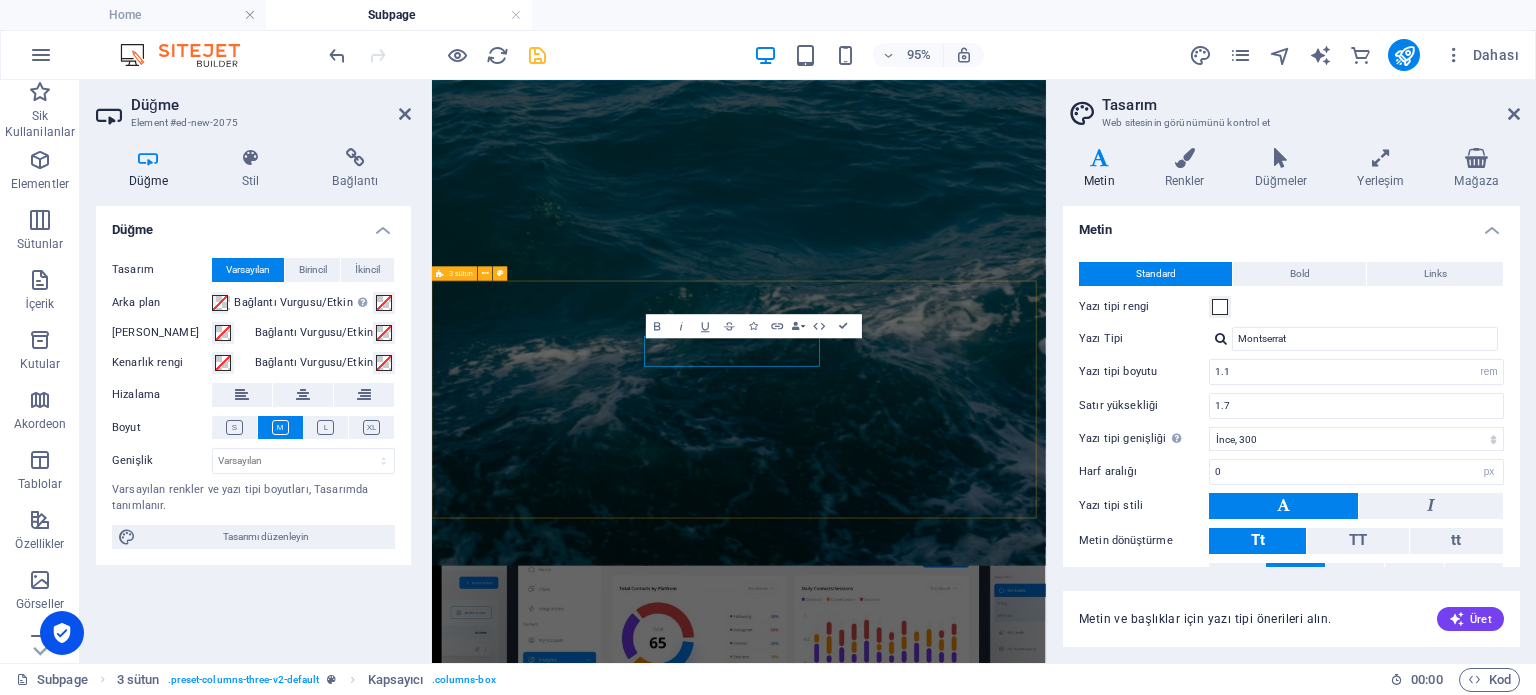 scroll, scrollTop: 743, scrollLeft: 0, axis: vertical 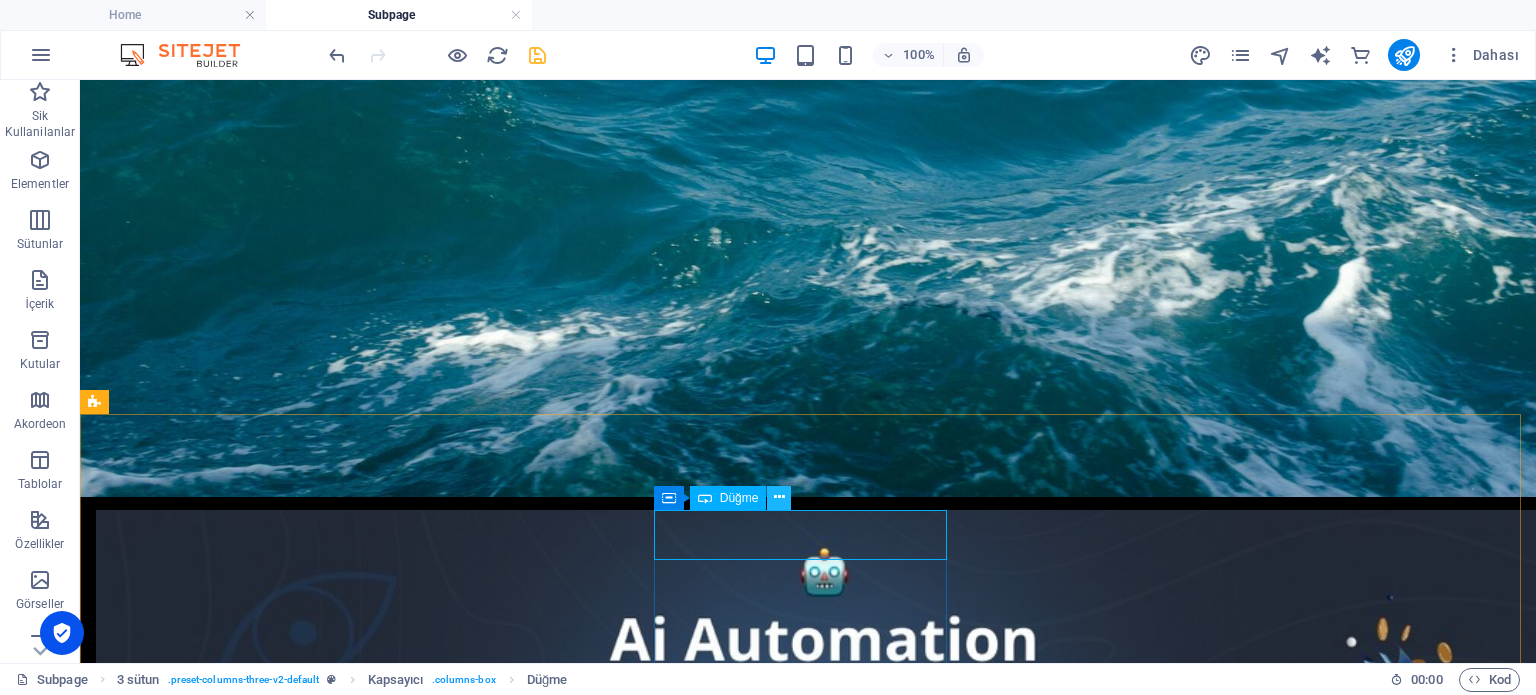 click at bounding box center [779, 498] 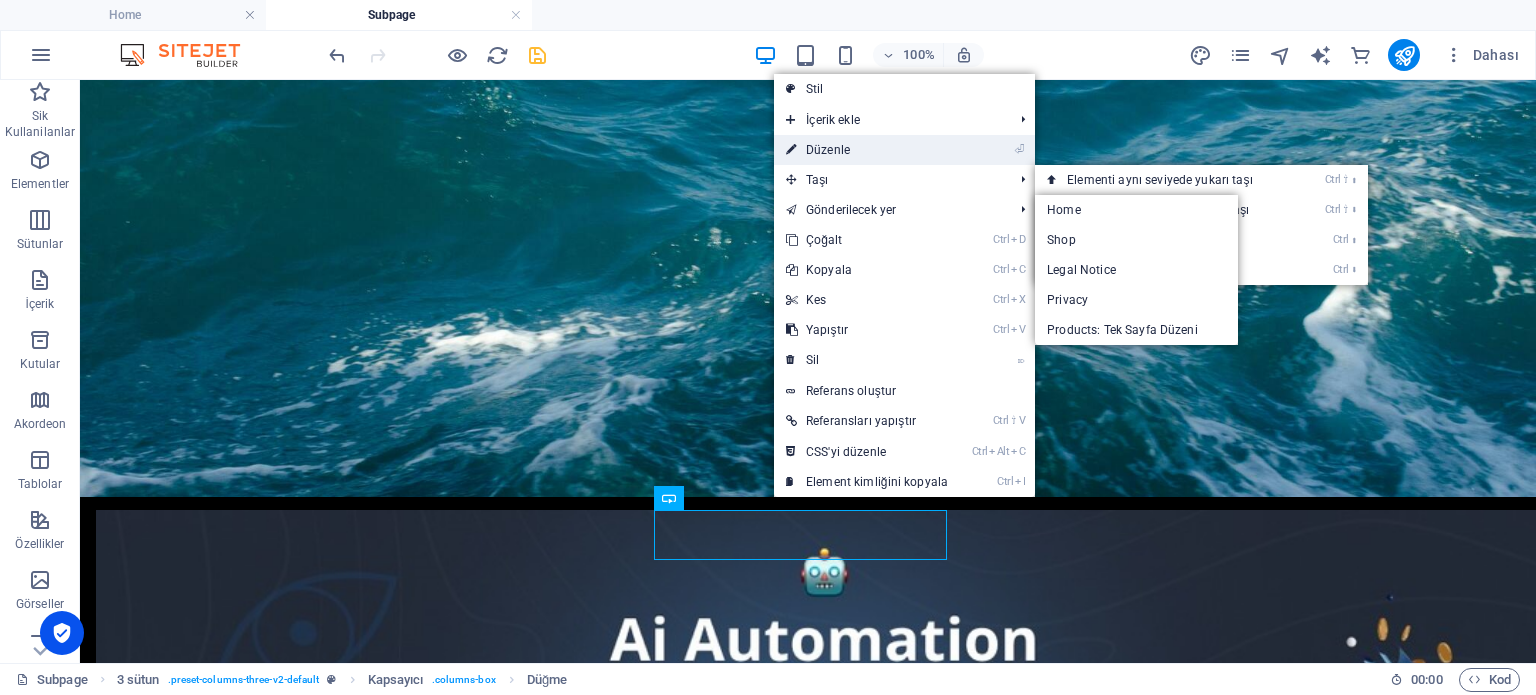 click on "⏎  Düzenle" at bounding box center (867, 150) 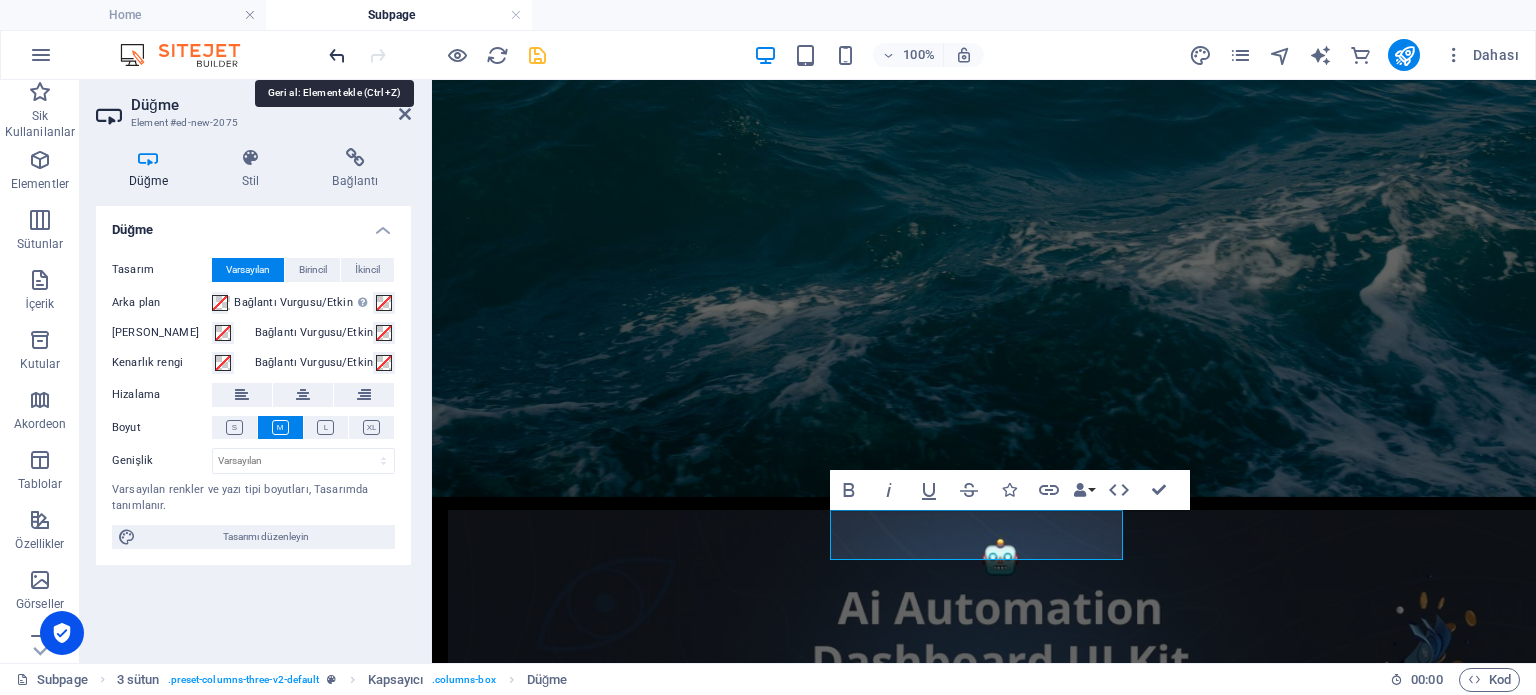 click at bounding box center (337, 55) 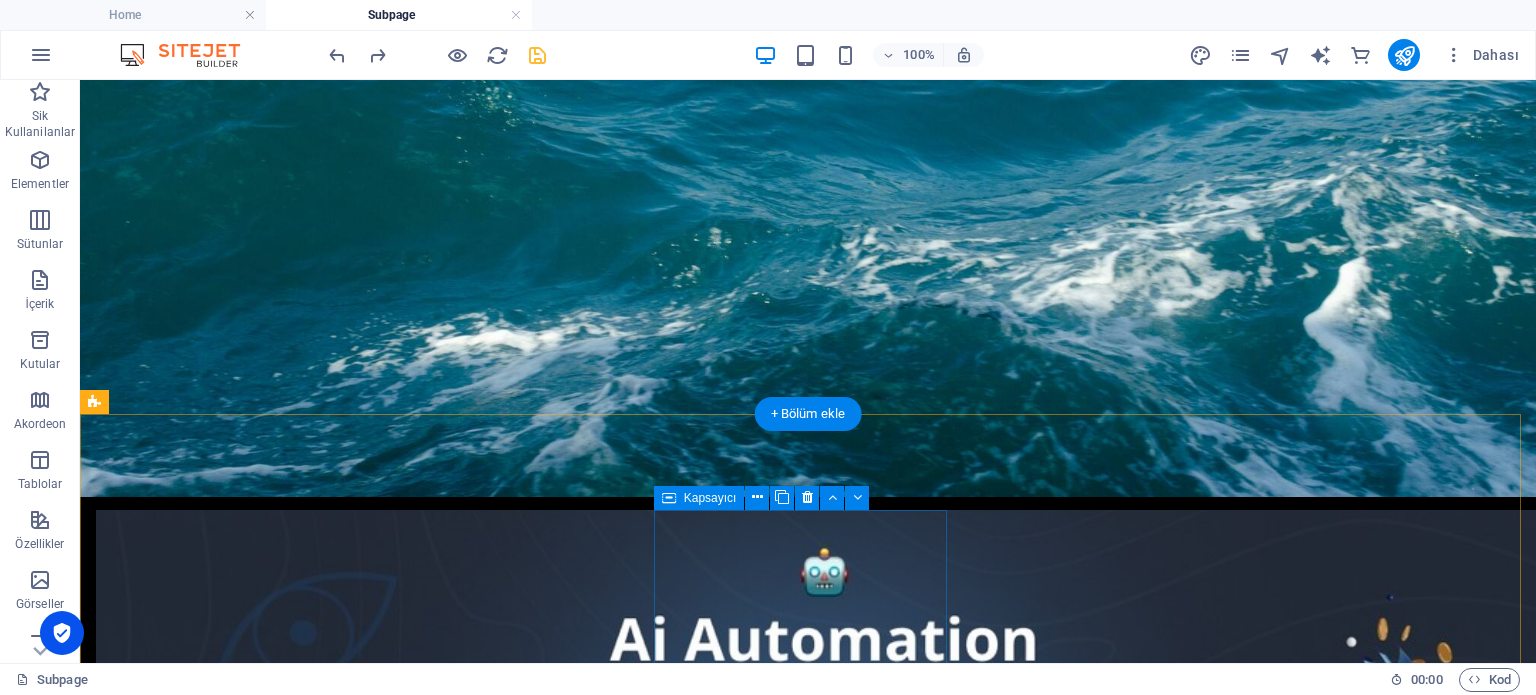 click on "İçeriği buraya bırak veya  Element ekle  Panoyu yapıştır" at bounding box center (242, 1609) 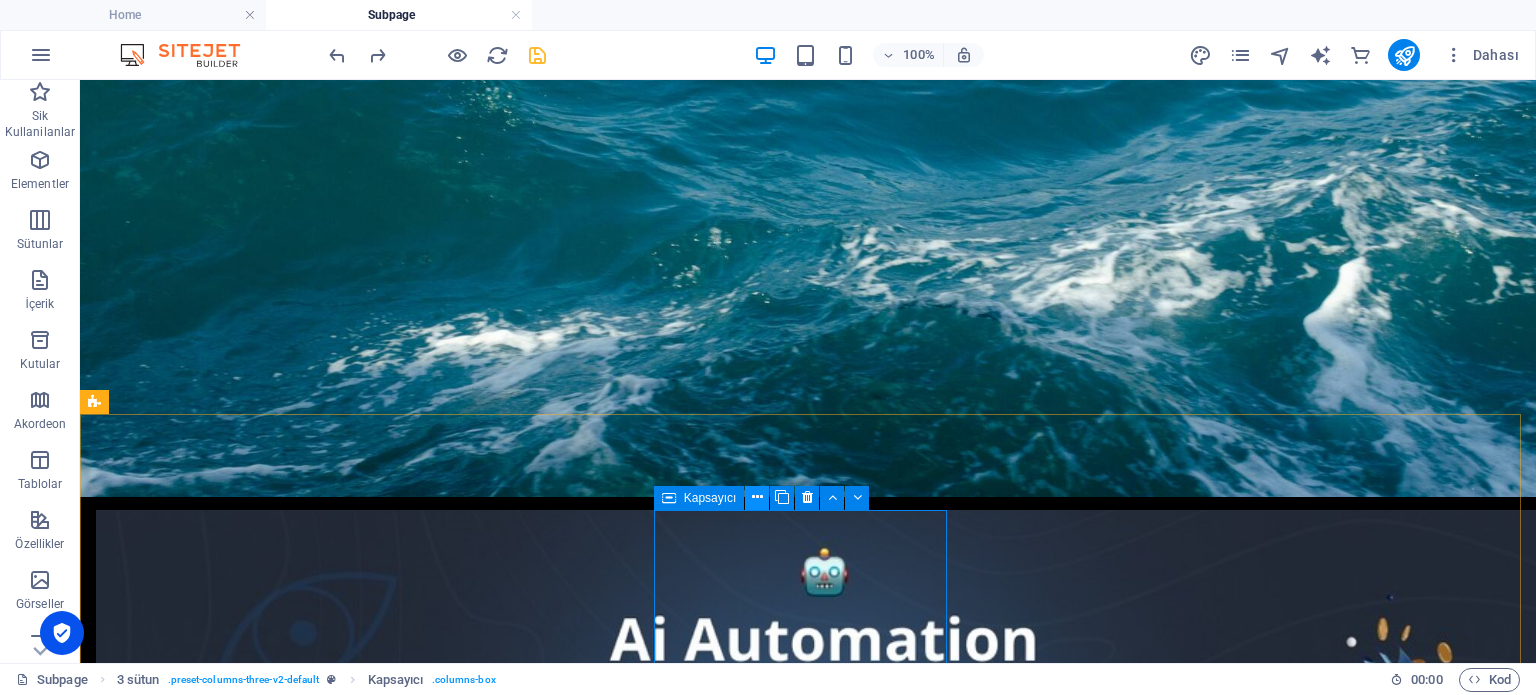 click at bounding box center [757, 497] 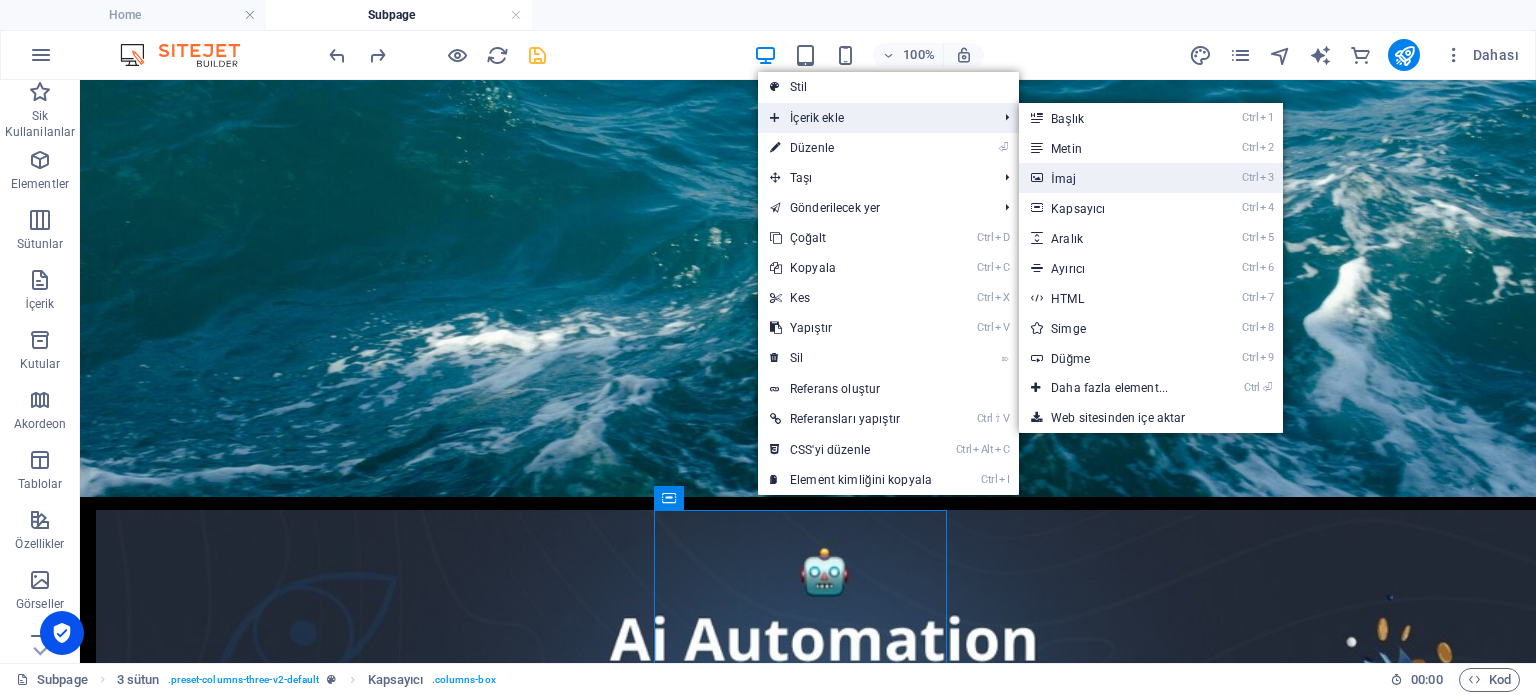 click on "Ctrl 3  İmaj" at bounding box center (1113, 178) 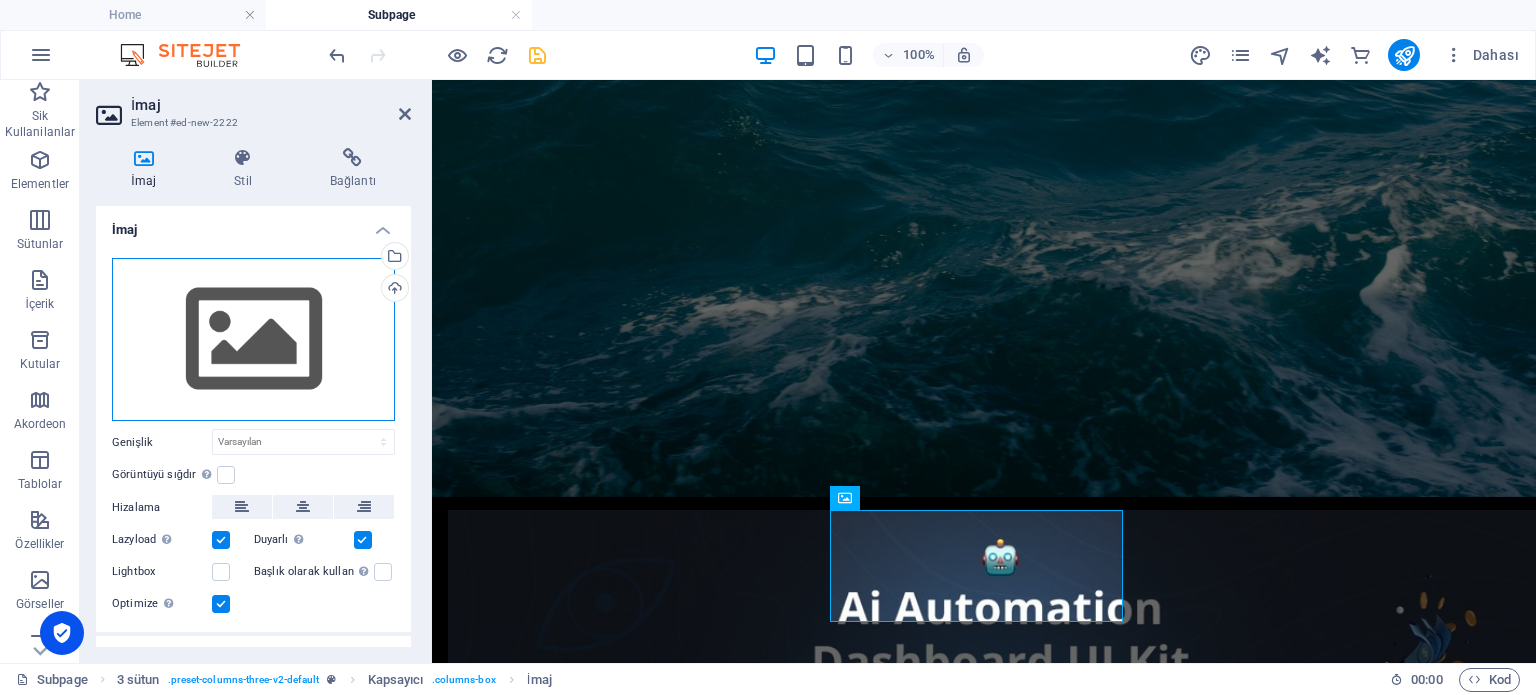 click on "Dosyaları buraya sürükleyin, dosyaları seçmek için tıklayın veya Dosyalardan ya da ücretsiz stok fotoğraf ve videolarımızdan dosyalar seçin" at bounding box center [253, 340] 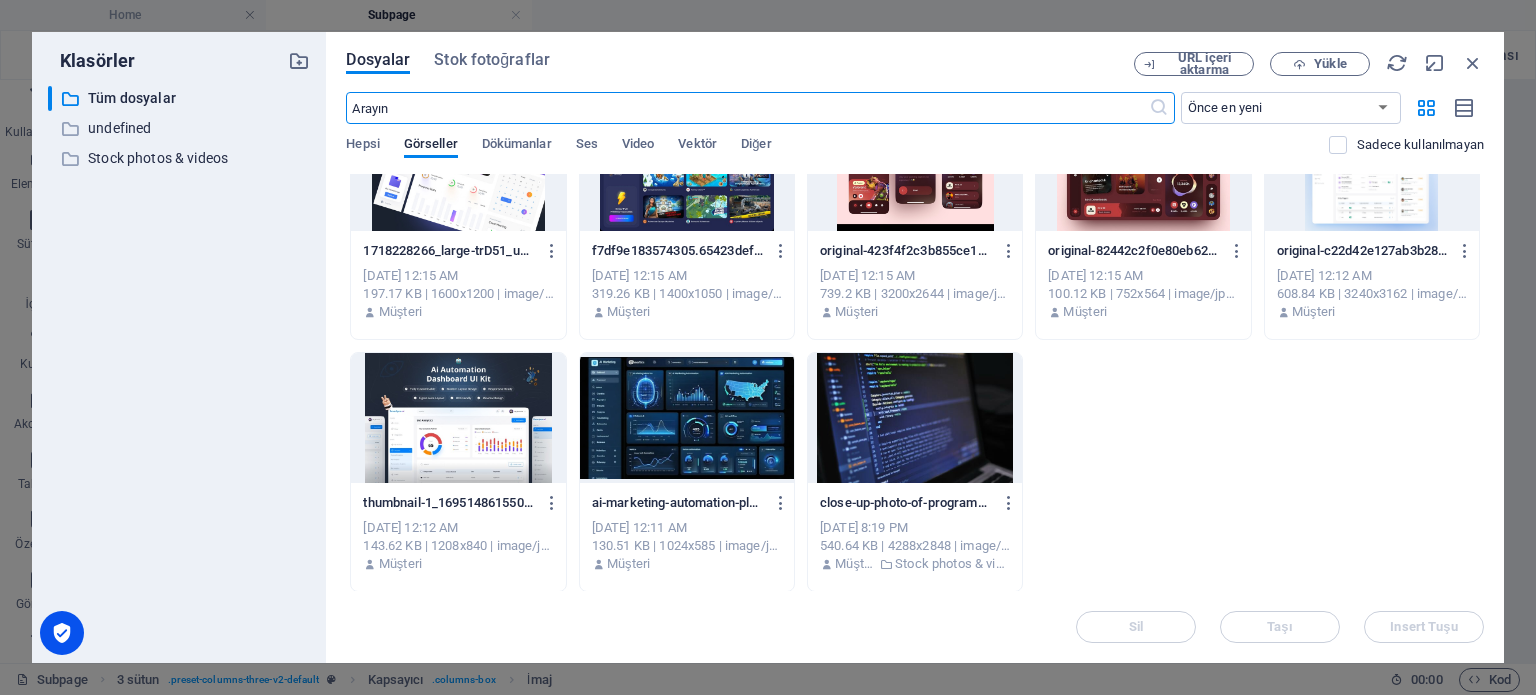 scroll, scrollTop: 983, scrollLeft: 0, axis: vertical 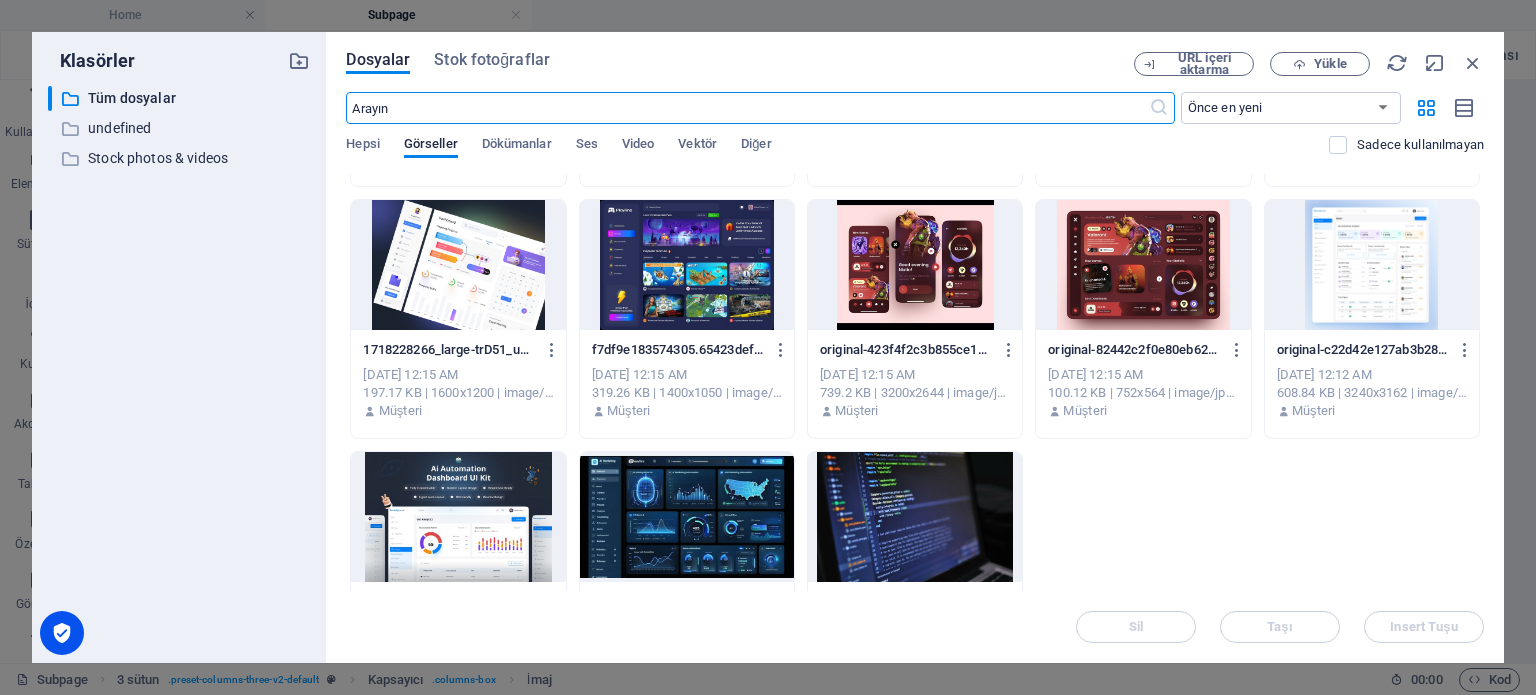 click at bounding box center (1143, 265) 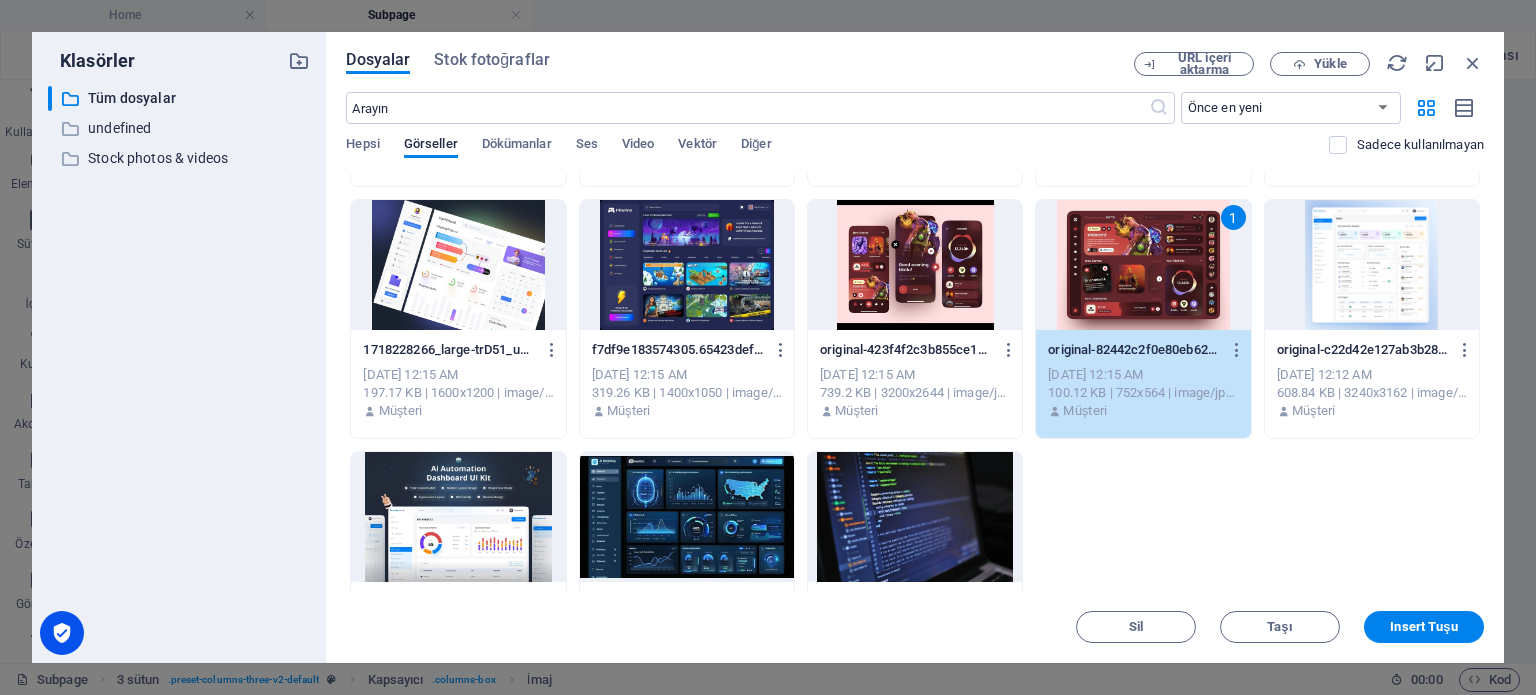 click on "1" at bounding box center (1143, 265) 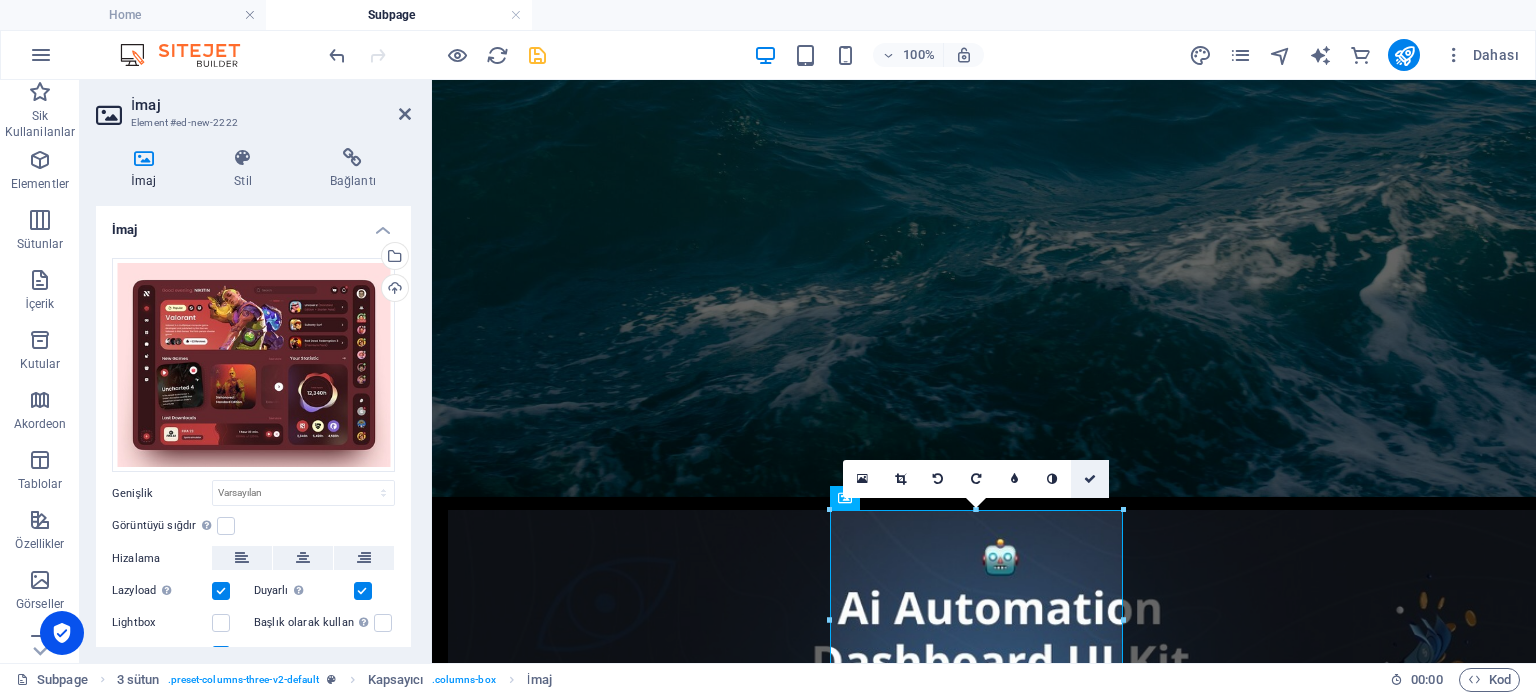 click at bounding box center (1090, 479) 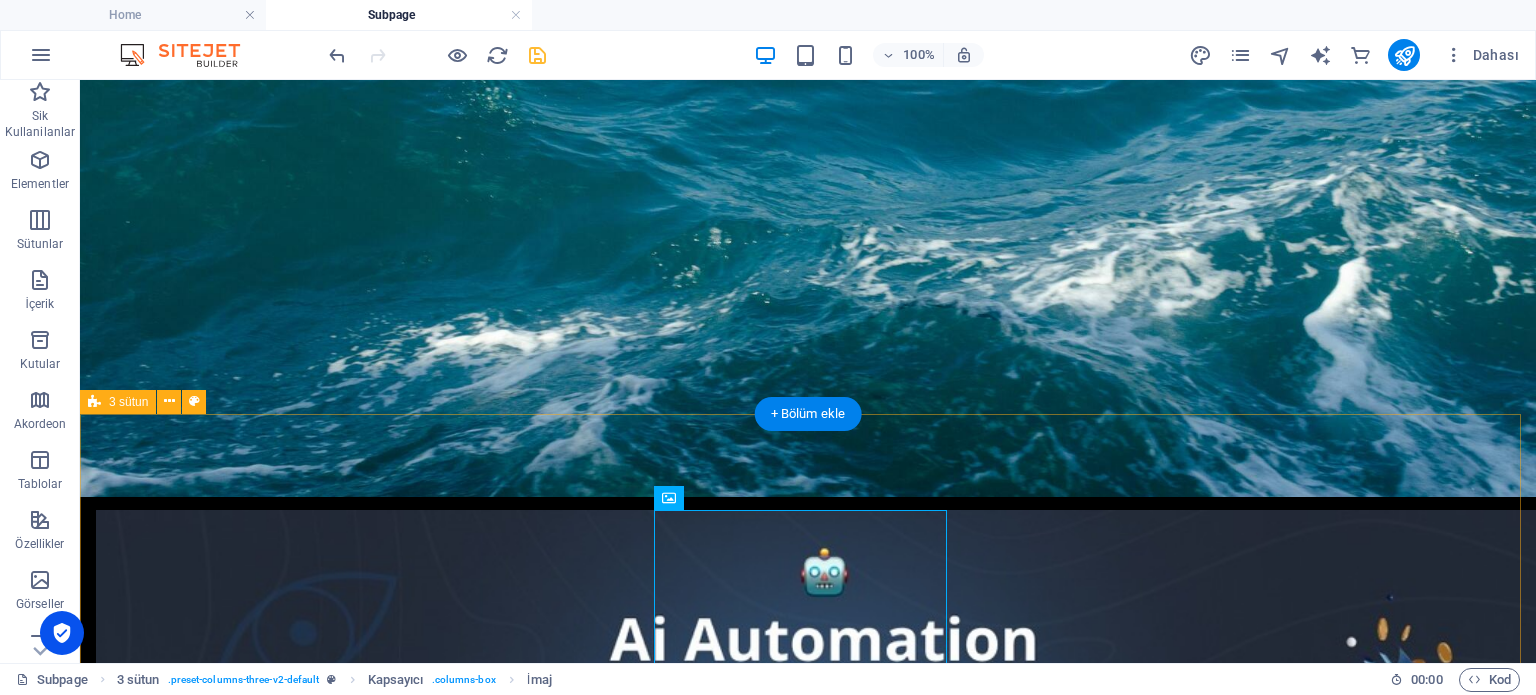 scroll, scrollTop: 843, scrollLeft: 0, axis: vertical 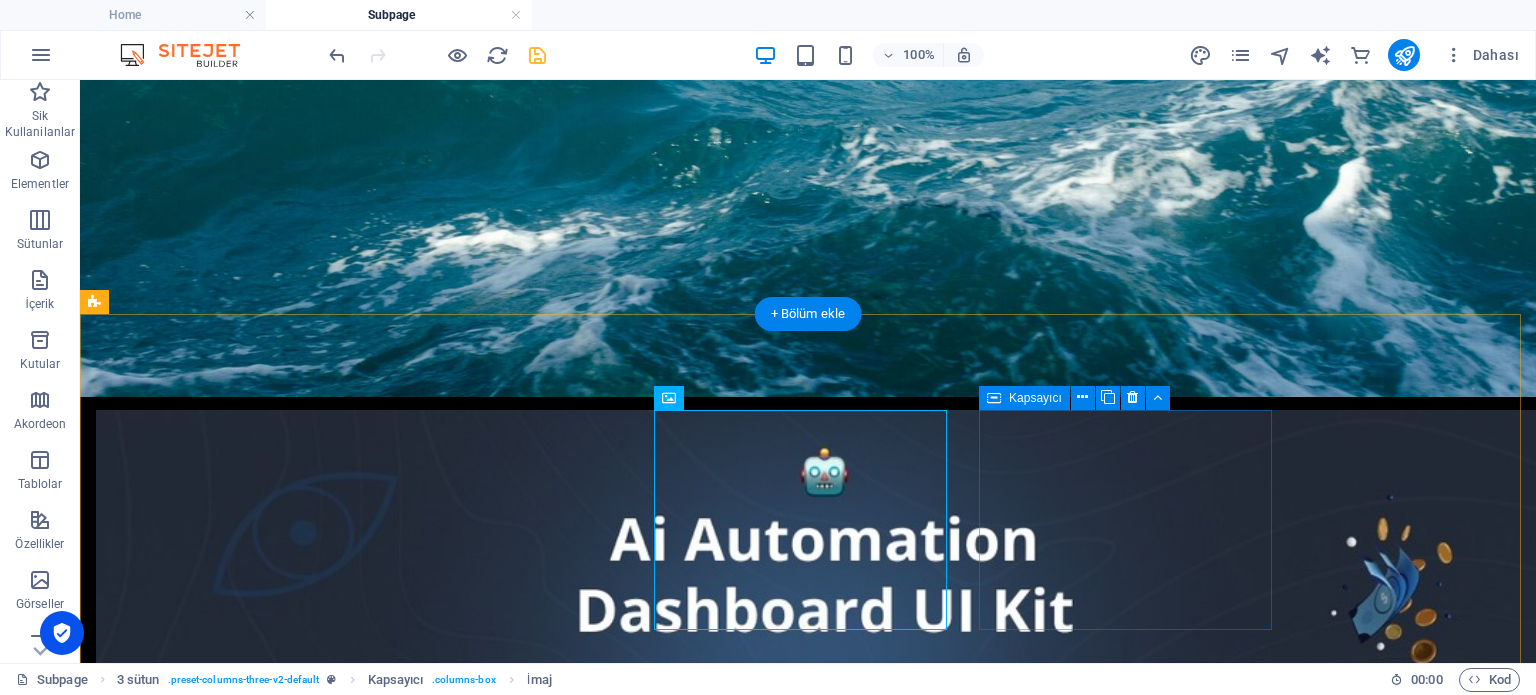 click on "Element ekle" at bounding box center (183, 2647) 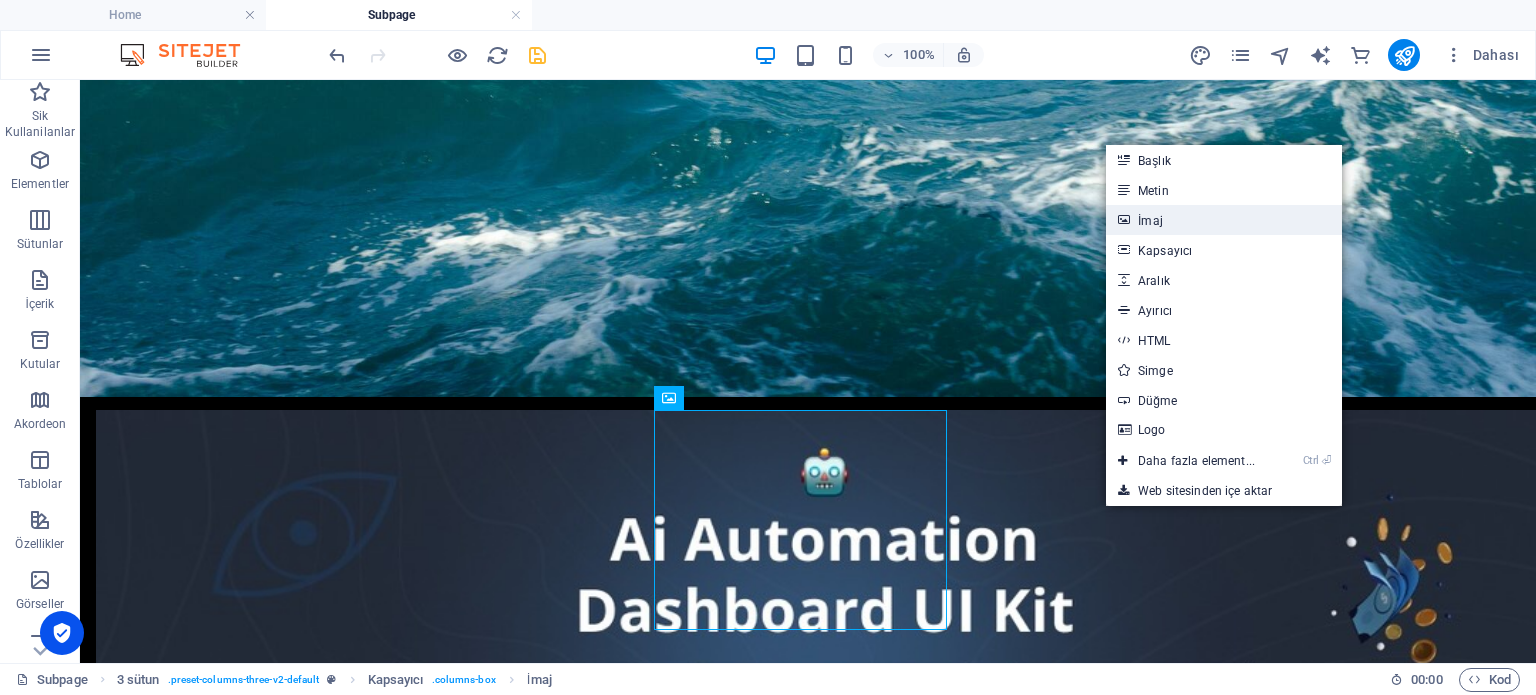 click on "İmaj" at bounding box center (1224, 220) 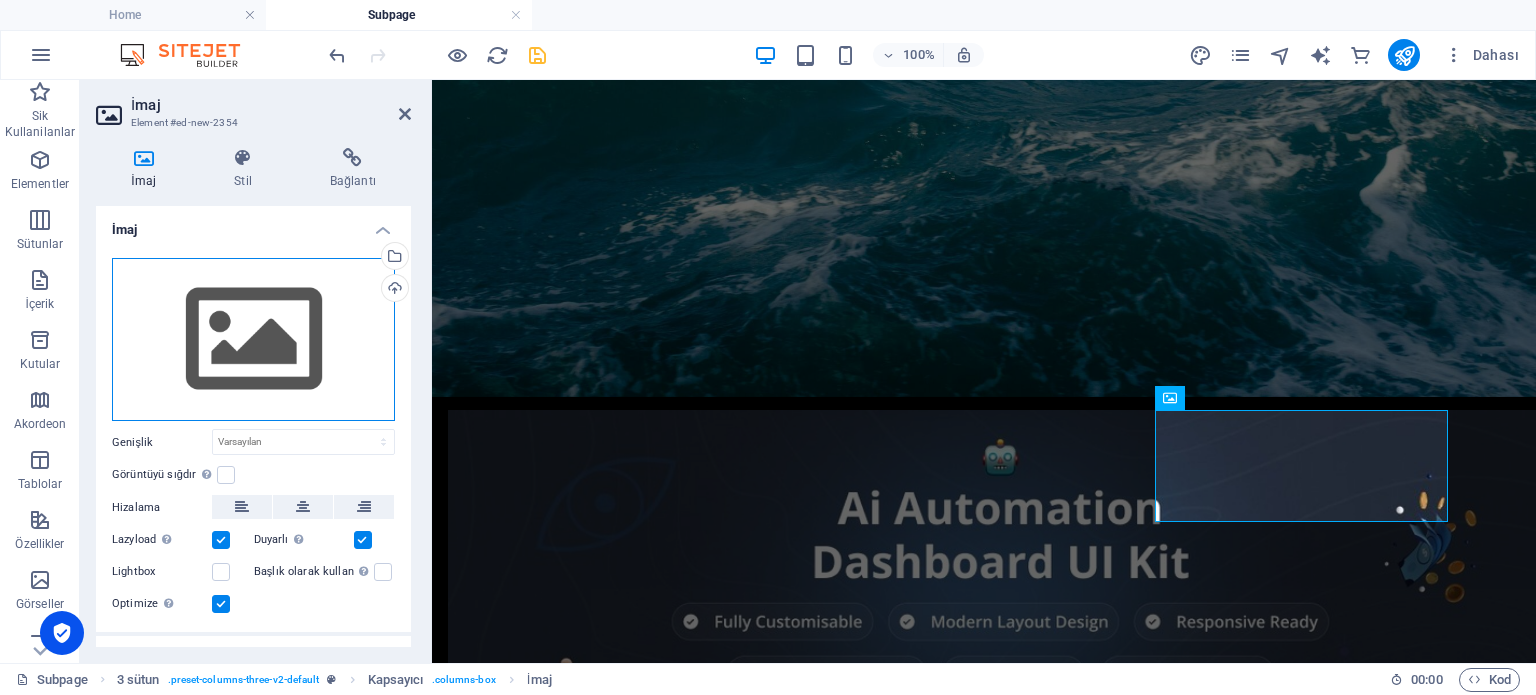 click on "Dosyaları buraya sürükleyin, dosyaları seçmek için tıklayın veya Dosyalardan ya da ücretsiz stok fotoğraf ve videolarımızdan dosyalar seçin" at bounding box center [253, 340] 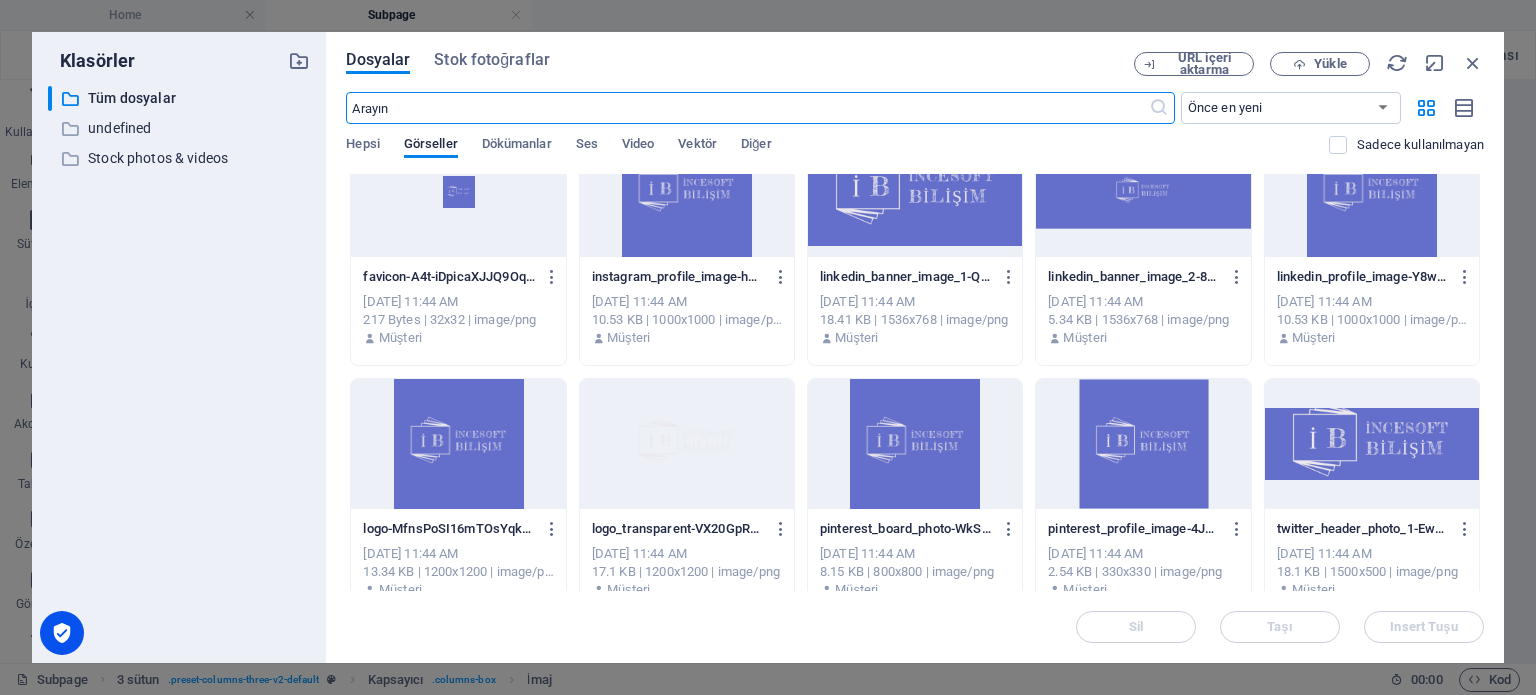 scroll, scrollTop: 400, scrollLeft: 0, axis: vertical 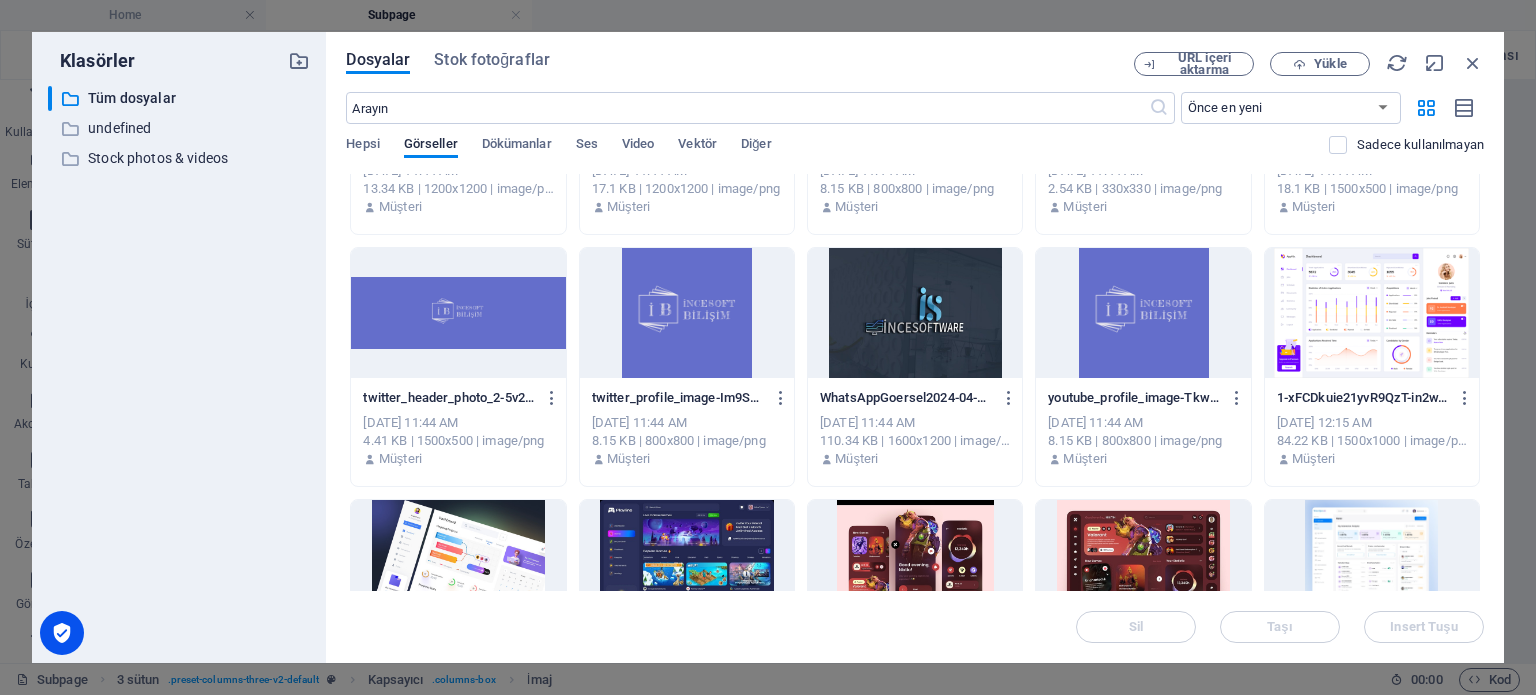 click at bounding box center [1372, 313] 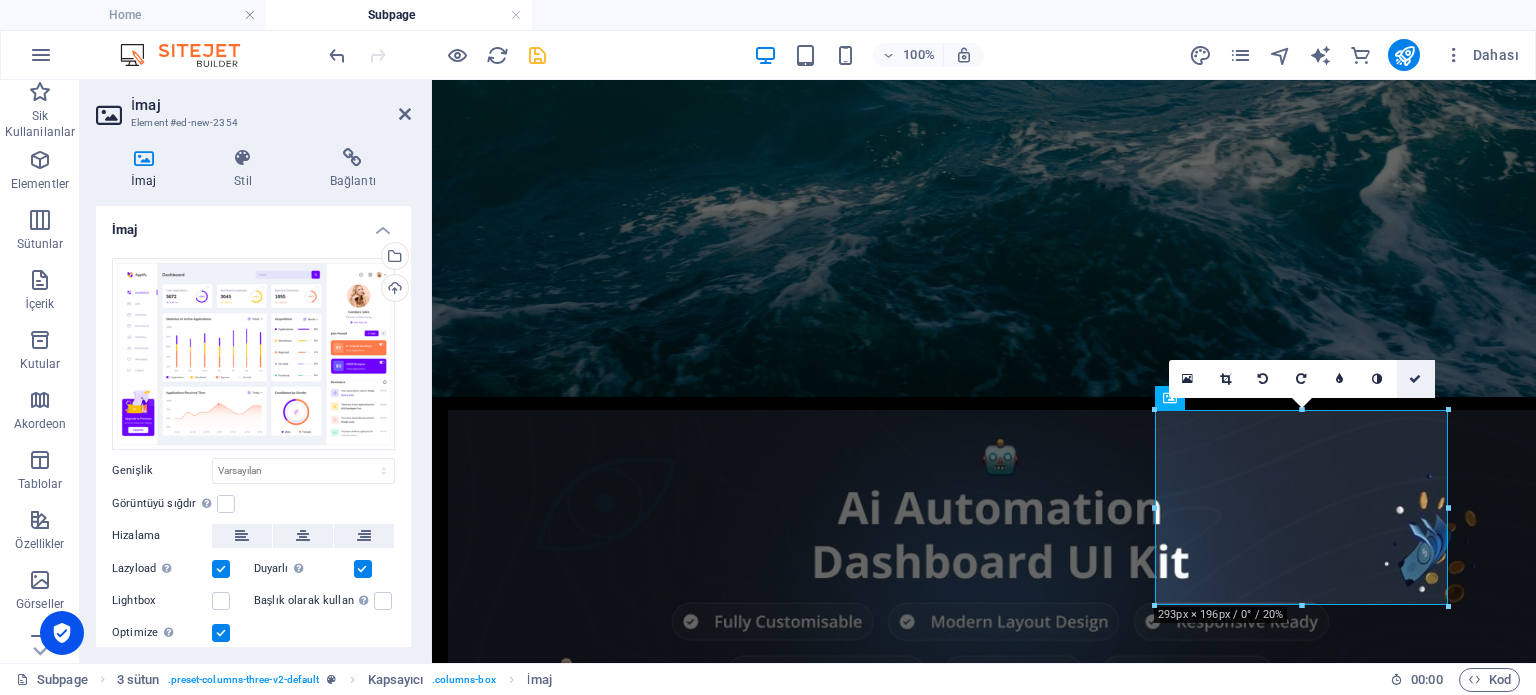 click at bounding box center [1415, 379] 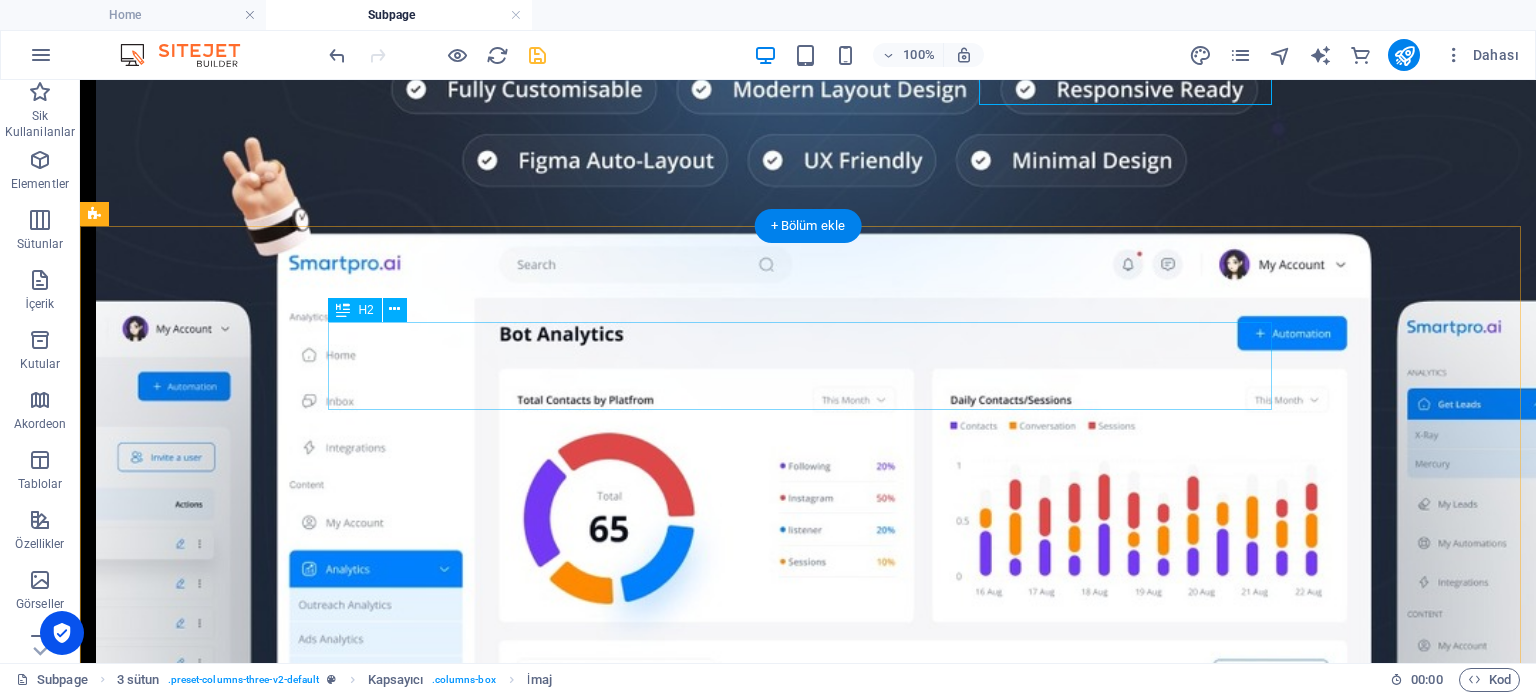 scroll, scrollTop: 1643, scrollLeft: 0, axis: vertical 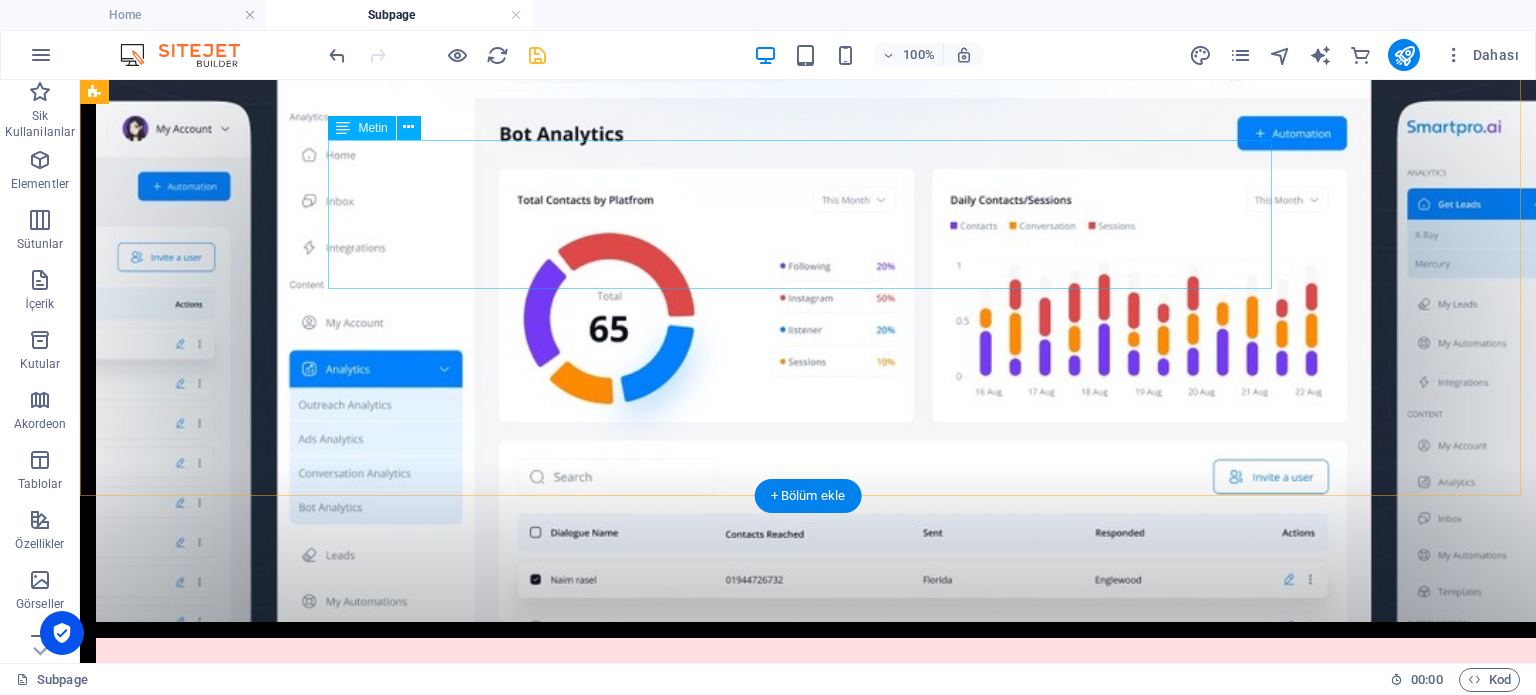 click on "This subpage can be used as a base for adding more pages. You can duplicate this page in your page manager to maintain this basic structure of header-reference, footer-reference and this editable section. Referenced elements are copies of their original element and cannot be edited. But they change according to their original element, so you only have to make changes once and they apply to all related references." at bounding box center [808, 3102] 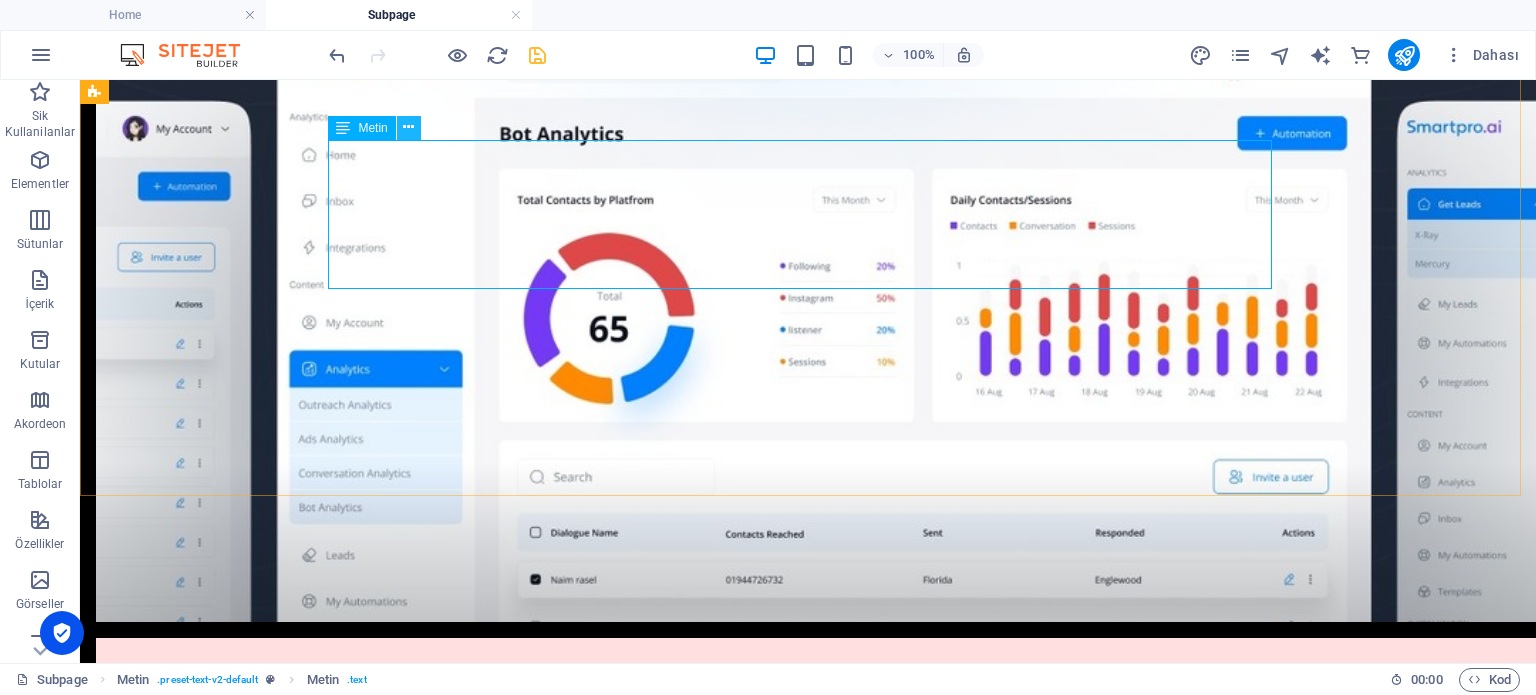 click at bounding box center (408, 127) 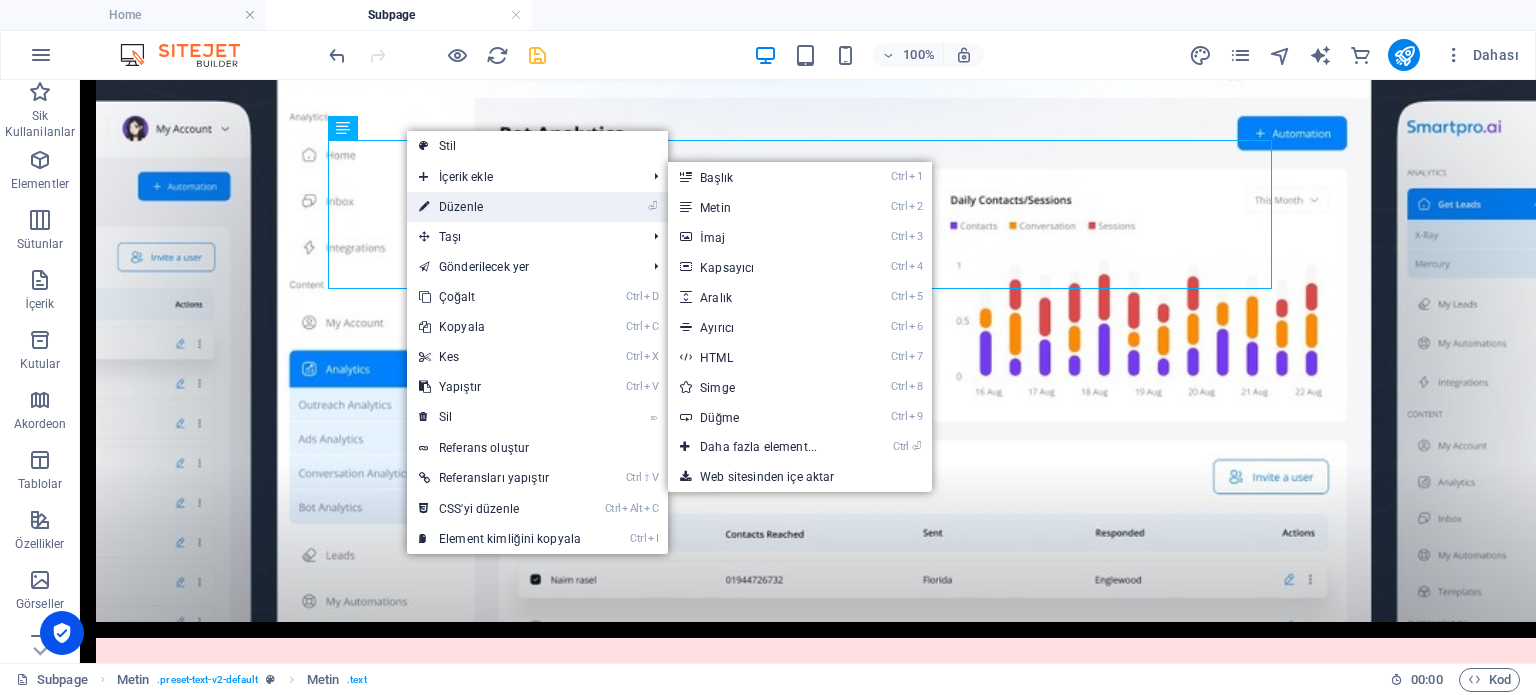 click on "⏎  Düzenle" at bounding box center [500, 207] 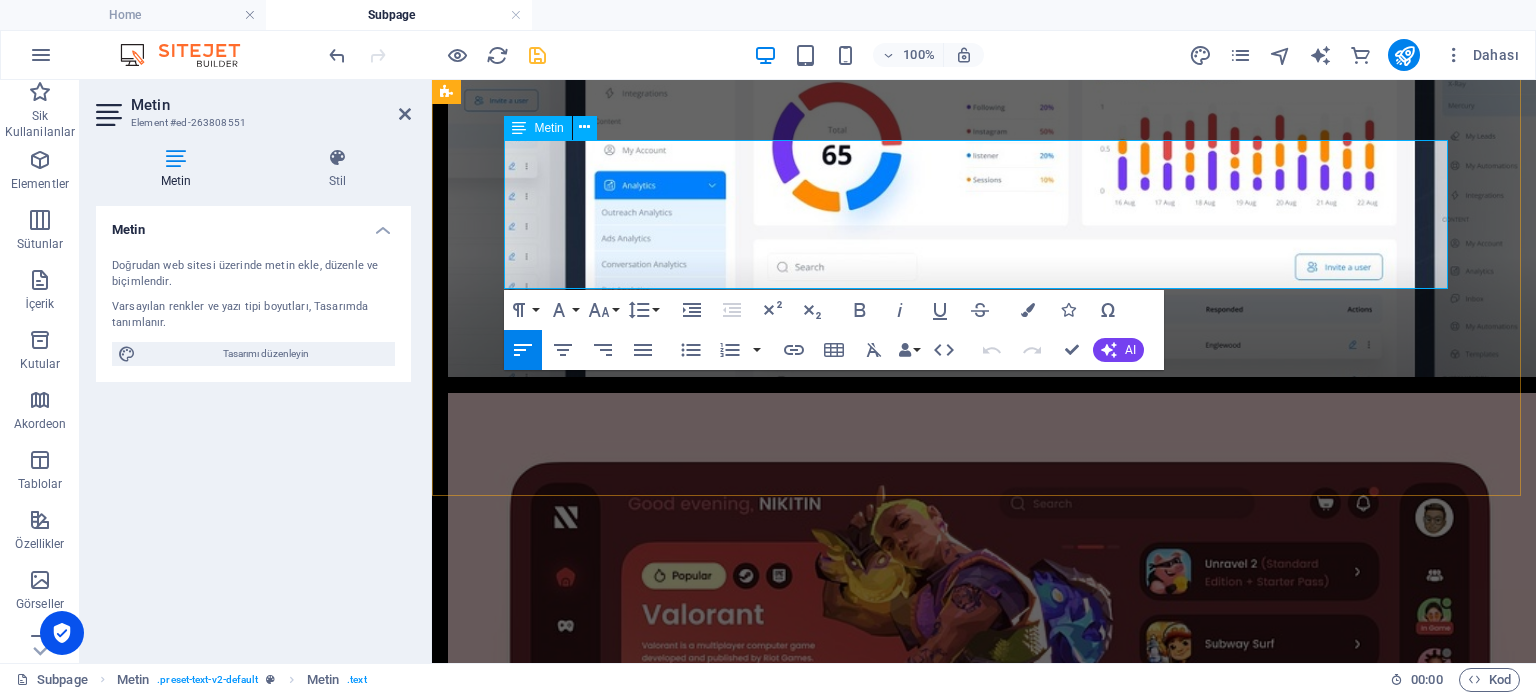 click on "This subpage can be used as a base for adding more pages. You can duplicate this page in your page manager to maintain this basic structure of header-reference, footer-reference and this editable section. Referenced elements are copies of their original element and cannot be edited. But they change according to their original element, so you only have to make changes once and they apply to all related references." at bounding box center [984, 2359] 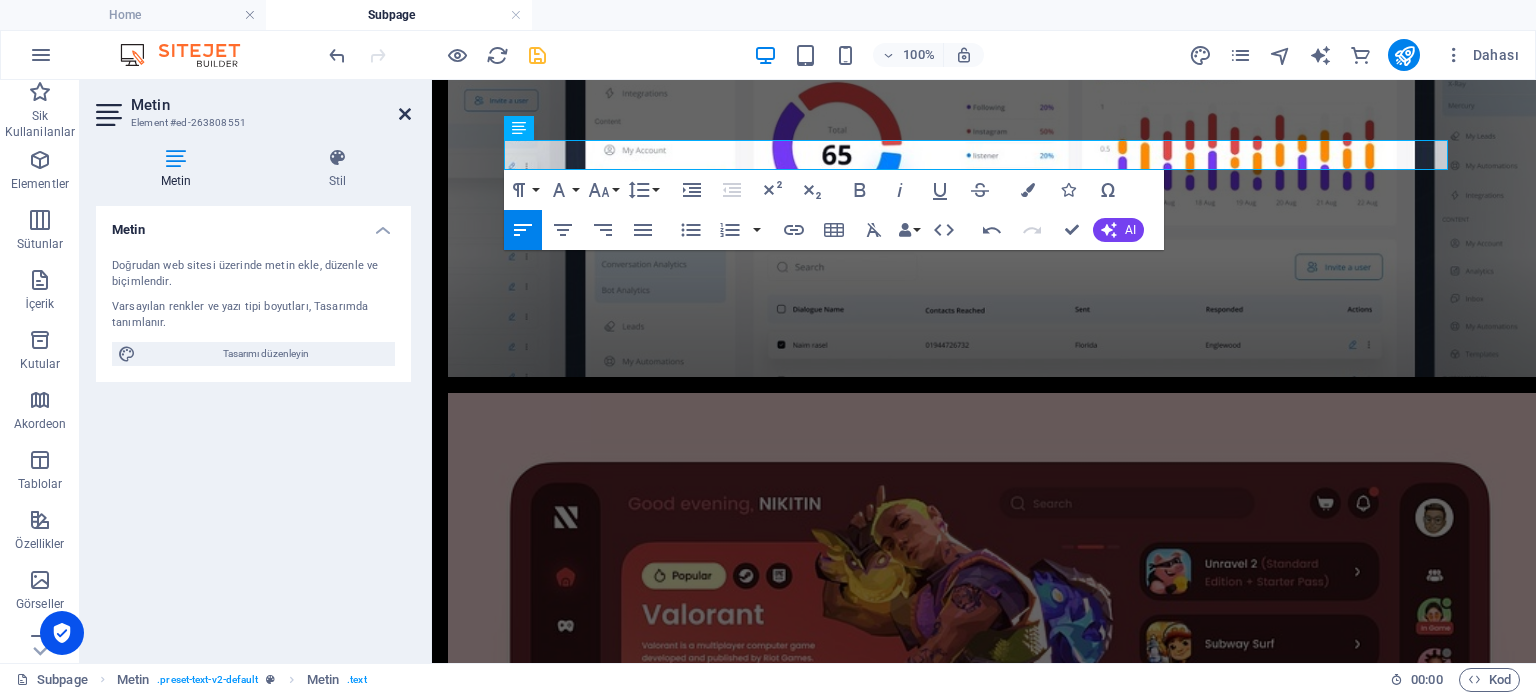 click at bounding box center (405, 114) 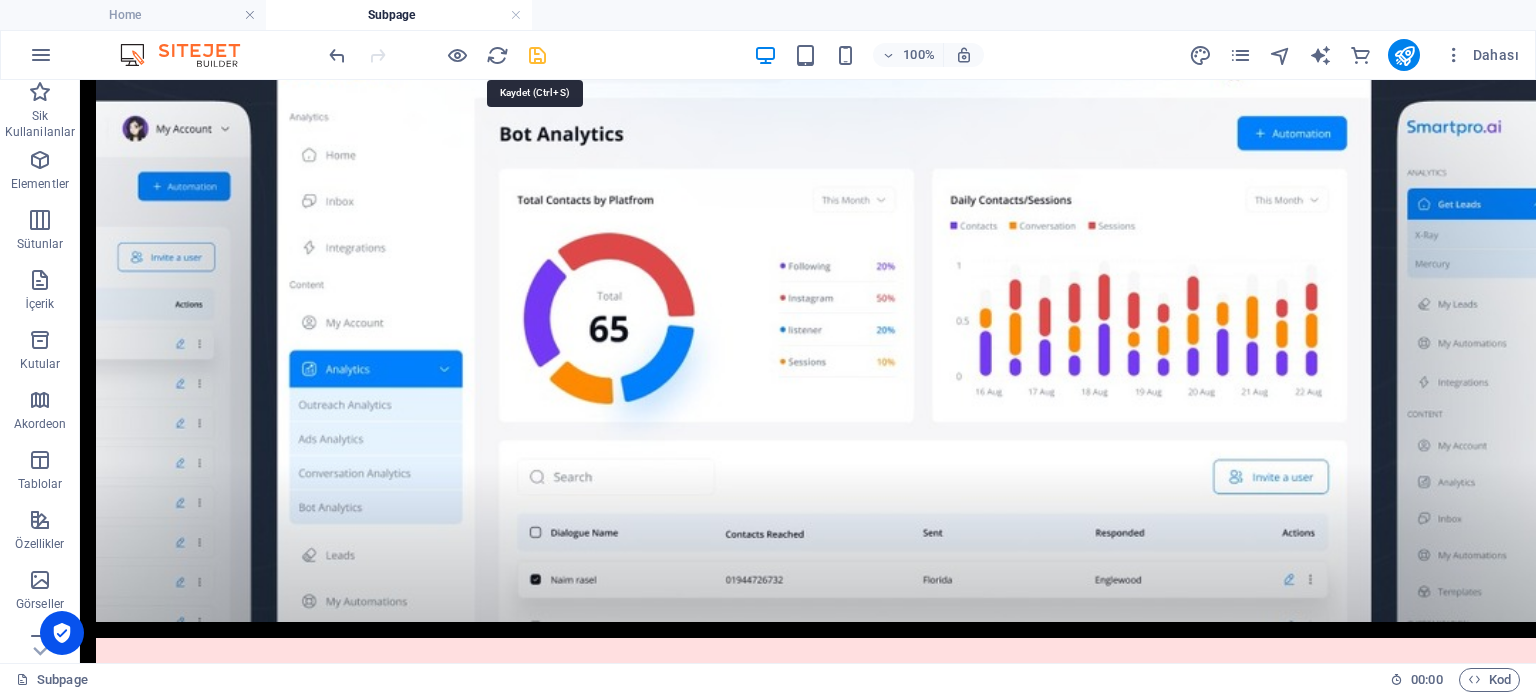 click at bounding box center (537, 55) 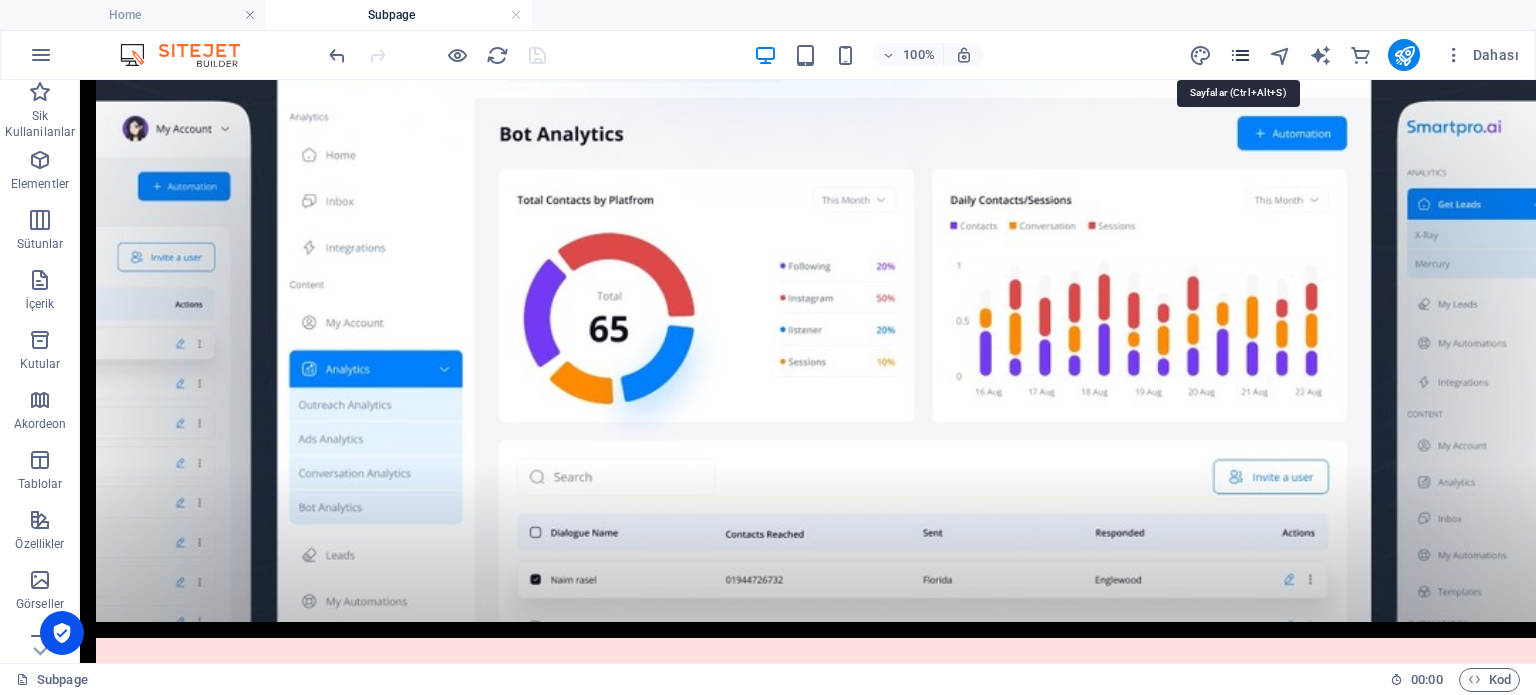 click at bounding box center (1240, 55) 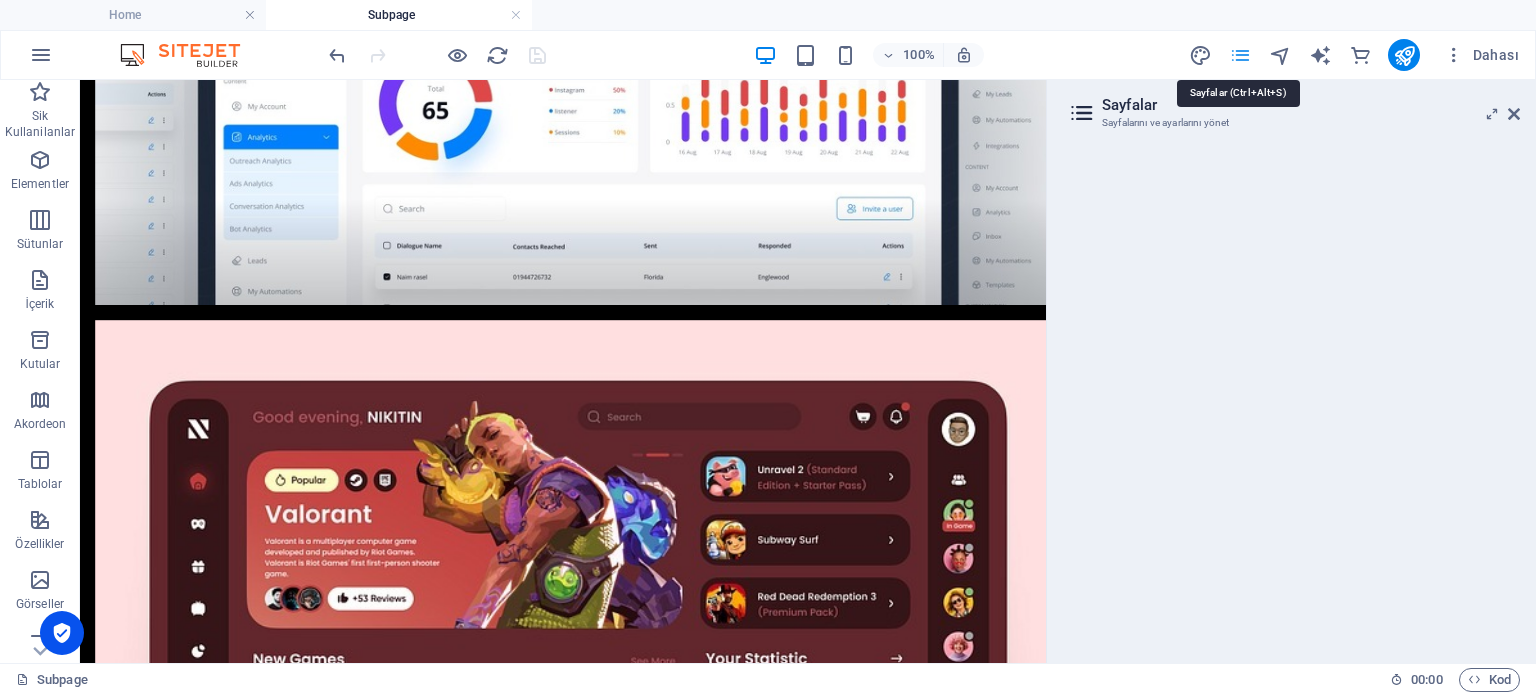 scroll, scrollTop: 1624, scrollLeft: 0, axis: vertical 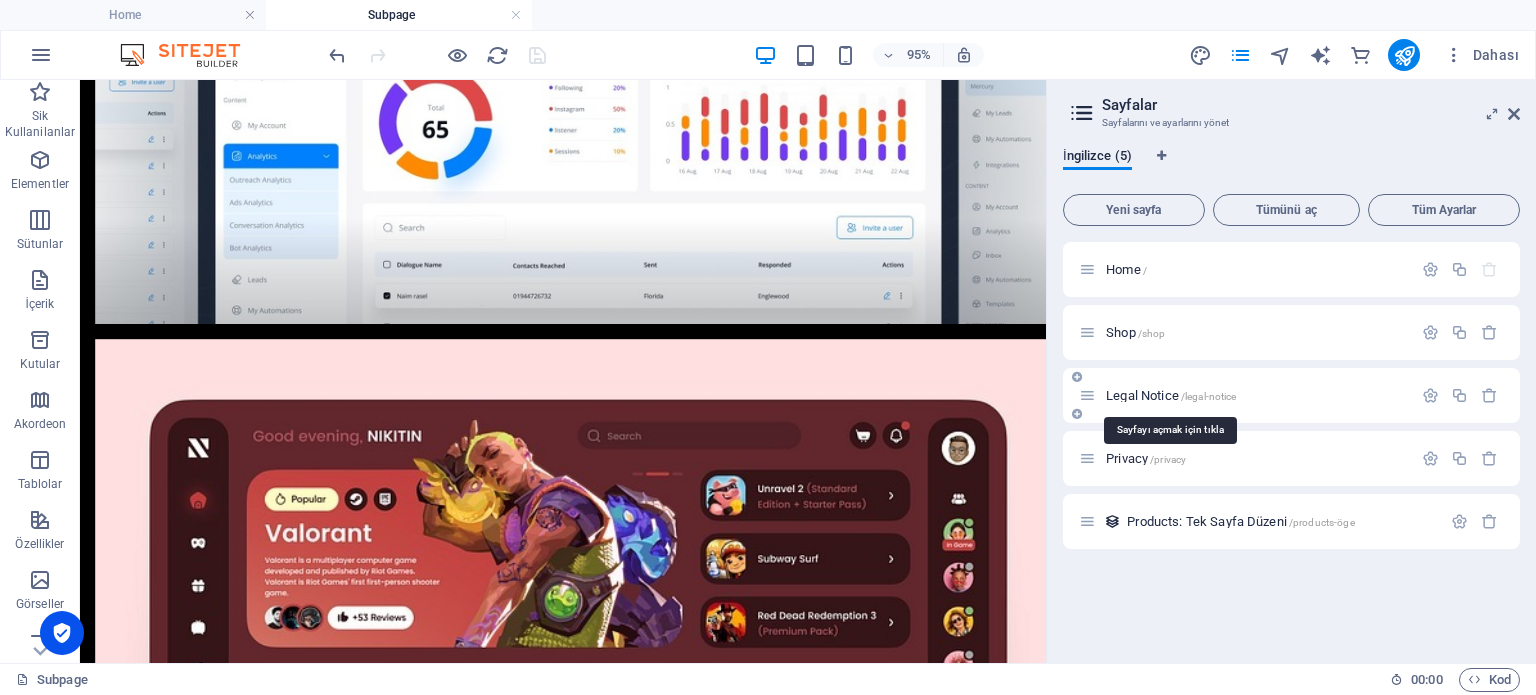 click on "Legal Notice /legal-notice" at bounding box center [1171, 395] 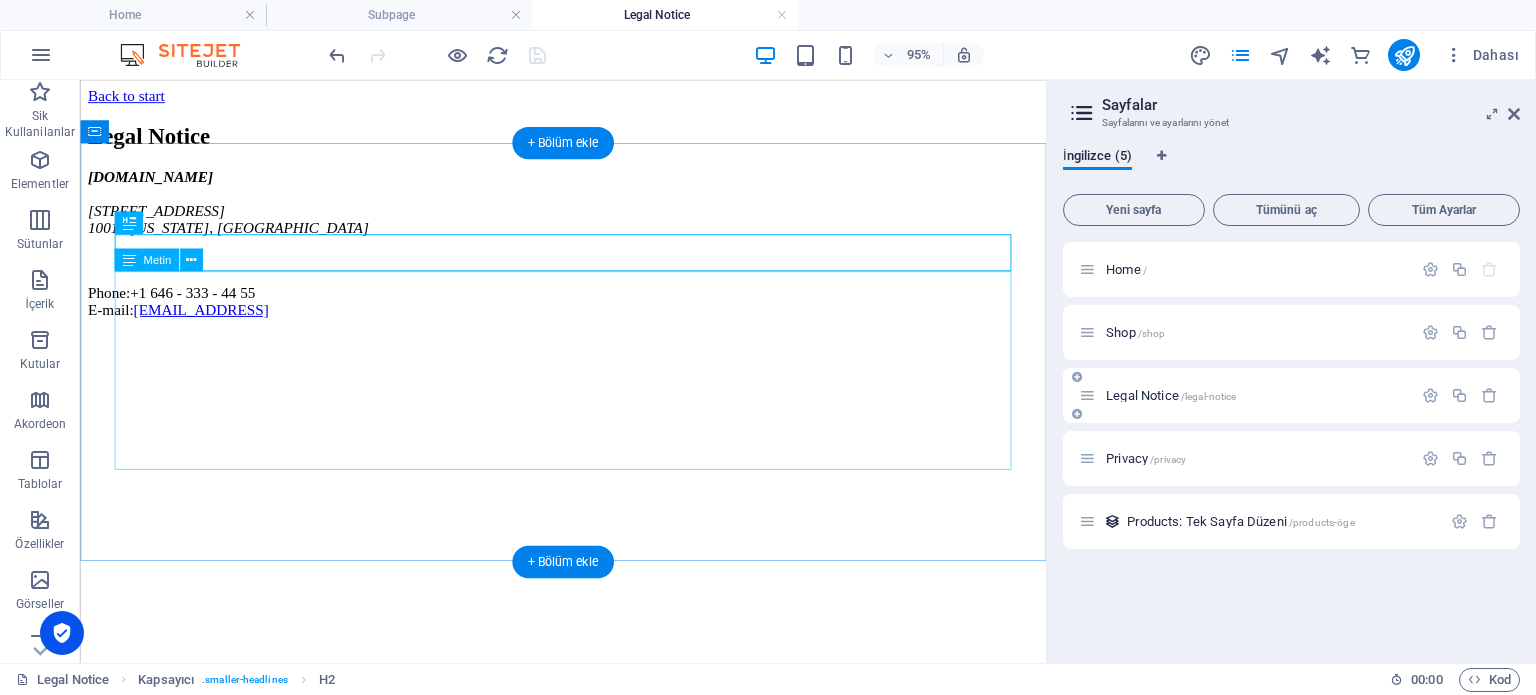 scroll, scrollTop: 0, scrollLeft: 0, axis: both 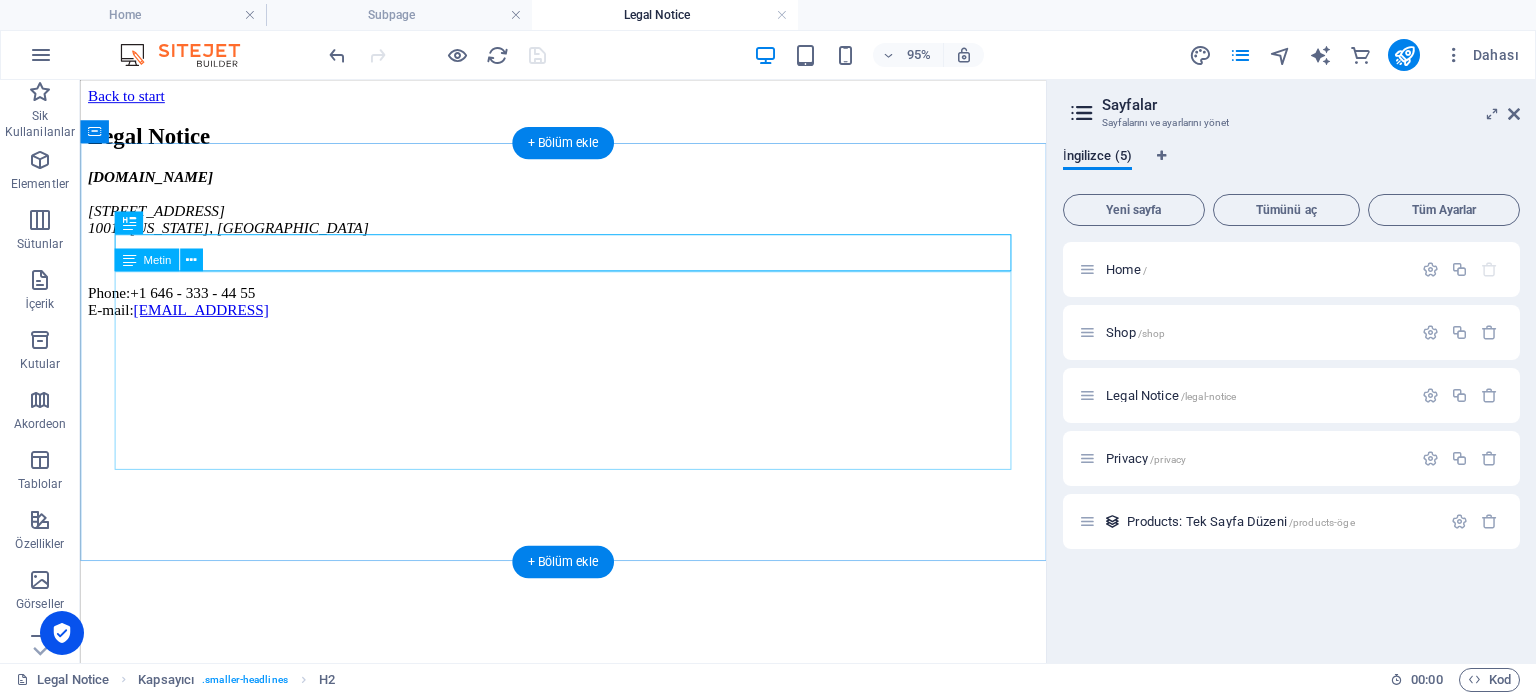 click on "incesoftware.com   1601 Broadway 10019   New York, NY Phone:  +1 646 - 333 - 44 55 E-mail:  d2b3ac220167e7e928ddf6a79ac20b@cpanel.local" at bounding box center (588, 252) 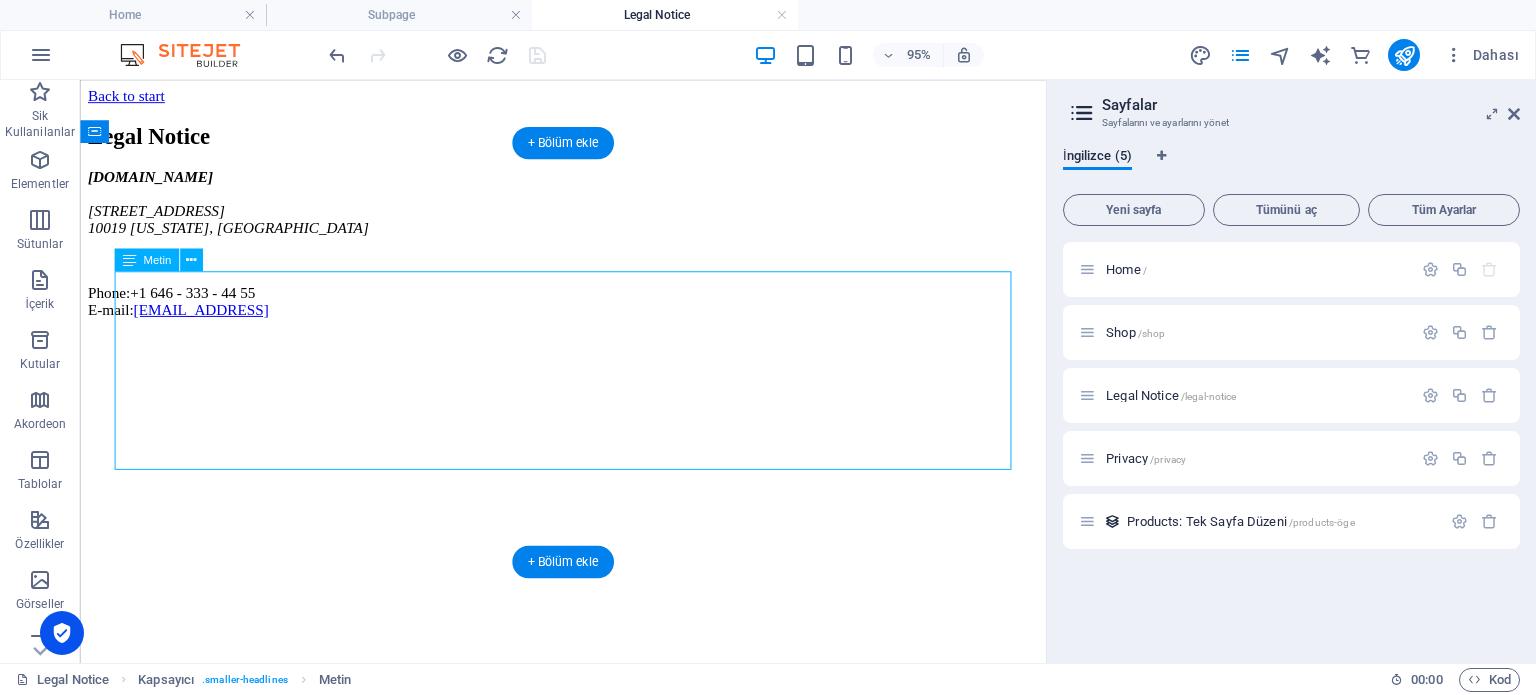 click on "incesoftware.com   1601 Broadway 10019   New York, NY Phone:  +1 646 - 333 - 44 55 E-mail:  d2b3ac220167e7e928ddf6a79ac20b@cpanel.local" at bounding box center (588, 252) 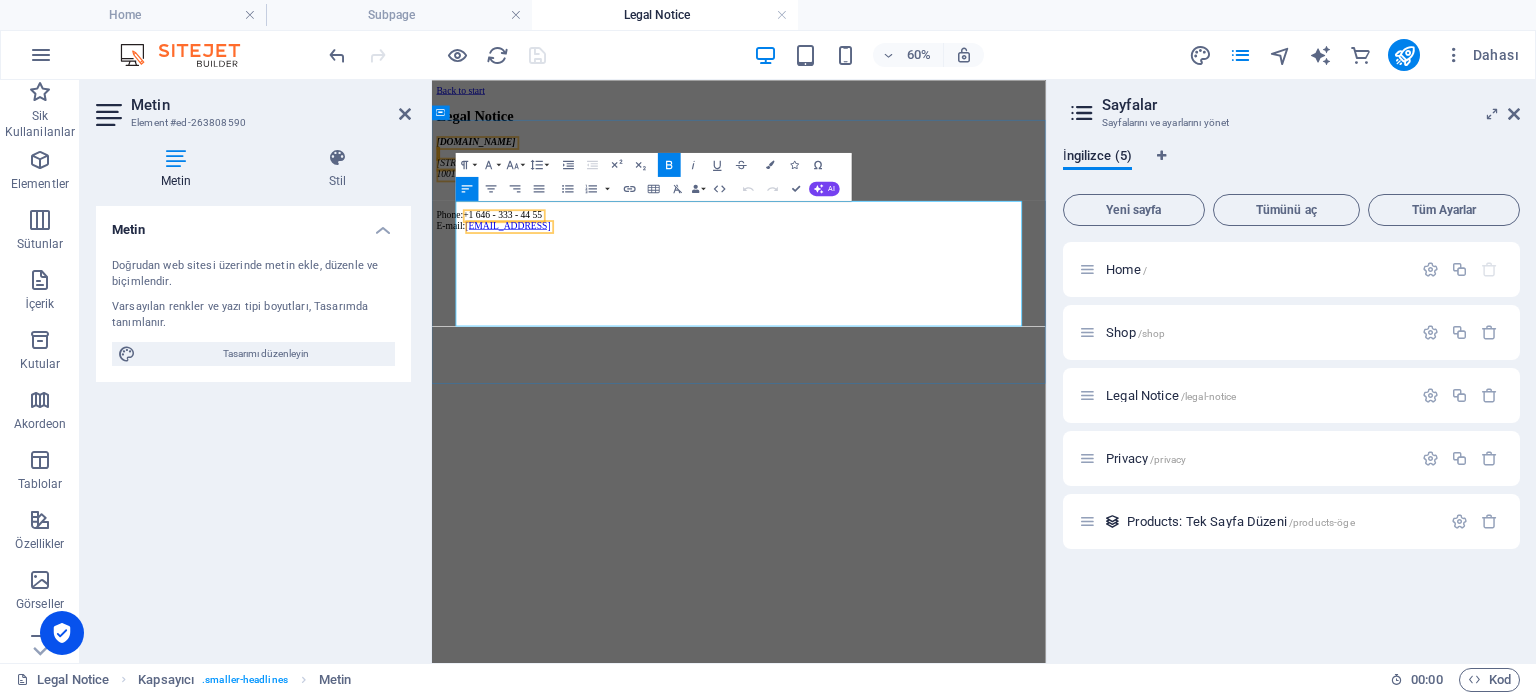 click on "incesoftware.com" at bounding box center [506, 181] 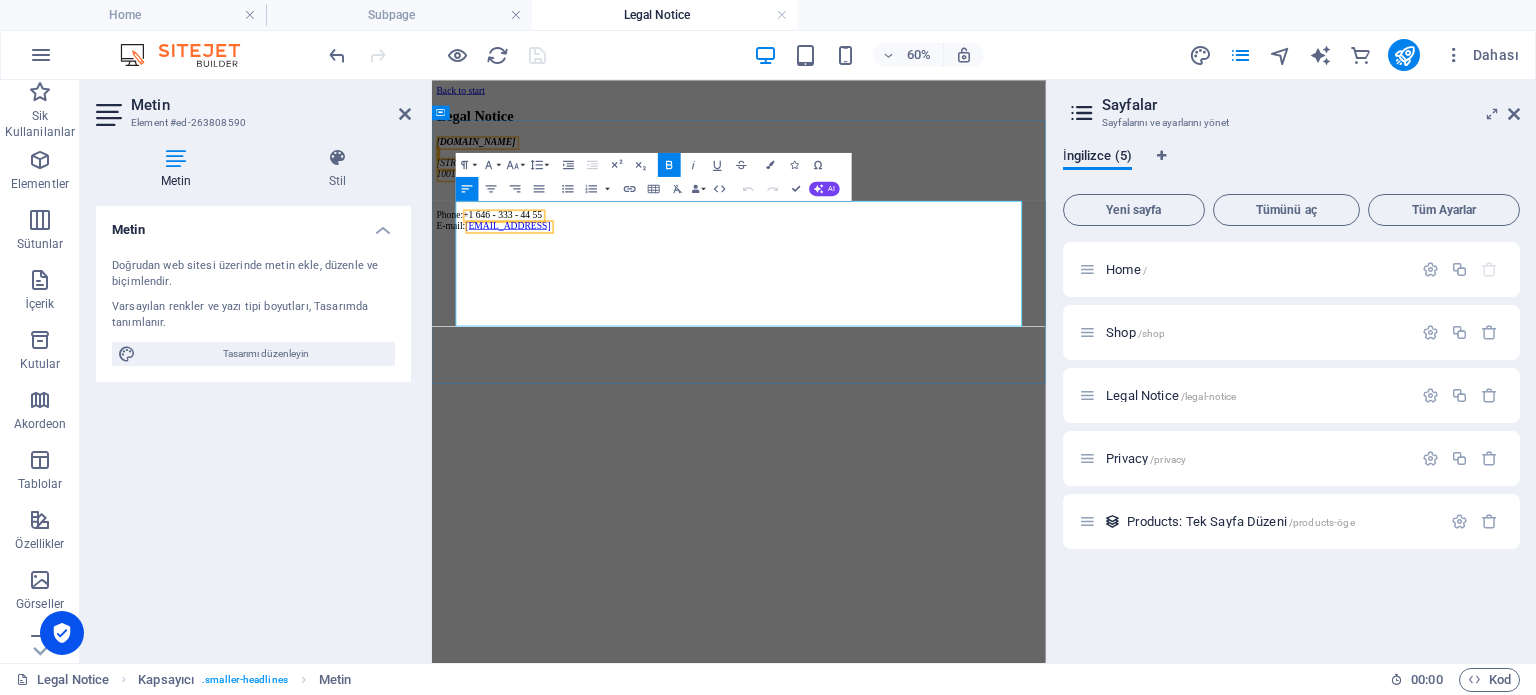 click on "incesoftware.com" at bounding box center (506, 181) 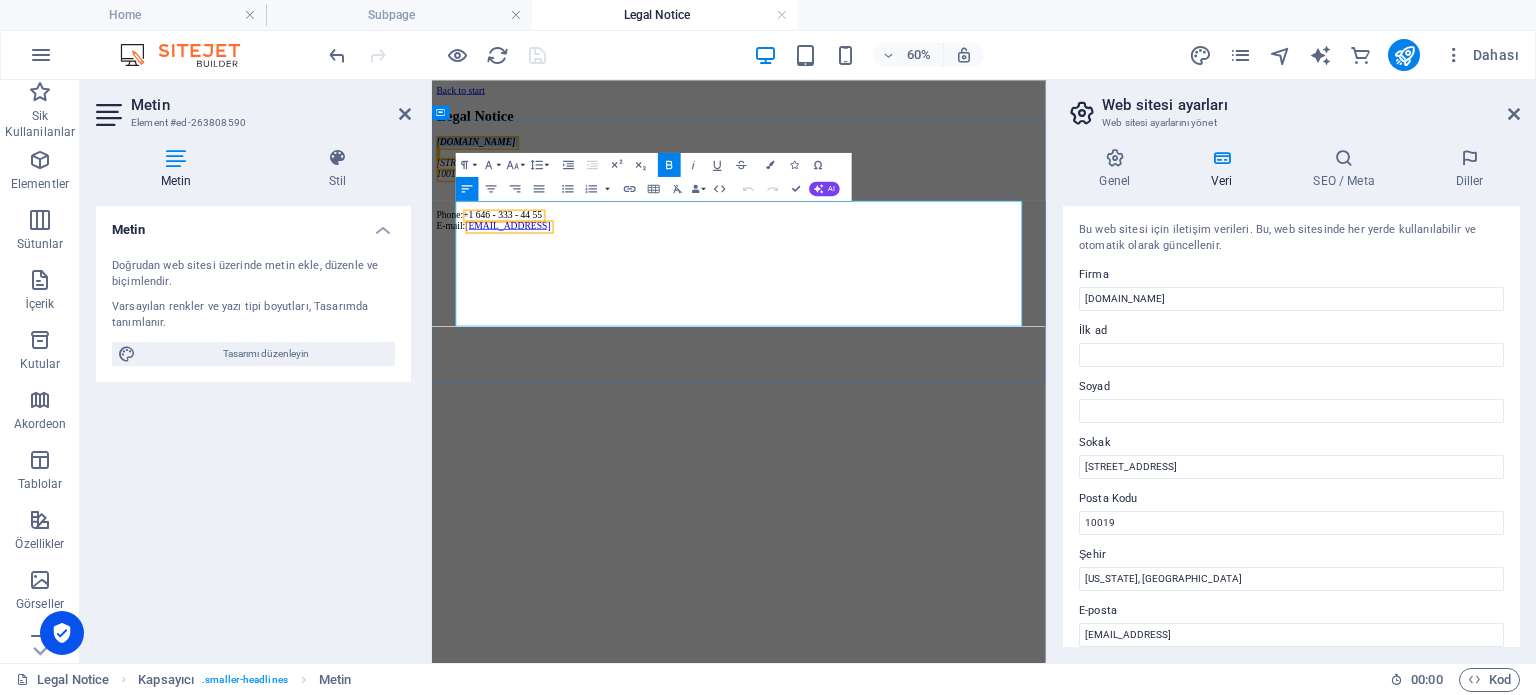 click on "incesoftware.com" at bounding box center [506, 181] 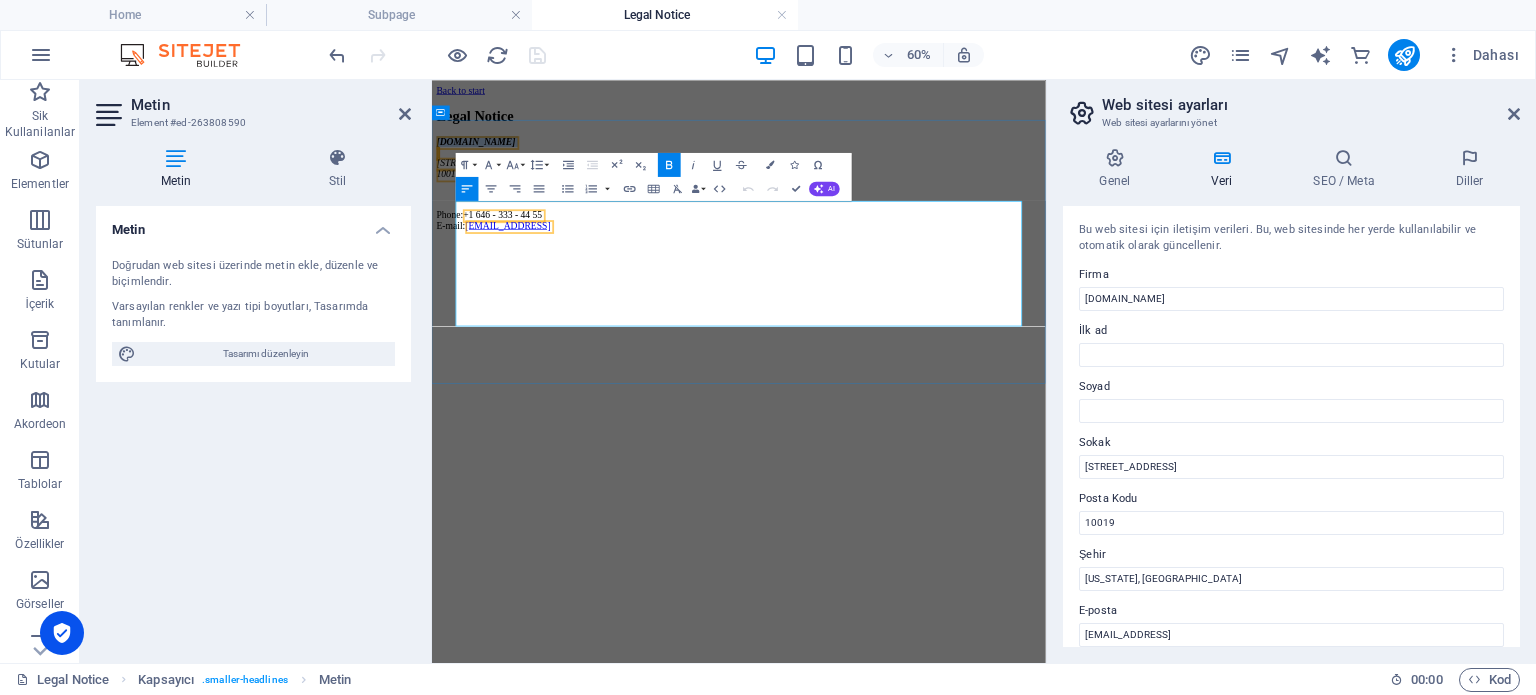 type 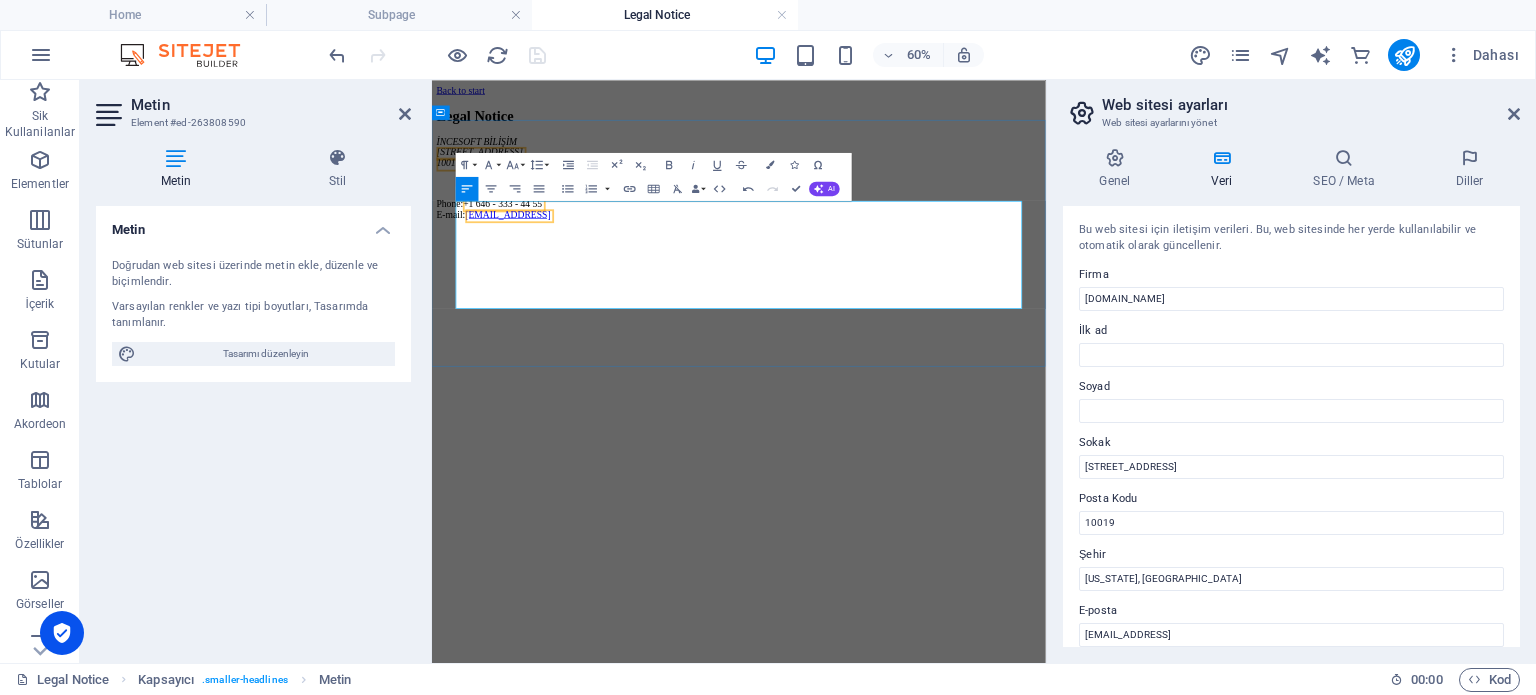 click on "İNCESOFT BİLİŞİM  1601 Broadway 10019   New York, NY" at bounding box center (943, 200) 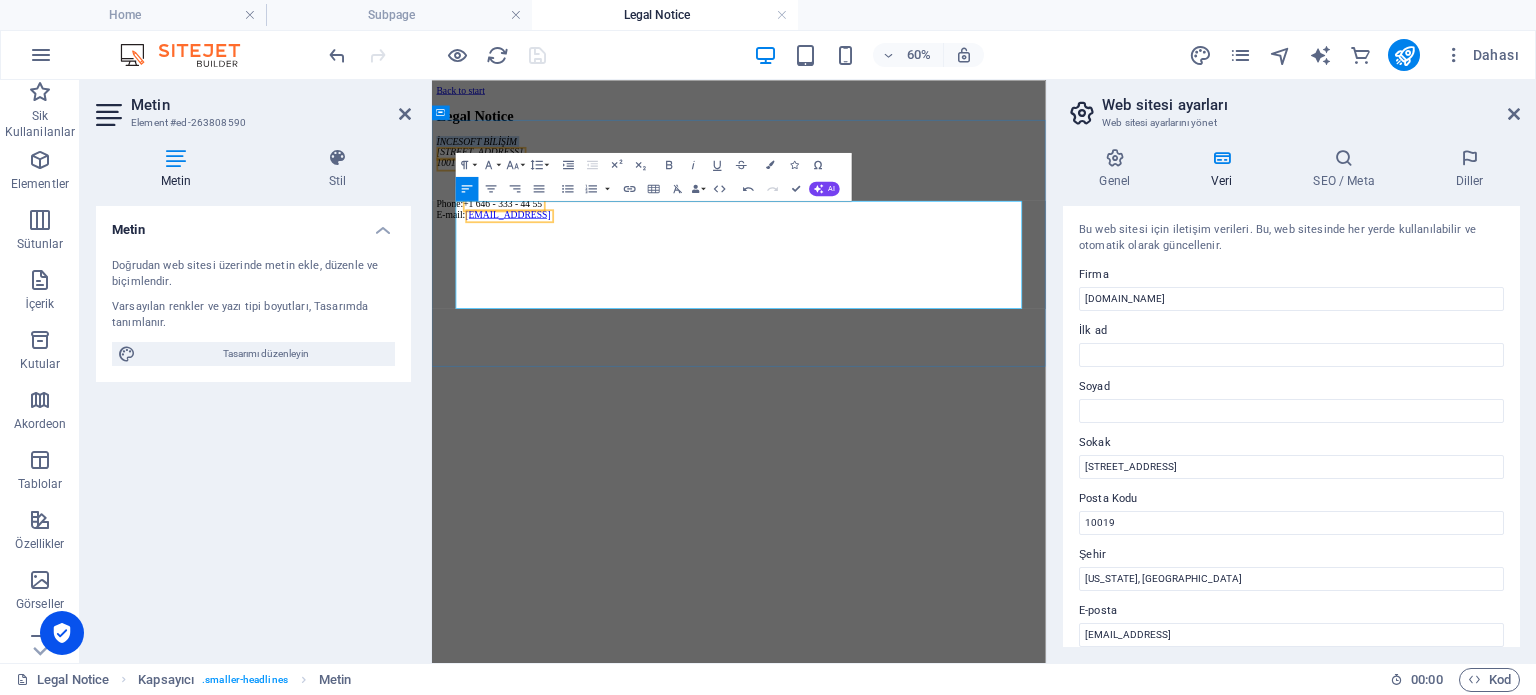 click on "İNCESOFT BİLİŞİM  1601 Broadway 10019   New York, NY" at bounding box center (943, 200) 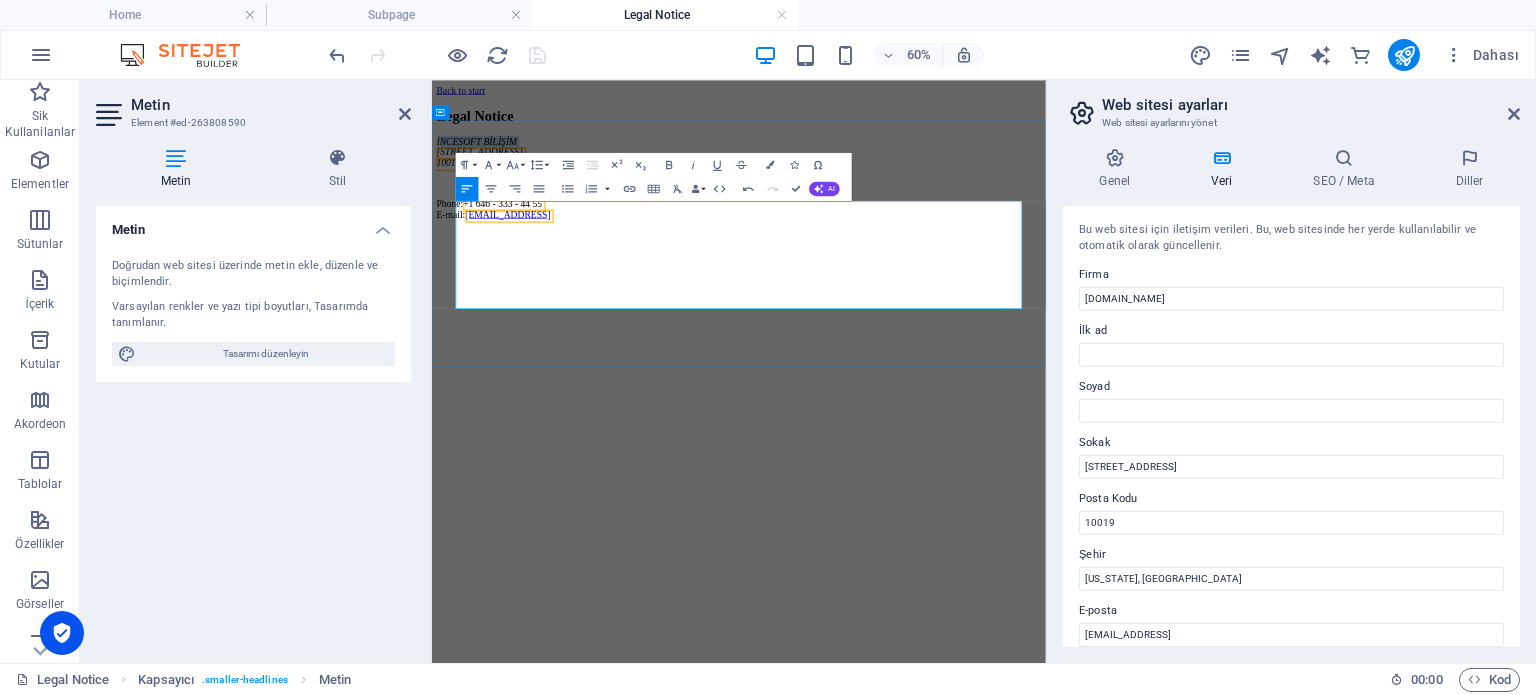 click on "İNCESOFT BİLİŞİM  1601 Broadway 10019   New York, NY" at bounding box center [943, 200] 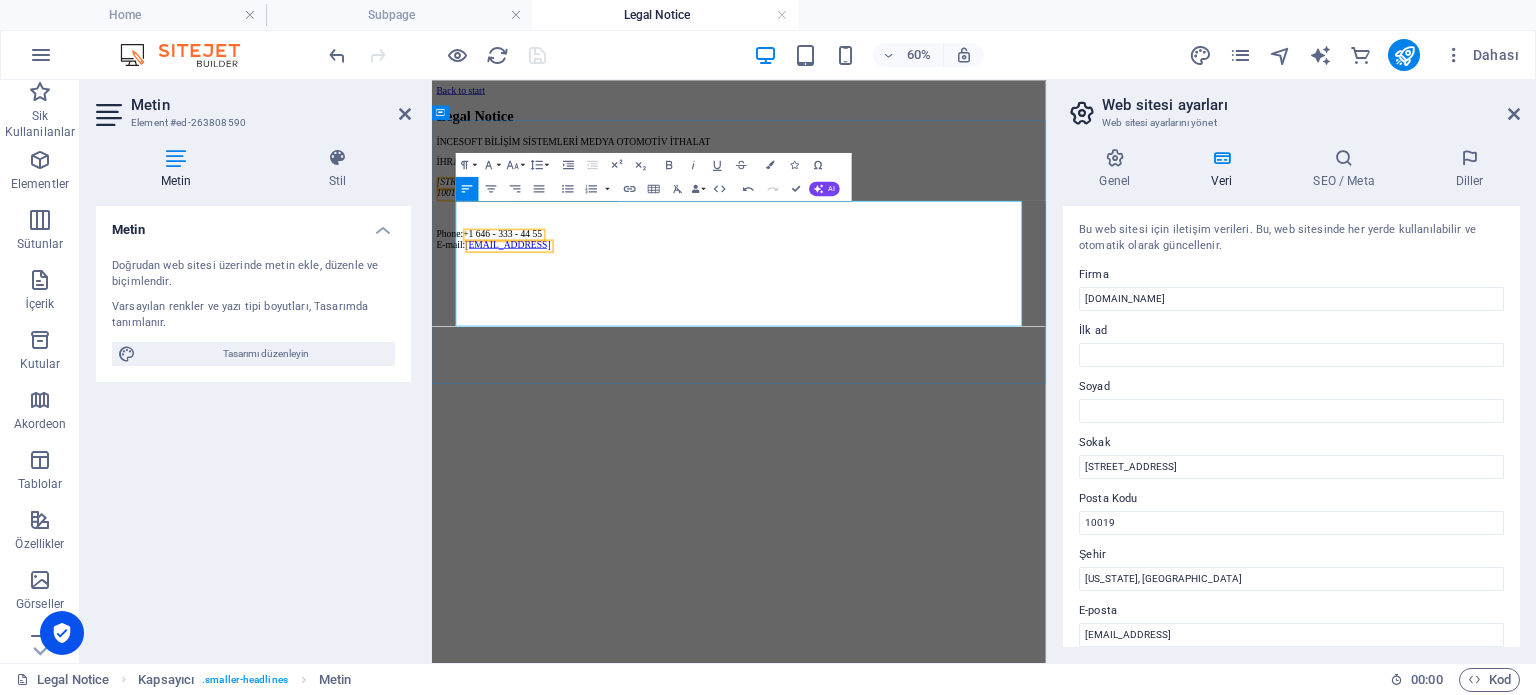 click on "İNCESOFT BİLİŞİM SİSTEMLERİ MEDYA OTOMOTİV İTHALAT" at bounding box center (943, 182) 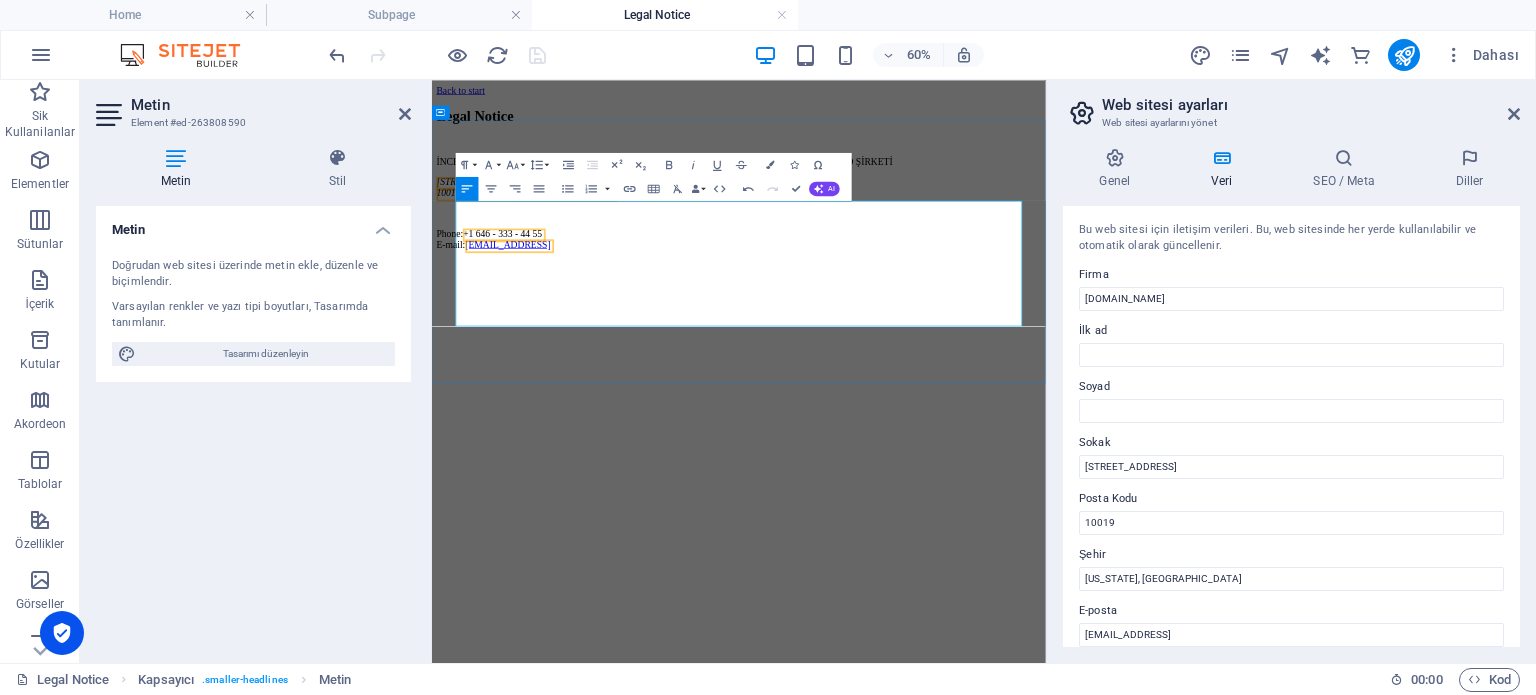 click at bounding box center (943, 182) 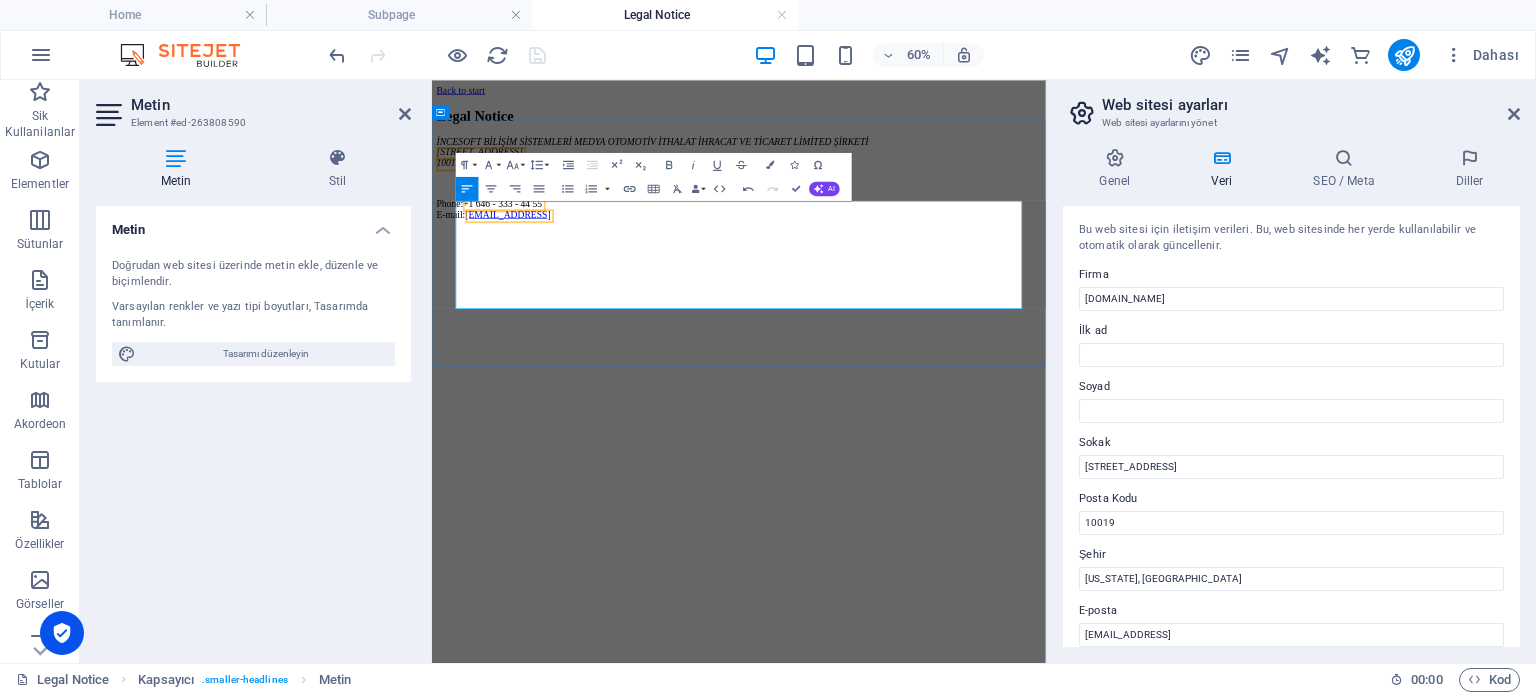 click on "1601 Broadway" at bounding box center [512, 199] 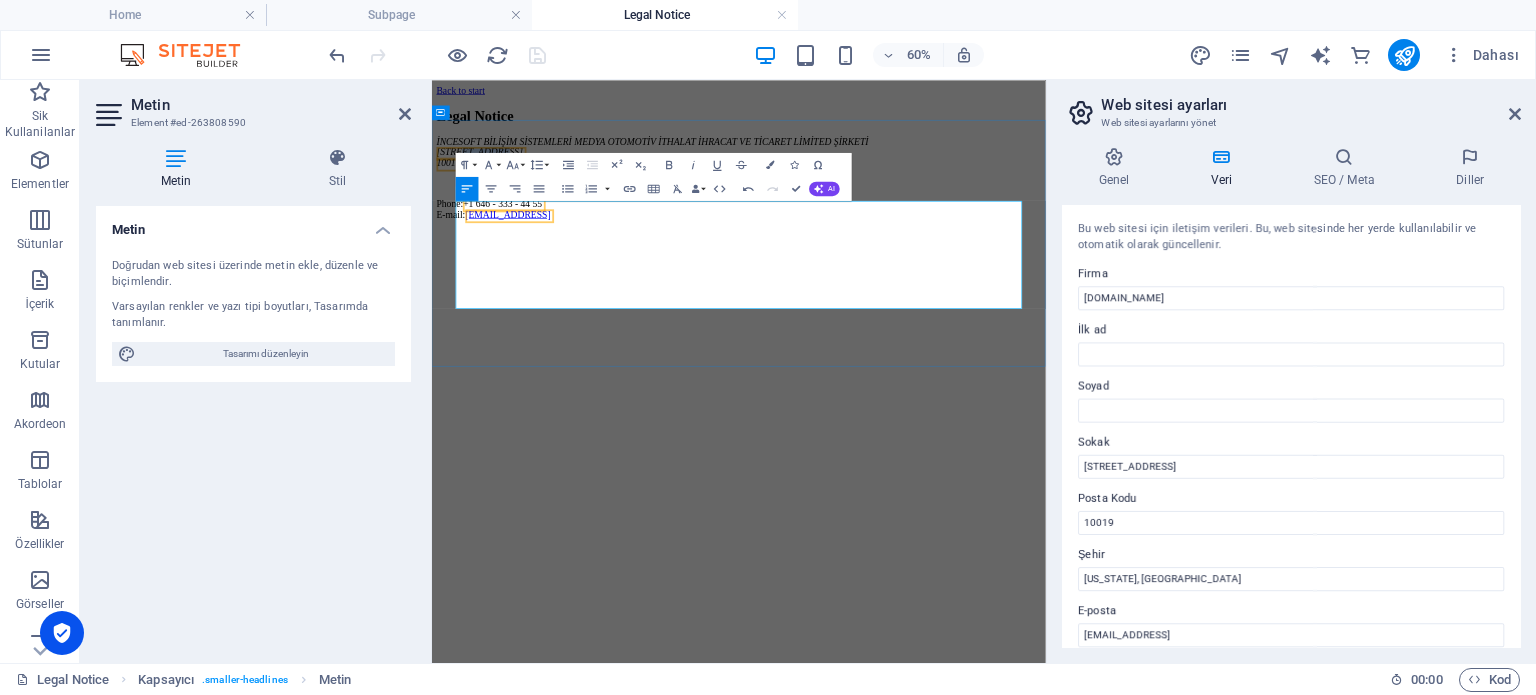 click on "1601 Broadway" at bounding box center (512, 199) 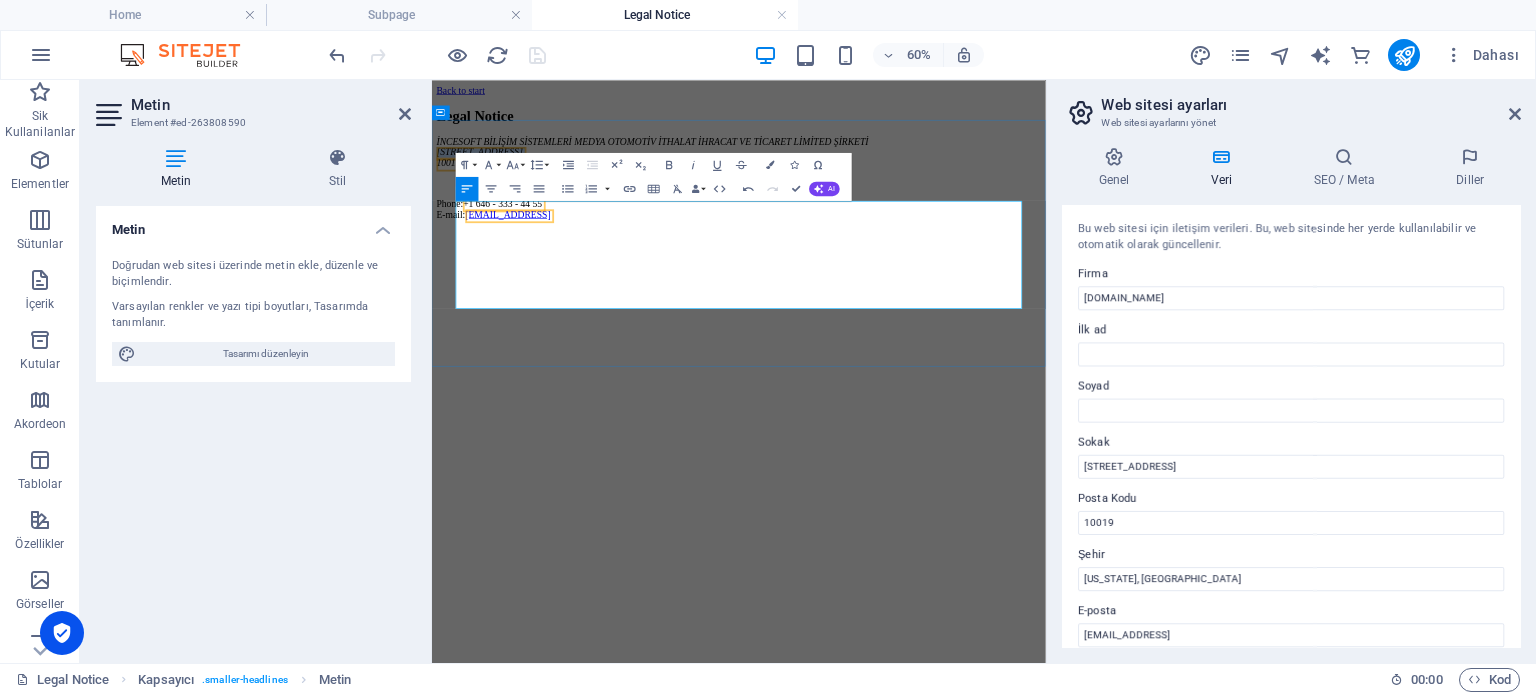 click on "1601 Broadway" at bounding box center (512, 199) 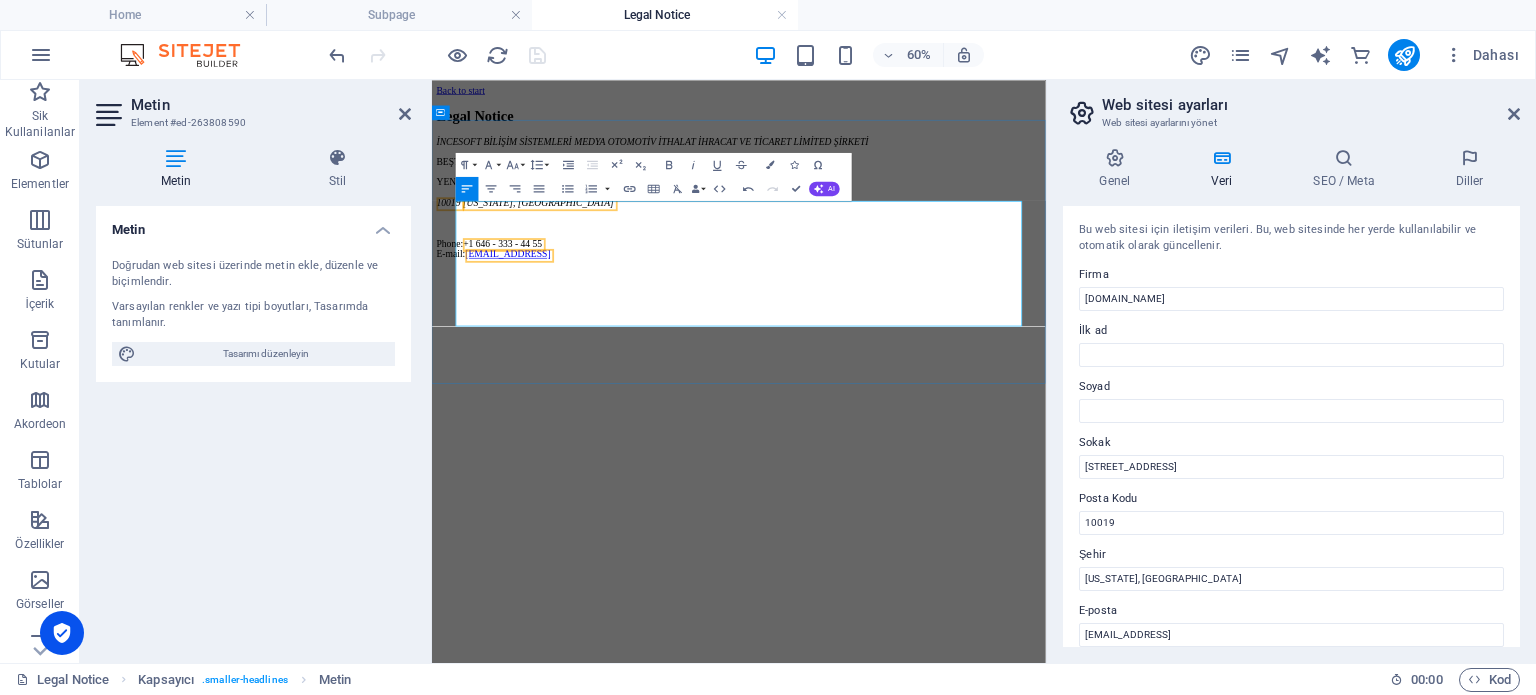 click on "BEŞTEPE MAH. YAŞAM CAD. NO: 13 A İÇ KAPI NO: 81" at bounding box center (943, 216) 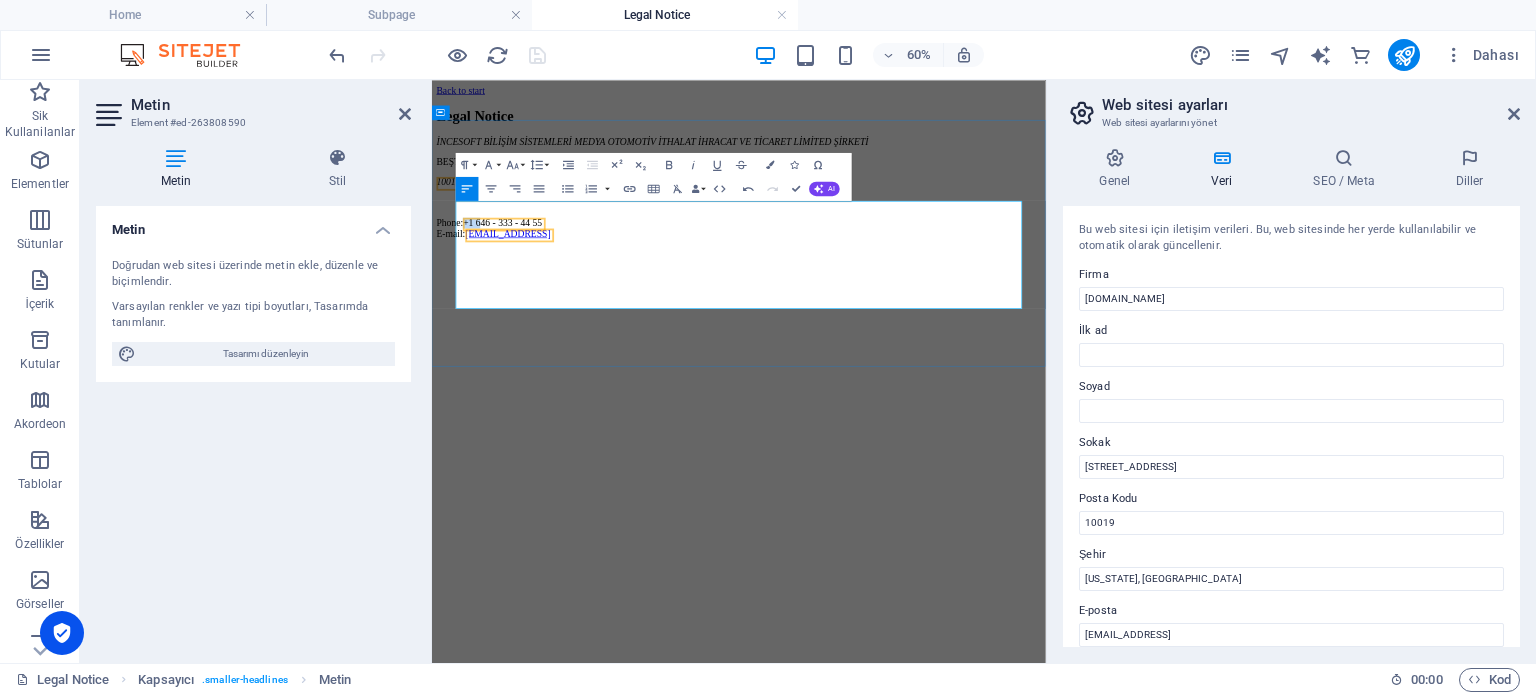 drag, startPoint x: 542, startPoint y: 415, endPoint x: 575, endPoint y: 414, distance: 33.01515 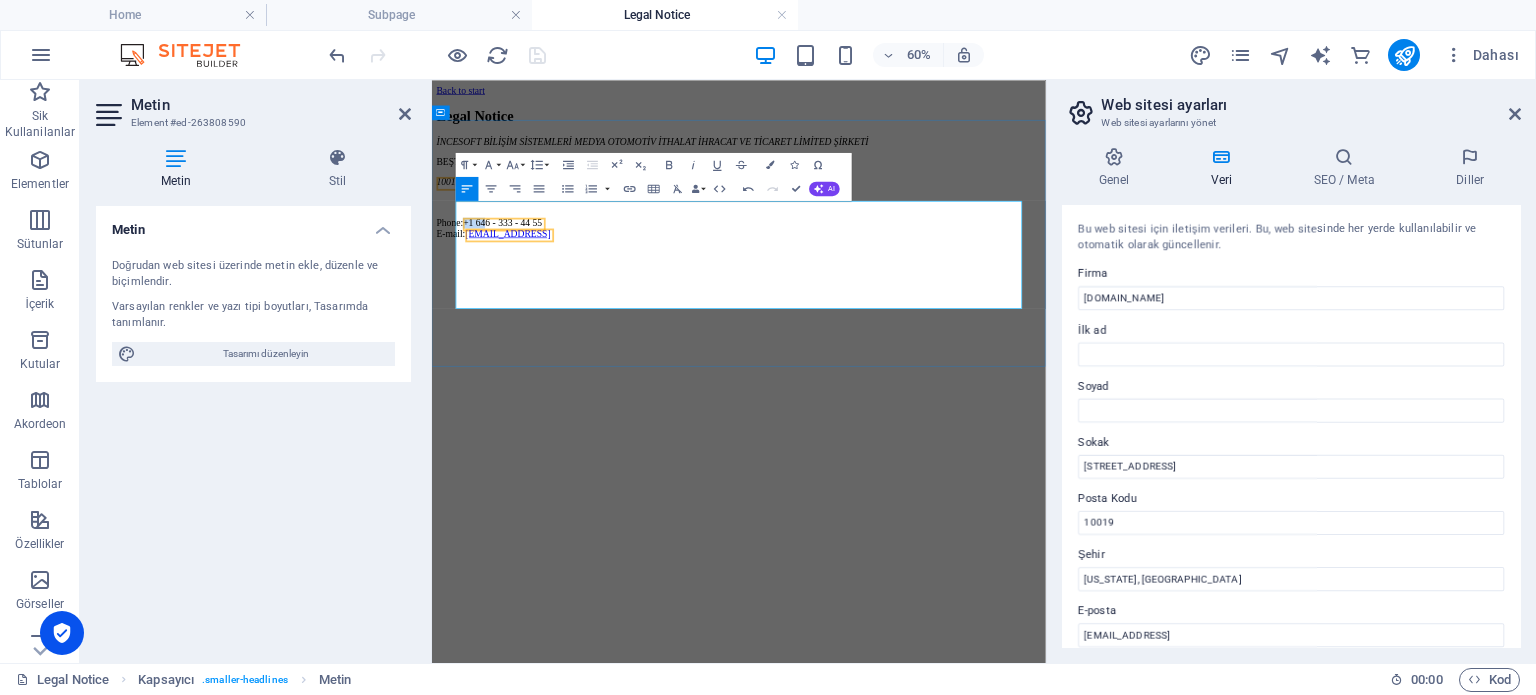 click on "+1 646 - 333 - 44 55" at bounding box center [550, 317] 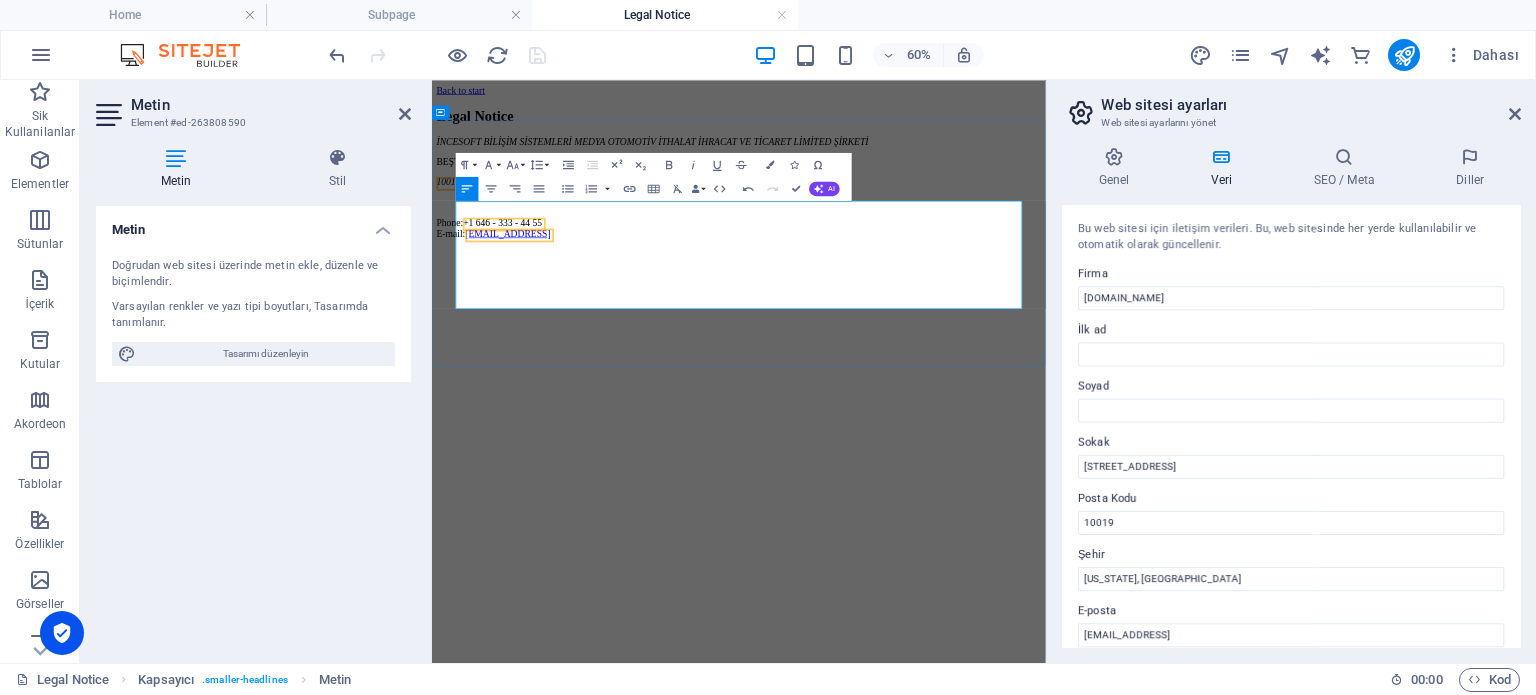 click on "+1 646 - 333 - 44 55" at bounding box center [550, 317] 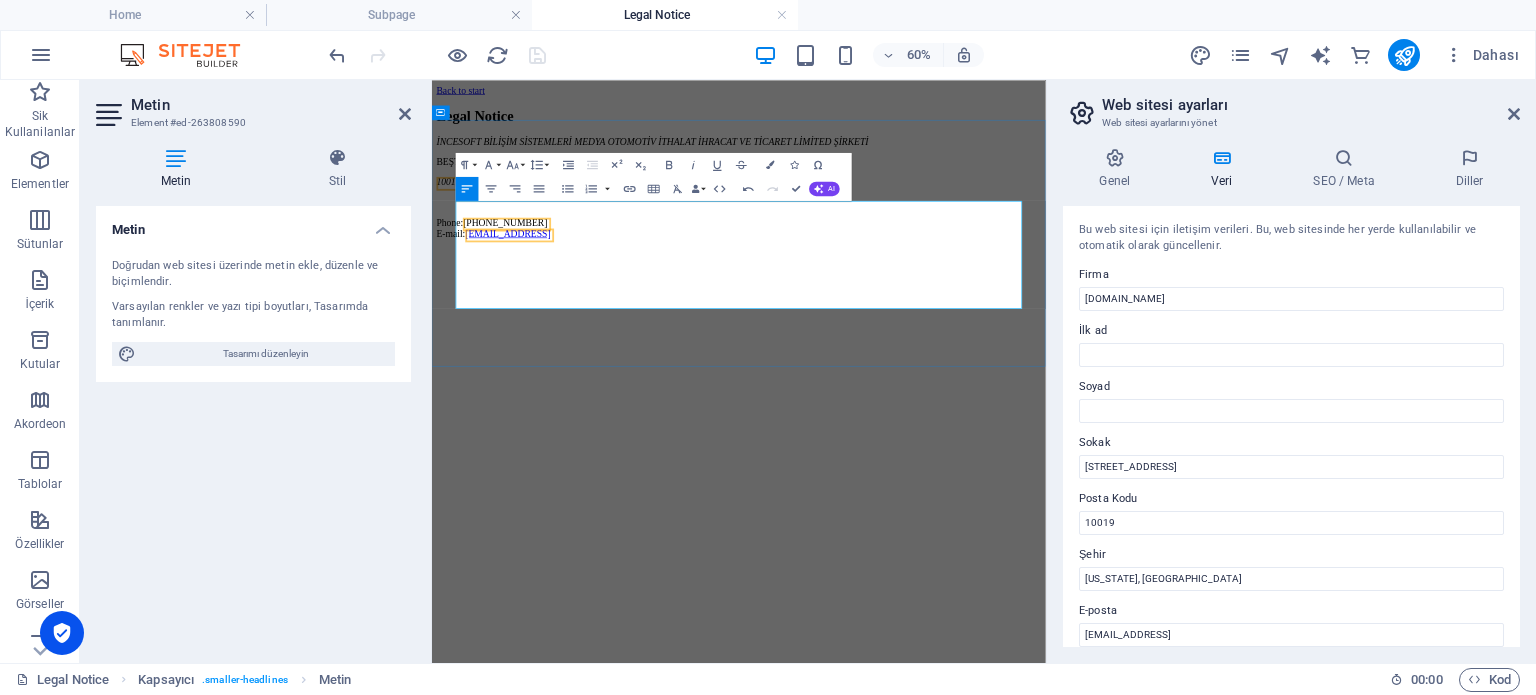 click on "d2b3ac220167e7e928ddf6a79ac20b@cpanel.local" at bounding box center [559, 335] 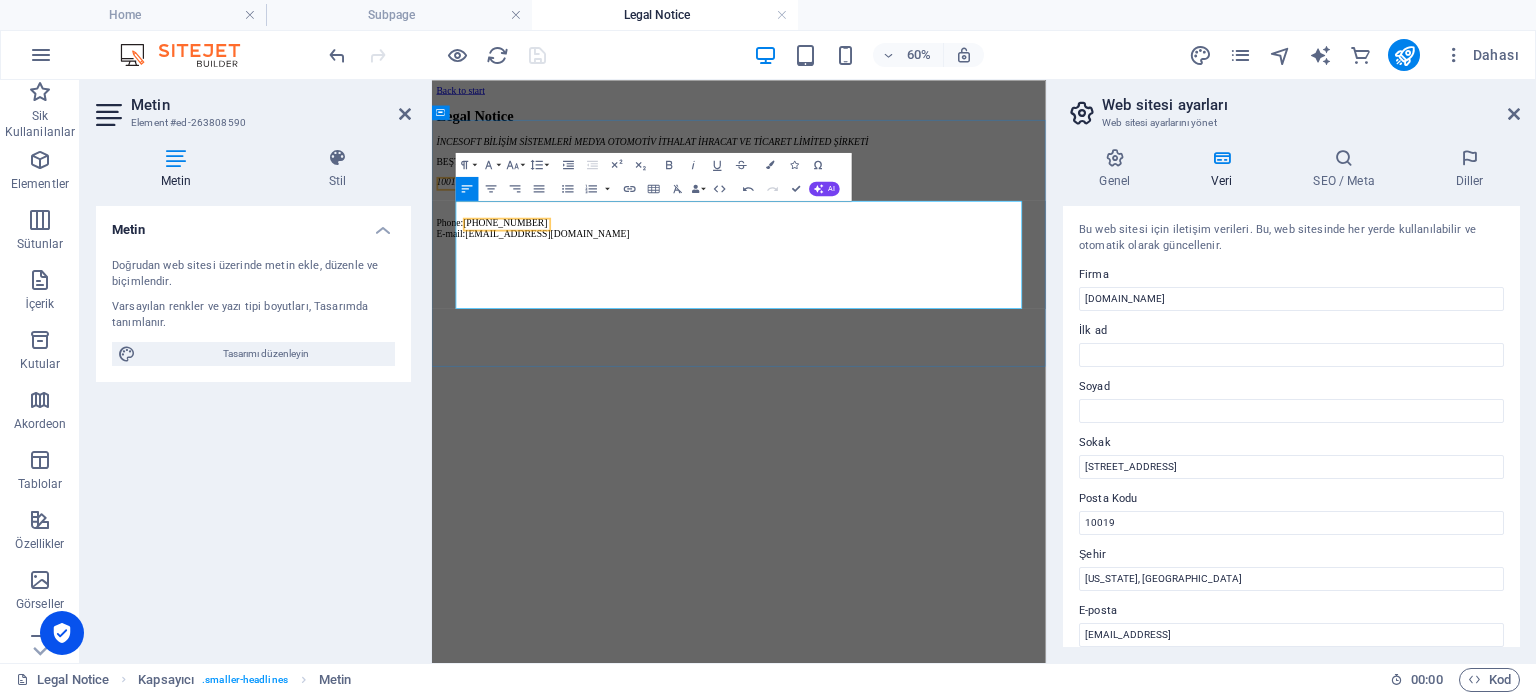 click on "Phone:  +90 554 601 33 37 E-mail:İnfo@incesıftware.com" at bounding box center [943, 327] 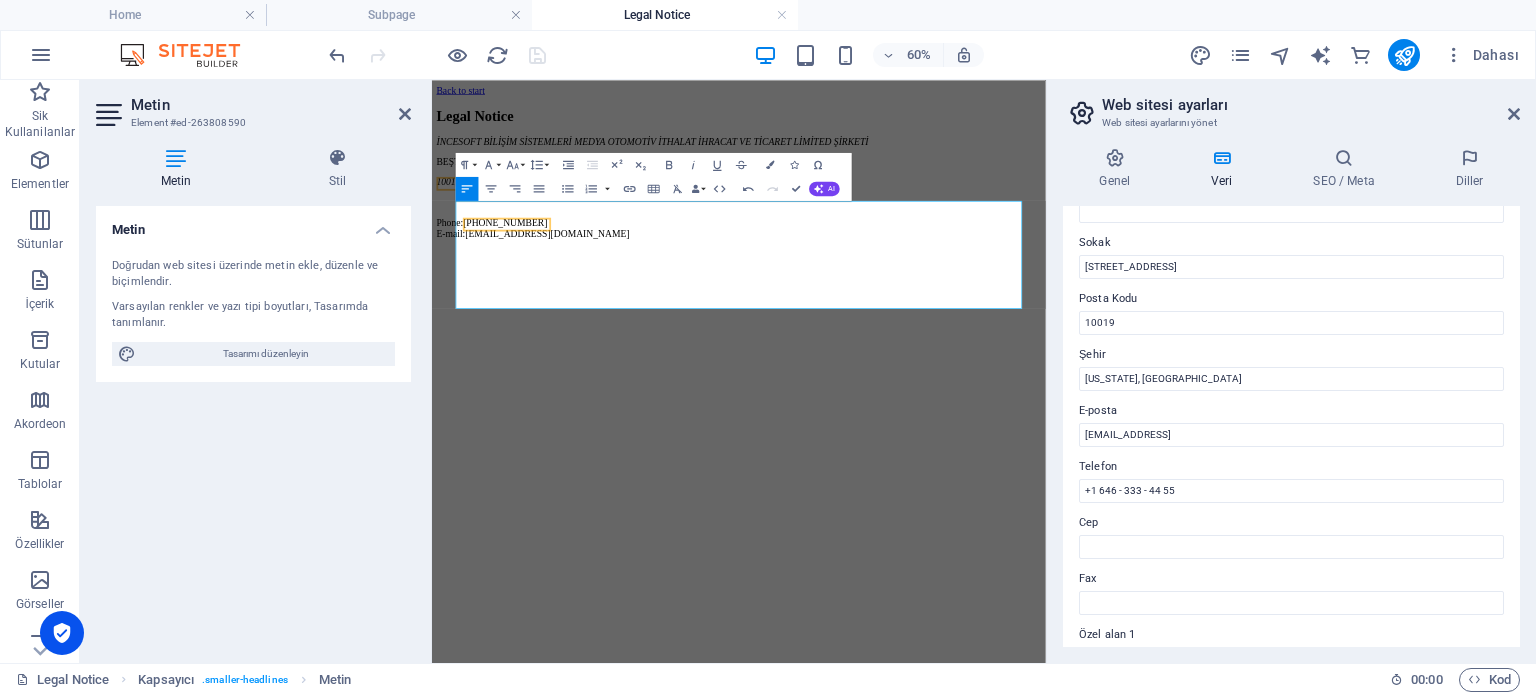 scroll, scrollTop: 0, scrollLeft: 0, axis: both 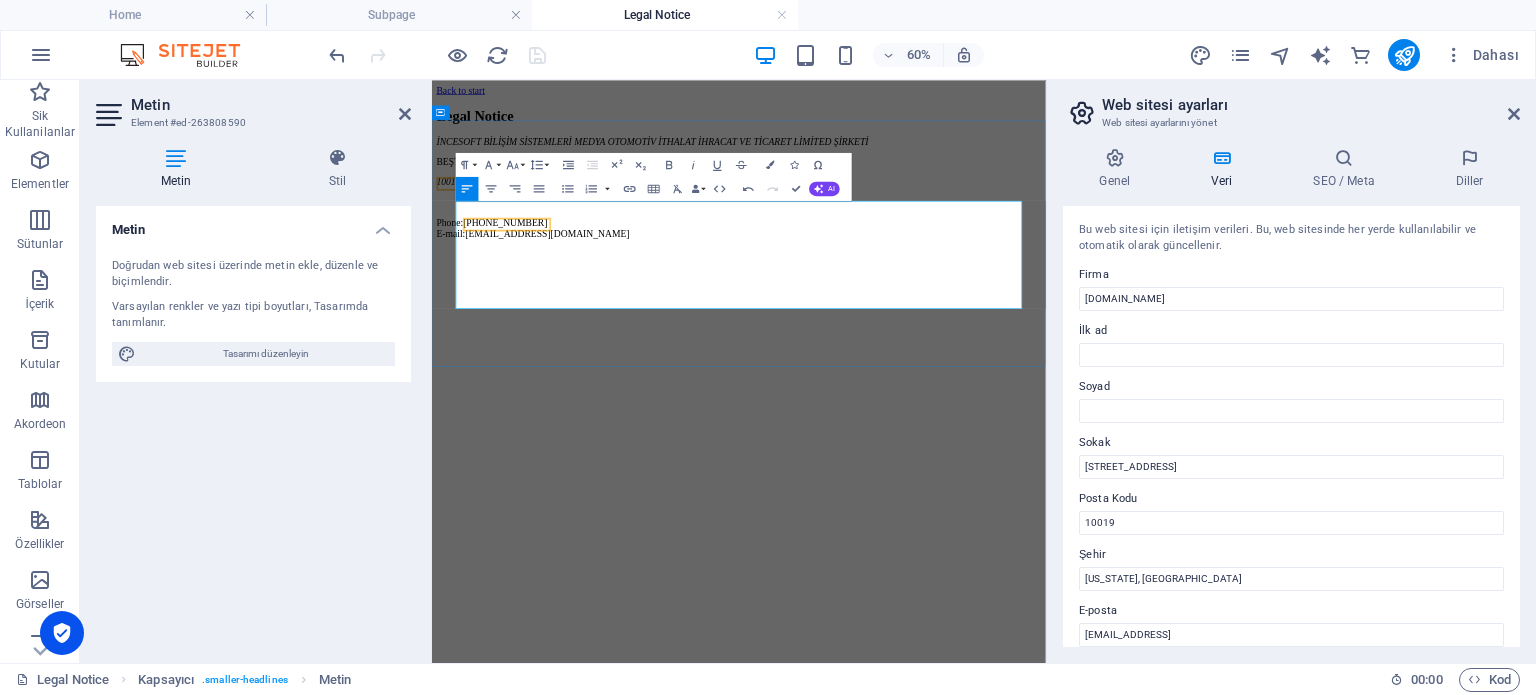 click on "İNCESOFT BİLİŞİM SİSTEMLERİ MEDYA OTOMOTİV İTHALAT İHRACAT VE TİCARET LİMİTED ŞİRKETİ" at bounding box center (943, 182) 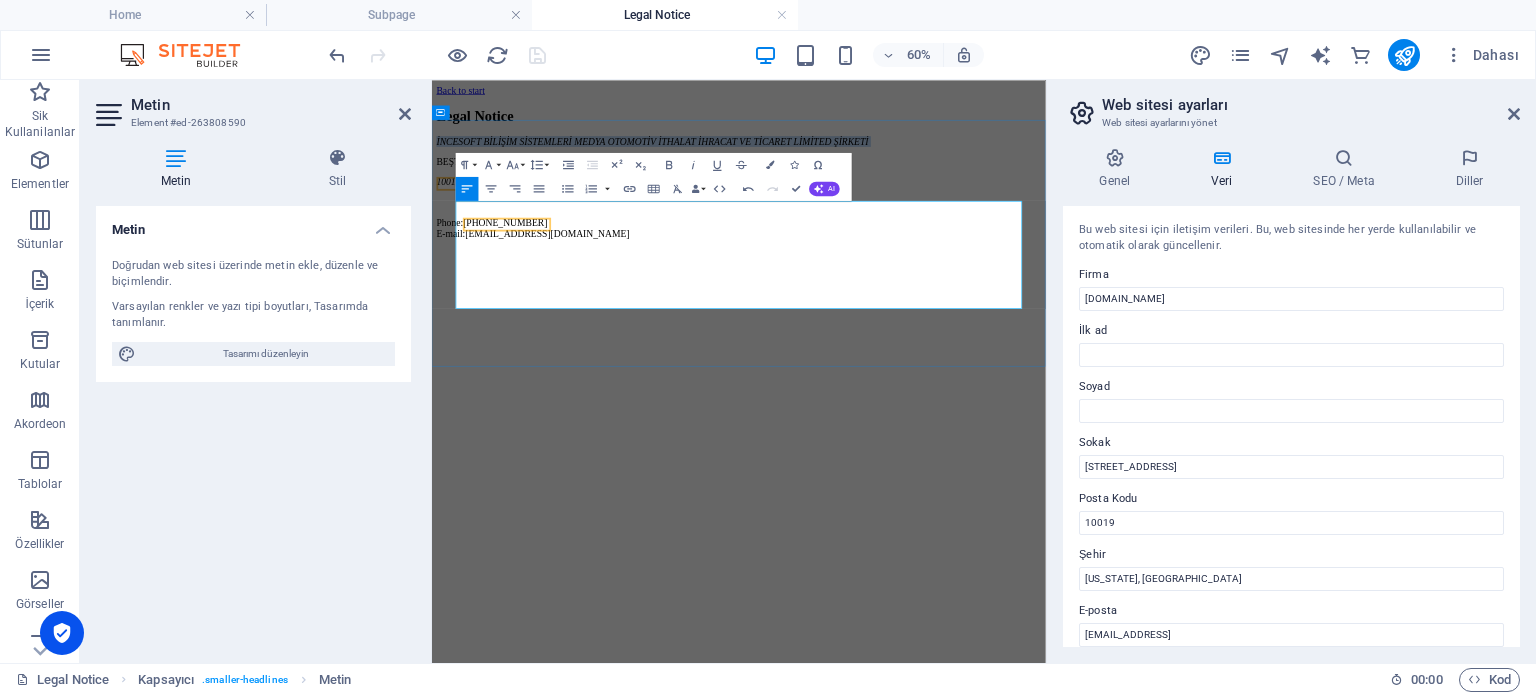 click on "İNCESOFT BİLİŞİM SİSTEMLERİ MEDYA OTOMOTİV İTHALAT İHRACAT VE TİCARET LİMİTED ŞİRKETİ" at bounding box center [943, 182] 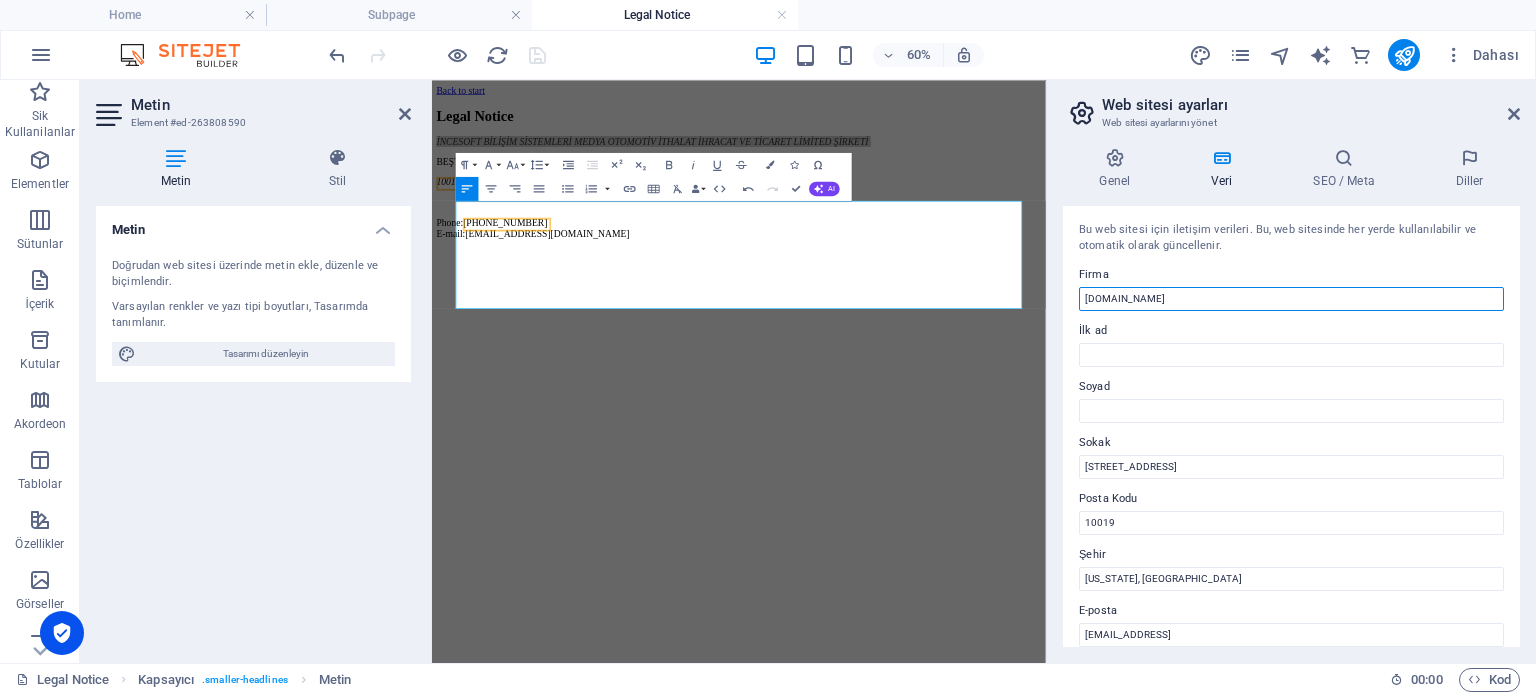 click on "incesoftware.com" at bounding box center (1291, 299) 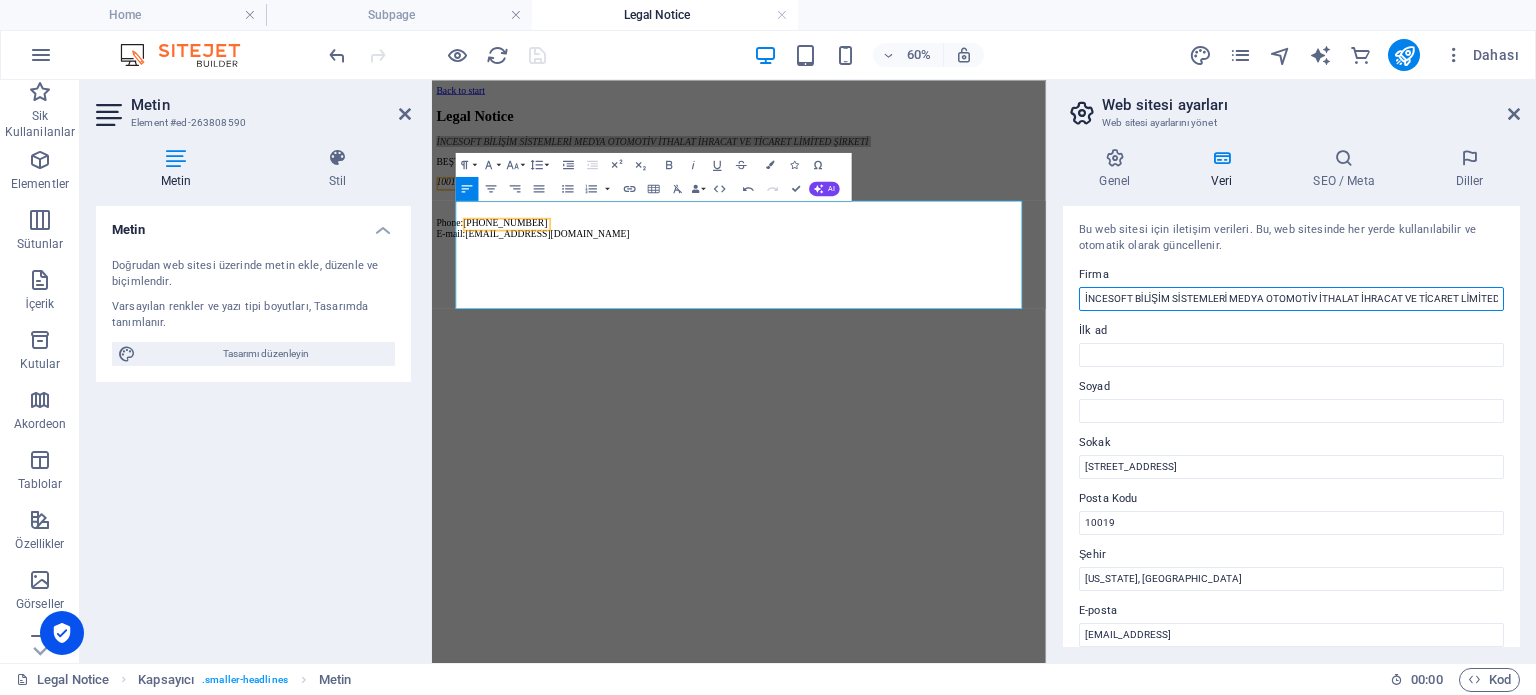 scroll, scrollTop: 0, scrollLeft: 57, axis: horizontal 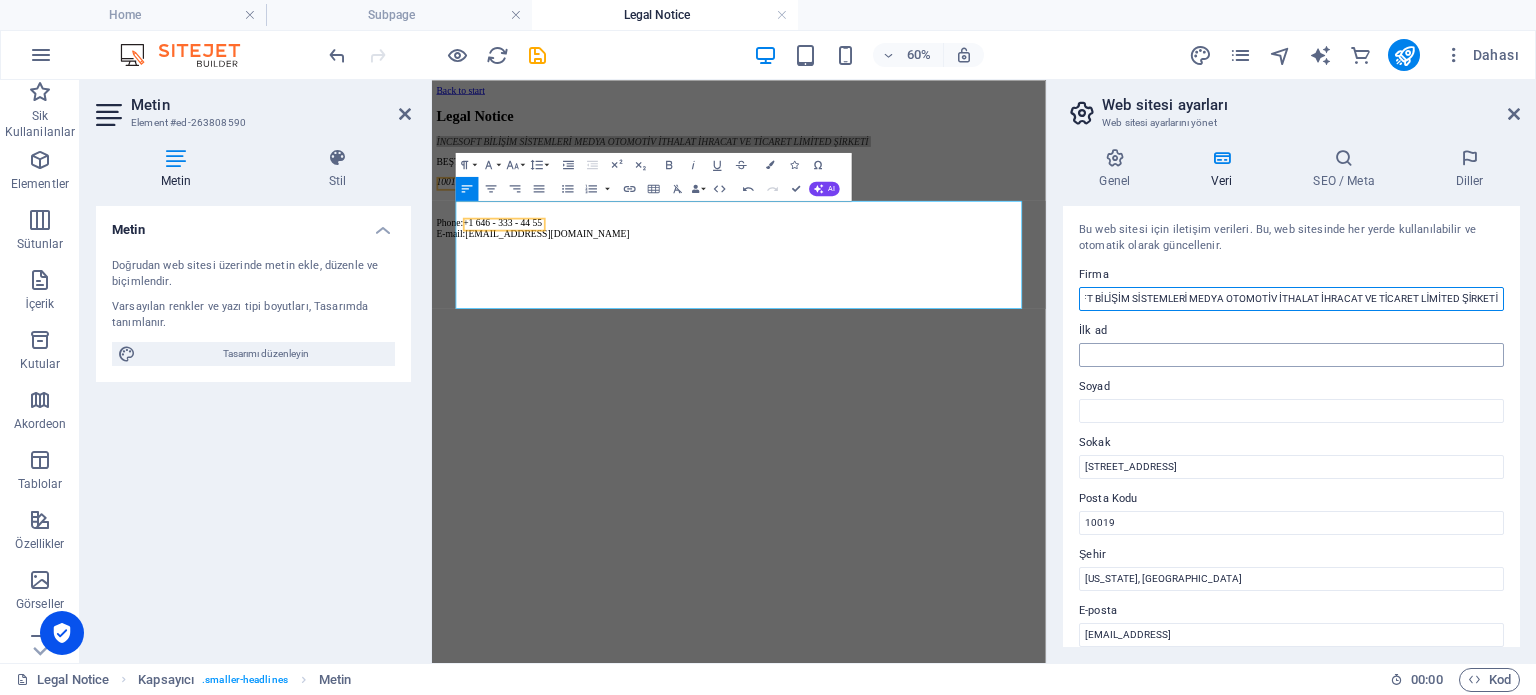 type on "İNCESOFT BİLİŞİM SİSTEMLERİ MEDYA OTOMOTİV İTHALAT İHRACAT VE TİCARET LİMİTED ŞİRKETİ" 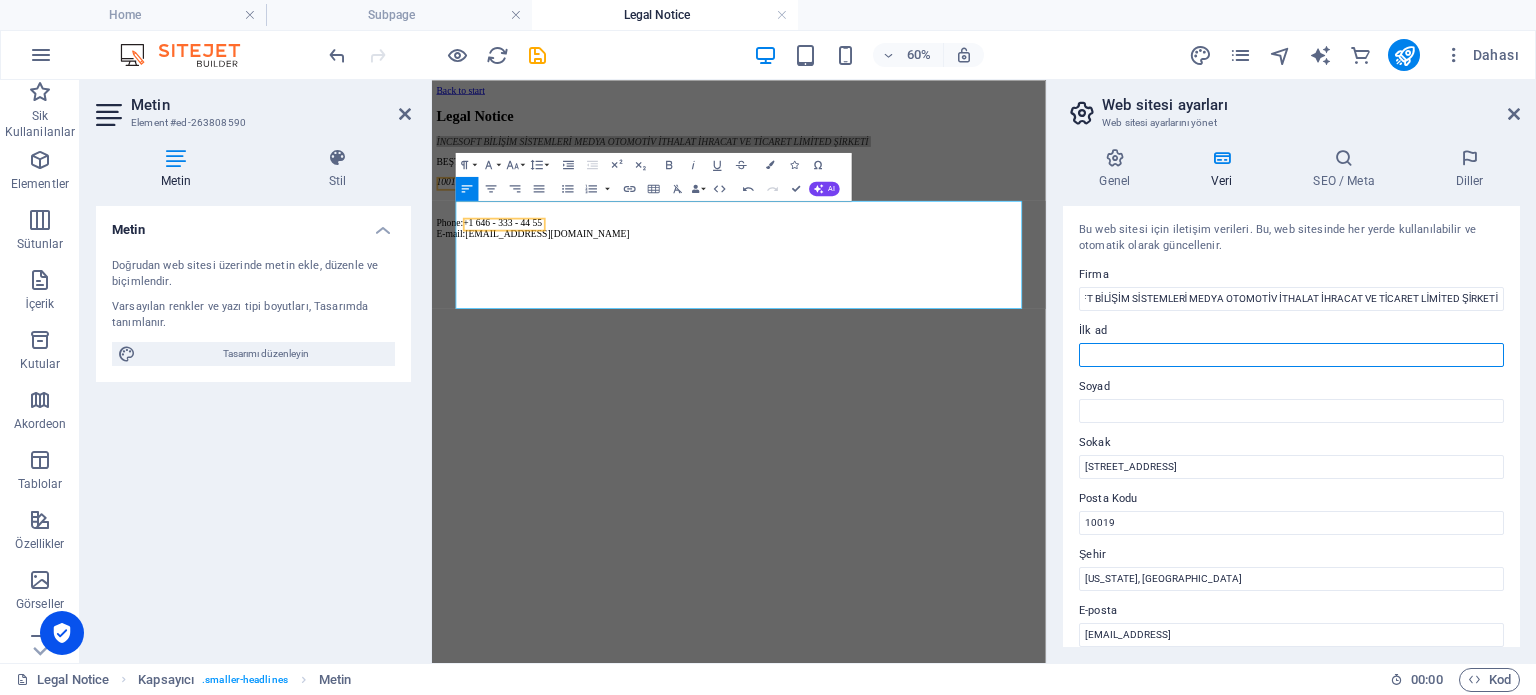 click on "İlk ad" at bounding box center [1291, 355] 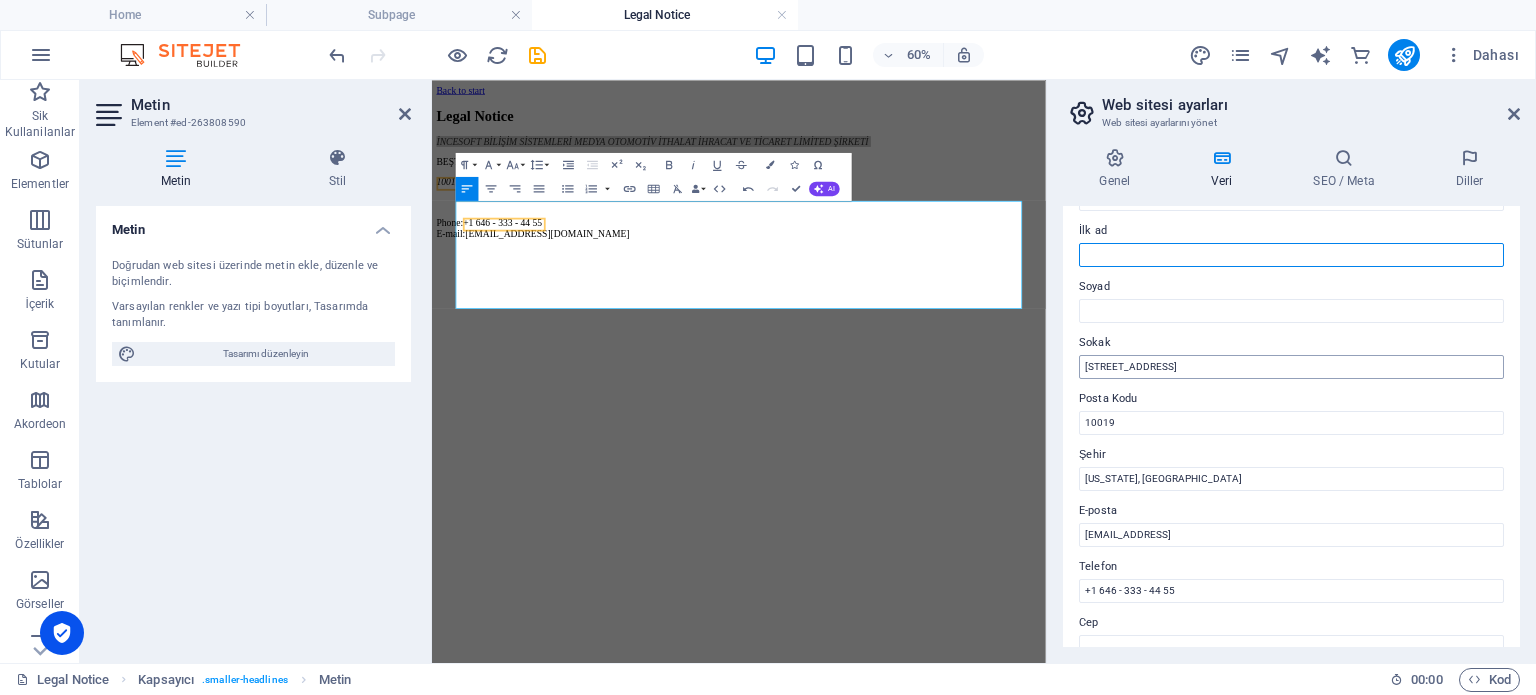 scroll, scrollTop: 0, scrollLeft: 0, axis: both 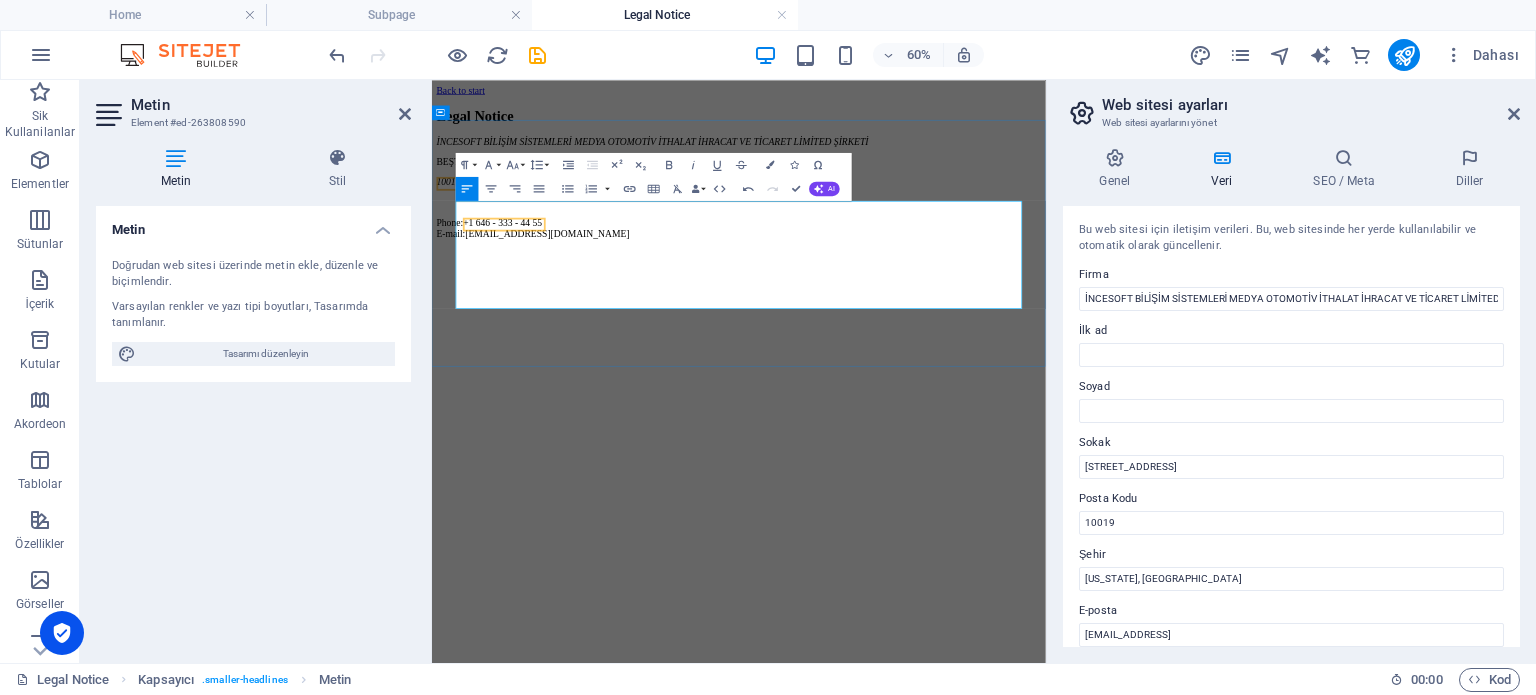 click on "BEŞTEPE MAH. YAŞAM CAD. NO: 13 A İÇ KAPI NO: 81 YENİMAHALLE/ ANKARA" at bounding box center [943, 216] 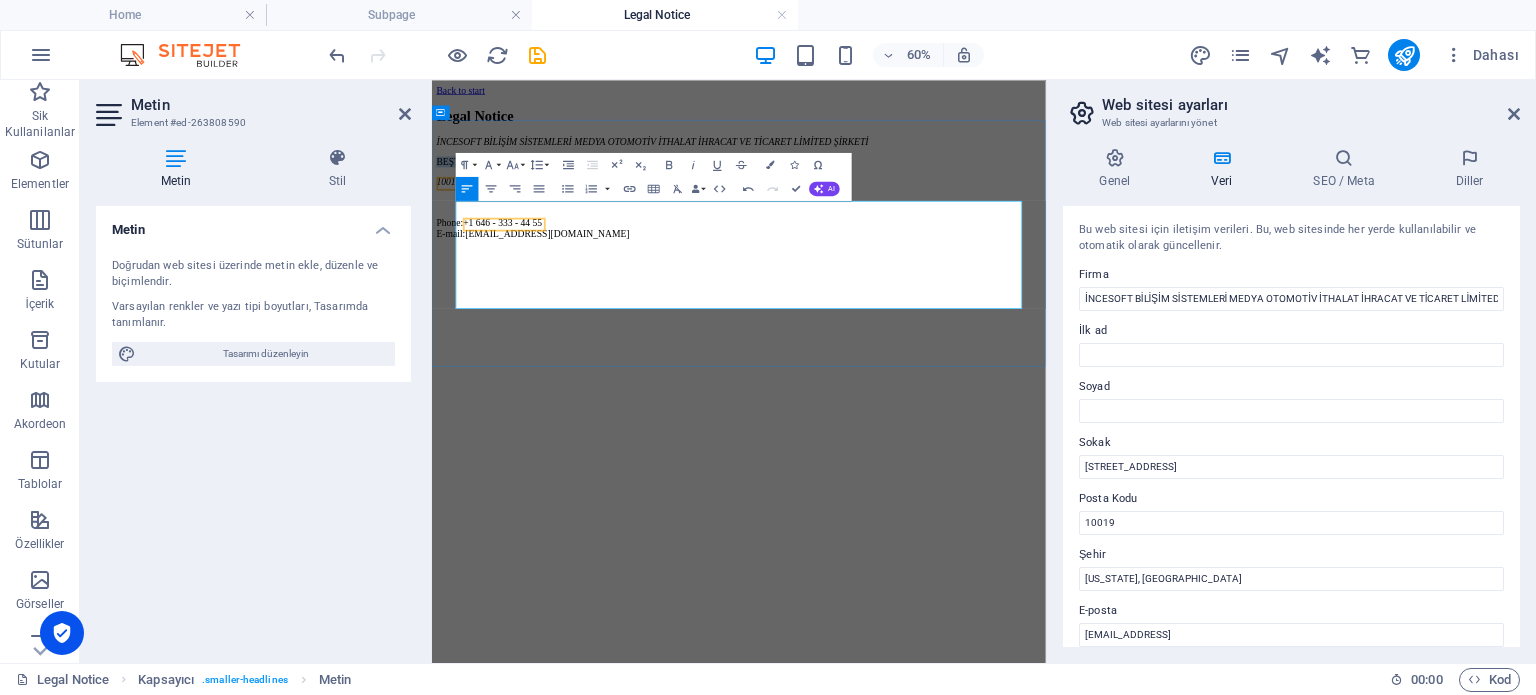 click on "BEŞTEPE MAH. YAŞAM CAD. NO: 13 A İÇ KAPI NO: 81 YENİMAHALLE/ ANKARA" at bounding box center [943, 216] 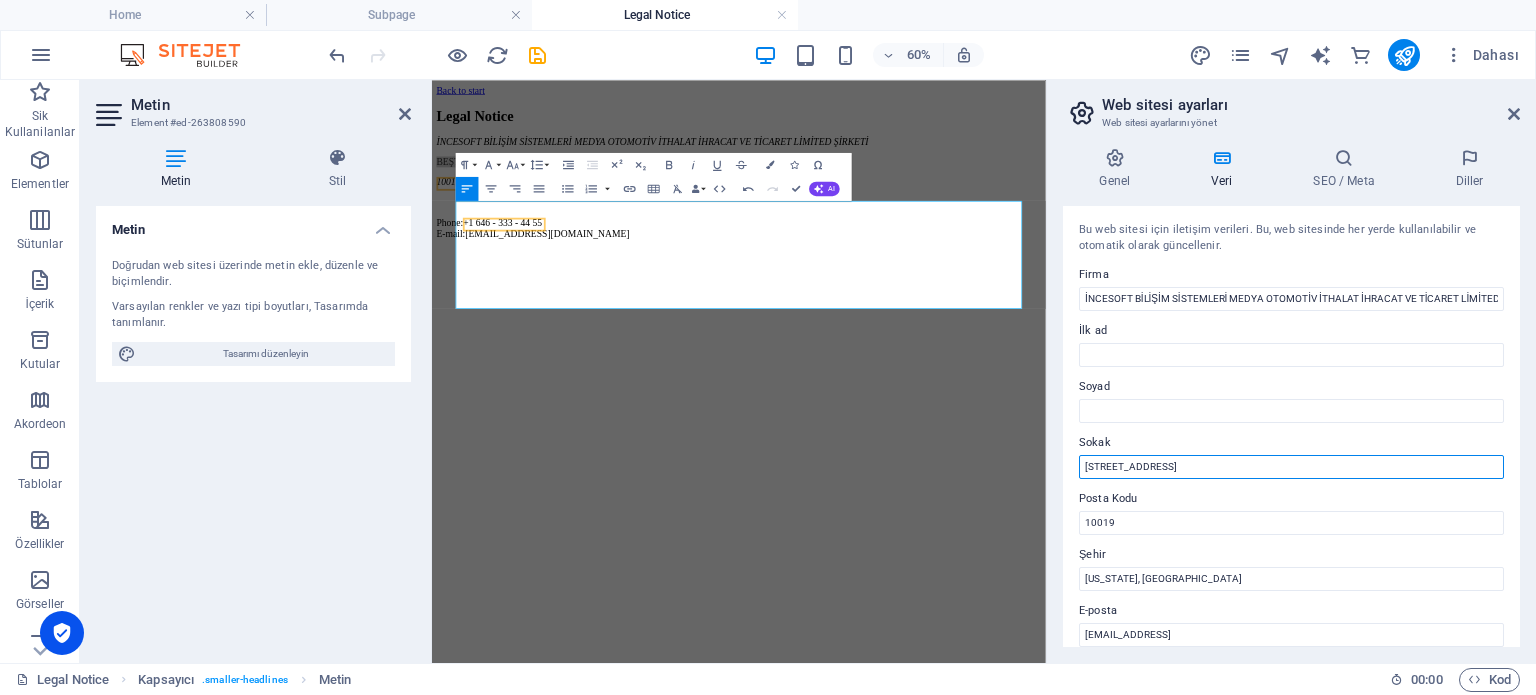 click on "1601 Broadway" at bounding box center (1291, 467) 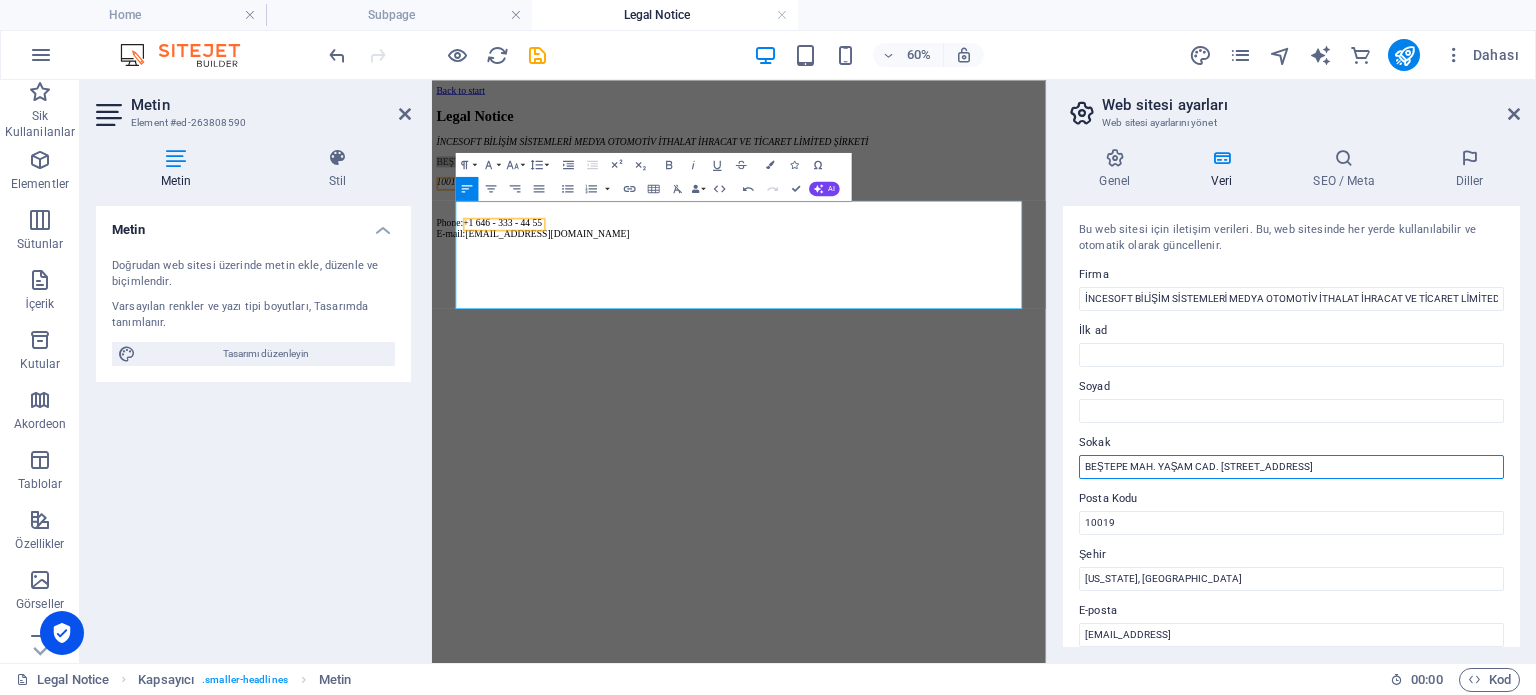 type on "BEŞTEPE MAH. YAŞAM CAD. NO: 13 A İÇ KAPI NO: 81 YENİMAHALLE/ ANKARA" 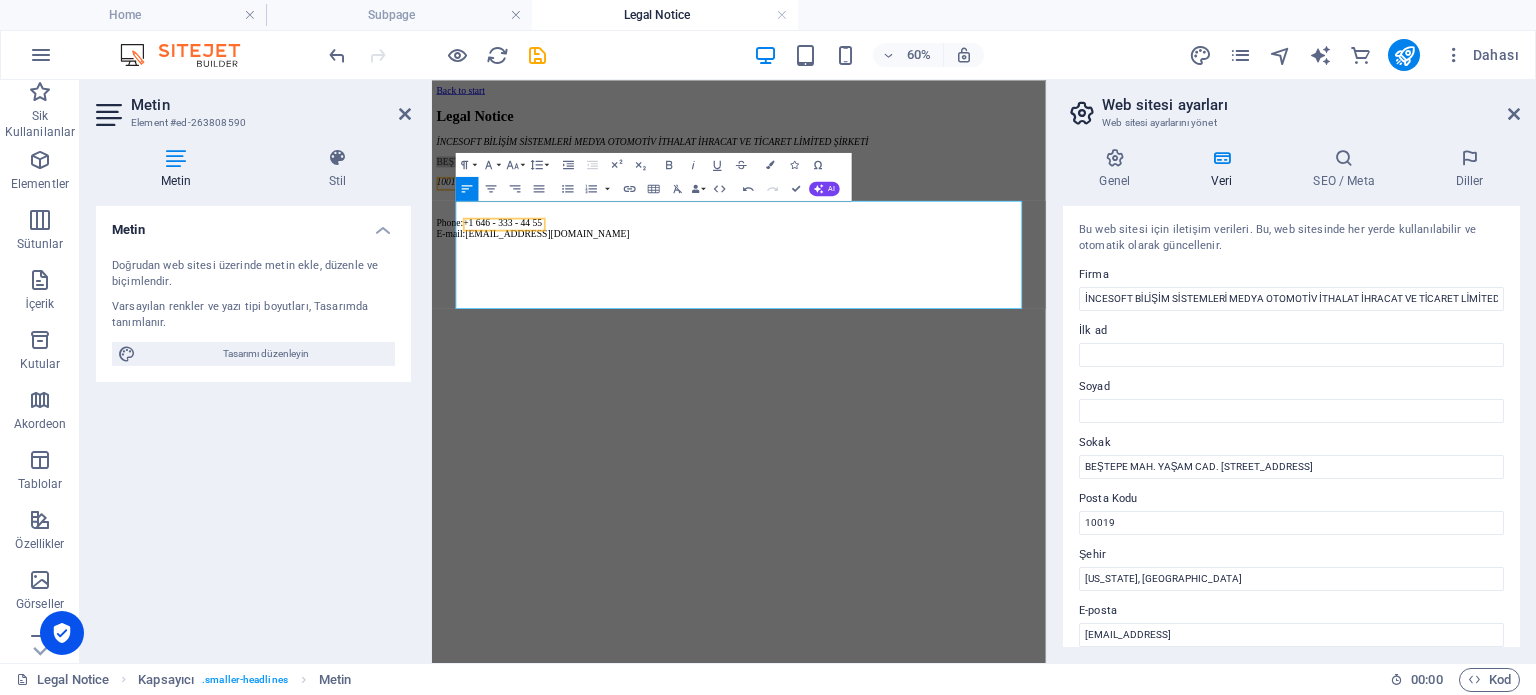 click on "Posta Kodu" at bounding box center [1291, 499] 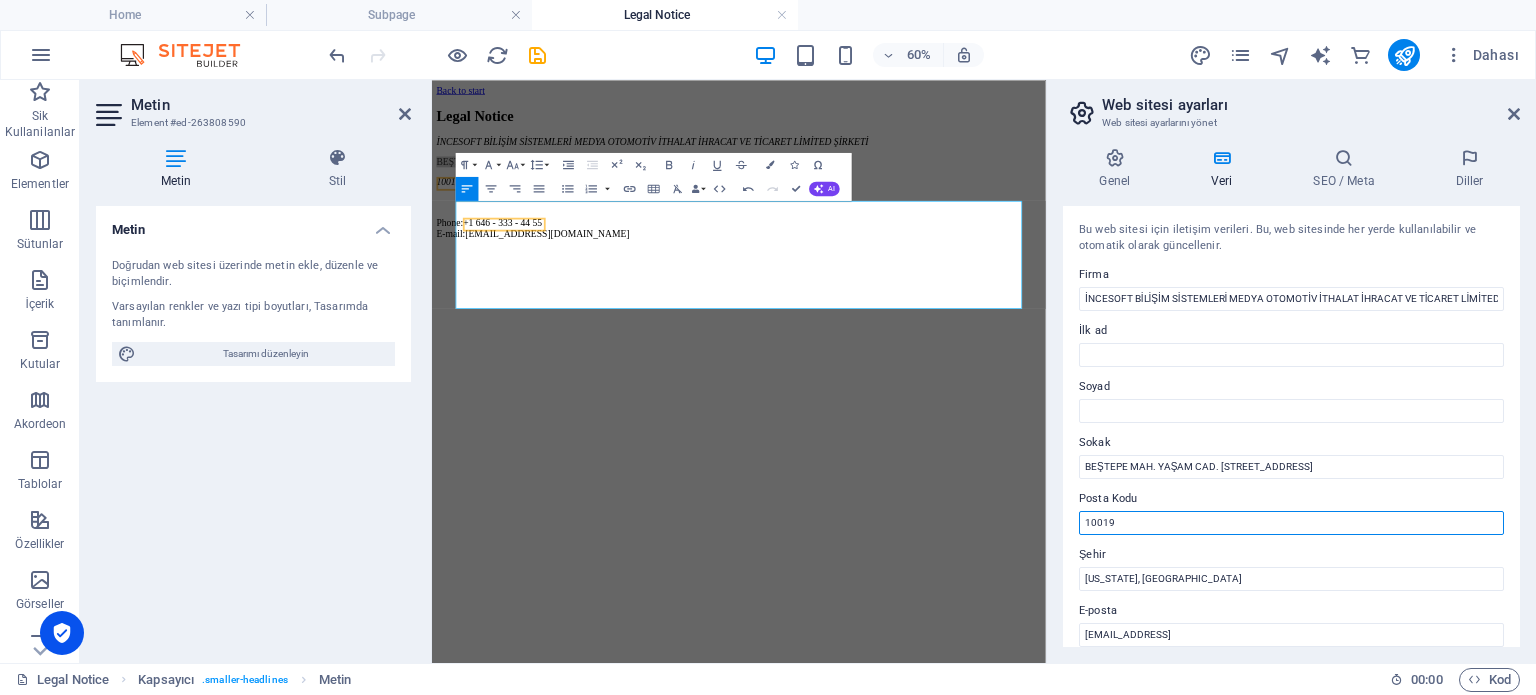 click on "10019" at bounding box center (1291, 523) 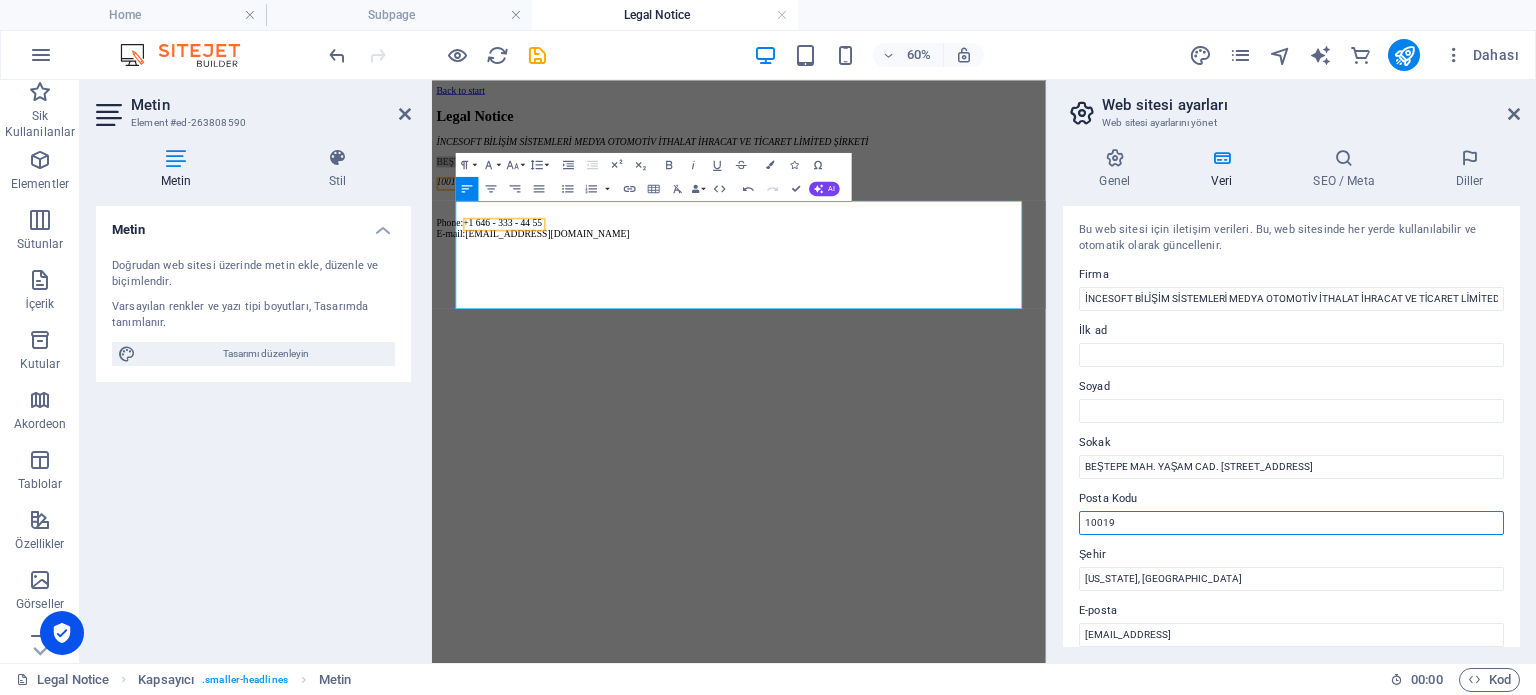 scroll, scrollTop: 100, scrollLeft: 0, axis: vertical 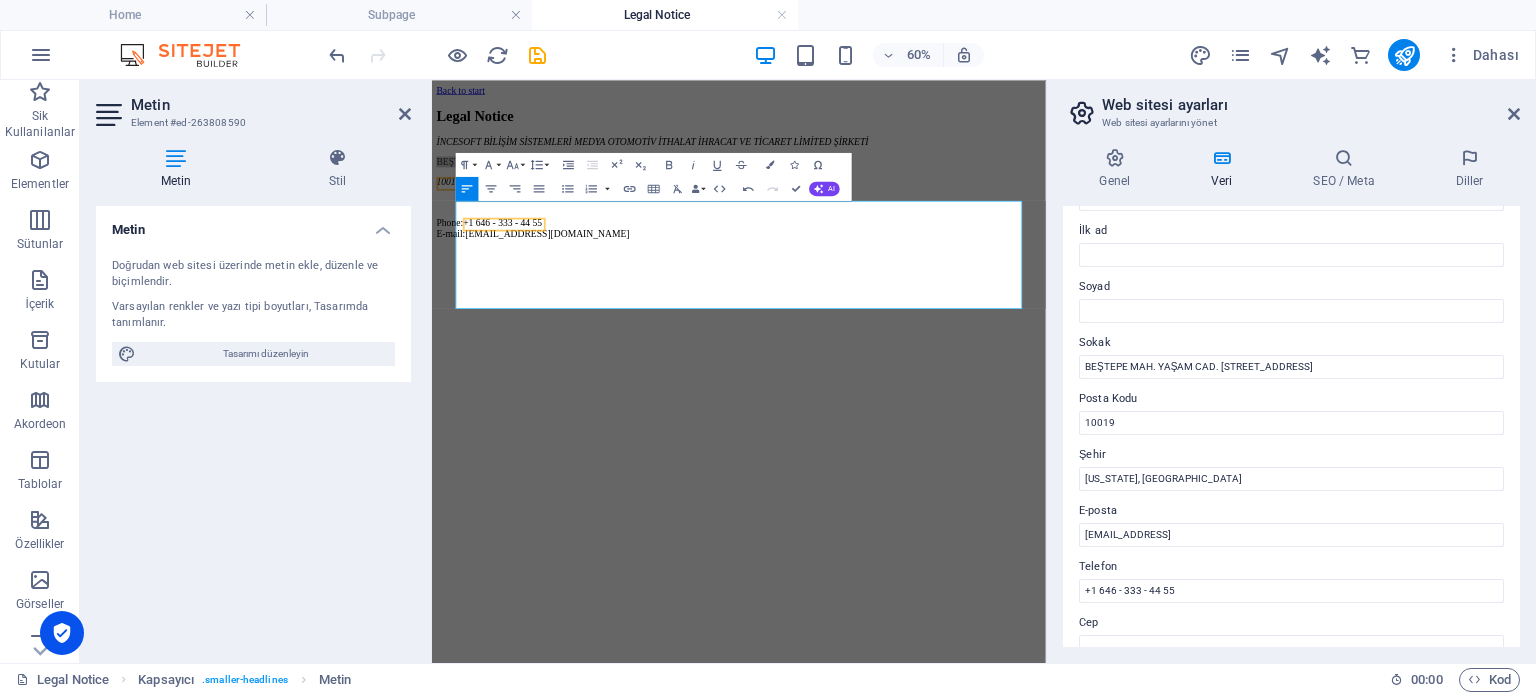 click on "Bu web sitesi için iletişim verileri. Bu, web sitesinde her yerde kullanılabilir ve otomatik olarak güncellenir. Firma İNCESOFT BİLİŞİM SİSTEMLERİ MEDYA OTOMOTİV İTHALAT İHRACAT VE TİCARET LİMİTED ŞİRKETİ İlk ad Soyad Sokak BEŞTEPE MAH. YAŞAM CAD. NO: 13 A İÇ KAPI NO: 81 YENİMAHALLE/ ANKARA Posta Kodu 10019 Şehir New York, NY E-posta d2b3ac220167e7e928ddf6a79ac20b@cpanel.local Telefon +1 646 - 333 - 44 55 Cep Fax Özel alan 1 Özel alan 2 Özel alan 3 Özel alan 4 Özel alan 5 Özel alan 6" at bounding box center (1291, 426) 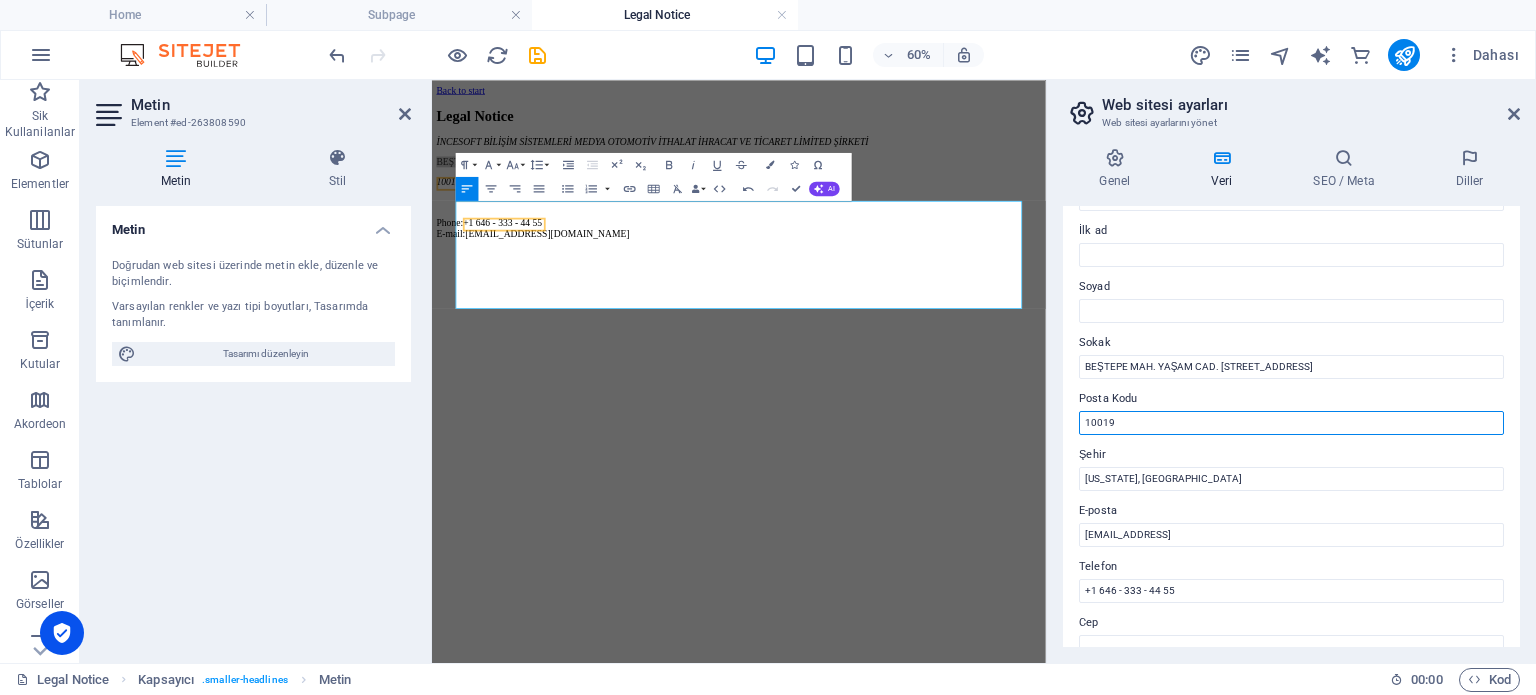 click on "10019" at bounding box center [1291, 423] 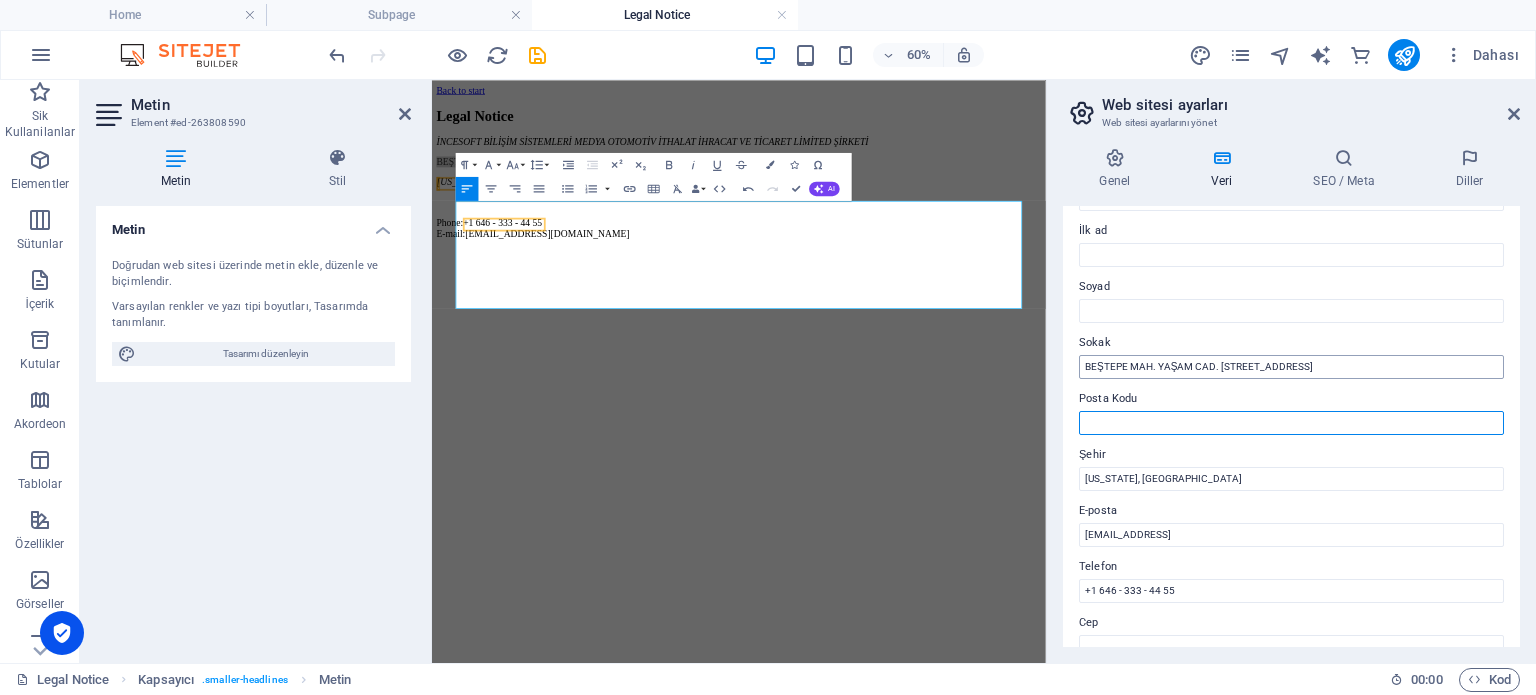 type 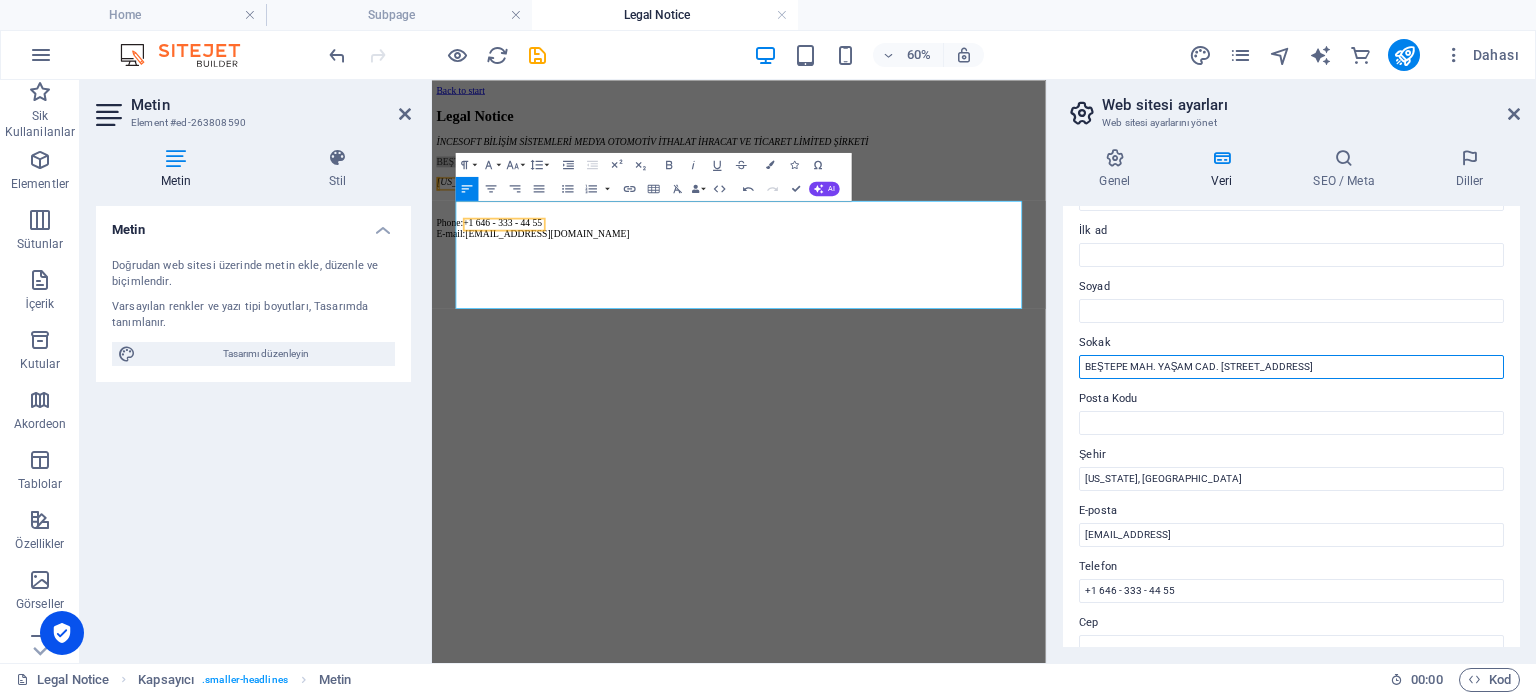 drag, startPoint x: 1327, startPoint y: 364, endPoint x: 1535, endPoint y: 364, distance: 208 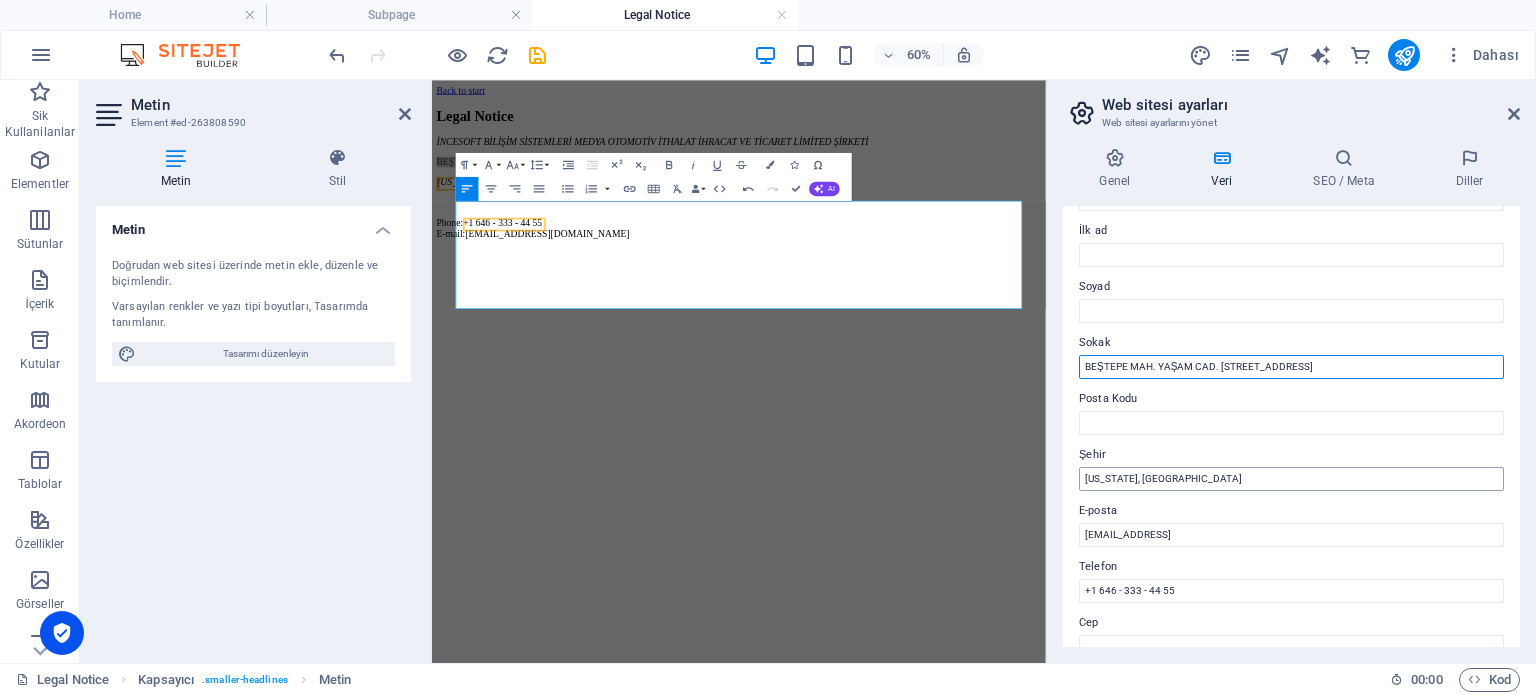 type on "BEŞTEPE MAH. YAŞAM CAD. NO: 13 A İÇ KAPI NO: 81" 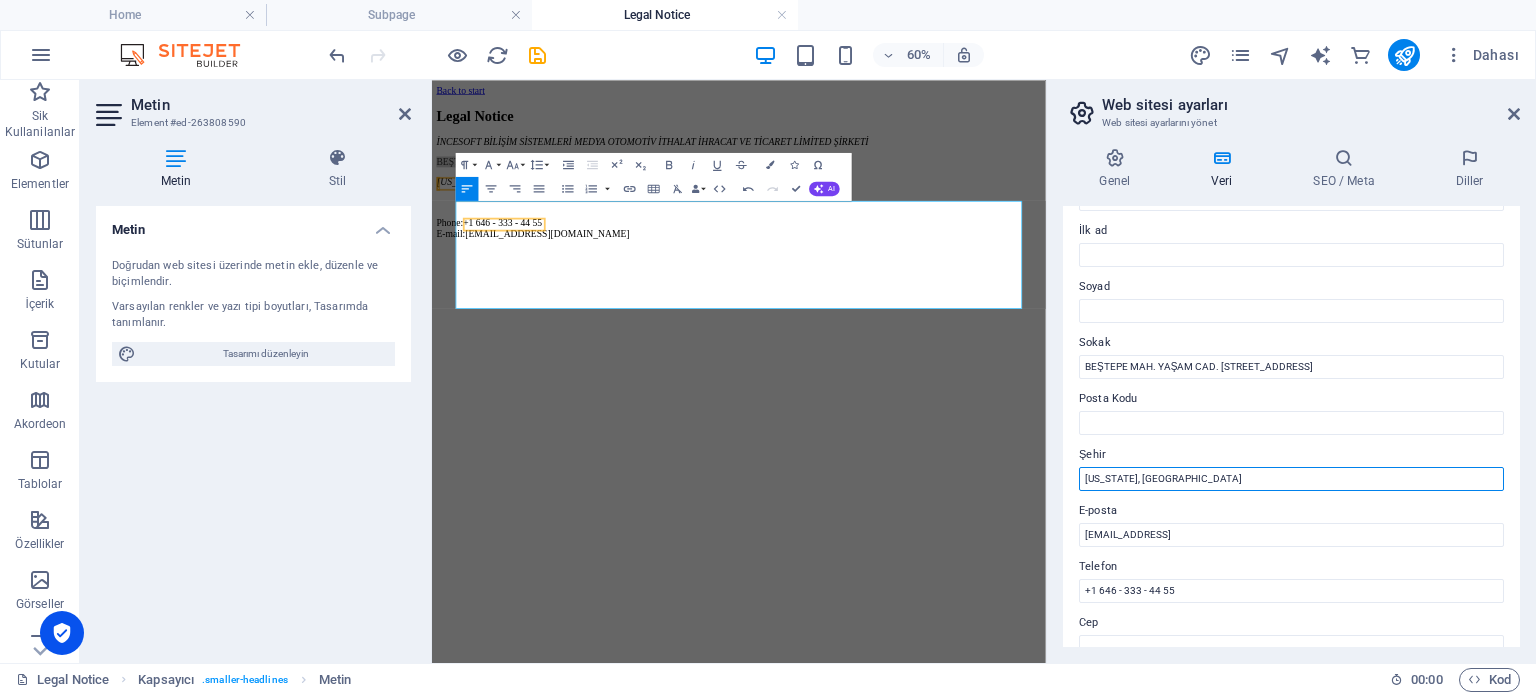 click on "New York, NY" at bounding box center [1291, 479] 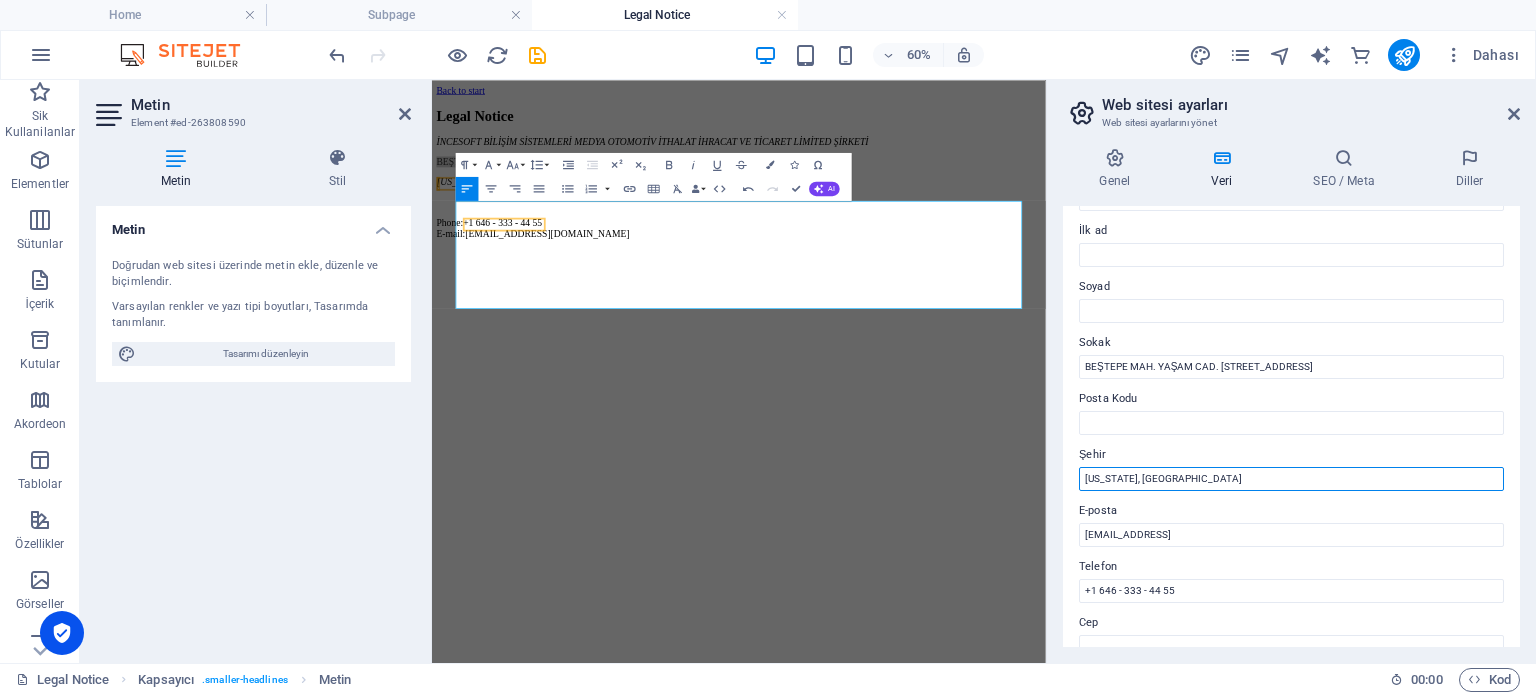 paste on "YENİMAHALLE/ ANKARA" 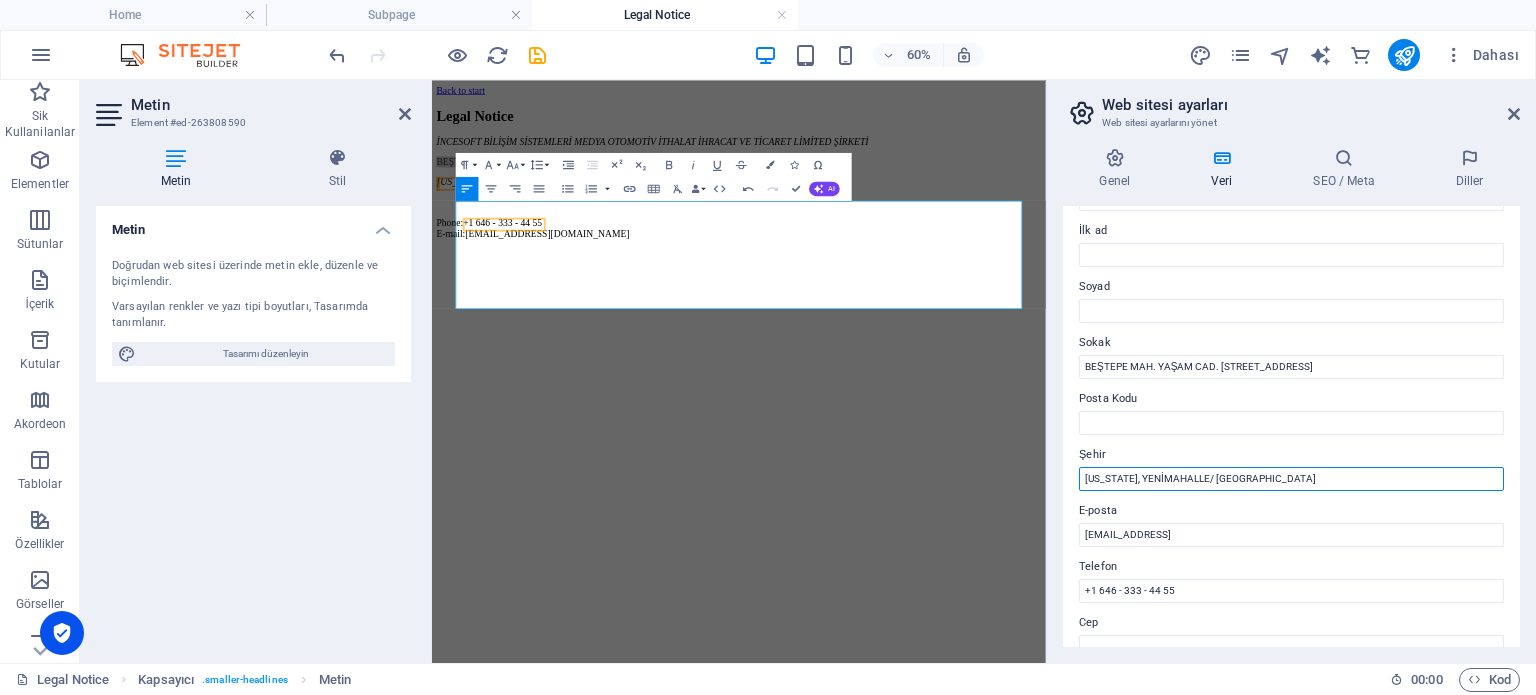 click on "New York, YENİMAHALLE/ ANKARA" at bounding box center [1291, 479] 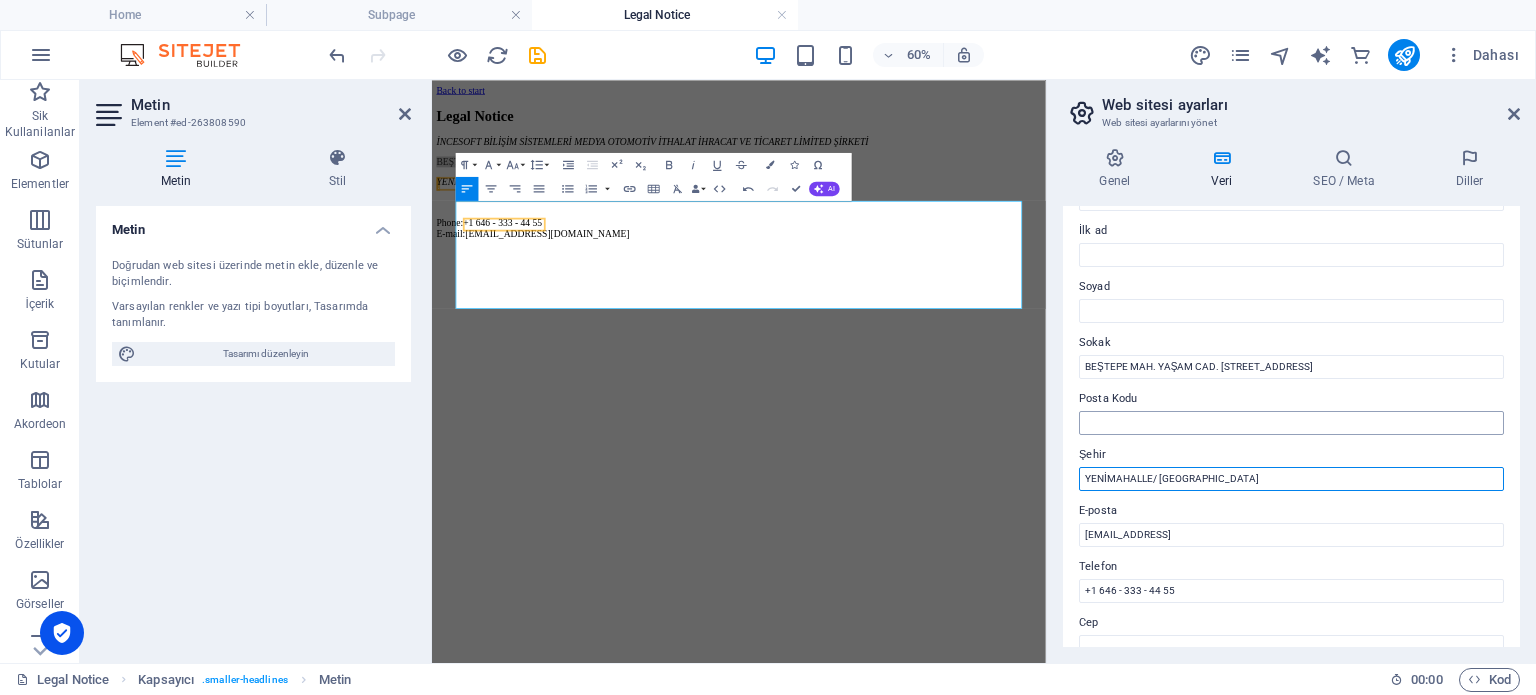 type on "YENİMAHALLE/ ANKARA" 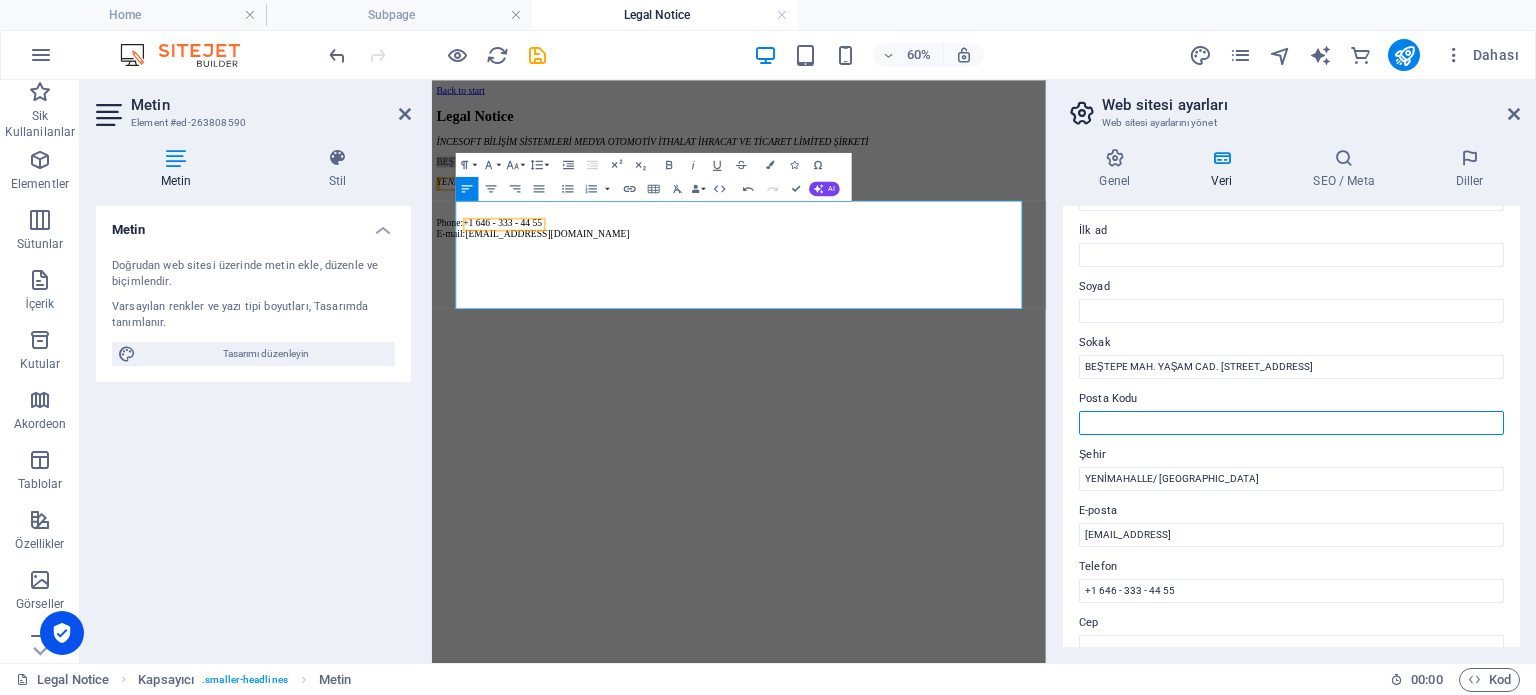 click on "Posta Kodu" at bounding box center (1291, 423) 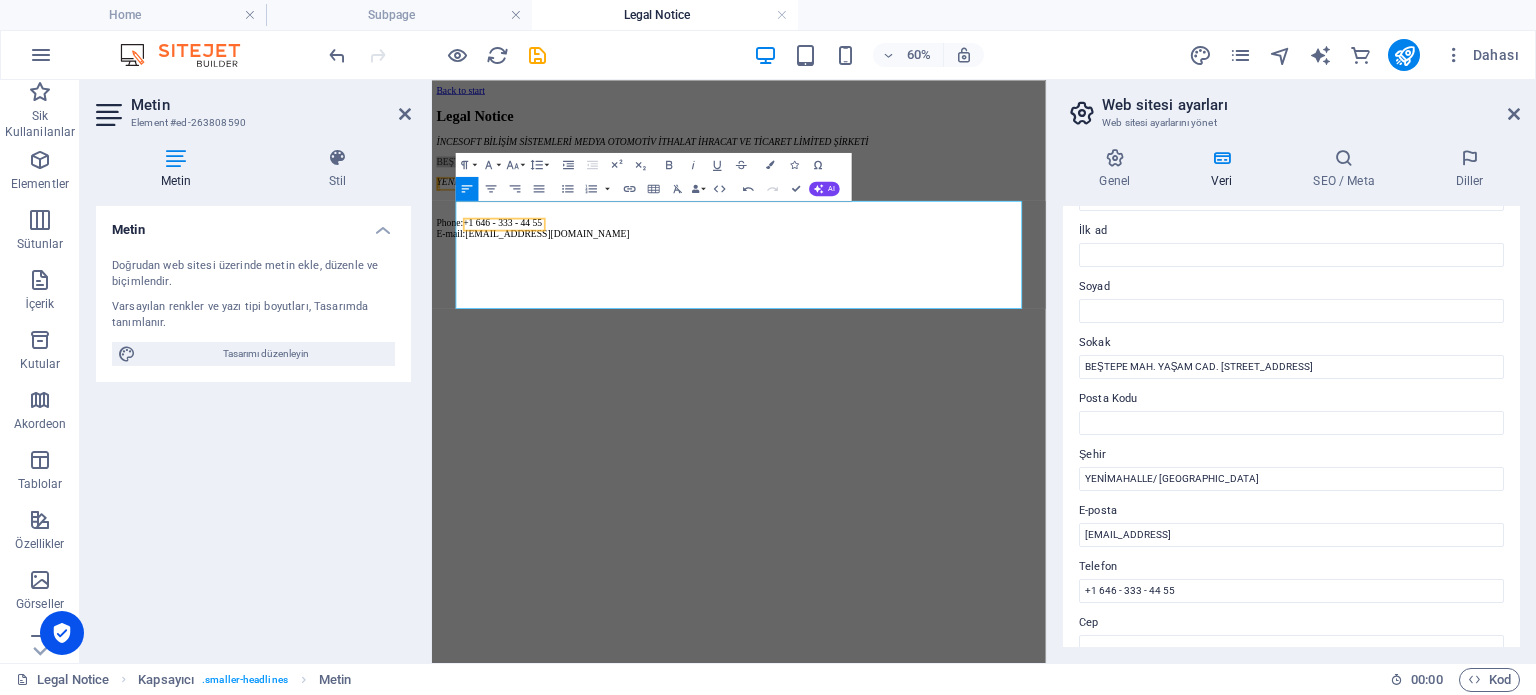 click on "Şehir" at bounding box center [1291, 455] 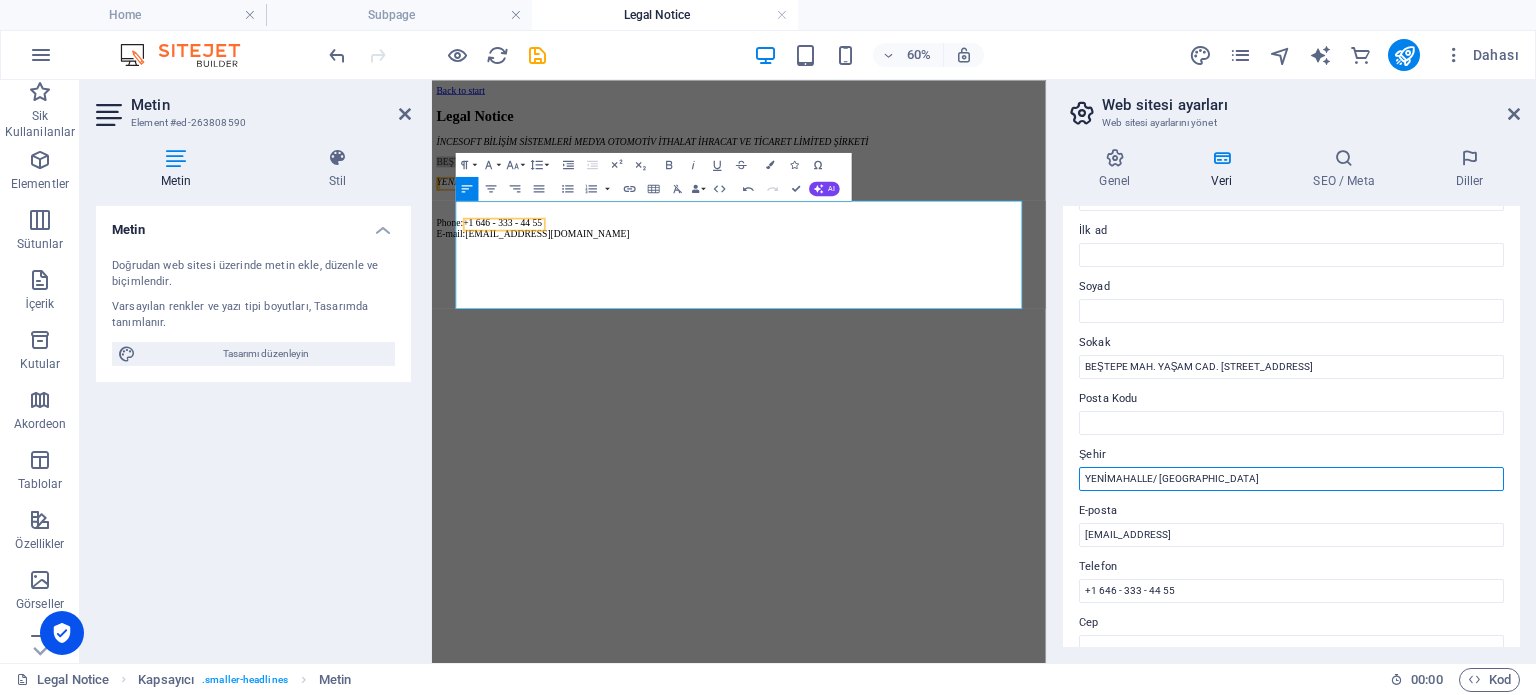 click on "YENİMAHALLE/ ANKARA" at bounding box center (1291, 479) 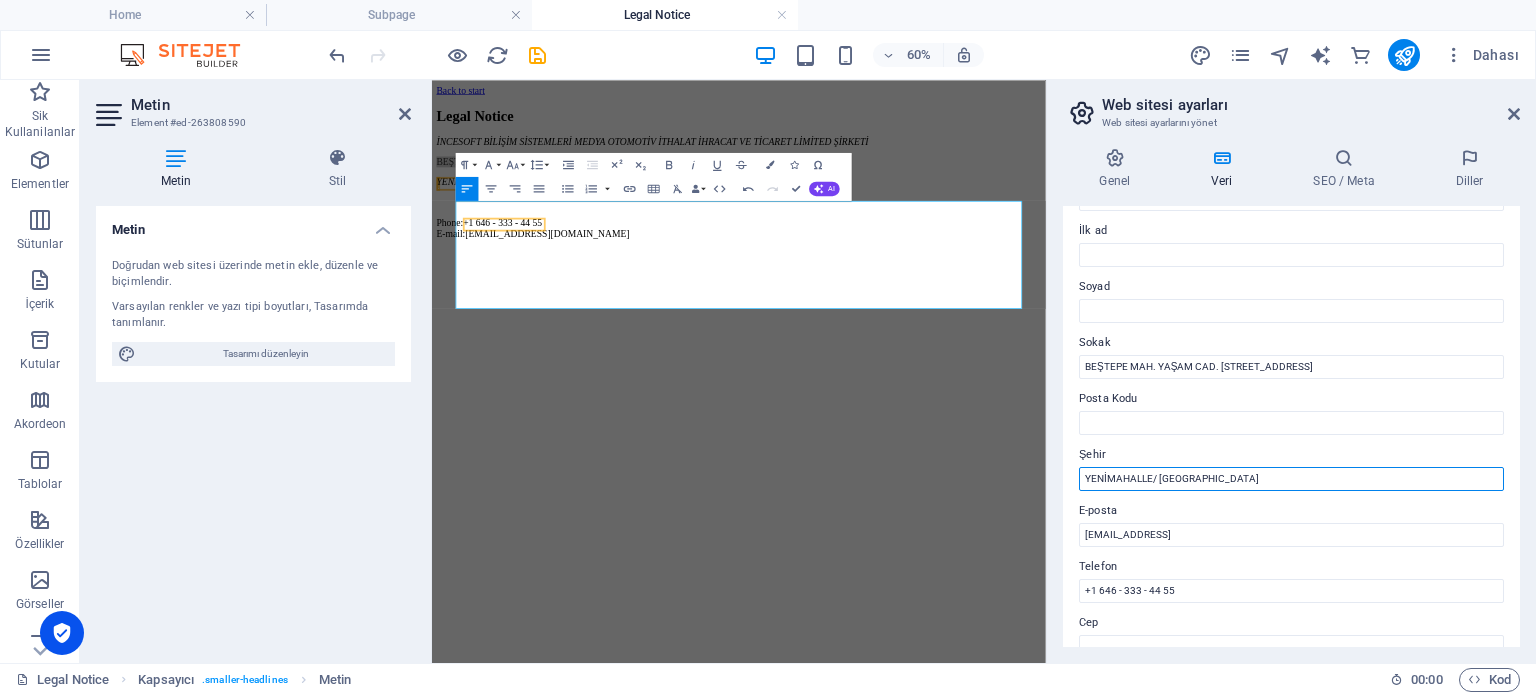 scroll, scrollTop: 200, scrollLeft: 0, axis: vertical 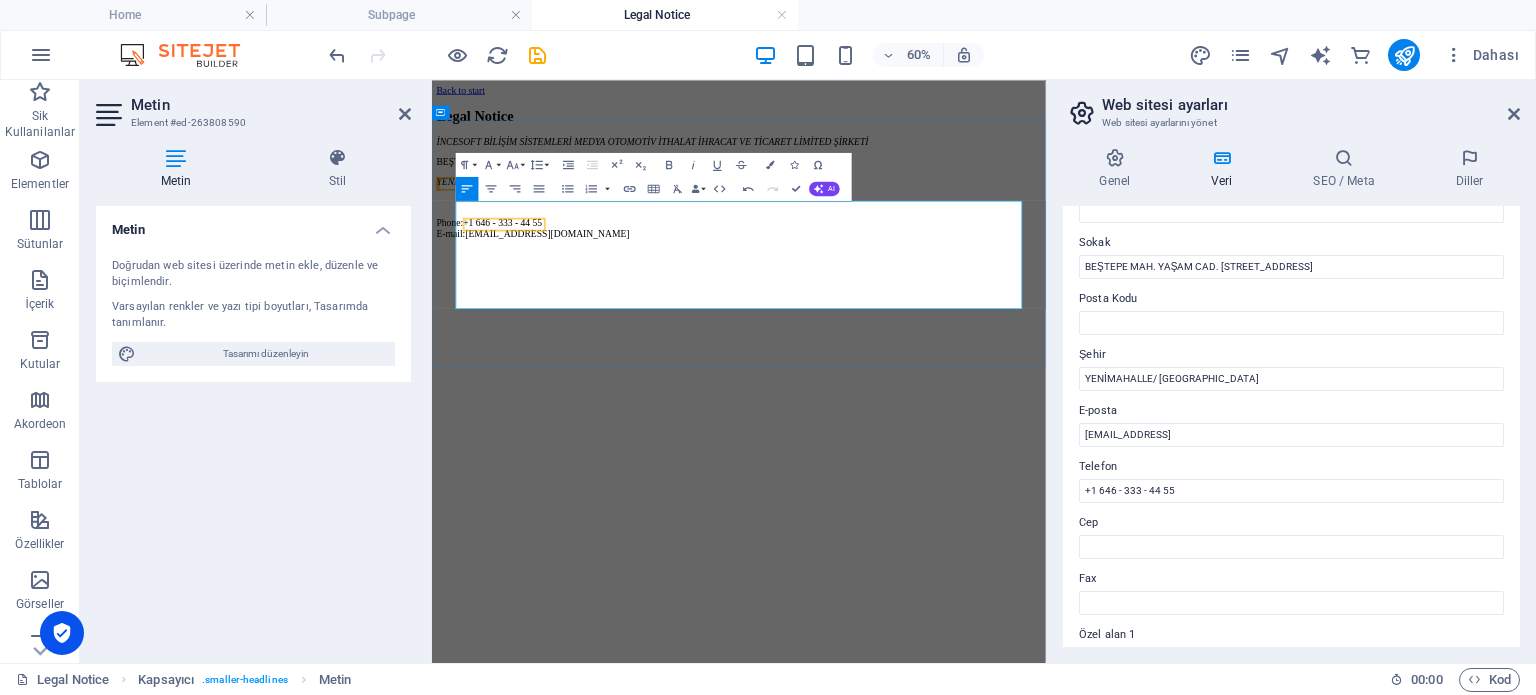 click on "Phone:  +1 646 - 333 - 44 55 E-mail:info@incesıftware.com" at bounding box center (943, 327) 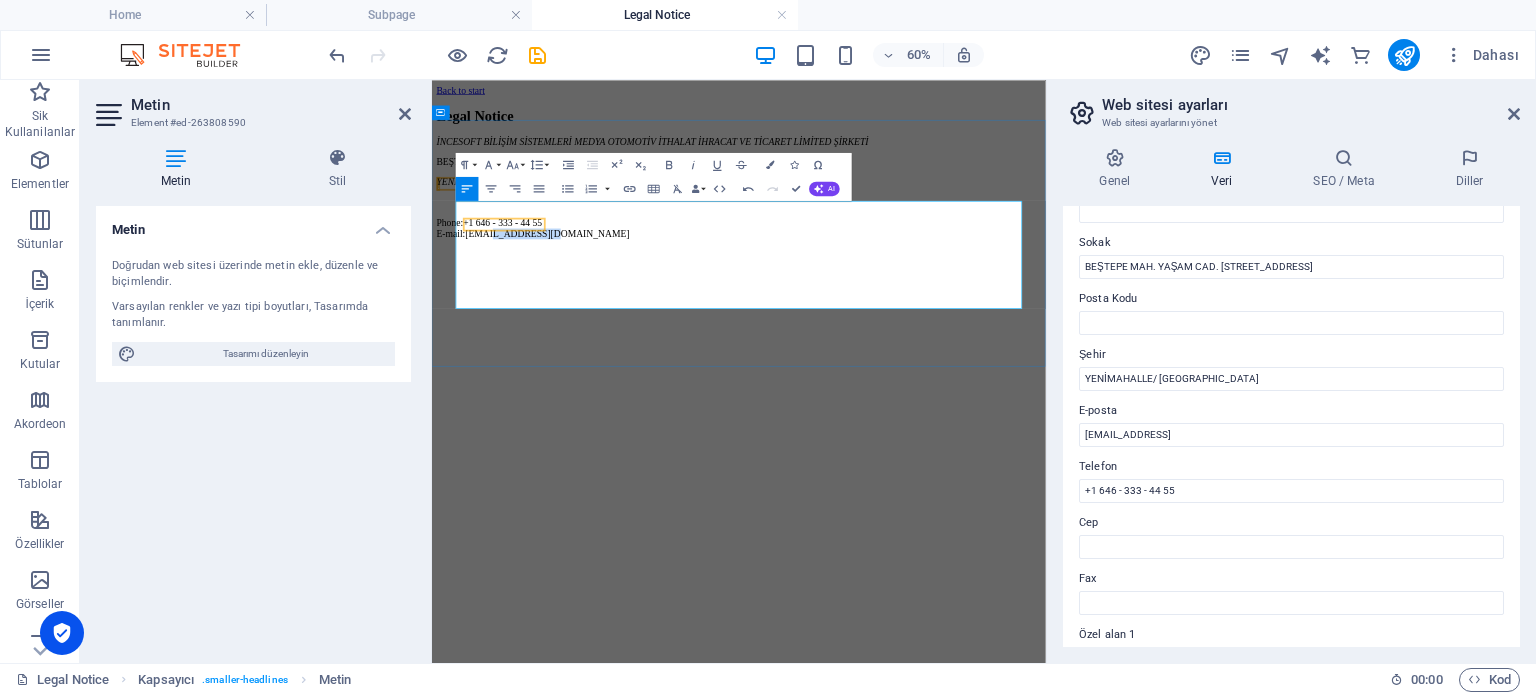 click on "Phone:  +1 646 - 333 - 44 55 E-mail:info@incesıftware.com" at bounding box center (943, 327) 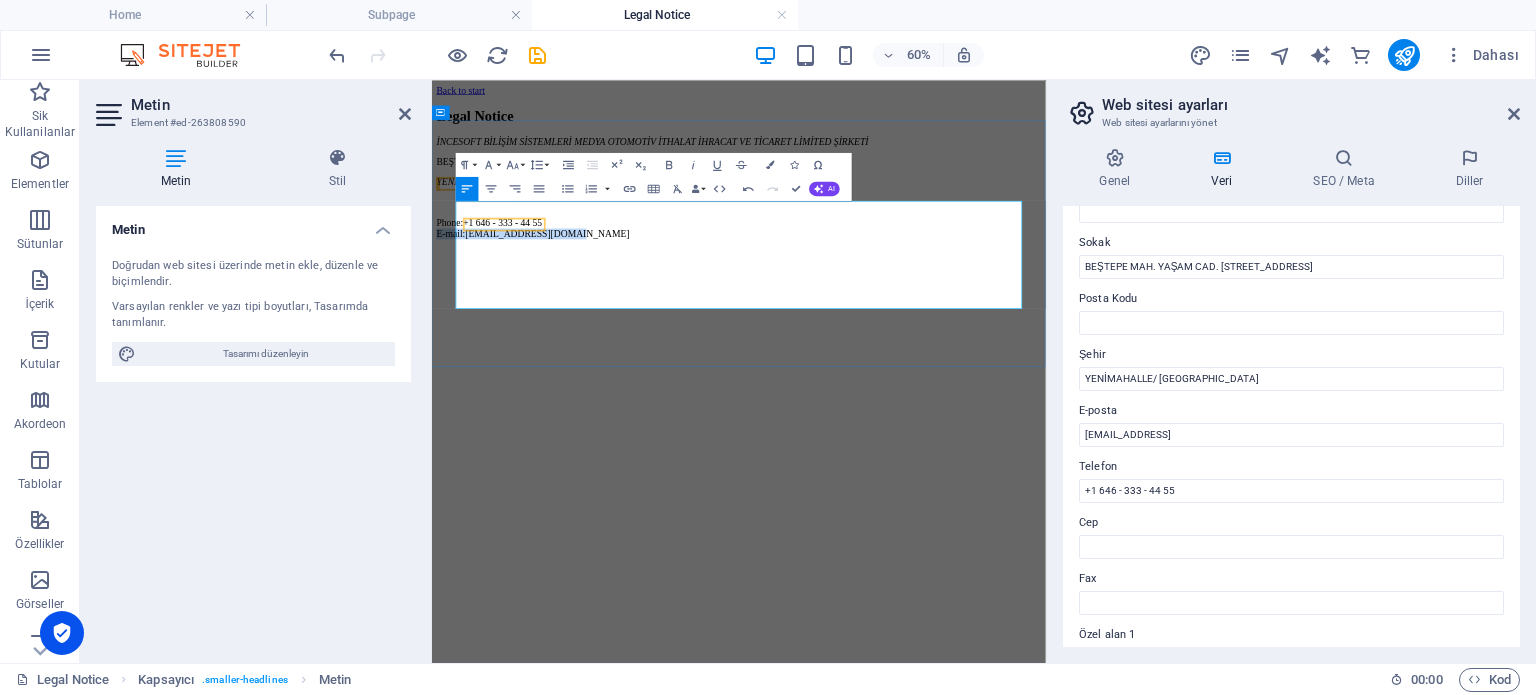 click on "Phone:  +1 646 - 333 - 44 55 E-mail:info@incesıftware.com" at bounding box center (943, 327) 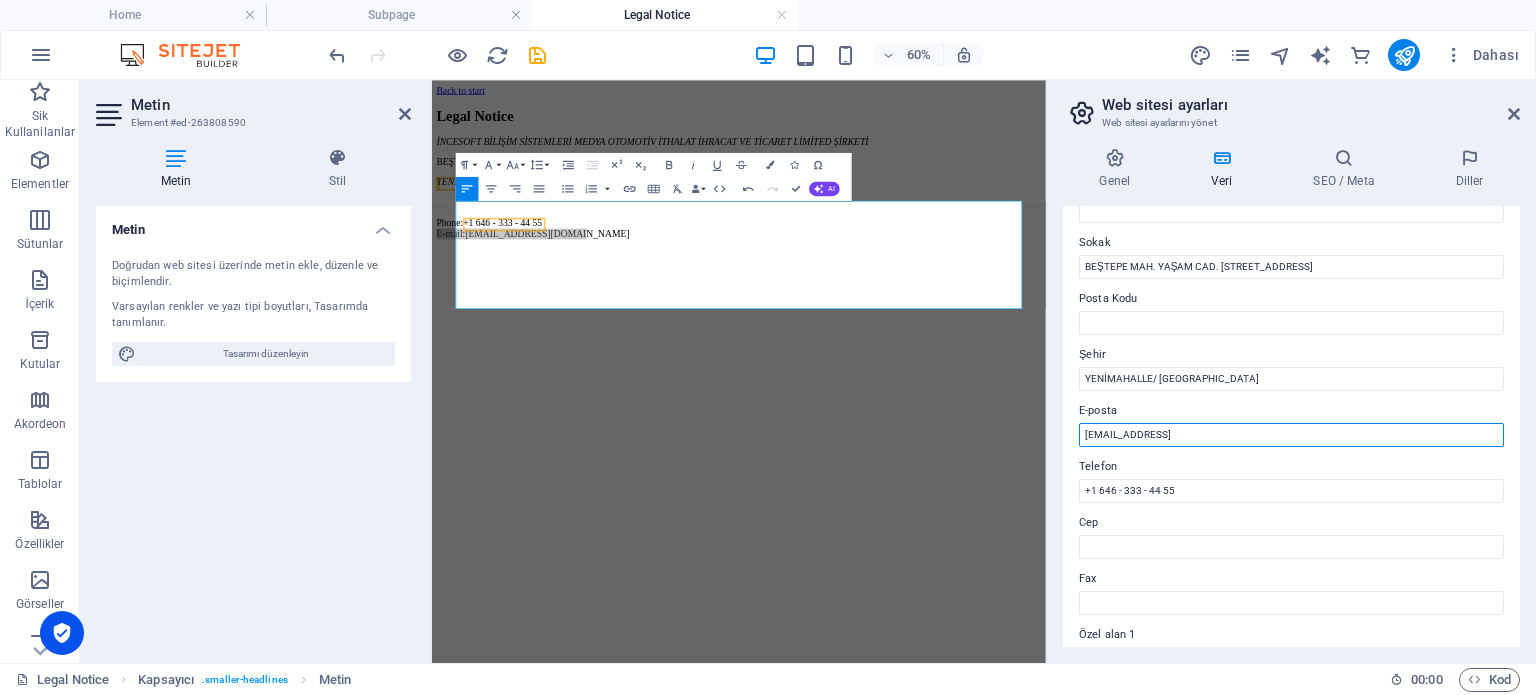 click on "d2b3ac220167e7e928ddf6a79ac20b@cpanel.local" at bounding box center [1291, 435] 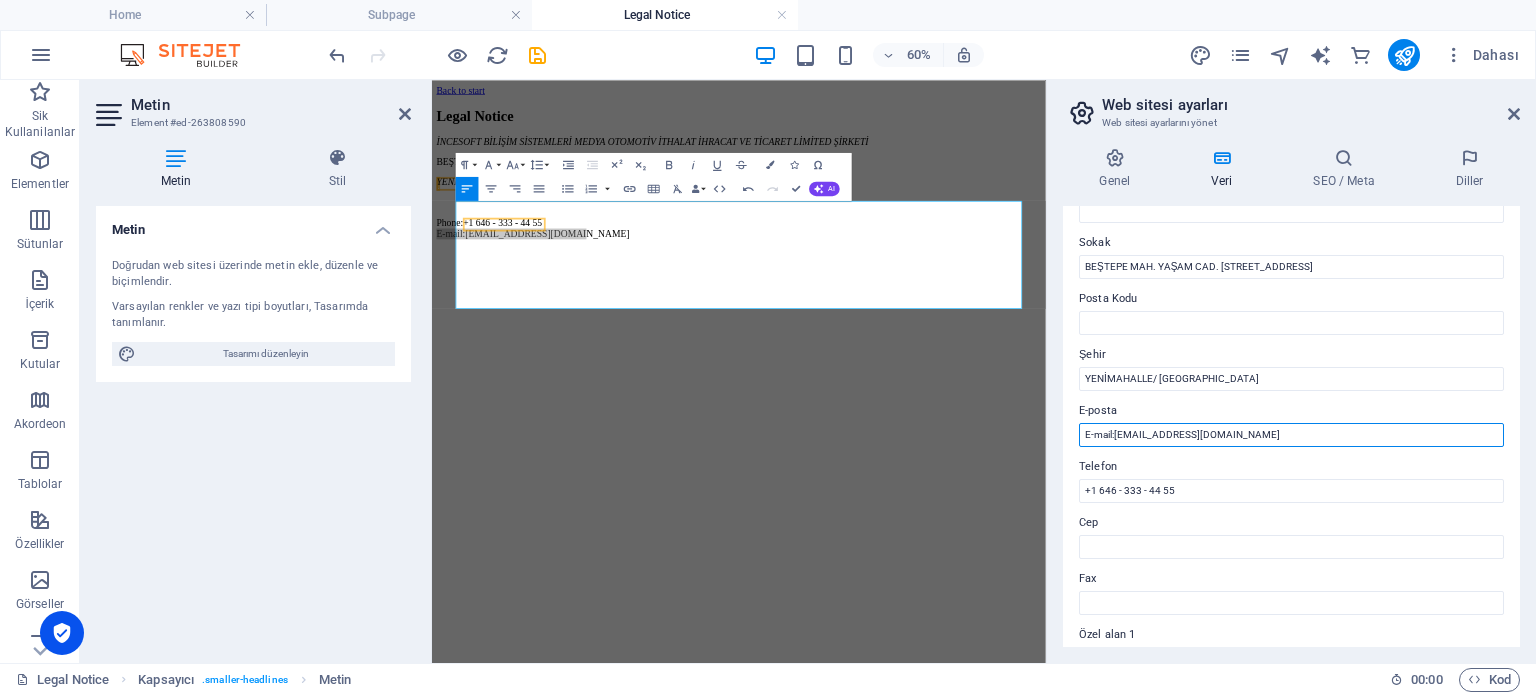 drag, startPoint x: 1548, startPoint y: 515, endPoint x: 1445, endPoint y: 673, distance: 188.60806 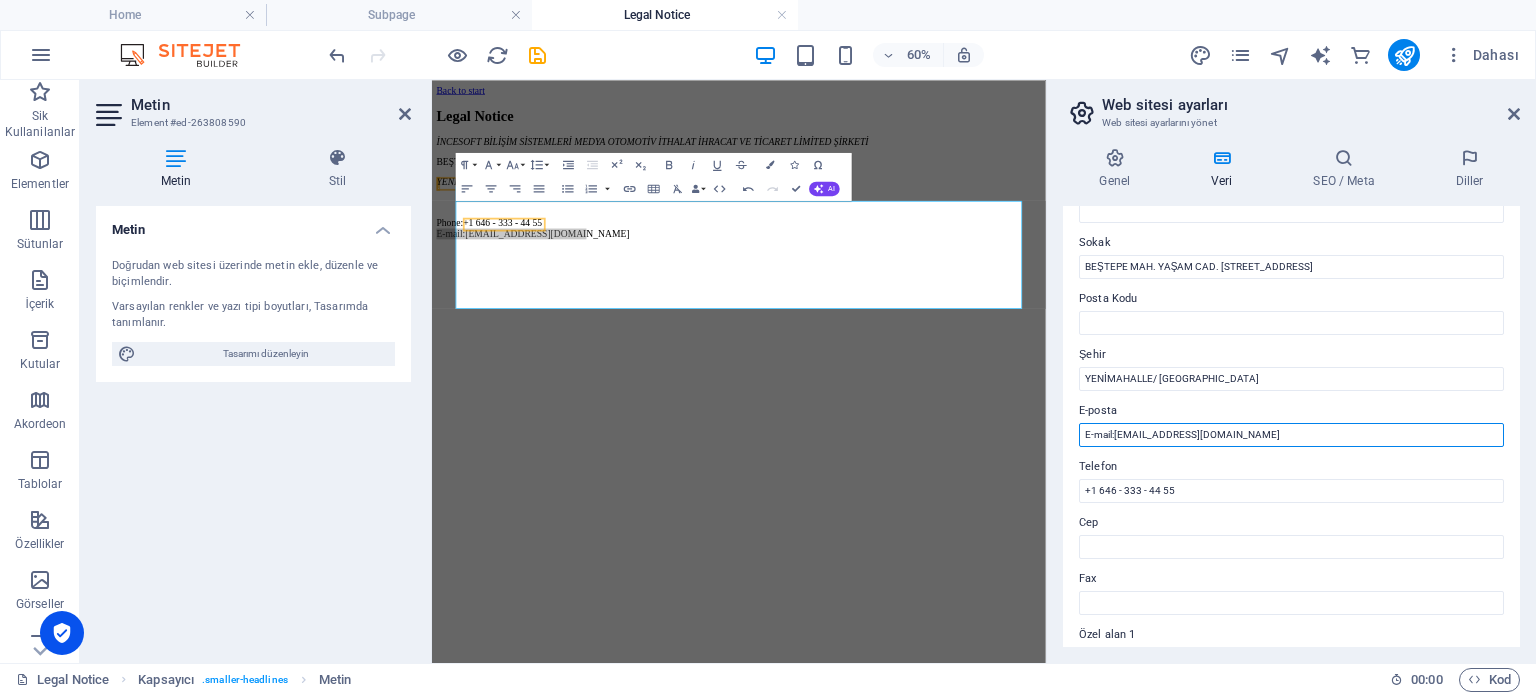 click on "E-mail:info@incesıftware.com" at bounding box center [1291, 435] 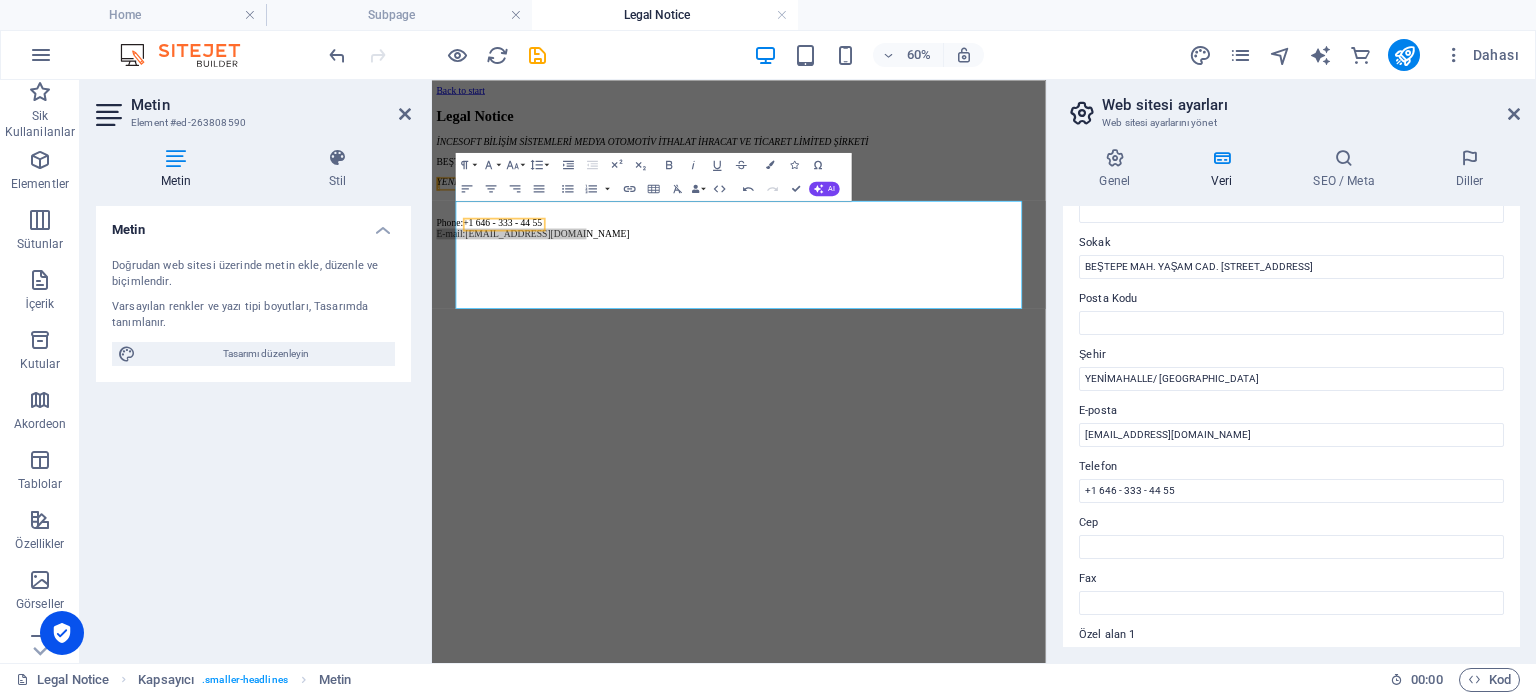 click on "Telefon" at bounding box center [1291, 467] 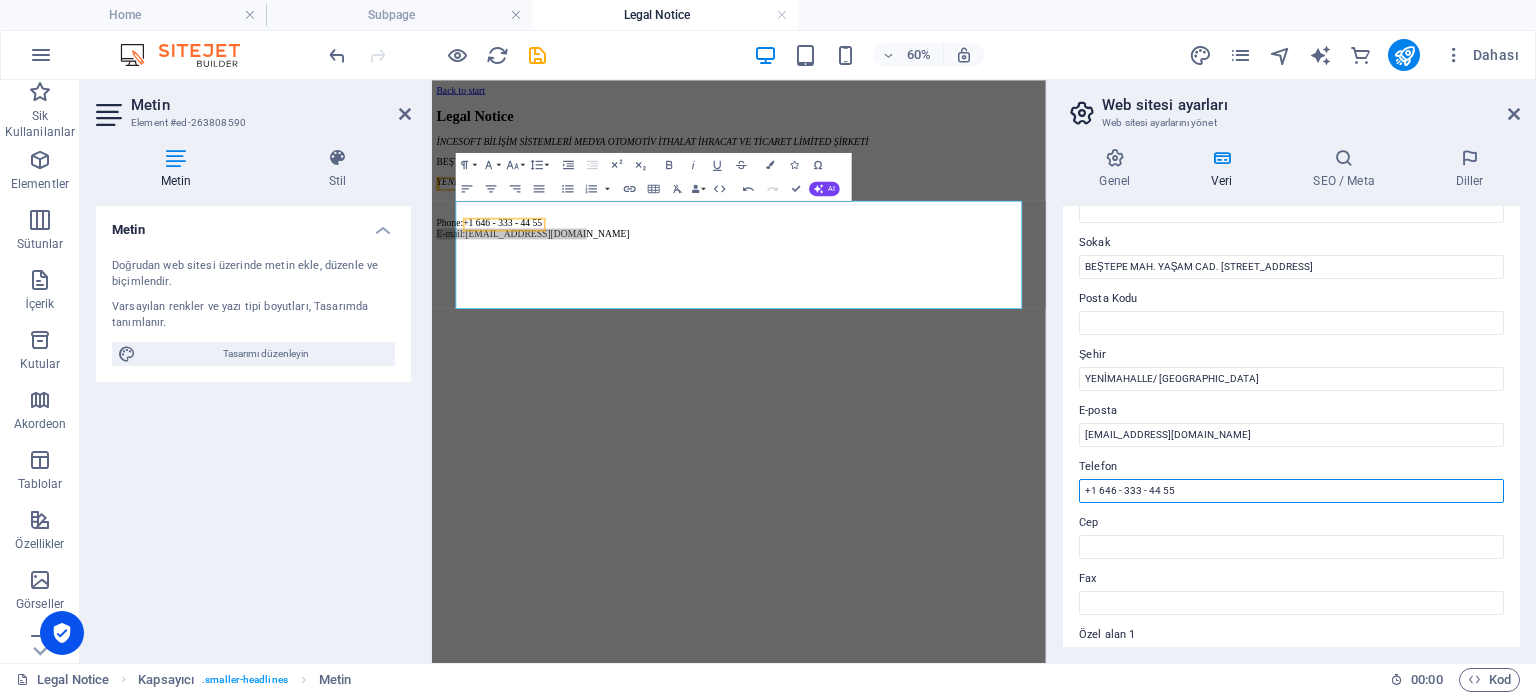 click on "+1 646 - 333 - 44 55" at bounding box center [1291, 491] 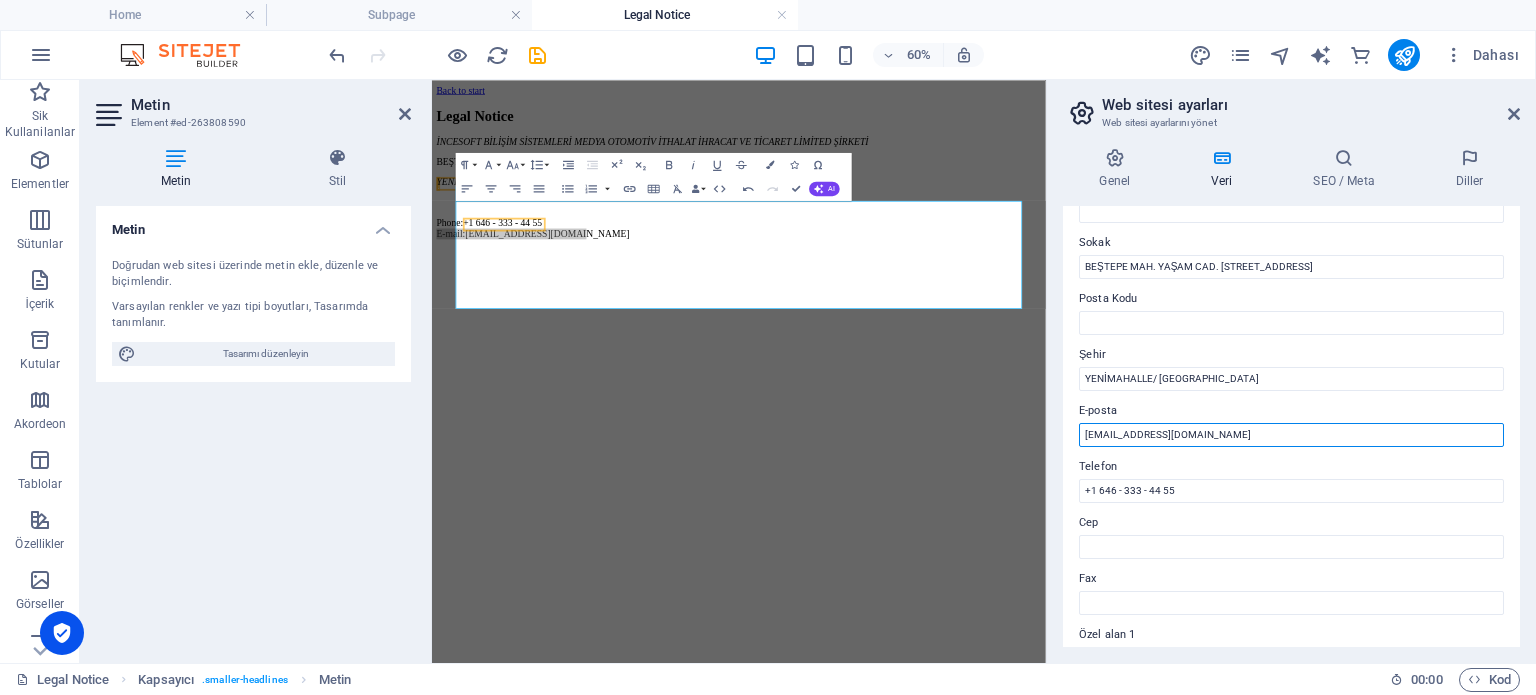 click on "info@incesıftware.com" at bounding box center (1291, 435) 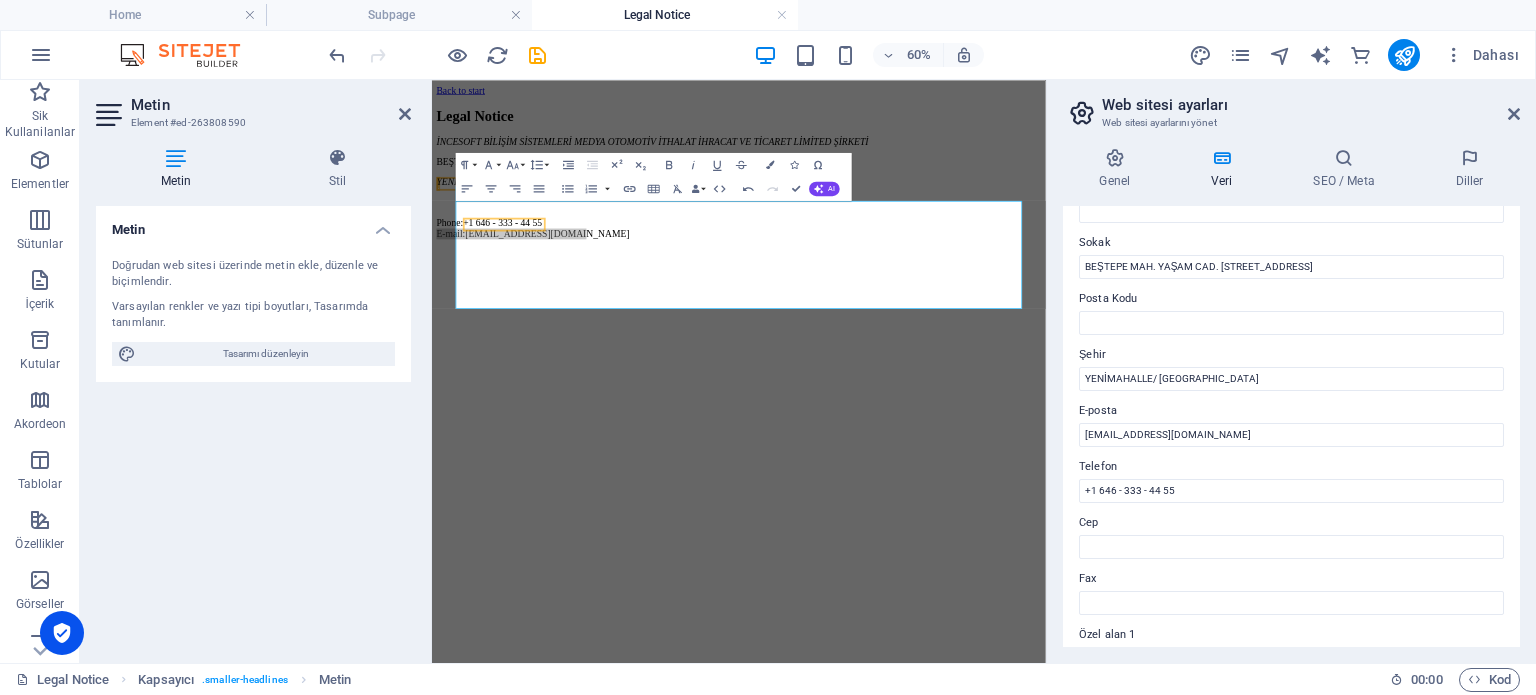 click on "Telefon" at bounding box center [1291, 467] 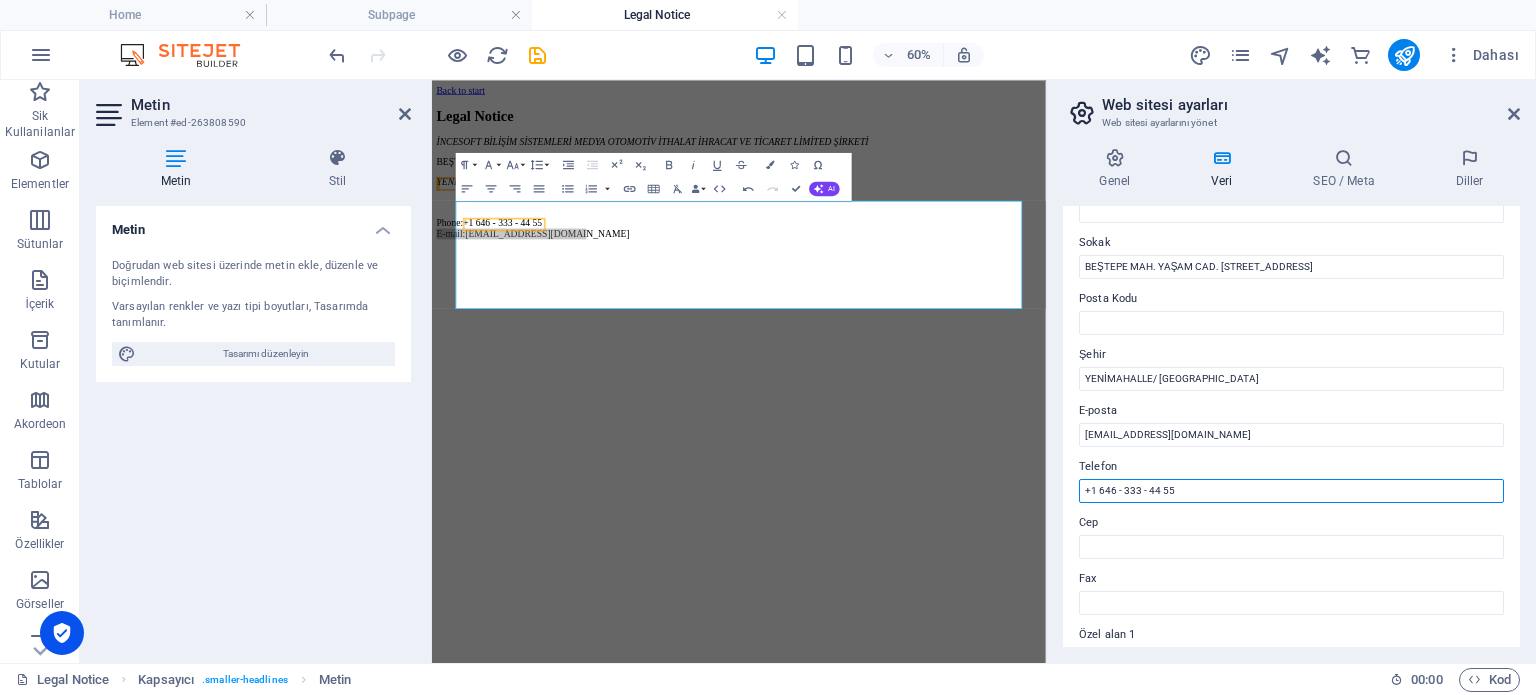 click on "+1 646 - 333 - 44 55" at bounding box center [1291, 491] 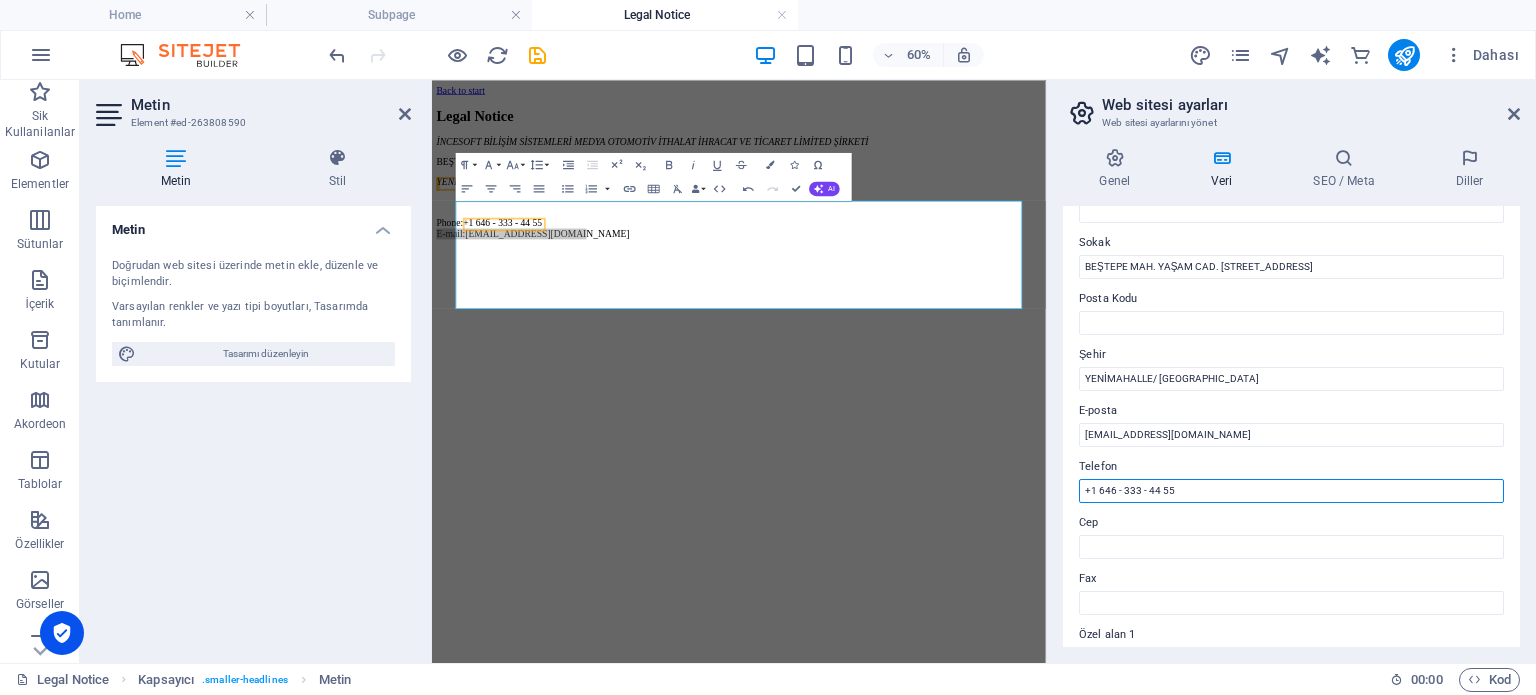 click on "+1 646 - 333 - 44 55" at bounding box center (1291, 491) 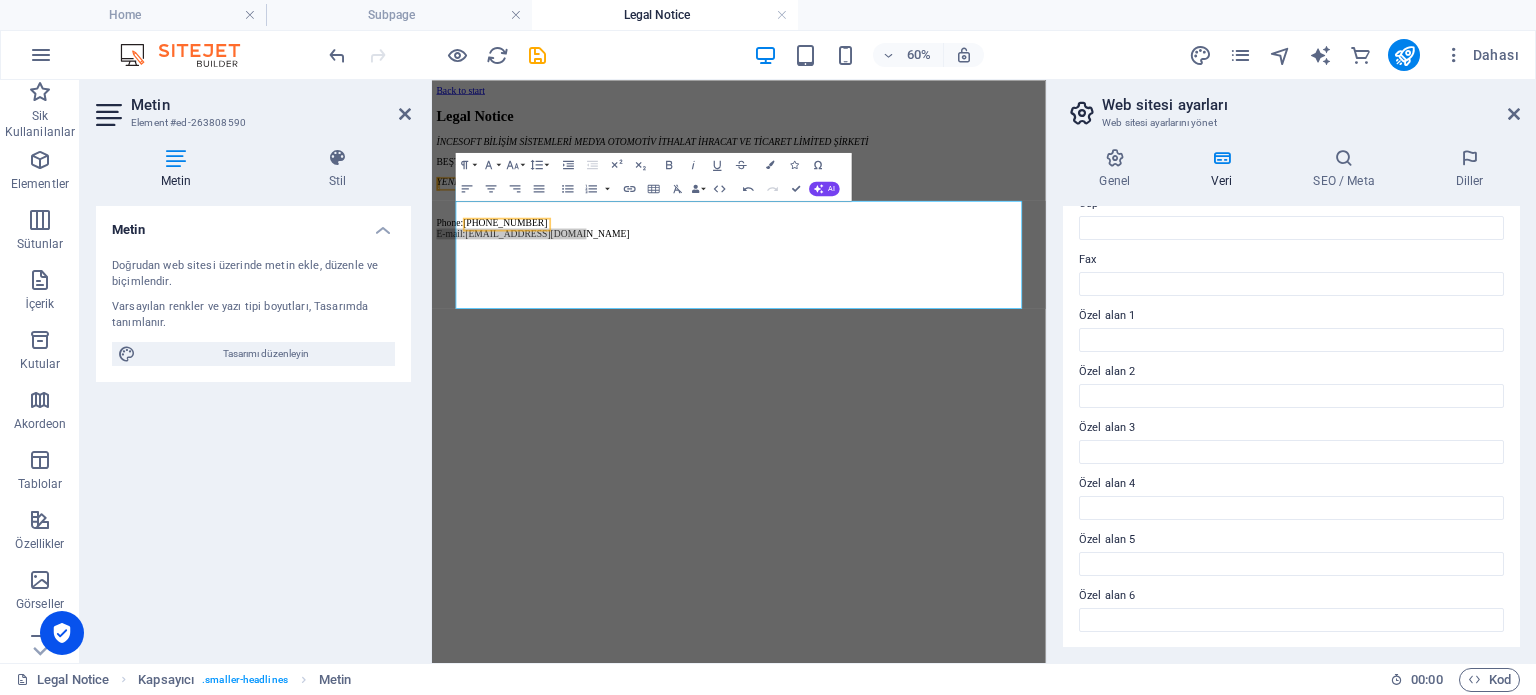 scroll, scrollTop: 0, scrollLeft: 0, axis: both 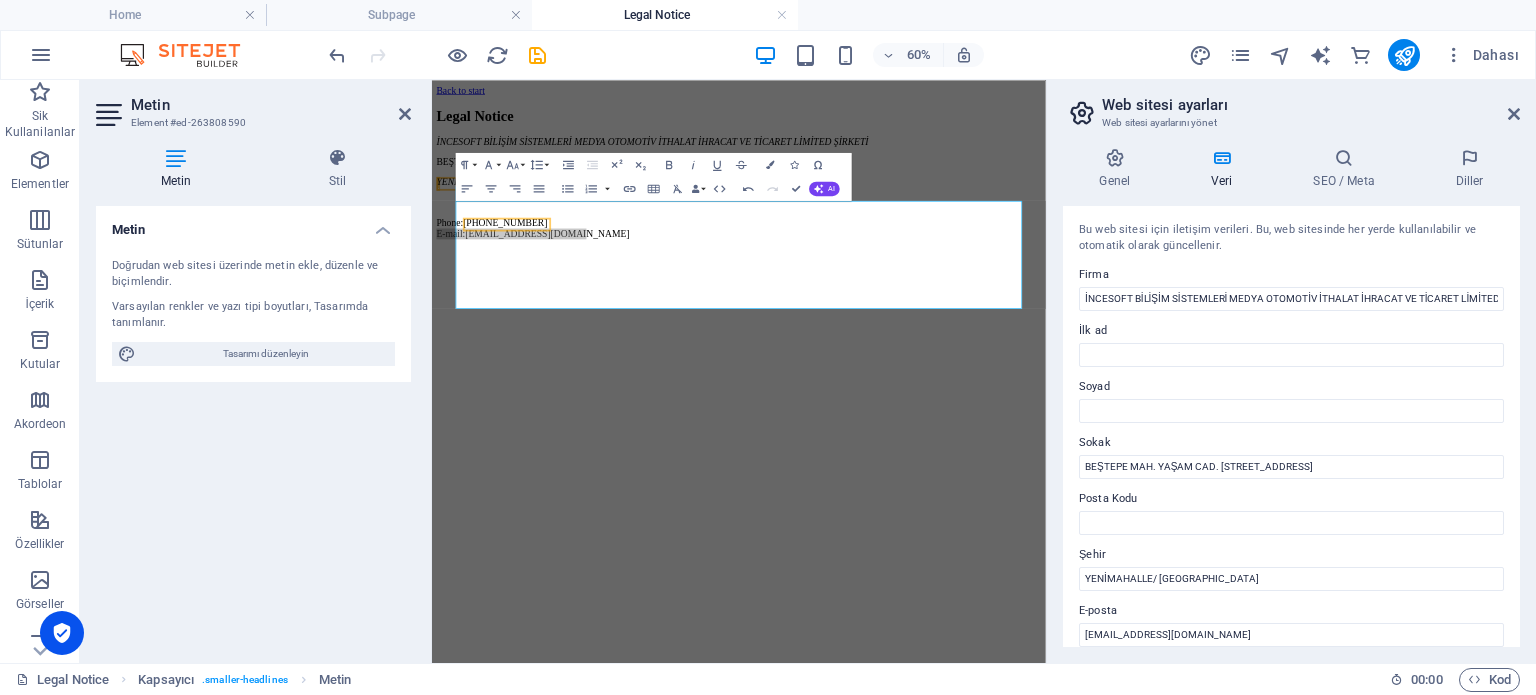 type on "+90 554 601 33 37" 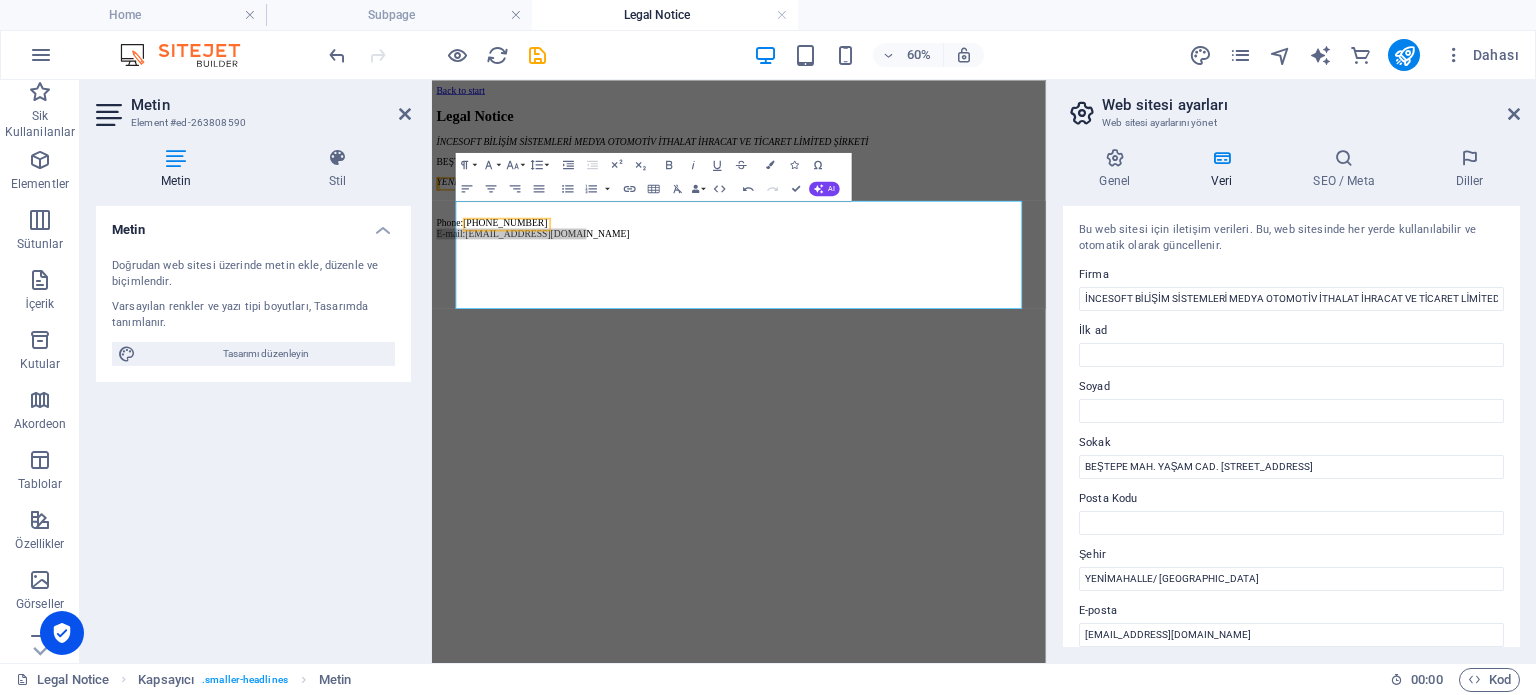 click on "Sokak" at bounding box center [1291, 443] 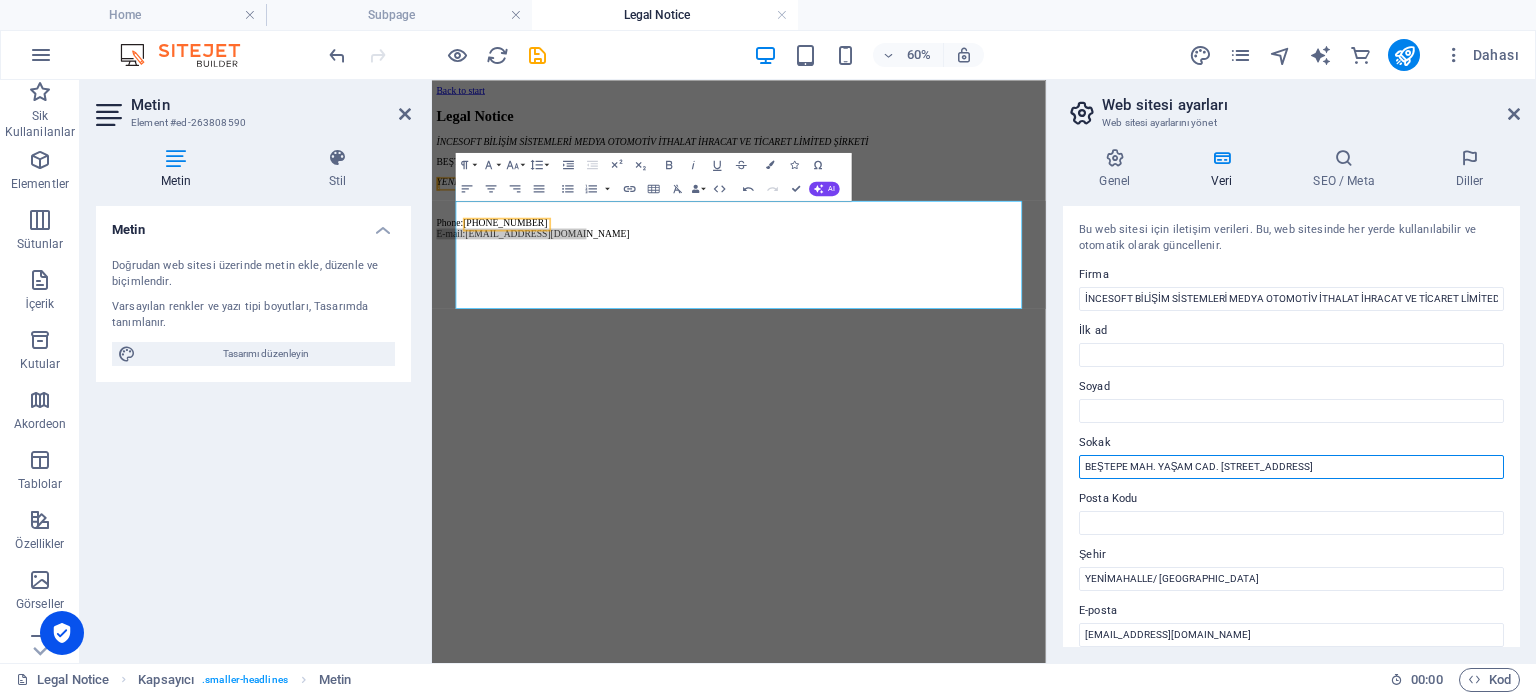 click on "BEŞTEPE MAH. YAŞAM CAD. NO: 13 A İÇ KAPI NO: 81" at bounding box center [1291, 467] 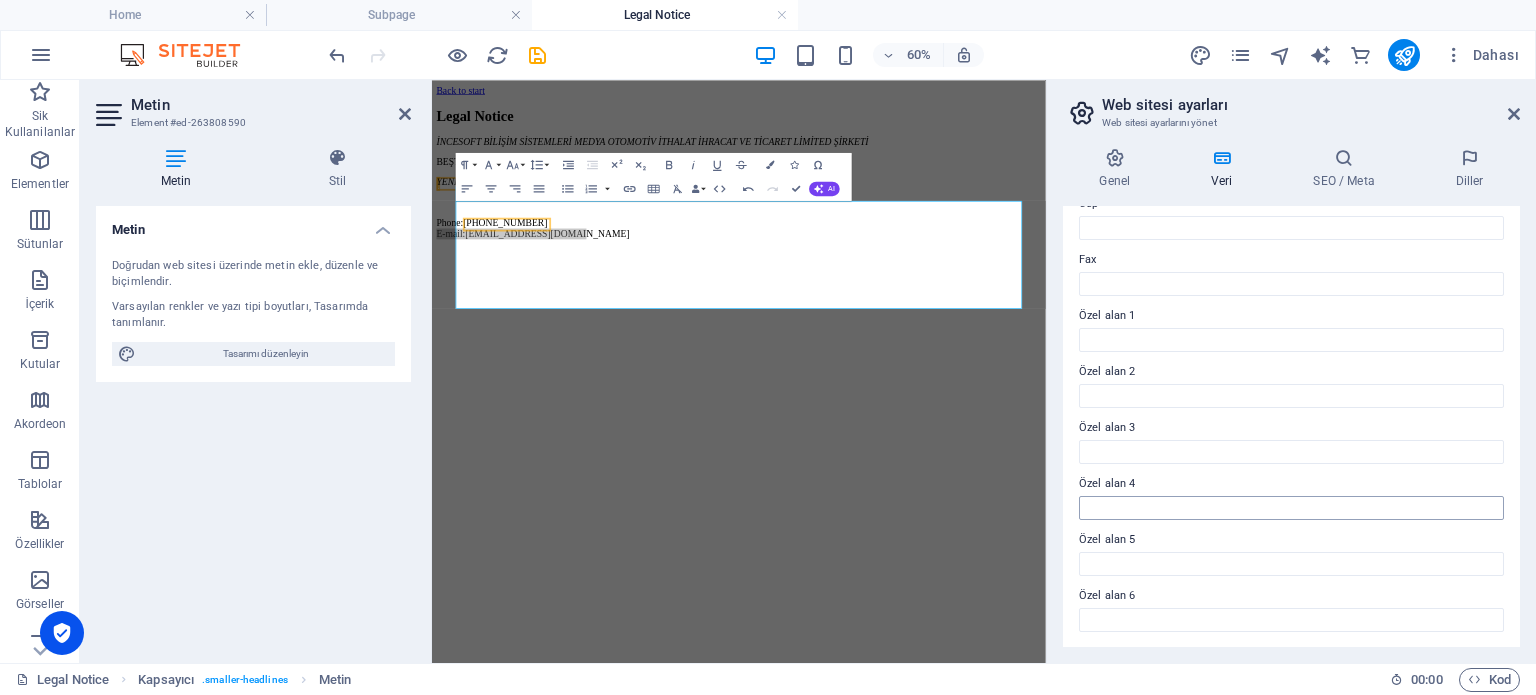 scroll, scrollTop: 0, scrollLeft: 0, axis: both 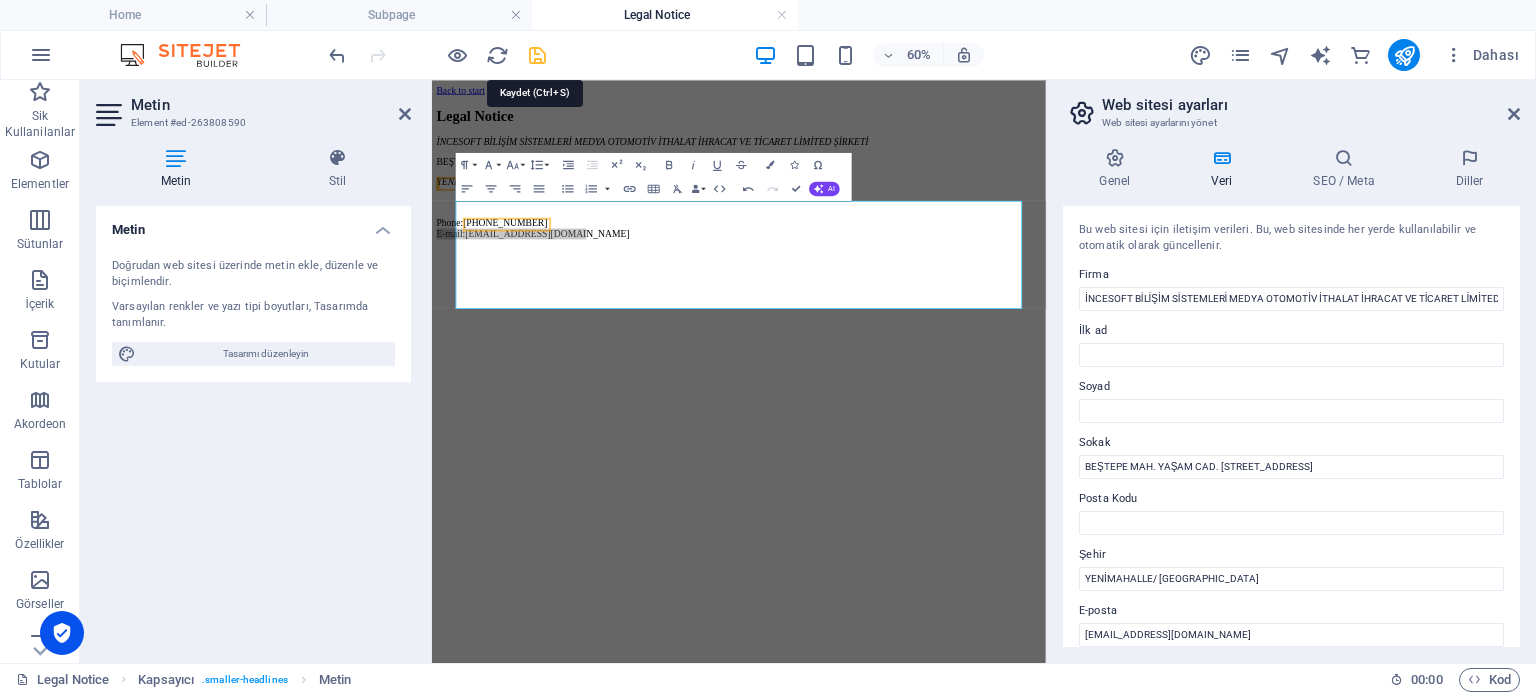 click at bounding box center (537, 55) 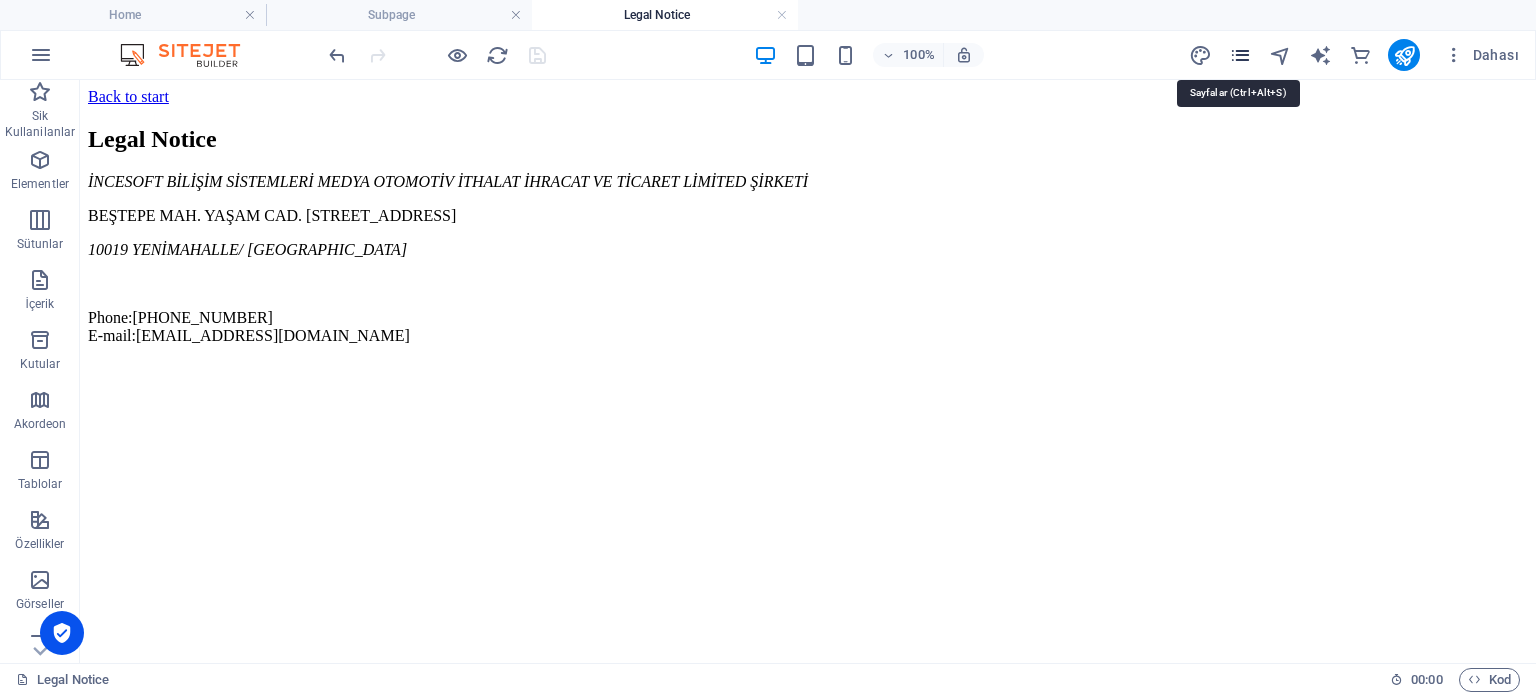 click at bounding box center [1240, 55] 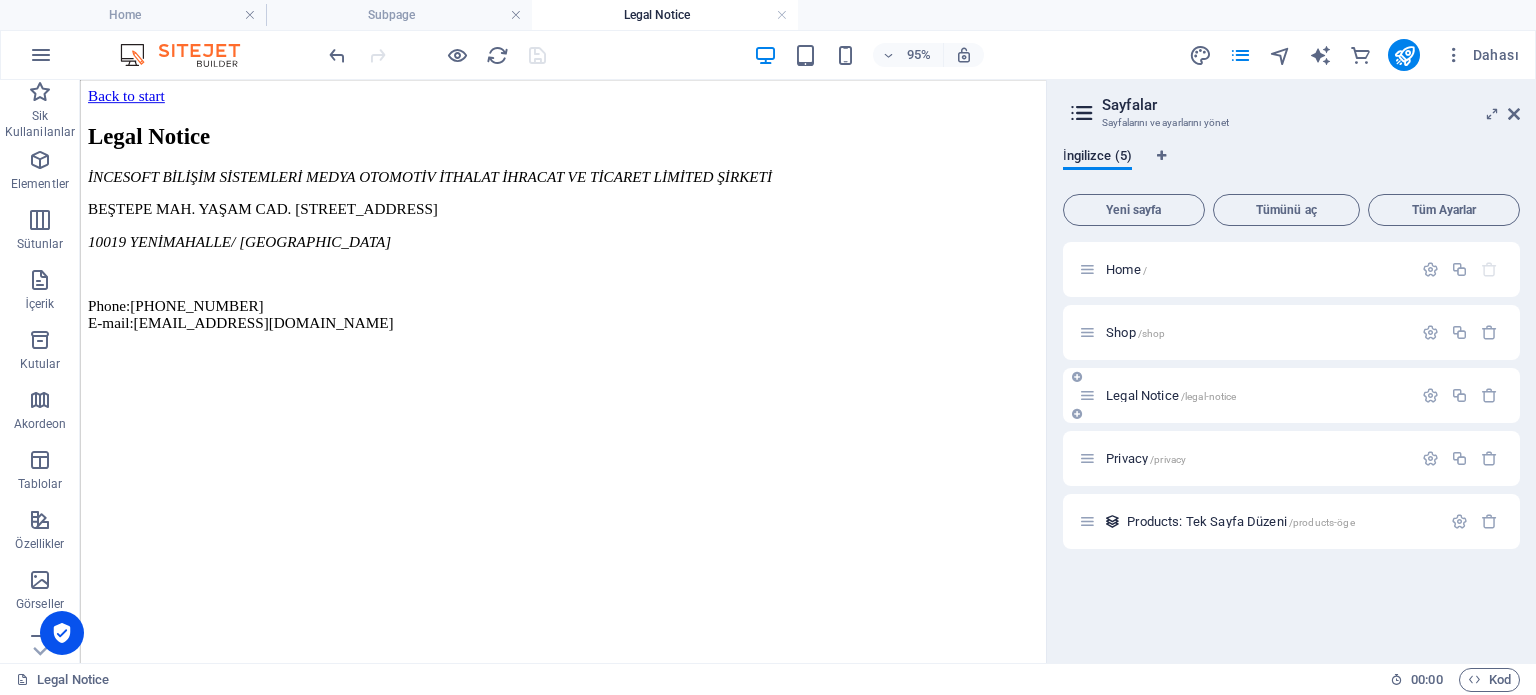 click on "Legal Notice /legal-notice" at bounding box center (1256, 395) 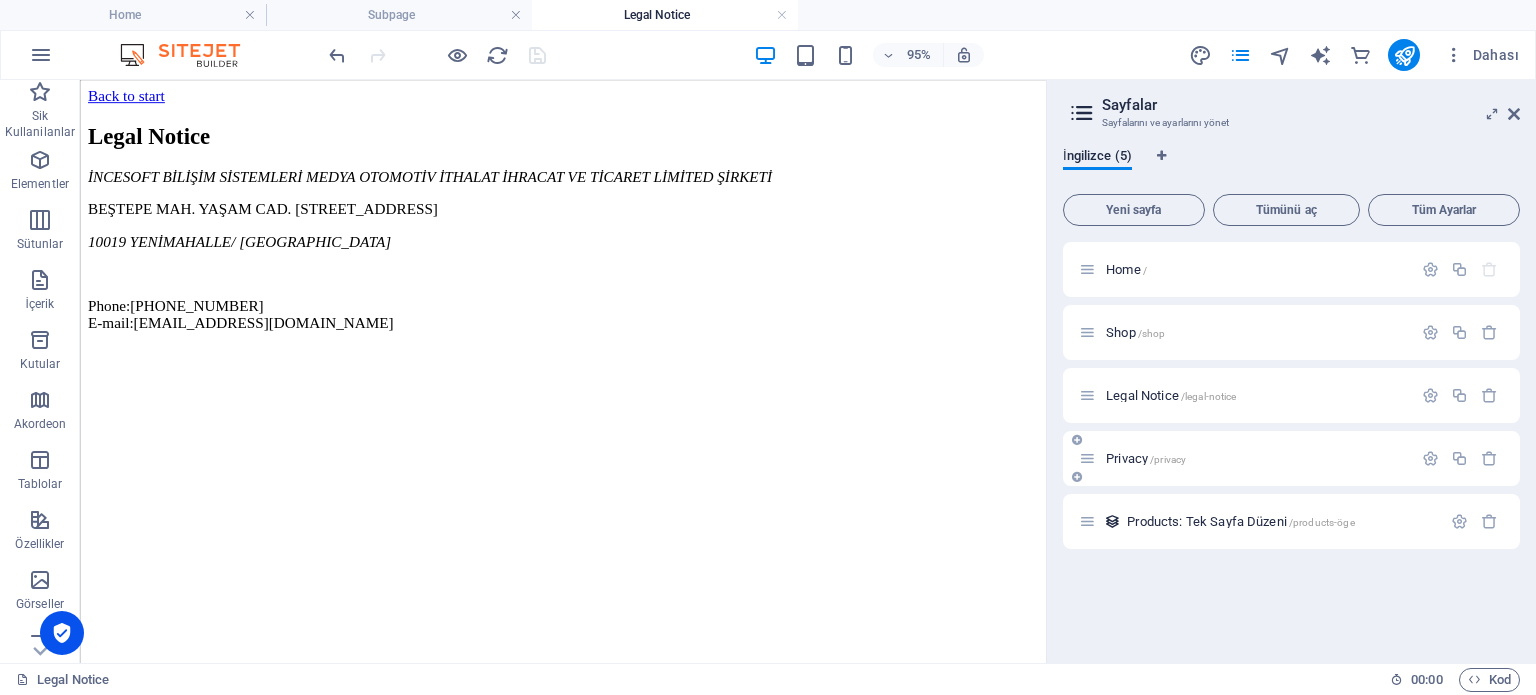 click on "/privacy" at bounding box center (1168, 459) 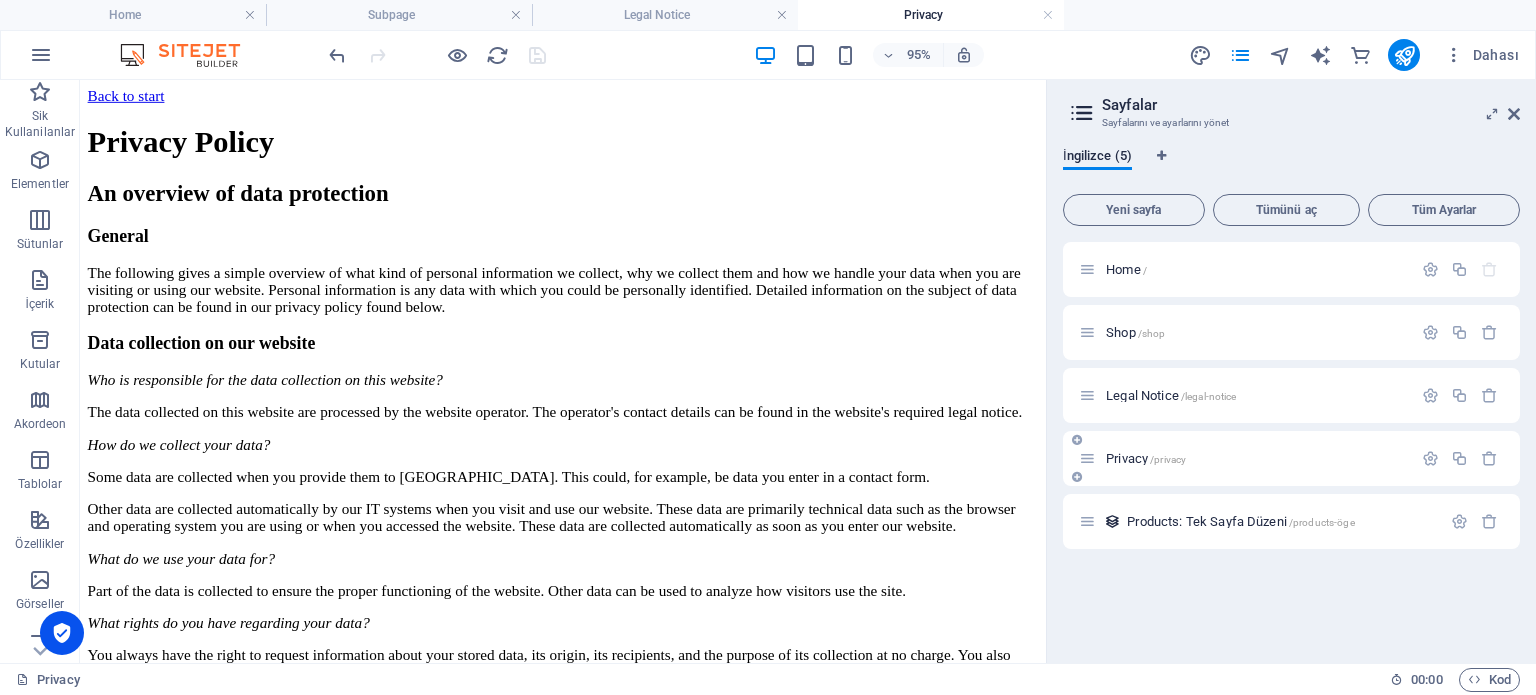 scroll, scrollTop: 0, scrollLeft: 0, axis: both 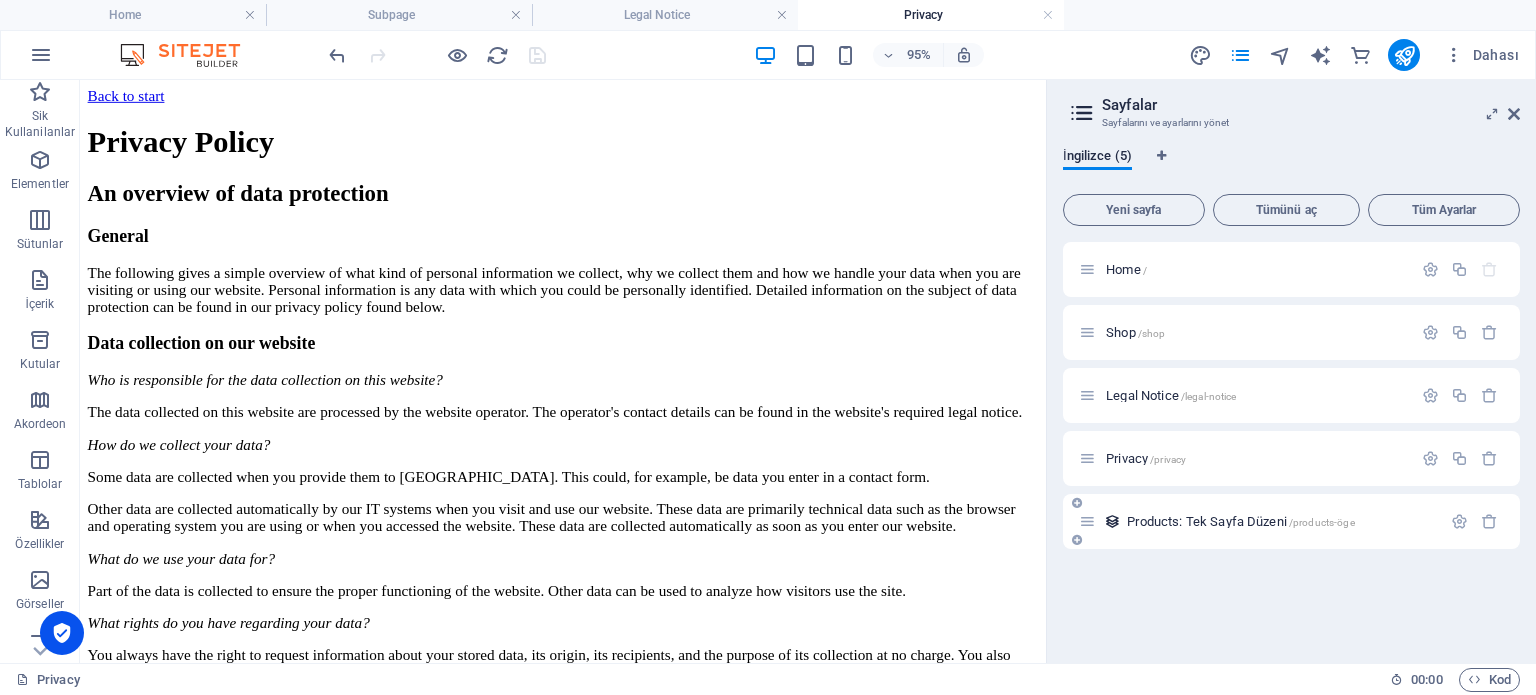 click on "Products: Tek Sayfa Düzeni /products-öge" at bounding box center [1240, 521] 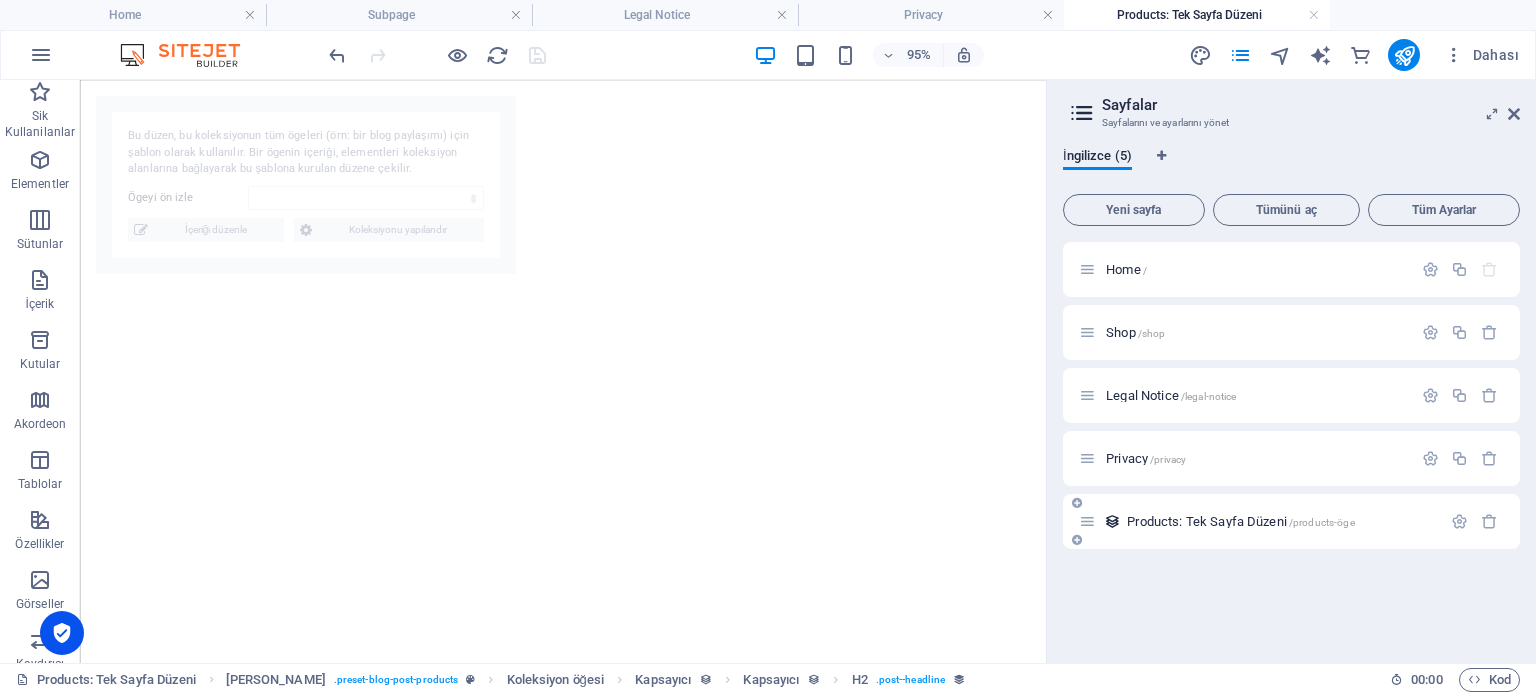 select on "6870427ef0d096f46403882b" 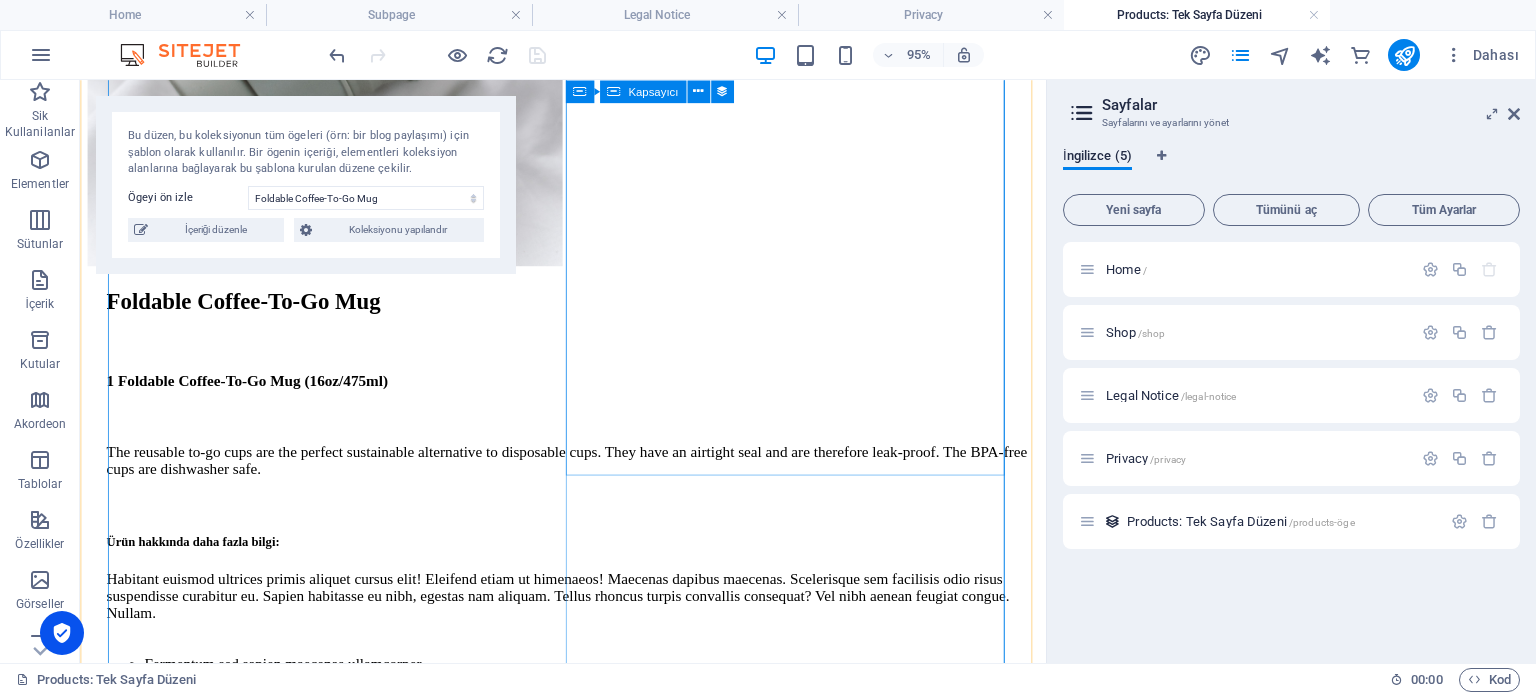 scroll, scrollTop: 900, scrollLeft: 0, axis: vertical 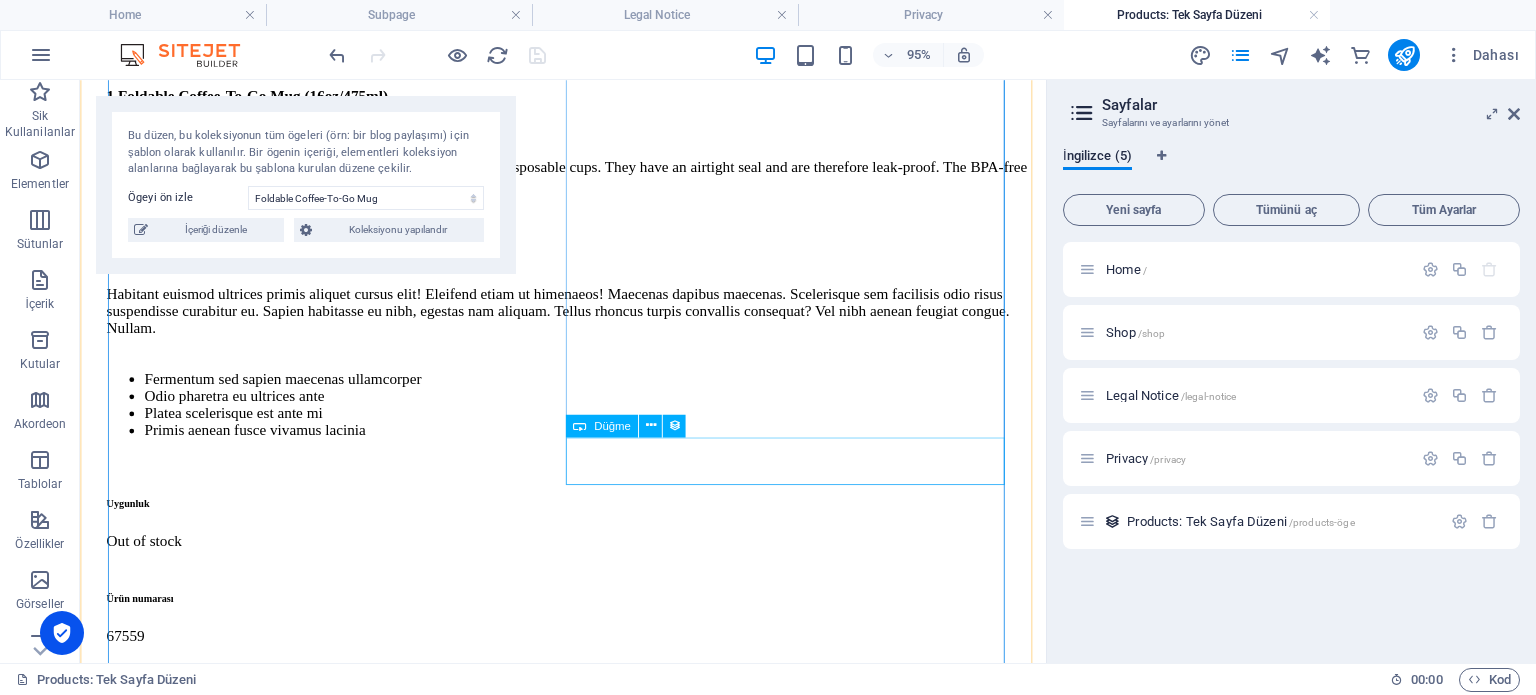 click on "Şimdi talep et" at bounding box center [598, 703] 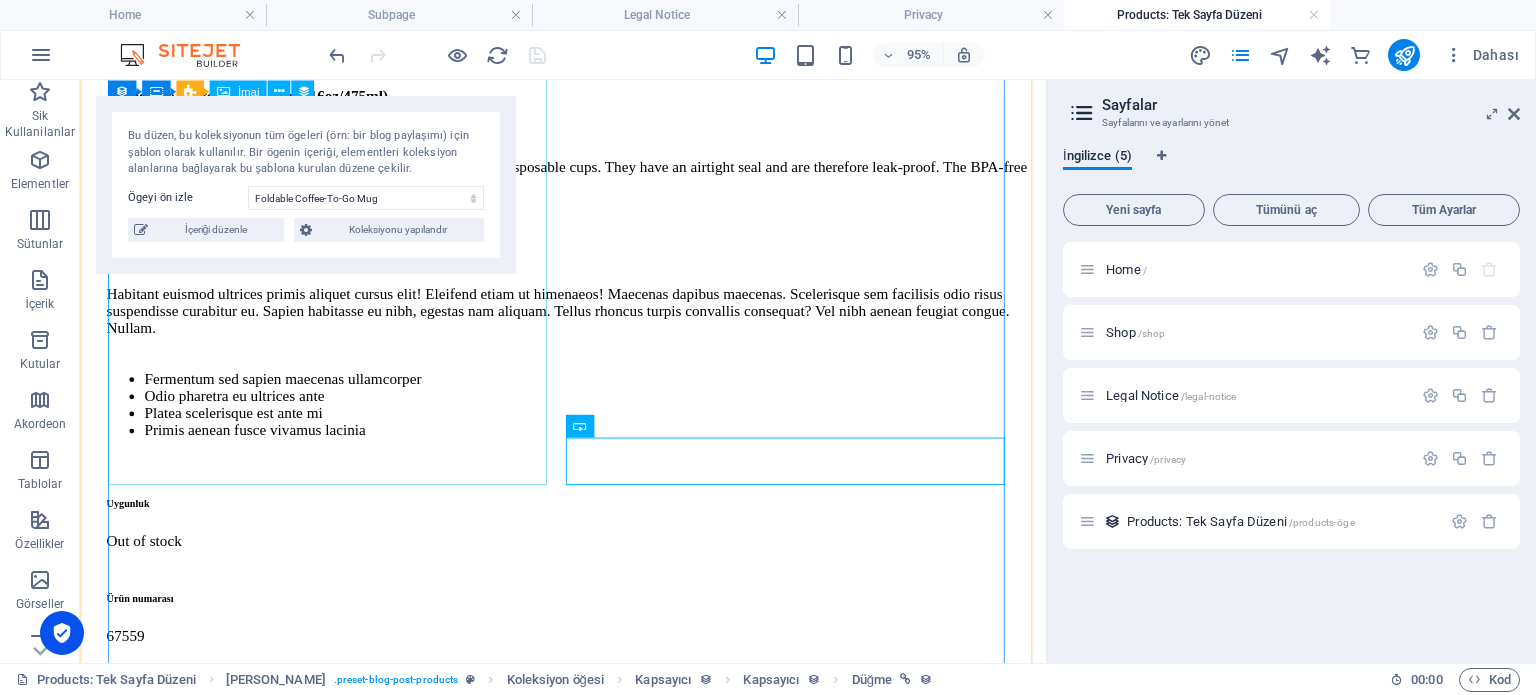 scroll, scrollTop: 1000, scrollLeft: 0, axis: vertical 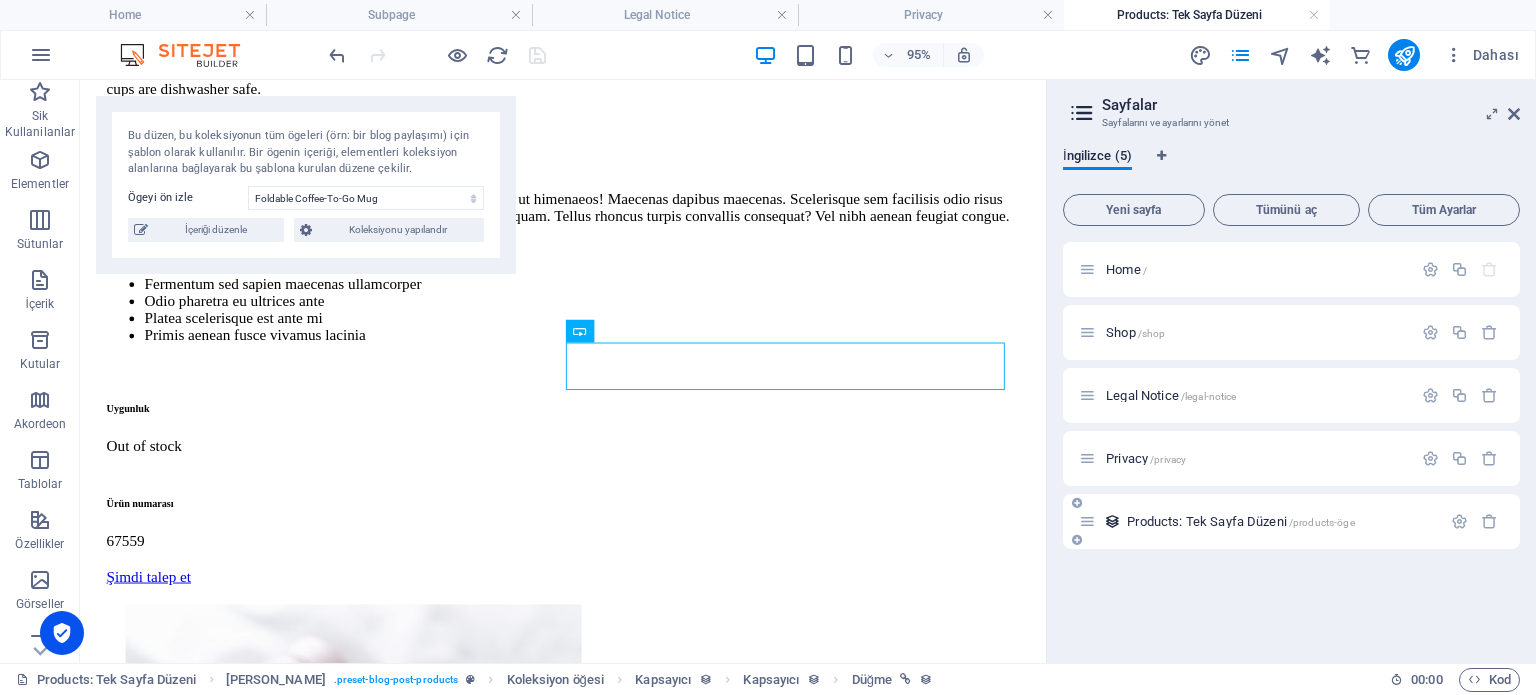 click at bounding box center [1087, 521] 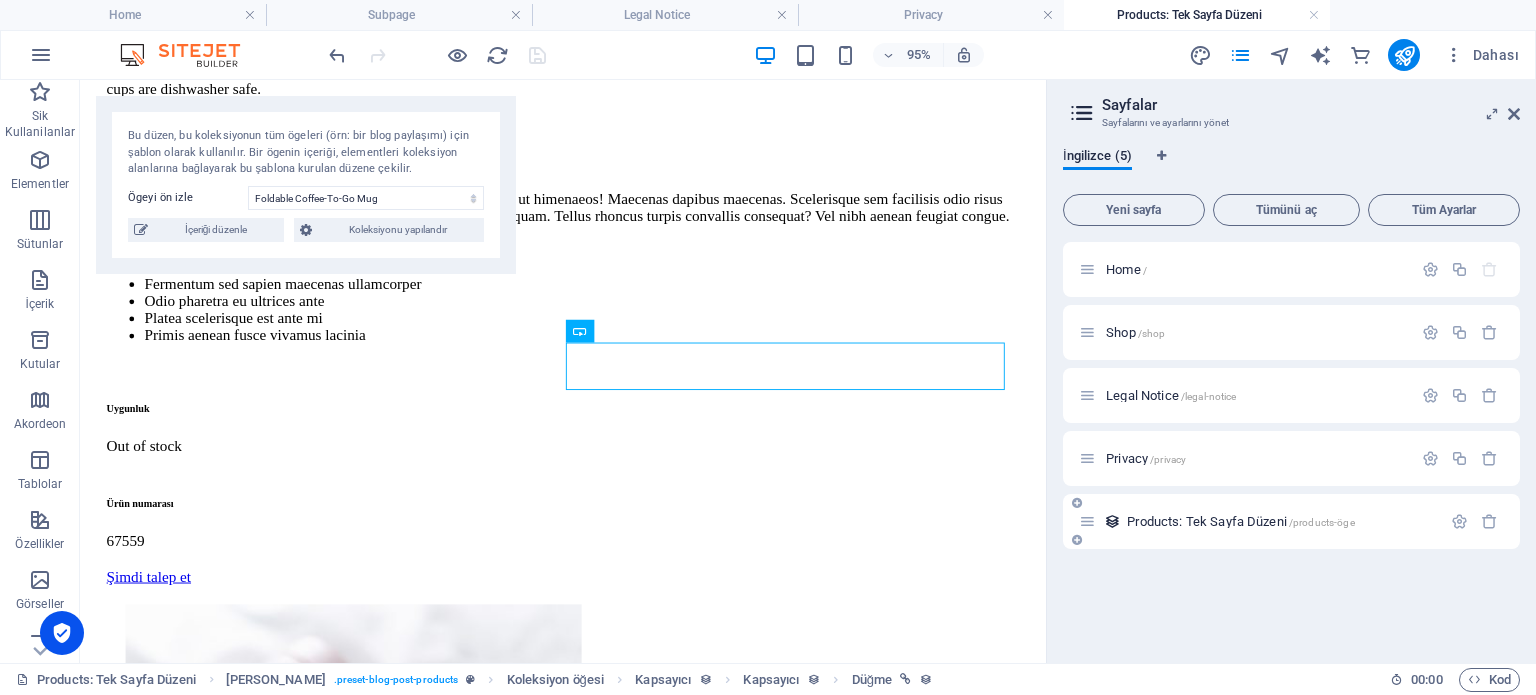 click on "Products: Tek Sayfa Düzeni /products-öge" at bounding box center (1240, 521) 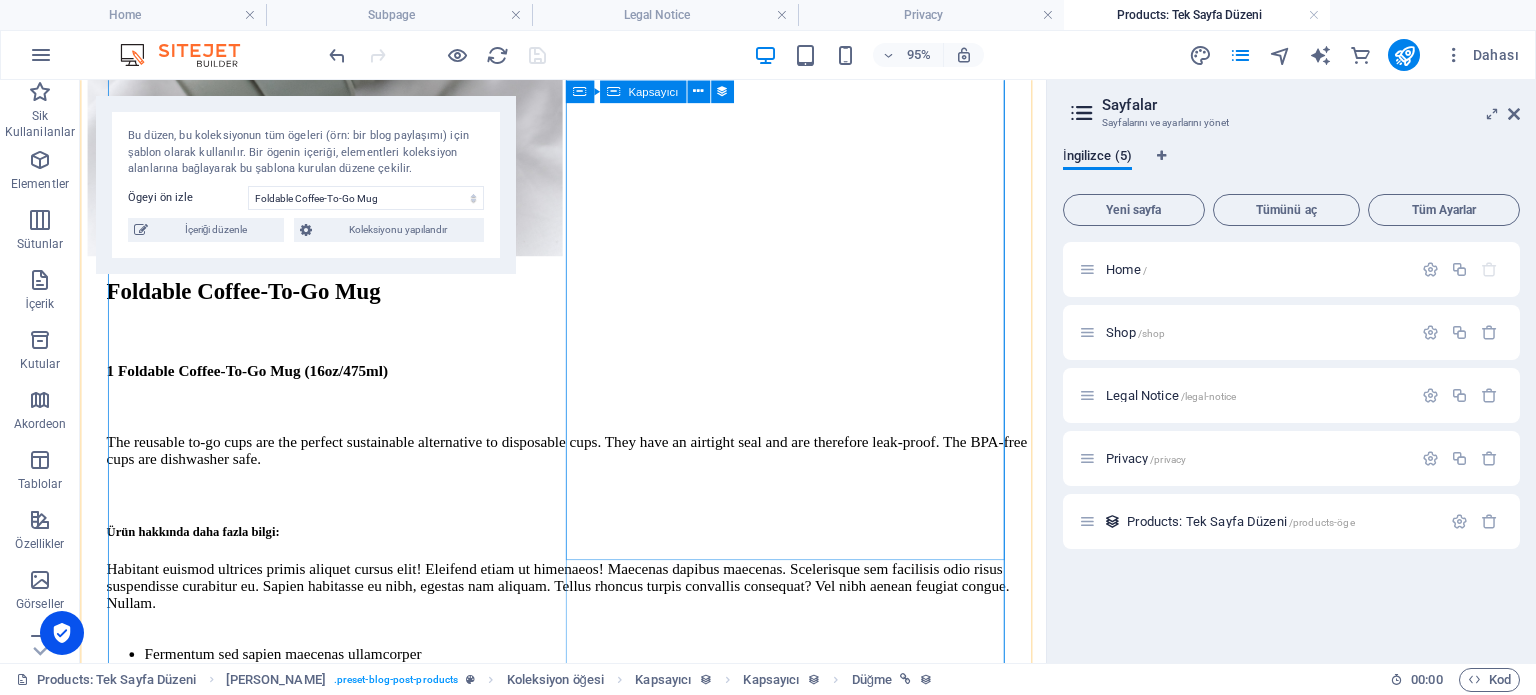 scroll, scrollTop: 111, scrollLeft: 0, axis: vertical 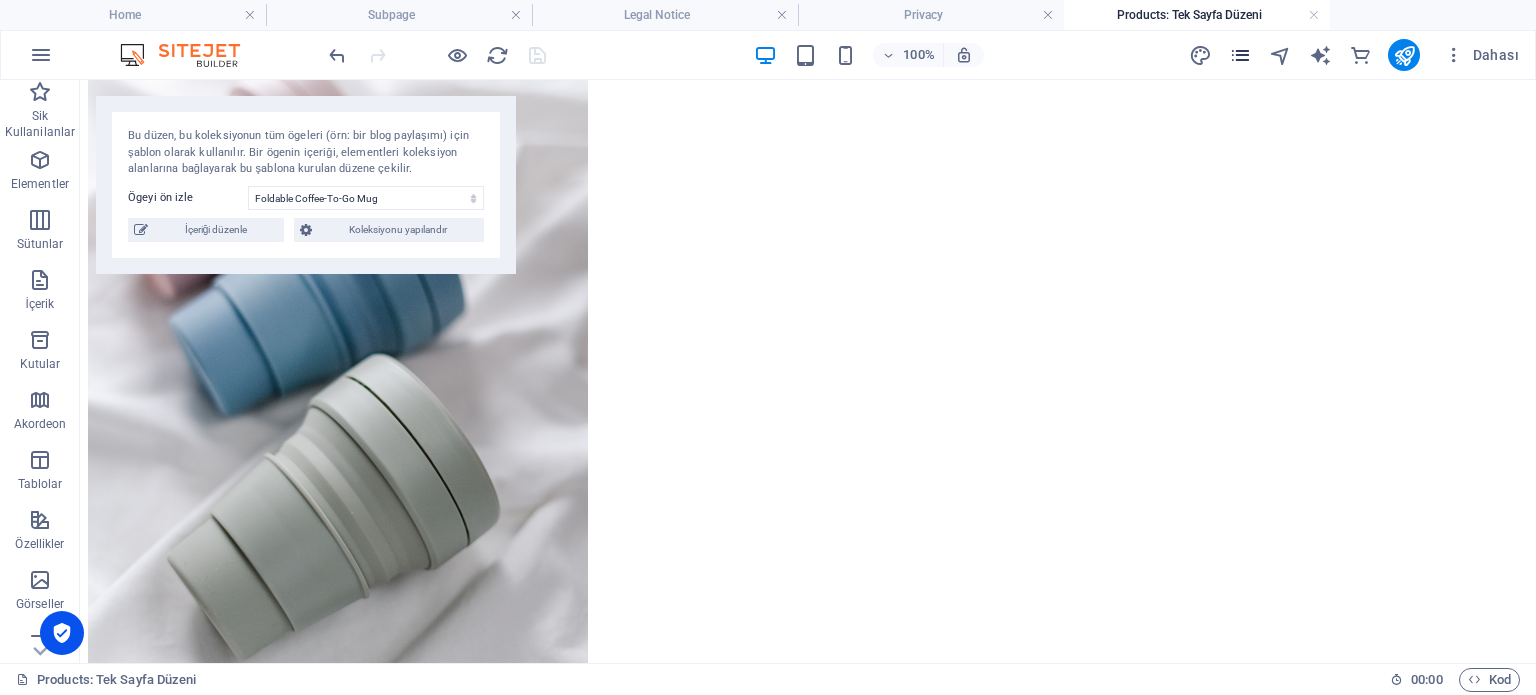 click at bounding box center [1240, 55] 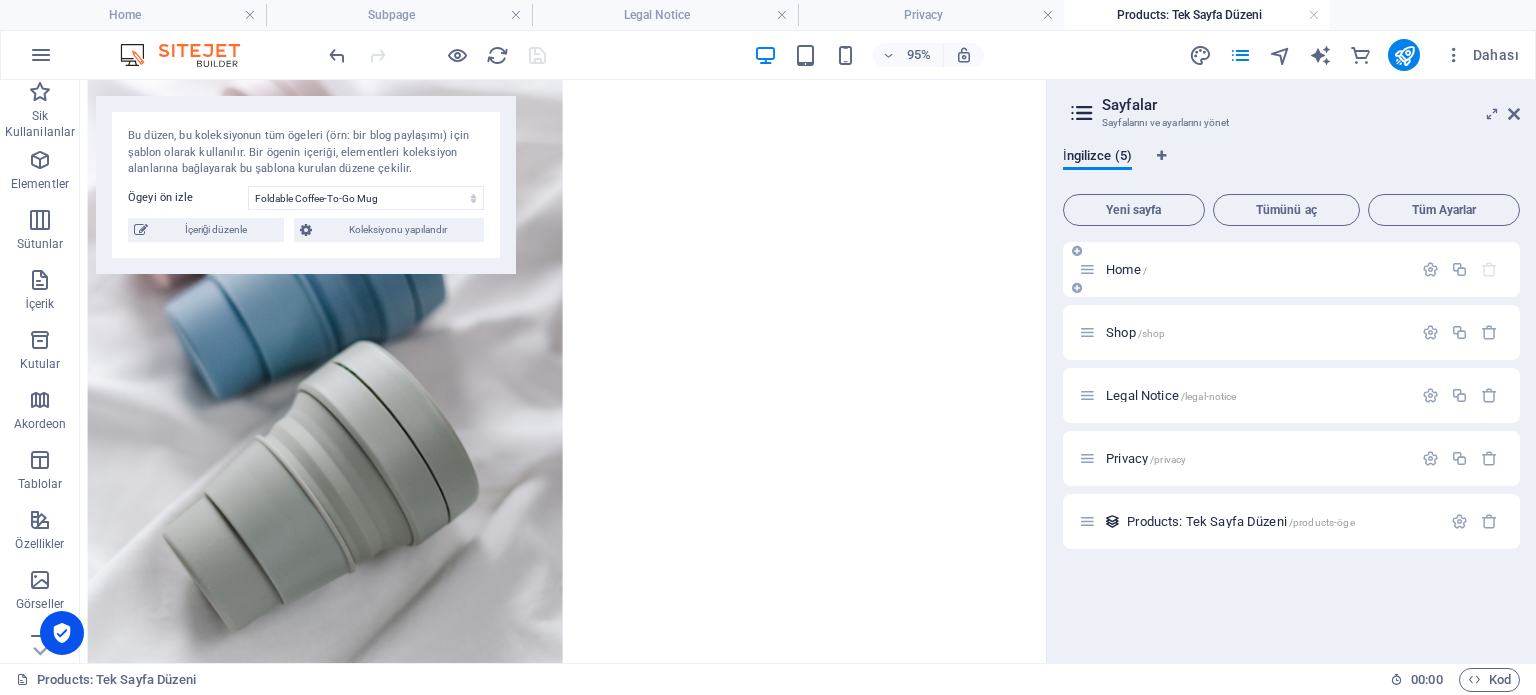 click on "Home /" at bounding box center (1291, 269) 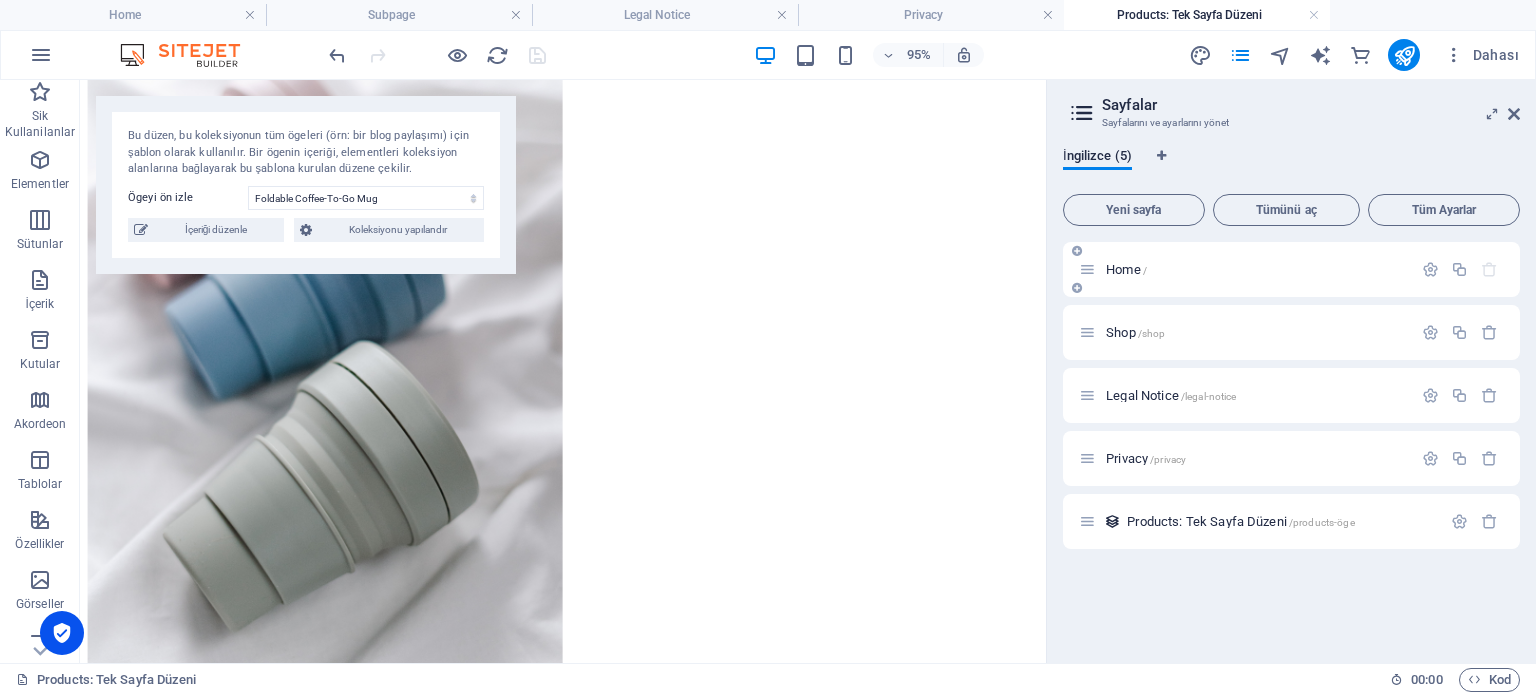 click on "Home /" at bounding box center (1126, 269) 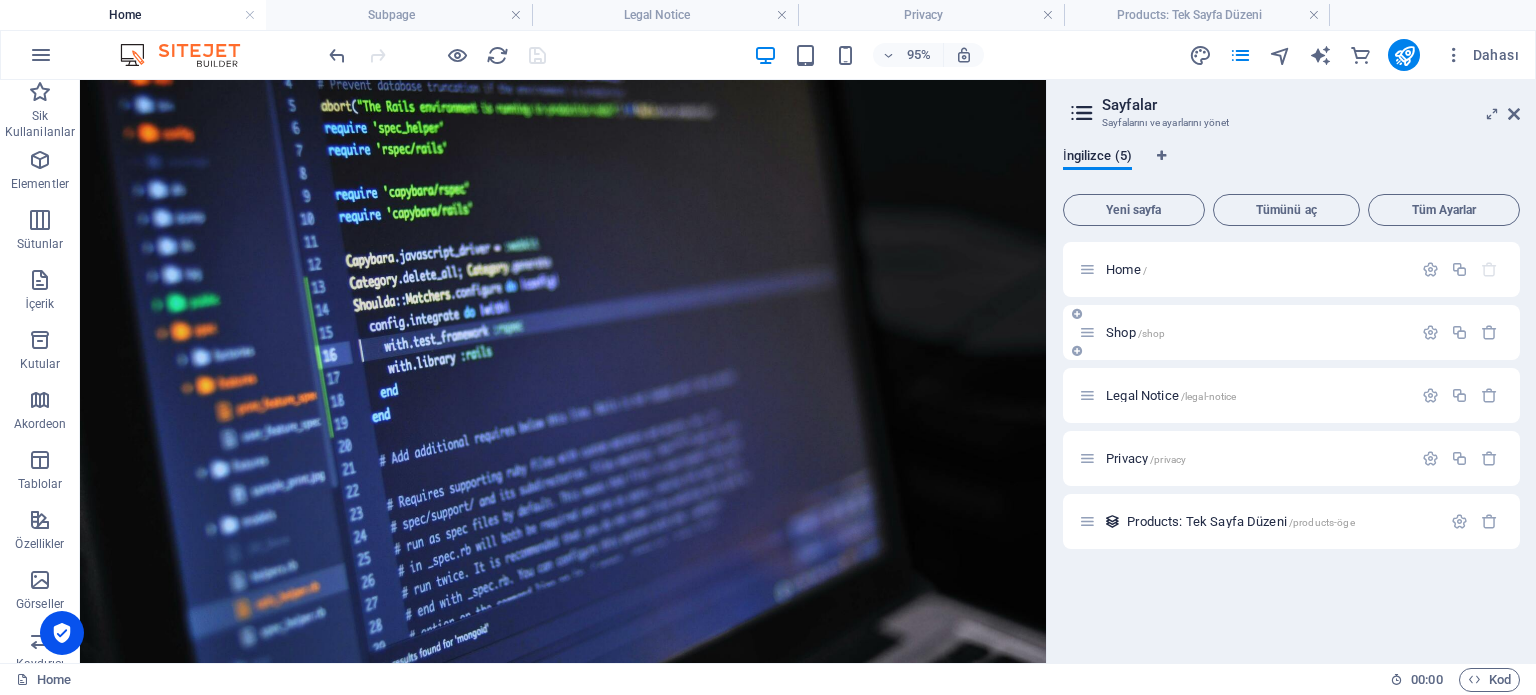 click on "Shop /shop" at bounding box center [1245, 332] 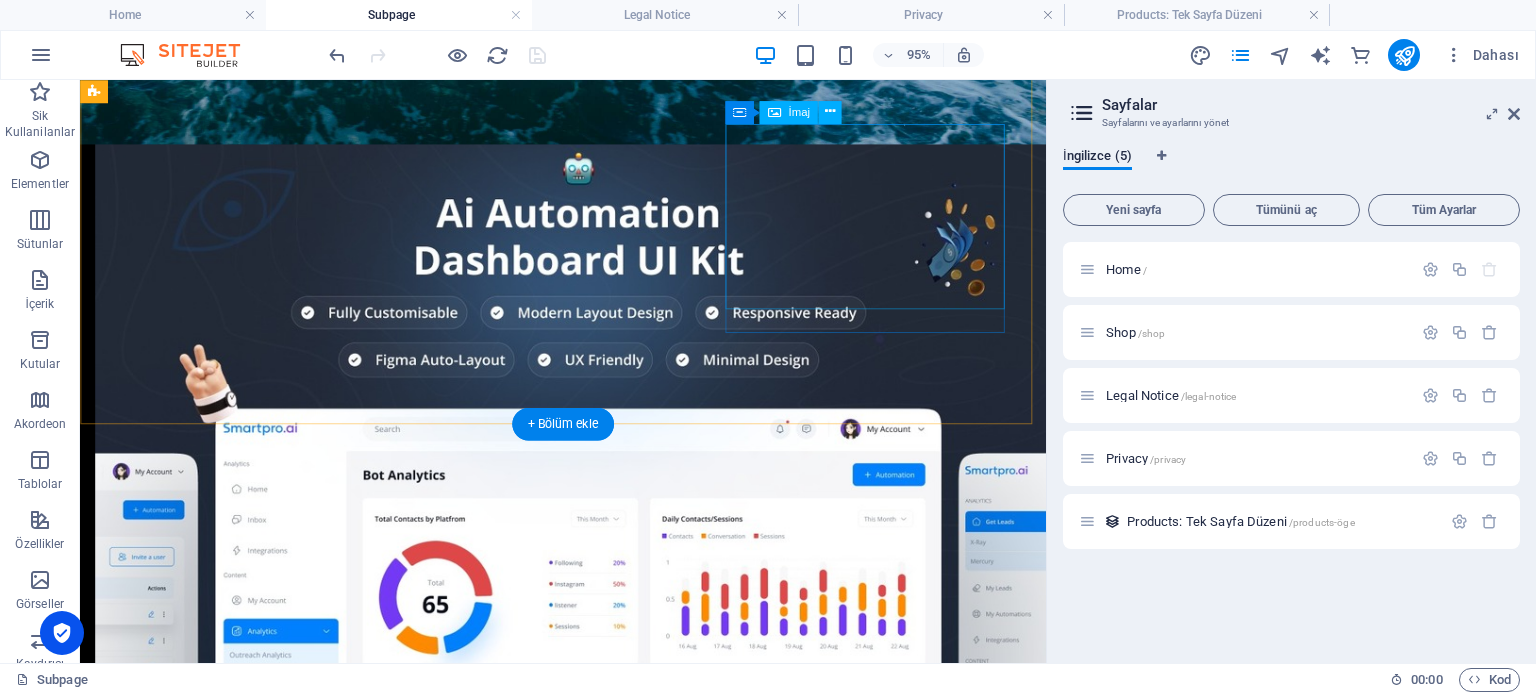 scroll, scrollTop: 524, scrollLeft: 0, axis: vertical 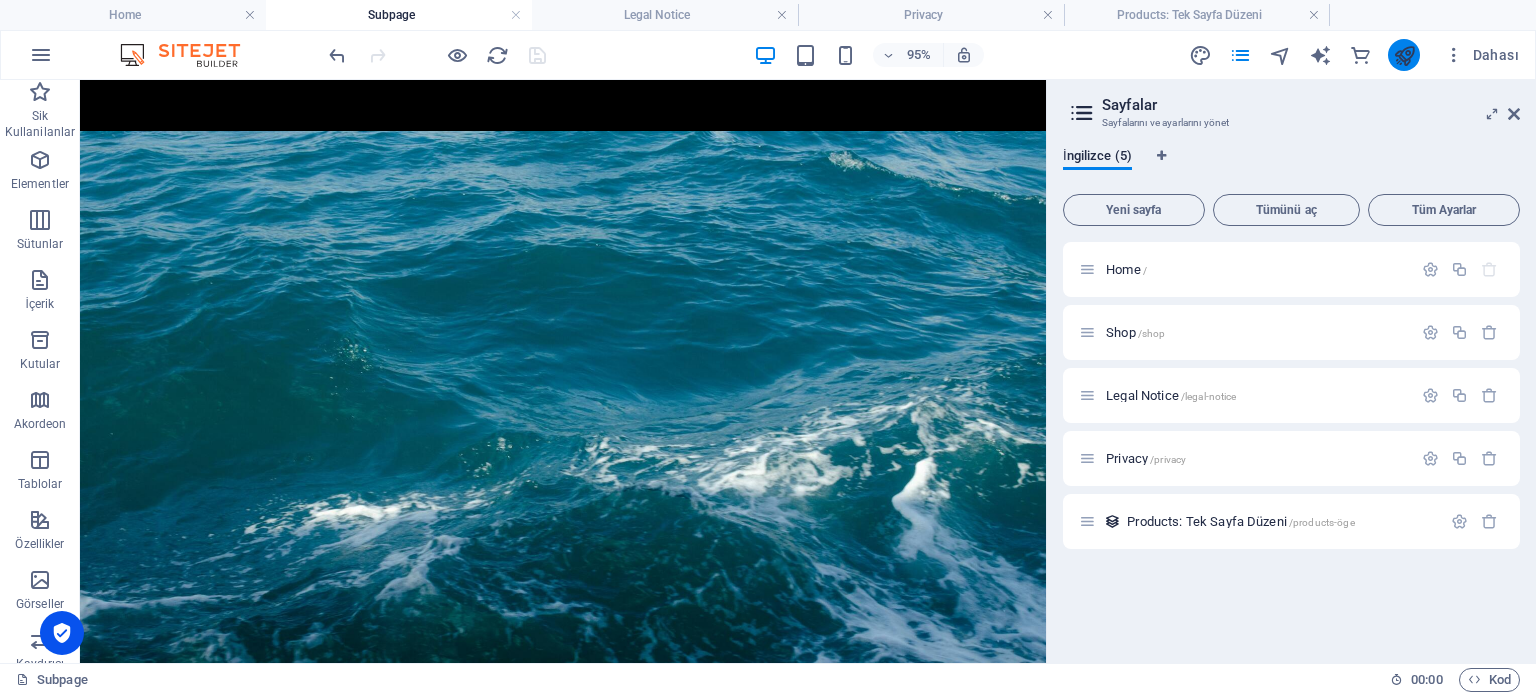 click at bounding box center (1404, 55) 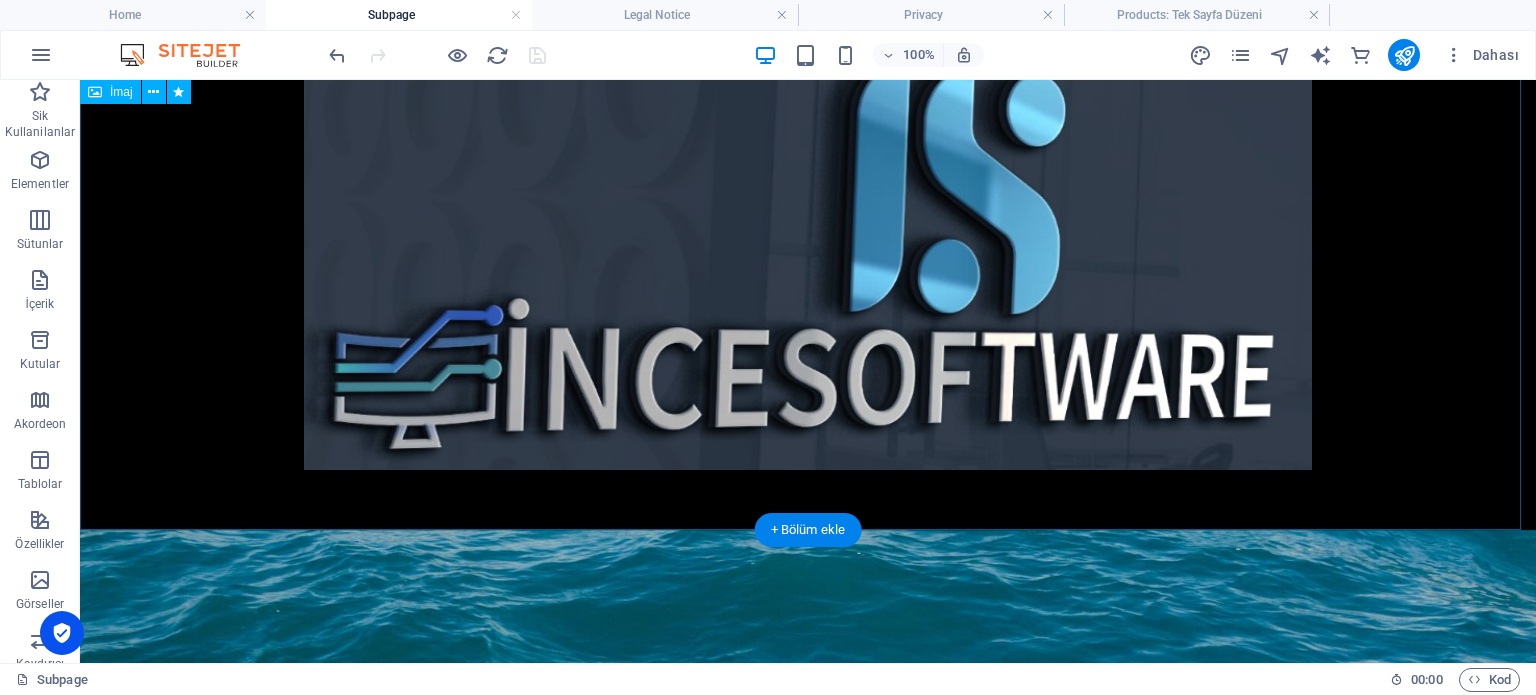 scroll, scrollTop: 27, scrollLeft: 0, axis: vertical 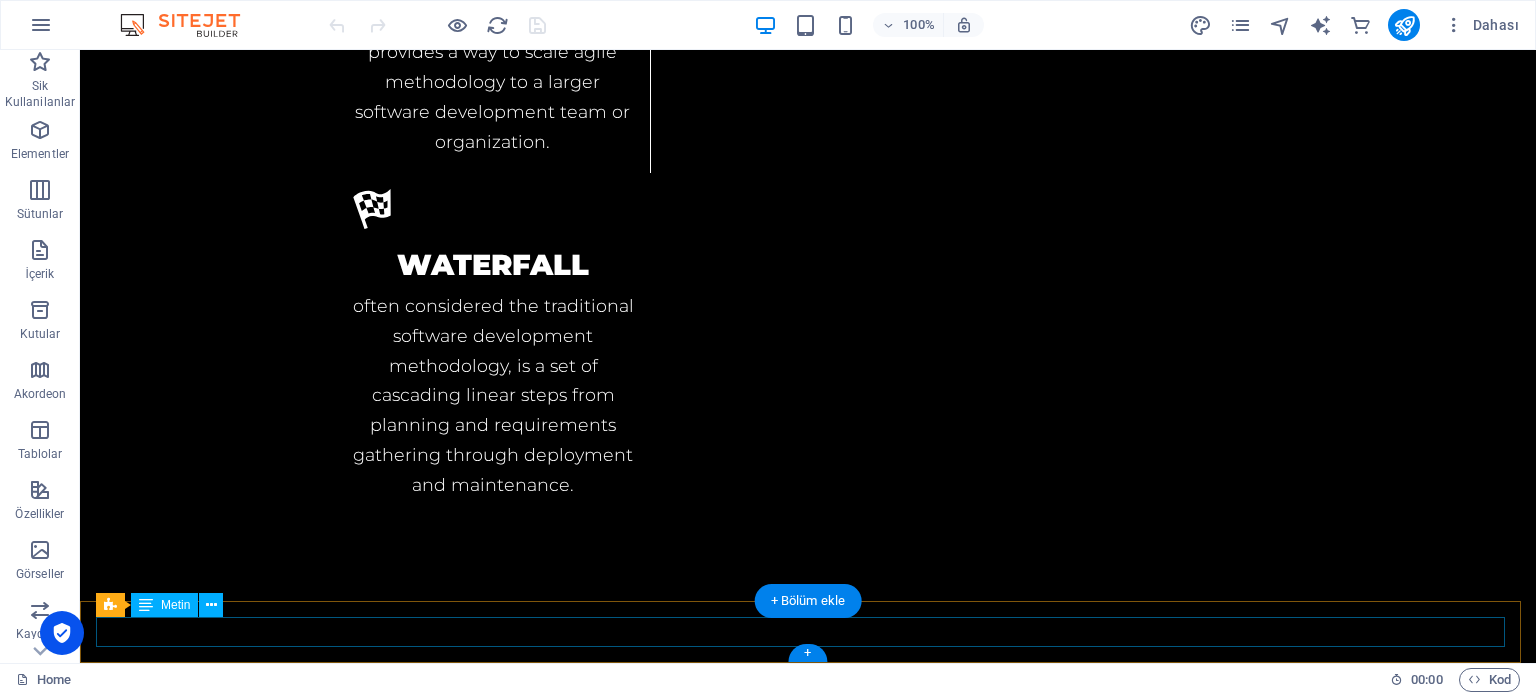 click on "Legal Notice |  Privacy" at bounding box center (808, 4103) 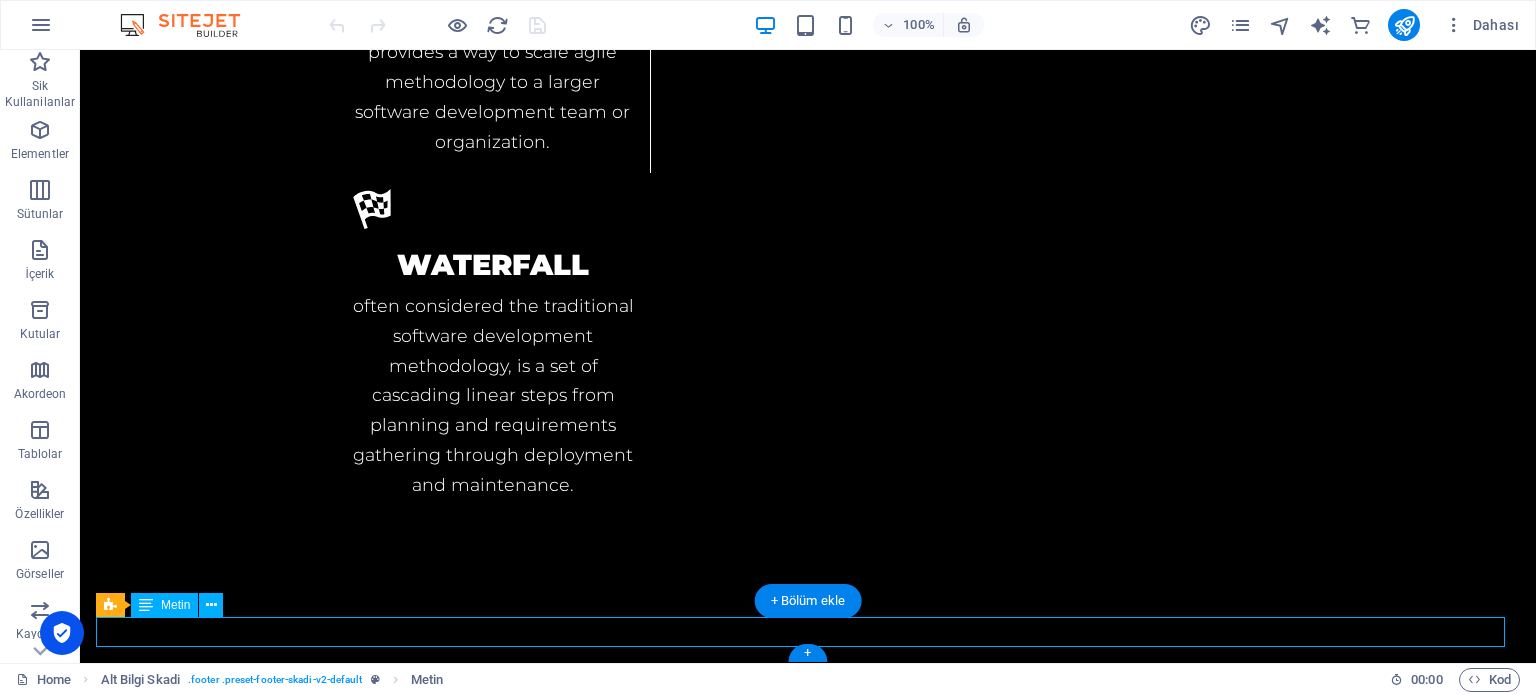 click on "Legal Notice |  Privacy" at bounding box center (808, 4103) 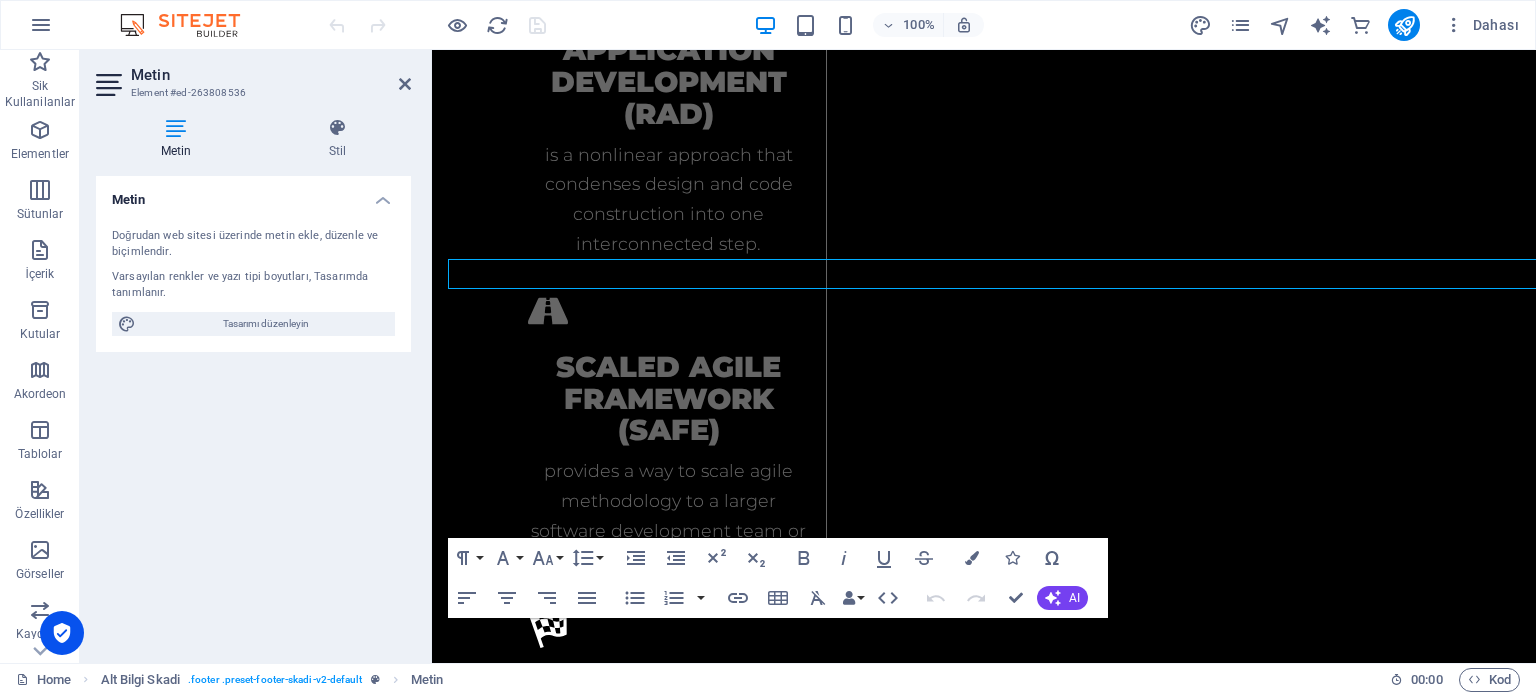 scroll, scrollTop: 4255, scrollLeft: 0, axis: vertical 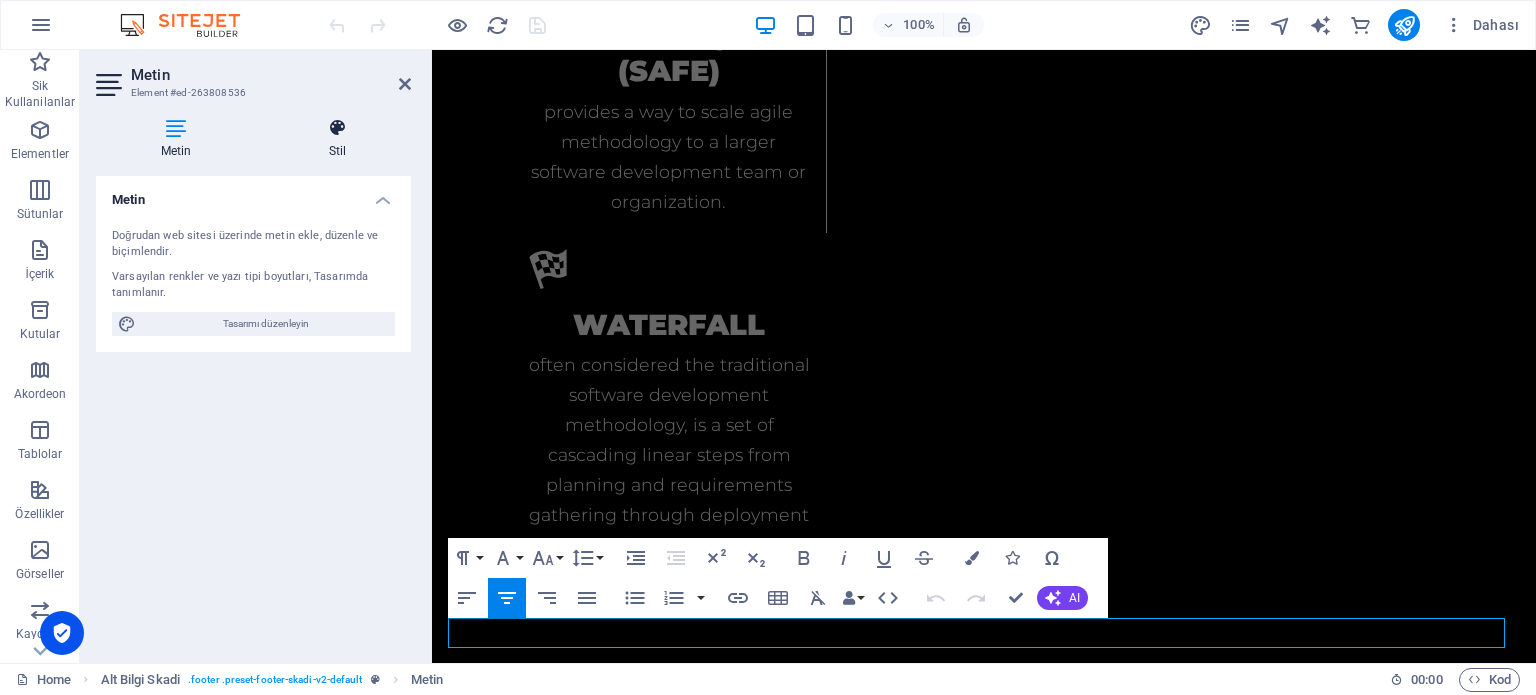 click on "Stil" at bounding box center (337, 139) 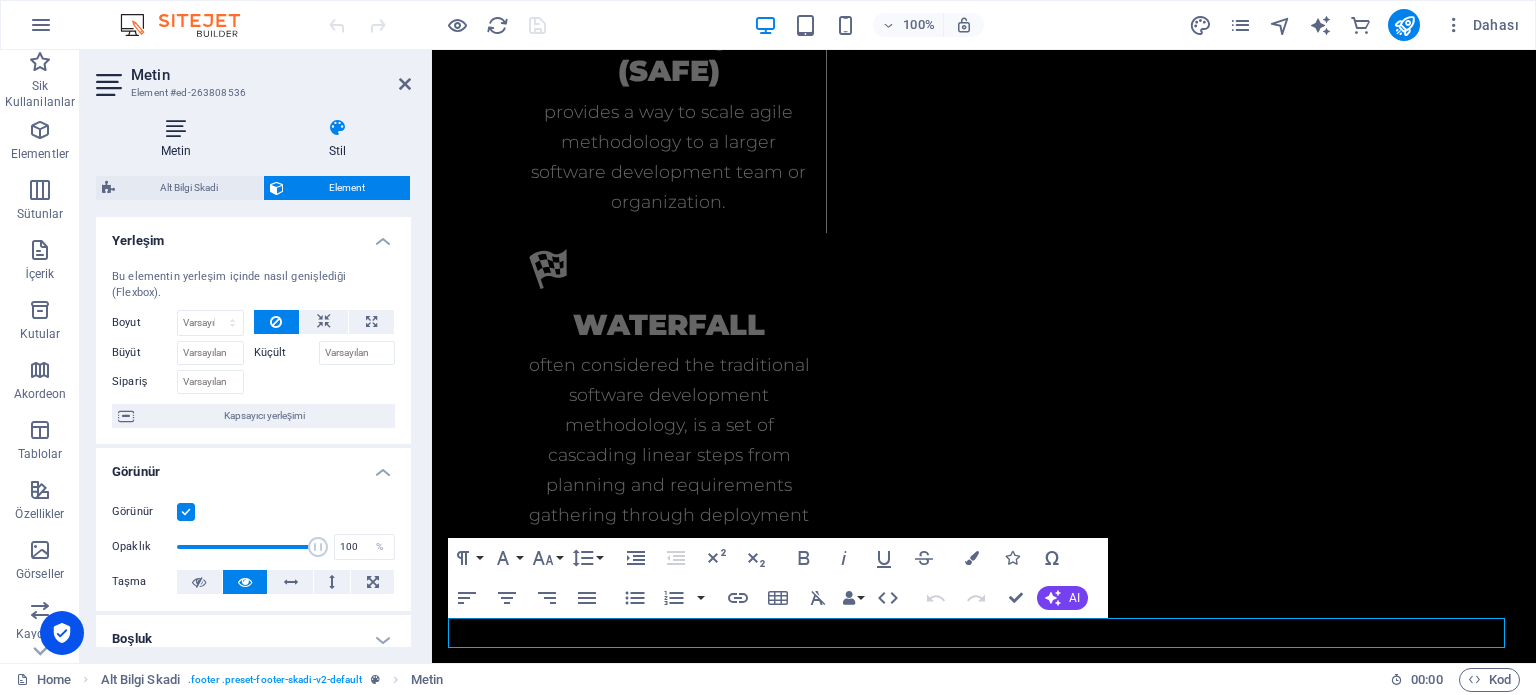 click at bounding box center [176, 128] 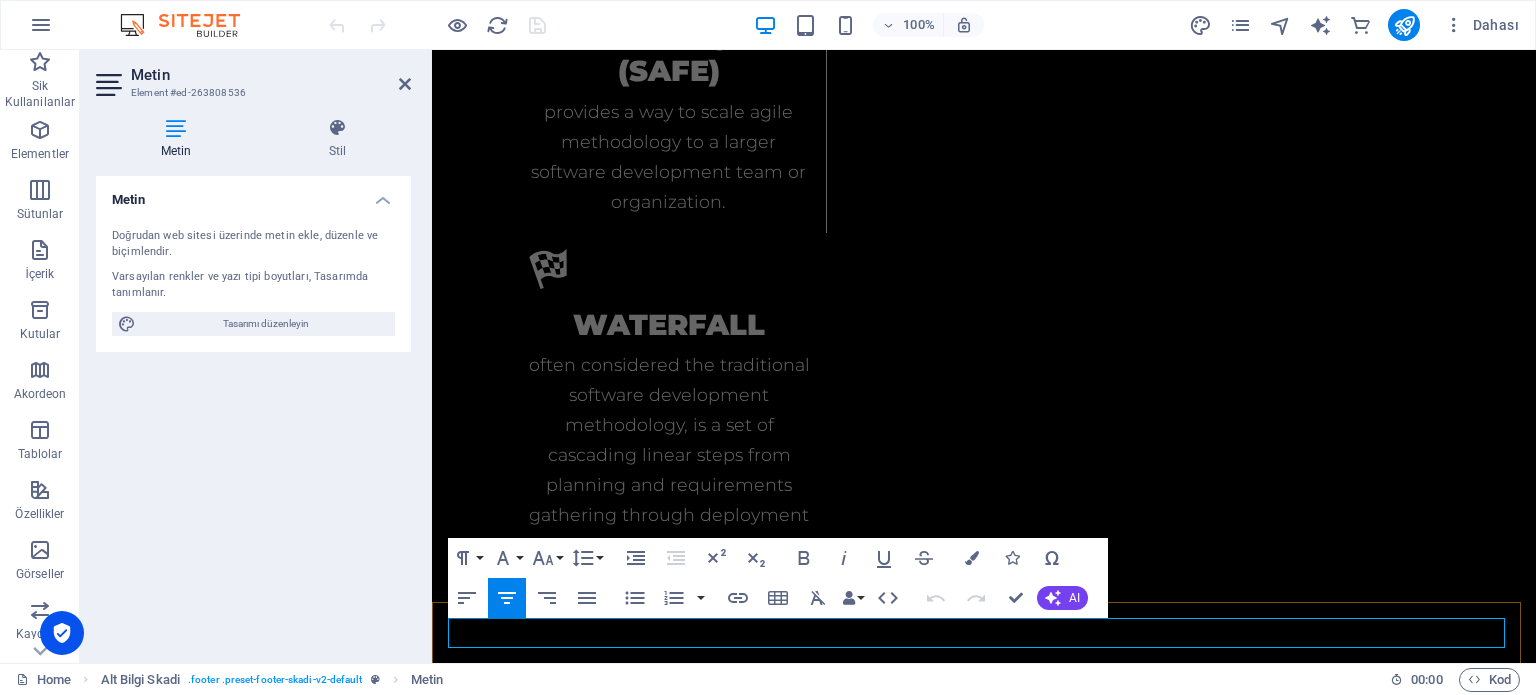click on "Legal Notice |  Privacy" at bounding box center (984, 4162) 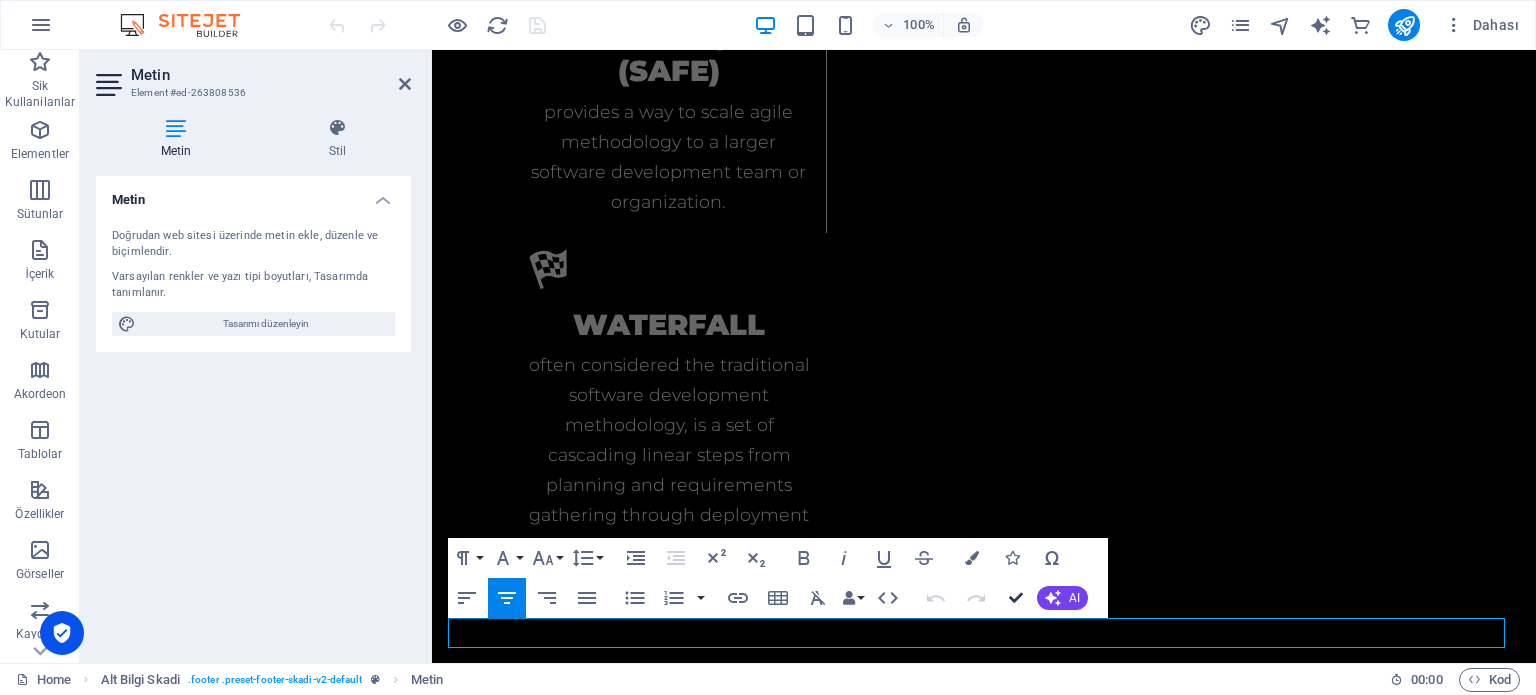 drag, startPoint x: 1017, startPoint y: 603, endPoint x: 936, endPoint y: 553, distance: 95.189285 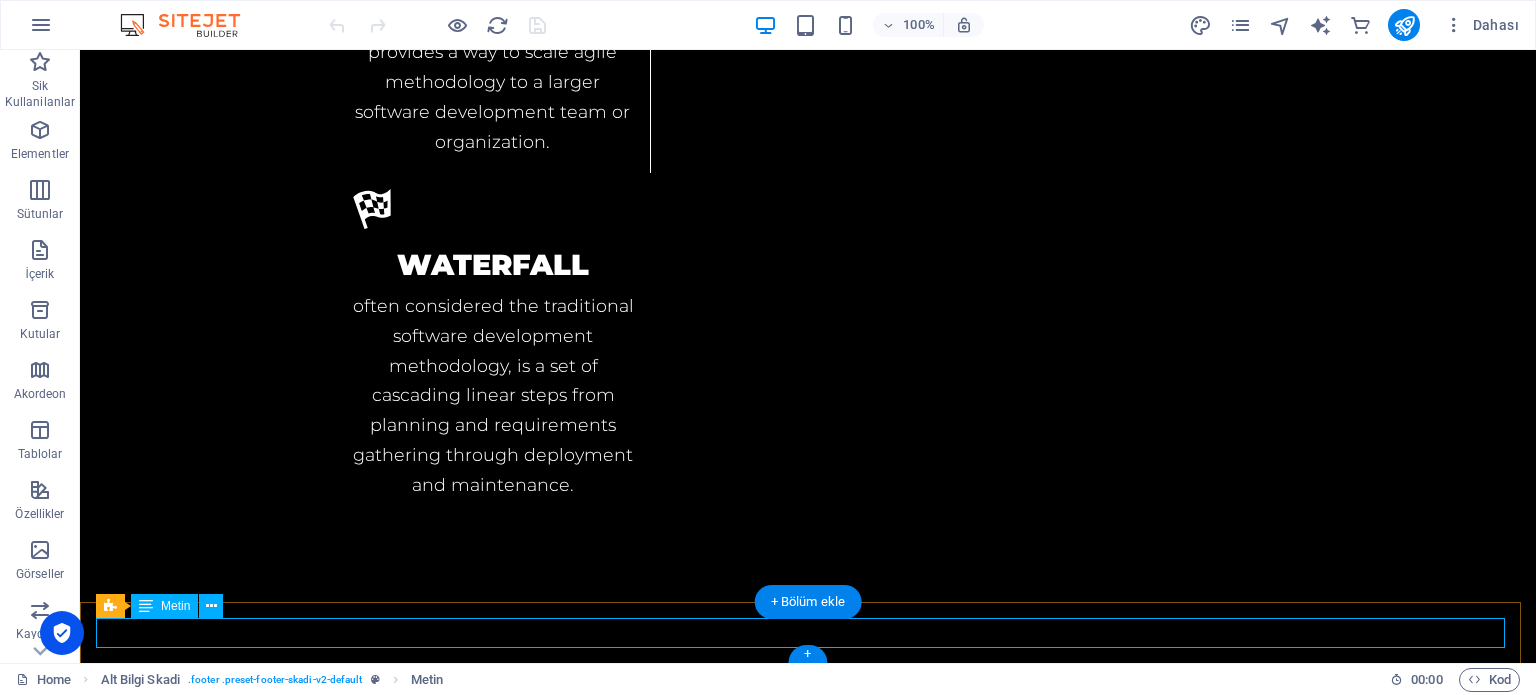 click on "Legal Notice |  Privacy" at bounding box center (808, 4103) 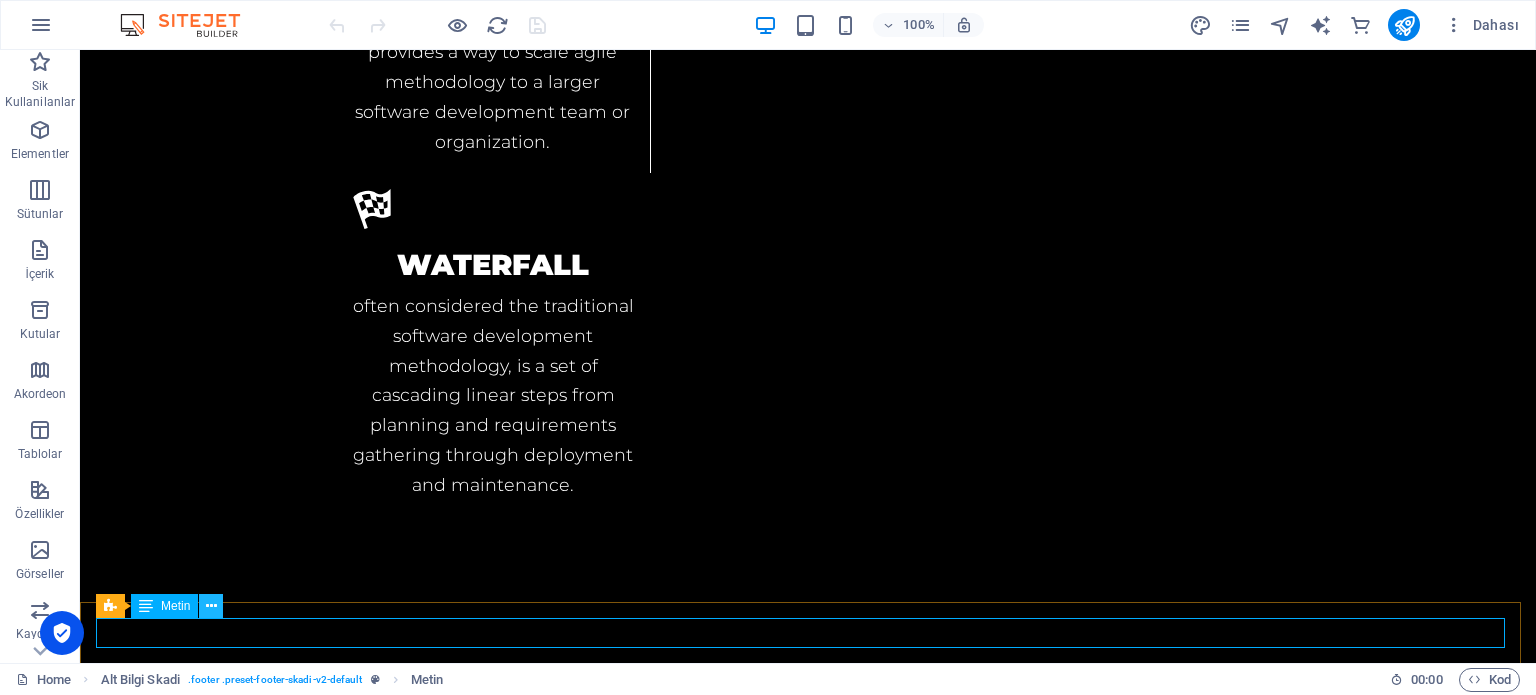 click at bounding box center (211, 606) 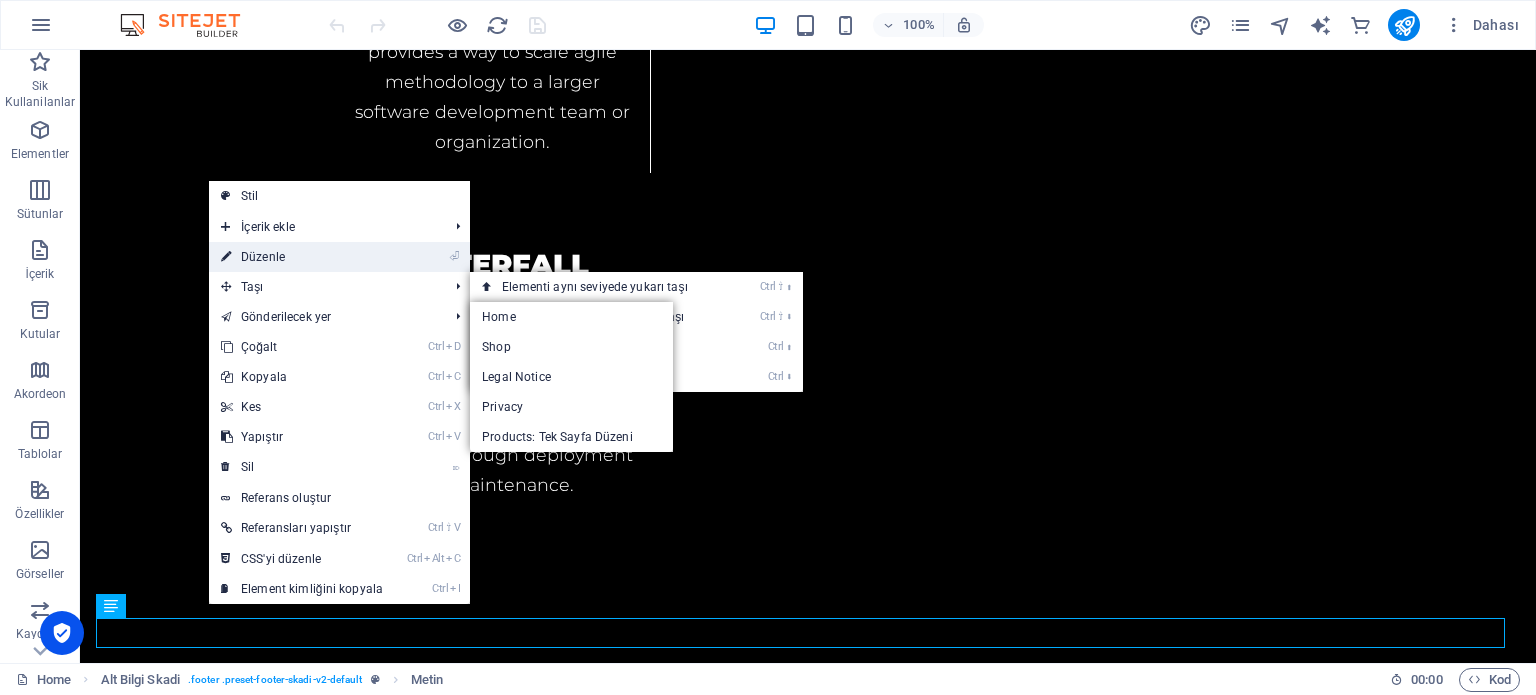 click on "⏎  Düzenle" at bounding box center [302, 257] 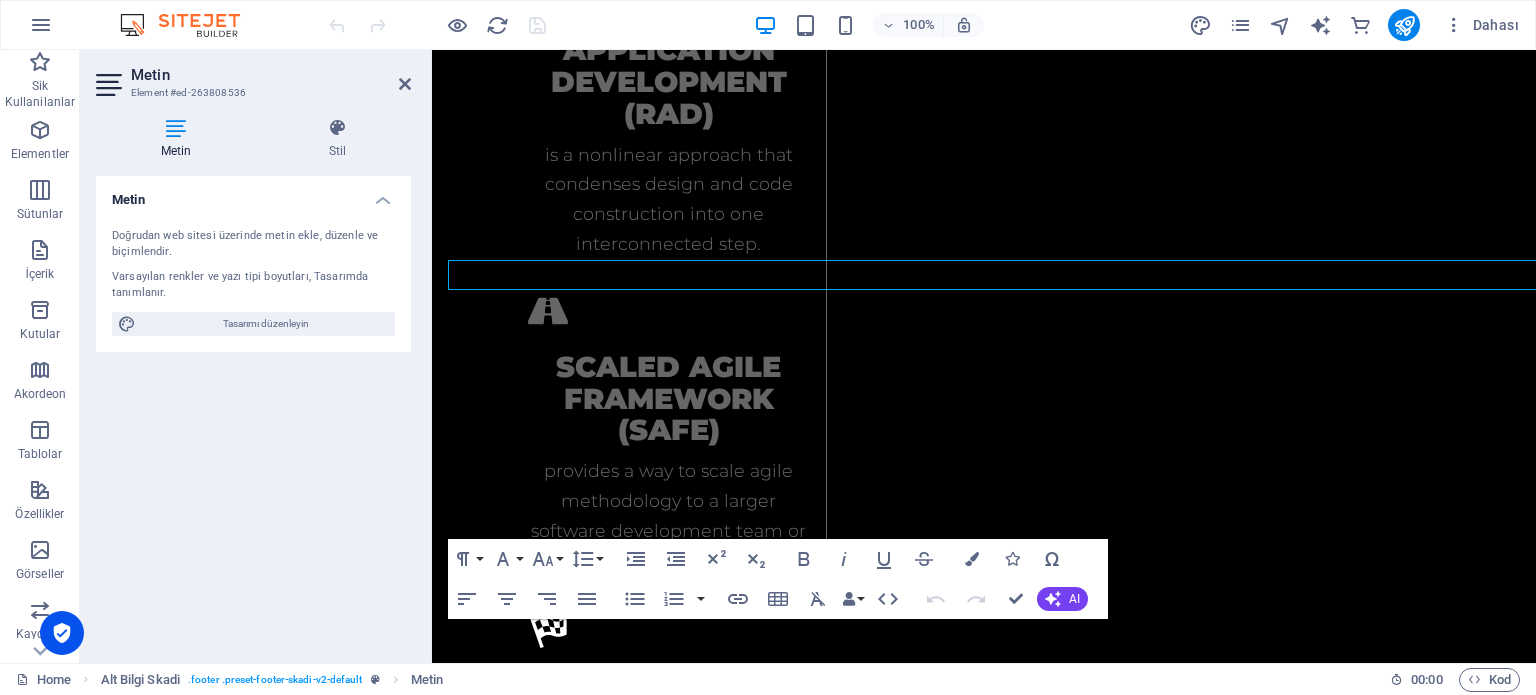 scroll, scrollTop: 4254, scrollLeft: 0, axis: vertical 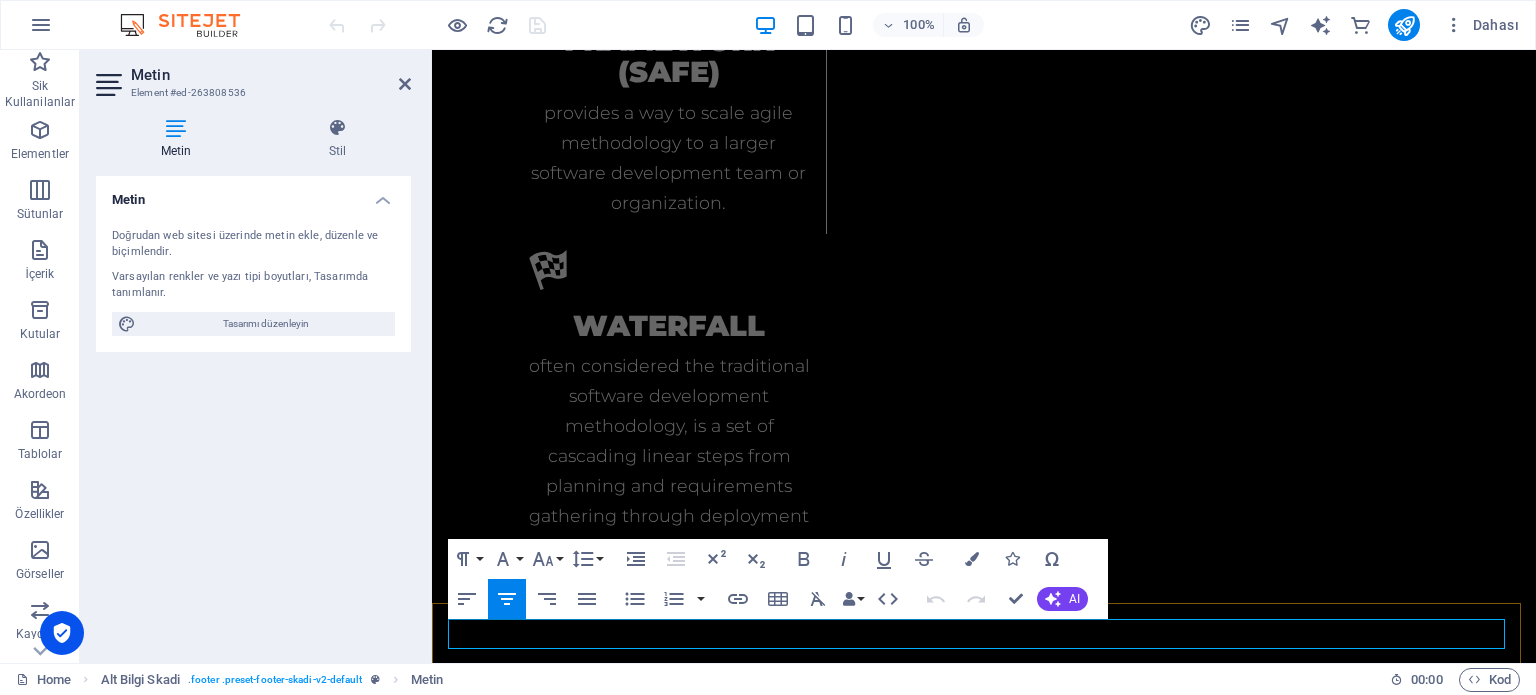 click on "Legal Notice |  Privacy" at bounding box center [984, 4163] 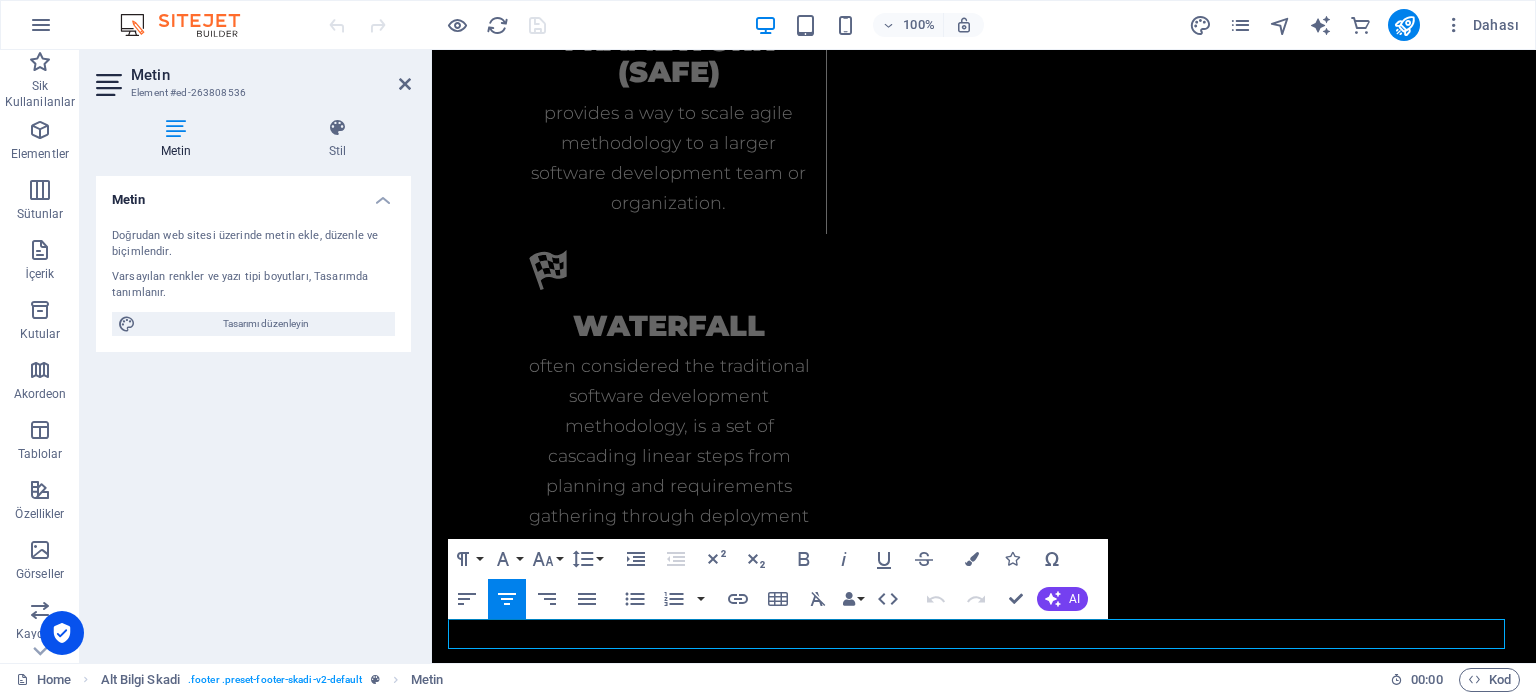 click on "Metin Stil Metin Doğrudan web sitesi üzerinde metin ekle, düzenle ve biçimlendir. Varsayılan renkler ve yazı tipi boyutları, Tasarımda tanımlanır. Tasarımı düzenleyin Hizalama Sola hizalı Ortalandı Sağa hizalı Alt Bilgi Skadi Element Yerleşim Bu elementin yerleşim içinde nasıl genişlediği (Flexbox). Boyut Varsayılan otomatik px % 1/1 1/2 1/3 1/4 1/5 1/6 1/7 1/8 1/9 1/10 Büyüt Küçült Sipariş Kapsayıcı yerleşimi Görünür Görünür Opaklık 100 % Taşma Boşluk Kenar boşluğu Varsayılan otomatik px % rem vw vh Özel Özel otomatik px % rem vw vh otomatik px % rem vw vh otomatik px % rem vw vh otomatik px % rem vw vh Doldurma Varsayılan px rem % vh vw Özel Özel px rem % vh vw px rem % vh vw px rem % vh vw px rem % vh vw Kenarlık Stil              - Genişlik 1 otomatik px rem % vh vw Özel Özel 1 otomatik px rem % vh vw 1 otomatik px rem % vh vw 1 otomatik px rem % vh vw 1 otomatik px rem % vh vw  - Renk Yuvarlak köşeler Varsayılan px rem % vh vw Özel Özel" at bounding box center (253, 382) 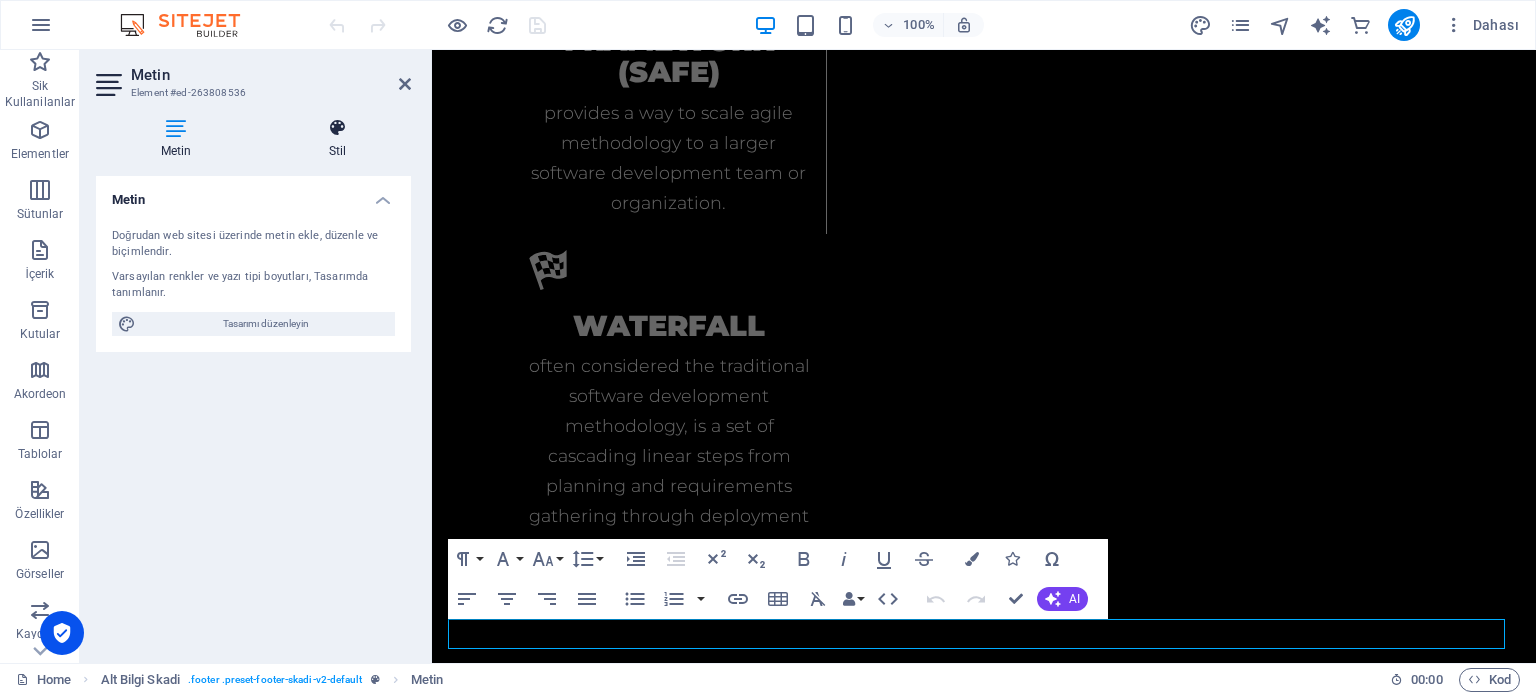 click on "Stil" at bounding box center (337, 139) 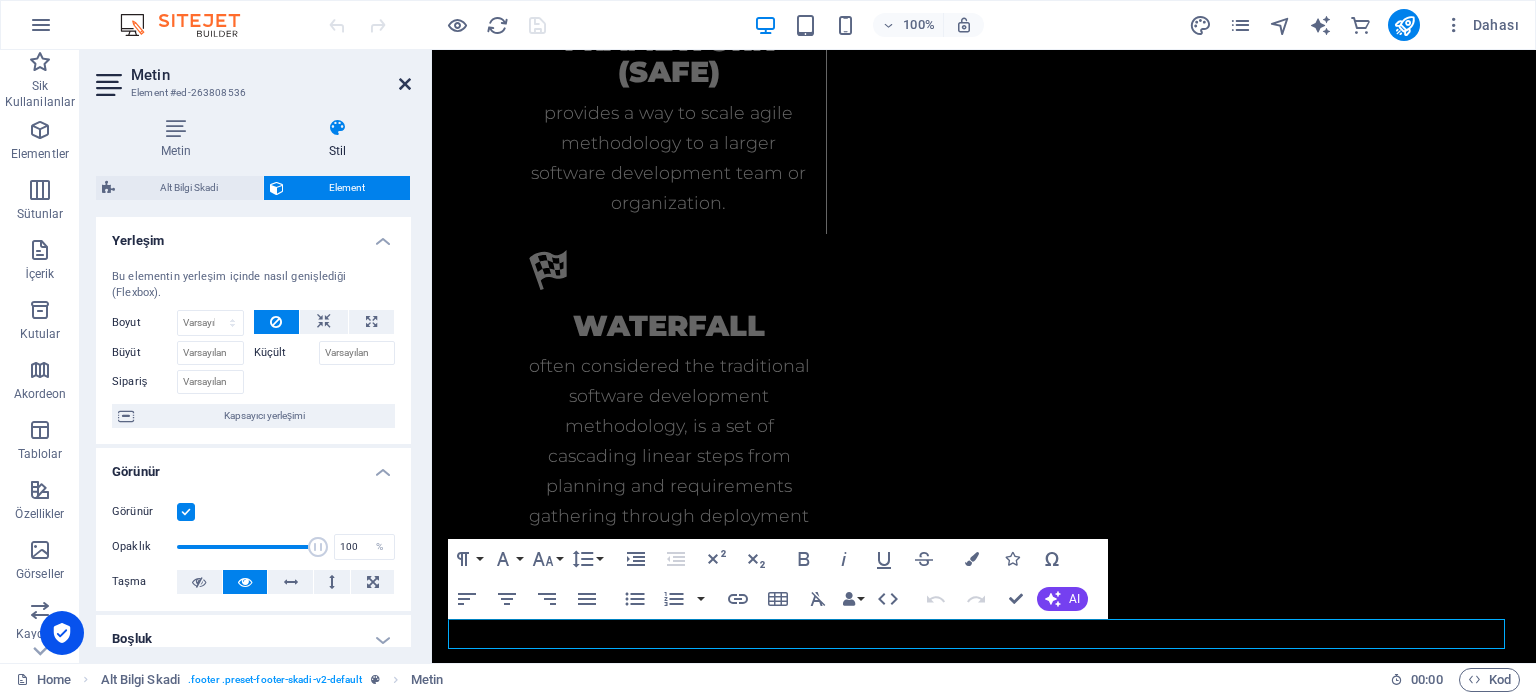 click at bounding box center (405, 84) 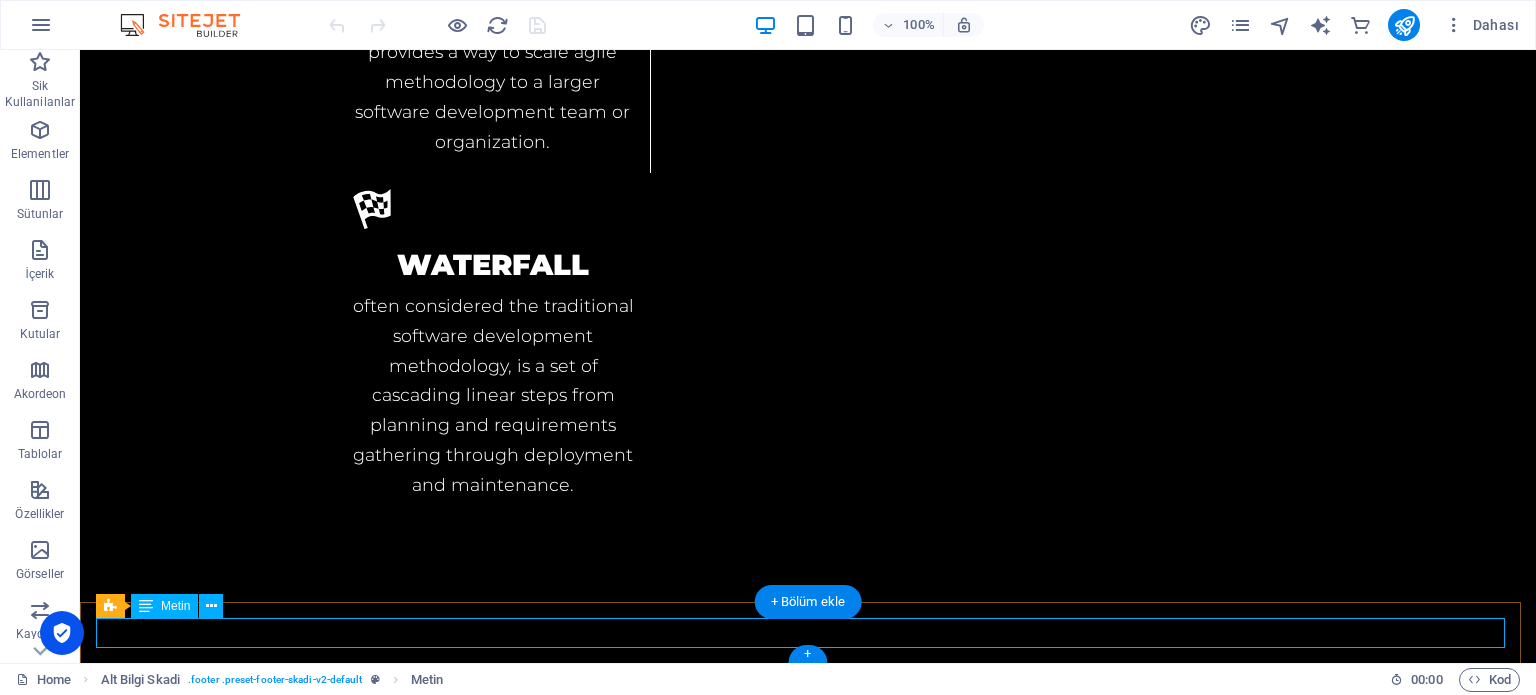 click on "Legal Notice |  Privacy" at bounding box center (808, 4103) 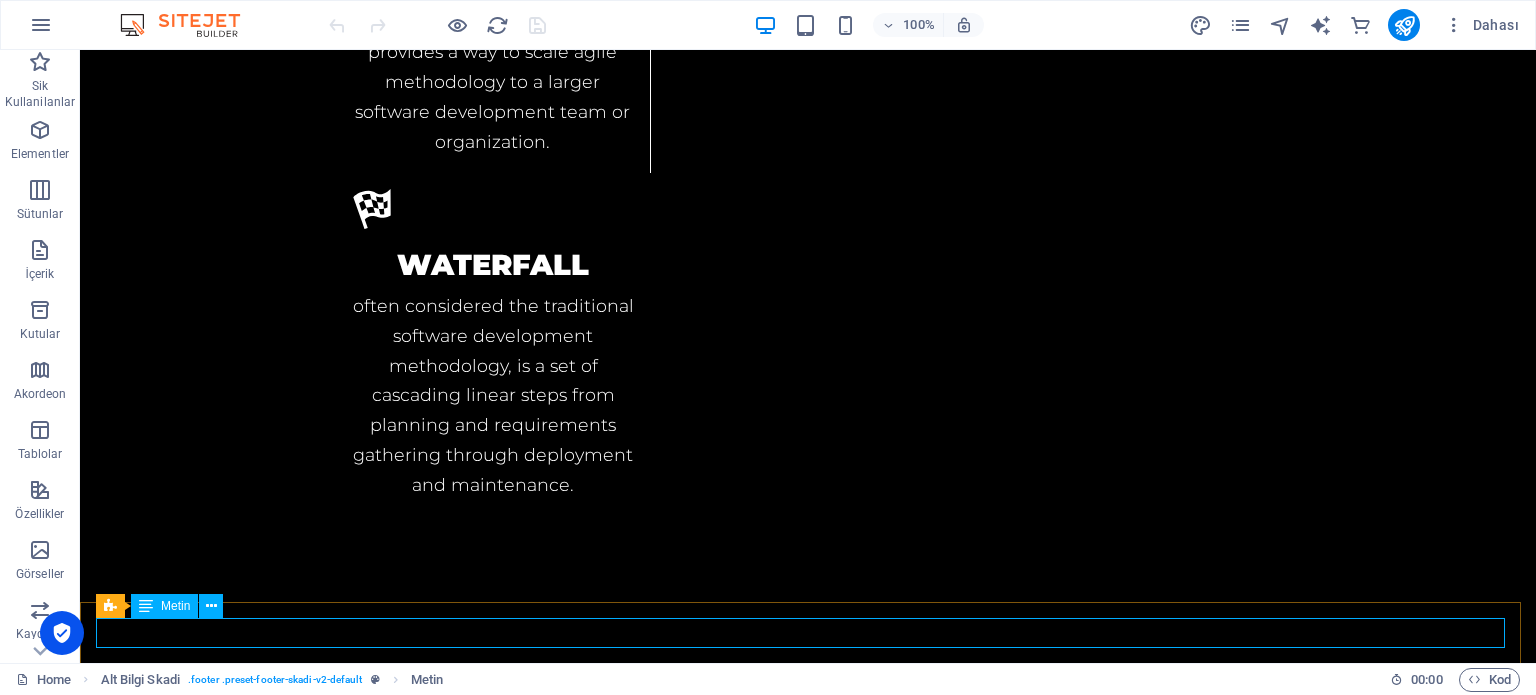 click on "Metin" at bounding box center (175, 606) 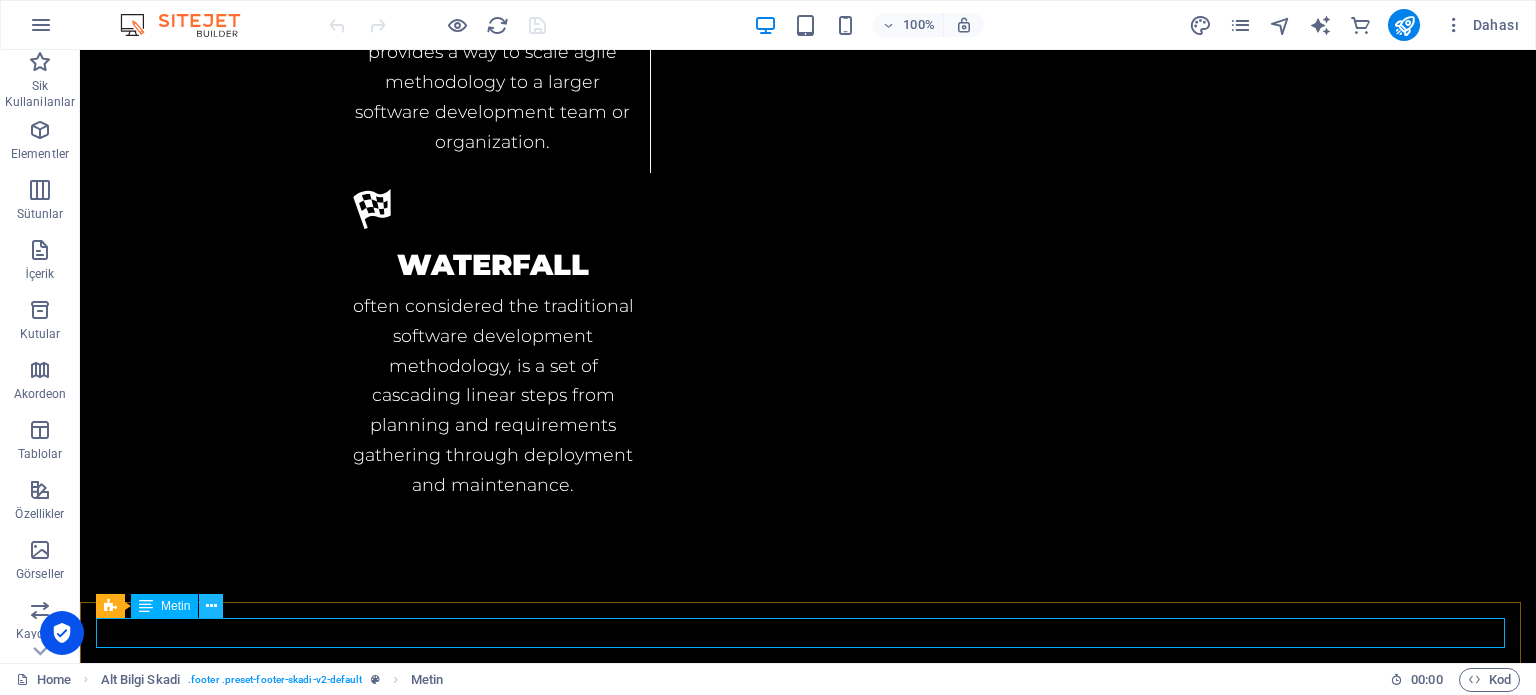 click at bounding box center [211, 606] 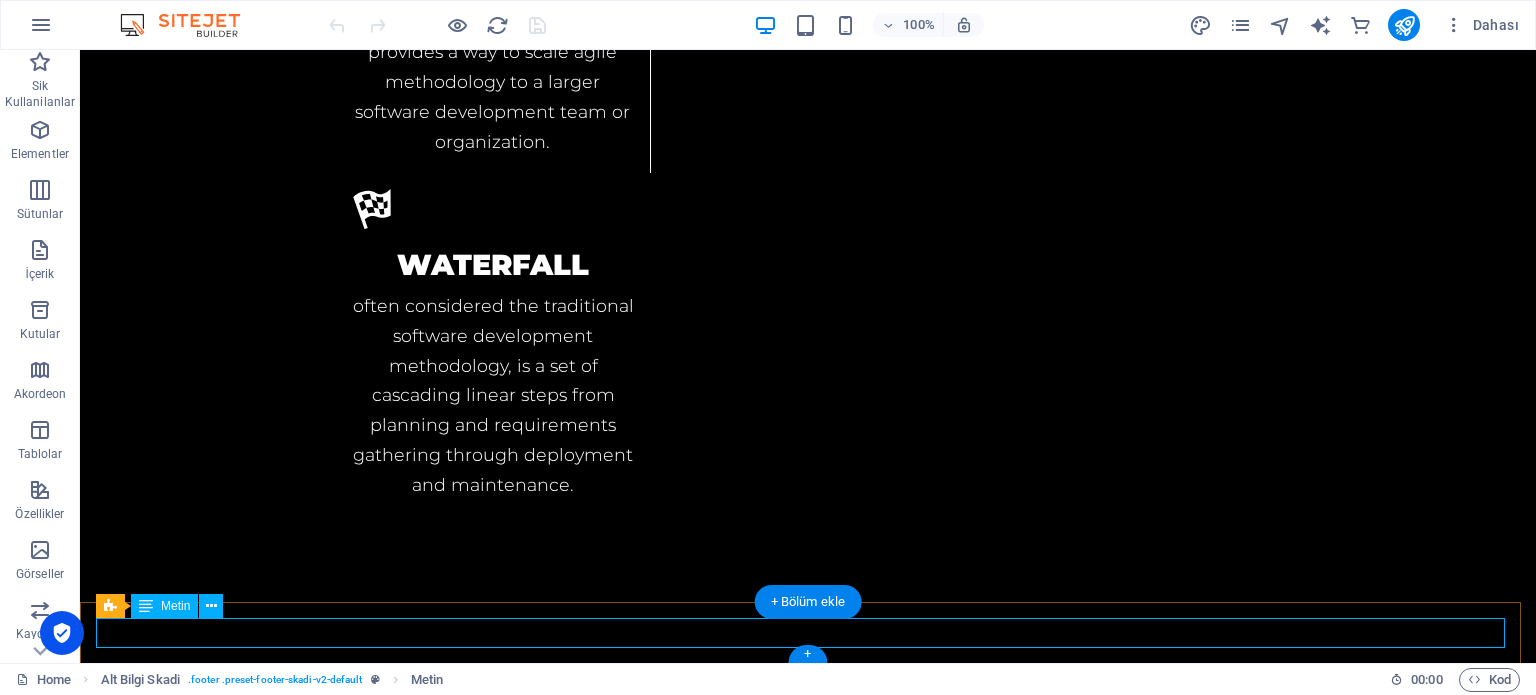 click on "Legal Notice |  Privacy" at bounding box center [808, 4103] 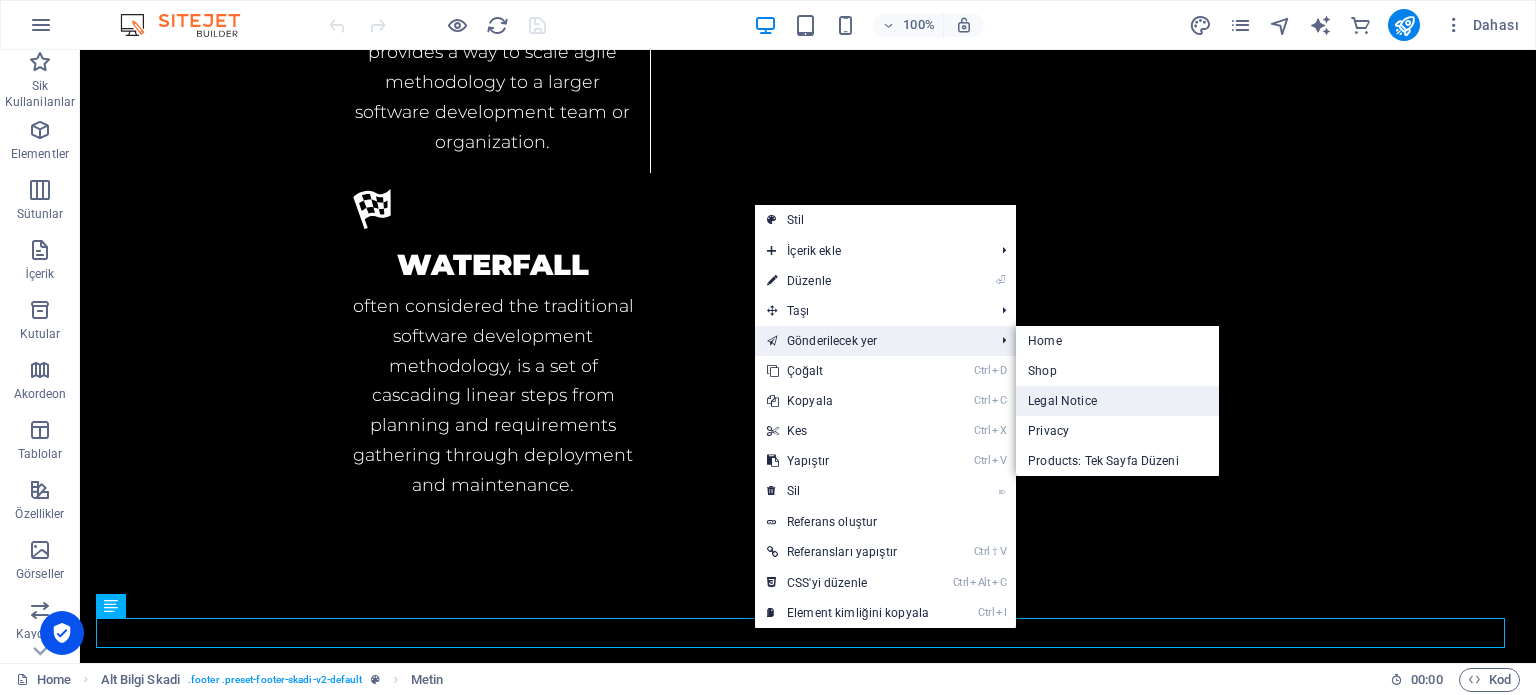 click on "Legal Notice" at bounding box center (1117, 401) 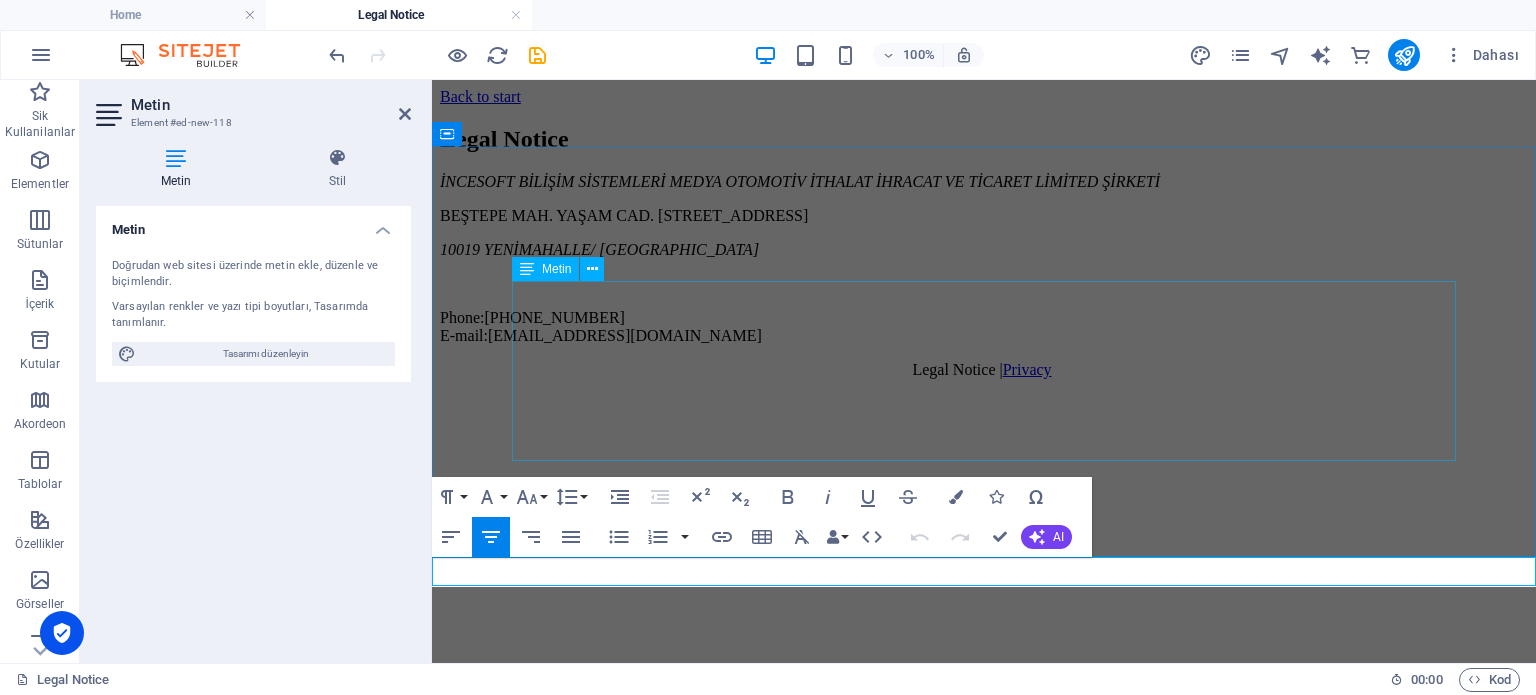scroll, scrollTop: 0, scrollLeft: 0, axis: both 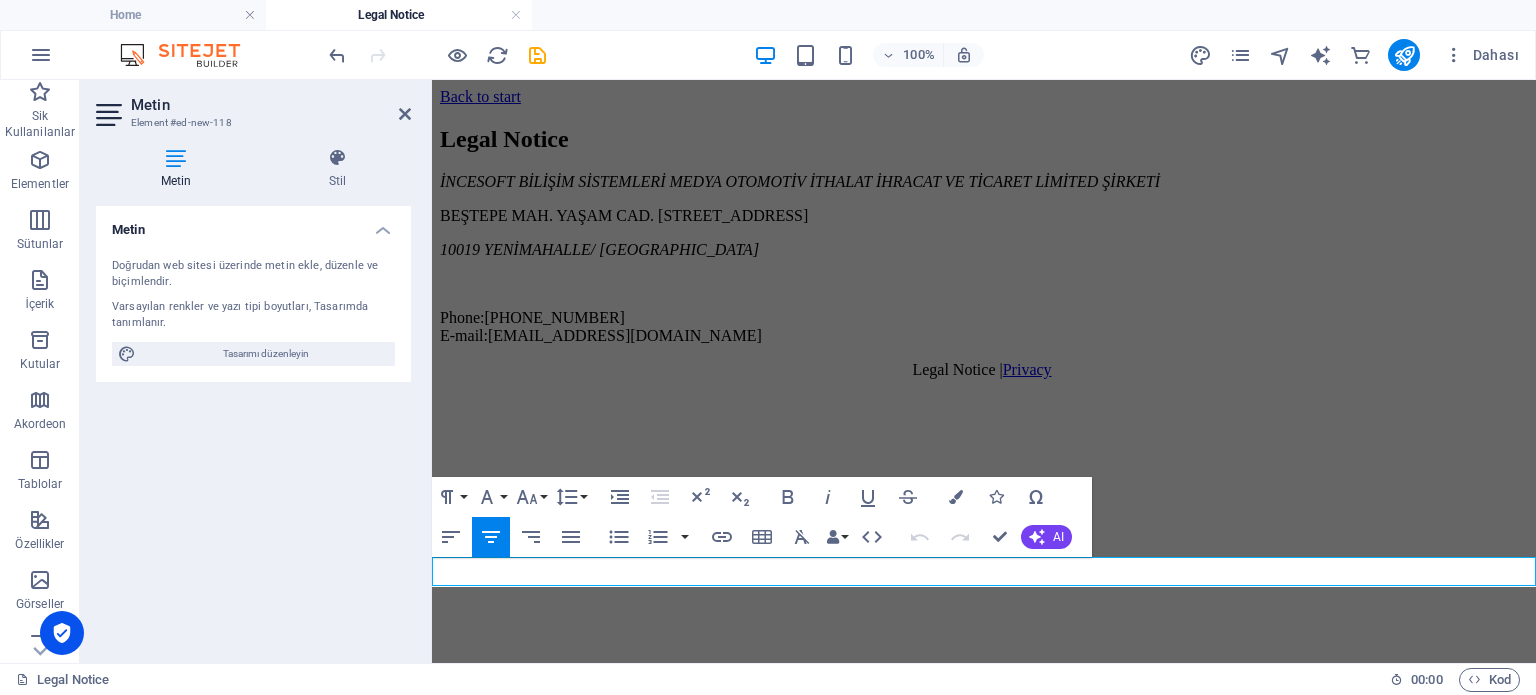 click on "Legal Notice |  Privacy" at bounding box center [984, 370] 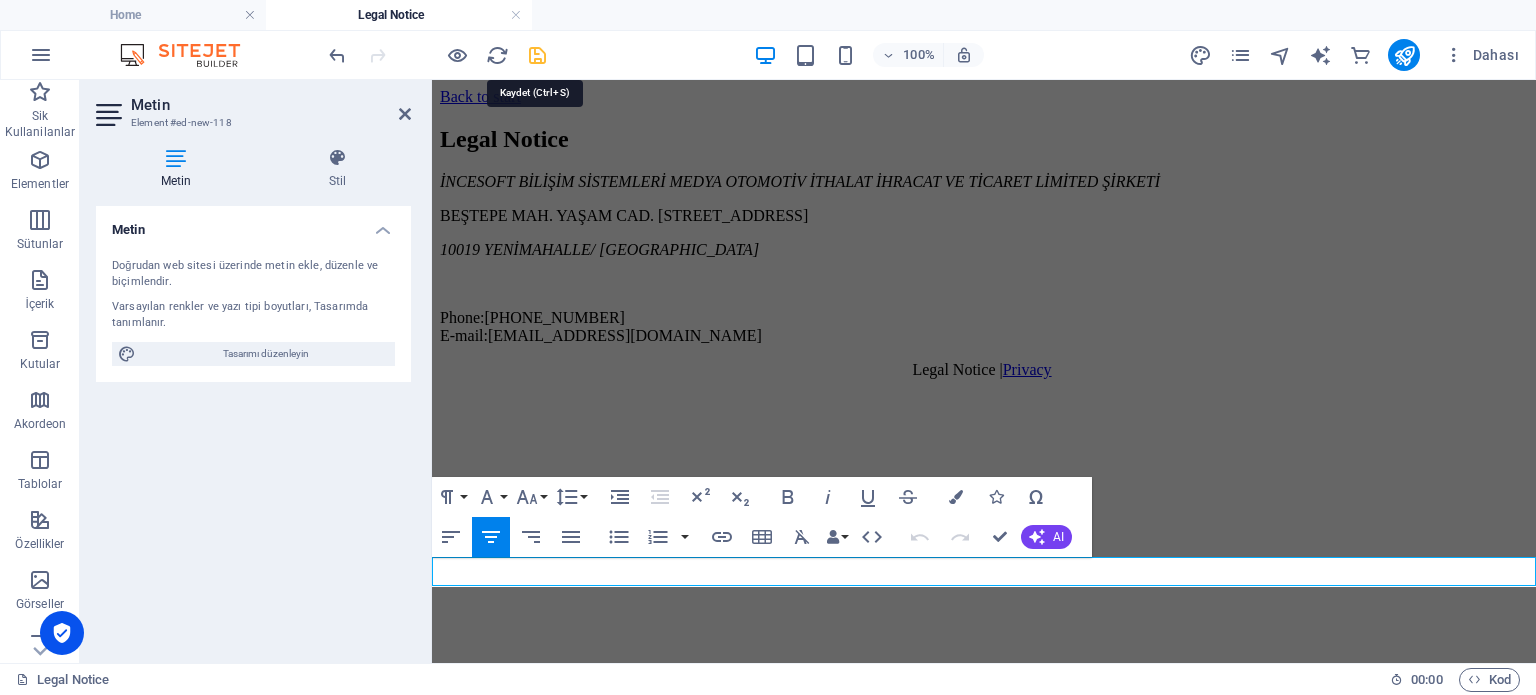 click at bounding box center (537, 55) 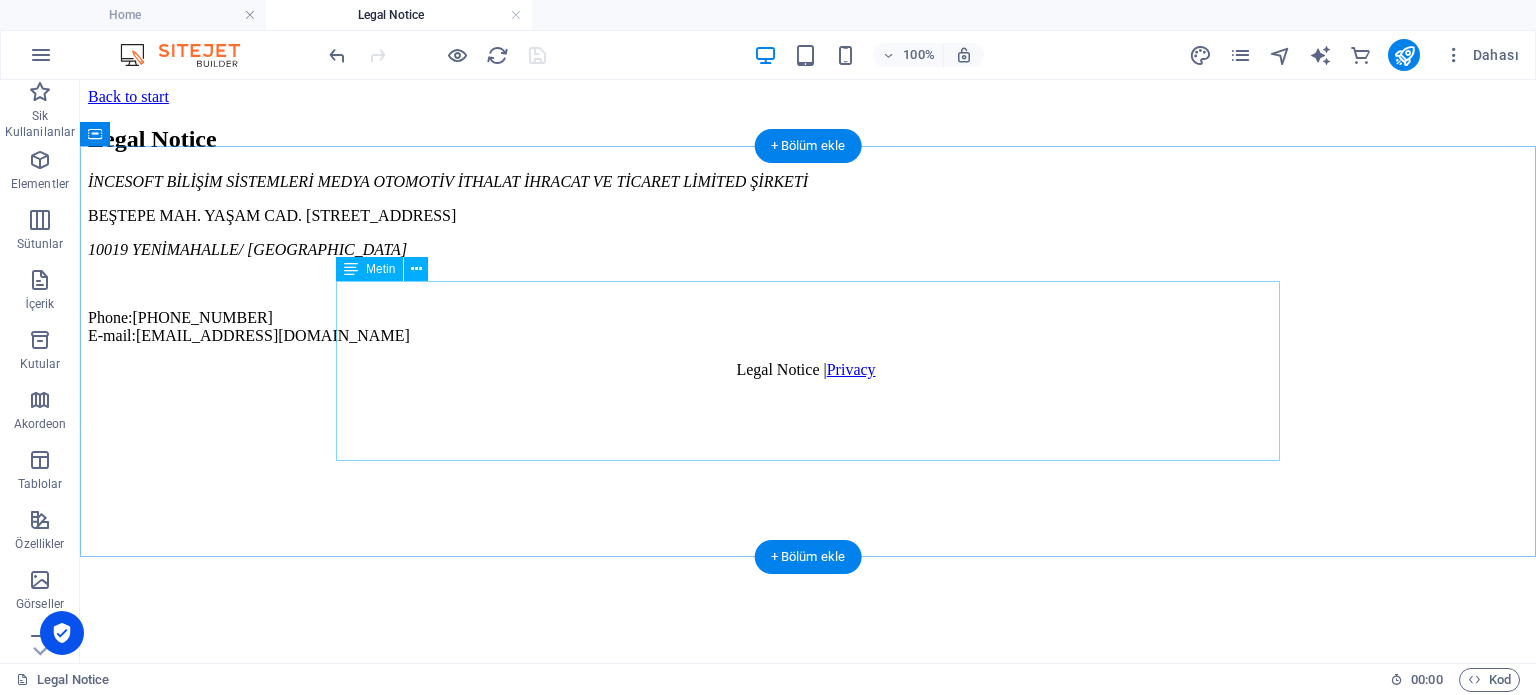 click on "İNCESOFT BİLİŞİM SİSTEMLERİ MEDYA OTOMOTİV İTHALAT İHRACAT VE TİCARET LİMİTED ŞİRKETİ BEŞTEPE MAH. YAŞAM CAD. NO: 13 A İÇ KAPI NO: 81 YENİMAHALLE/ ANKARA 10019   YENİMAHALLE/ ANKARA Phone:  +90 554 601 33 37 E-mail:info@incesıftware.com" at bounding box center (808, 259) 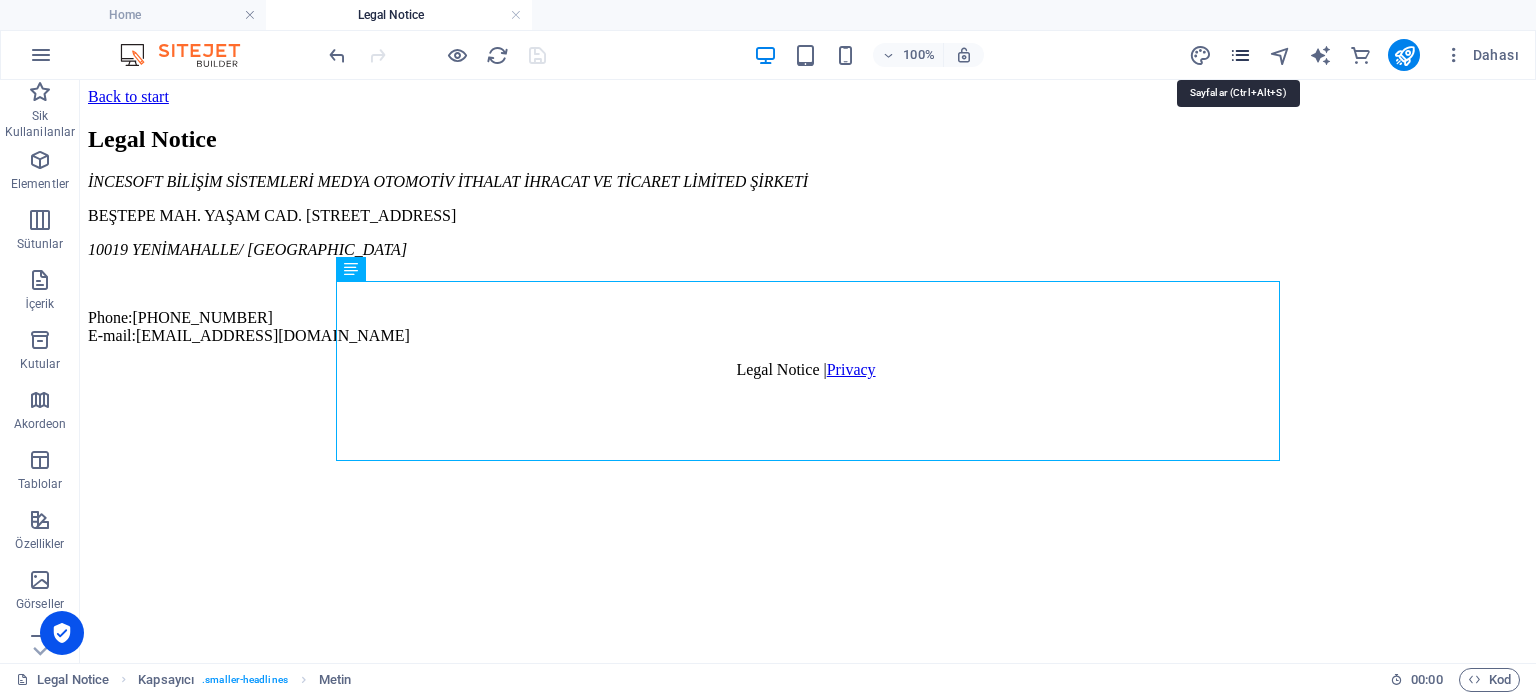 click at bounding box center [1240, 55] 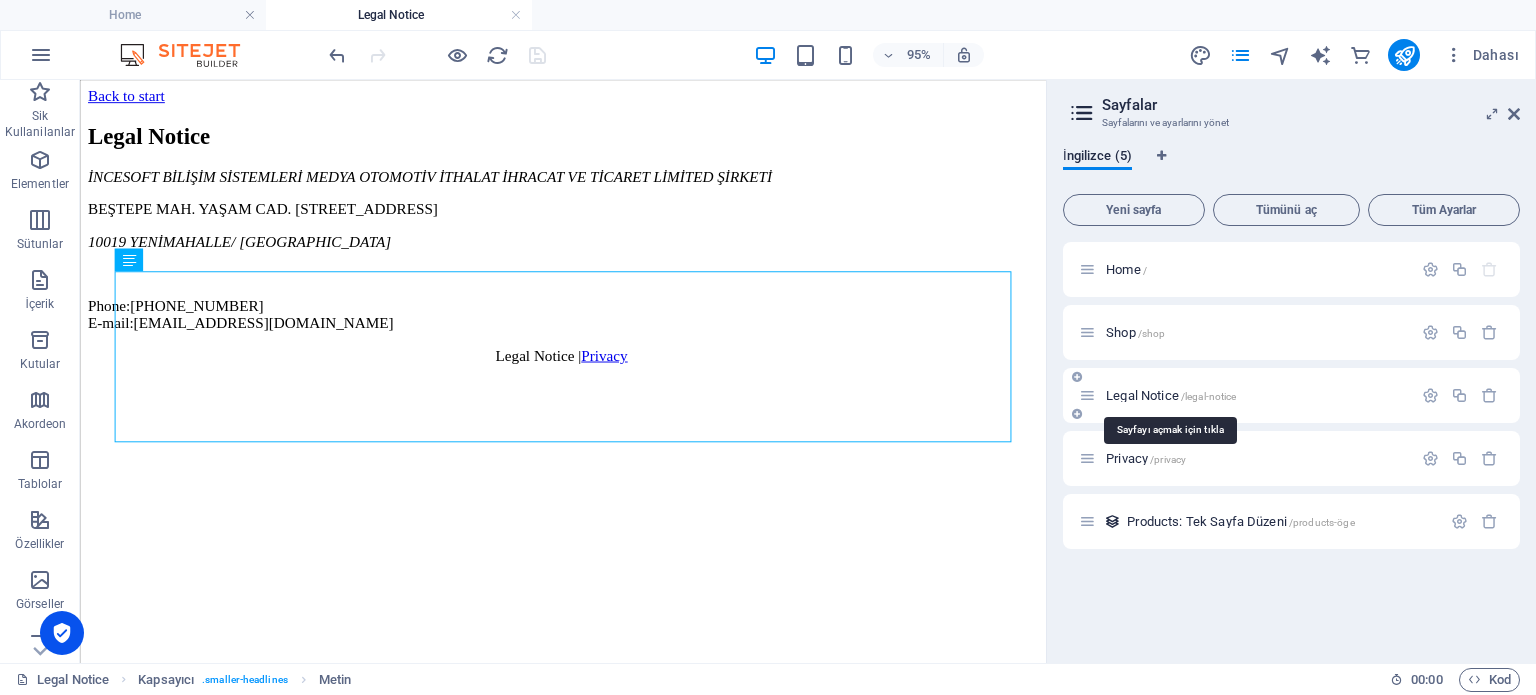 click on "Legal Notice /legal-notice" at bounding box center (1171, 395) 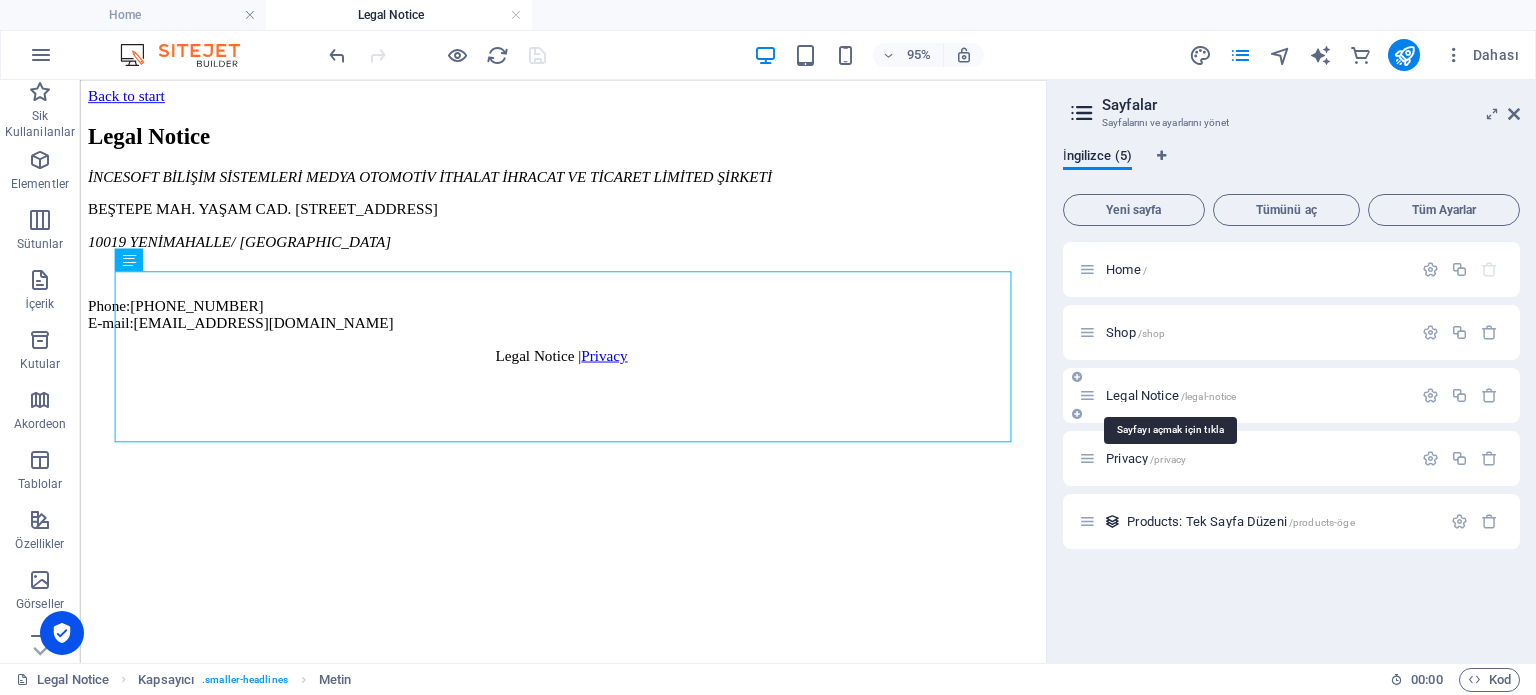 click on "Legal Notice /legal-notice" at bounding box center [1171, 395] 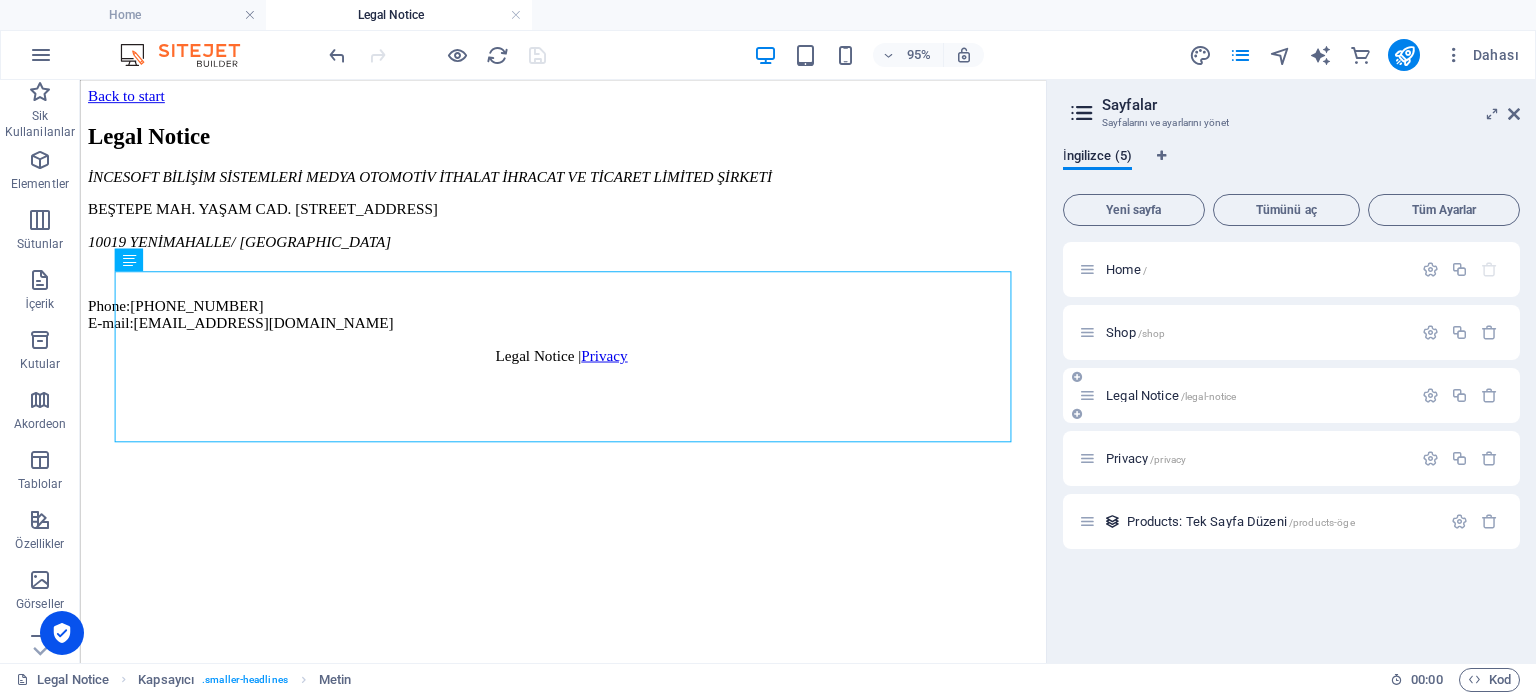 click on "Legal Notice /legal-notice" at bounding box center [1256, 395] 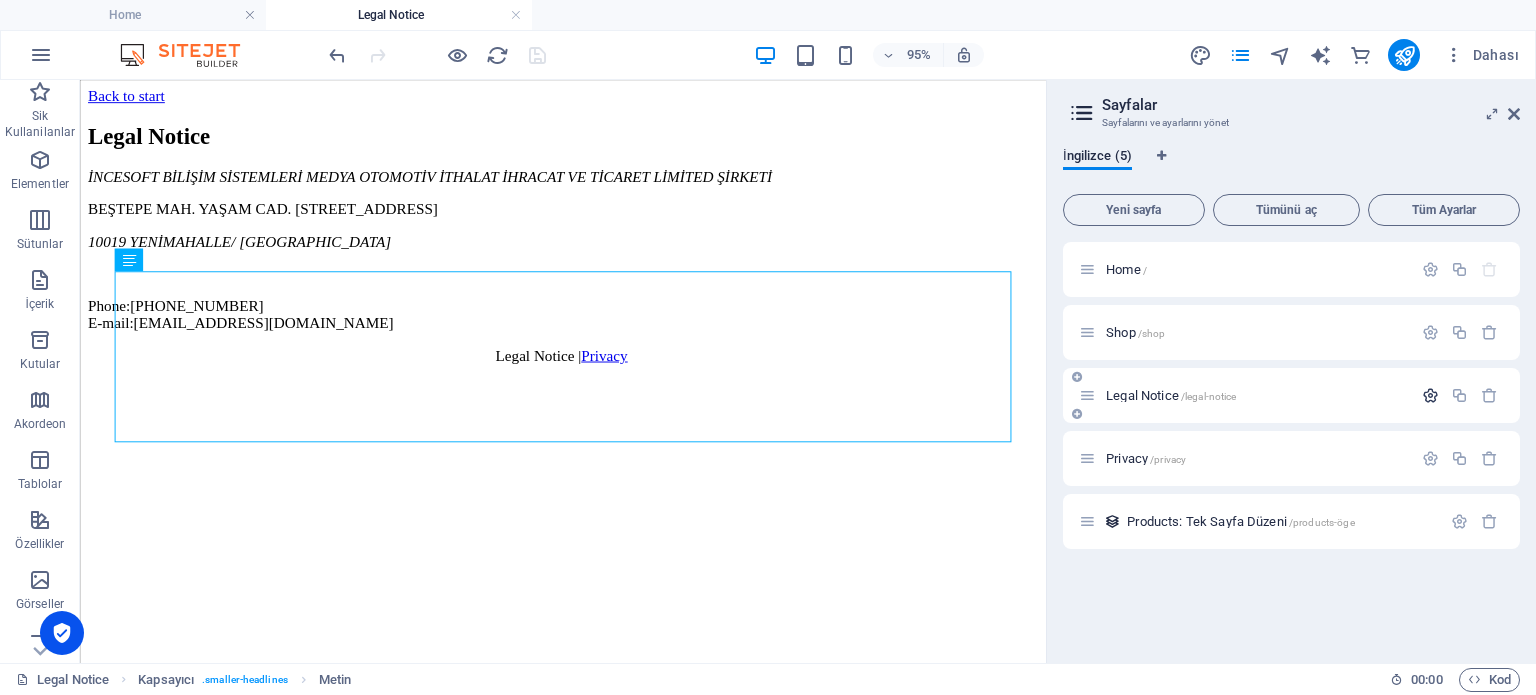 click at bounding box center (1430, 395) 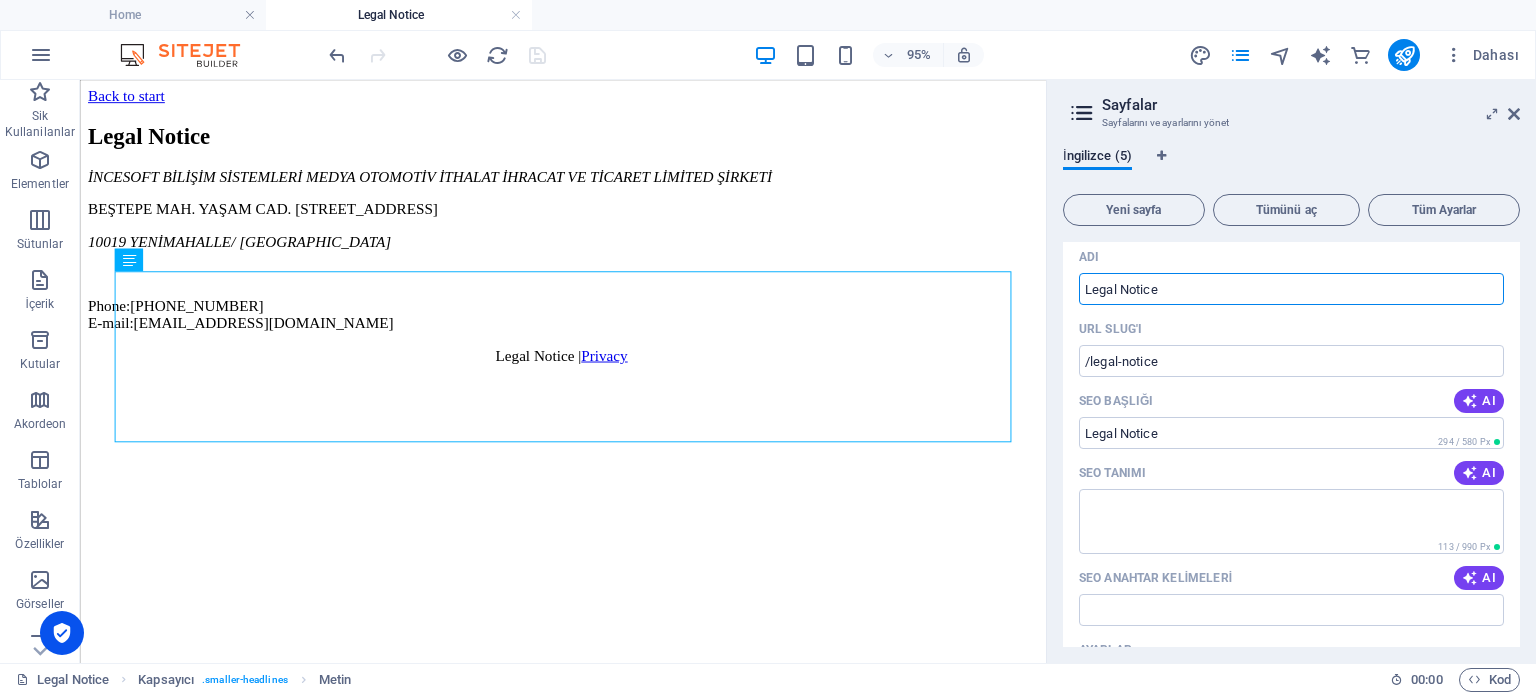 scroll, scrollTop: 82, scrollLeft: 0, axis: vertical 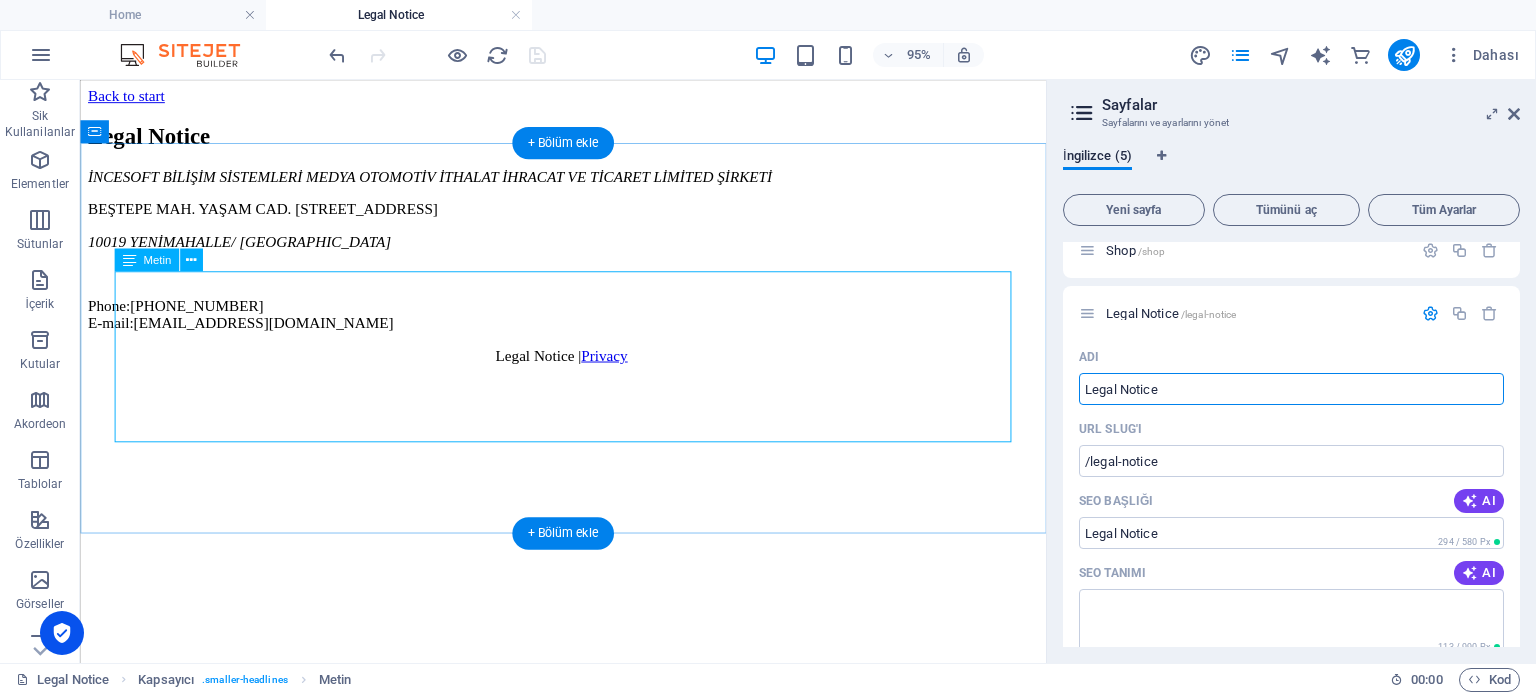 click on "İNCESOFT BİLİŞİM SİSTEMLERİ MEDYA OTOMOTİV İTHALAT İHRACAT VE TİCARET LİMİTED ŞİRKETİ BEŞTEPE MAH. YAŞAM CAD. NO: 13 A İÇ KAPI NO: 81 YENİMAHALLE/ ANKARA 10019   YENİMAHALLE/ ANKARA Phone:  +90 554 601 33 37 E-mail:info@incesıftware.com" at bounding box center (588, 259) 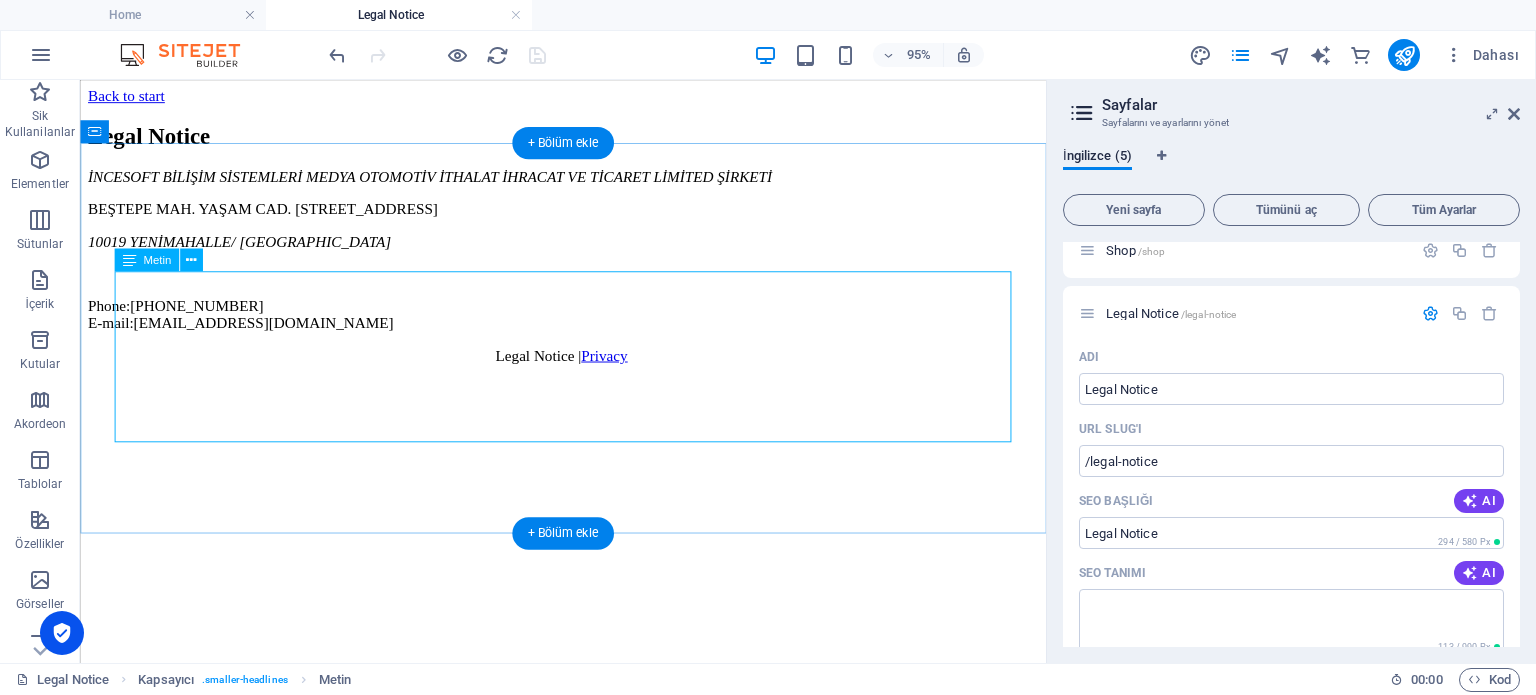 click on "İNCESOFT BİLİŞİM SİSTEMLERİ MEDYA OTOMOTİV İTHALAT İHRACAT VE TİCARET LİMİTED ŞİRKETİ BEŞTEPE MAH. YAŞAM CAD. NO: 13 A İÇ KAPI NO: 81 YENİMAHALLE/ ANKARA 10019   YENİMAHALLE/ ANKARA Phone:  +90 554 601 33 37 E-mail:info@incesıftware.com" at bounding box center [588, 259] 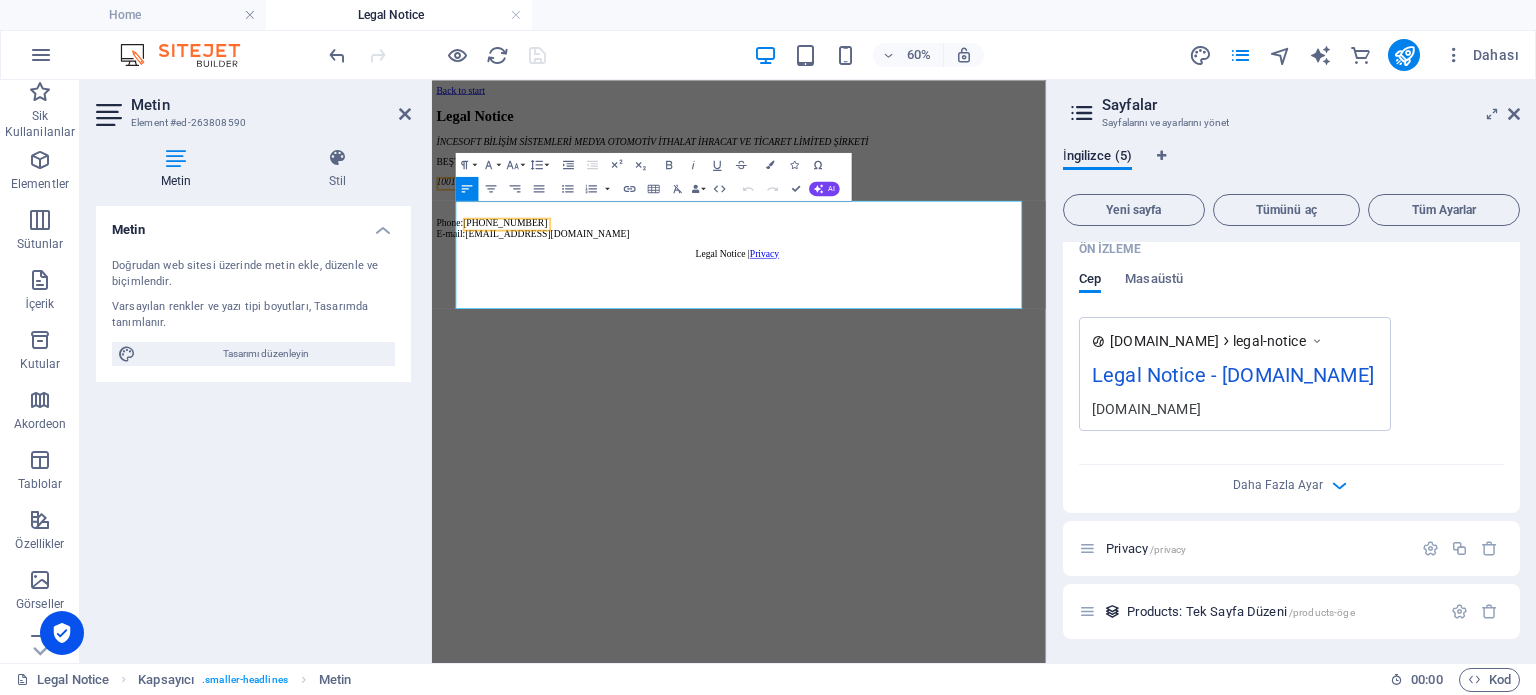scroll, scrollTop: 383, scrollLeft: 0, axis: vertical 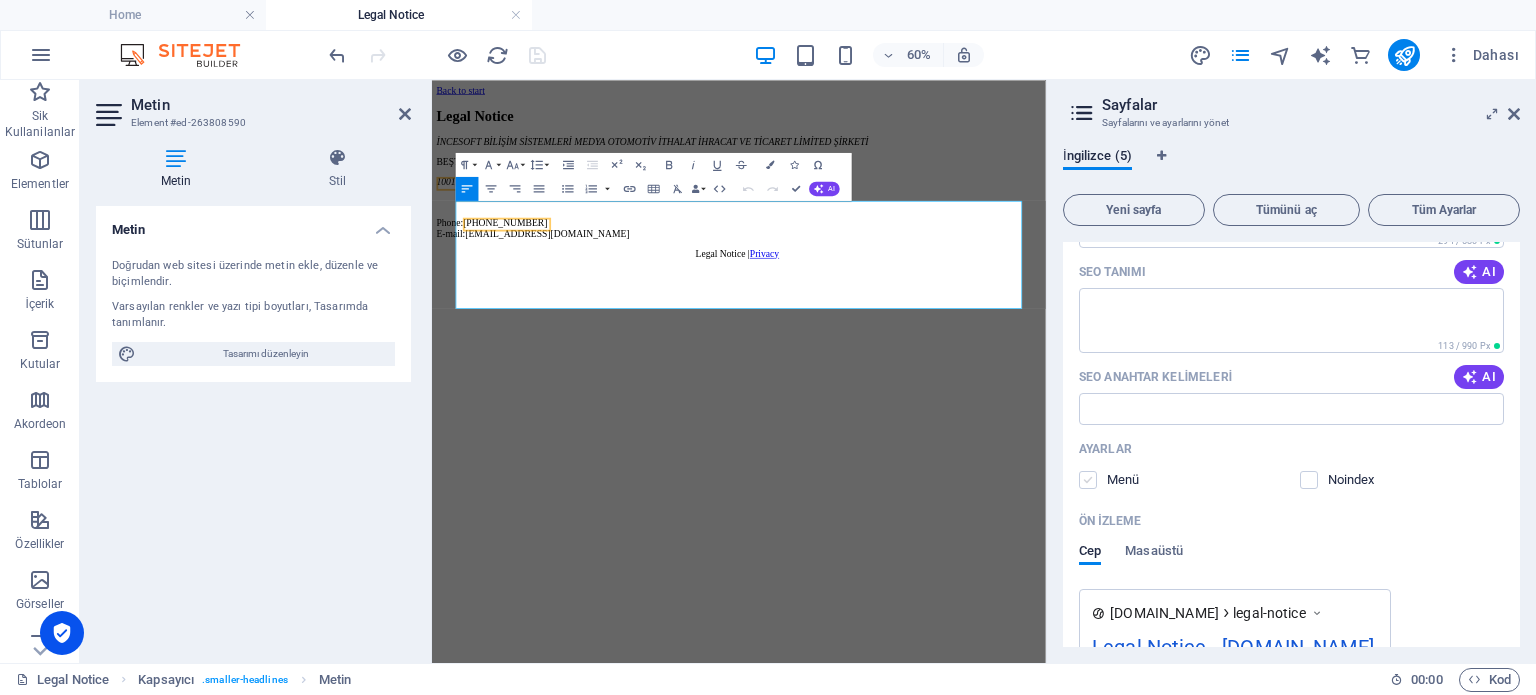 click at bounding box center [1088, 480] 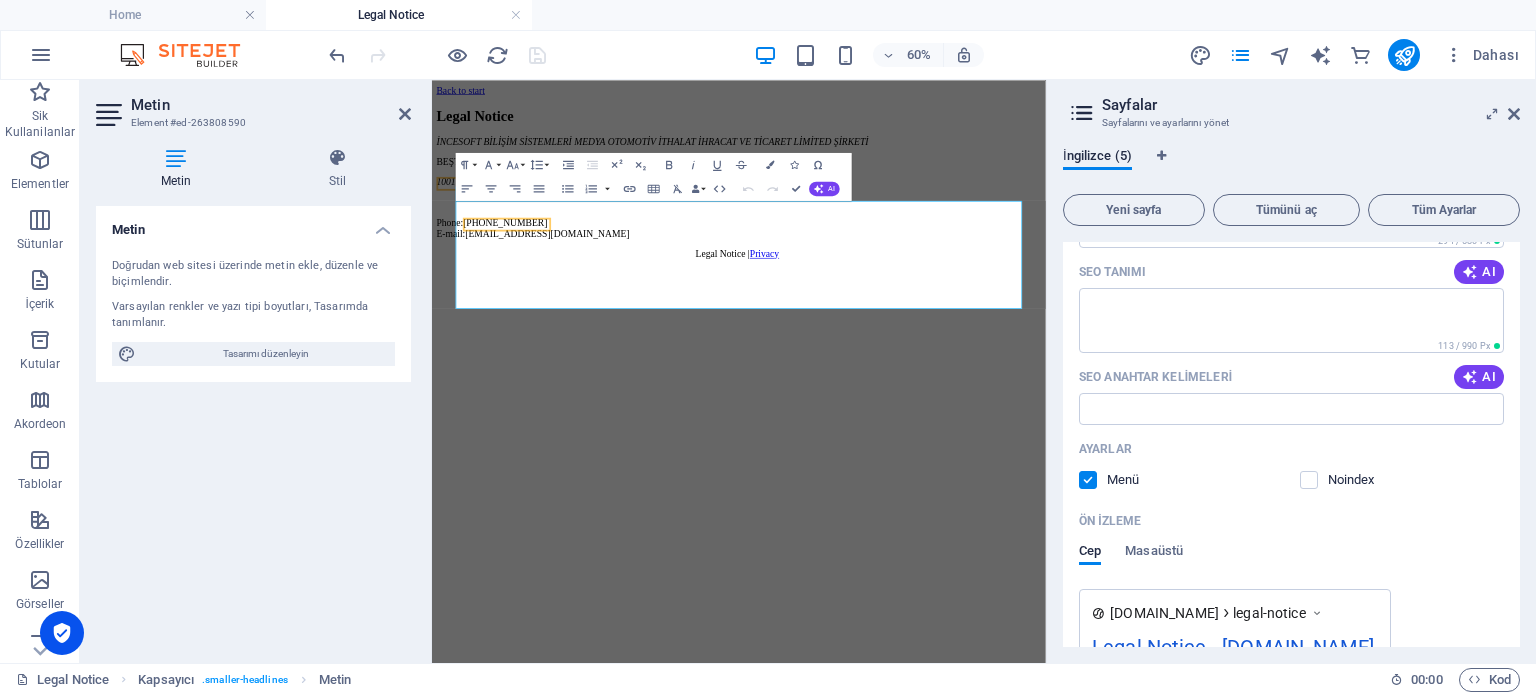 click at bounding box center [1088, 480] 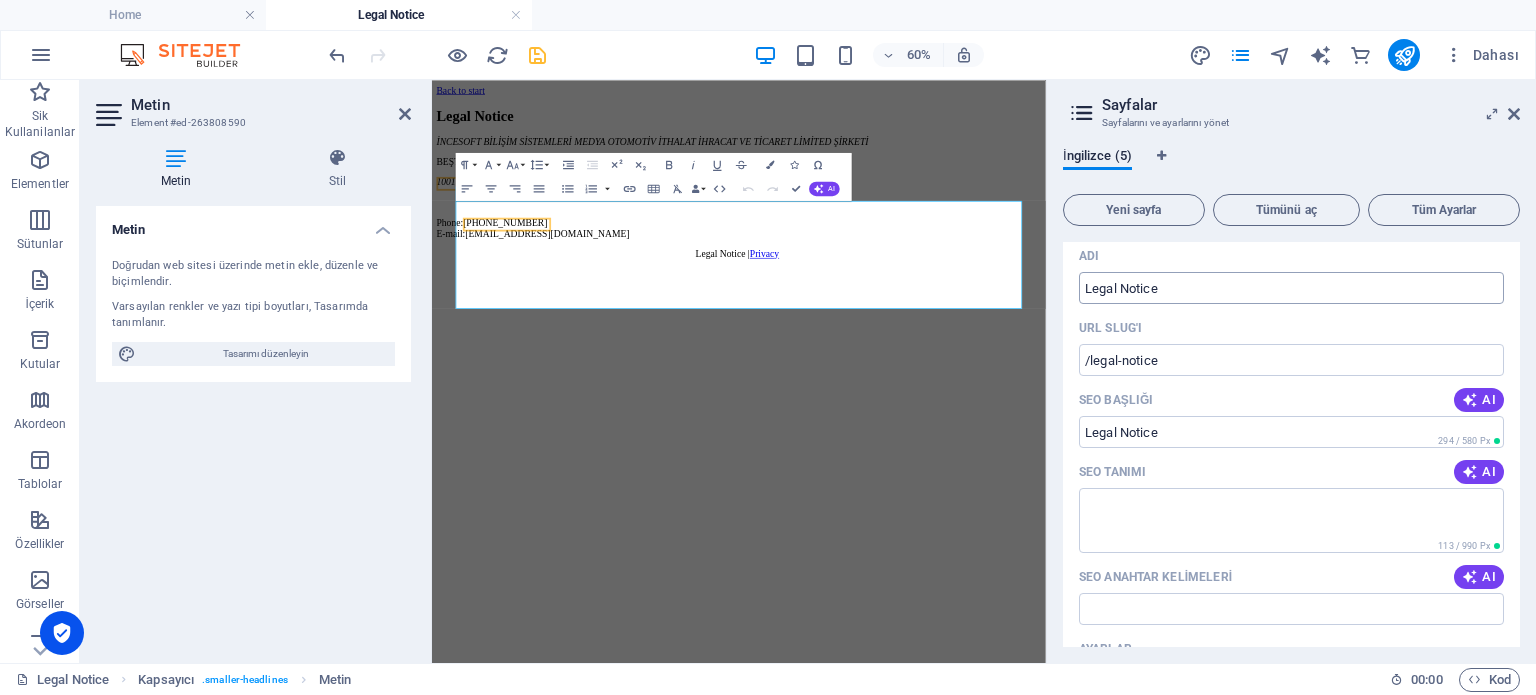 scroll, scrollTop: 0, scrollLeft: 0, axis: both 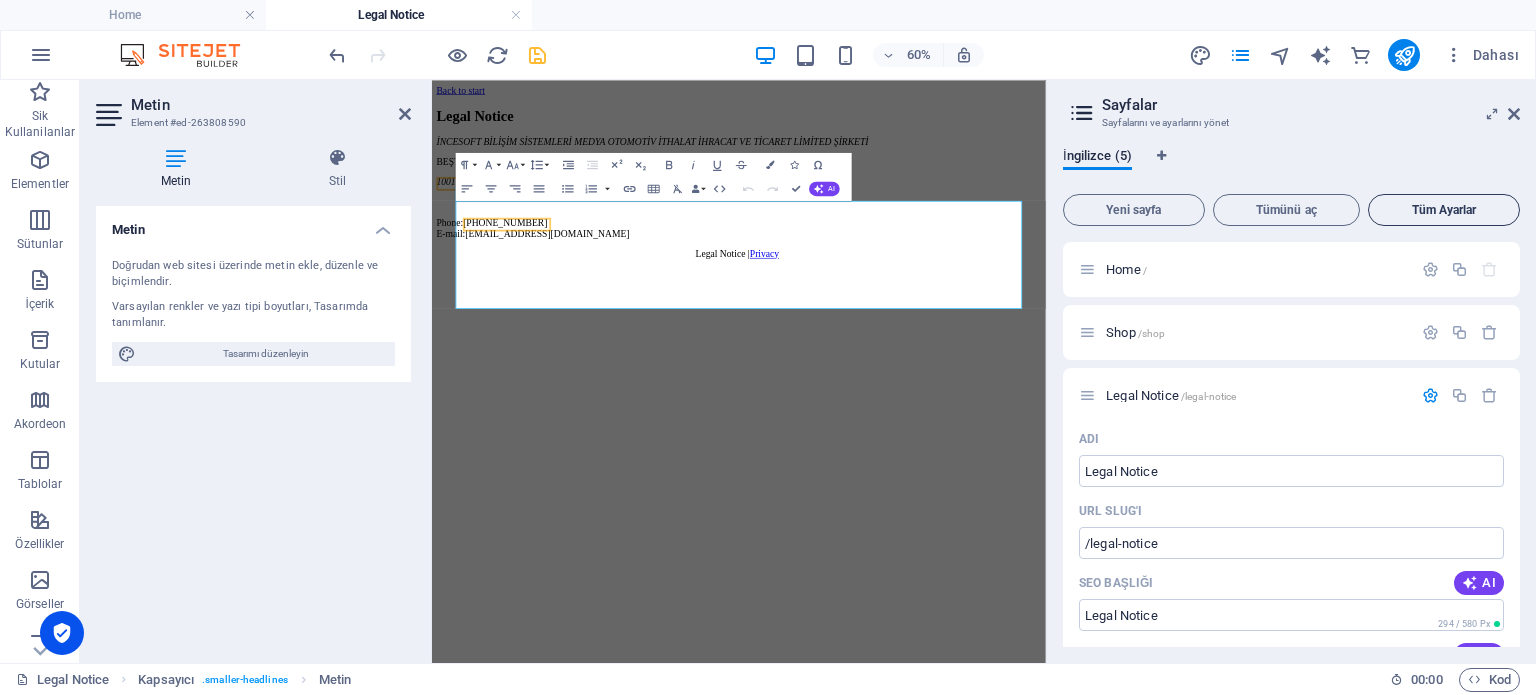 click on "Tüm Ayarlar" at bounding box center (1444, 210) 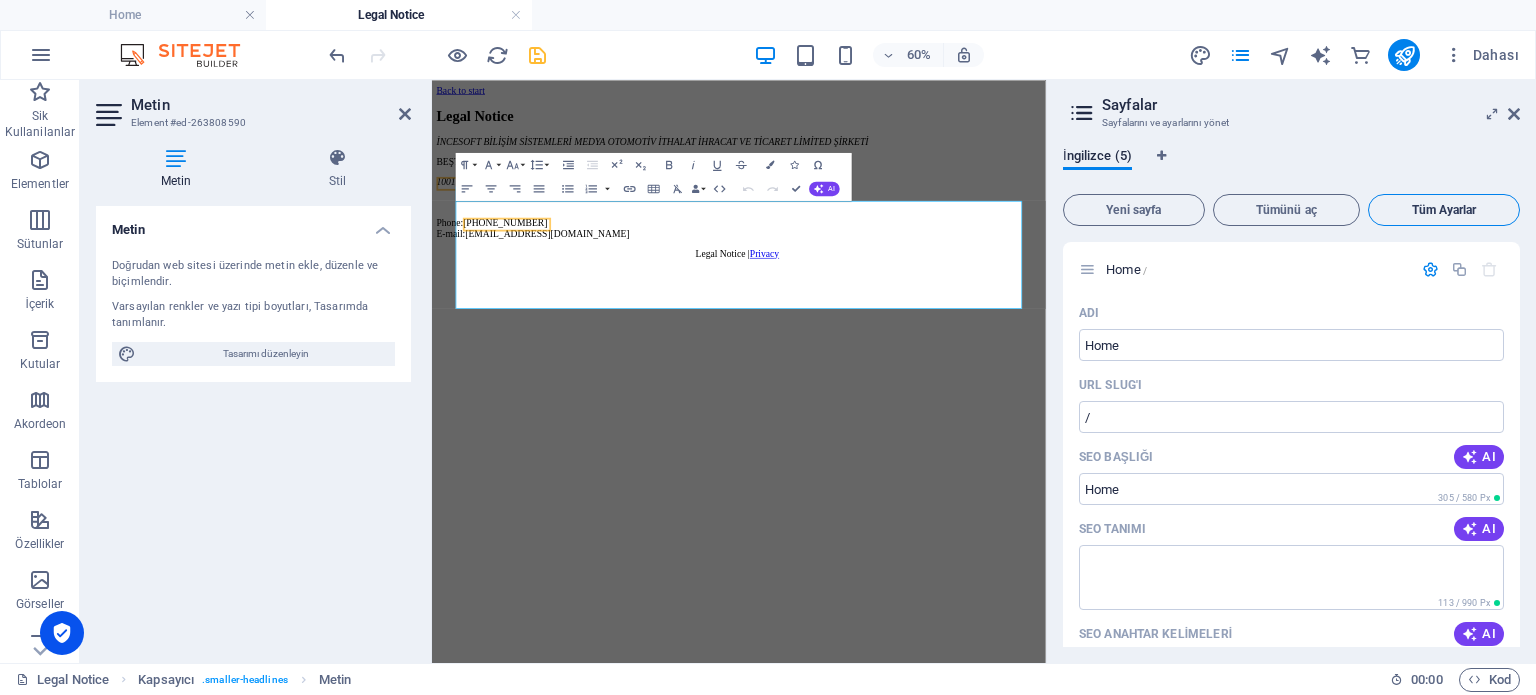 scroll, scrollTop: 3141, scrollLeft: 0, axis: vertical 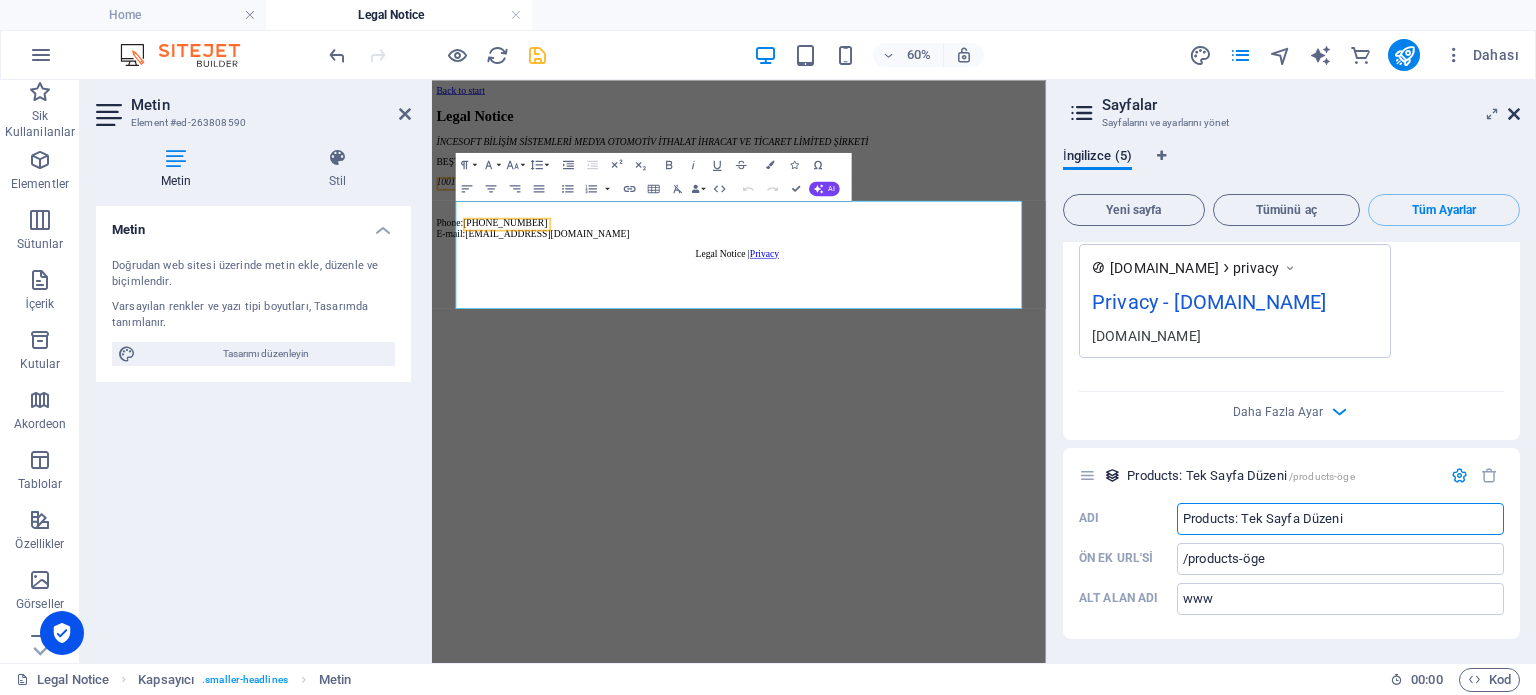 click at bounding box center [1514, 114] 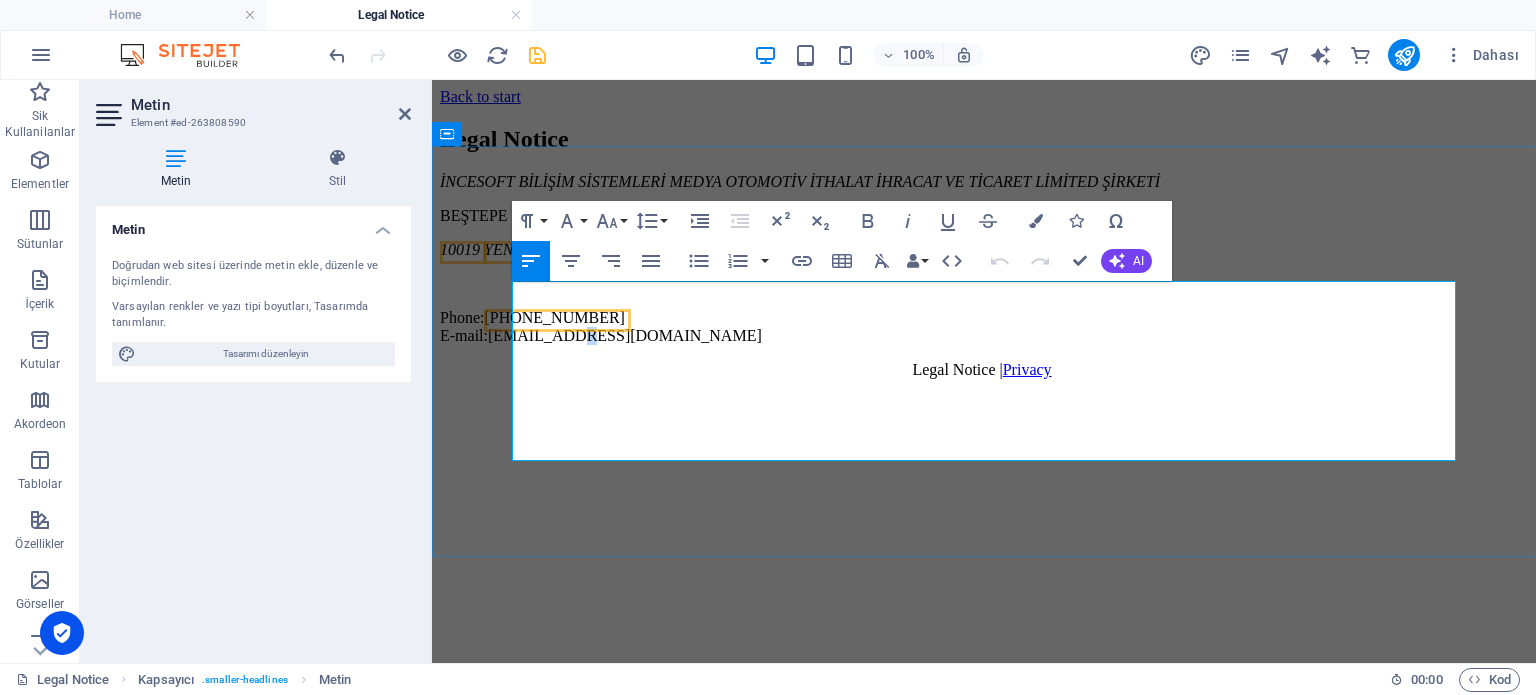 click on "Phone:  +90 554 601 33 37 E-mail:info@incesıftware.com" at bounding box center (984, 327) 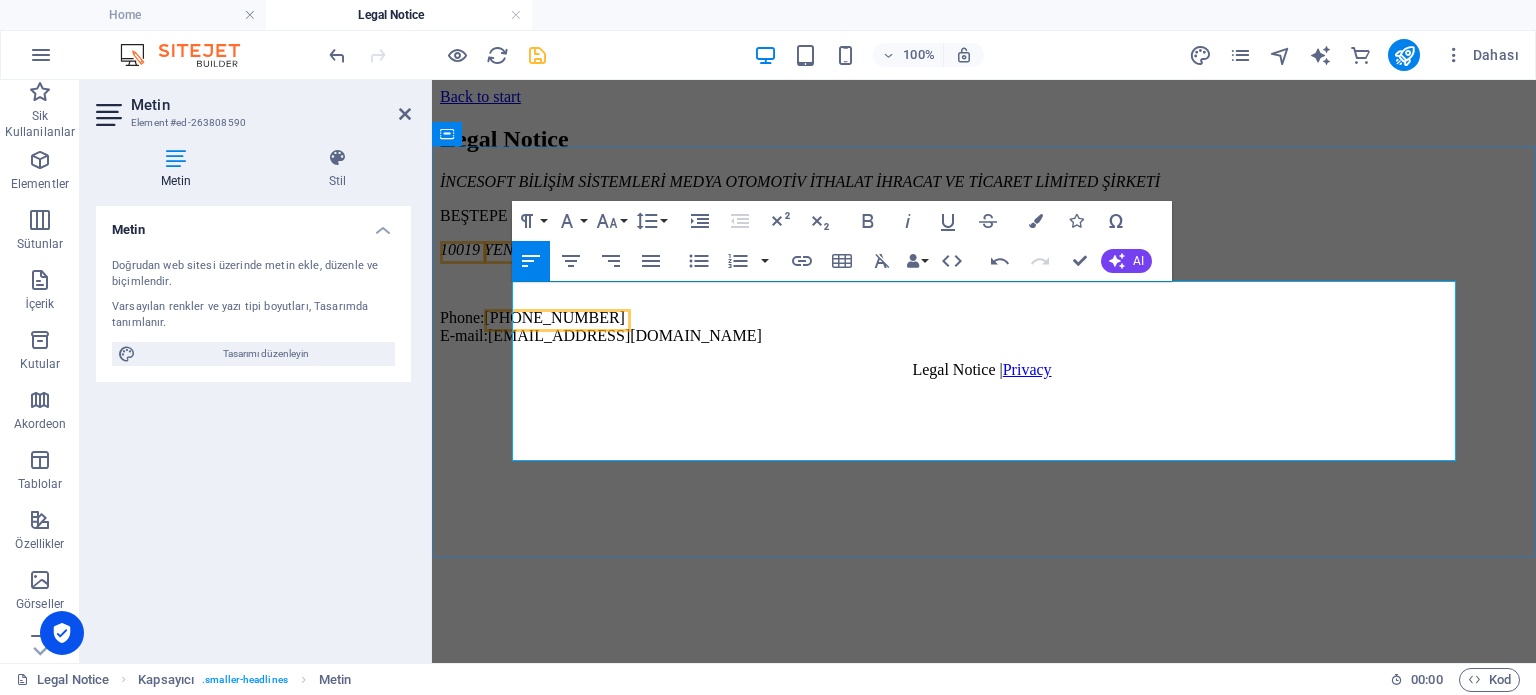 click on "Phone:  +90 554 601 33 37 E-mail:info@incesoftware.com" at bounding box center [984, 327] 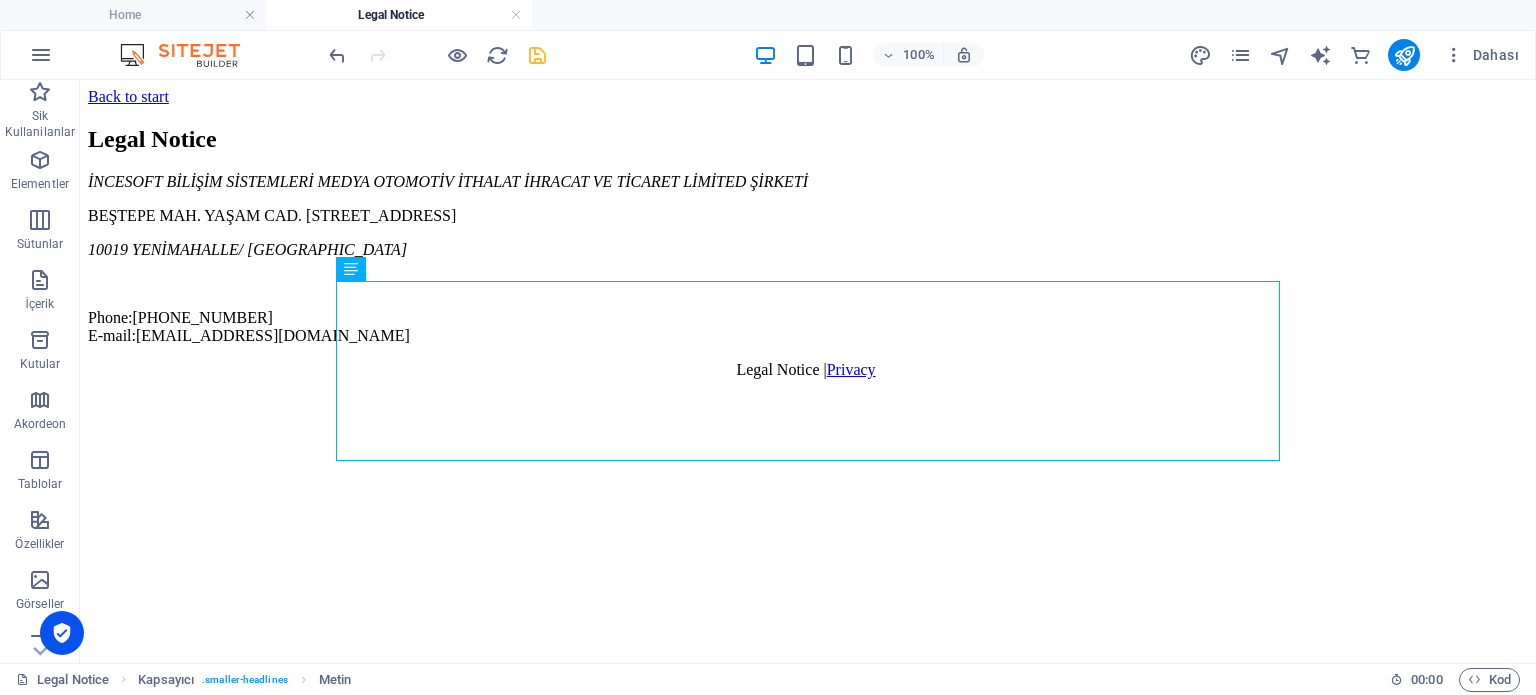click on "100% Dahası" at bounding box center [926, 55] 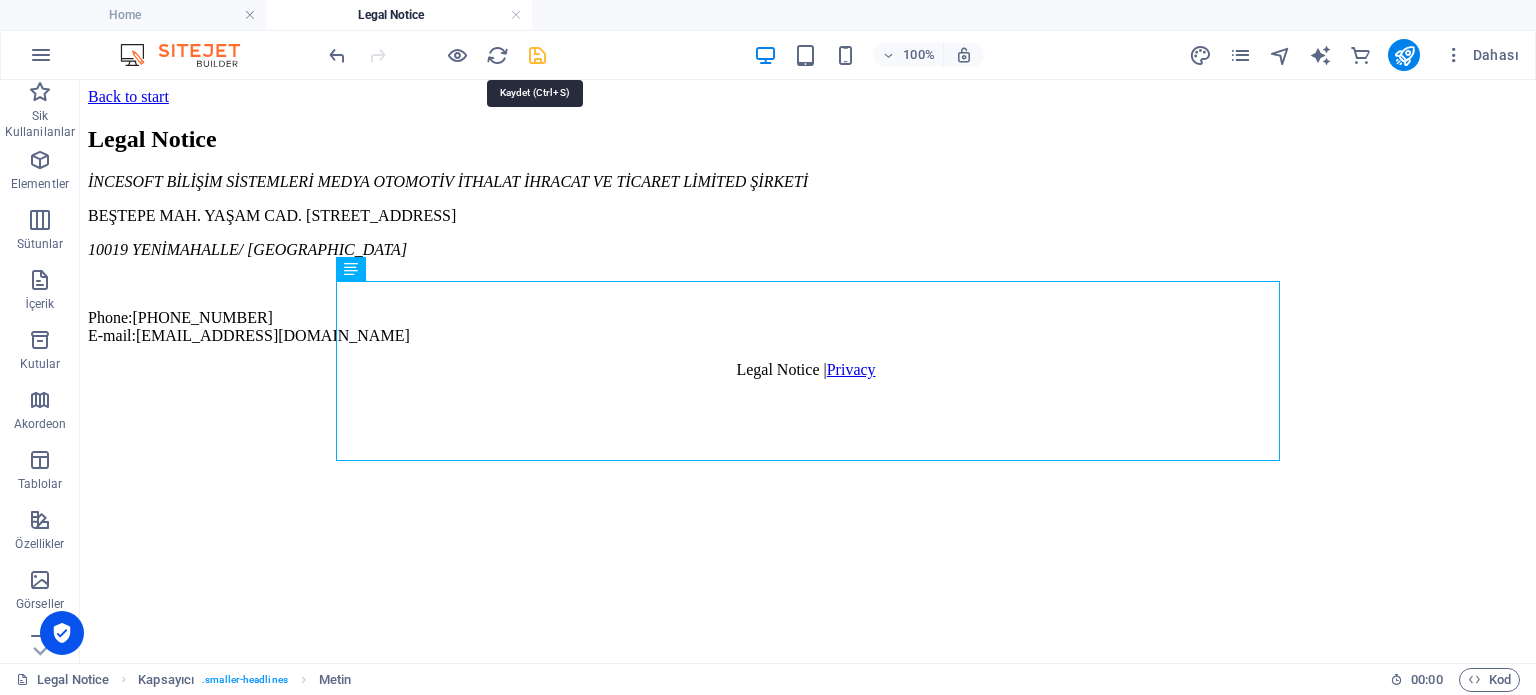 click at bounding box center (537, 55) 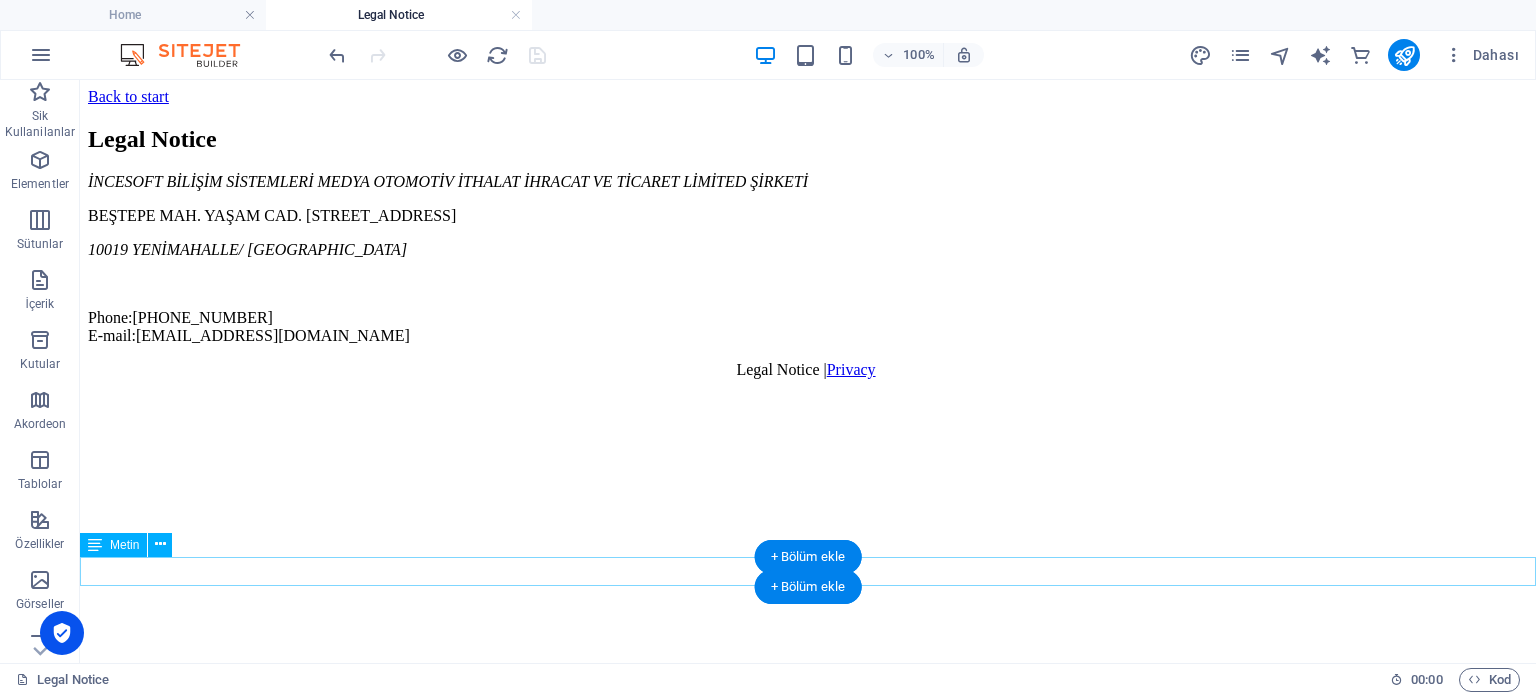 click on "Legal Notice |  Privacy" at bounding box center (808, 370) 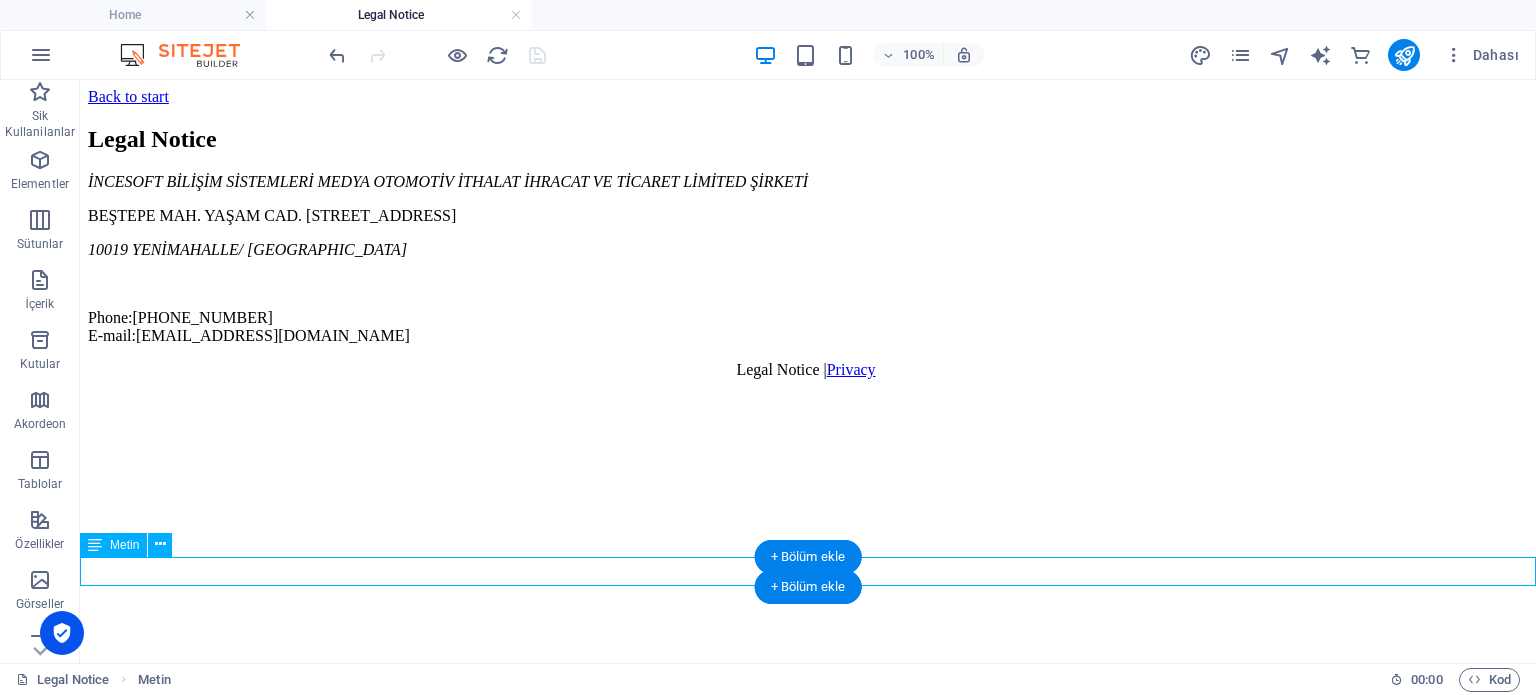 click on "Legal Notice |  Privacy" at bounding box center [808, 370] 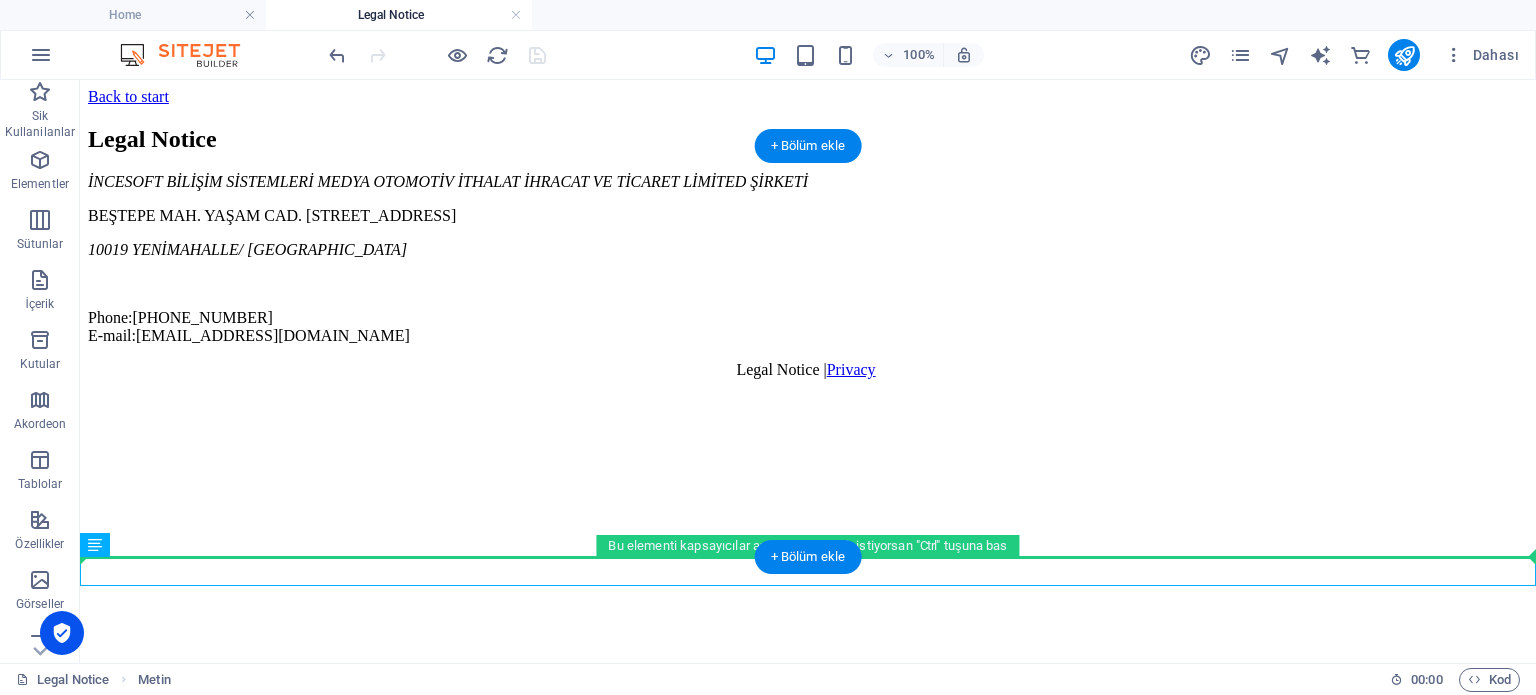 drag, startPoint x: 748, startPoint y: 570, endPoint x: 609, endPoint y: 459, distance: 177.88199 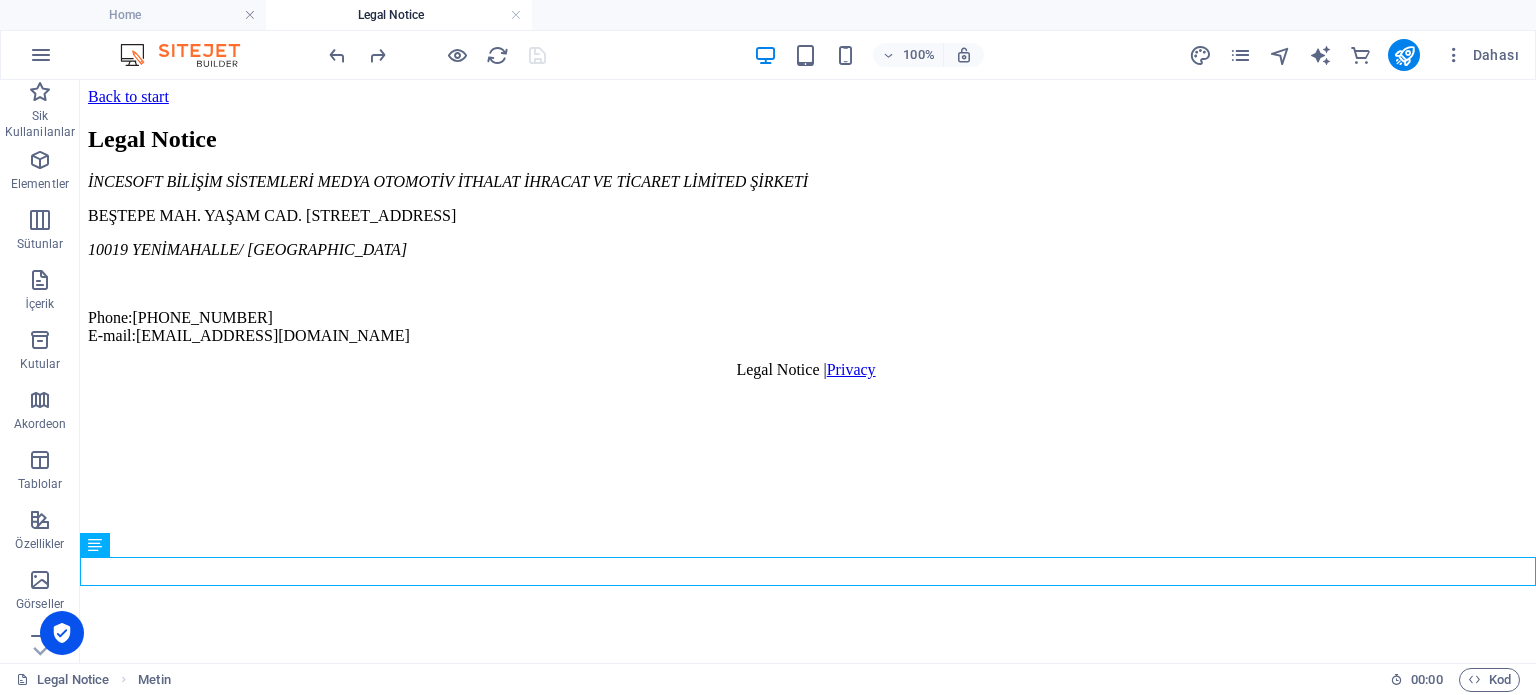 click on "Back to start Legal Notice  İNCESOFT BİLİŞİM SİSTEMLERİ MEDYA OTOMOTİV İTHALAT İHRACAT VE TİCARET LİMİTED ŞİRKETİ BEŞTEPE MAH. YAŞAM CAD. NO: 13 A İÇ KAPI NO: 81 YENİMAHALLE/ ANKARA 10019   YENİMAHALLE/ ANKARA Phone:  +90 554 601 33 37 E-mail:info@incesoftware.com  Legal Notice |  Privacy" at bounding box center (808, 237) 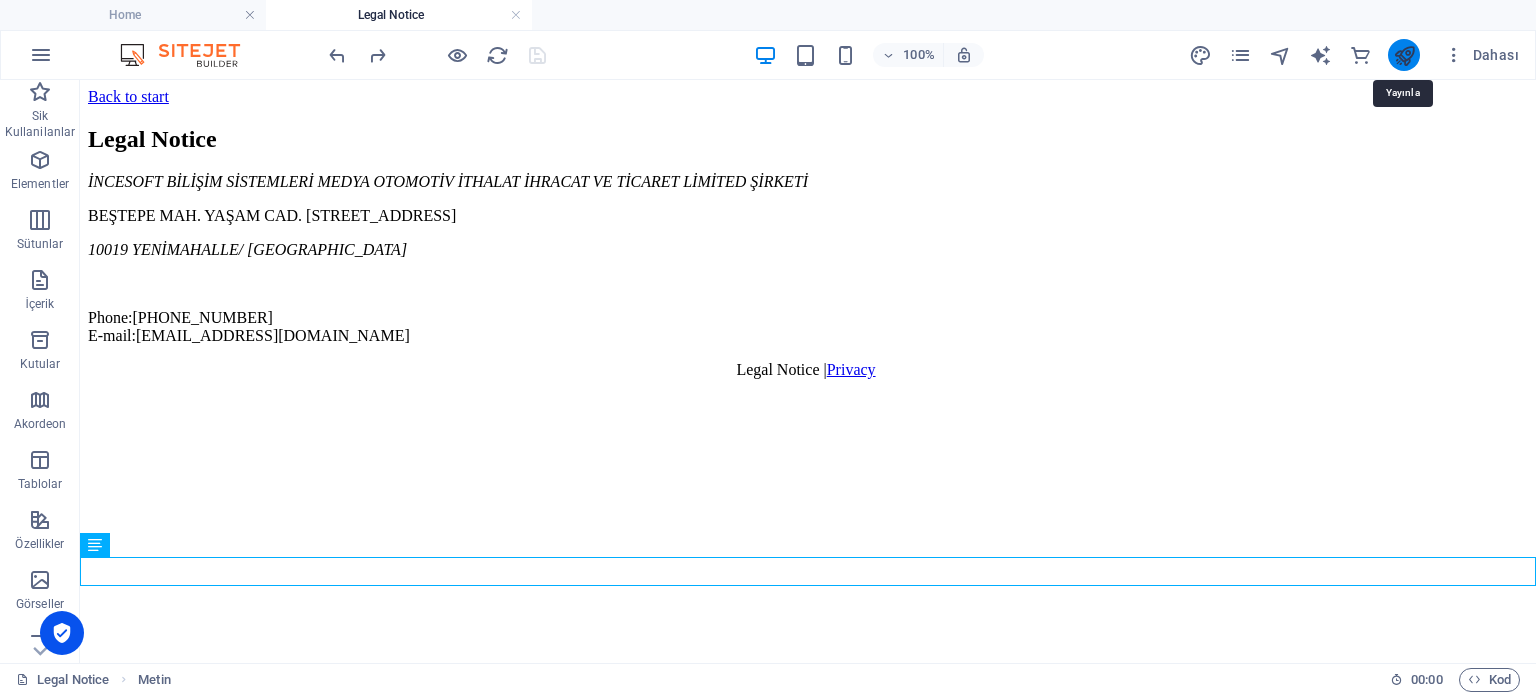 click at bounding box center (1404, 55) 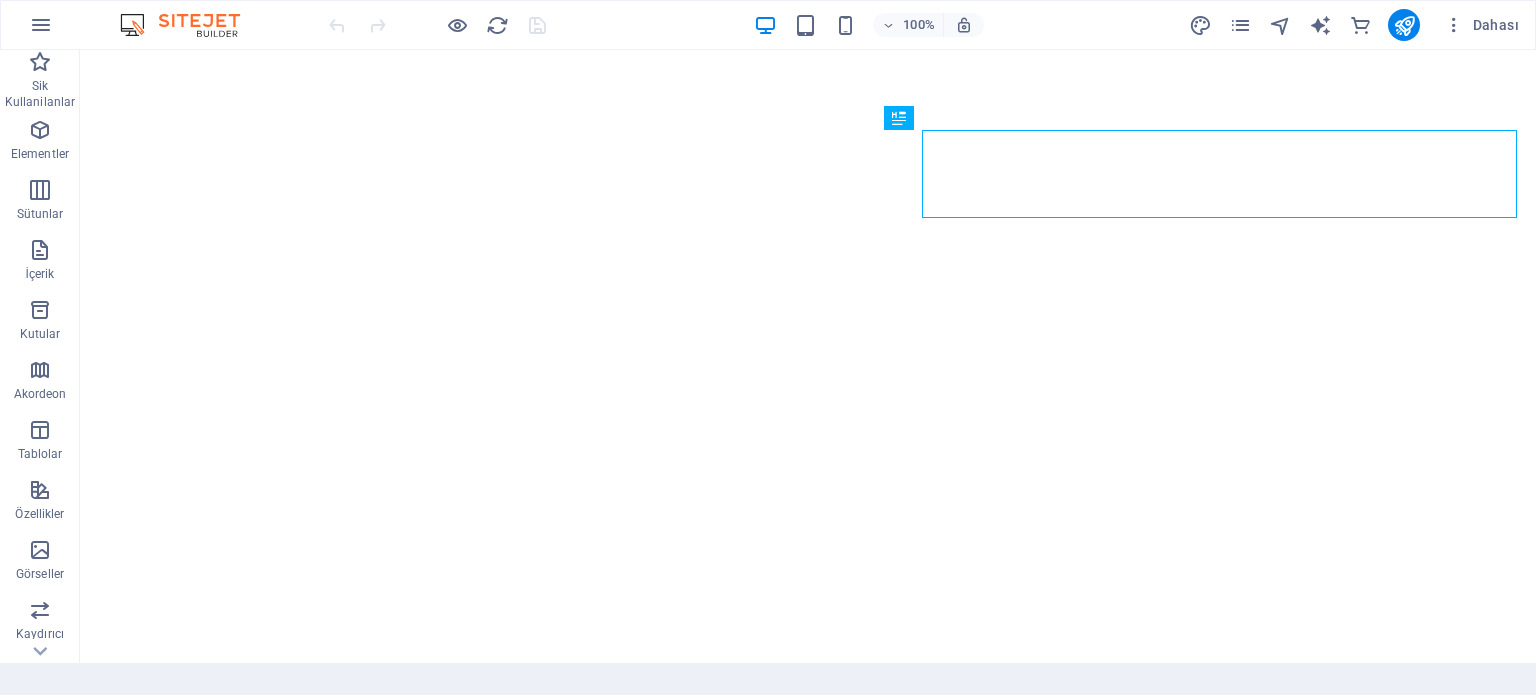 scroll, scrollTop: 0, scrollLeft: 0, axis: both 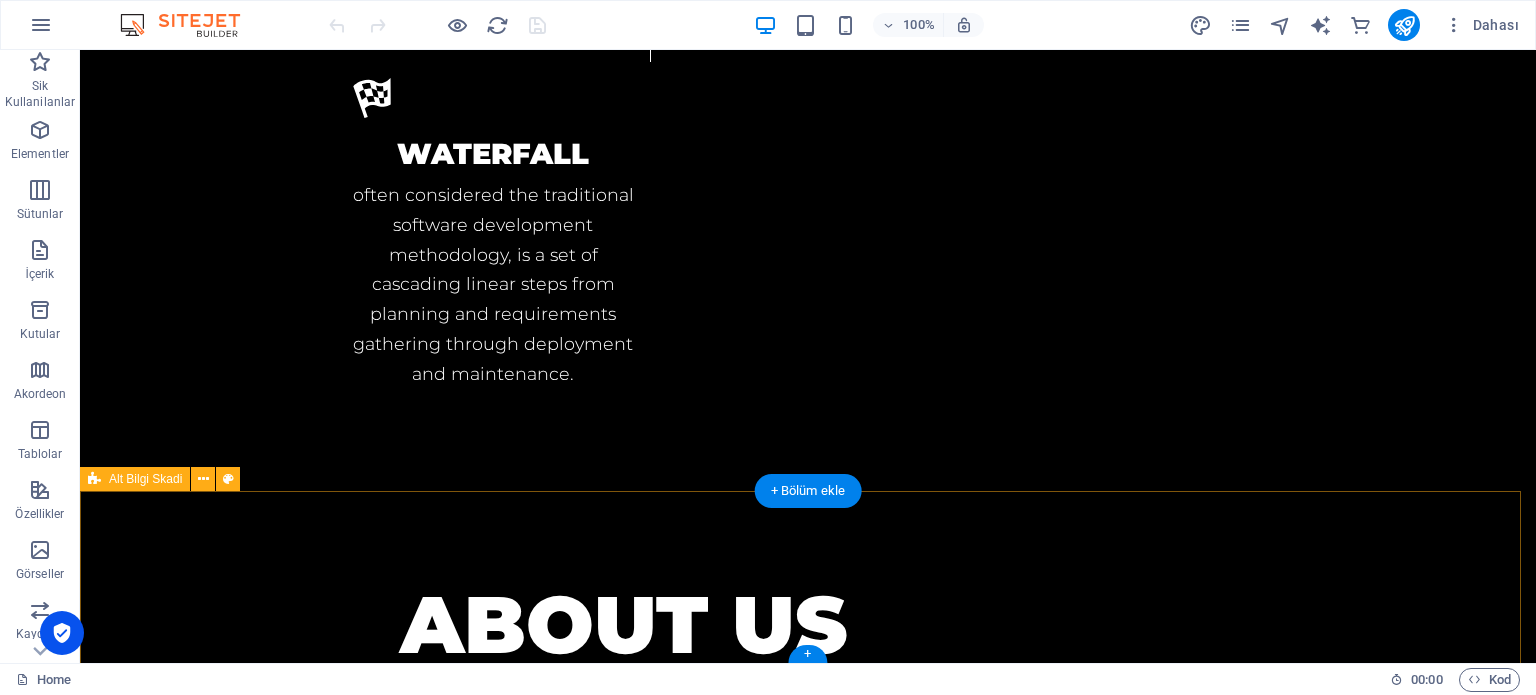 click on "İçeriği buraya bırak veya  Element ekle  Panoyu yapıştır" at bounding box center [808, 4048] 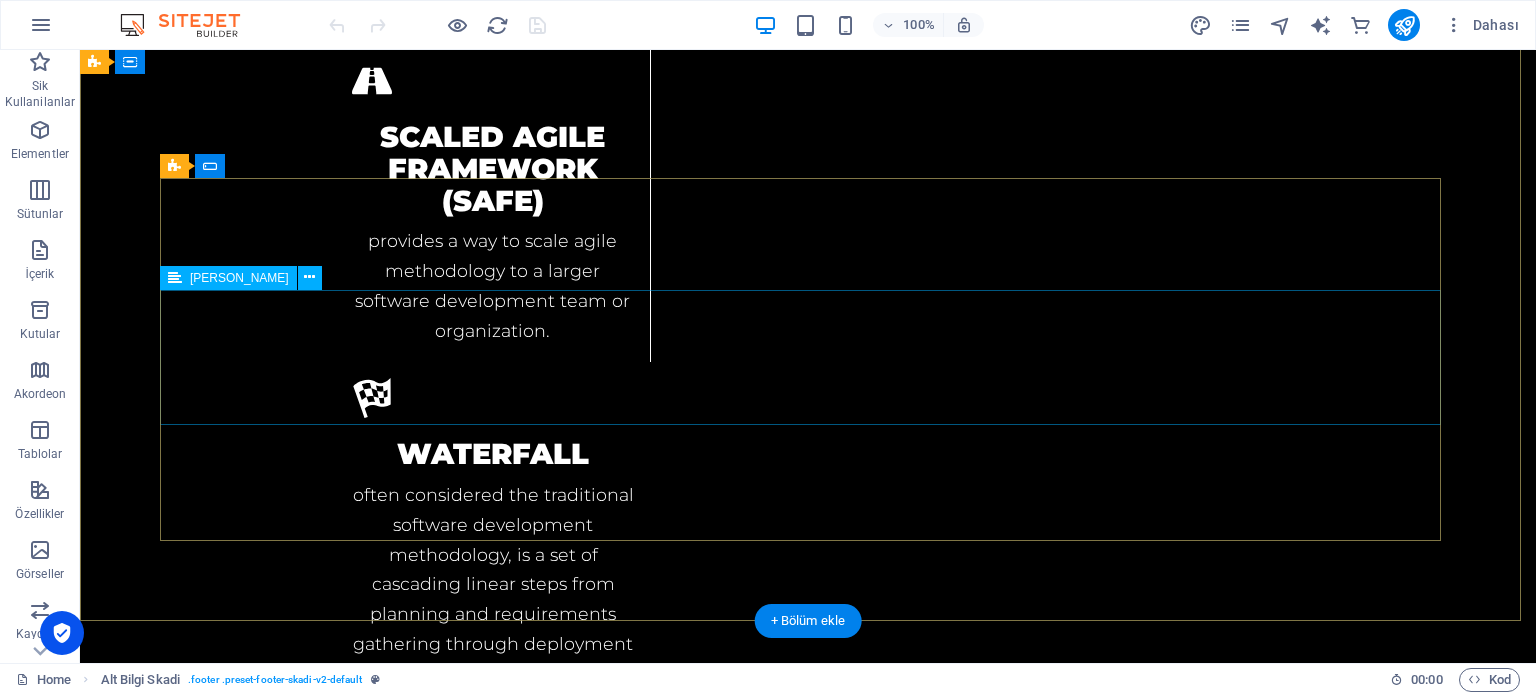 scroll, scrollTop: 3507, scrollLeft: 0, axis: vertical 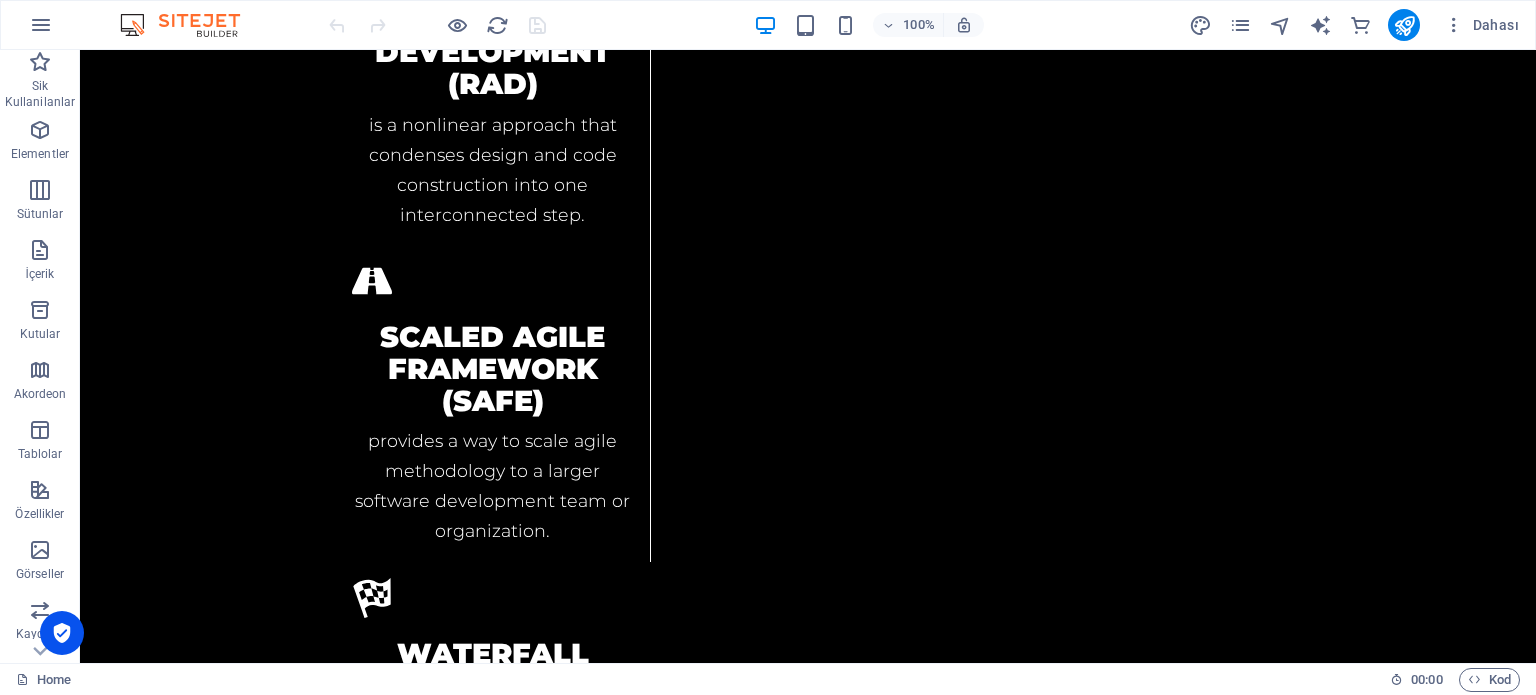 click at bounding box center (437, 25) 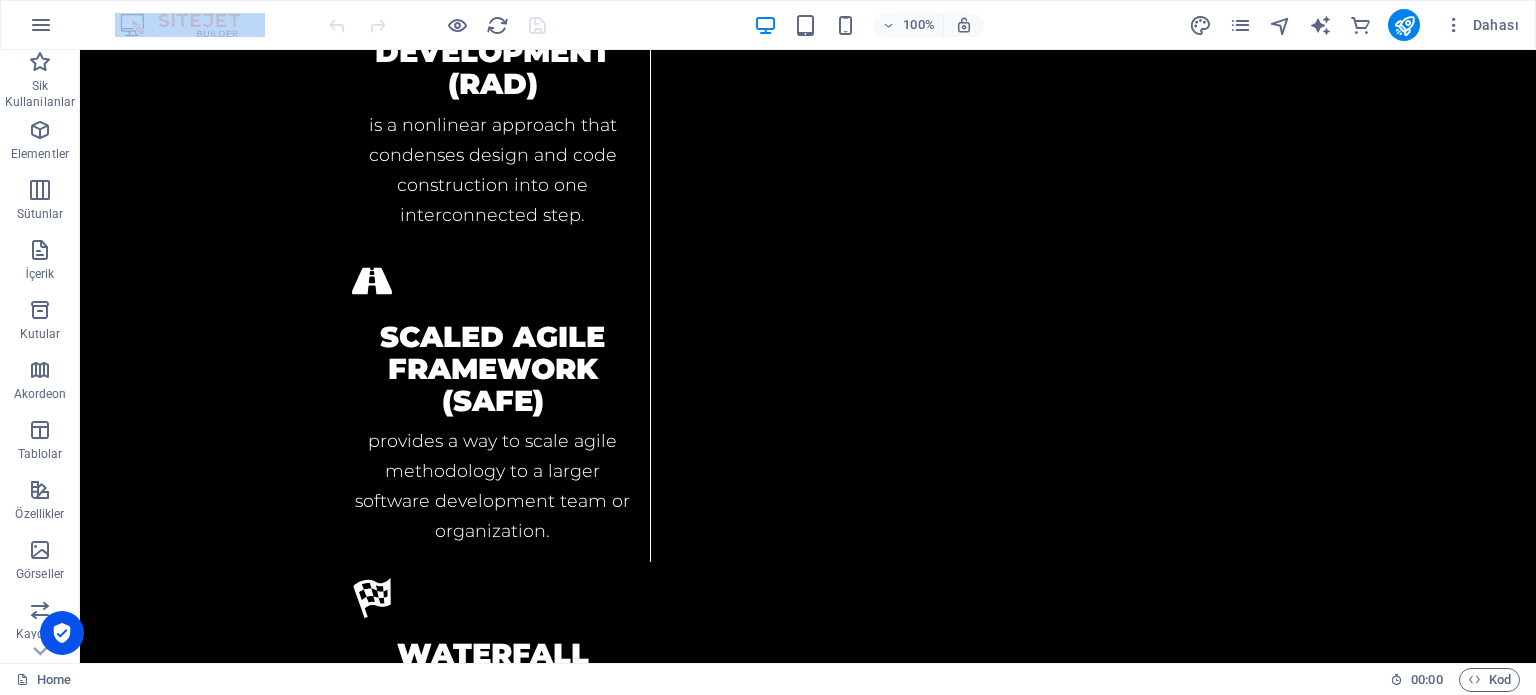 click at bounding box center [437, 25] 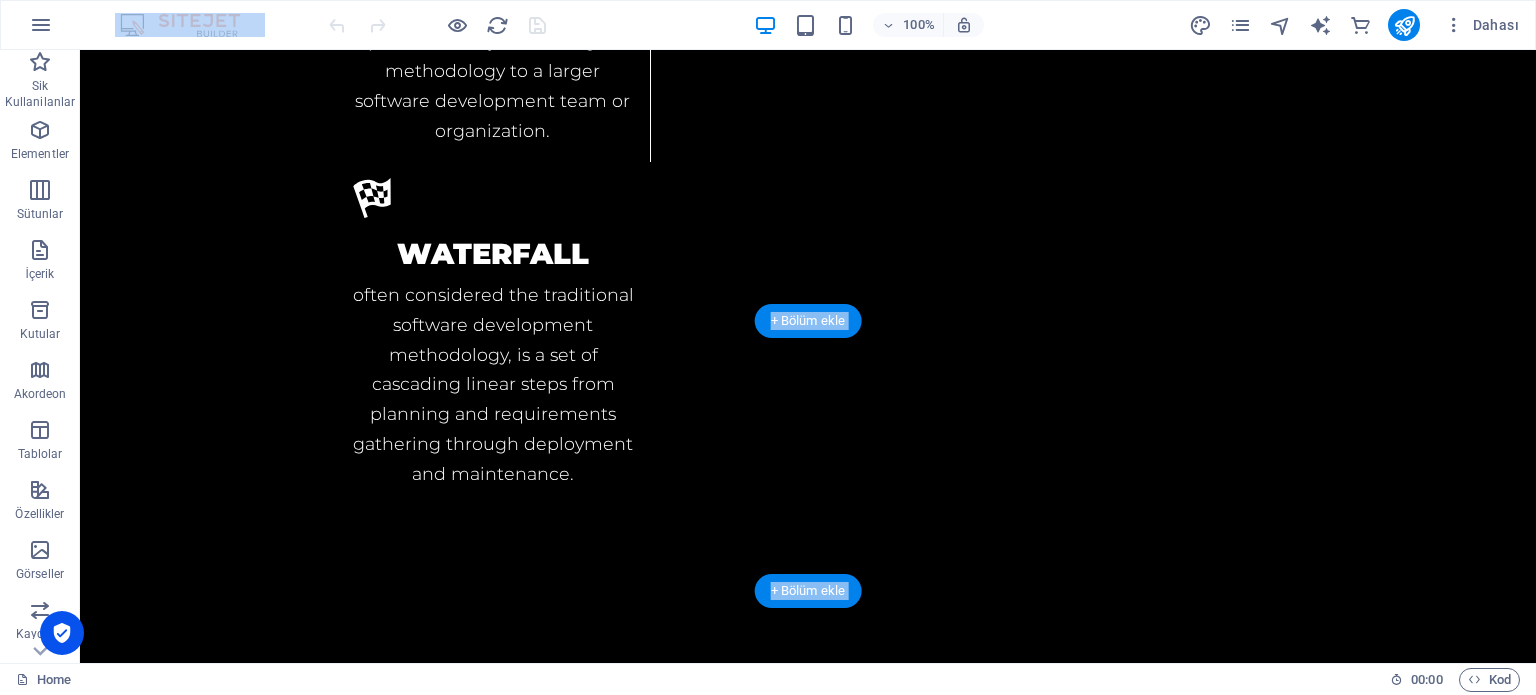 scroll, scrollTop: 4007, scrollLeft: 0, axis: vertical 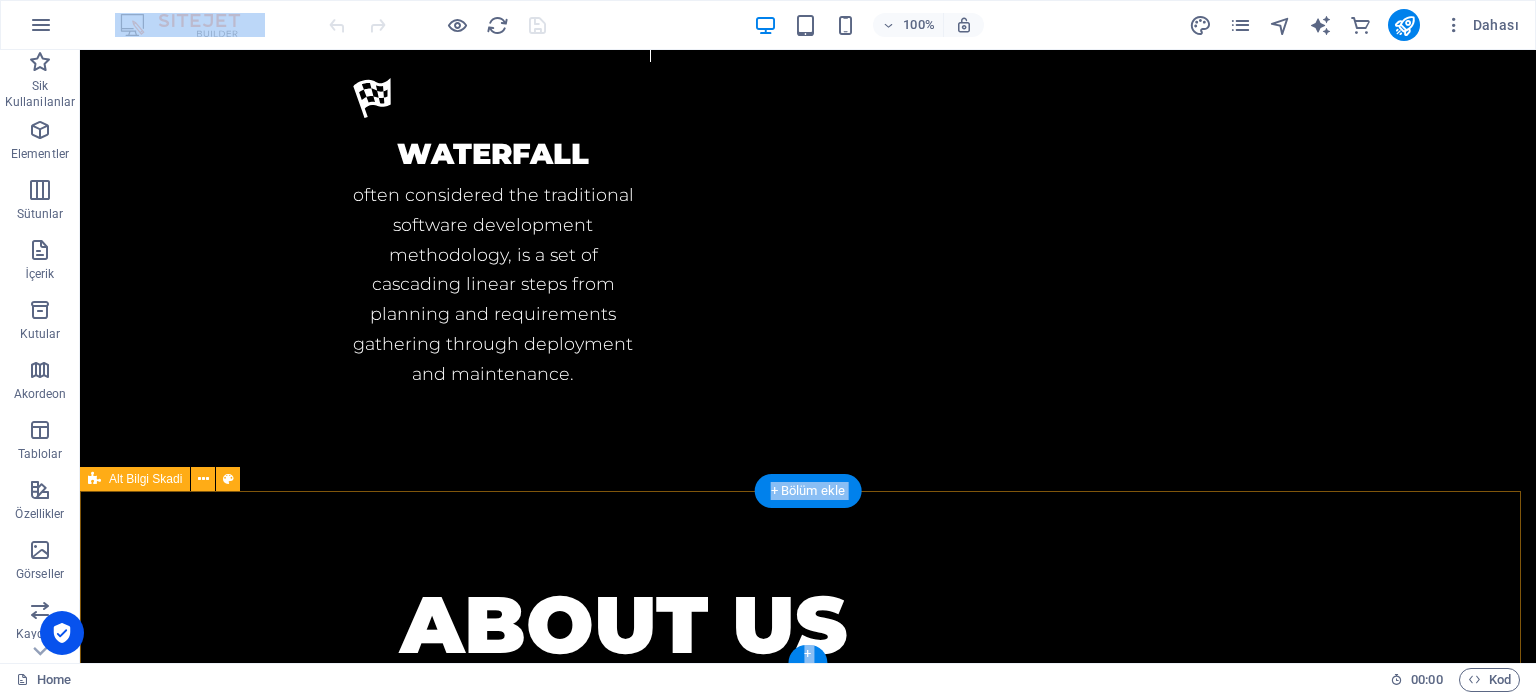 click on "İçeriği buraya bırak veya  Element ekle  Panoyu yapıştır" at bounding box center [808, 4048] 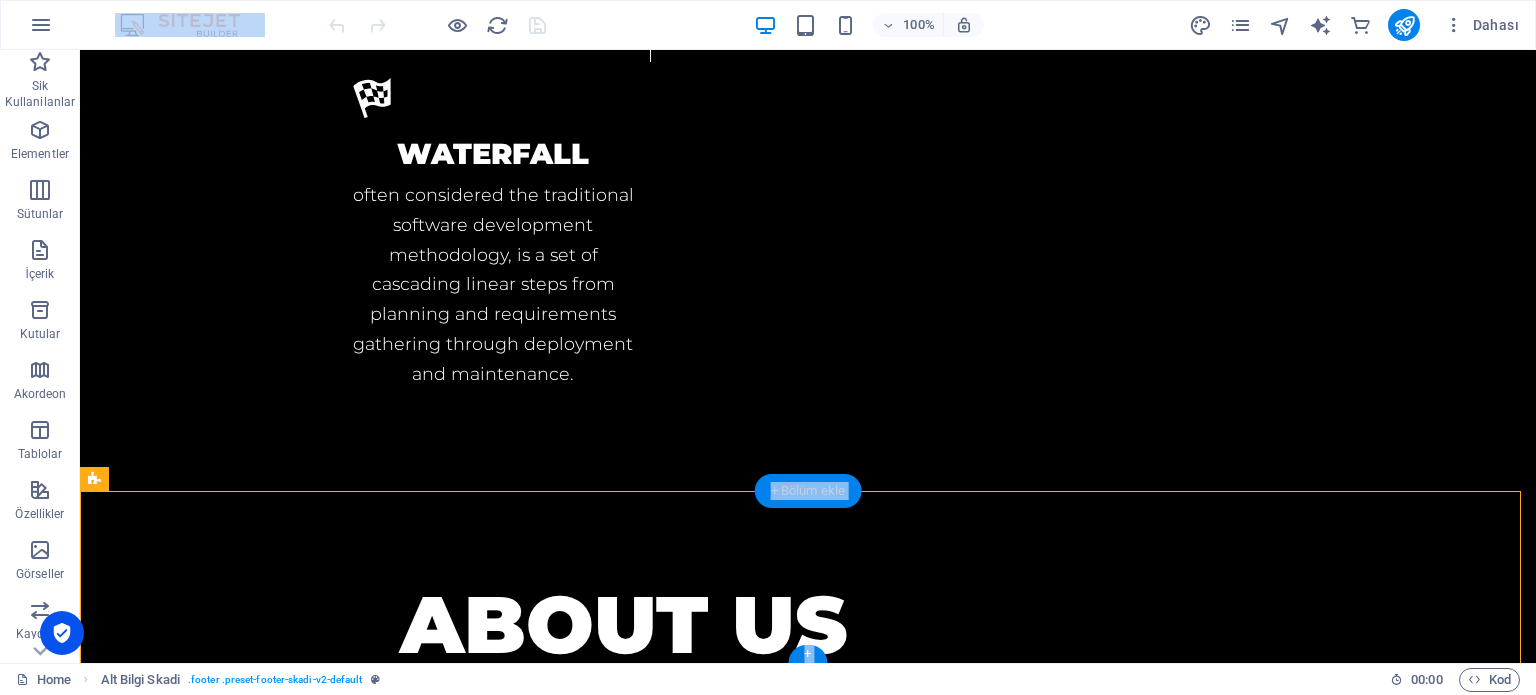 click on "+ Bölüm ekle" at bounding box center (808, 491) 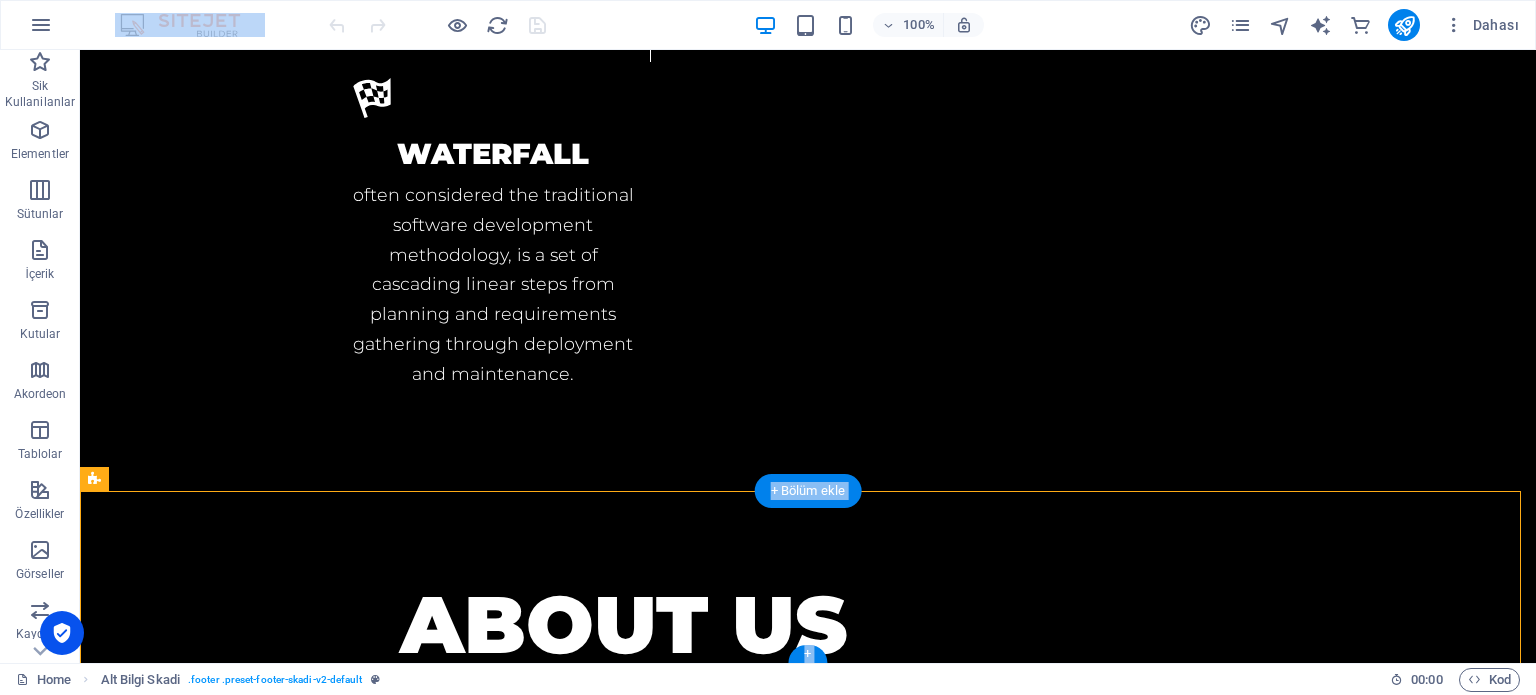 click on "İçeriği buraya bırak veya  Element ekle  Panoyu yapıştır" at bounding box center [808, 4048] 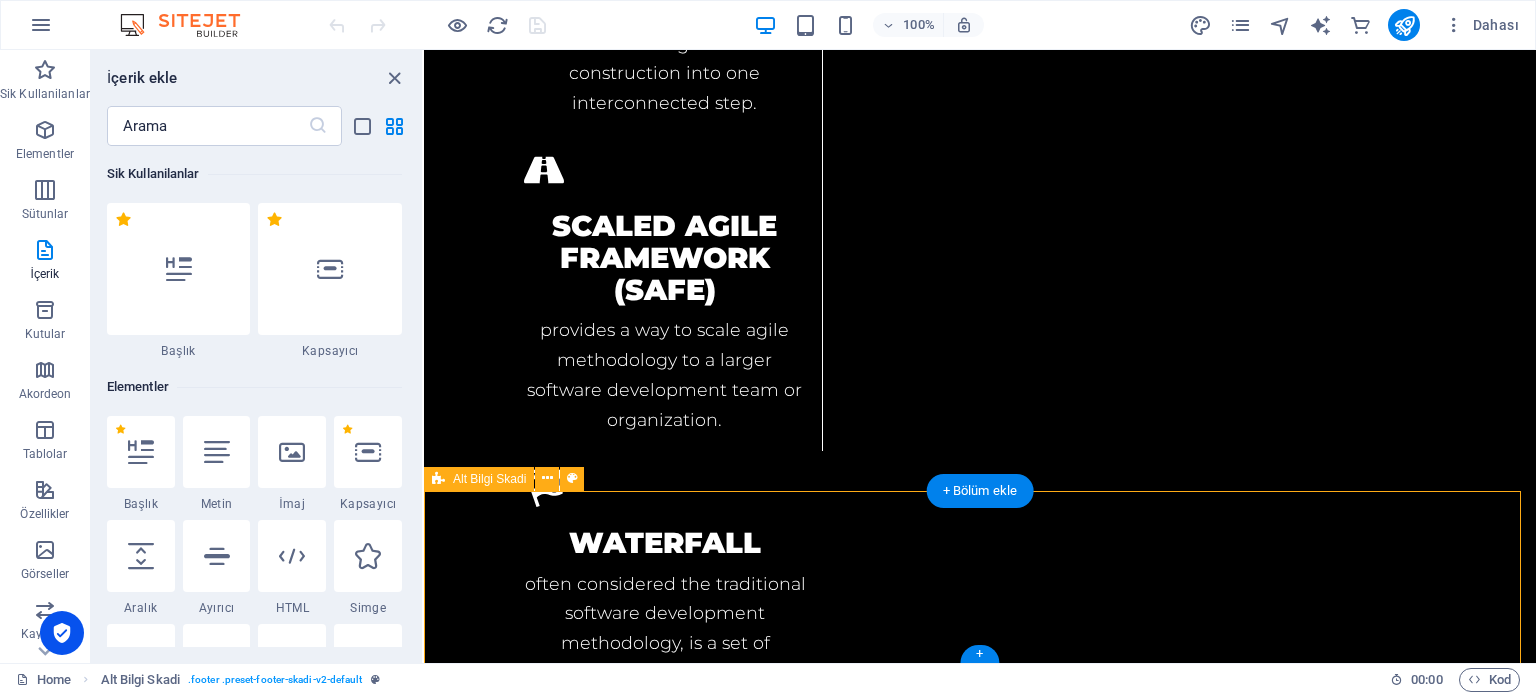 scroll, scrollTop: 4366, scrollLeft: 0, axis: vertical 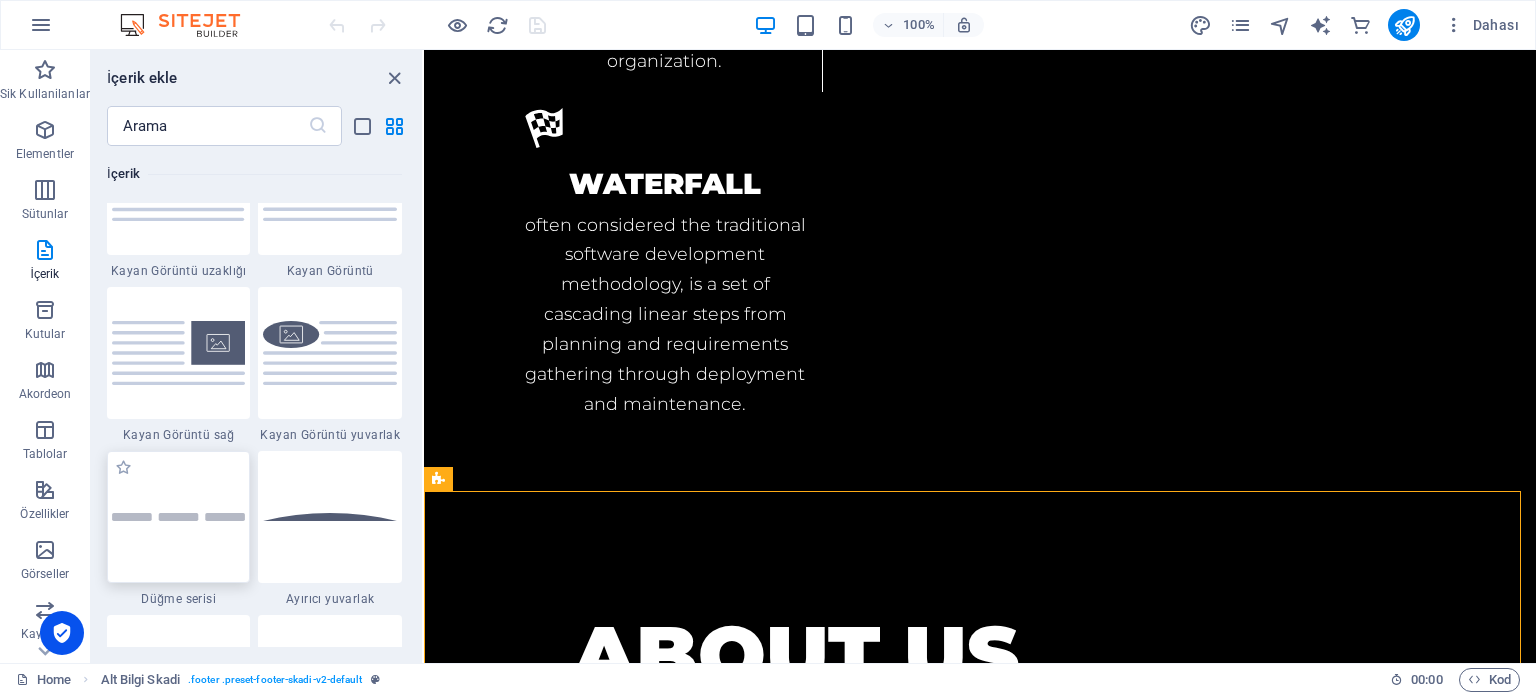 click at bounding box center [179, 517] 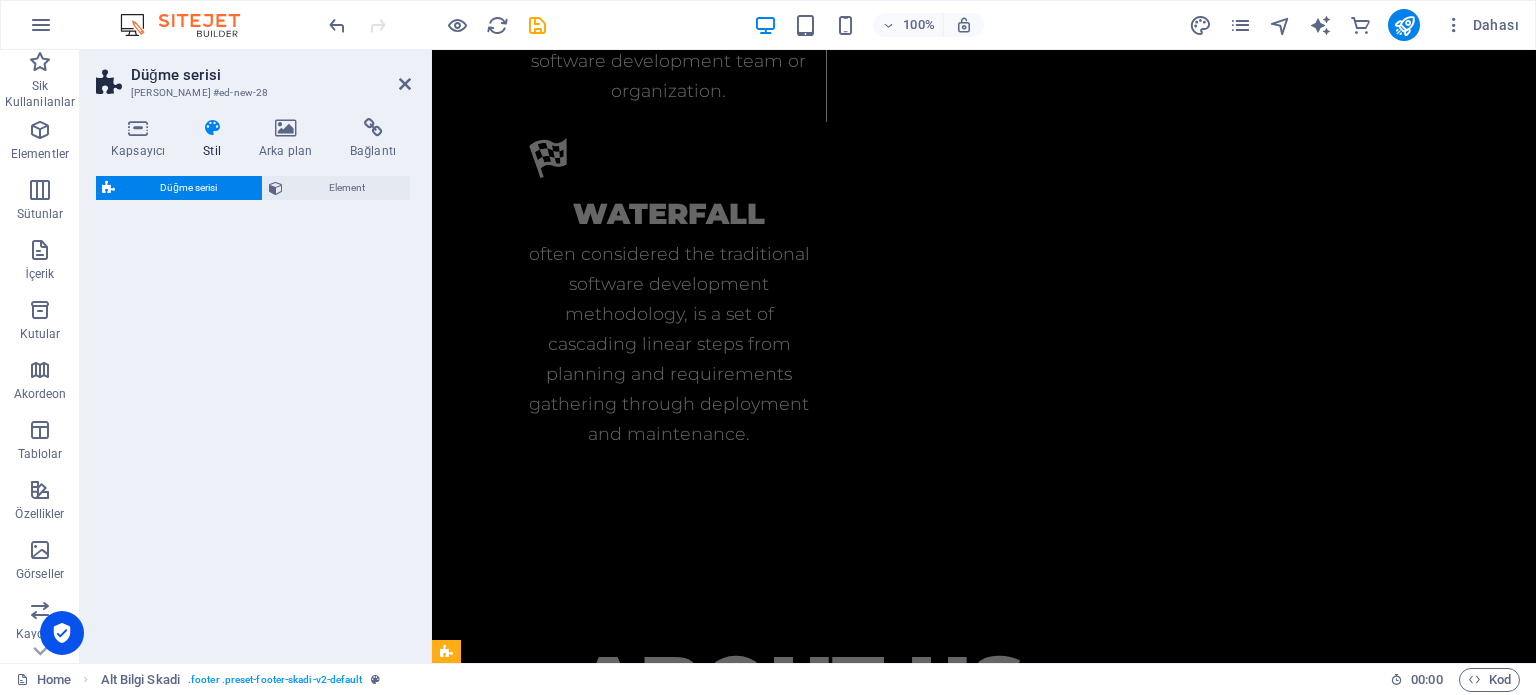 select on "rem" 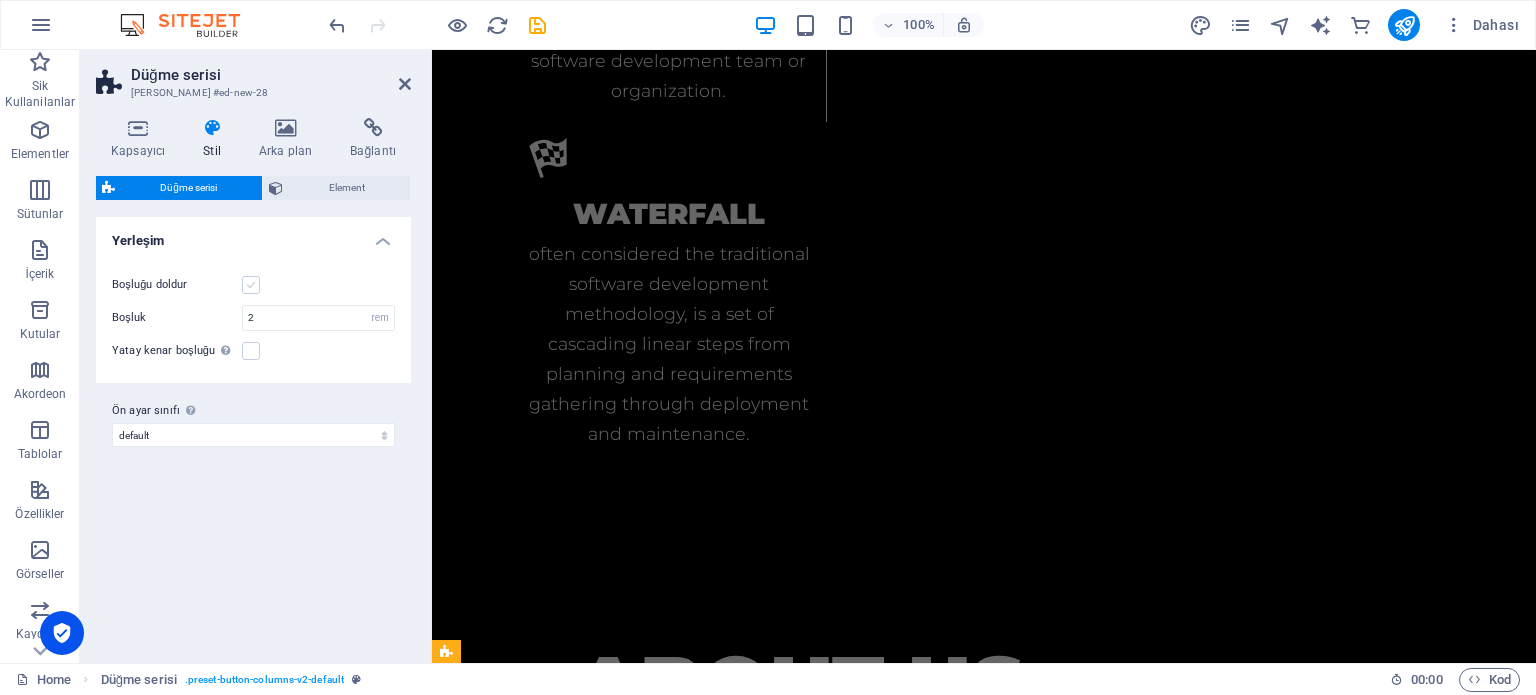 click at bounding box center (251, 285) 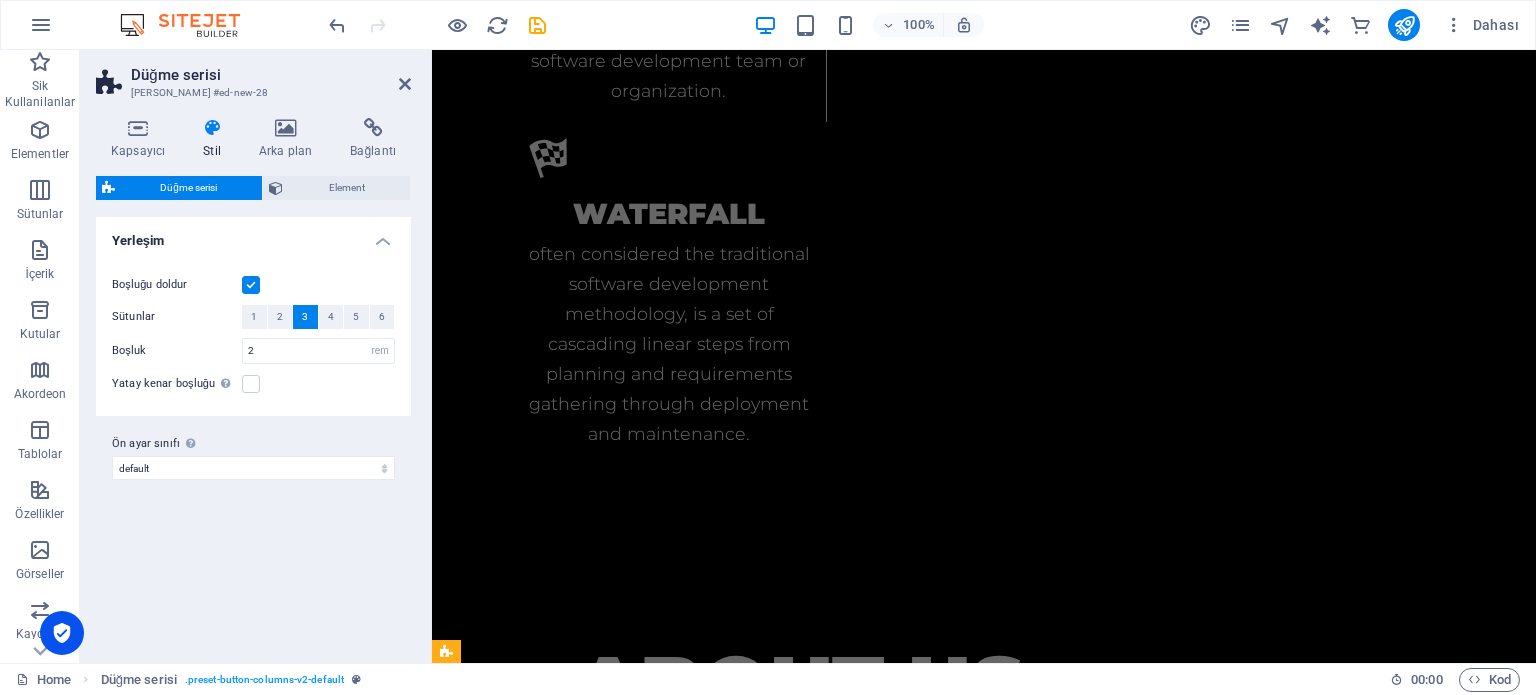 click on "Düğme serisi" at bounding box center [188, 188] 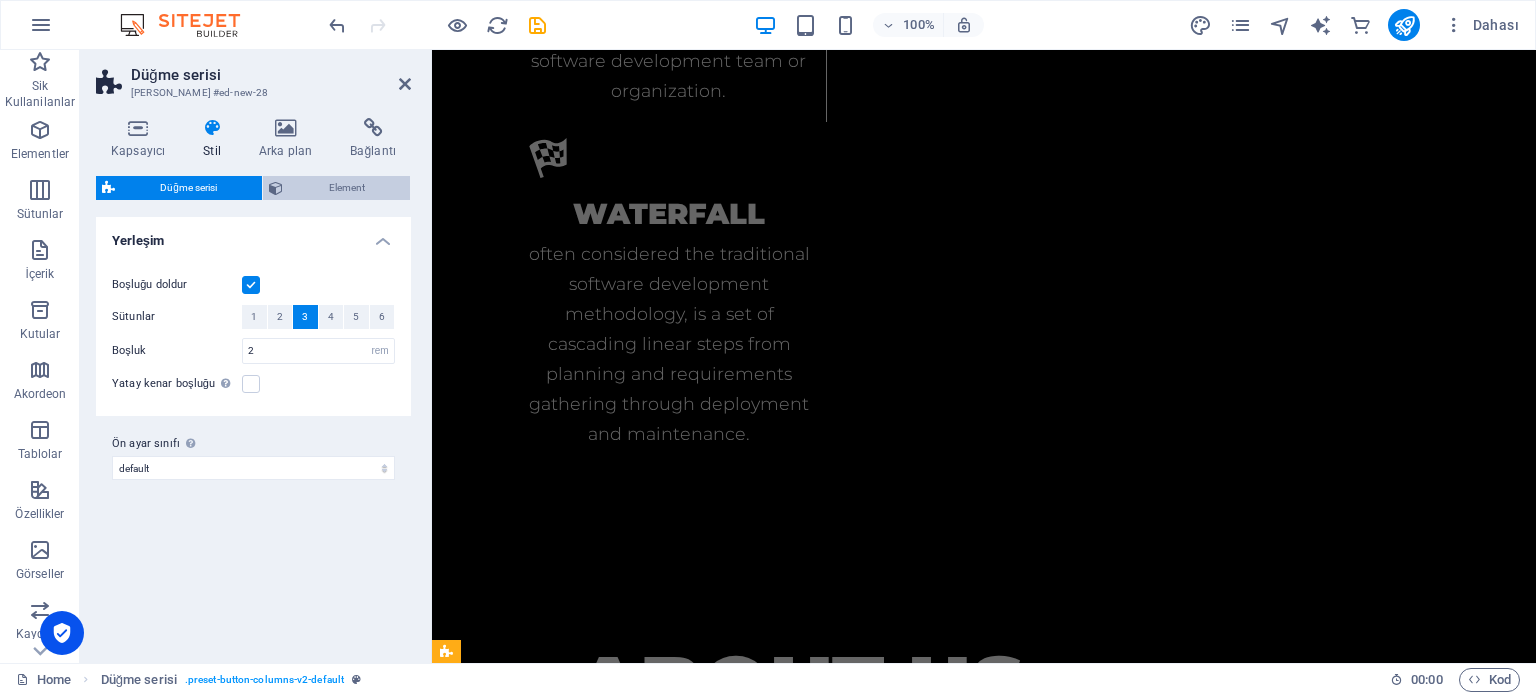 click on "Element" at bounding box center (346, 188) 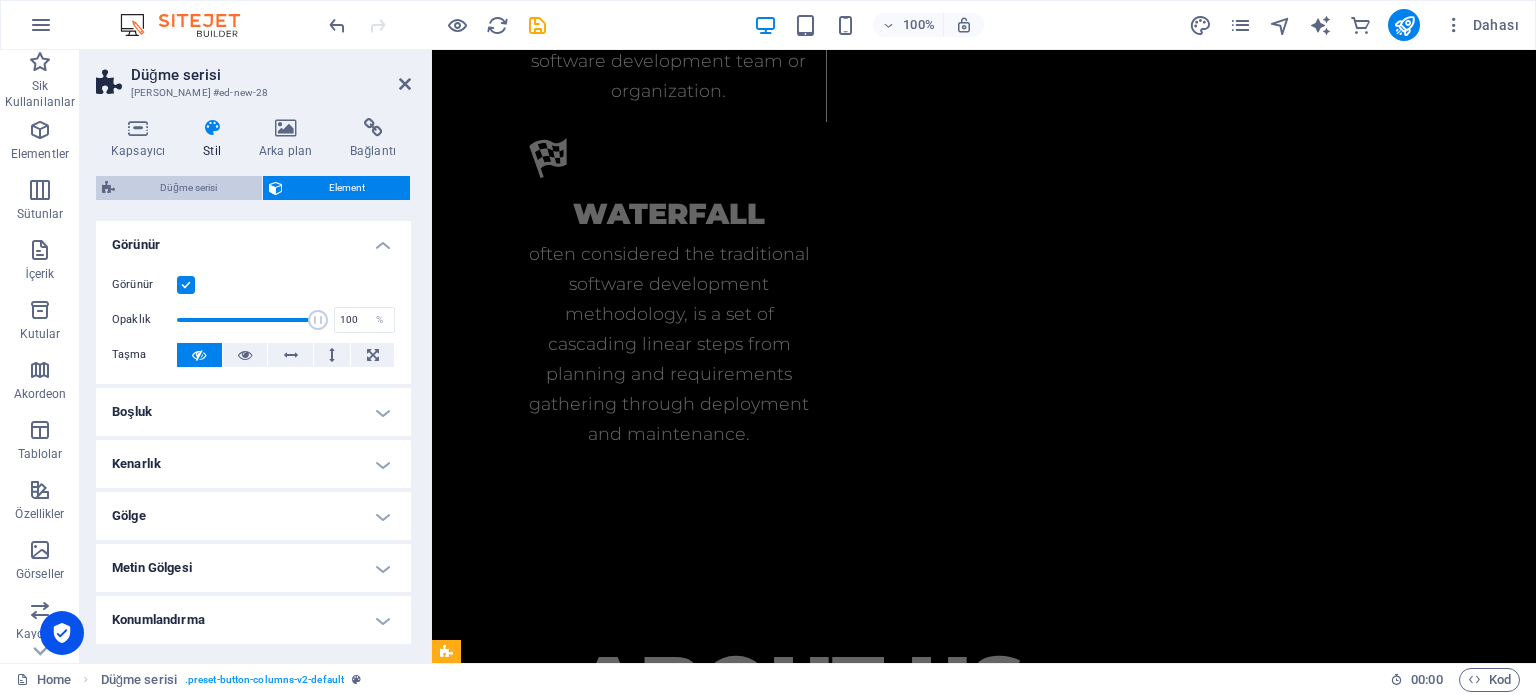 click on "Düğme serisi" at bounding box center (188, 188) 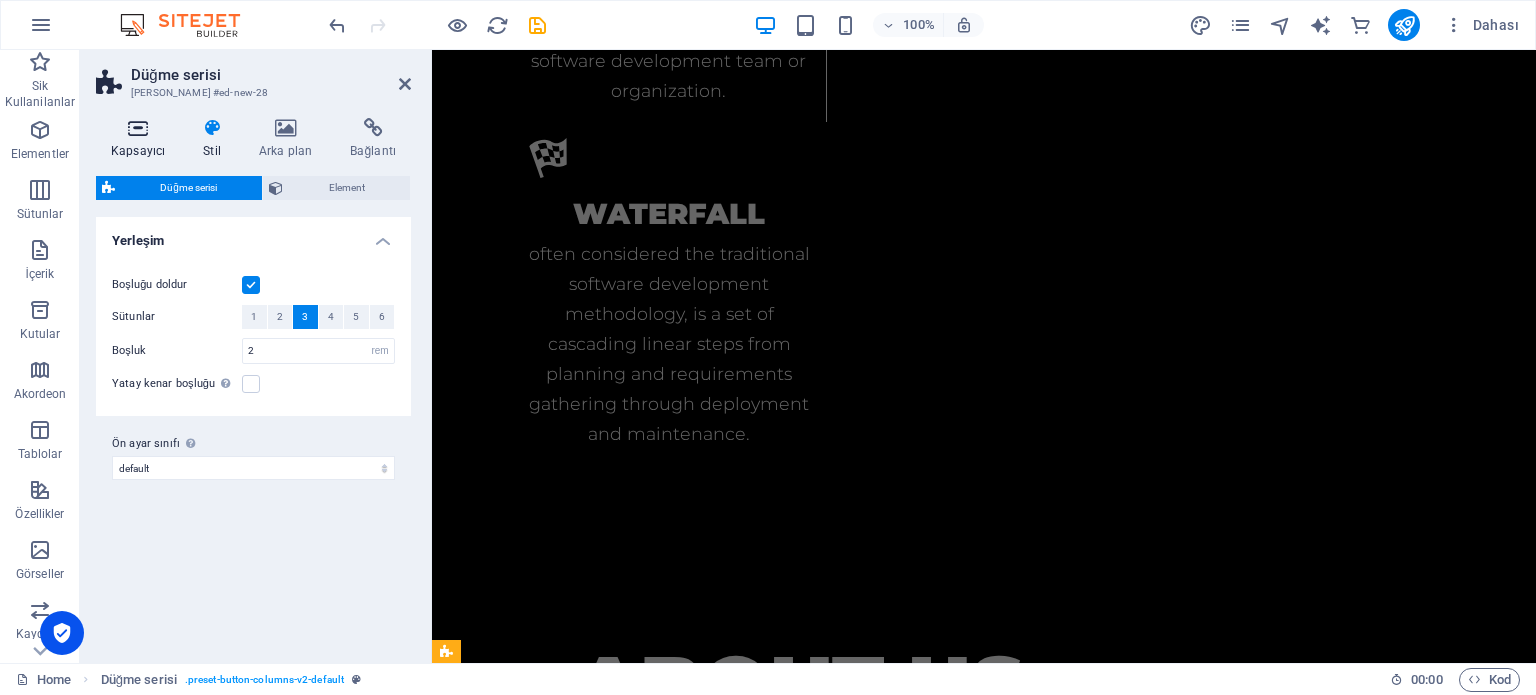 click on "Kapsayıcı" at bounding box center [142, 139] 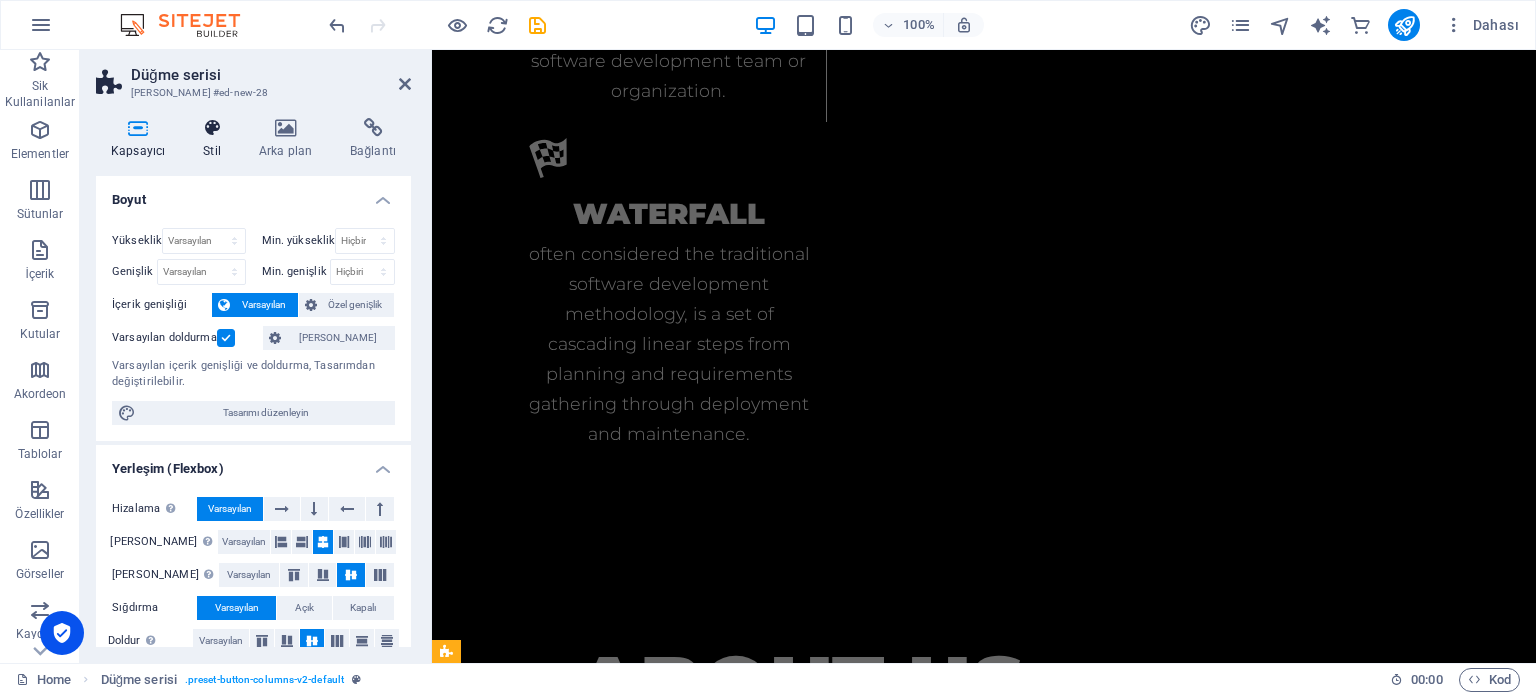 click at bounding box center [212, 128] 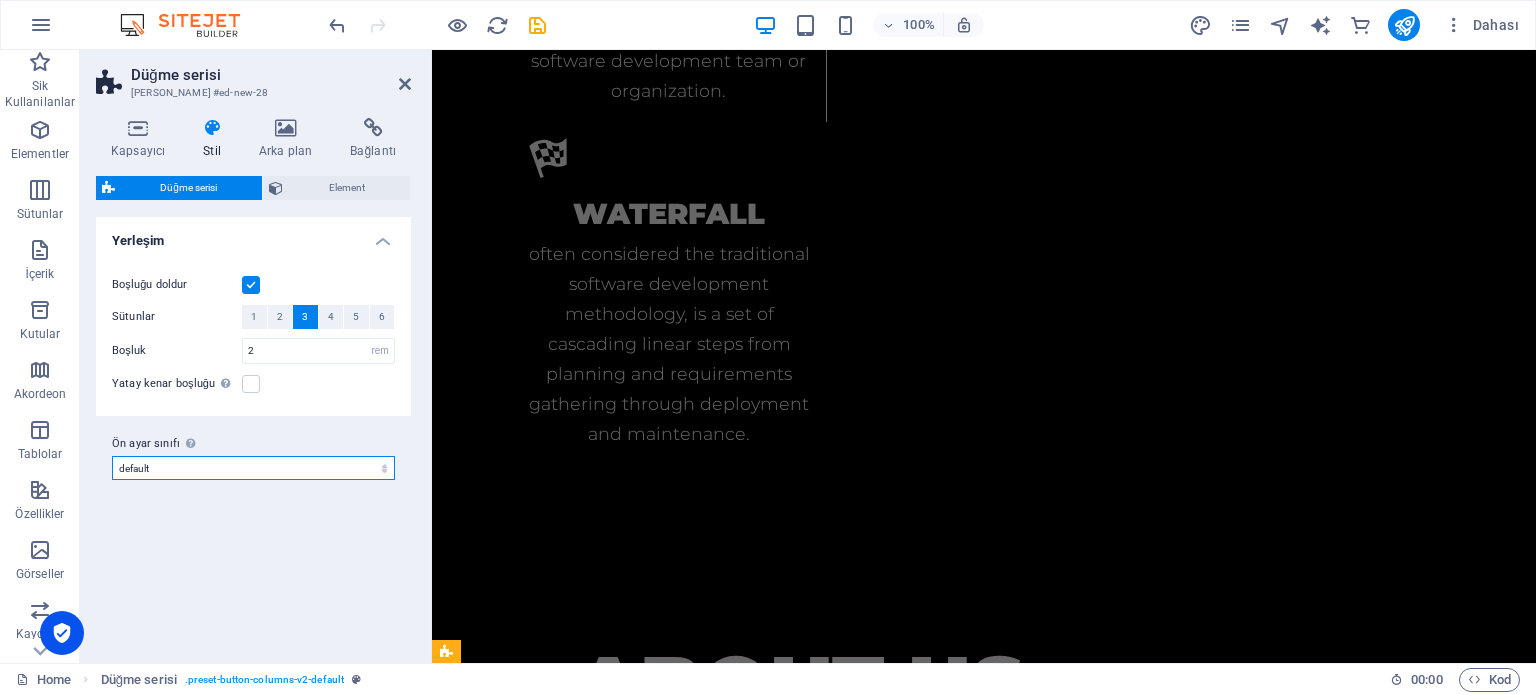 click on "default Ön ayar sınıfı ekle" at bounding box center [253, 468] 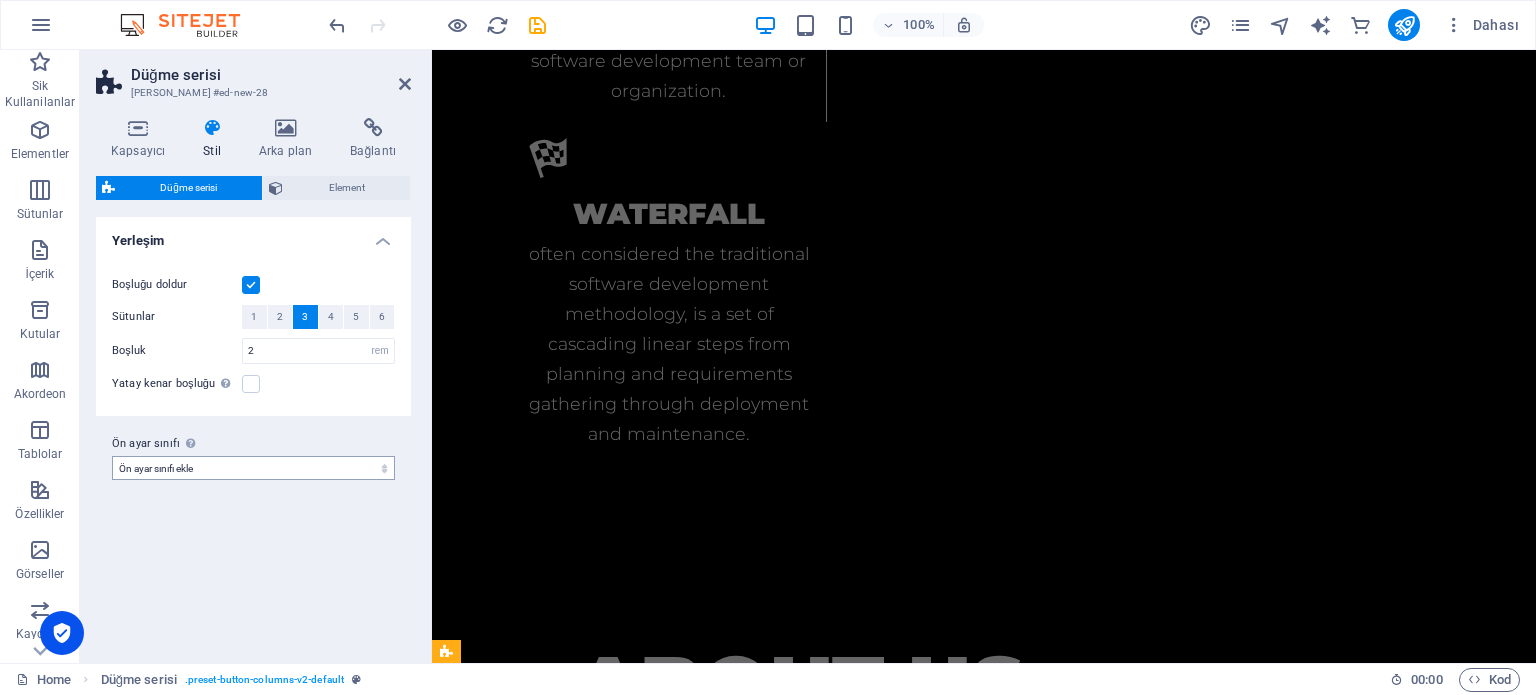 click on "default Ön ayar sınıfı ekle" at bounding box center [253, 468] 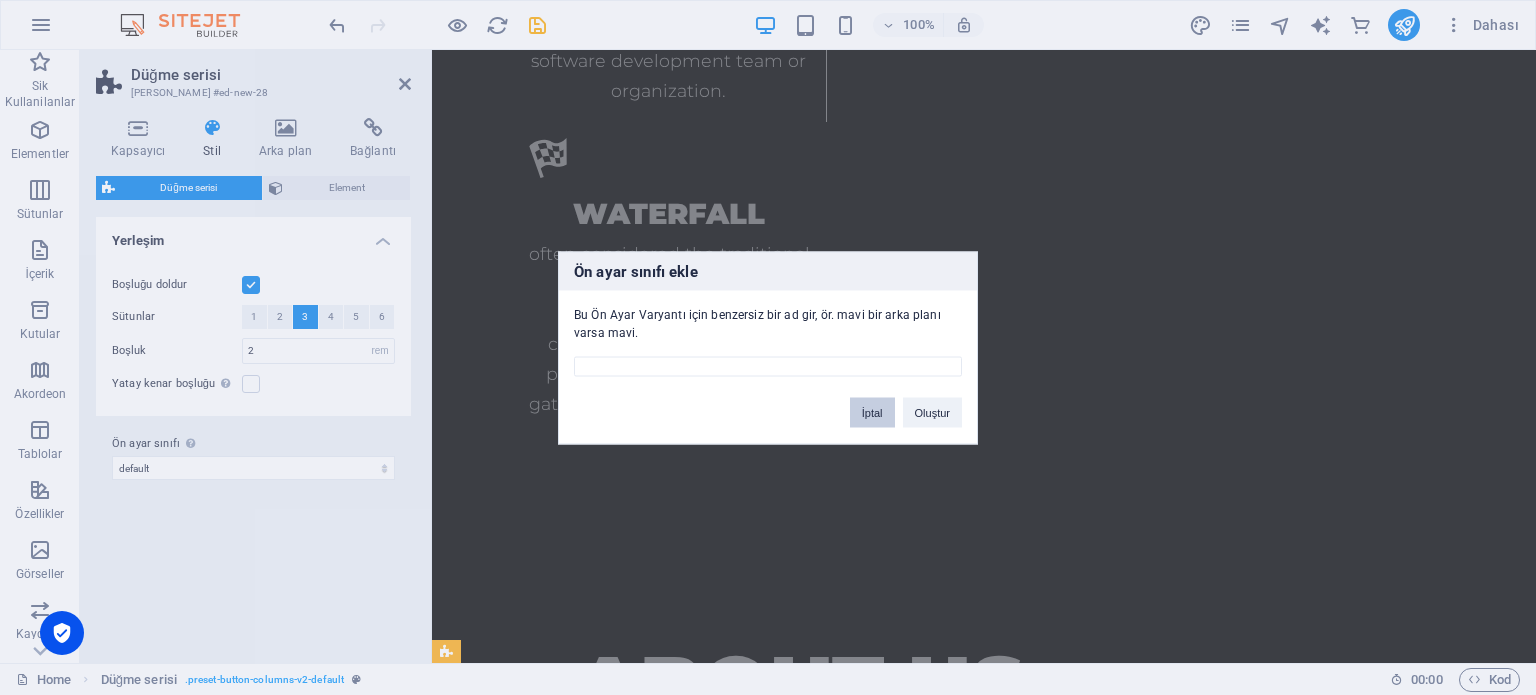 click on "İptal" at bounding box center [872, 412] 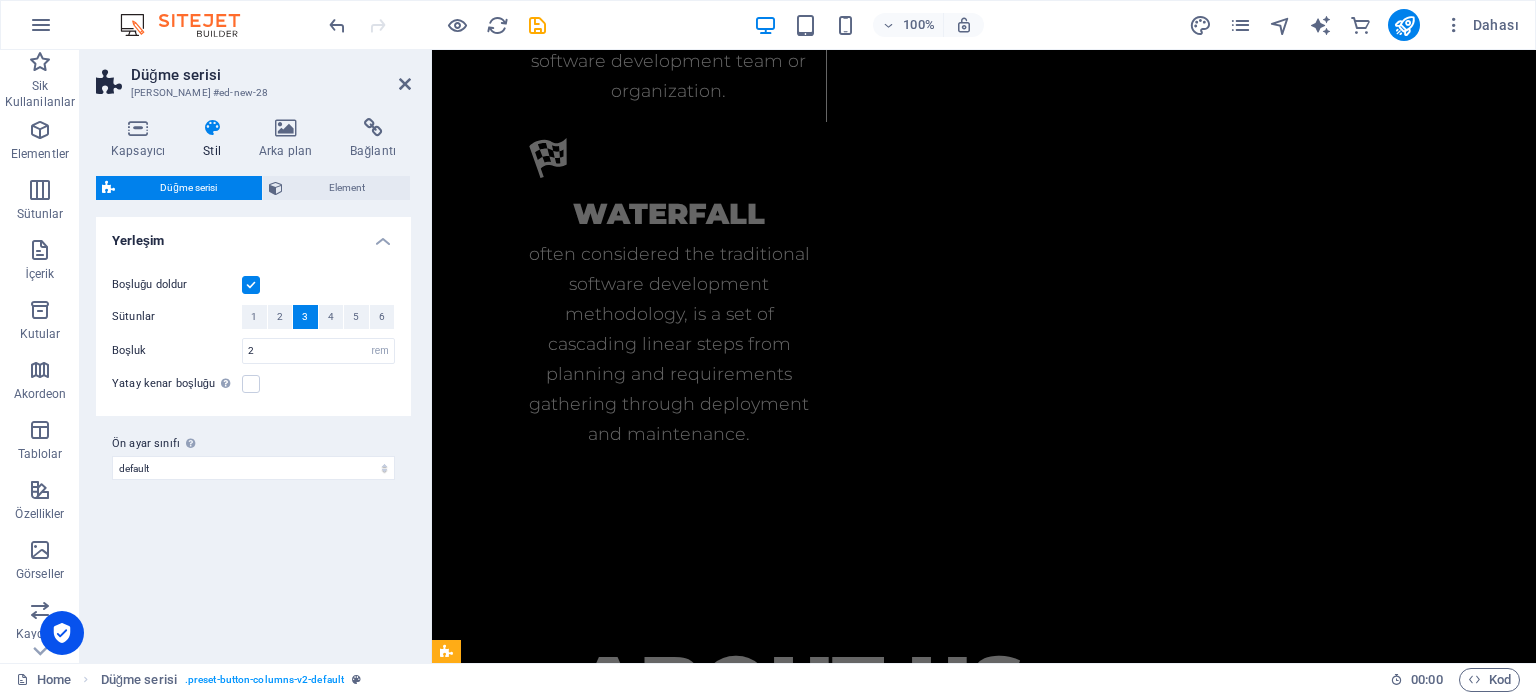 click on "Varyantlar Varsayılan Yerleşim Boşluğu doldur Sütunlar 1 2 3 4 5 6 Boşluk 2 px rem % vw vh Yatay kenar boşluğu Şayet "İçerik genişliği" kapsayıcıları, "Varsayılan" olarak ayarlanmamışsa Ön ayar sınıfı Yukarıda seçilen varyant ve ayarlar, bu ön ayar sınıfını taşıyan tüm elementleri etkiler. default Ön ayar sınıfı ekle" at bounding box center (253, 432) 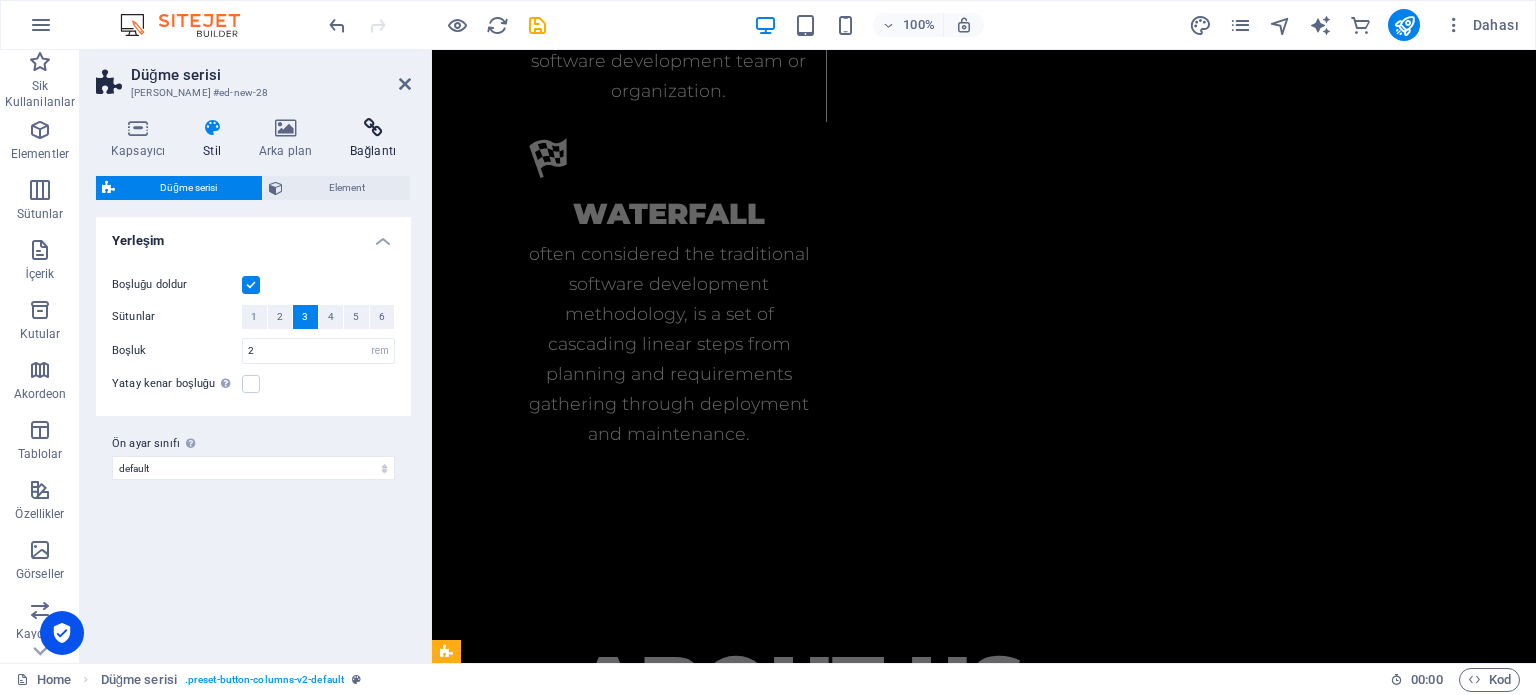 click on "Bağlantı" at bounding box center [373, 139] 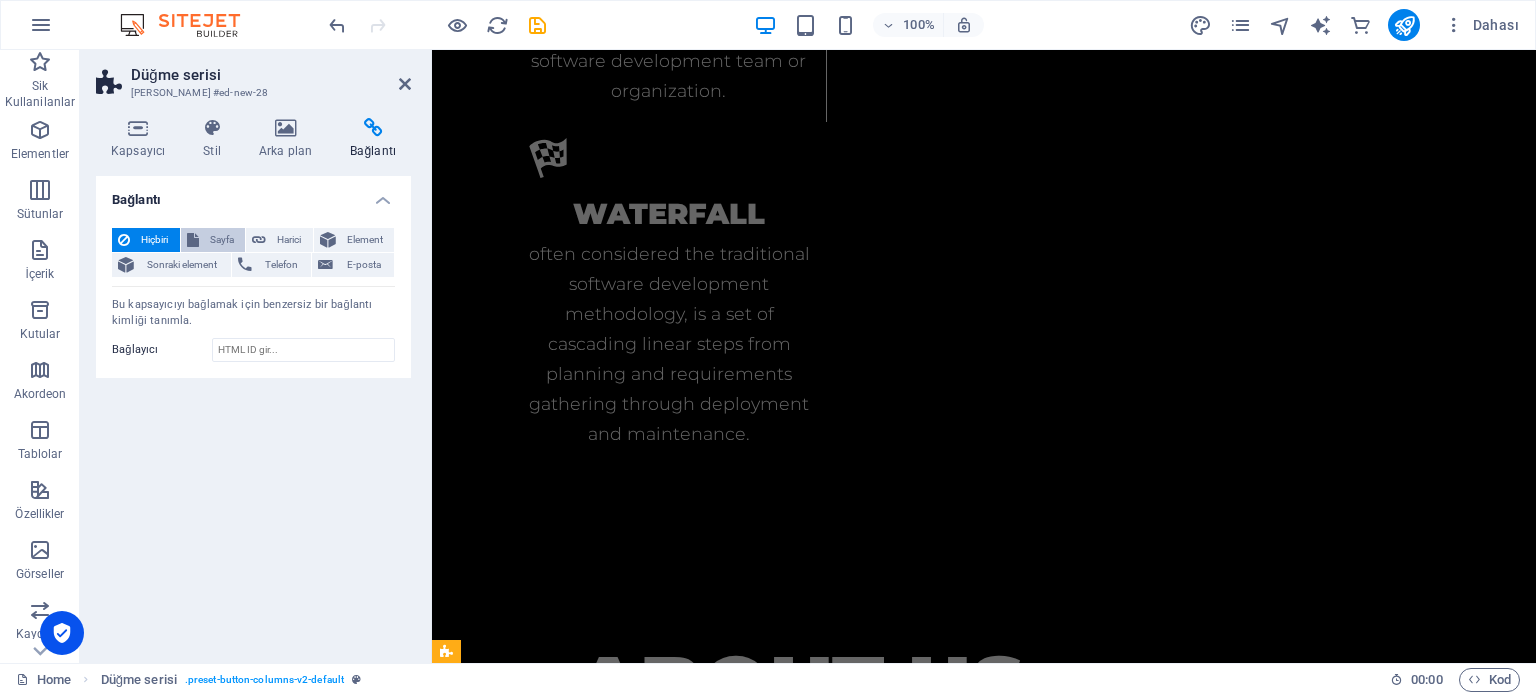 click on "Sayfa" at bounding box center (222, 240) 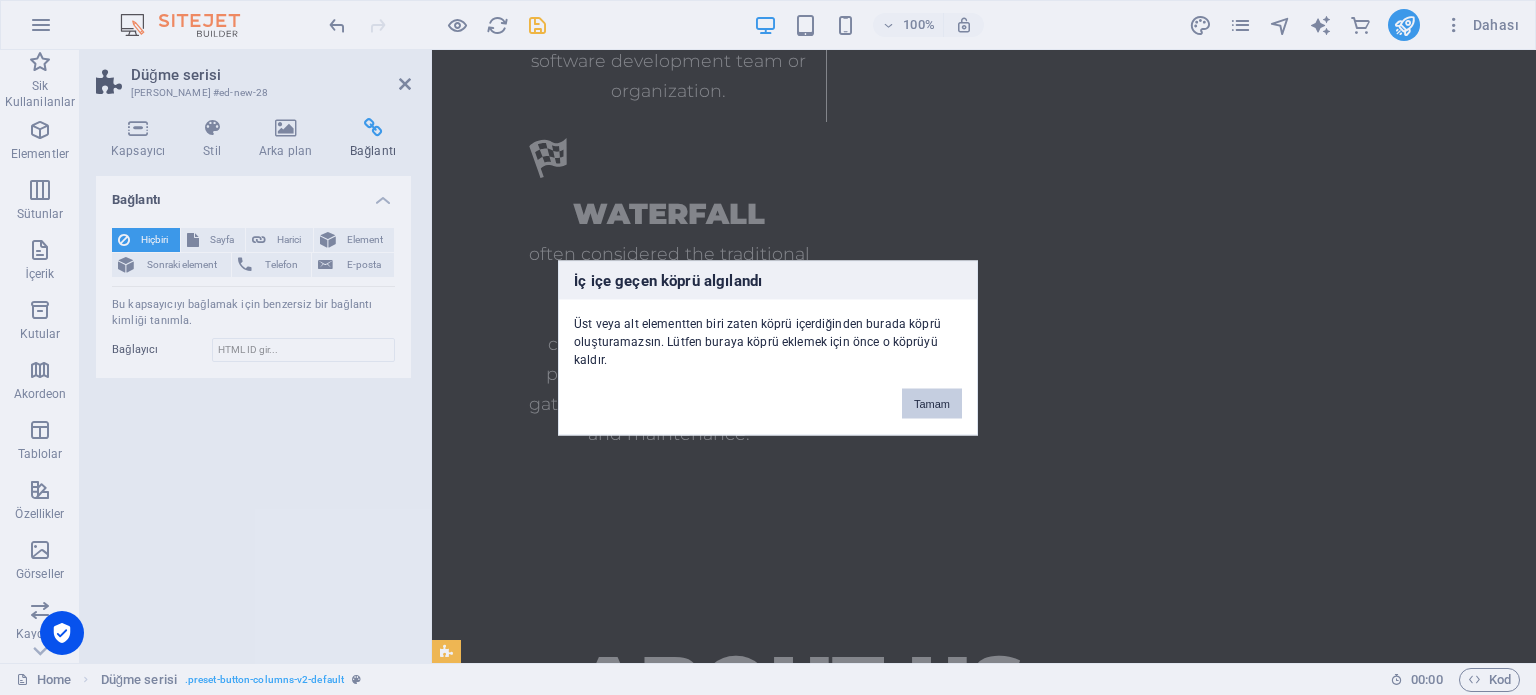 click on "Tamam" at bounding box center (932, 403) 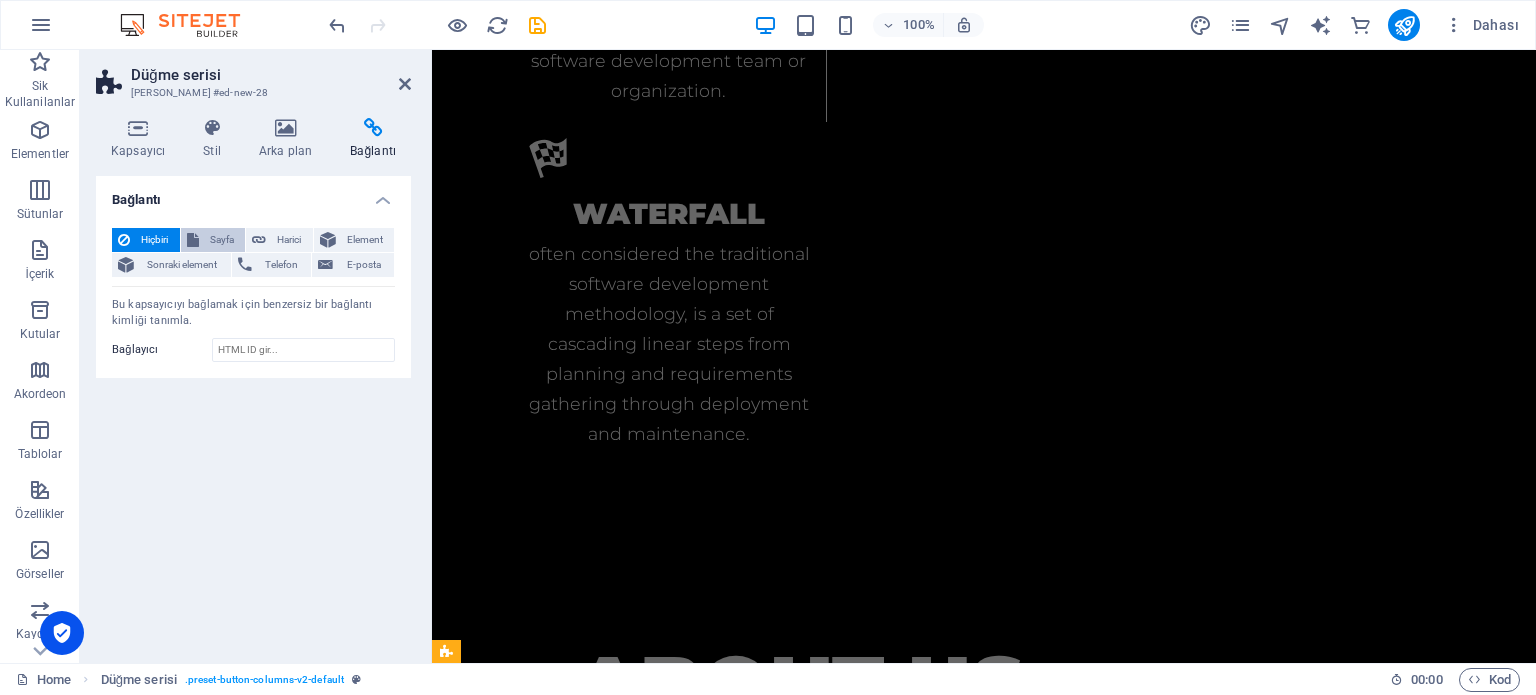 click on "Sayfa" at bounding box center [222, 240] 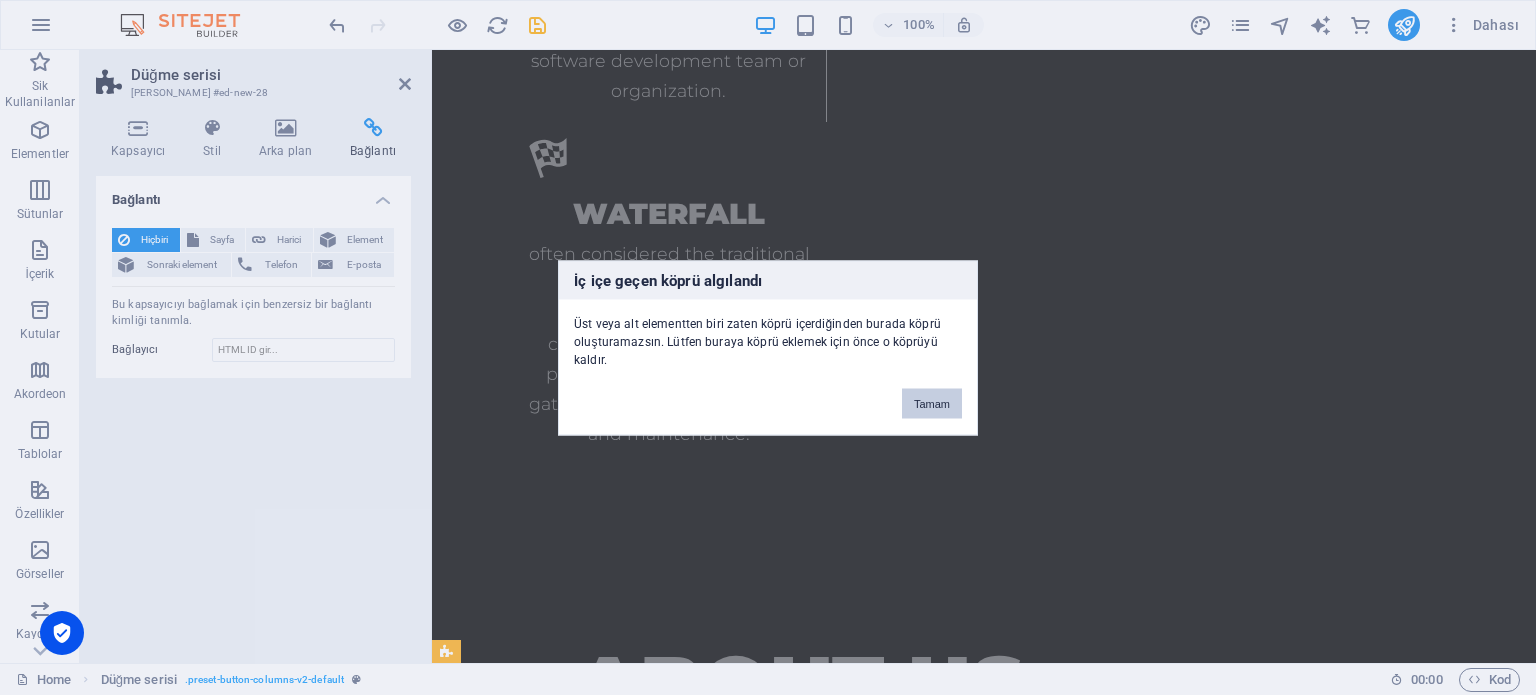 click on "Tamam" at bounding box center [932, 403] 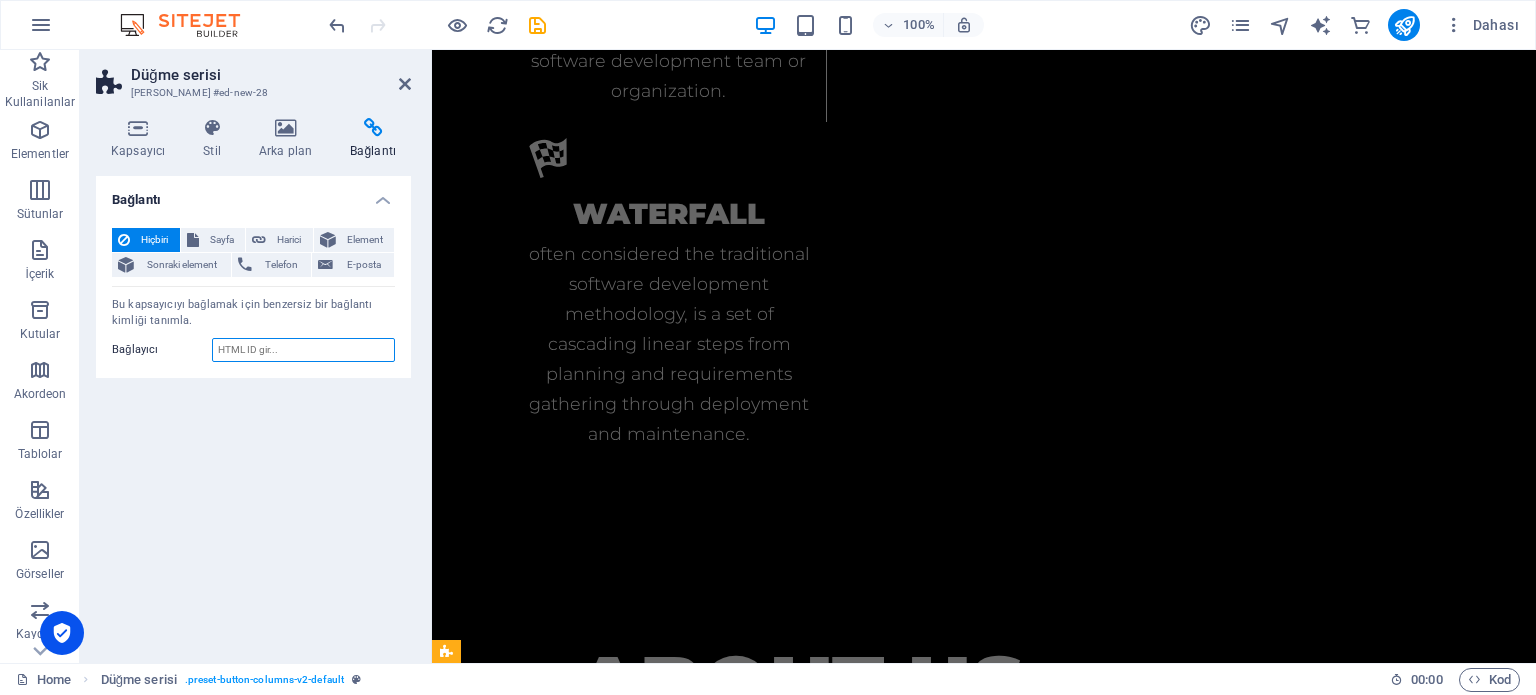 click on "Bağlayıcı" at bounding box center (303, 350) 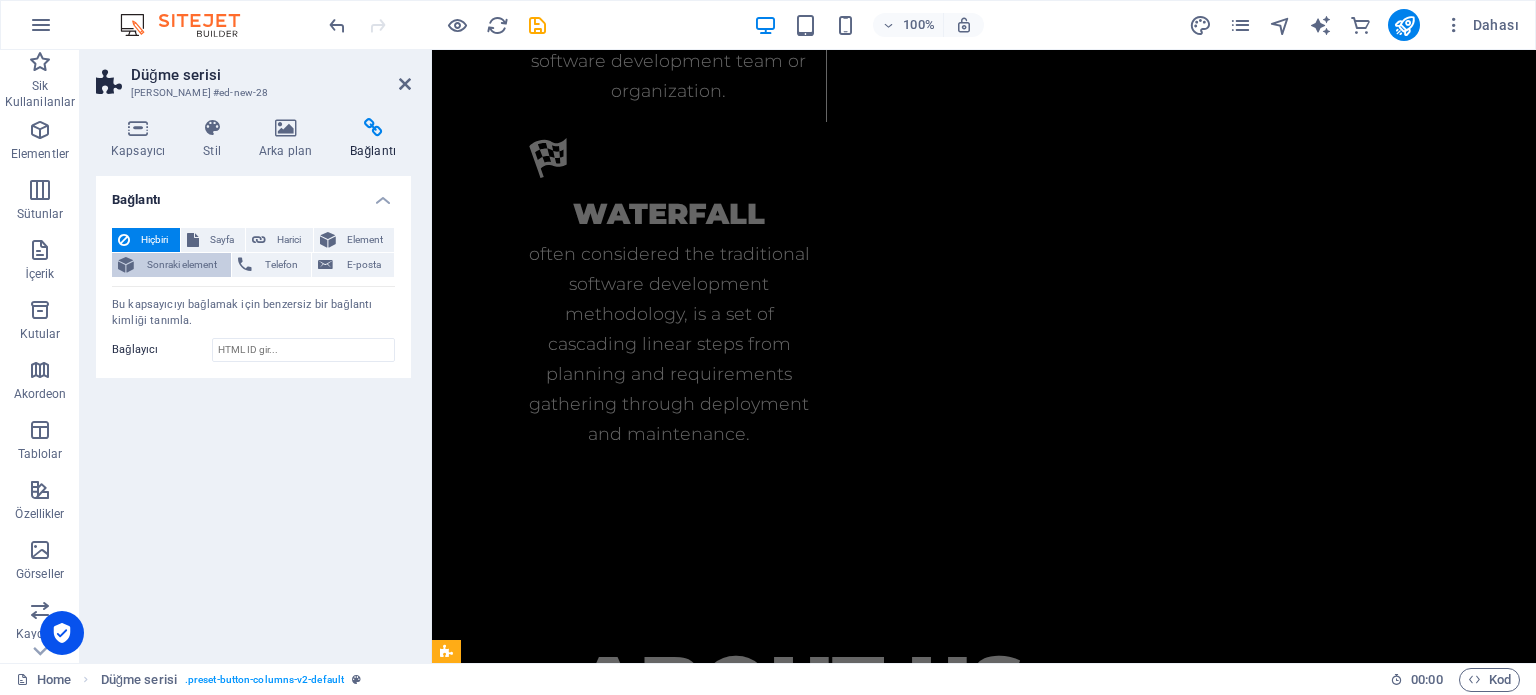 click on "Sonraki element" at bounding box center [182, 265] 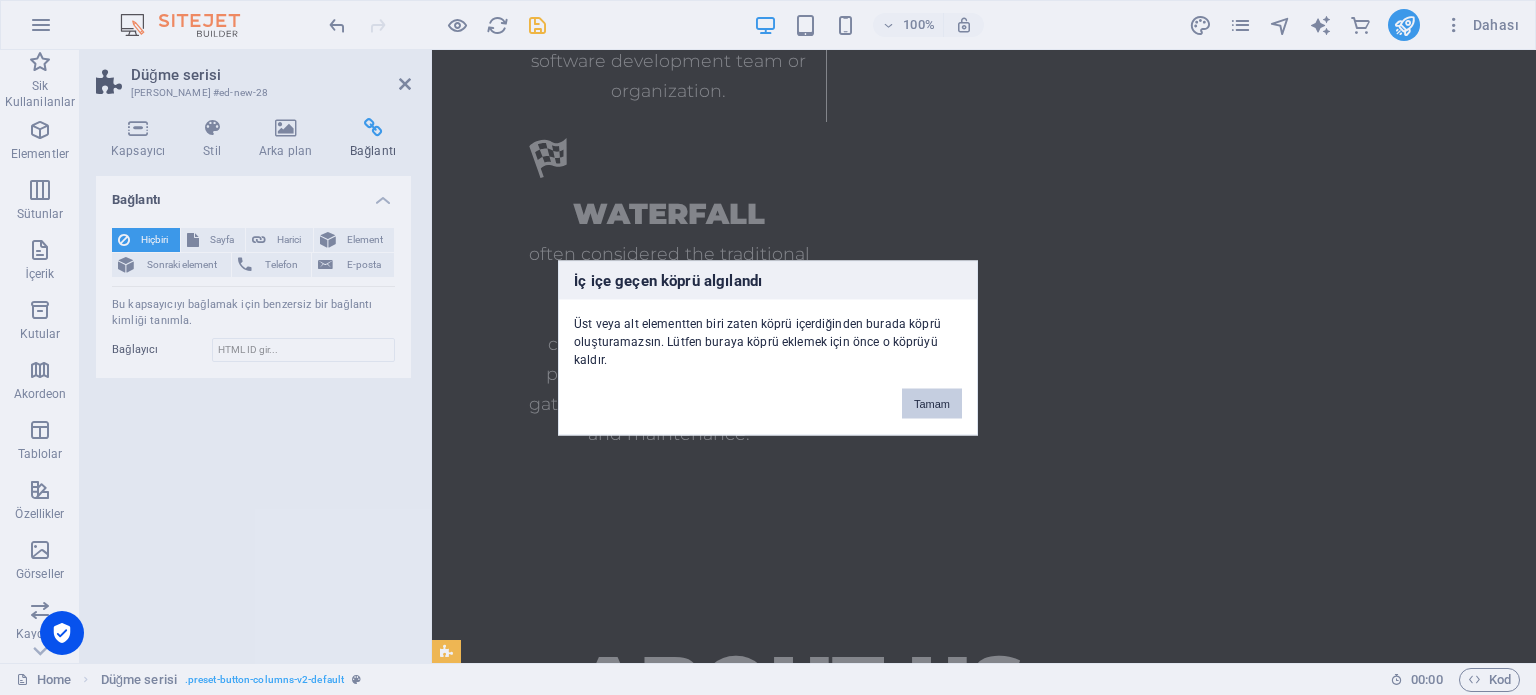 type 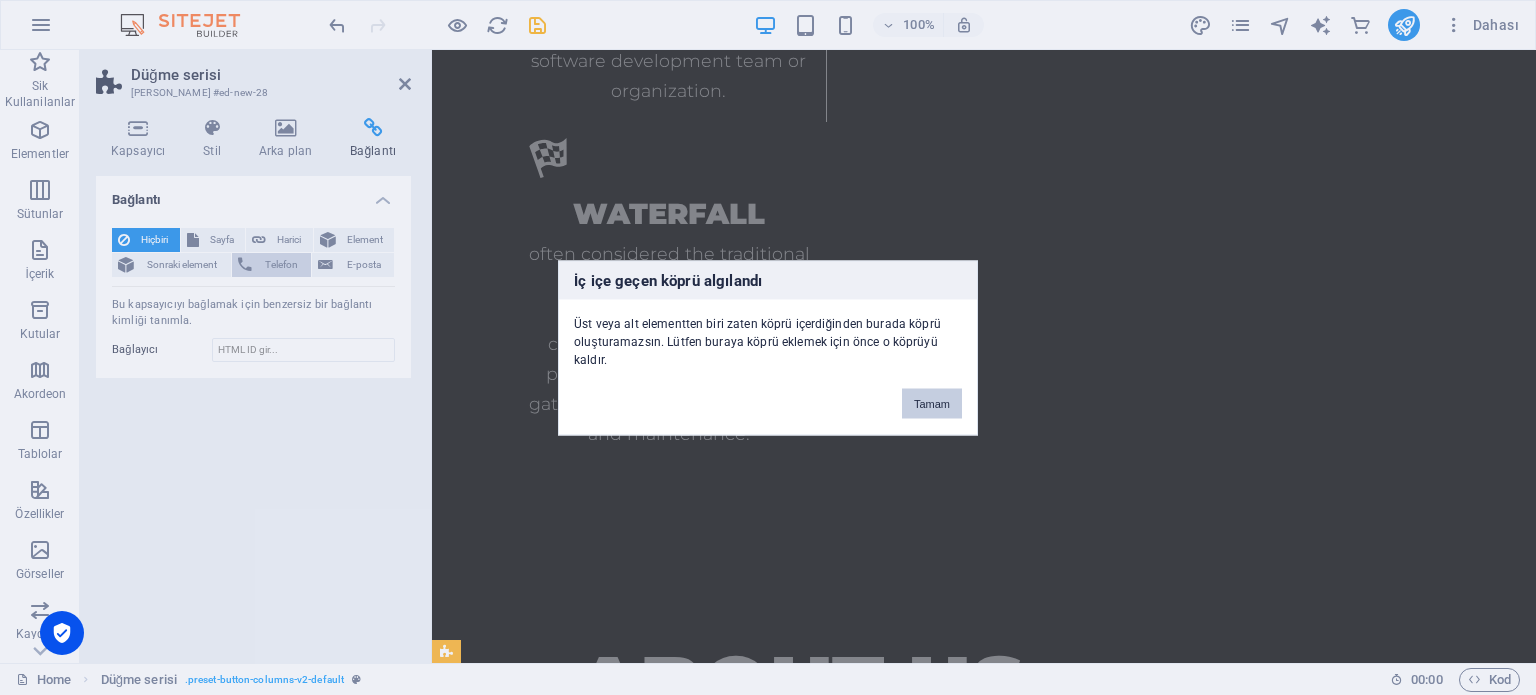 click on "Tamam" at bounding box center [932, 403] 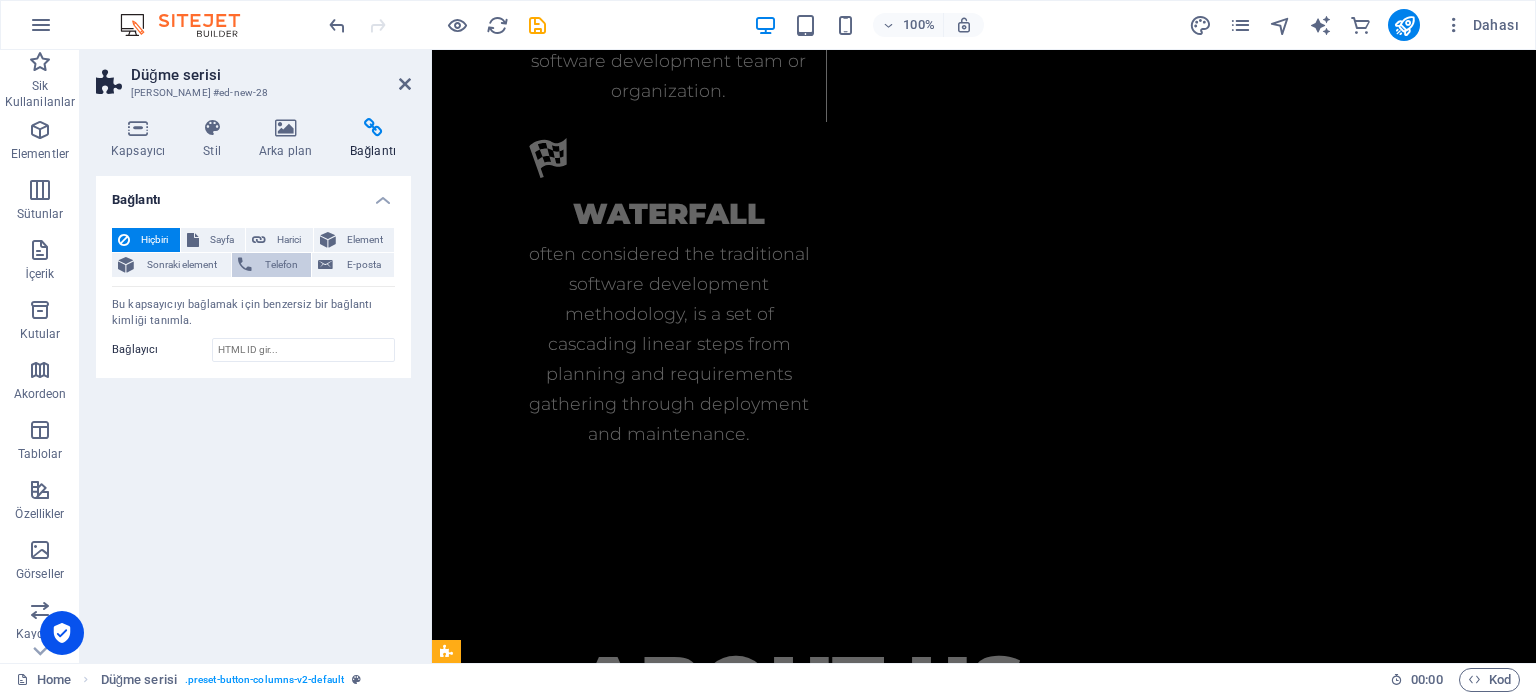 click on "Telefon" at bounding box center [282, 265] 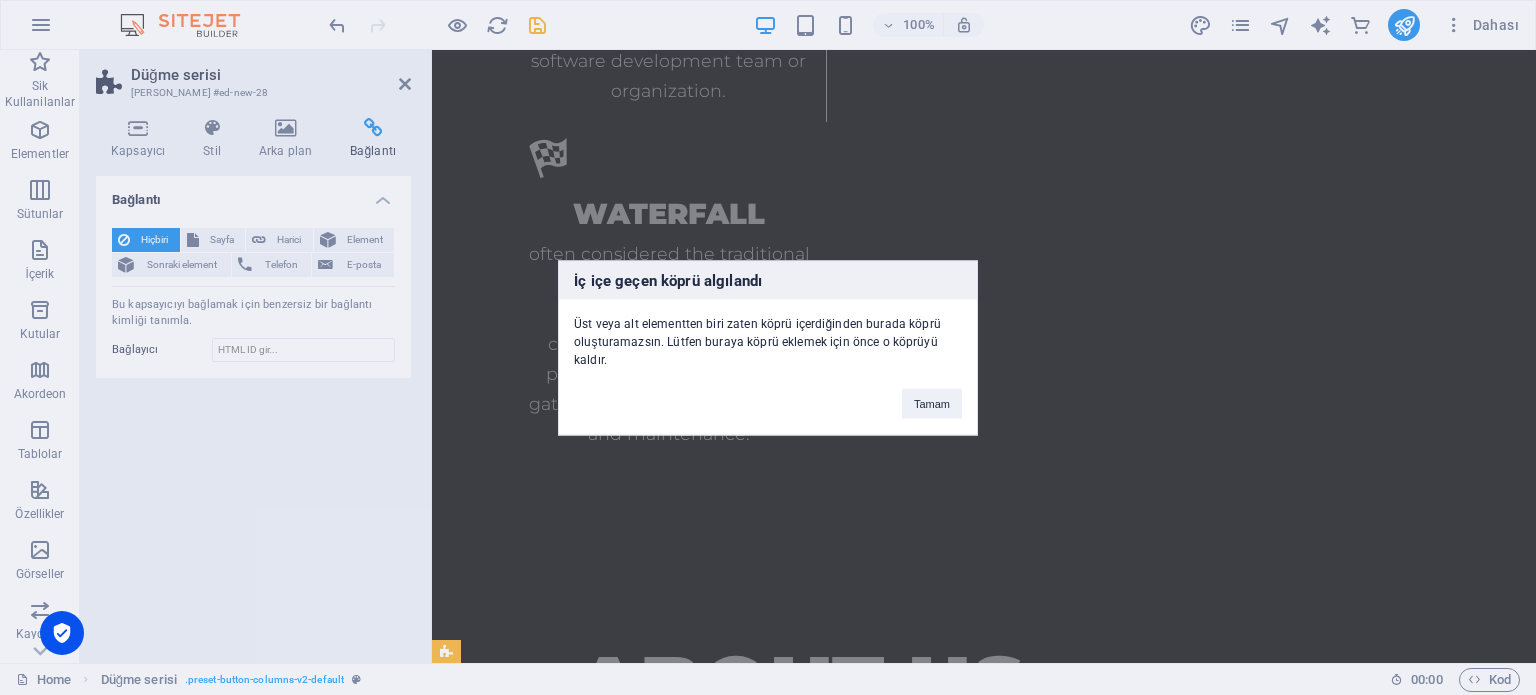 type 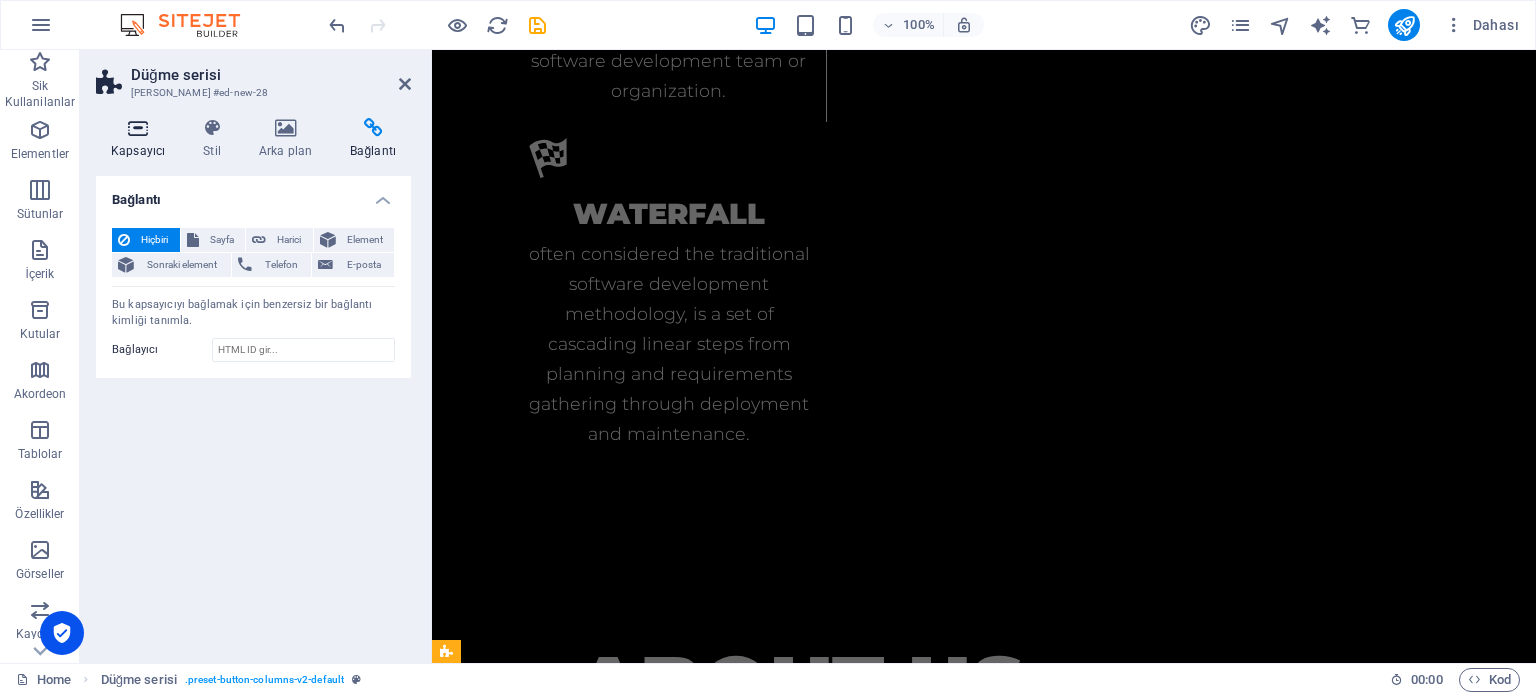 click at bounding box center [138, 128] 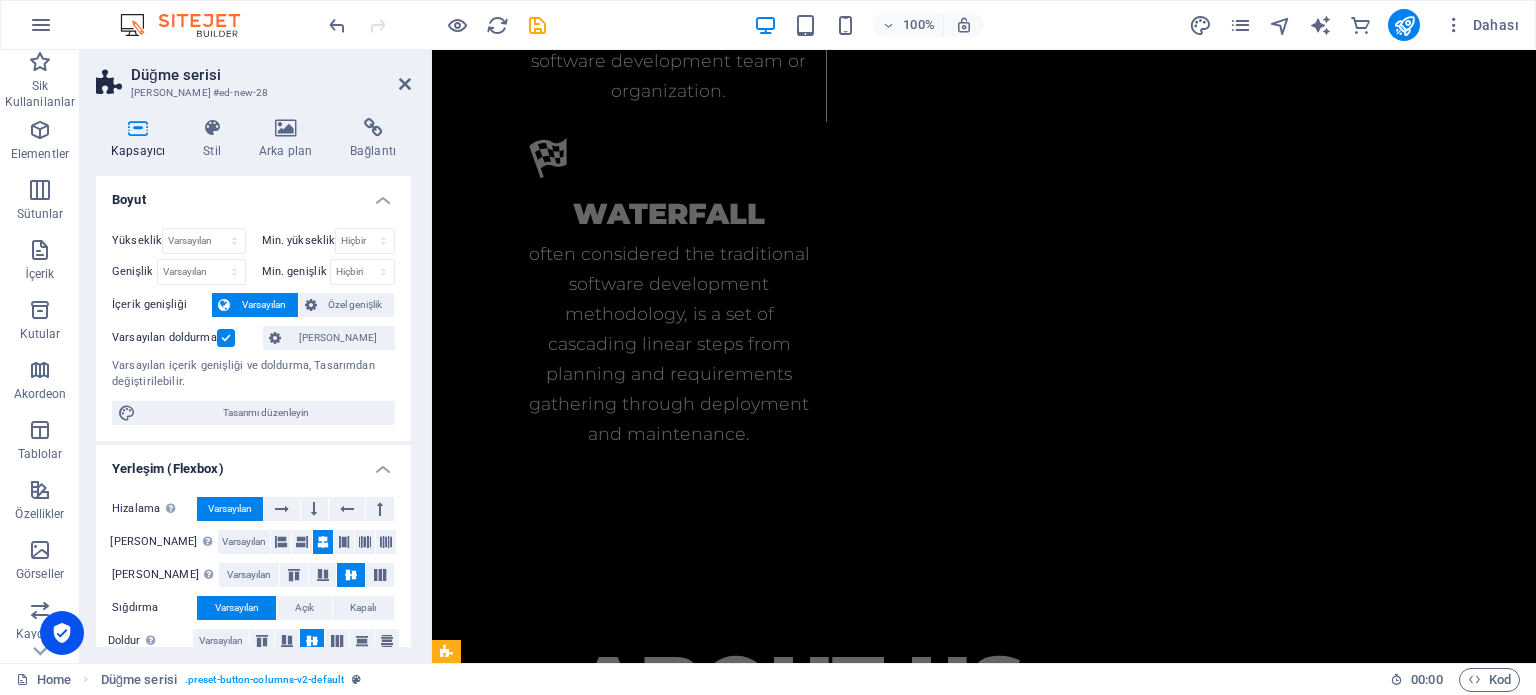 click on "Düğme serisi Ön ayar #ed-new-28
Kapsayıcı Stil Arka plan Bağlantı Boyut Yükseklik Varsayılan px rem % vh vw Min. yükseklik Hiçbiri px rem % vh vw Genişlik Varsayılan px rem % em vh vw Min. genişlik Hiçbiri px rem % vh vw İçerik genişliği Varsayılan Özel genişlik Genişlik Varsayılan px rem % em vh vw Min. genişlik Hiçbiri px rem % vh vw Varsayılan doldurma Özel aralık Varsayılan içerik genişliği ve doldurma, Tasarımdan değiştirilebilir. Tasarımı düzenleyin Yerleşim (Flexbox) Hizalama Esnek yönü belirler. Varsayılan Ana eksen Elementlerin bu kapsayıcının içindeki ana eksen boyunca nasıl davranması gerektiğini belirle (içeriği doğrula). Varsayılan Yan eksen Kapsayıcının içindeki elementin dikey yönünü kontrol et (öğeleri hizala). Varsayılan Sığdırma Varsayılan Açık Kapalı Doldur Birkaç satır boyunca y ekseni üzerindeki elementlerin mesafelerini ve yönünü kontrol eder (içeriği hizala). Varsayılan Accessibility Role Ok" at bounding box center (256, 356) 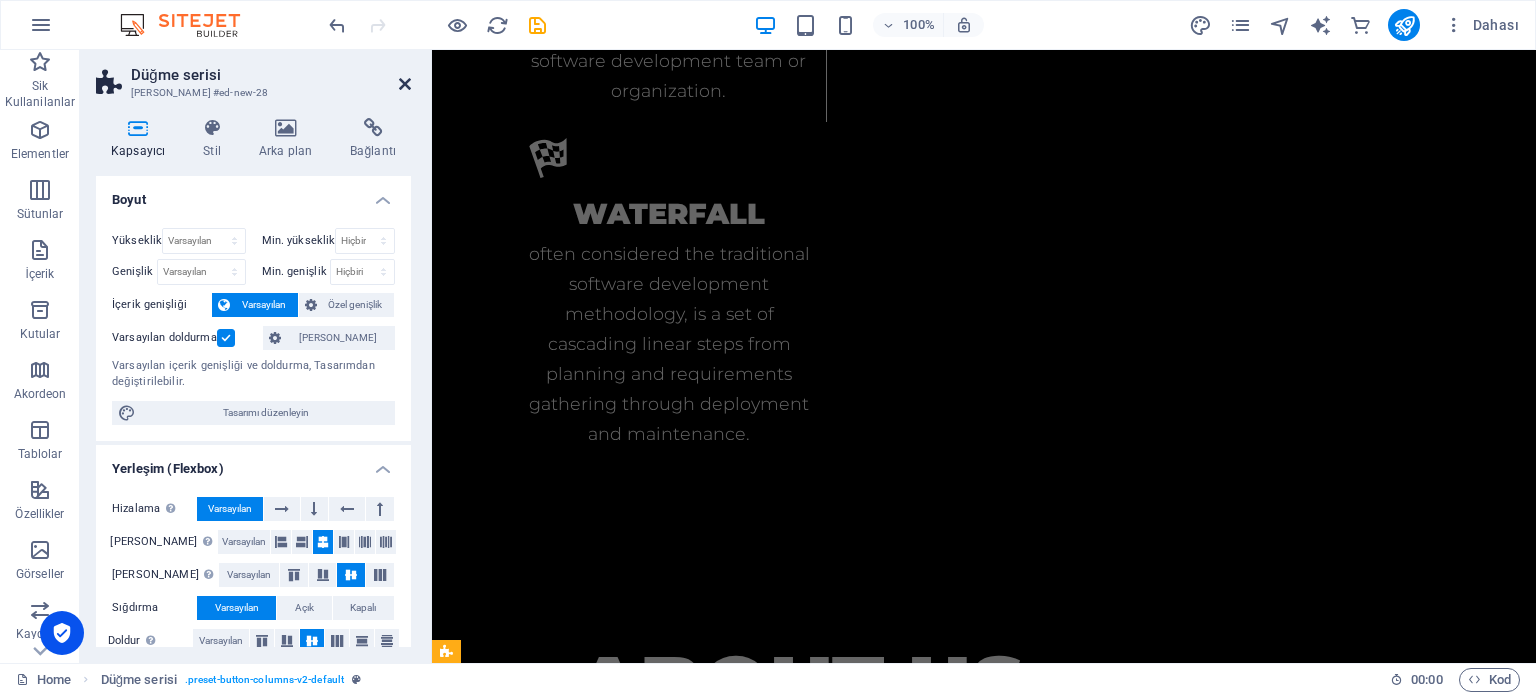 click at bounding box center [405, 84] 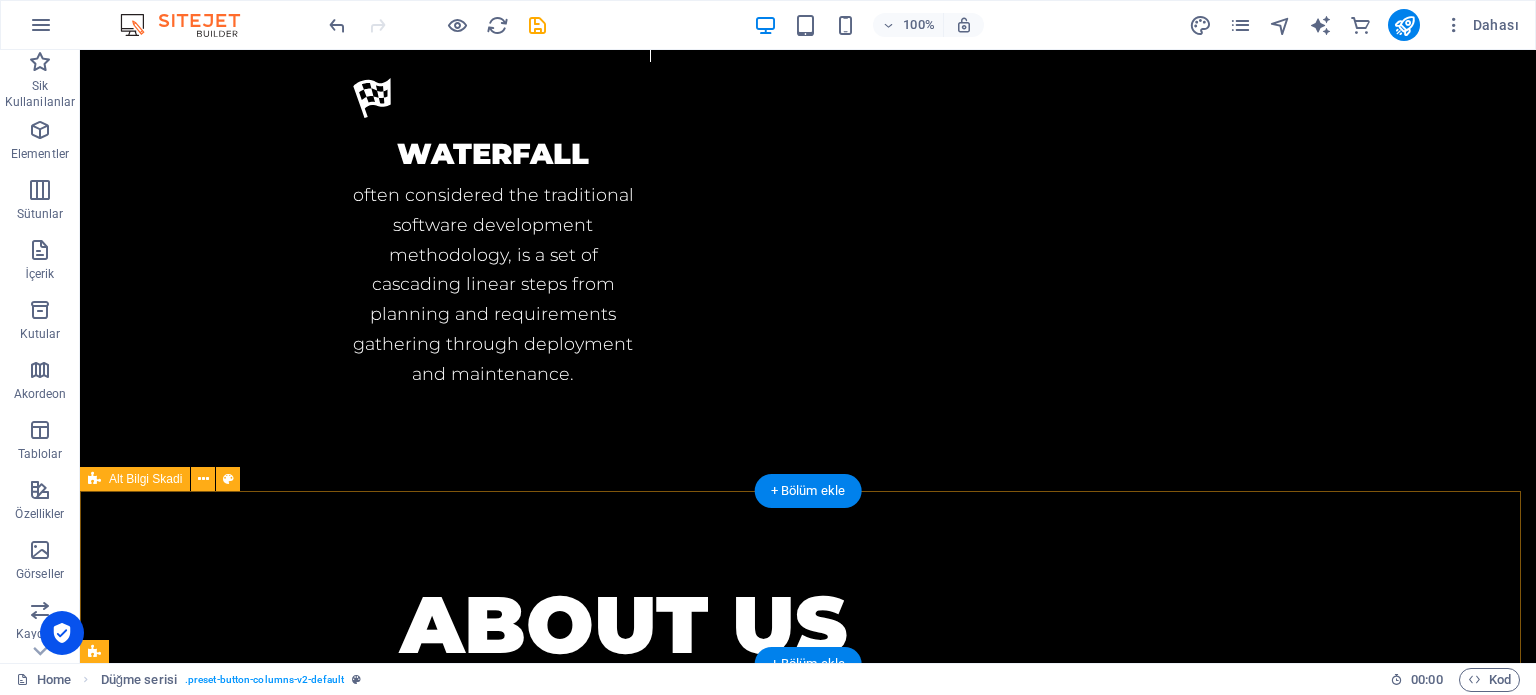 scroll, scrollTop: 4249, scrollLeft: 0, axis: vertical 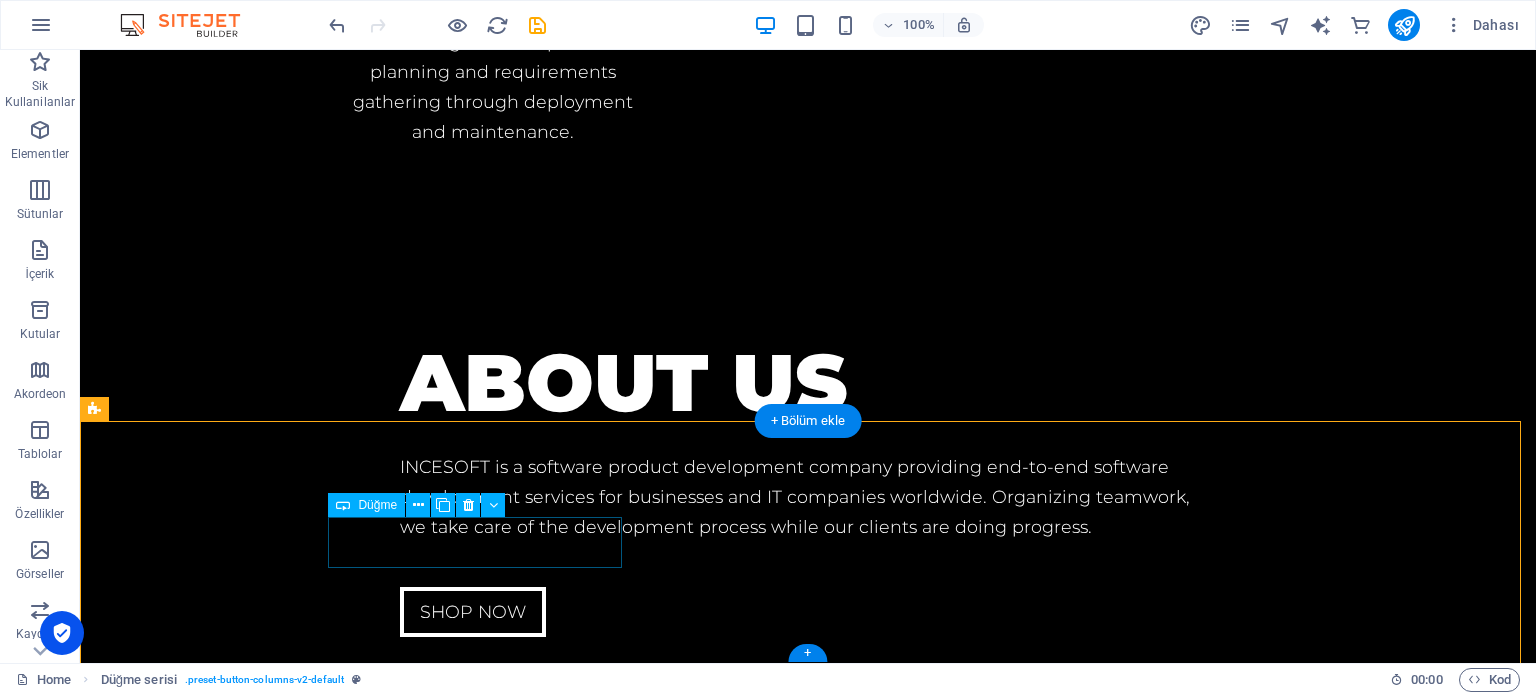 click on "Button" at bounding box center (568, 4014) 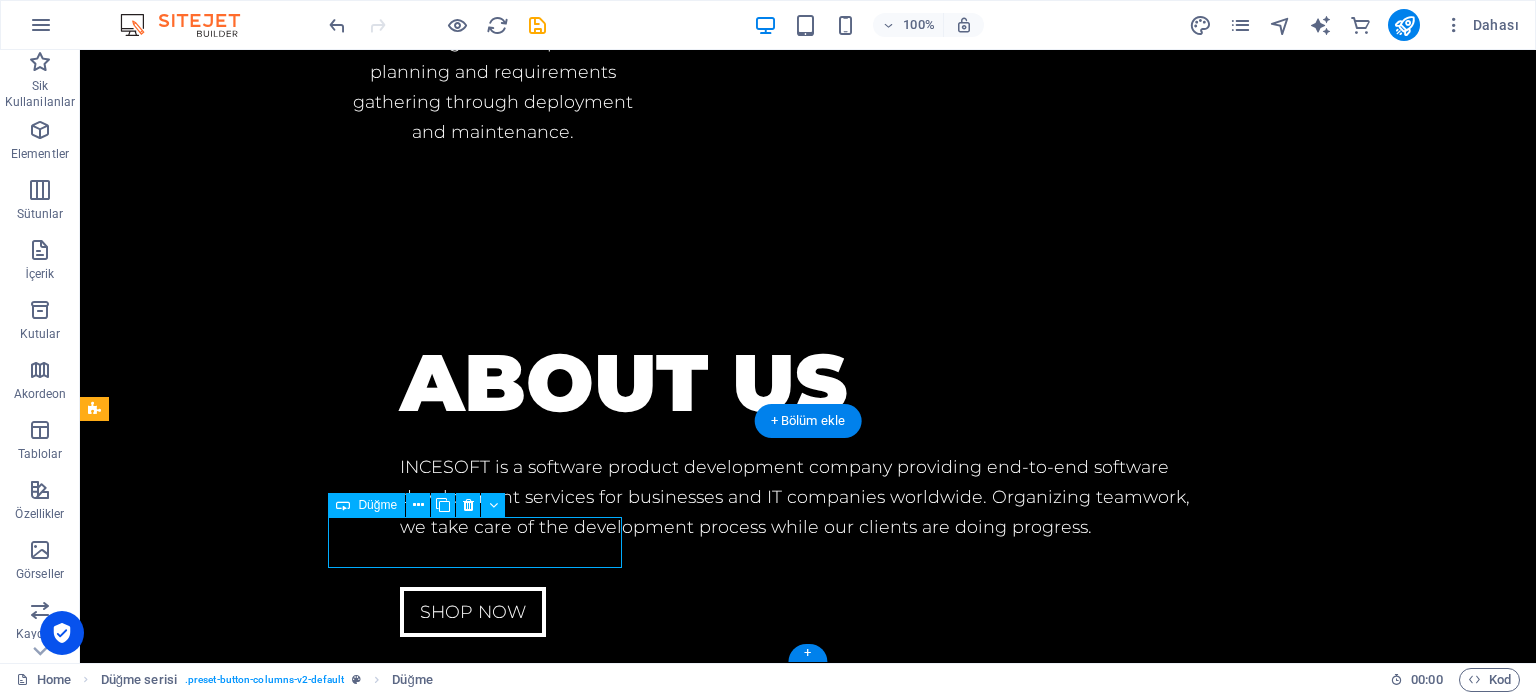 click on "Button" at bounding box center (568, 4014) 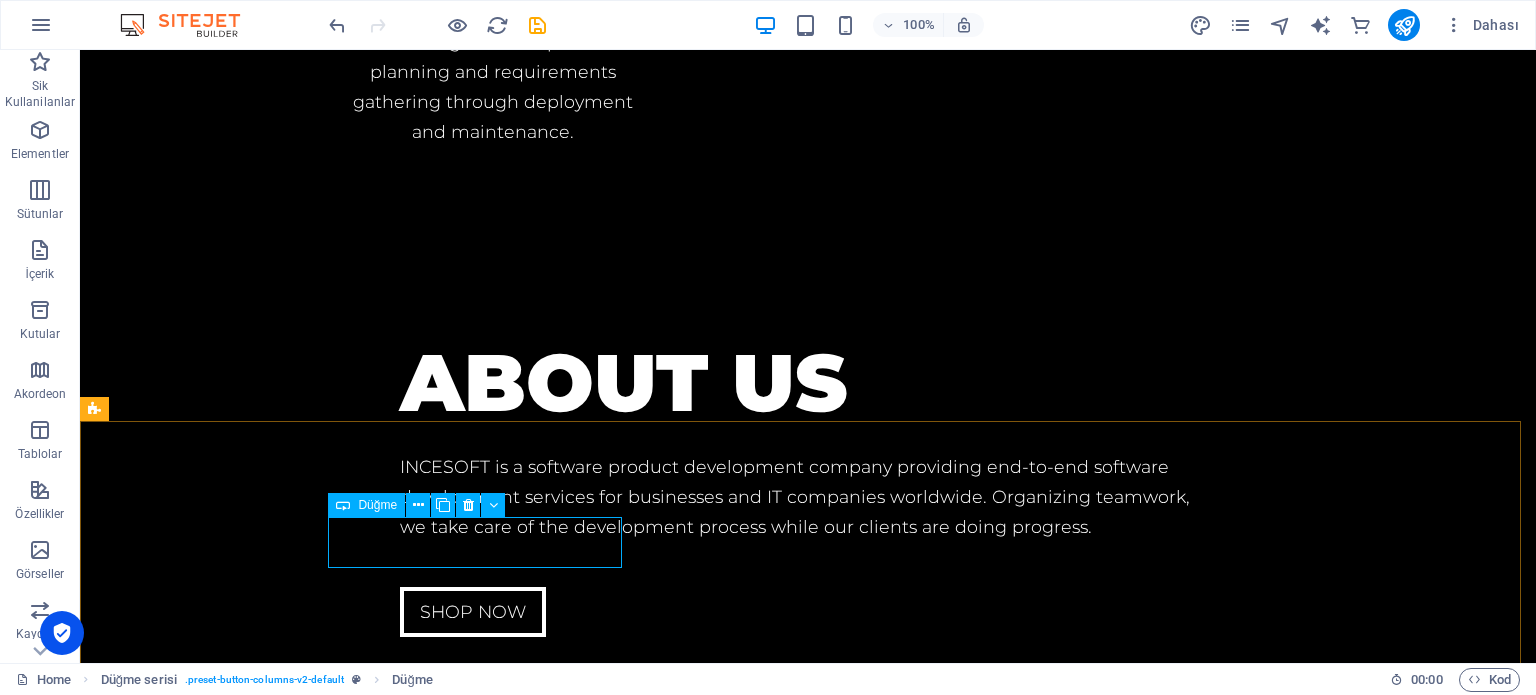 click on "Düğme" at bounding box center (377, 505) 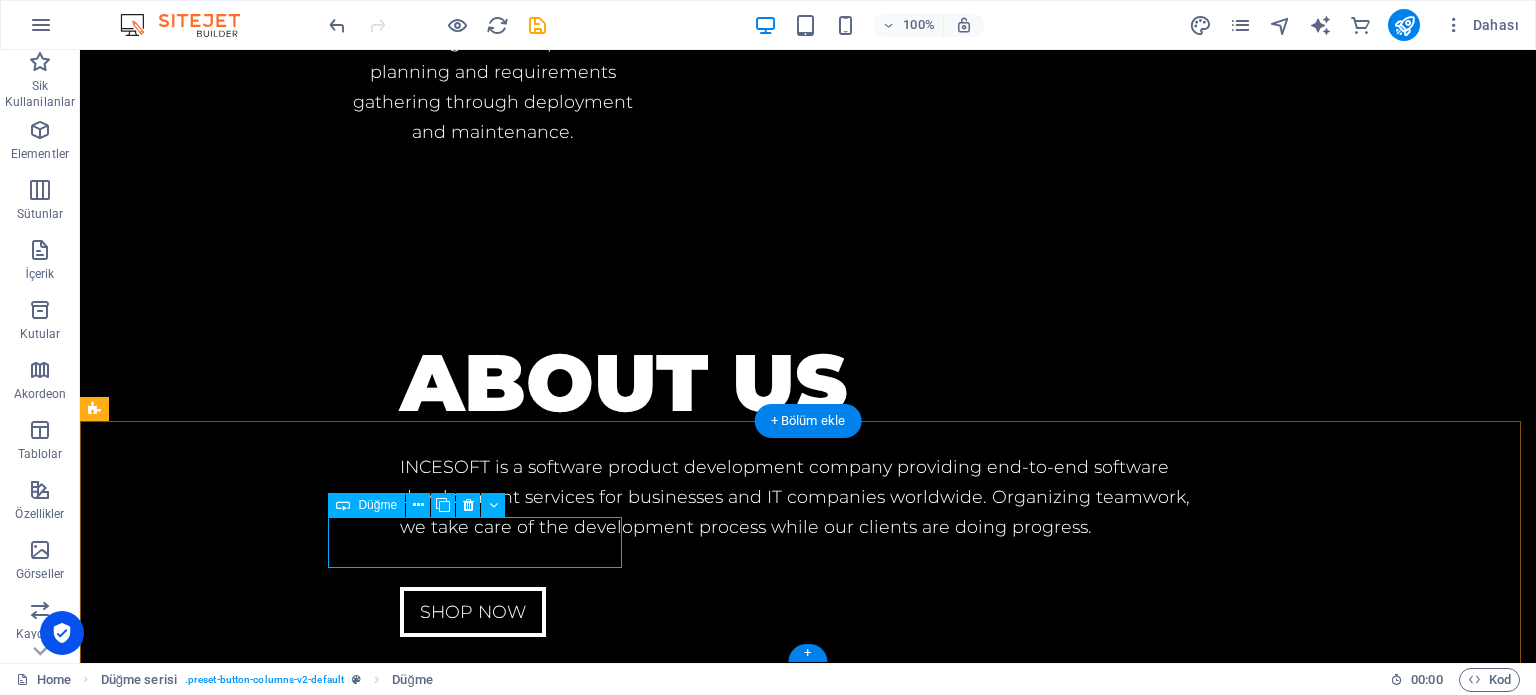click on "Button" at bounding box center [568, 4014] 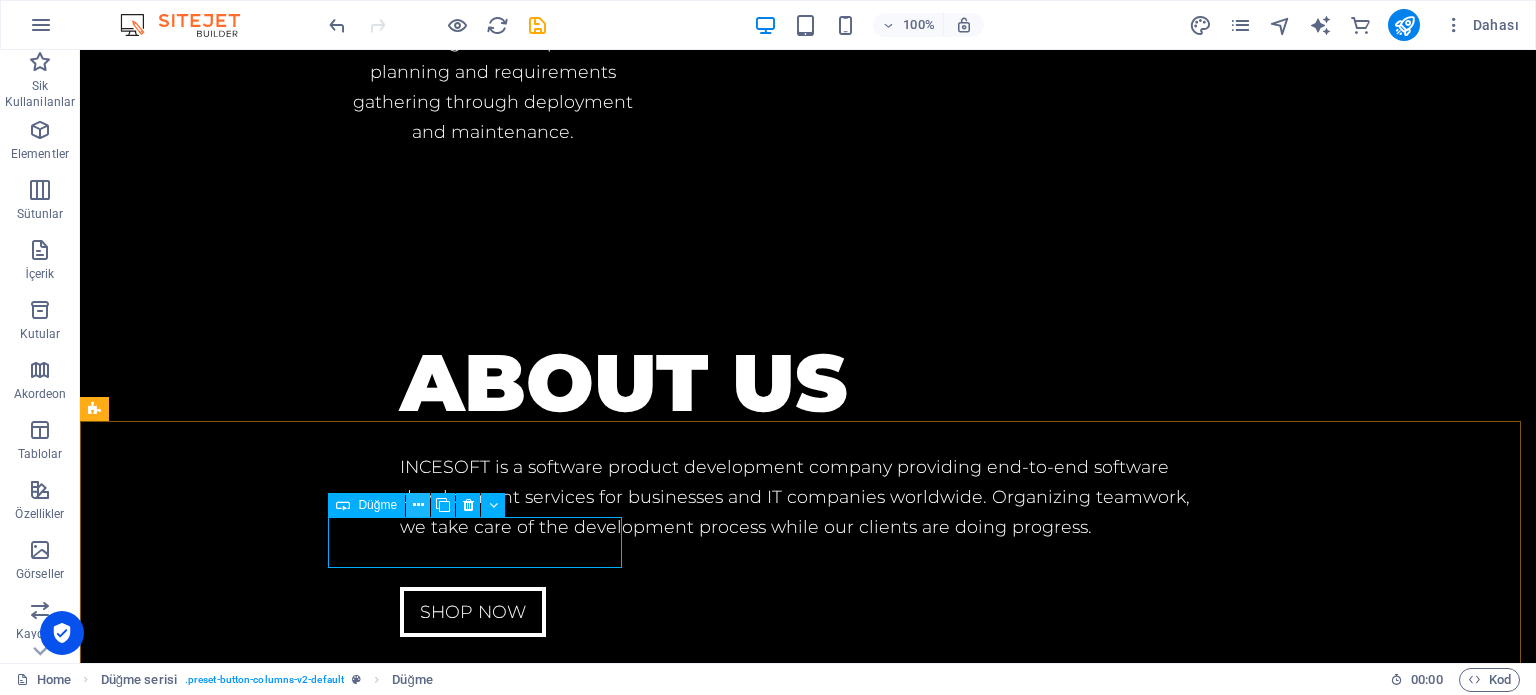 click at bounding box center [418, 505] 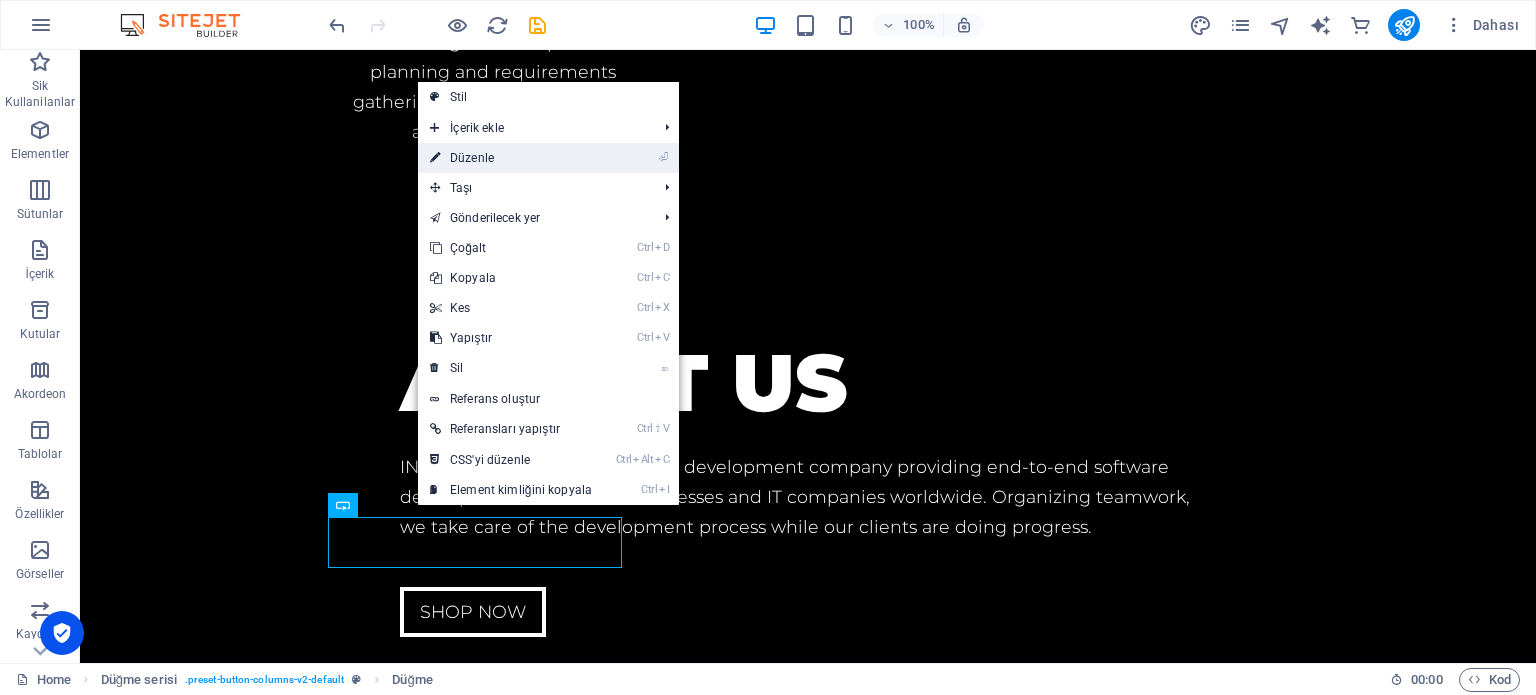click on "⏎  Düzenle" at bounding box center [511, 158] 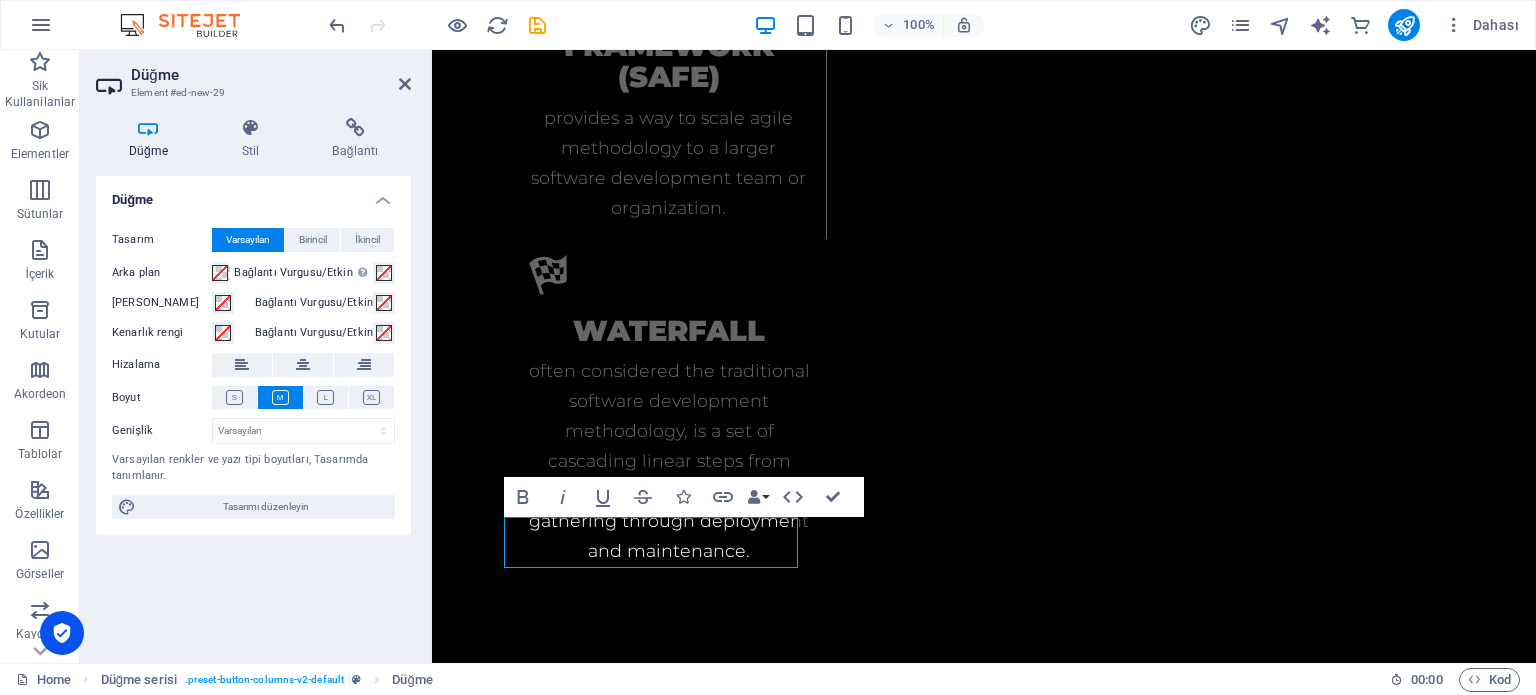 scroll, scrollTop: 4608, scrollLeft: 0, axis: vertical 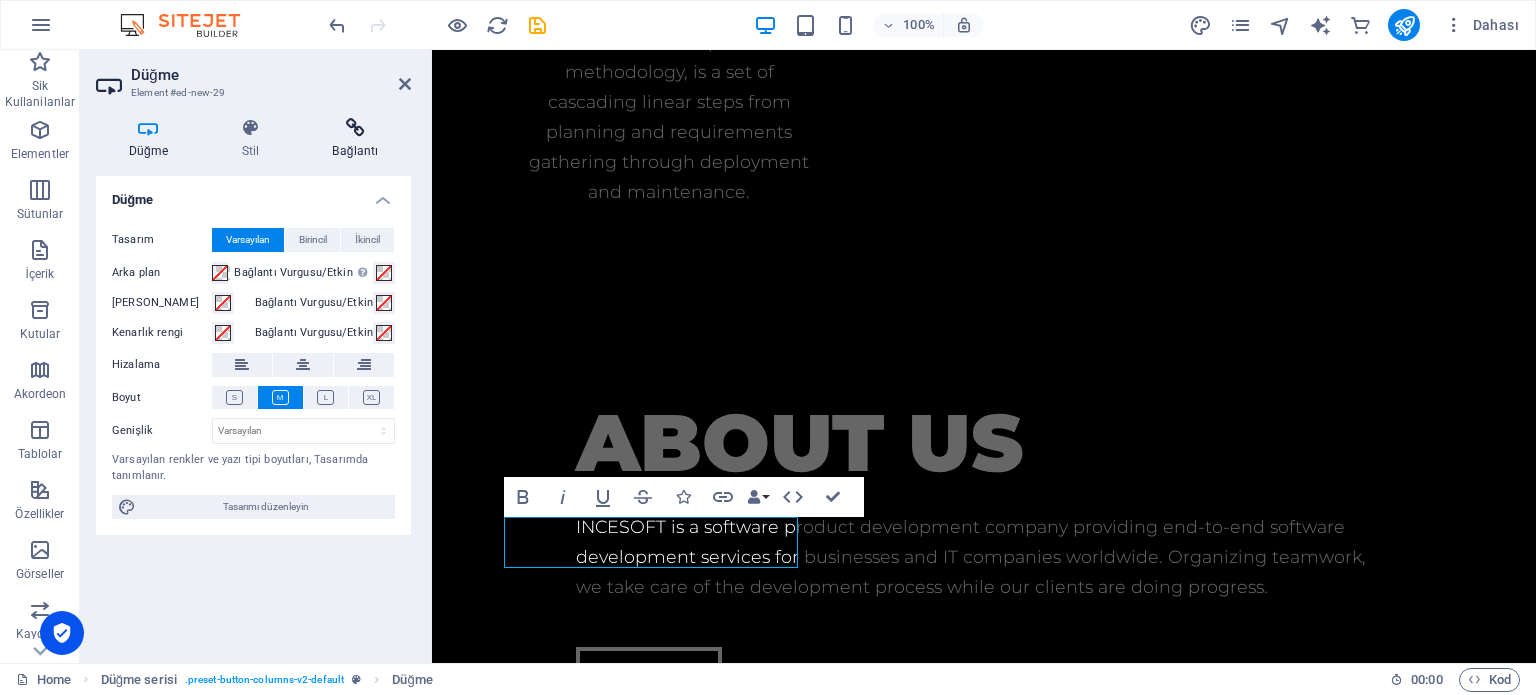 click on "Bağlantı" at bounding box center (355, 139) 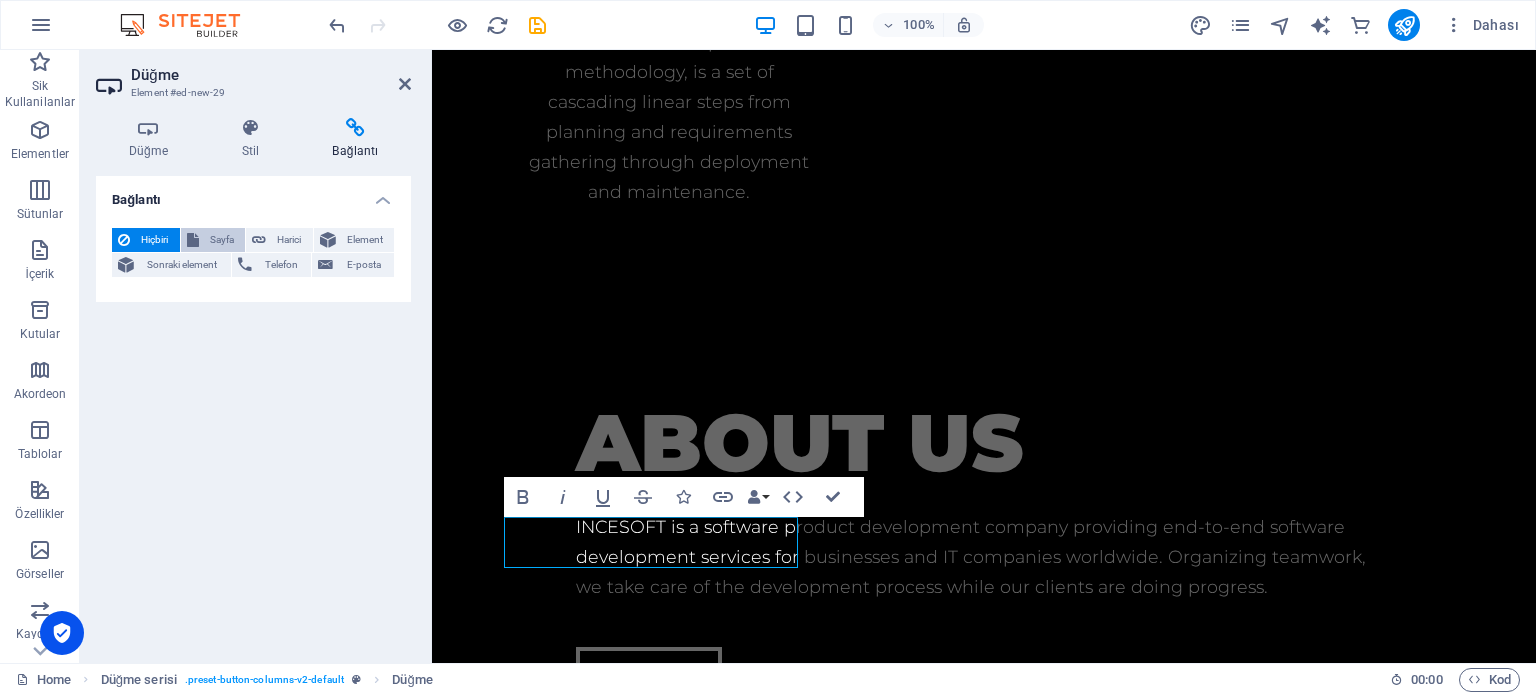 click on "Sayfa" at bounding box center [222, 240] 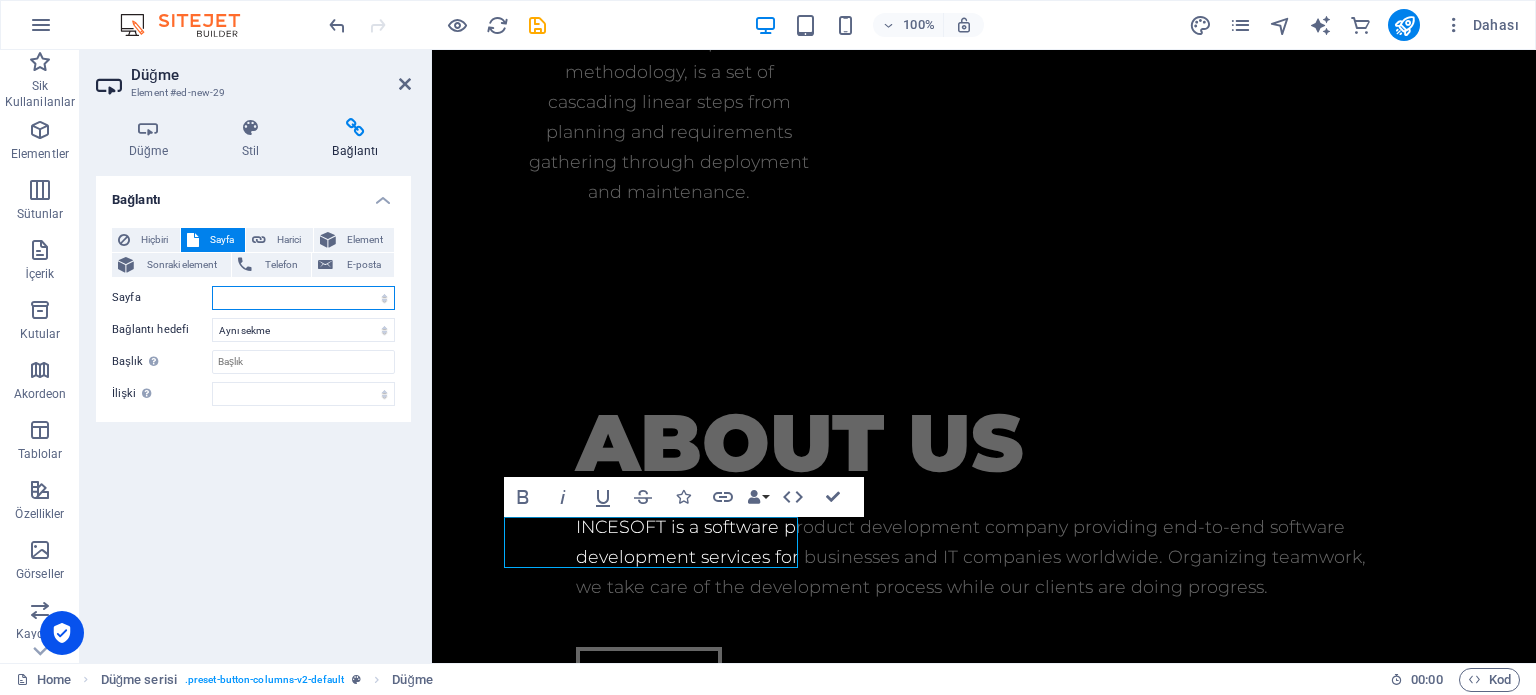 click on "Home Shop Legal Notice Privacy" at bounding box center (303, 298) 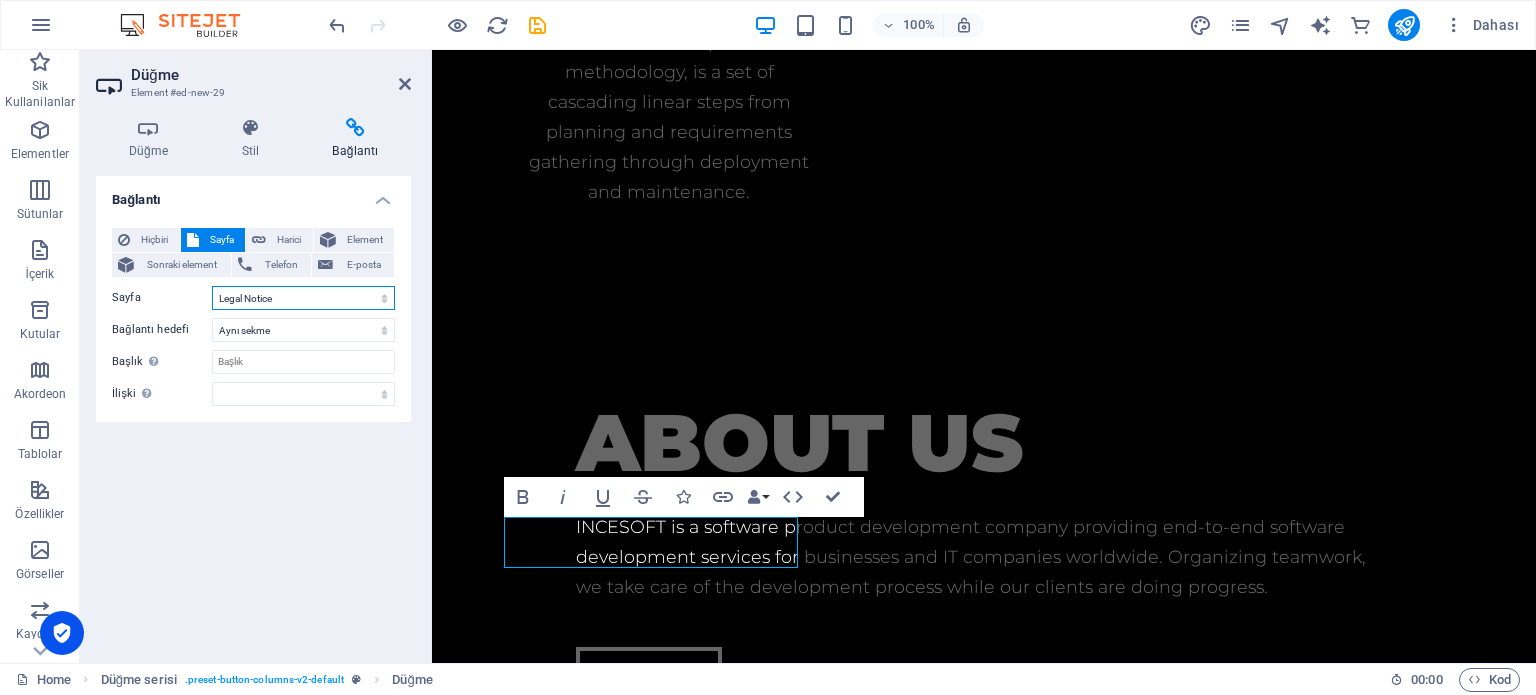click on "Home Shop Legal Notice Privacy" at bounding box center [303, 298] 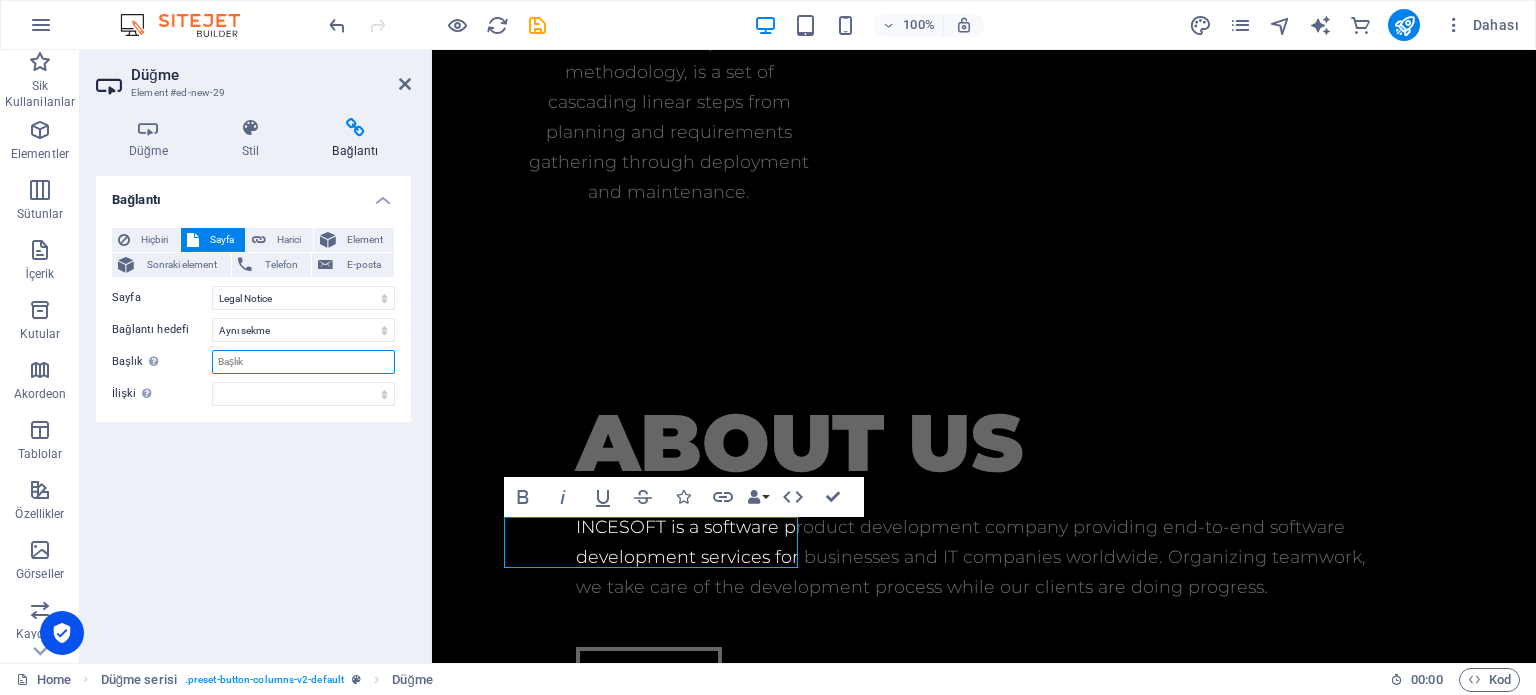 click on "Başlık Ek bağlantı tanımının bağlantı metniyle aynı olmaması gerekir. Başlık, genellikle fare elementin üzerine geldiğinde bir araç ipucu metni olarak gösterilir. Belirsizse boş bırak." at bounding box center [303, 362] 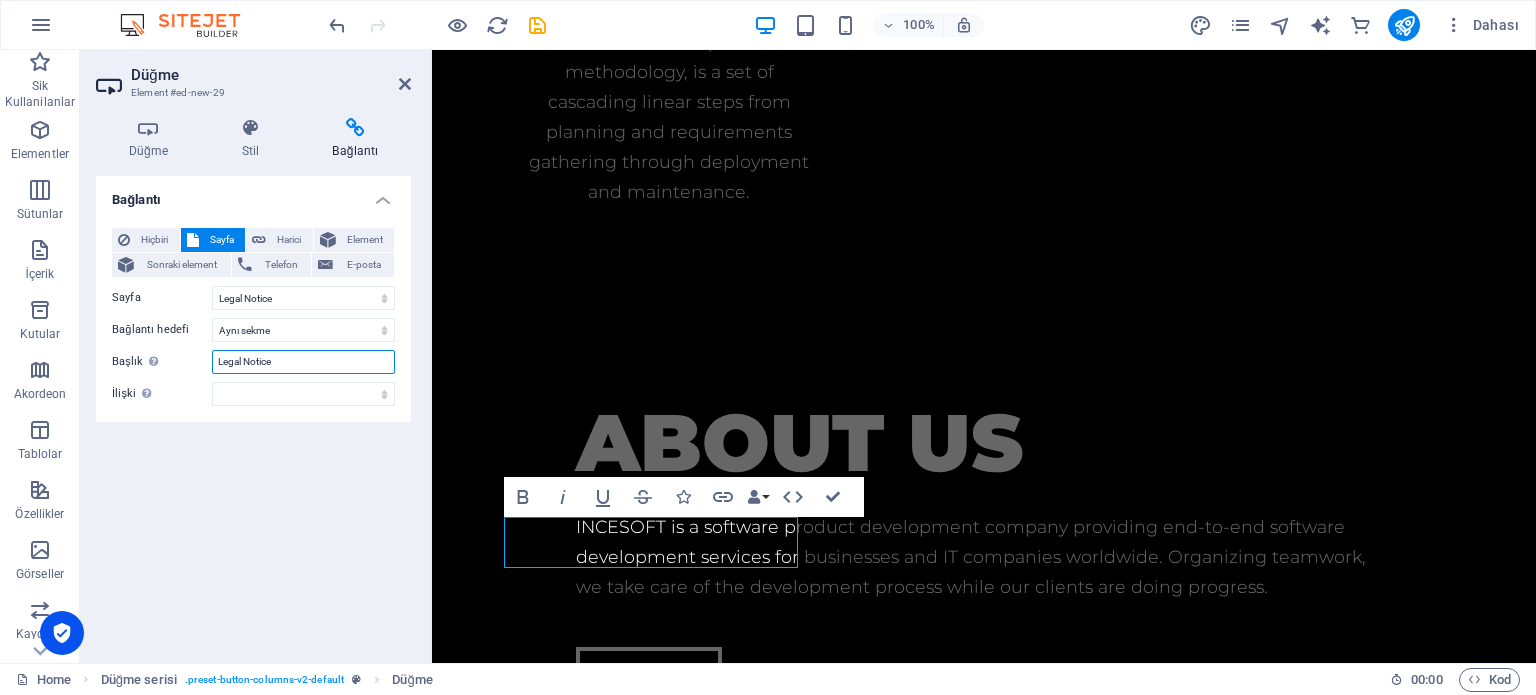 type on "Legal Notice" 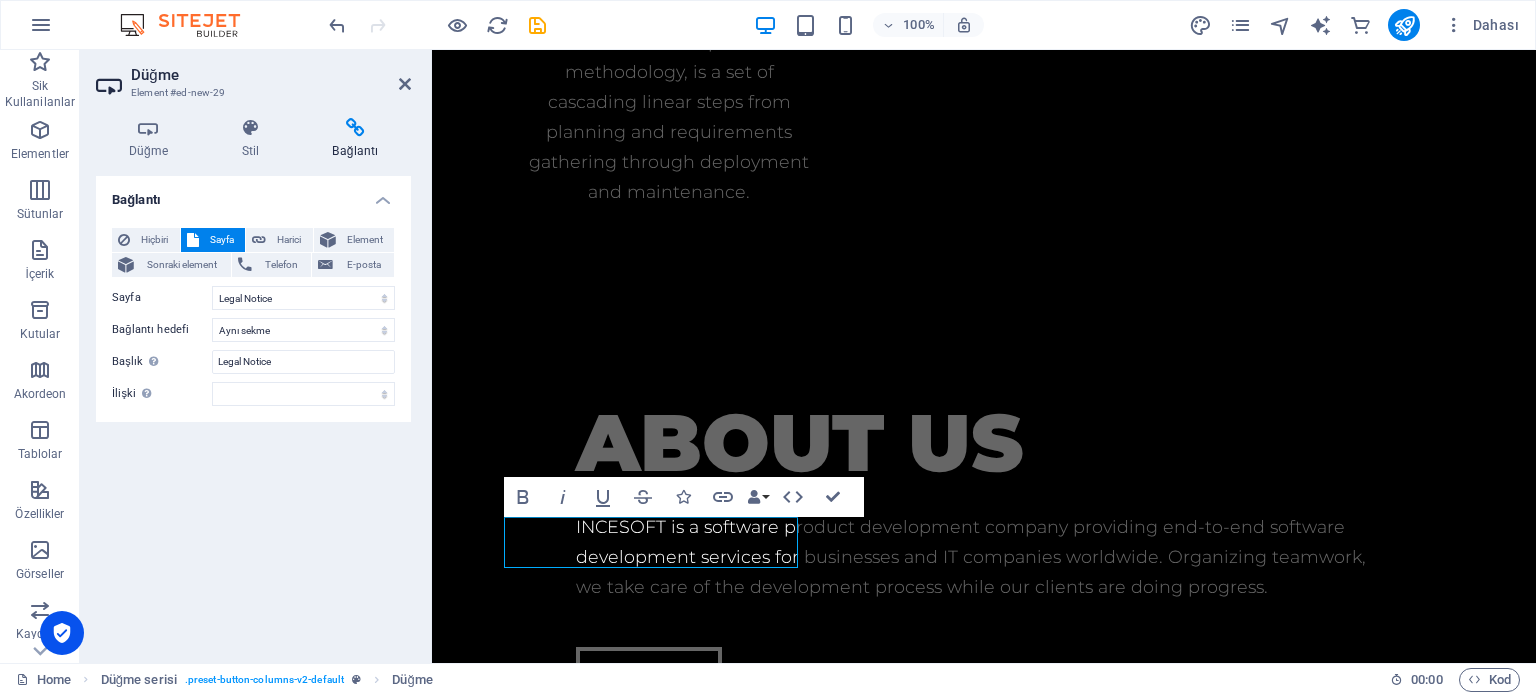 click on "Bağlantı Hiçbiri Sayfa Harici Element Sonraki element Telefon E-posta Sayfa Home Shop Legal Notice Privacy Element
URL Telefon E-posta Bağlantı hedefi Yeni sekme Aynı sekme Kaplama Başlık Ek bağlantı tanımının bağlantı metniyle aynı olmaması gerekir. Başlık, genellikle fare elementin üzerine geldiğinde bir araç ipucu metni olarak gösterilir. Belirsizse boş bırak. Legal Notice İlişki Bu bağlantının bağlantı hedefiyle ilişkisini  ayarlar. Örneğin; "nofollow" (izleme) değeri, arama motorlarına bağlantıyı izleme talimatı verir. Boş bırakılabilir. alternate oluşturan bookmark harici yardım lisans ileri nofollow noreferrer noopener önceki arayın etiket" at bounding box center [253, 411] 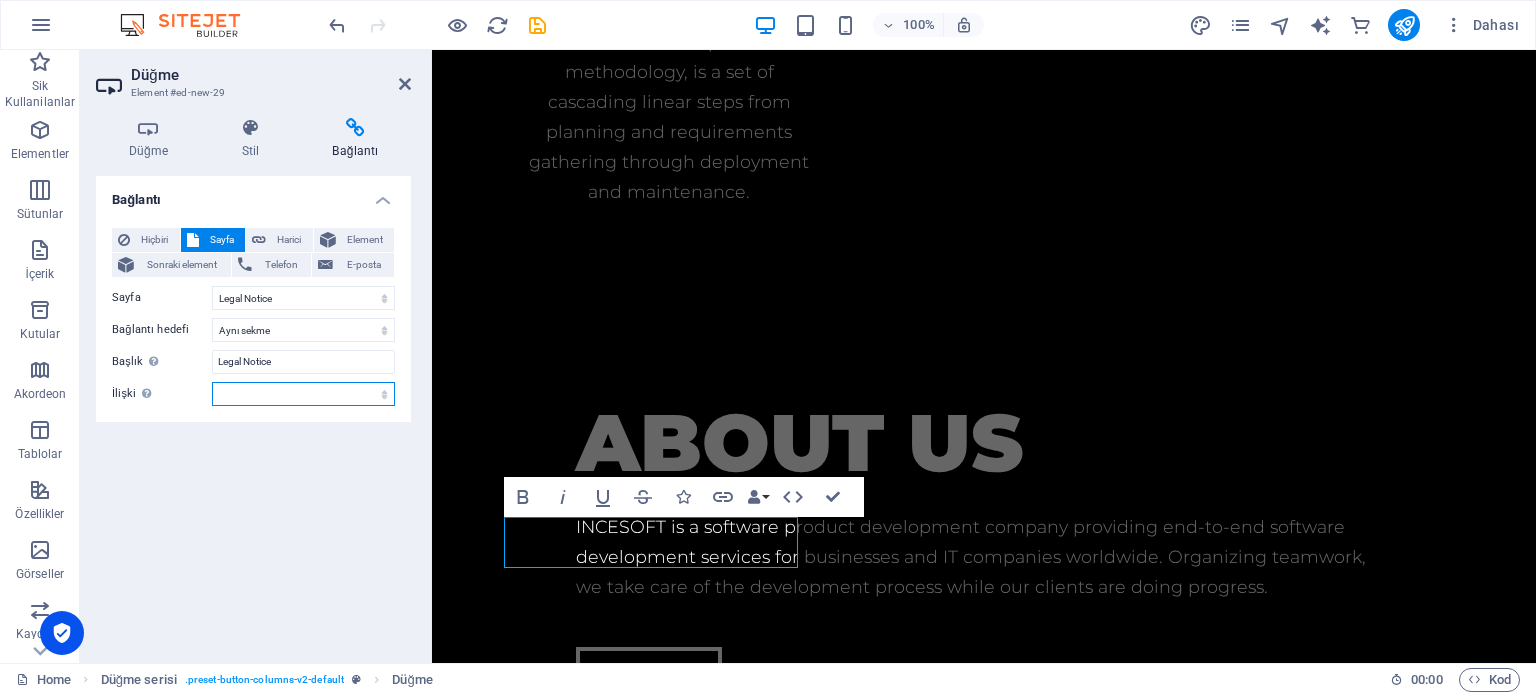 click on "alternate oluşturan bookmark harici yardım lisans ileri nofollow noreferrer noopener önceki arayın etiket" at bounding box center [303, 394] 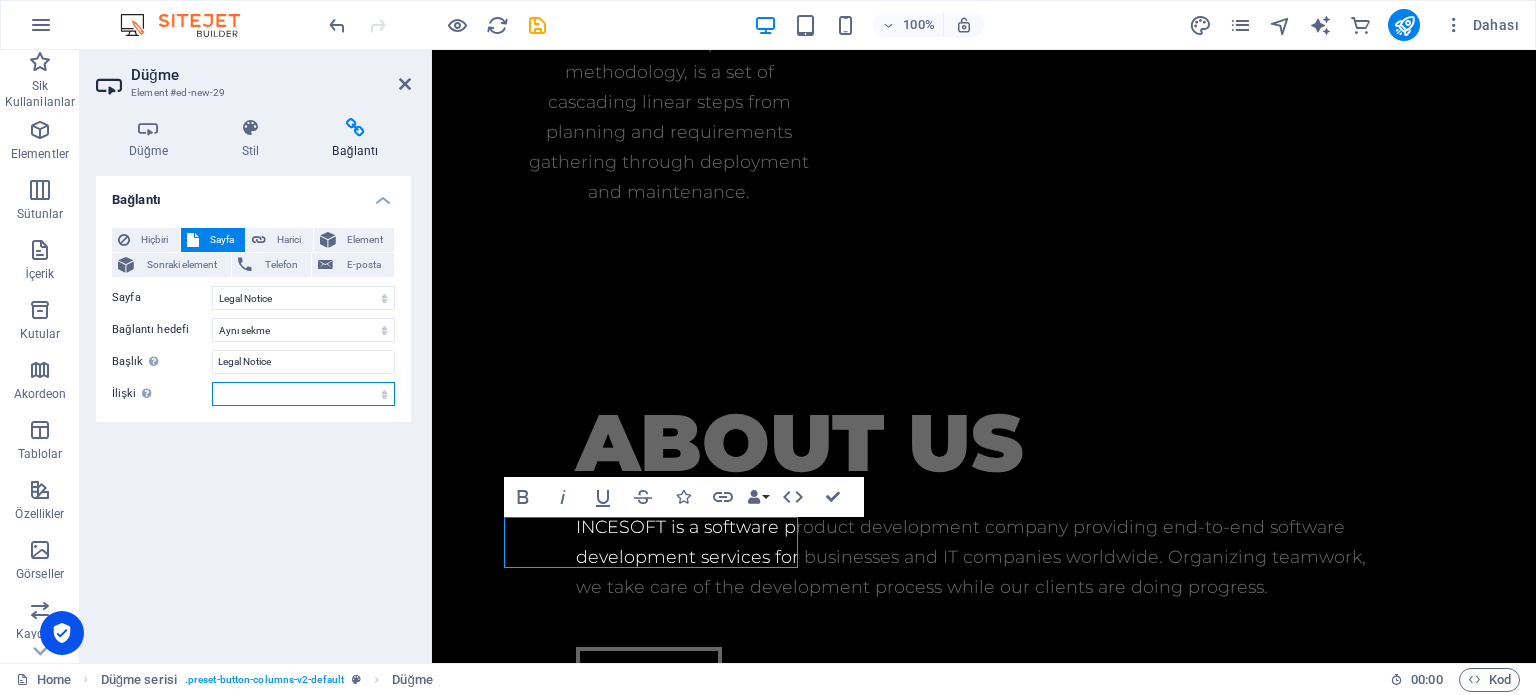 click on "alternate oluşturan bookmark harici yardım lisans ileri nofollow noreferrer noopener önceki arayın etiket" at bounding box center (303, 394) 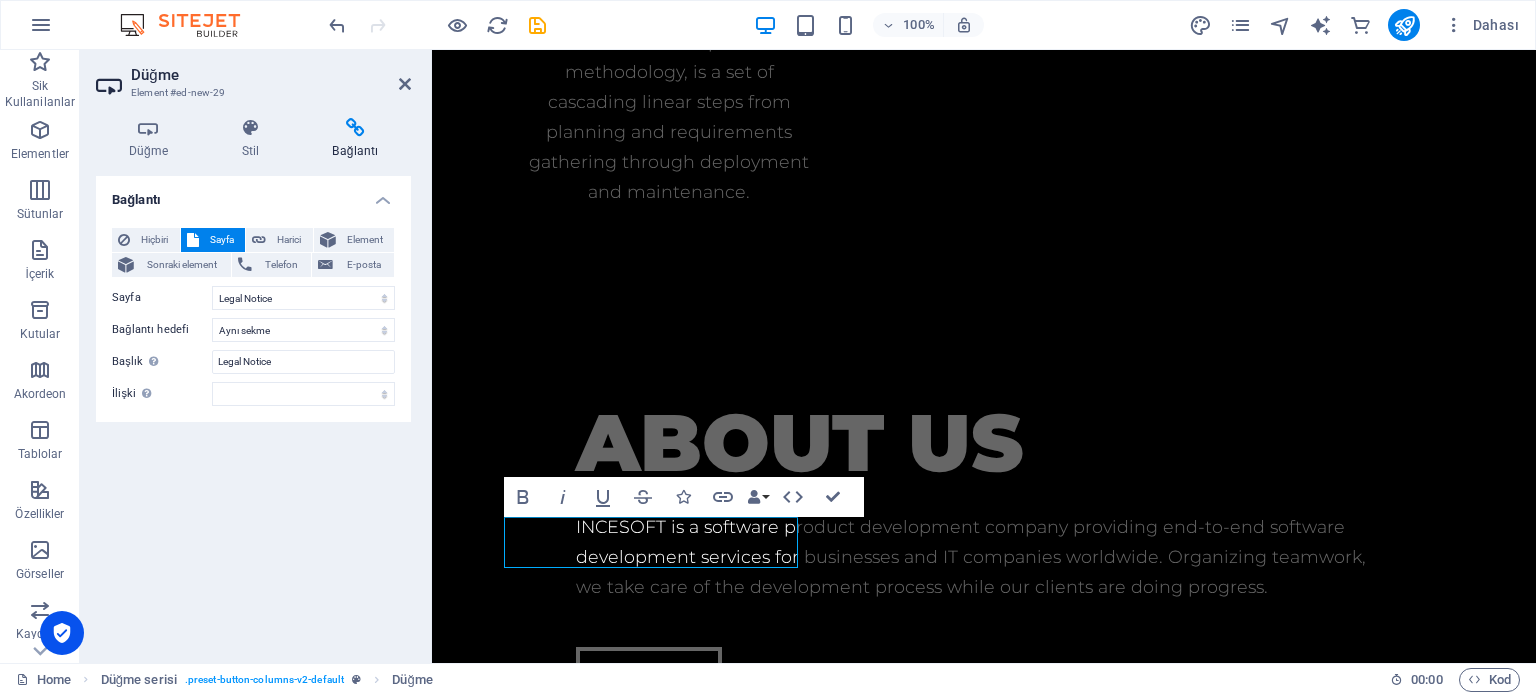 click on "Bağlantı Hiçbiri Sayfa Harici Element Sonraki element Telefon E-posta Sayfa Home Shop Legal Notice Privacy Element
URL Telefon E-posta Bağlantı hedefi Yeni sekme Aynı sekme Kaplama Başlık Ek bağlantı tanımının bağlantı metniyle aynı olmaması gerekir. Başlık, genellikle fare elementin üzerine geldiğinde bir araç ipucu metni olarak gösterilir. Belirsizse boş bırak. Legal Notice İlişki Bu bağlantının bağlantı hedefiyle ilişkisini  ayarlar. Örneğin; "nofollow" (izleme) değeri, arama motorlarına bağlantıyı izleme talimatı verir. Boş bırakılabilir. alternate oluşturan bookmark harici yardım lisans ileri nofollow noreferrer noopener önceki arayın etiket" at bounding box center [253, 411] 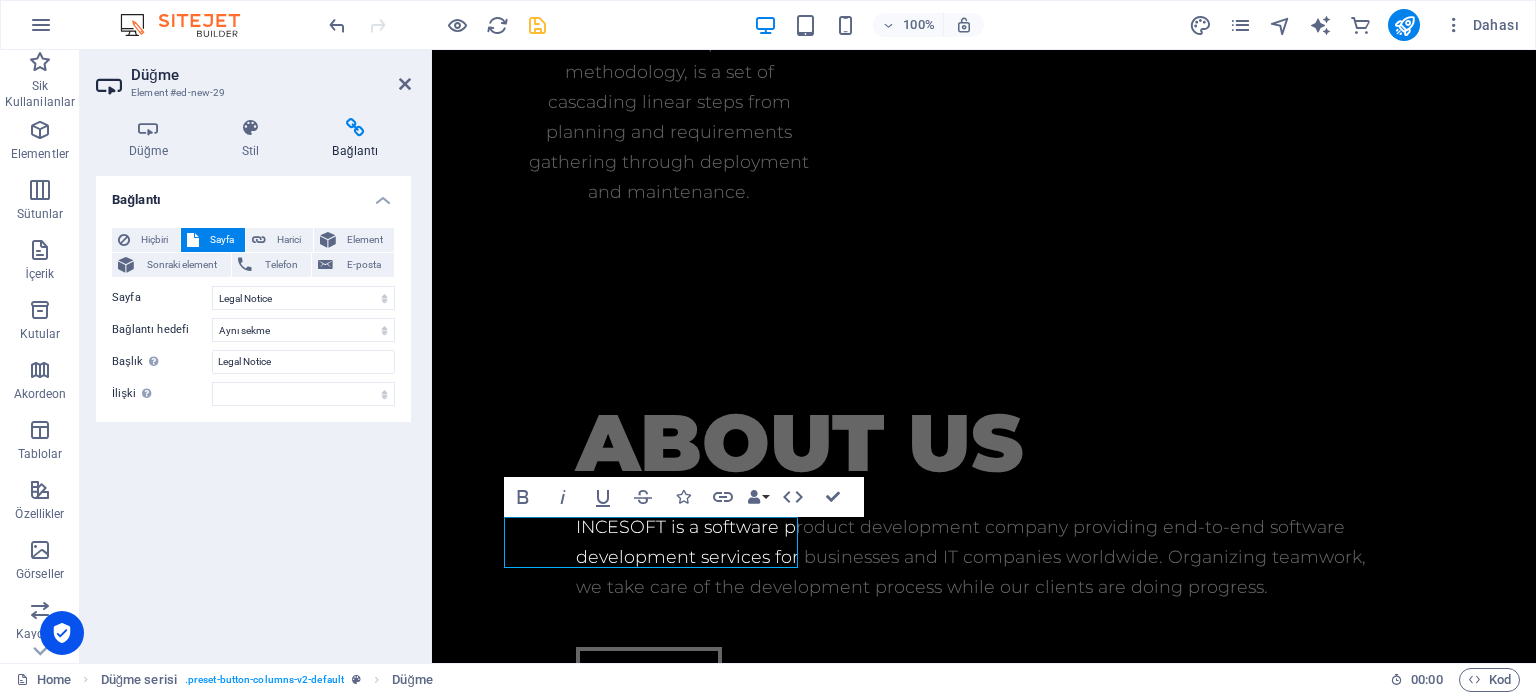 click at bounding box center [537, 25] 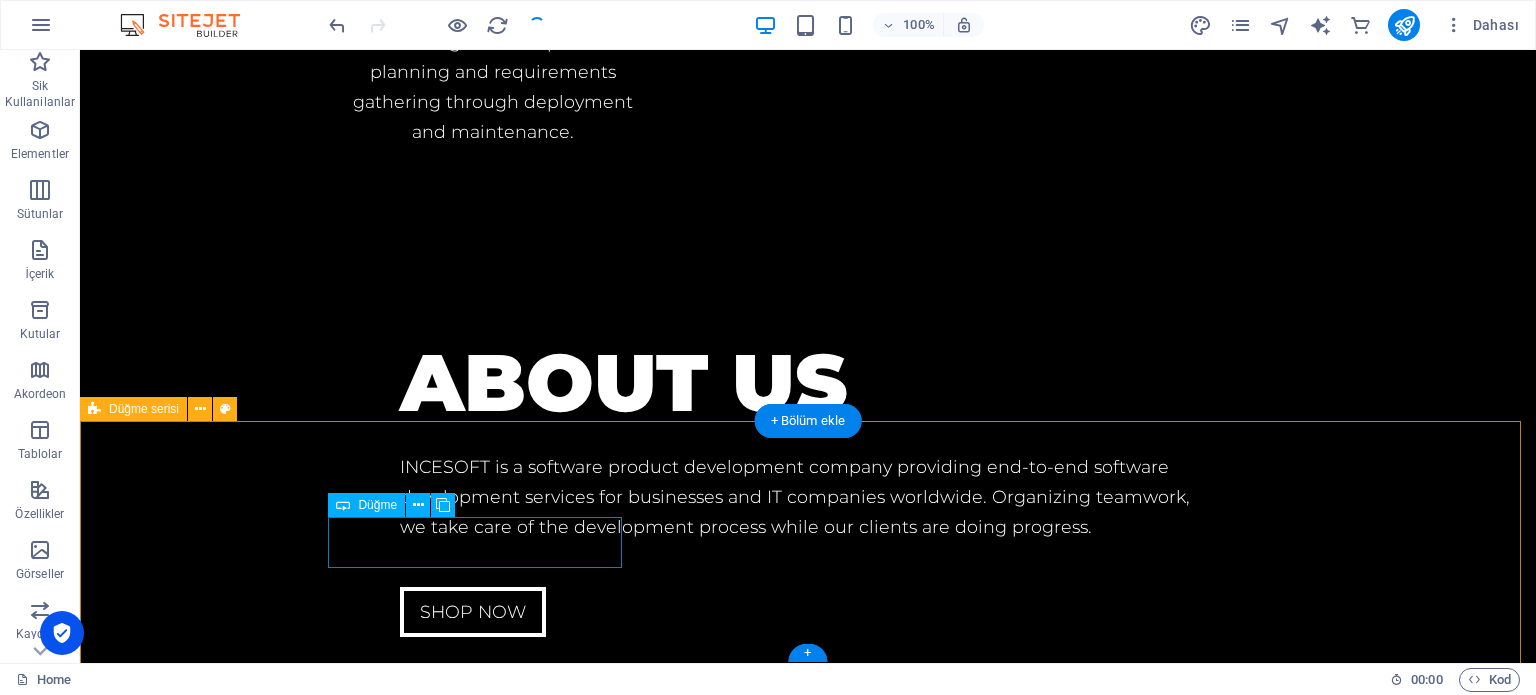 click on "Button" at bounding box center (568, 4014) 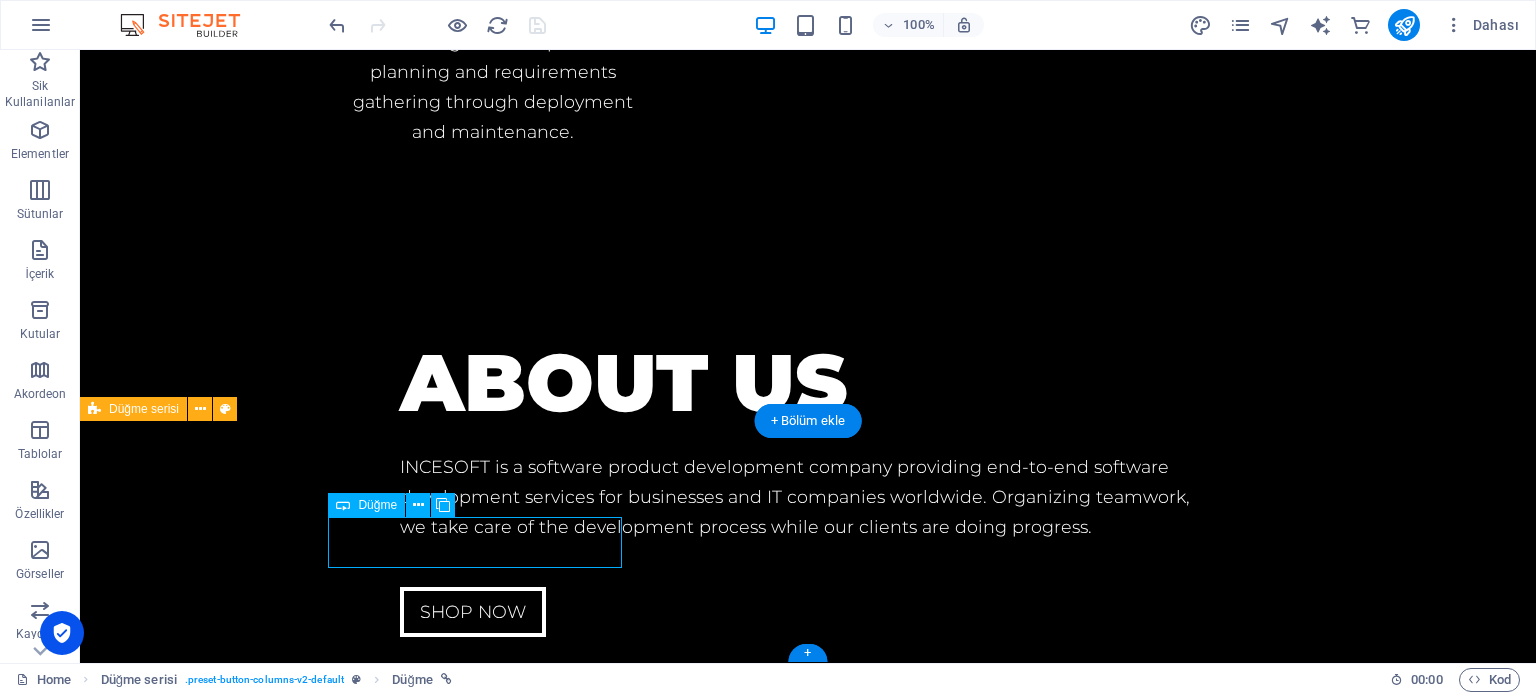 click on "Button" at bounding box center (568, 4014) 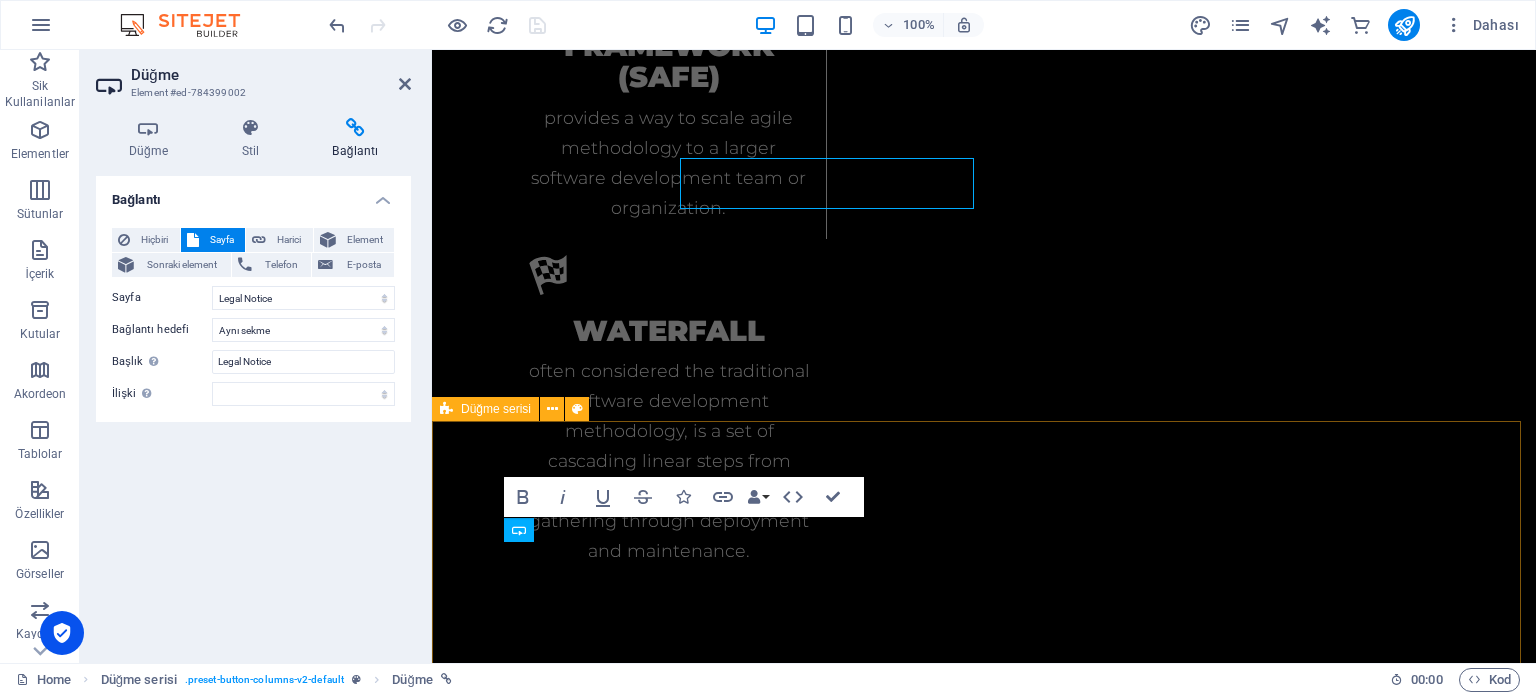 scroll, scrollTop: 4608, scrollLeft: 0, axis: vertical 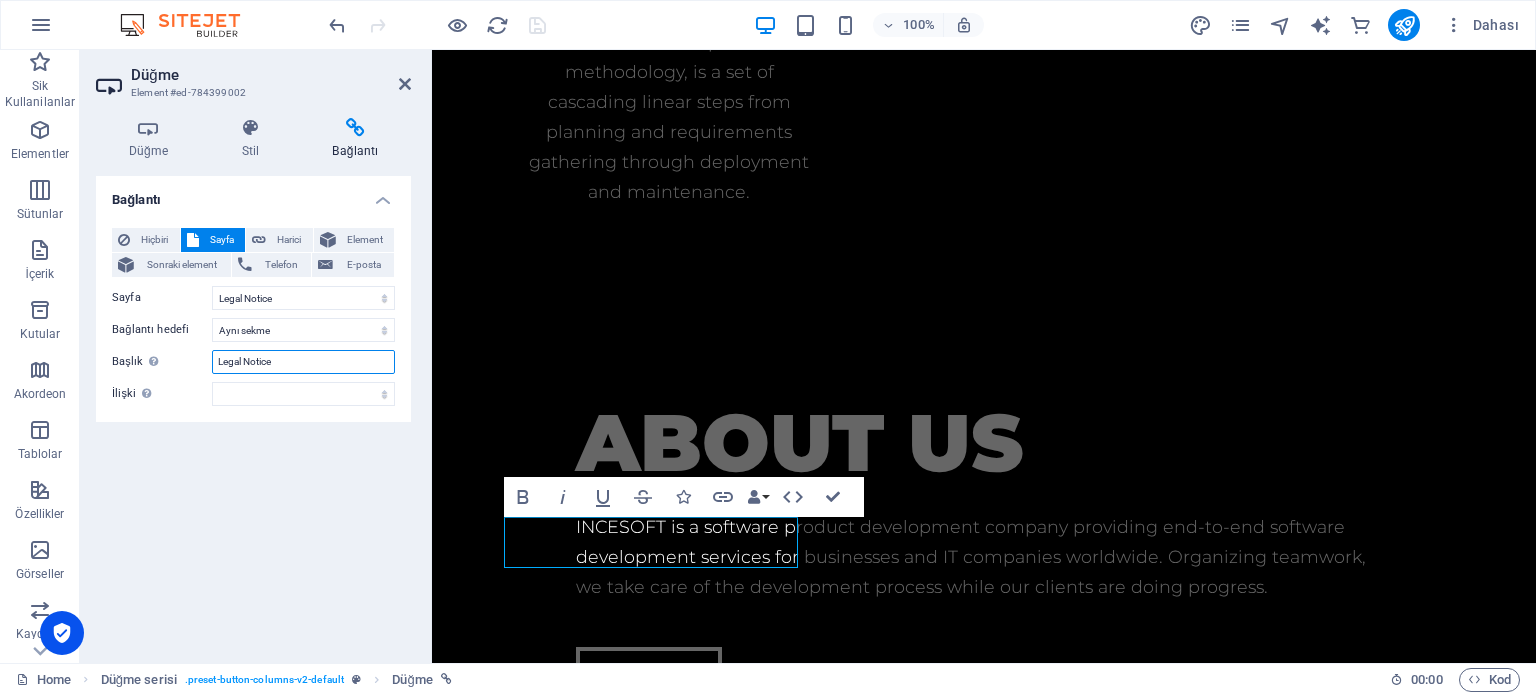 click on "Legal Notice" at bounding box center (303, 362) 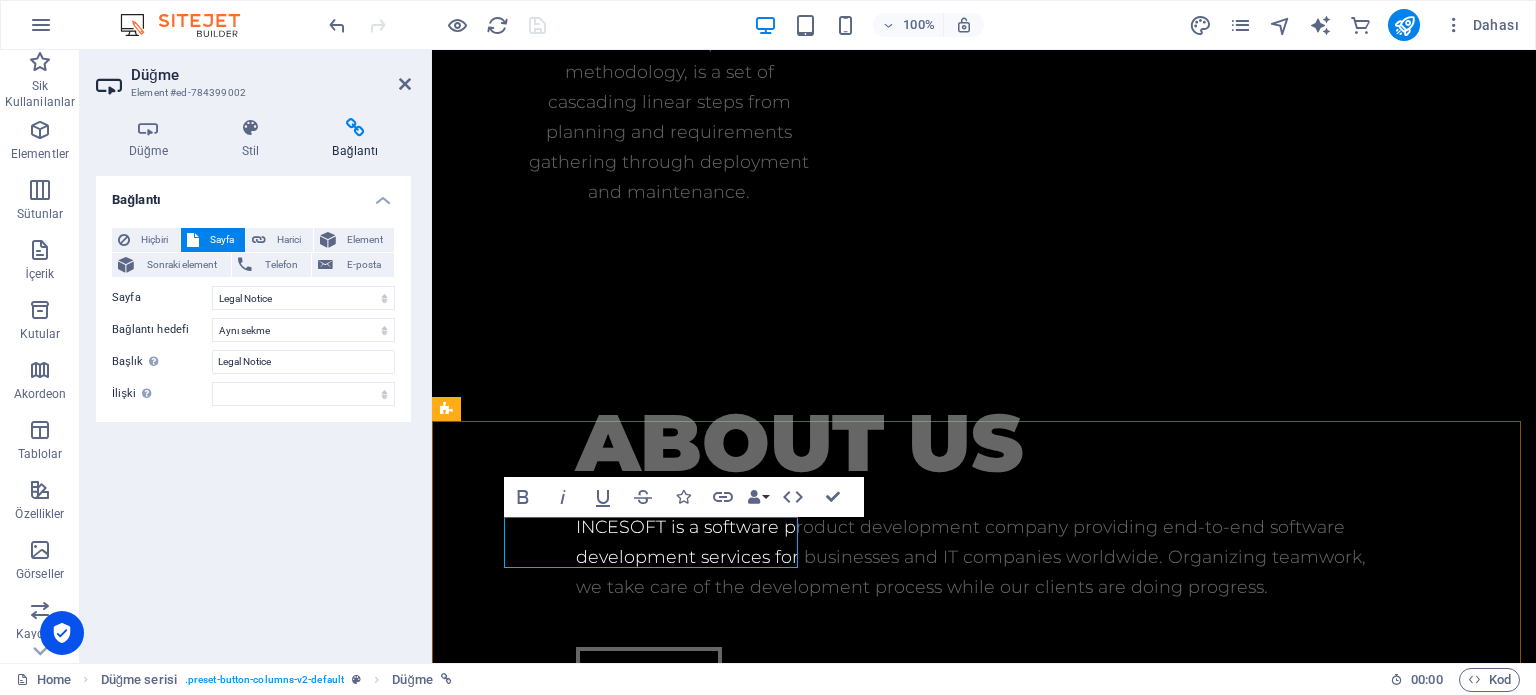 click on "Button" at bounding box center [920, 4073] 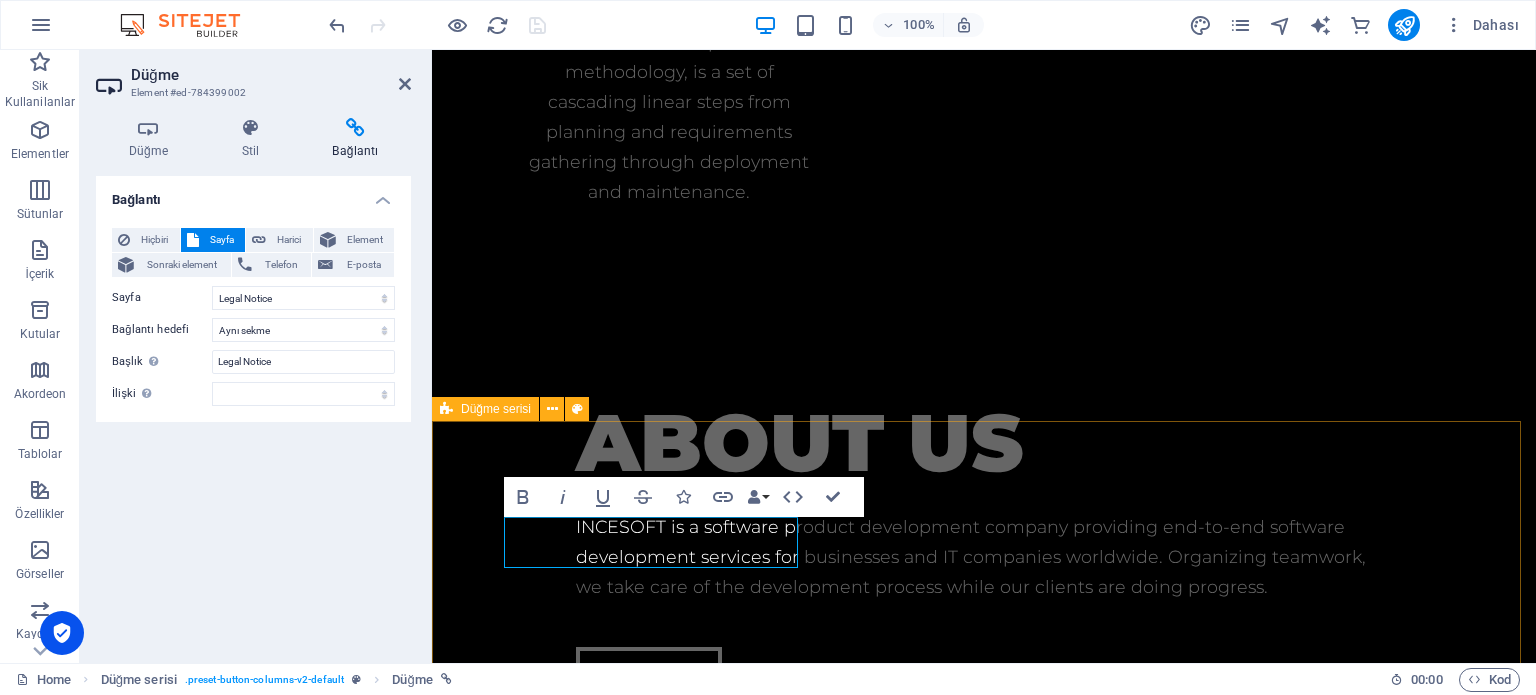 click on "Legal Notice Legal Notice Button Button" at bounding box center (984, 4139) 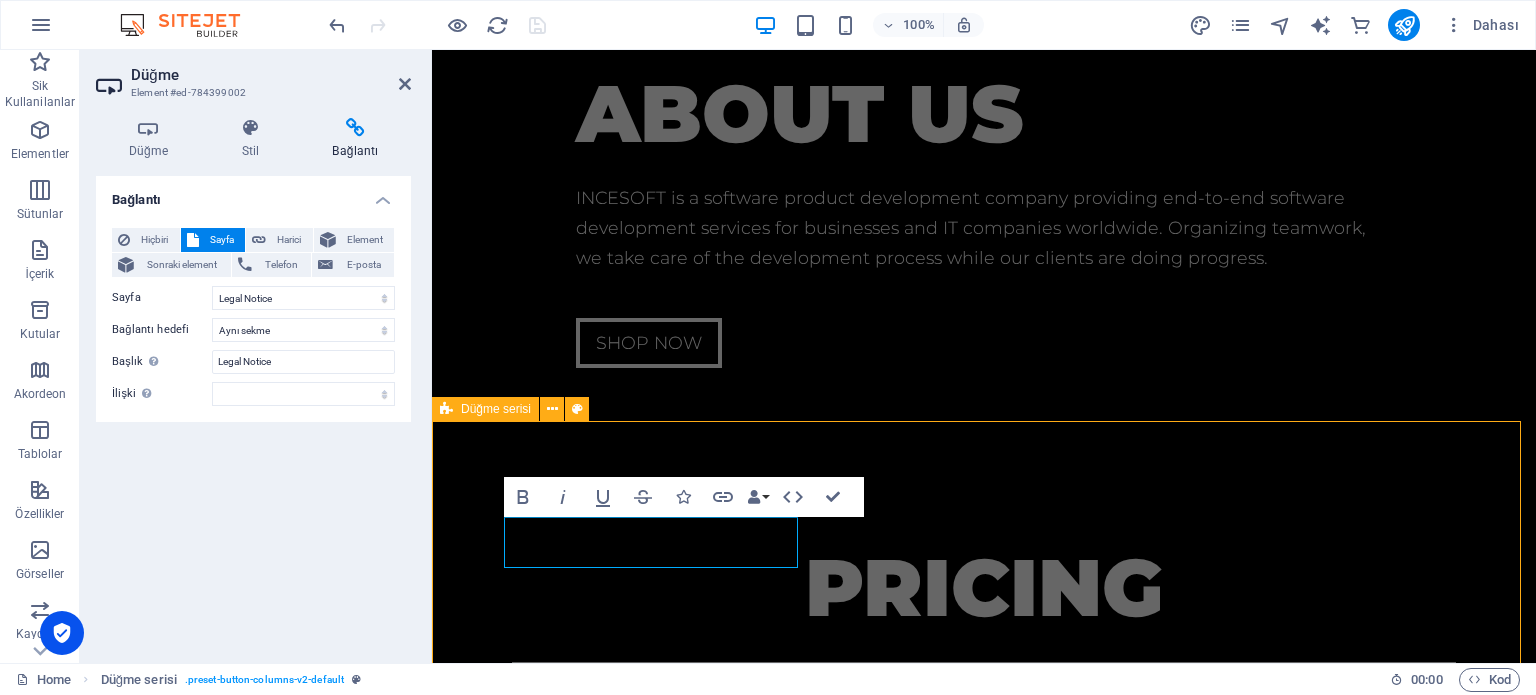 scroll, scrollTop: 4249, scrollLeft: 0, axis: vertical 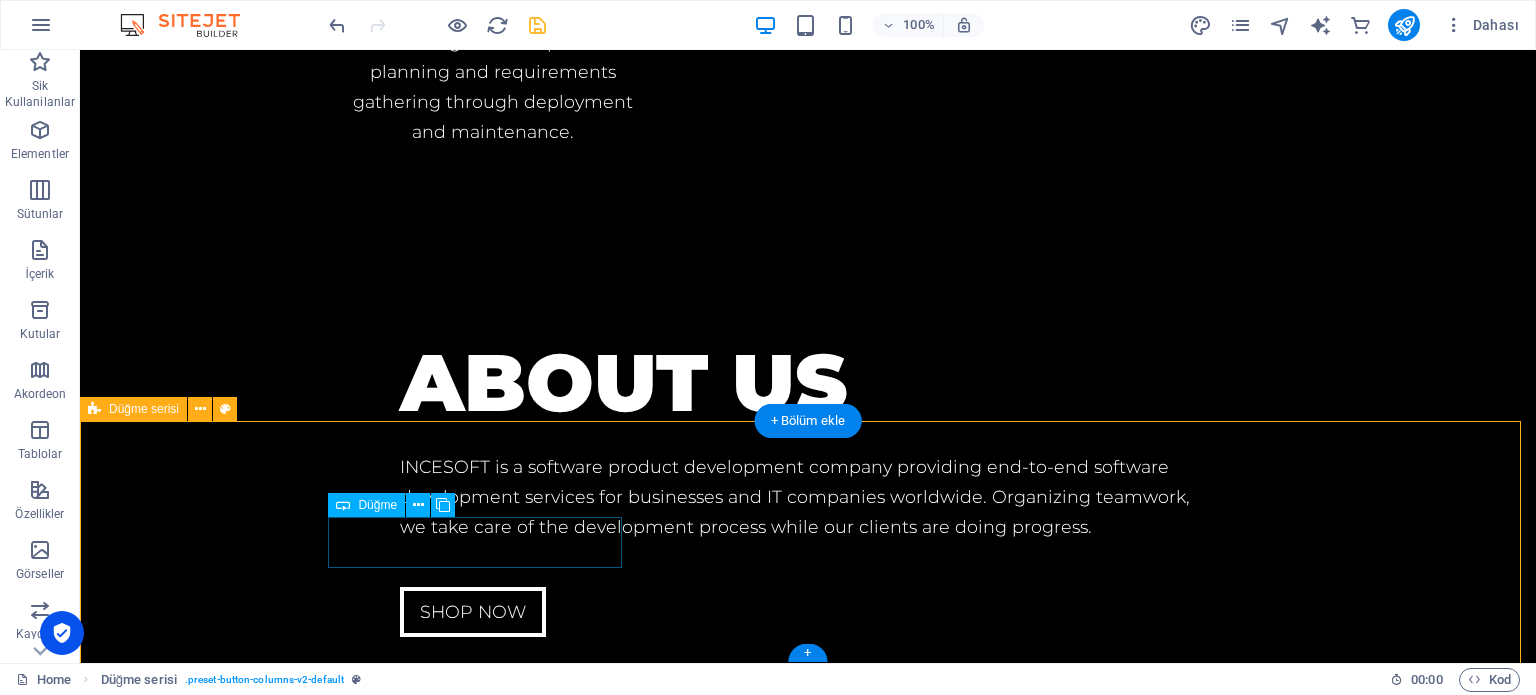 click on "Legal Notice" at bounding box center [568, 4014] 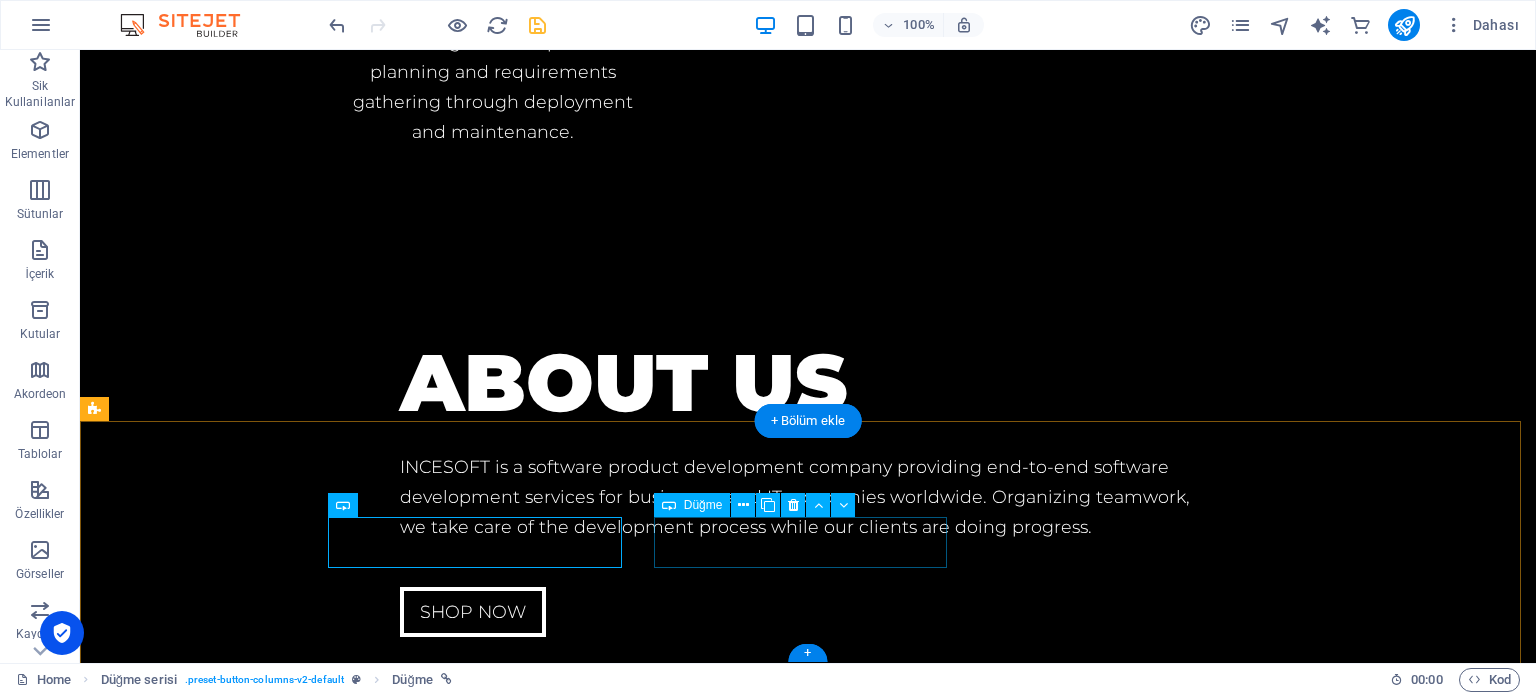 click on "Button" at bounding box center (568, 4080) 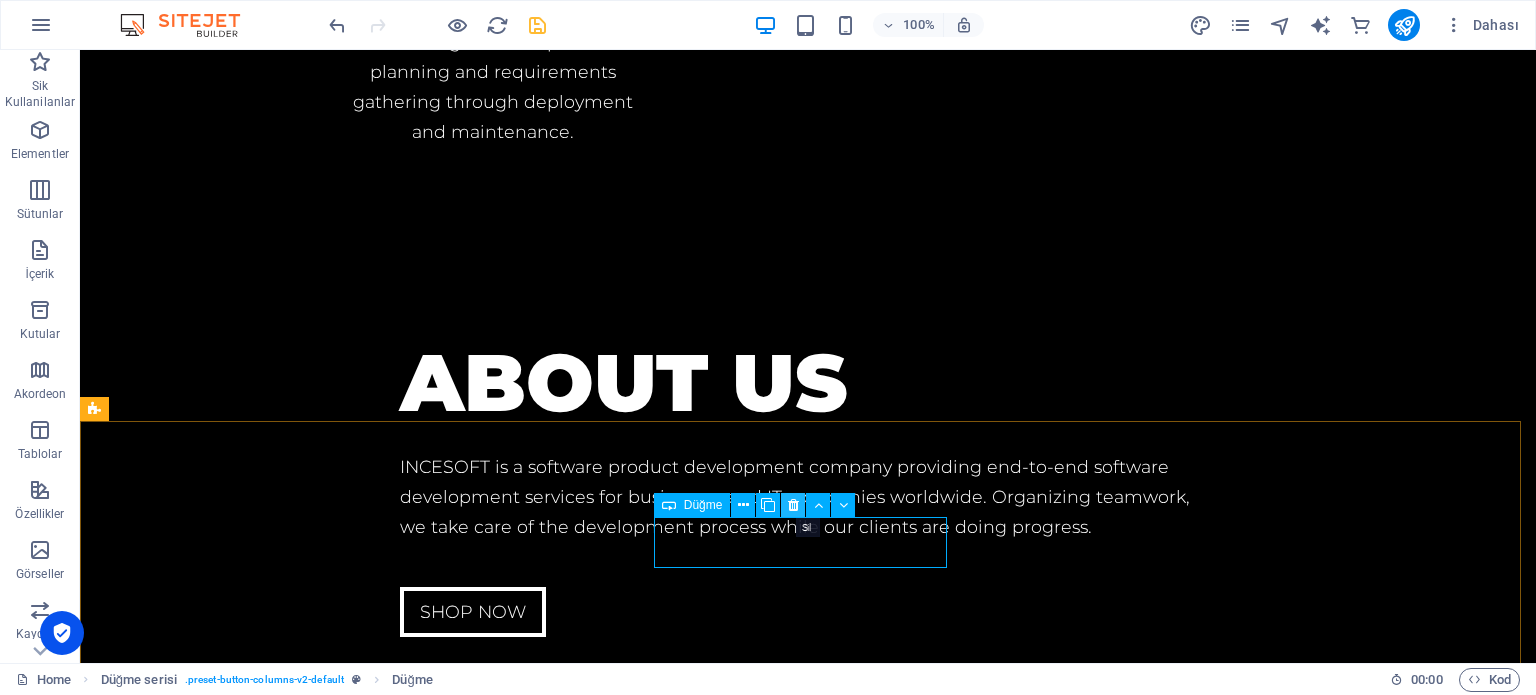 click at bounding box center [793, 505] 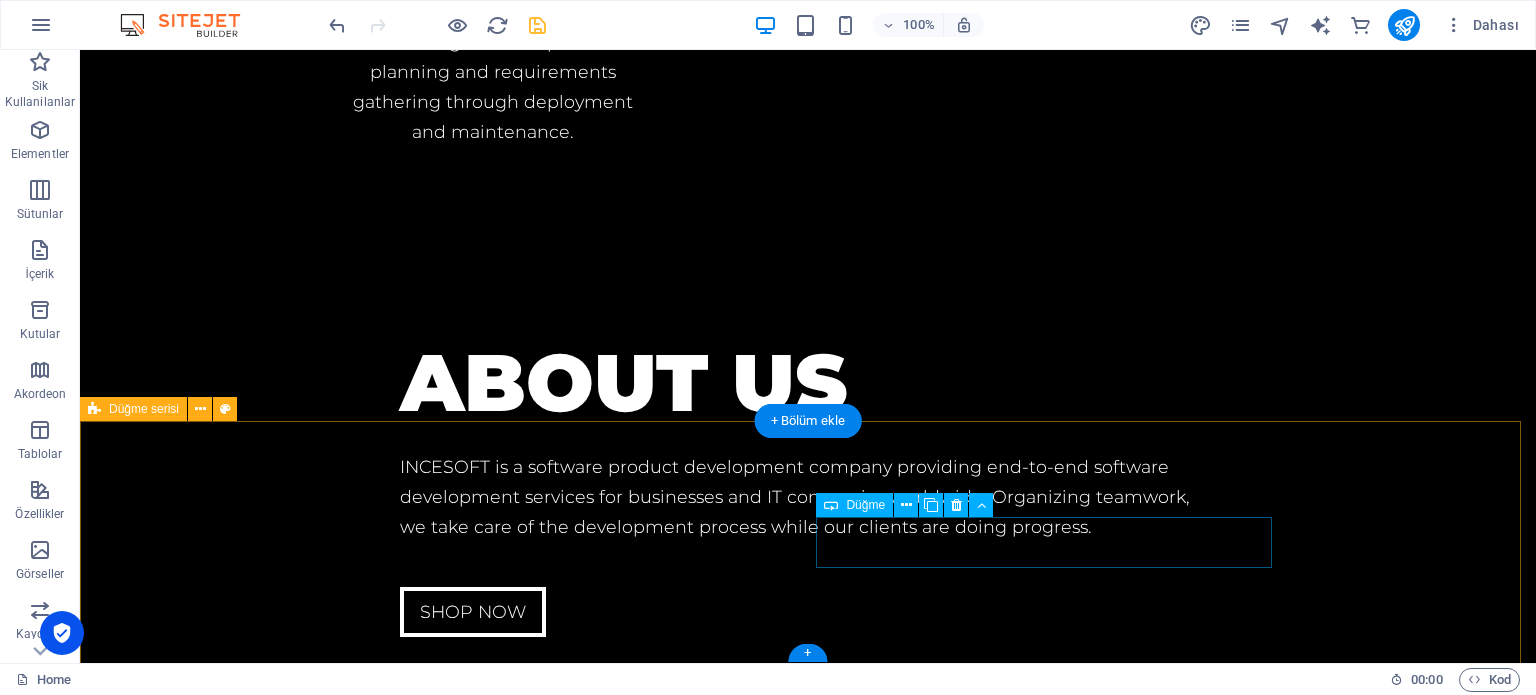 click on "Button" at bounding box center (568, 4080) 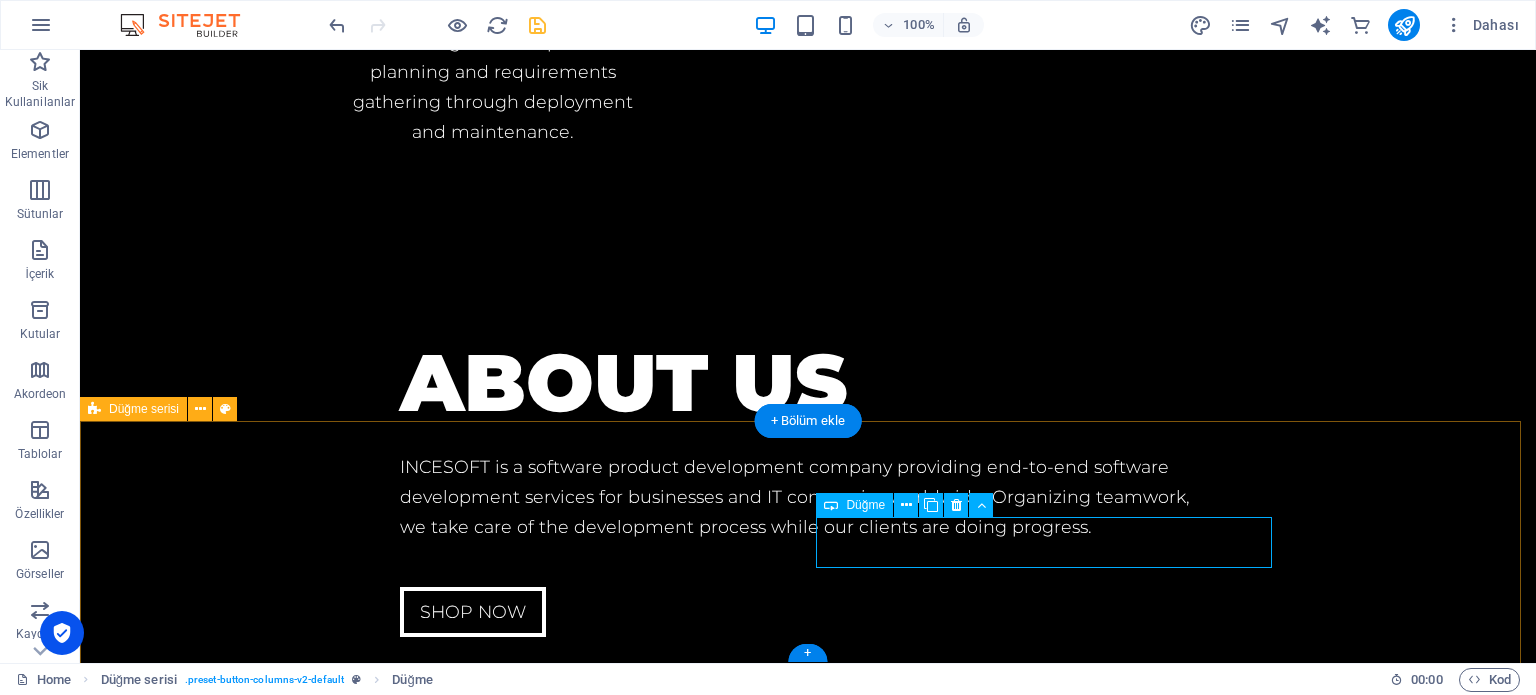 click on "Button" at bounding box center (568, 4080) 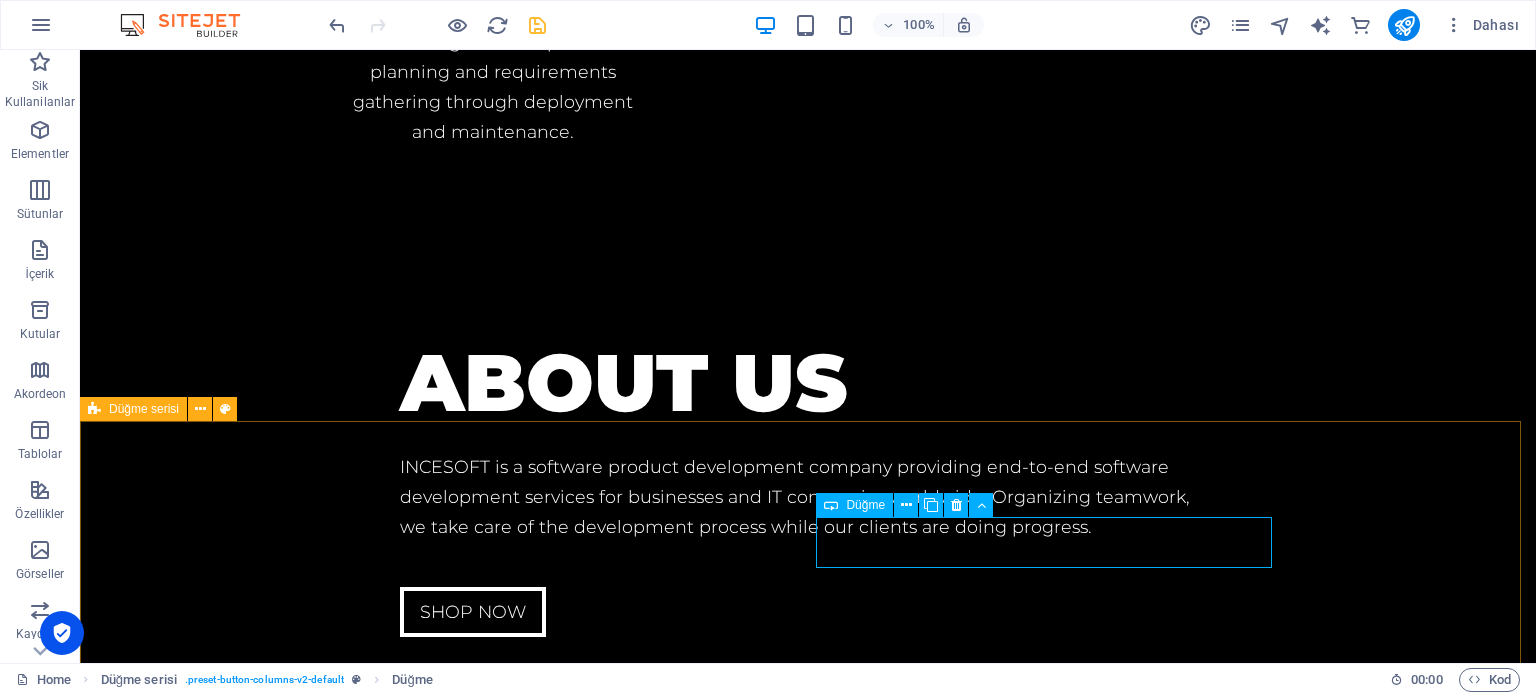 click on "Düğme" at bounding box center (865, 505) 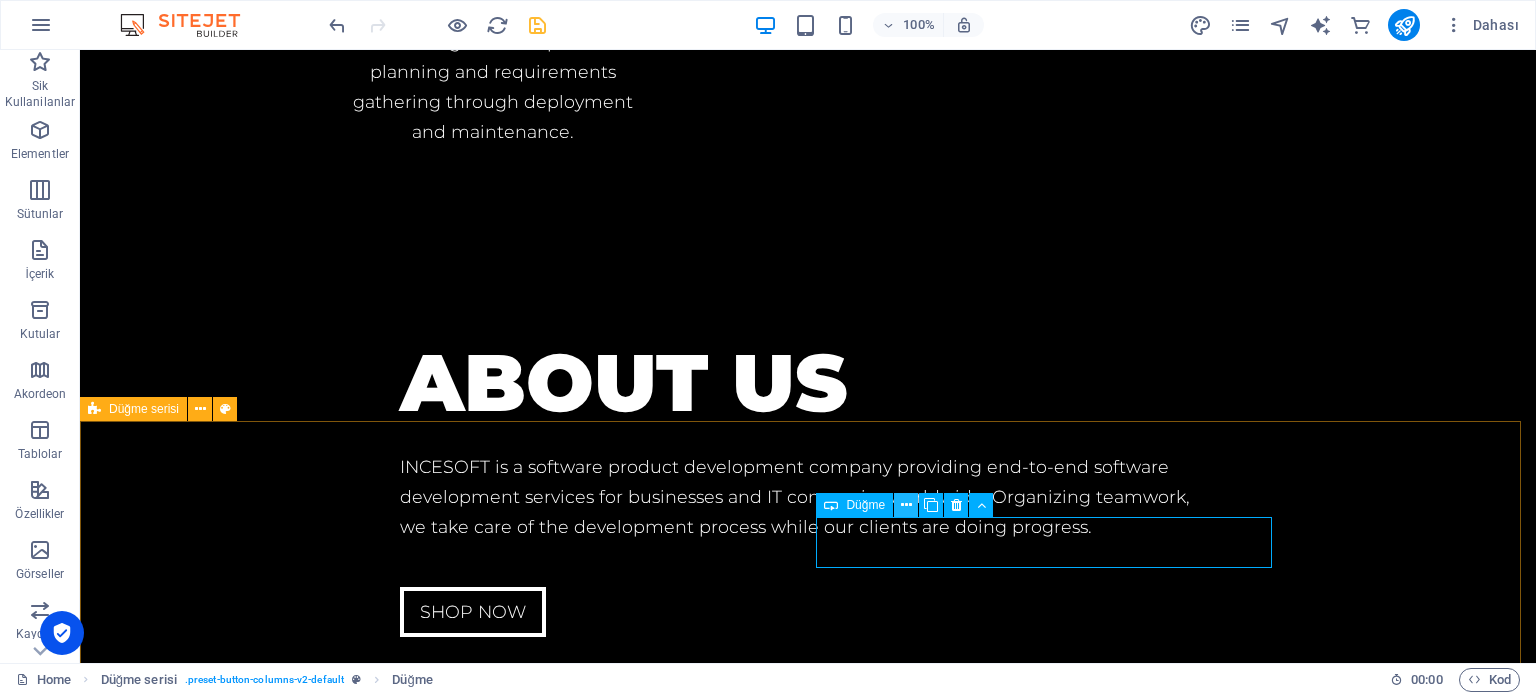click at bounding box center (906, 505) 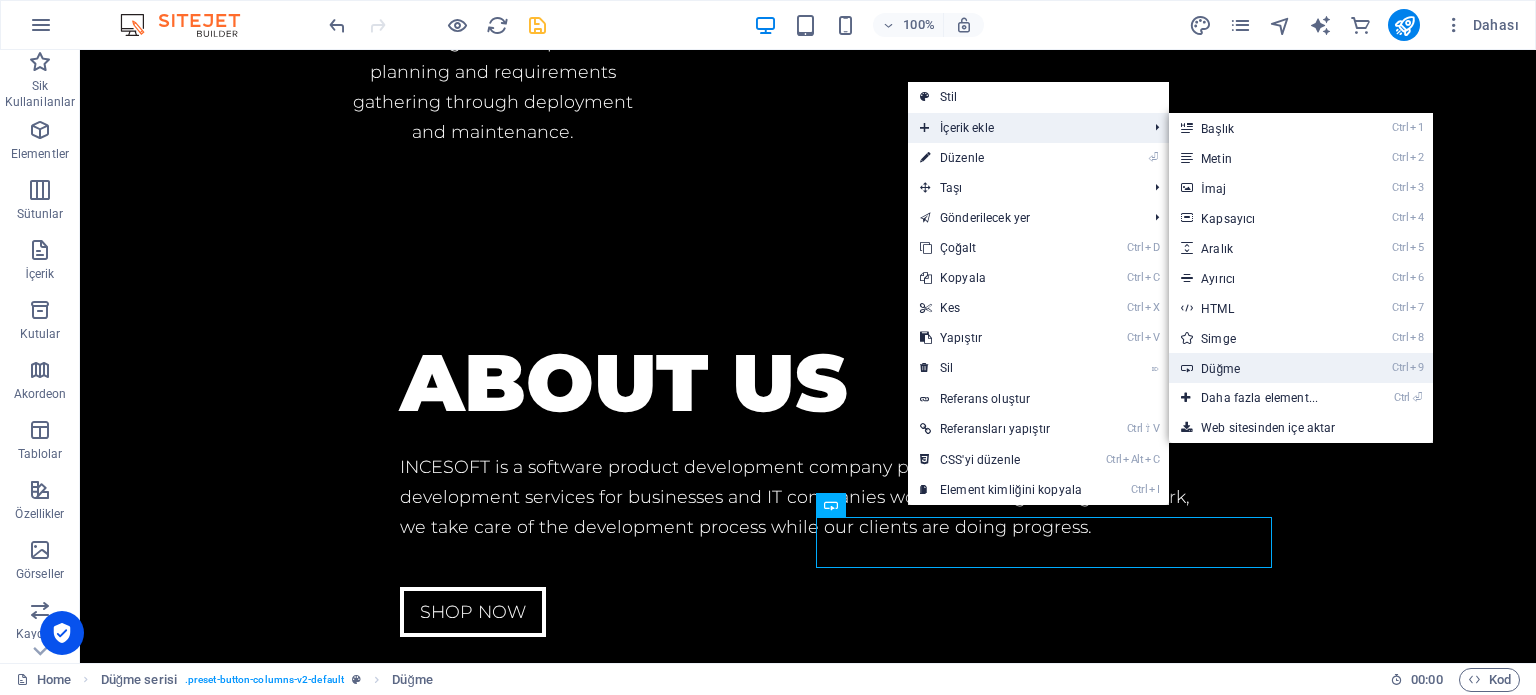 click on "Ctrl 9  Düğme" at bounding box center (1263, 368) 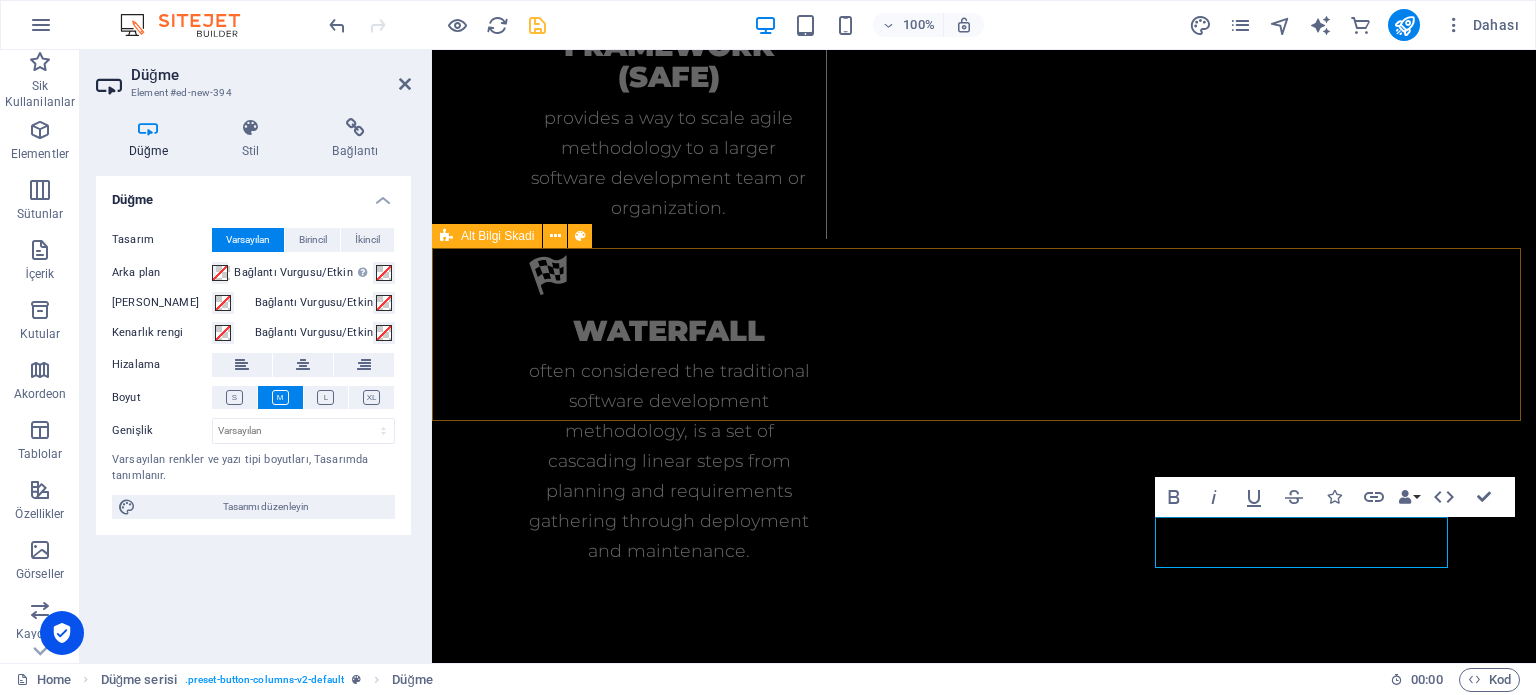 scroll, scrollTop: 4608, scrollLeft: 0, axis: vertical 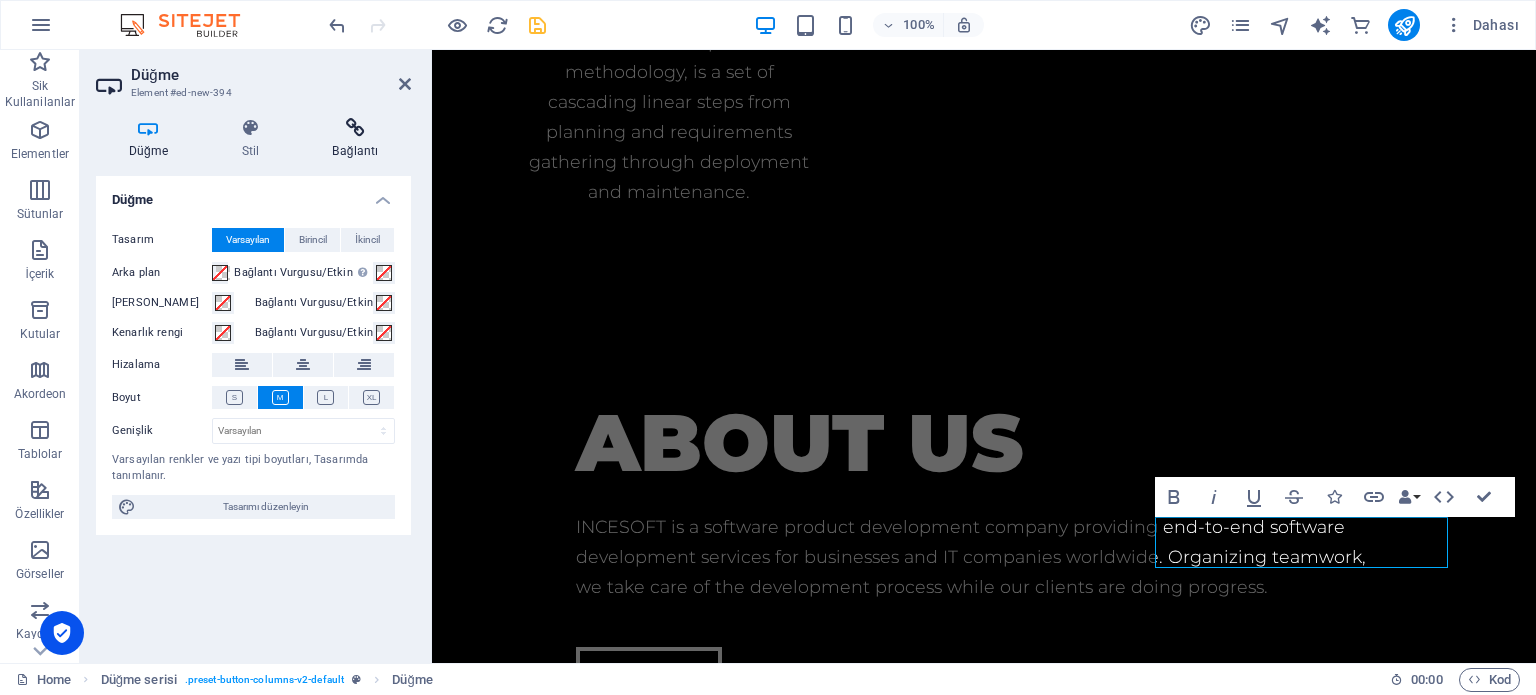 click at bounding box center (355, 128) 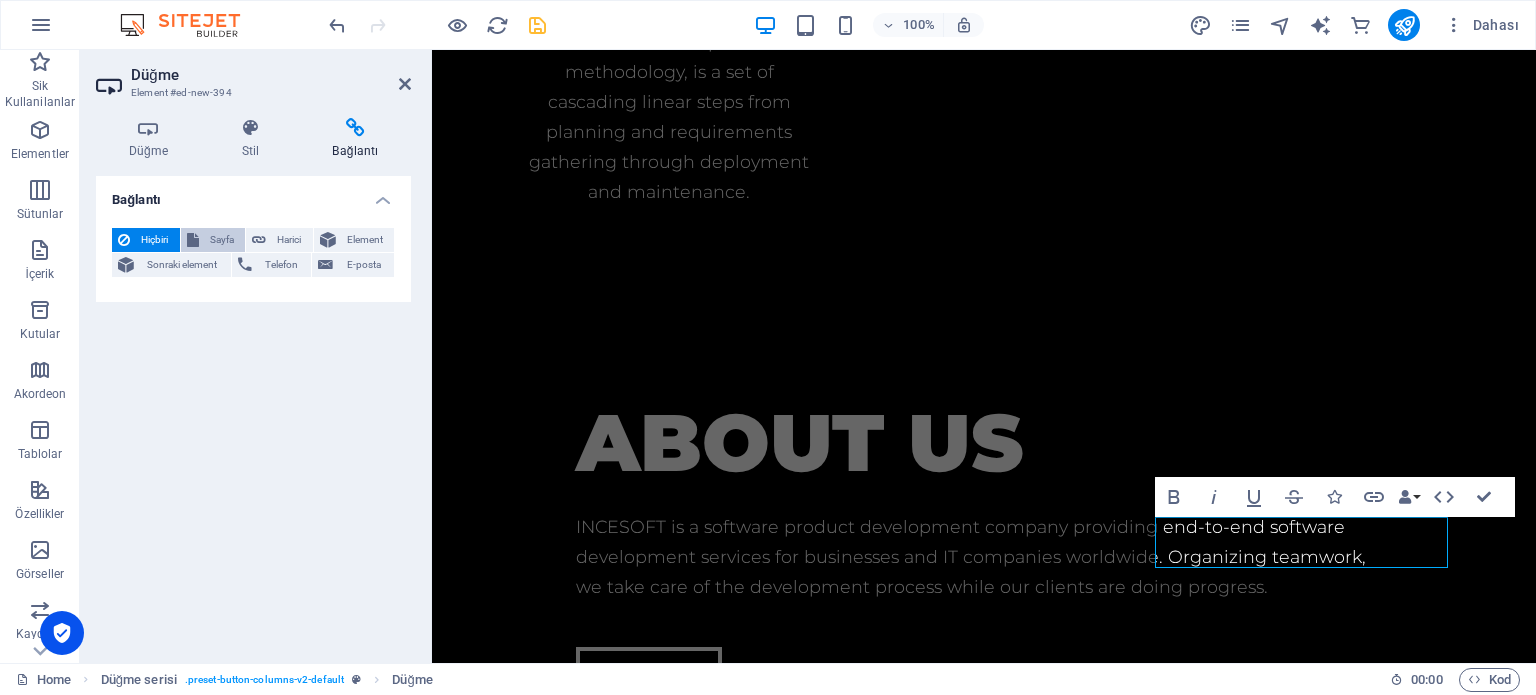click on "Sayfa" at bounding box center (222, 240) 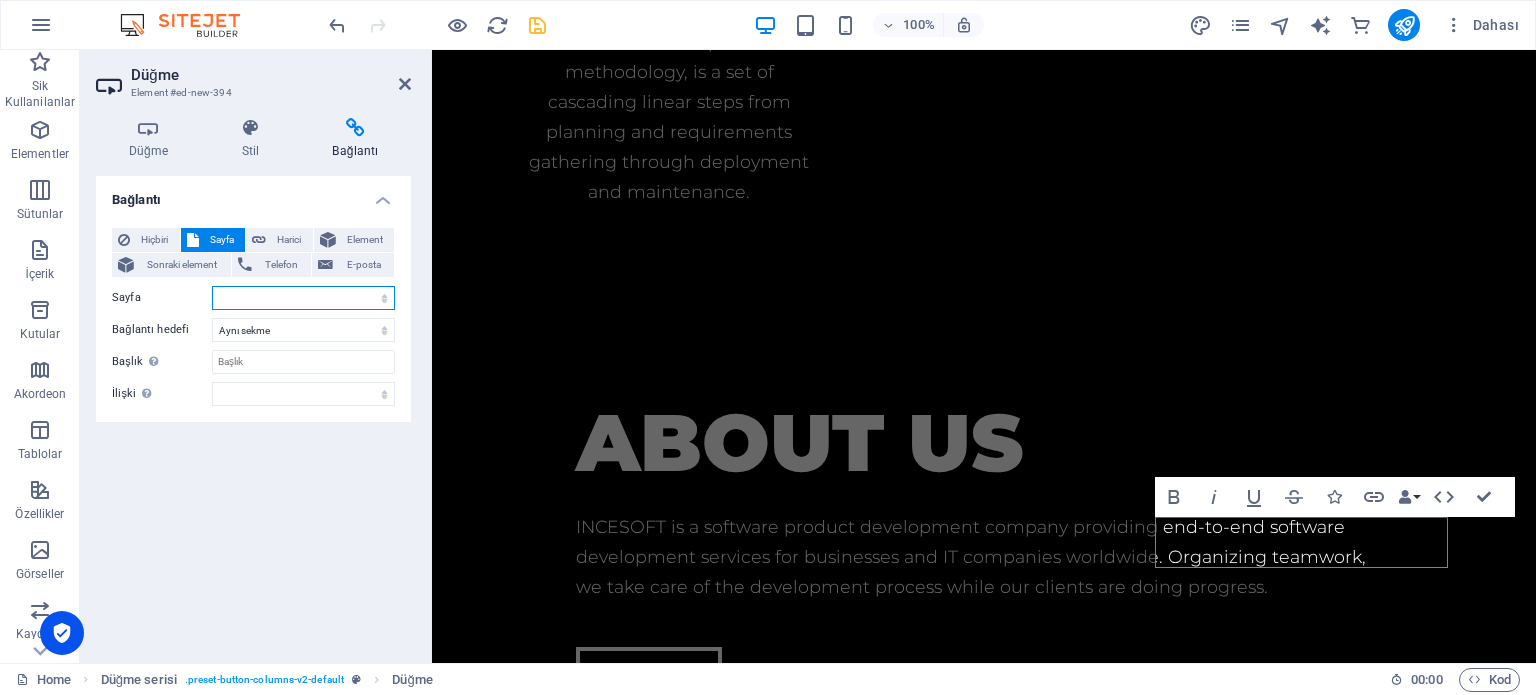 click on "Home Shop Legal Notice Privacy" at bounding box center [303, 298] 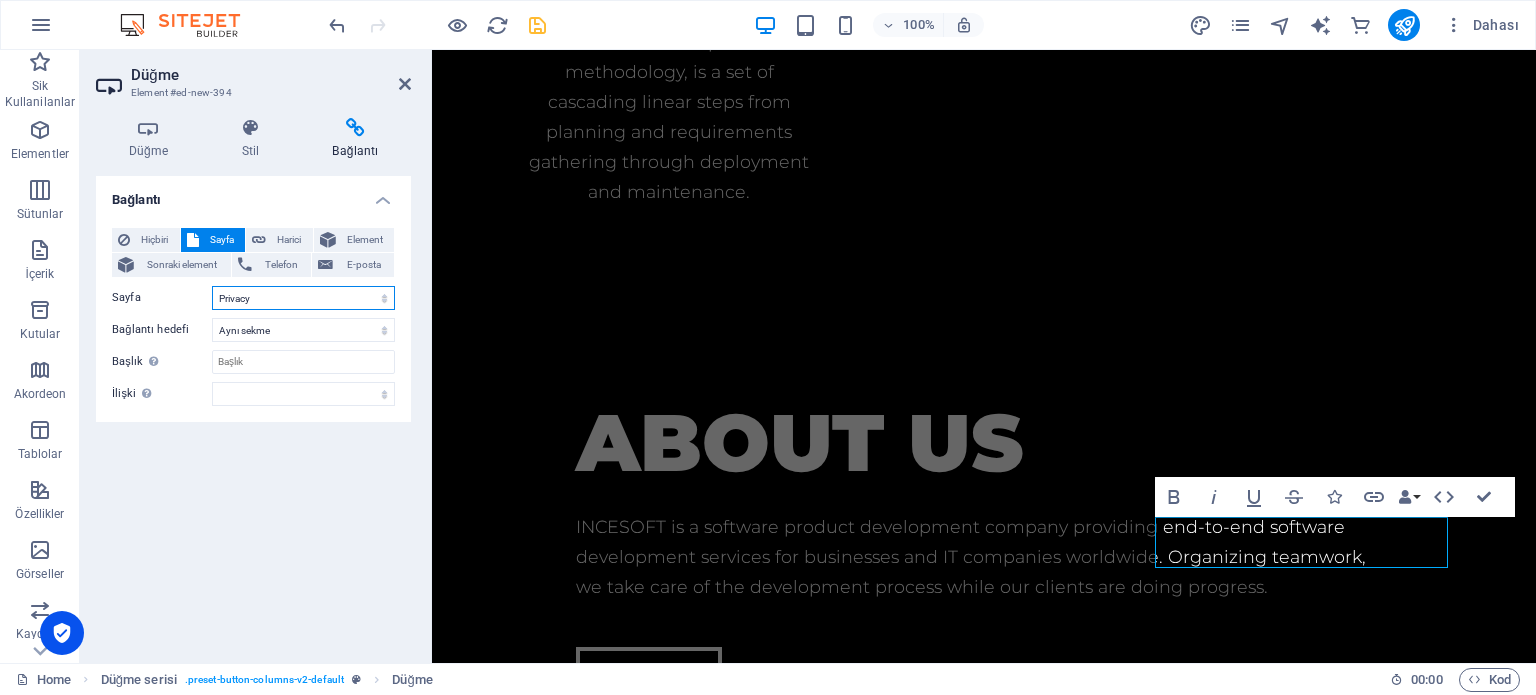click on "Home Shop Legal Notice Privacy" at bounding box center [303, 298] 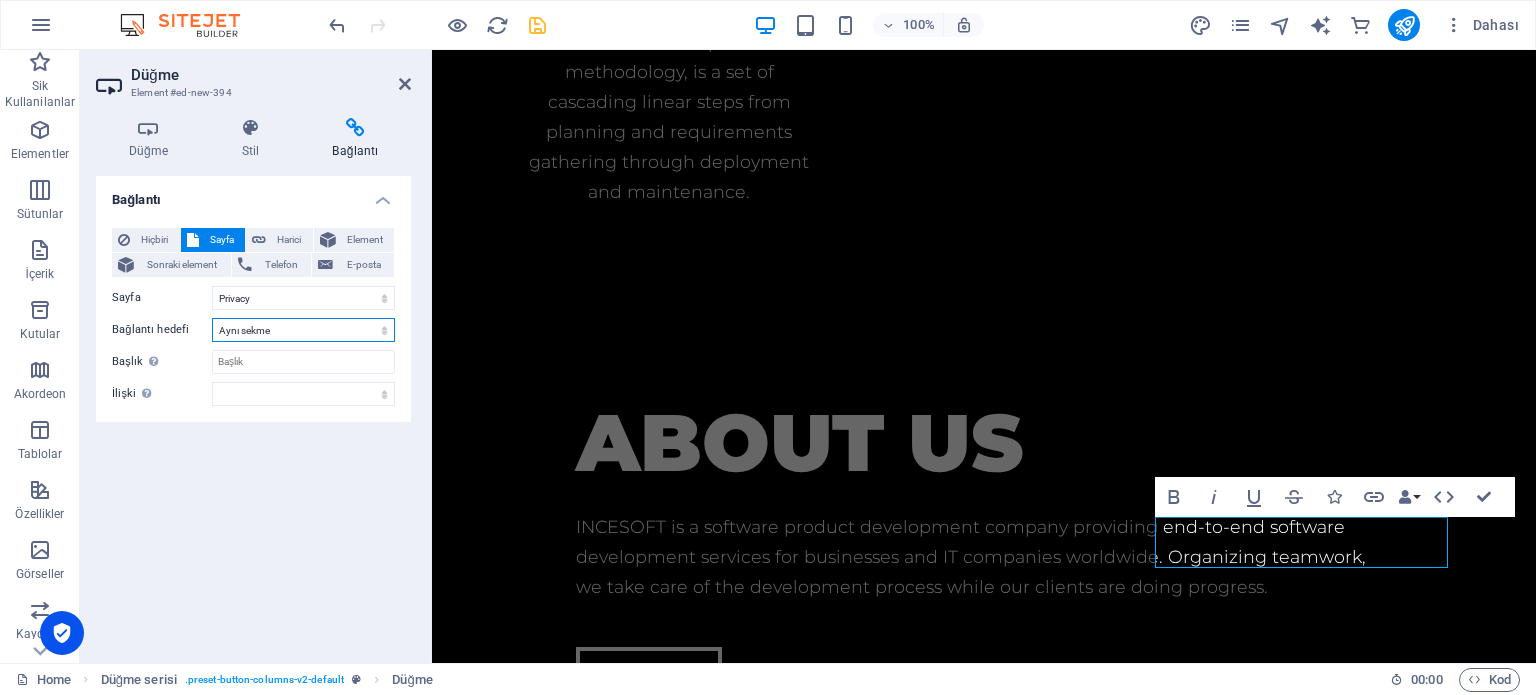 click on "Yeni sekme Aynı sekme Kaplama" at bounding box center [303, 330] 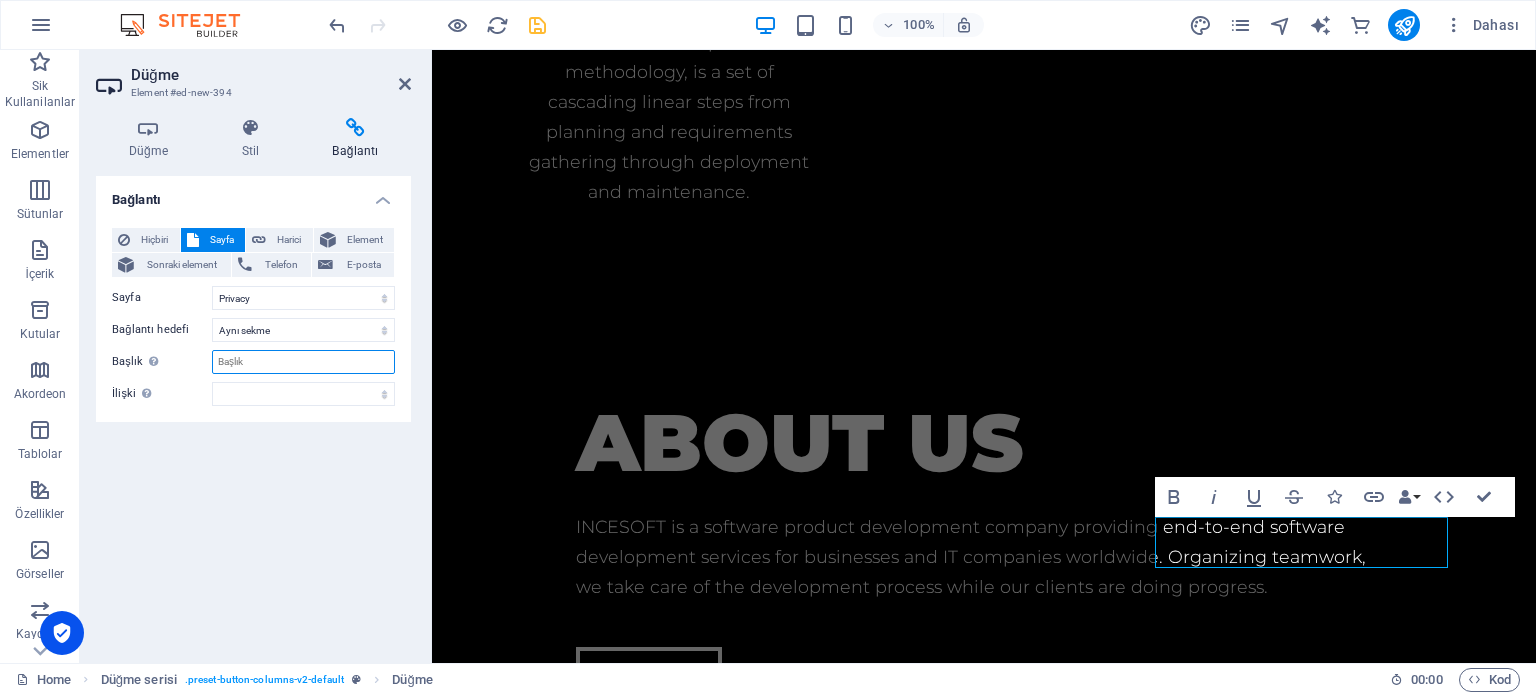 click on "Başlık Ek bağlantı tanımının bağlantı metniyle aynı olmaması gerekir. Başlık, genellikle fare elementin üzerine geldiğinde bir araç ipucu metni olarak gösterilir. Belirsizse boş bırak." at bounding box center [303, 362] 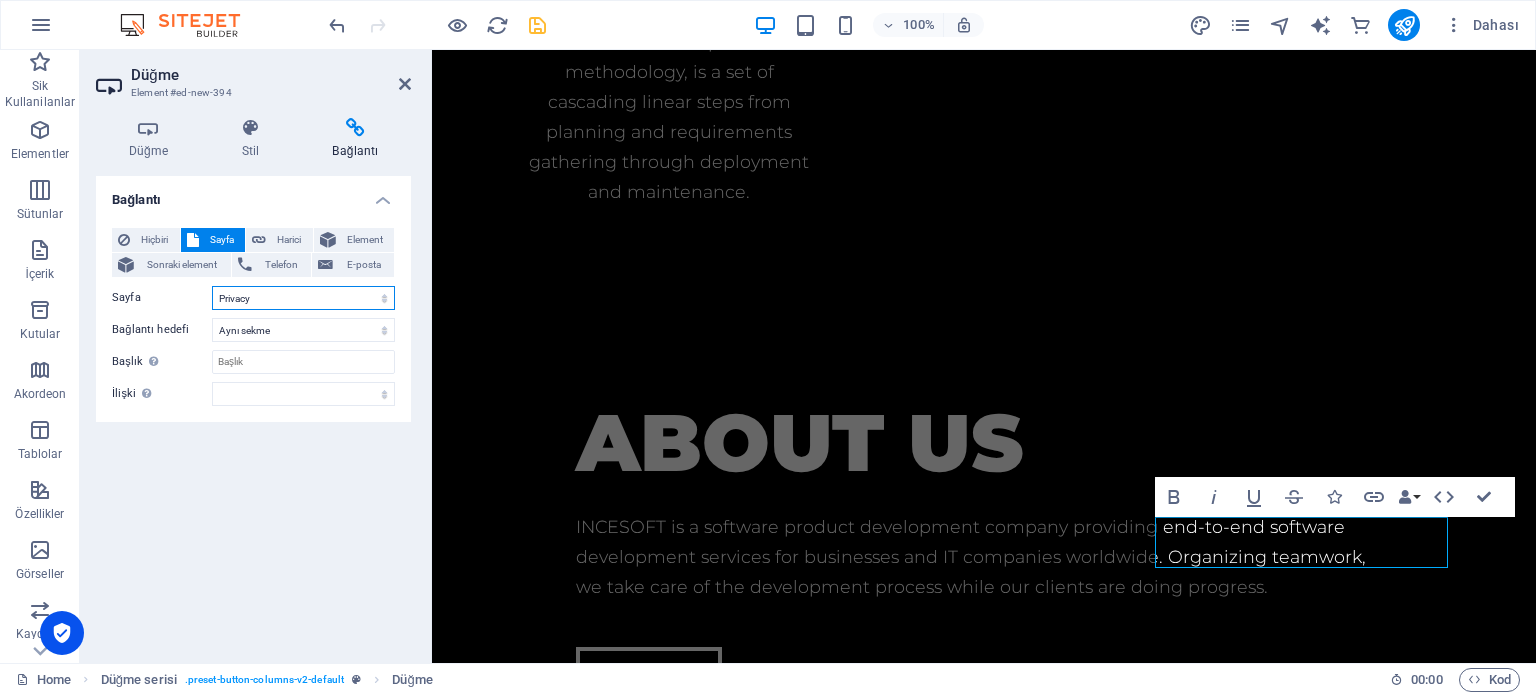 click on "Home Shop Legal Notice Privacy" at bounding box center (303, 298) 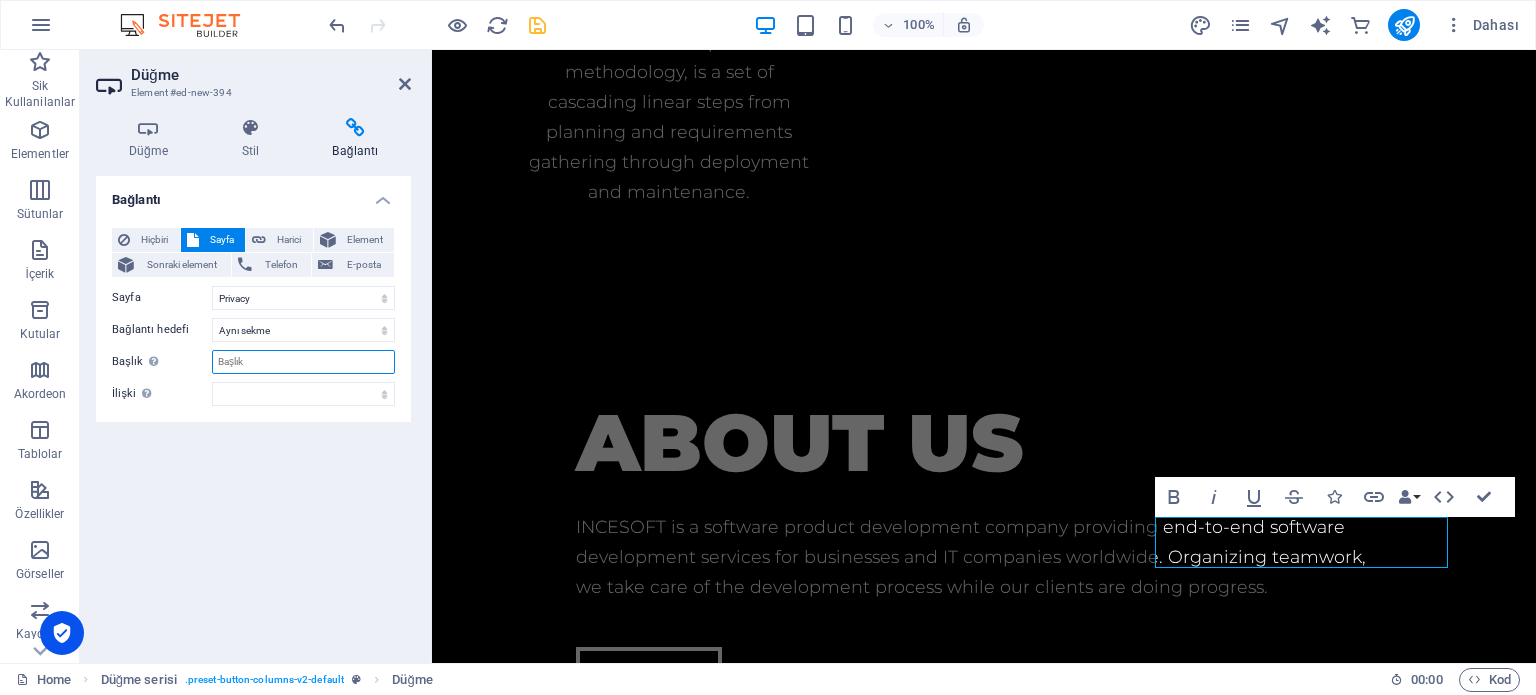 click on "Başlık Ek bağlantı tanımının bağlantı metniyle aynı olmaması gerekir. Başlık, genellikle fare elementin üzerine geldiğinde bir araç ipucu metni olarak gösterilir. Belirsizse boş bırak." at bounding box center [303, 362] 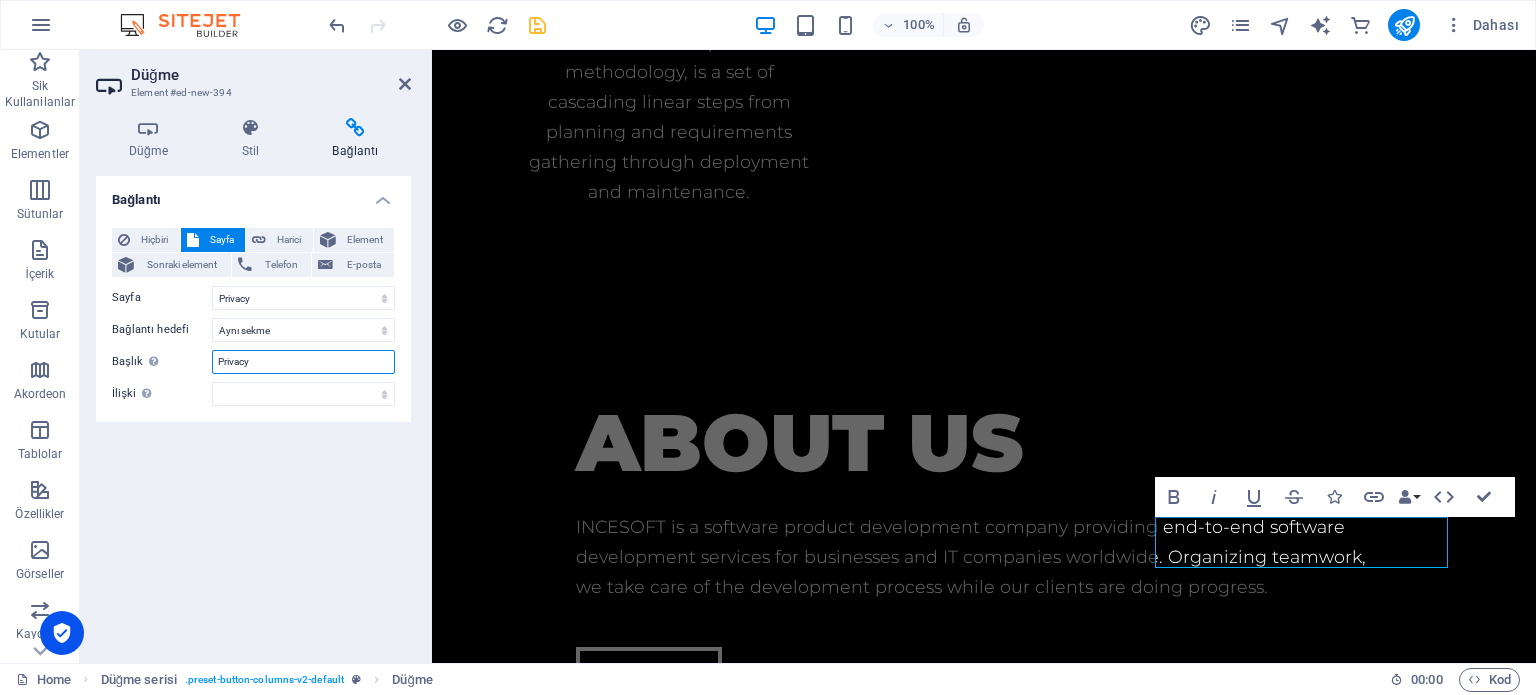 click on "Privacy" at bounding box center [303, 362] 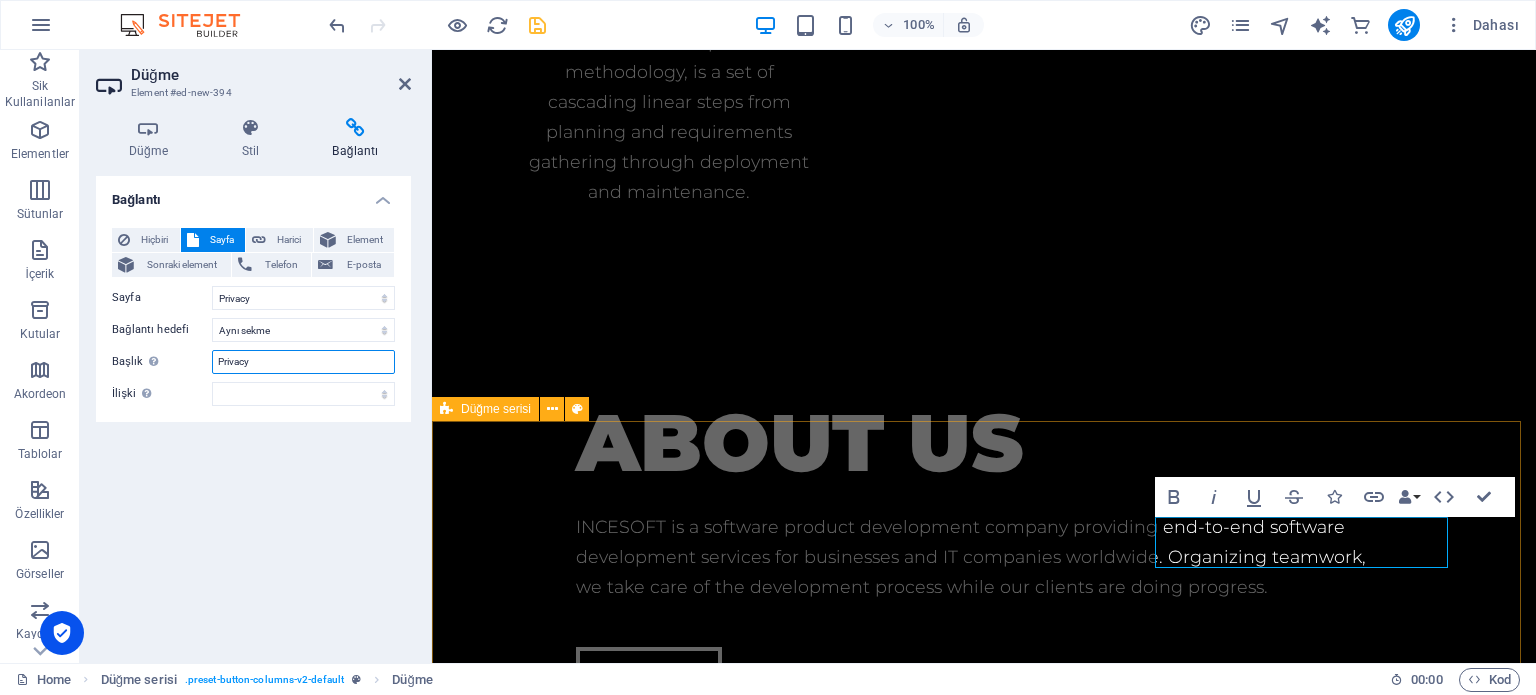 paste 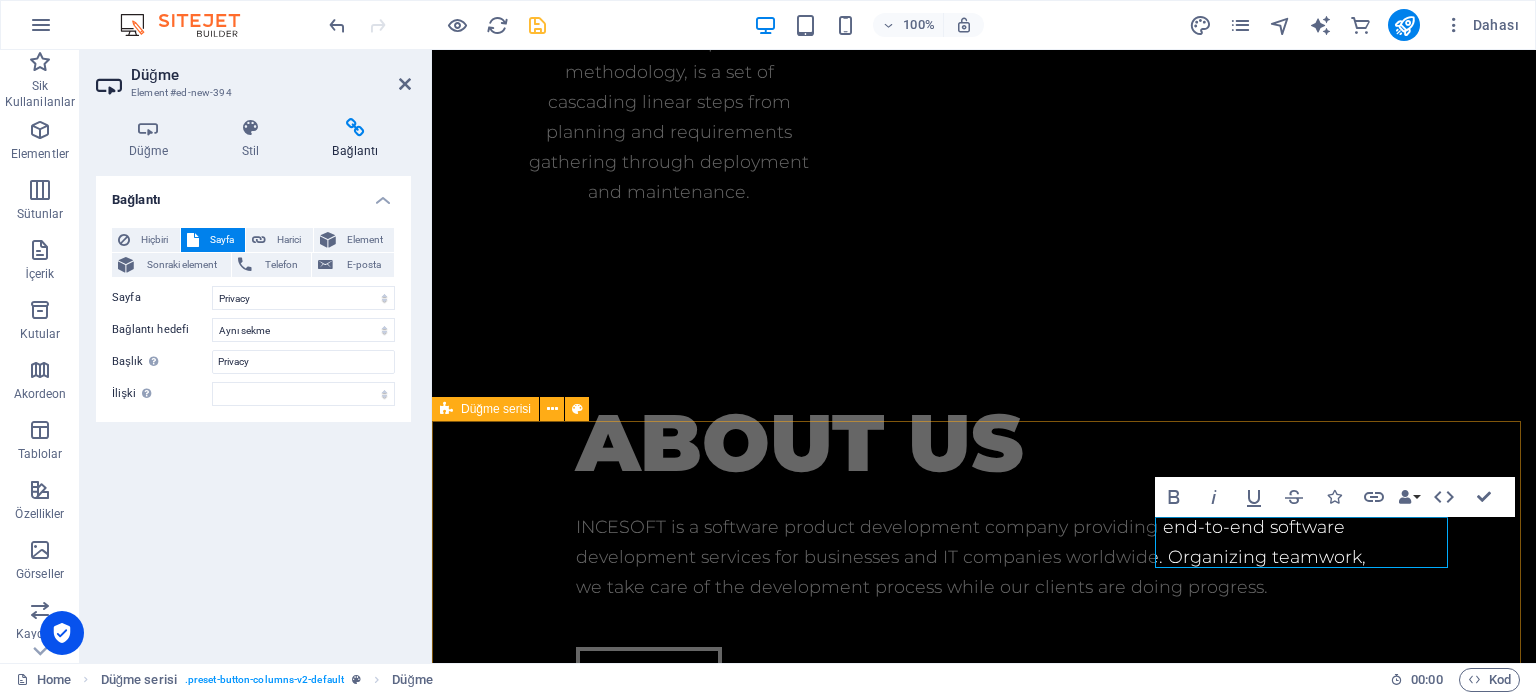 click on "Buton metni" at bounding box center [920, 4206] 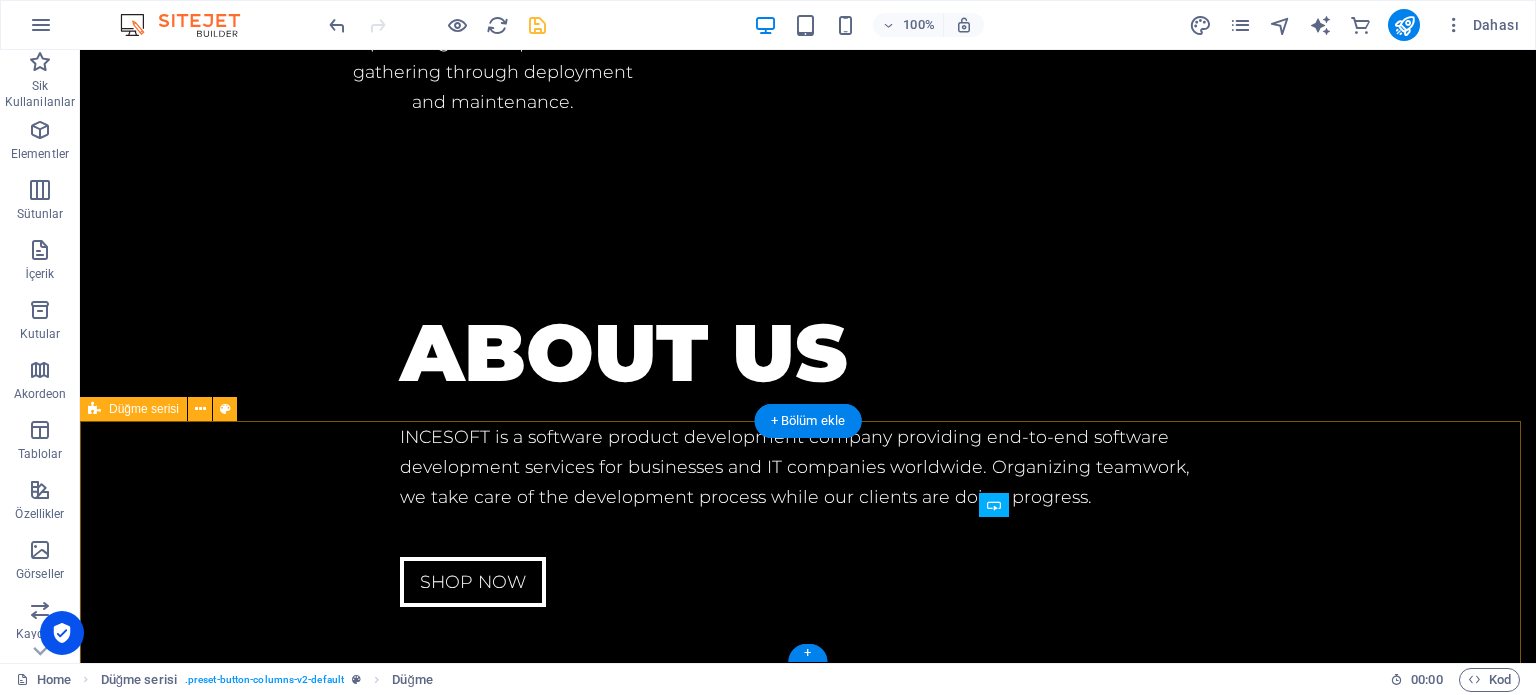 scroll, scrollTop: 4249, scrollLeft: 0, axis: vertical 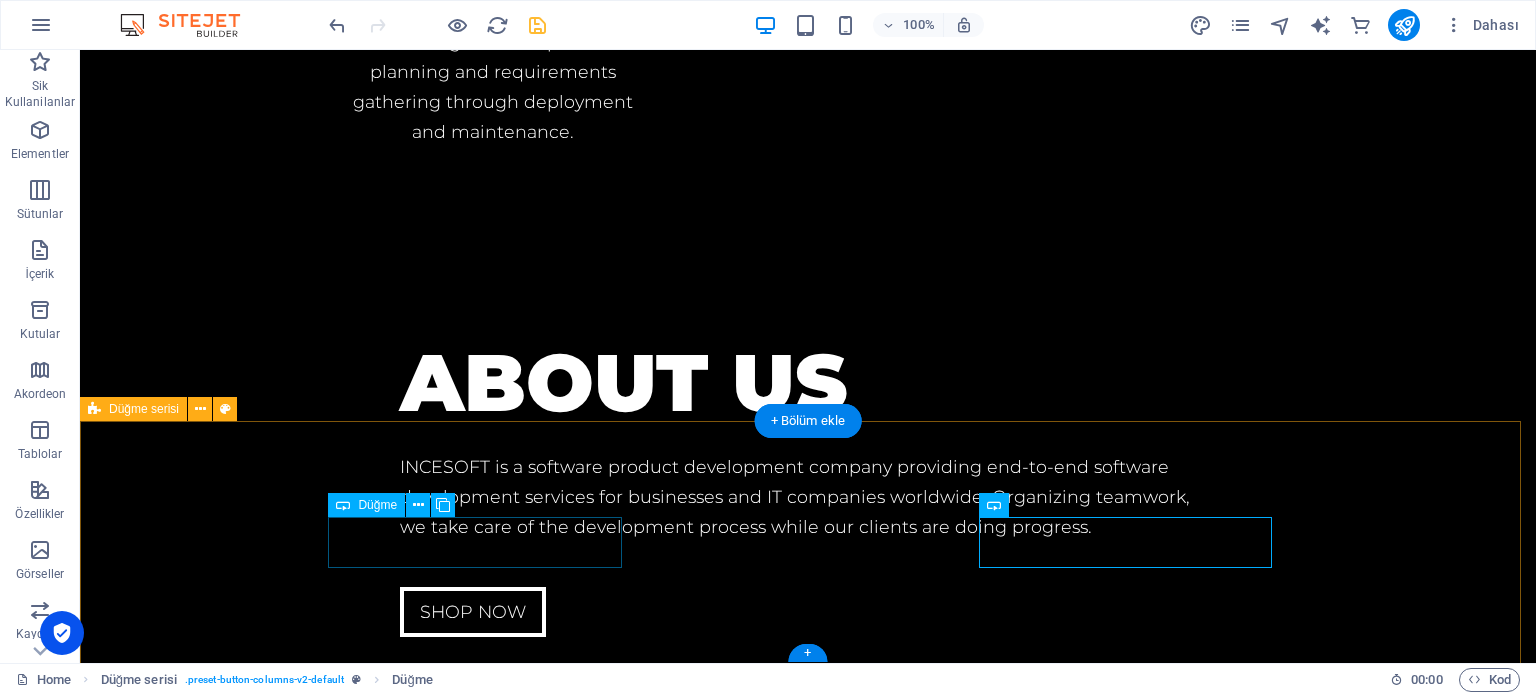 click on "Legal Notice" at bounding box center [568, 4014] 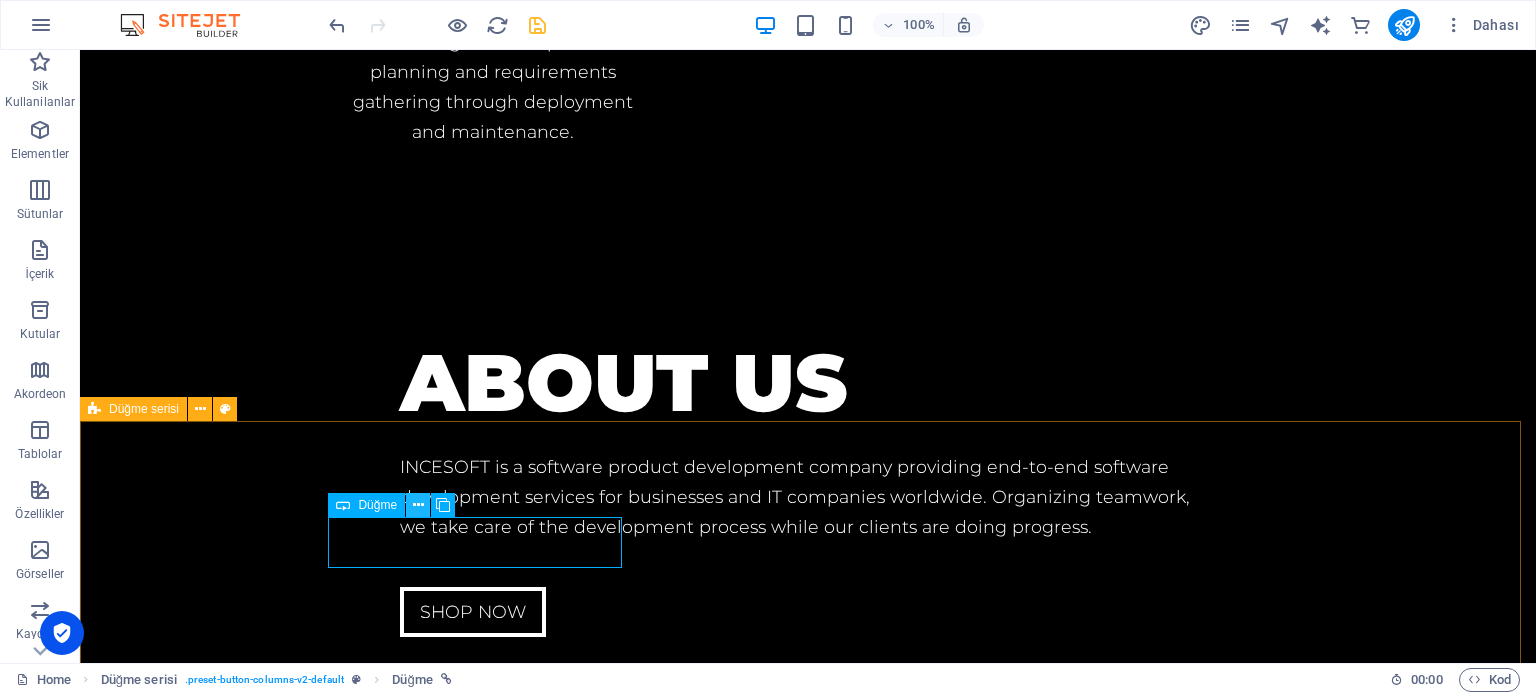 click at bounding box center (418, 505) 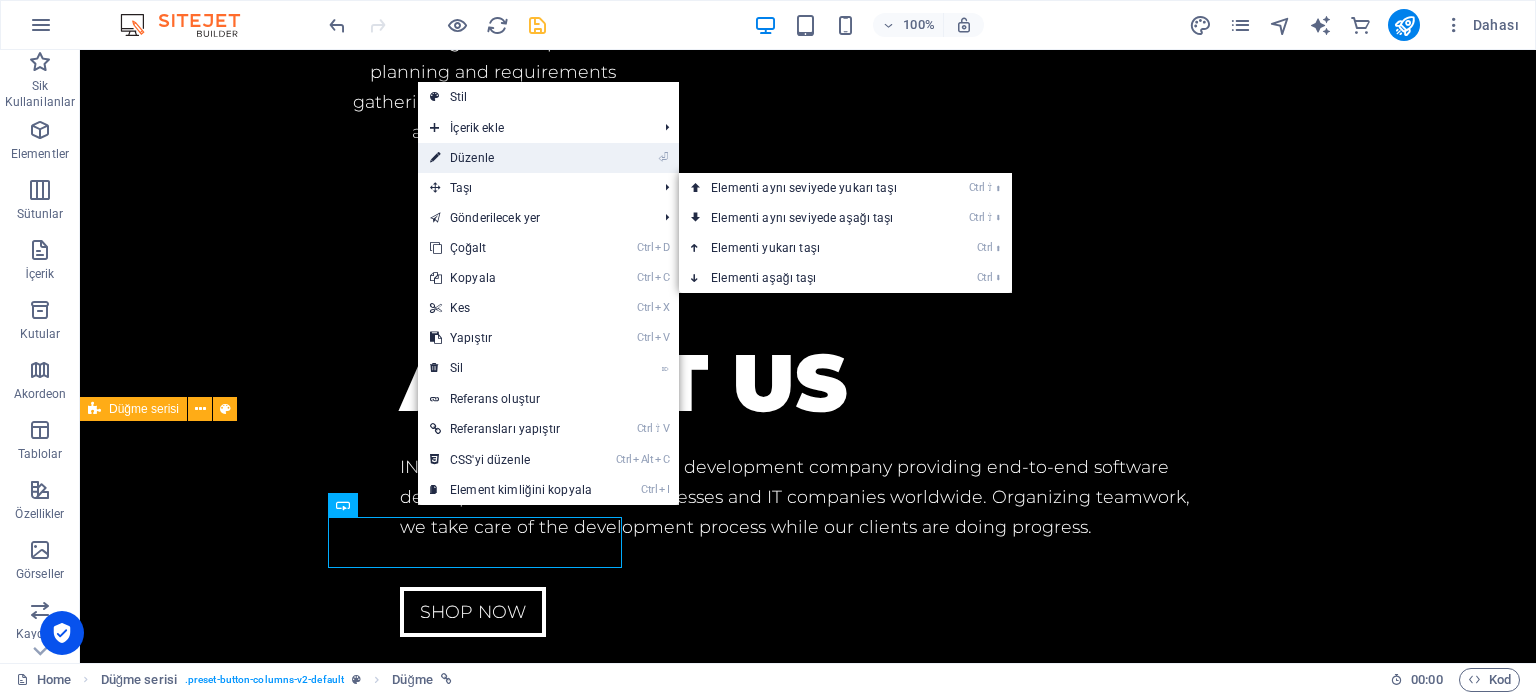click on "⏎  Düzenle" at bounding box center [511, 158] 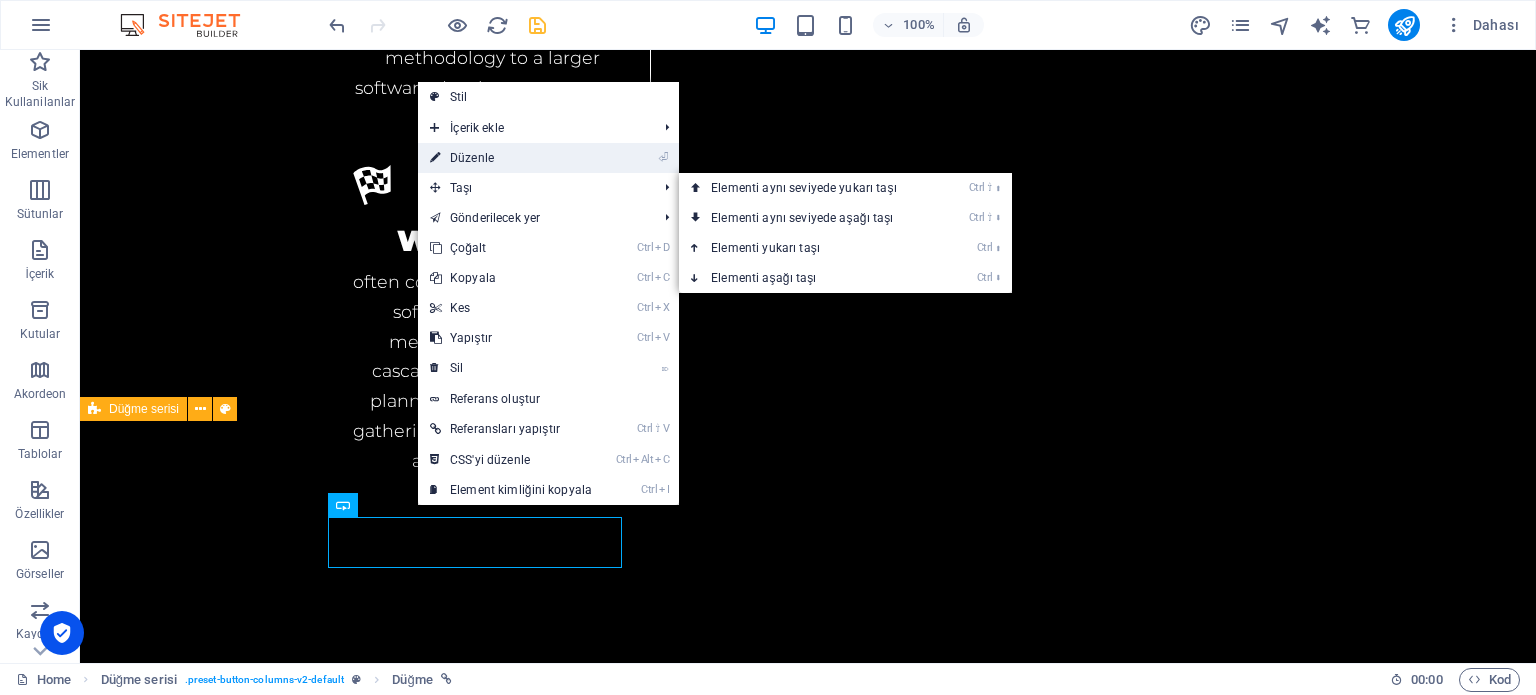 scroll, scrollTop: 4608, scrollLeft: 0, axis: vertical 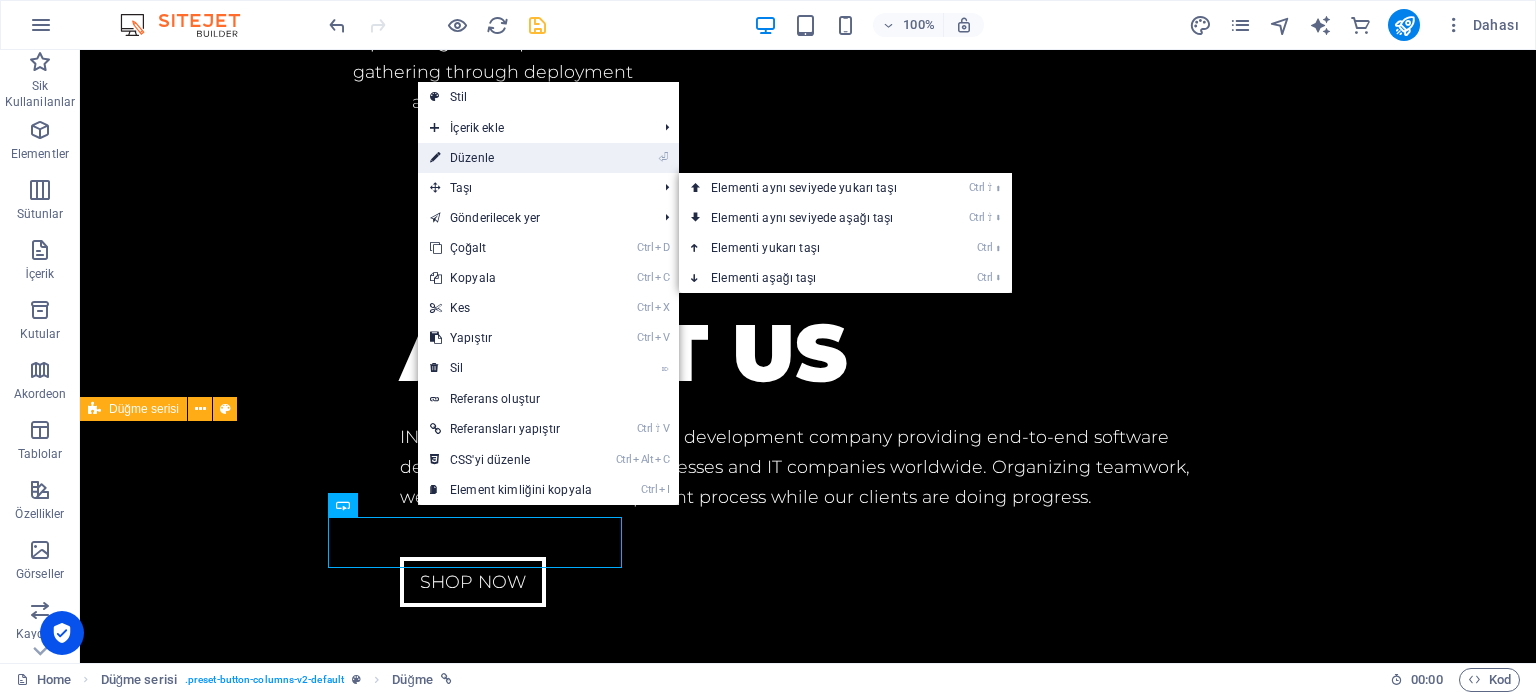 select on "2" 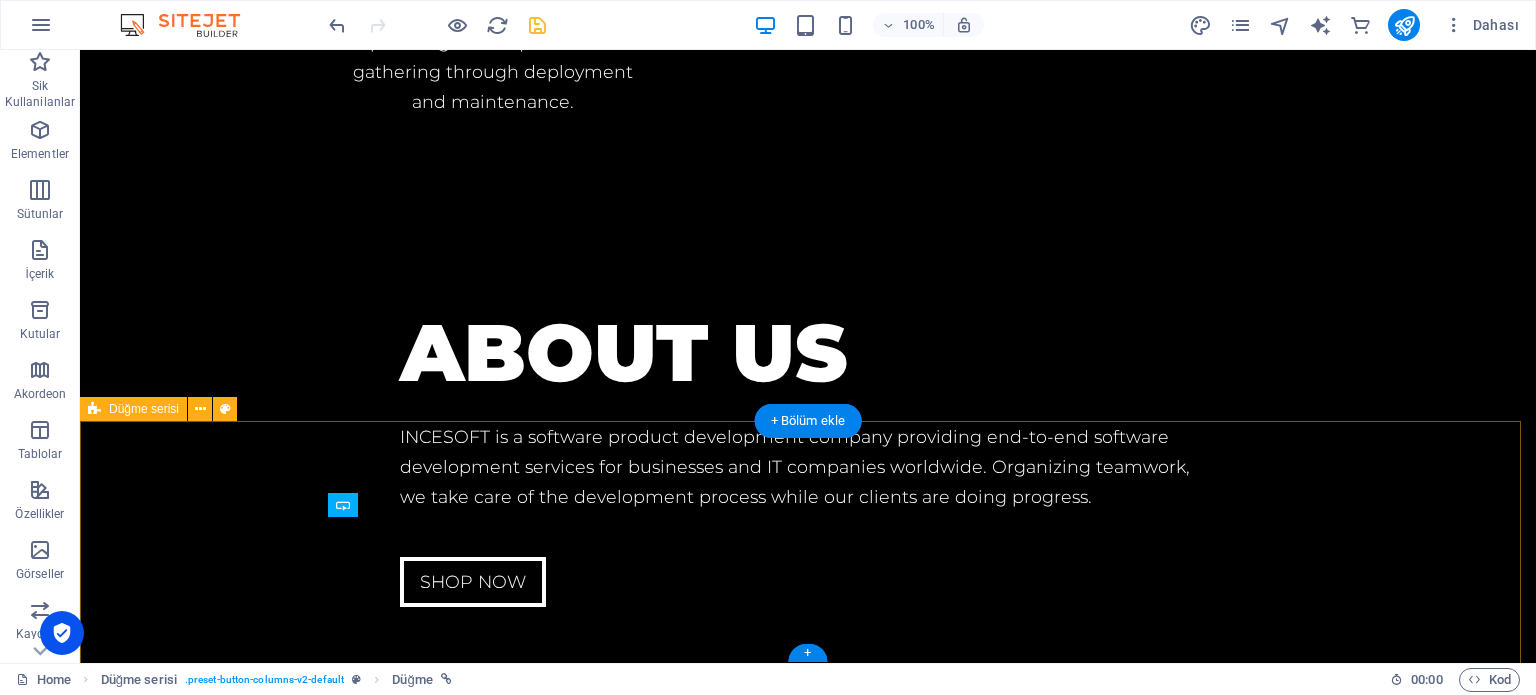 scroll, scrollTop: 4249, scrollLeft: 0, axis: vertical 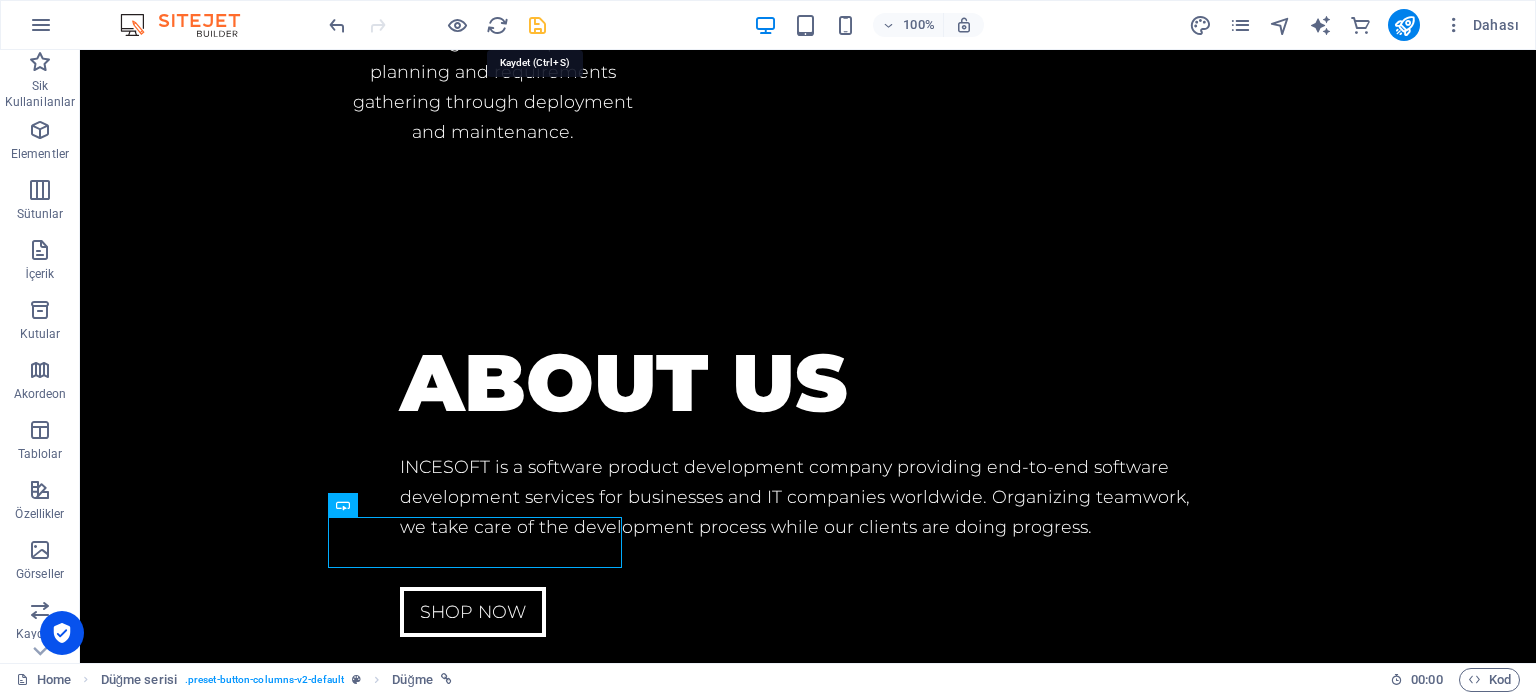 click at bounding box center (537, 25) 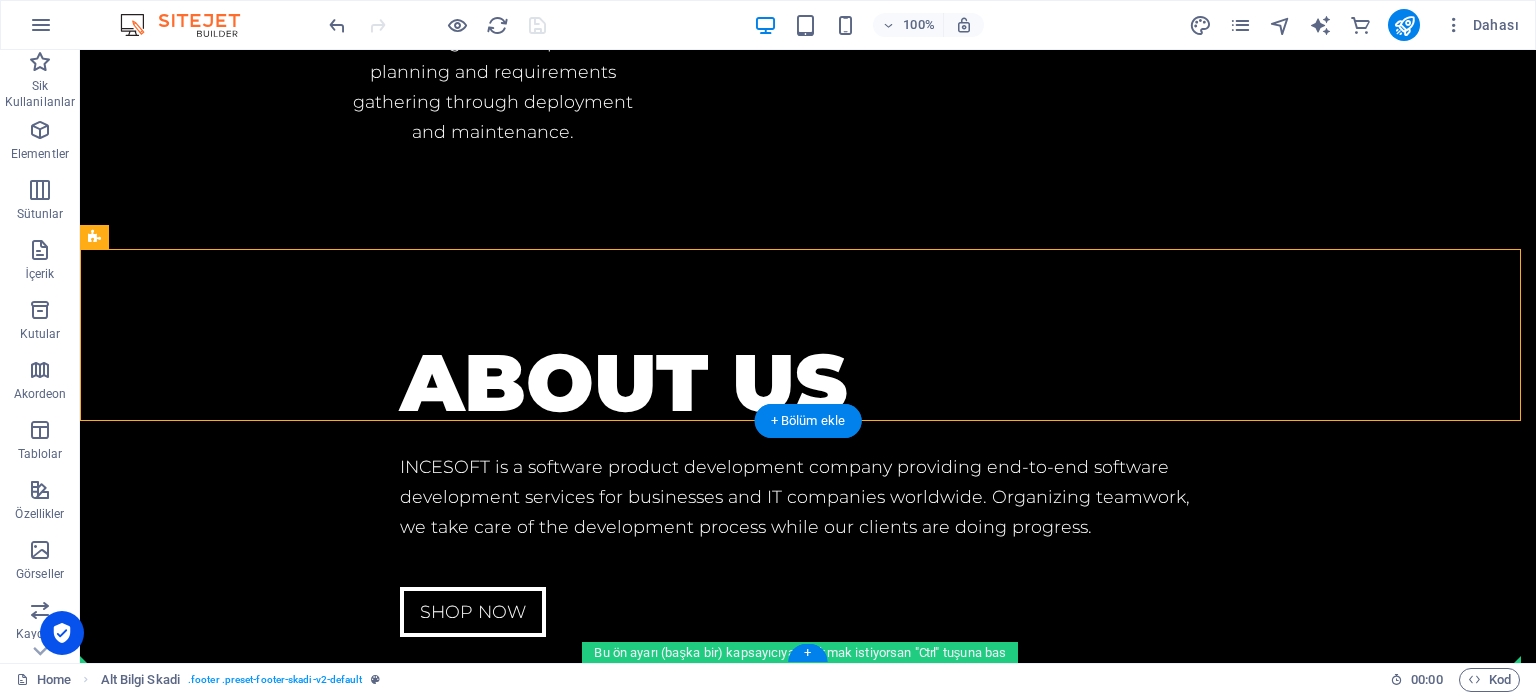 drag, startPoint x: 872, startPoint y: 336, endPoint x: 864, endPoint y: 623, distance: 287.11148 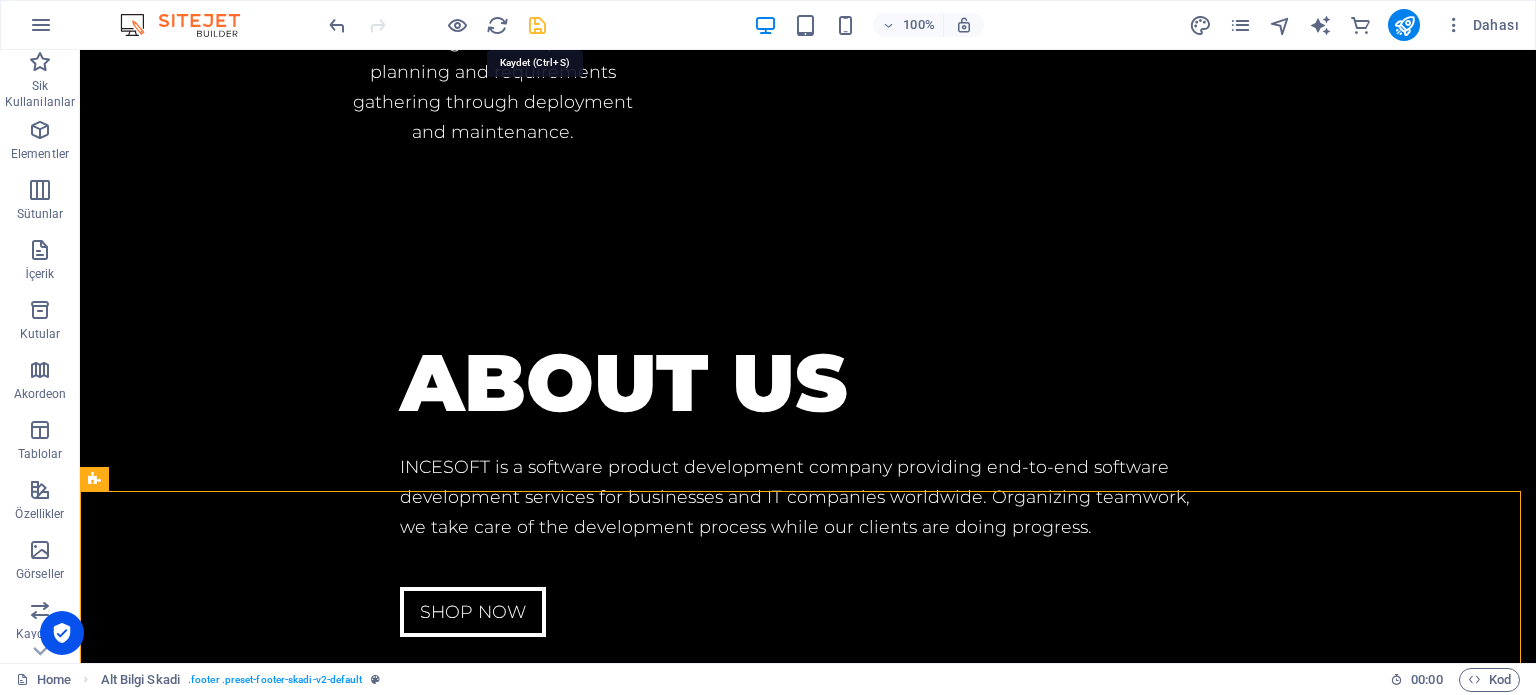 click at bounding box center (537, 25) 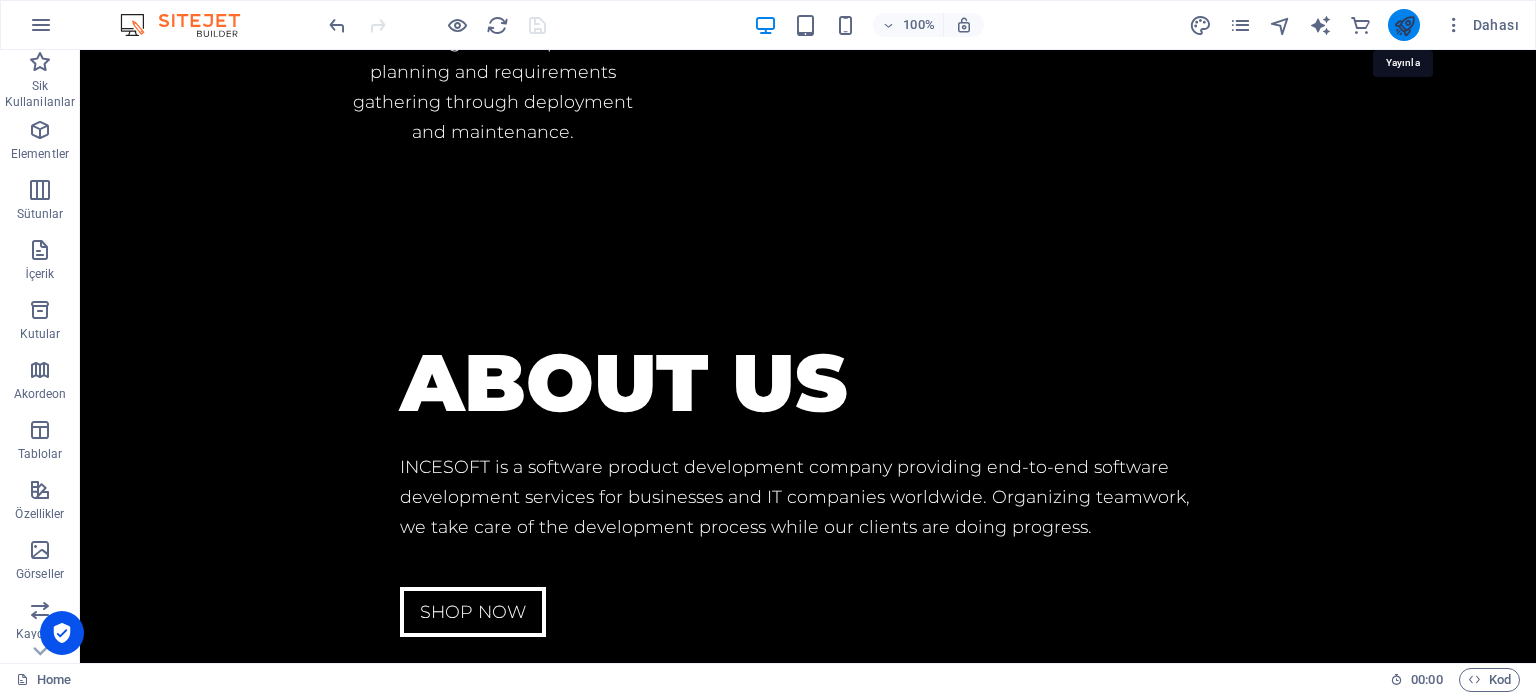 click at bounding box center [1404, 25] 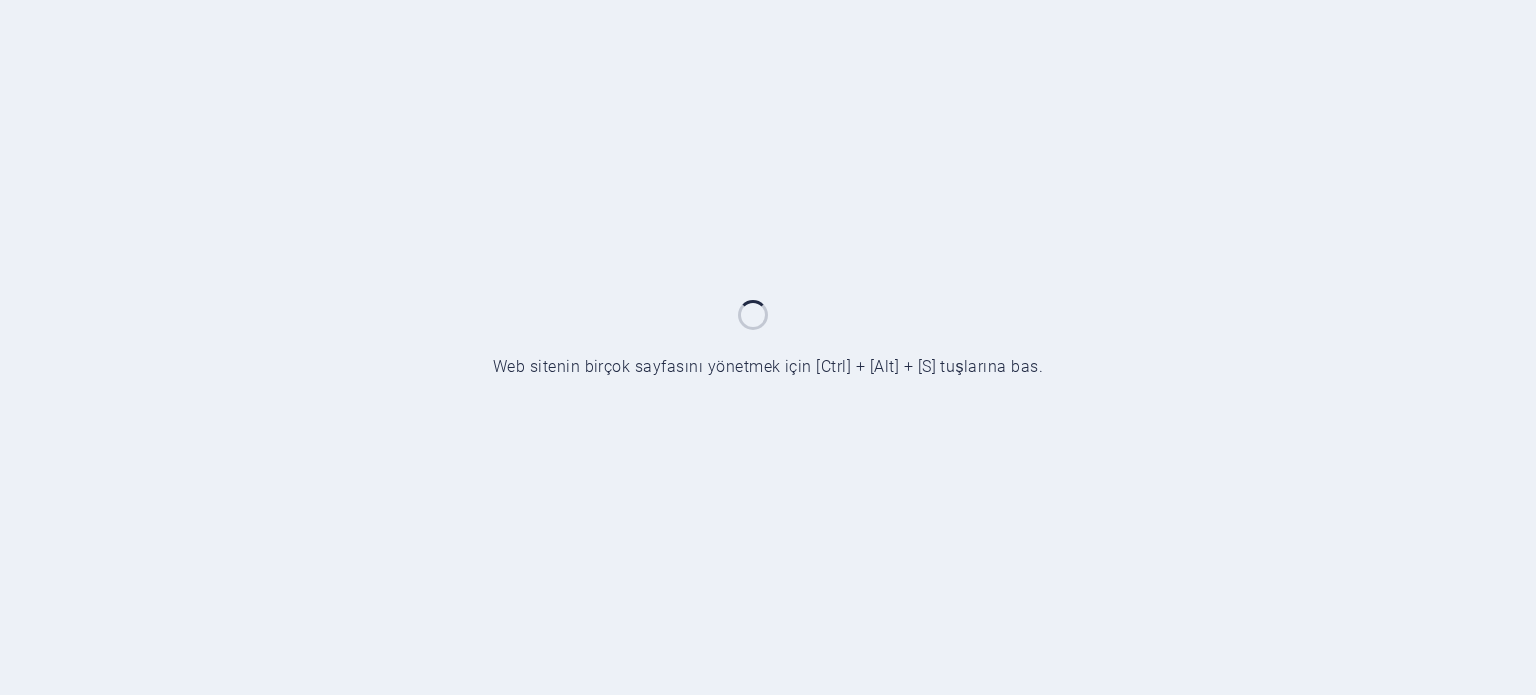 scroll, scrollTop: 0, scrollLeft: 0, axis: both 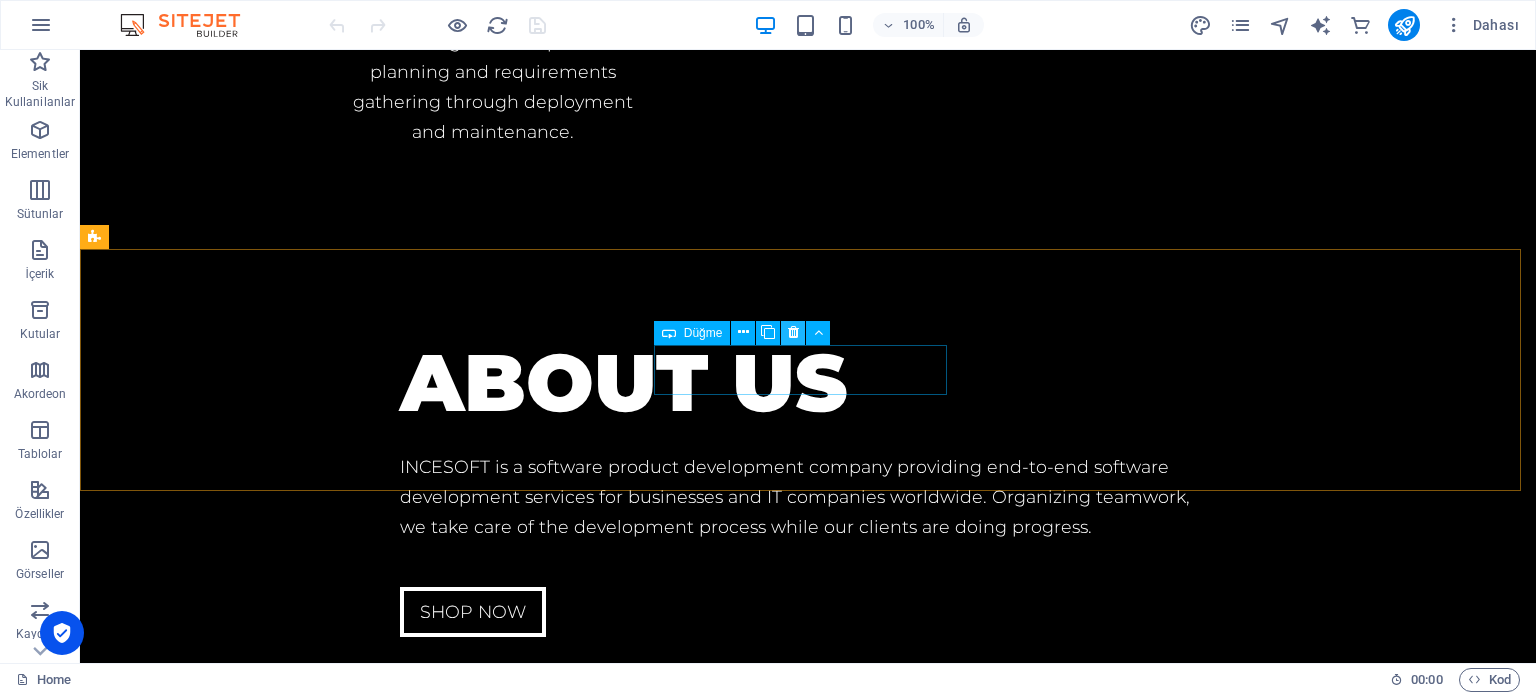 click at bounding box center [793, 332] 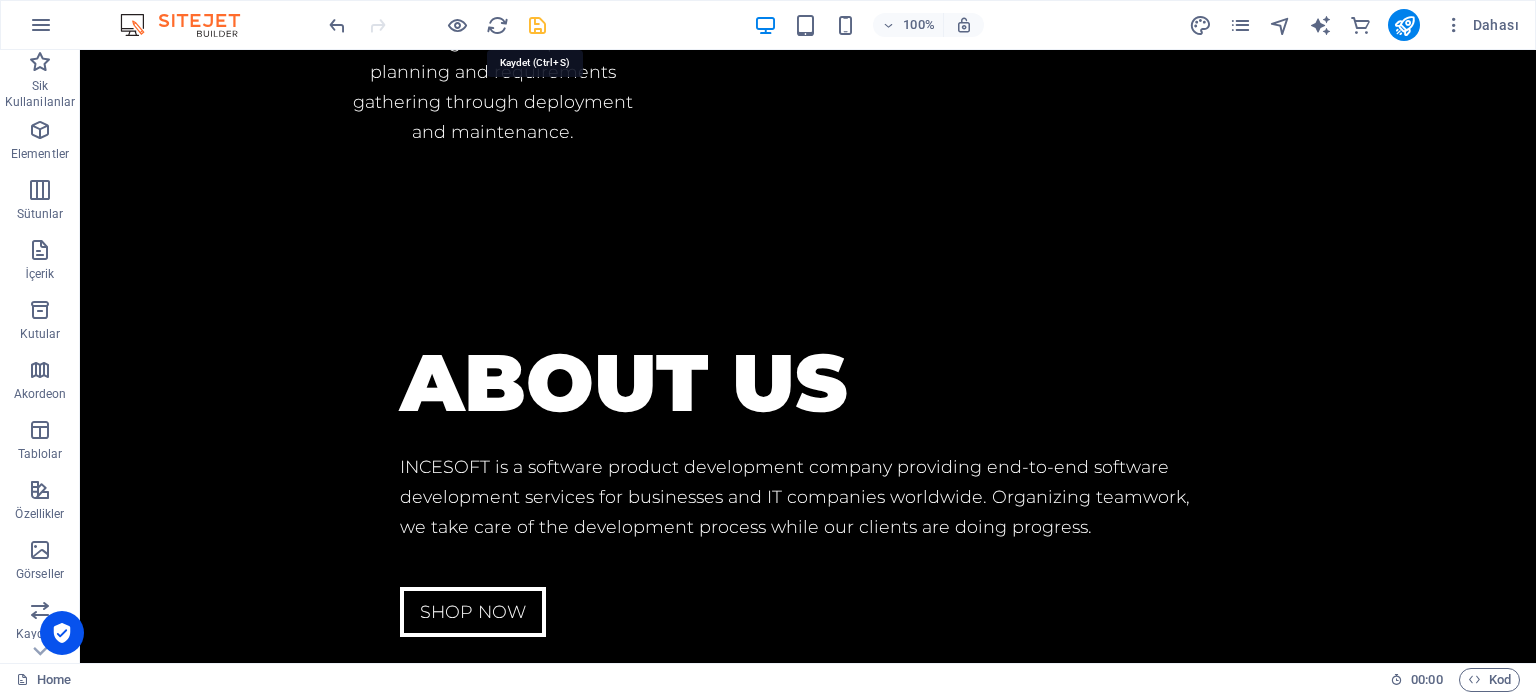 click at bounding box center (537, 25) 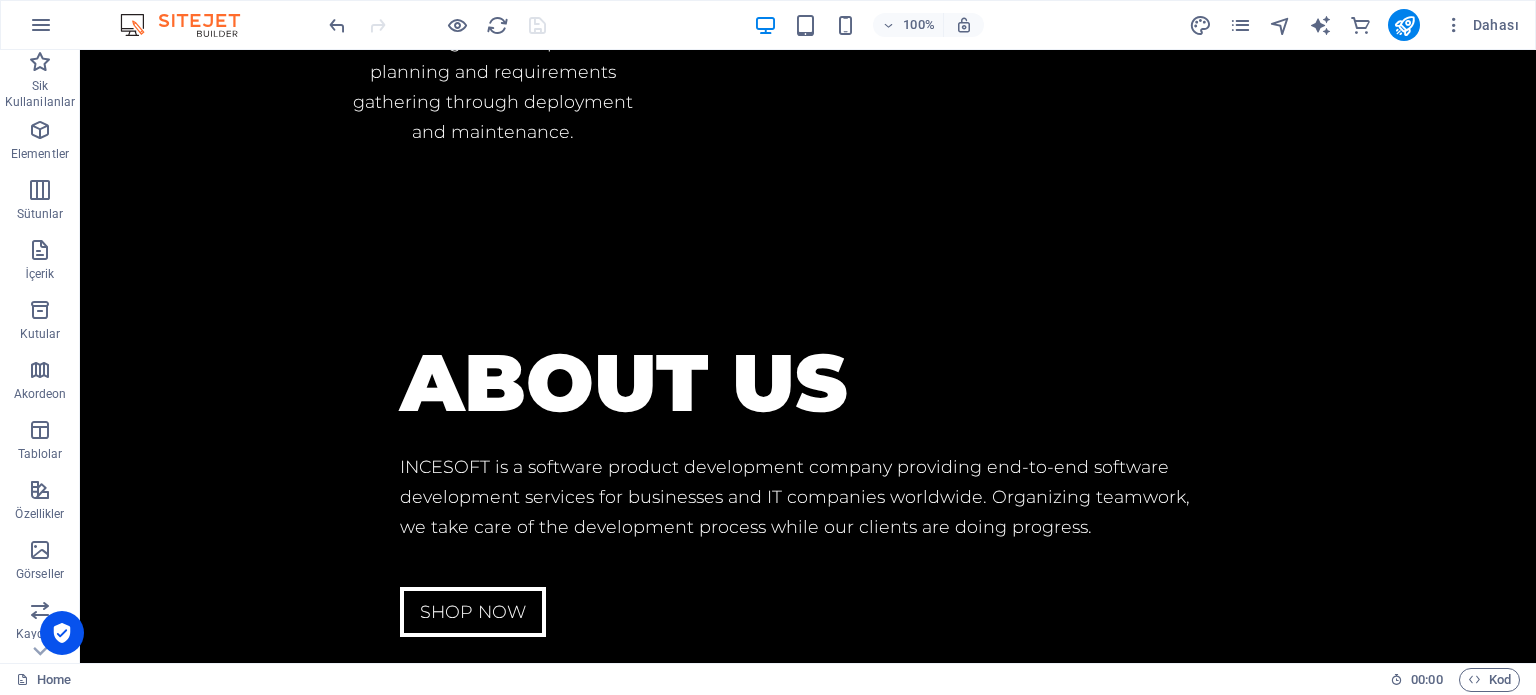 click on "Dahası" at bounding box center [1357, 25] 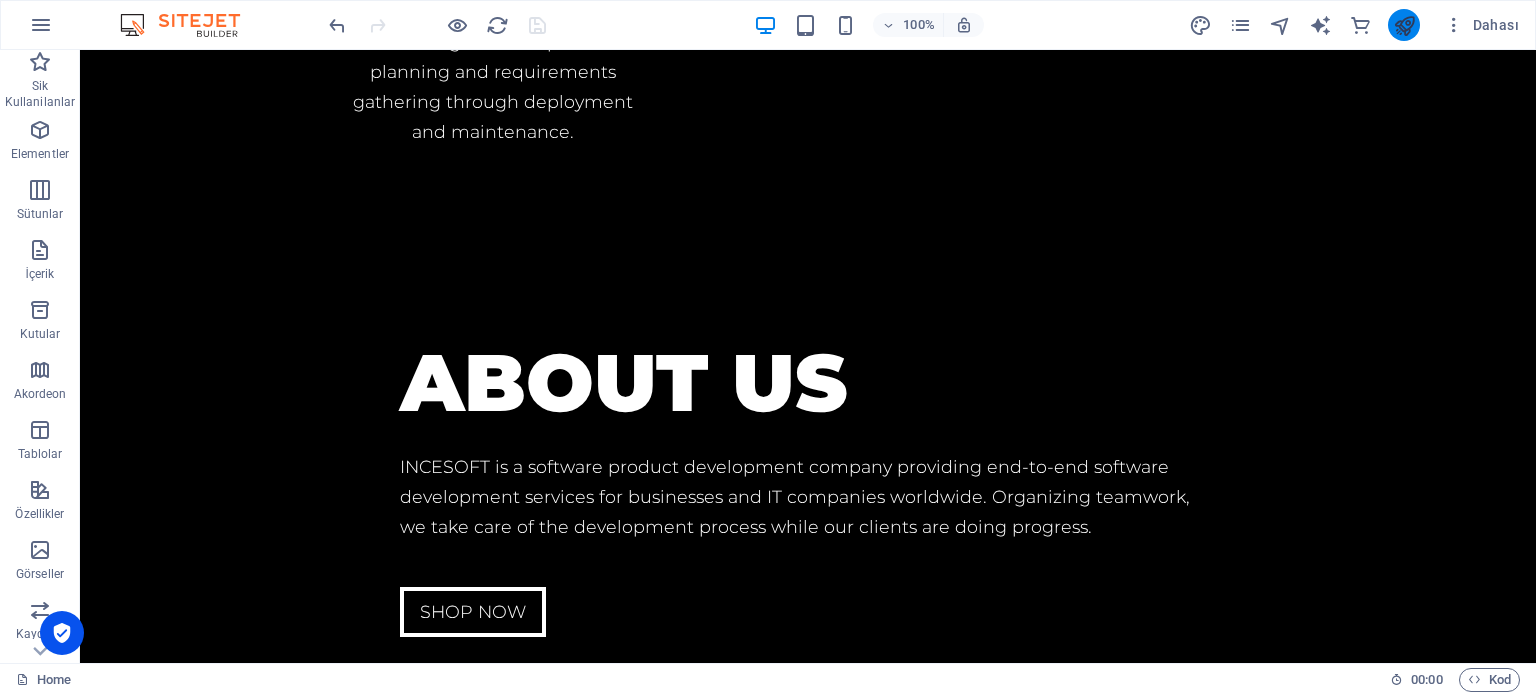 click at bounding box center (1404, 25) 